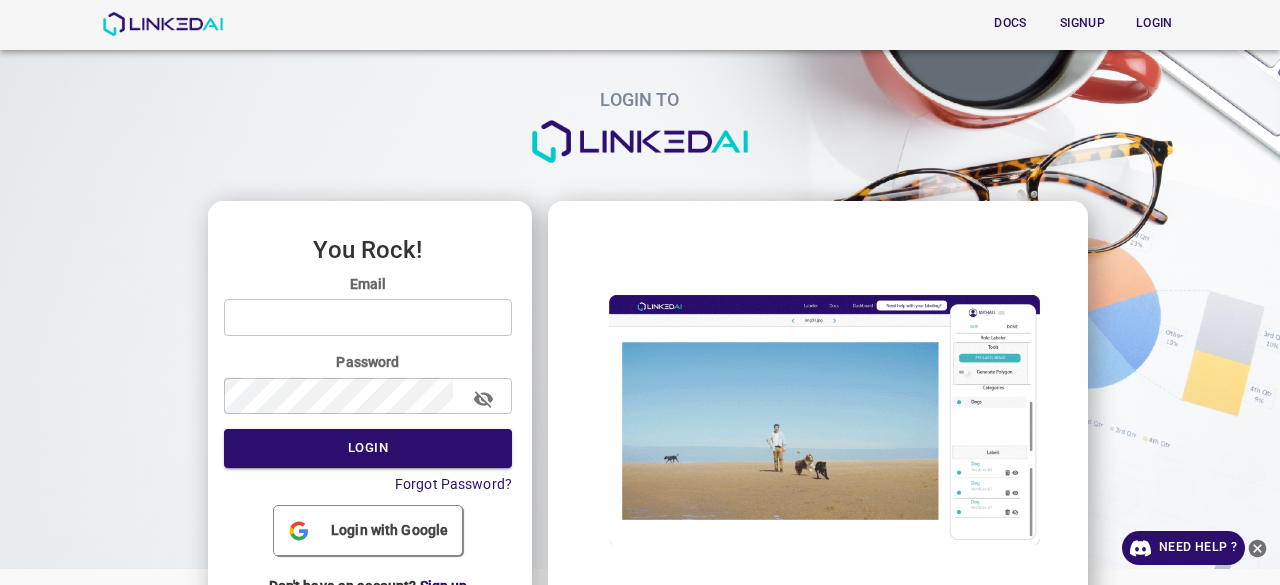 scroll, scrollTop: 0, scrollLeft: 0, axis: both 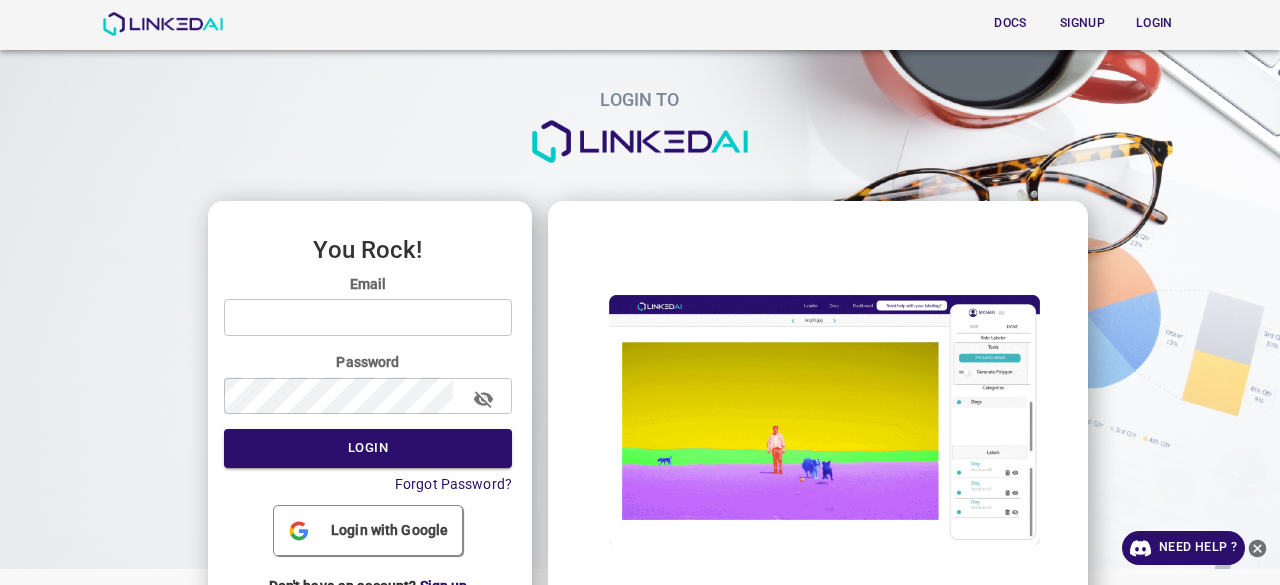 click on "Email ​ Password ​ Login Forgot Password?" at bounding box center (368, 384) 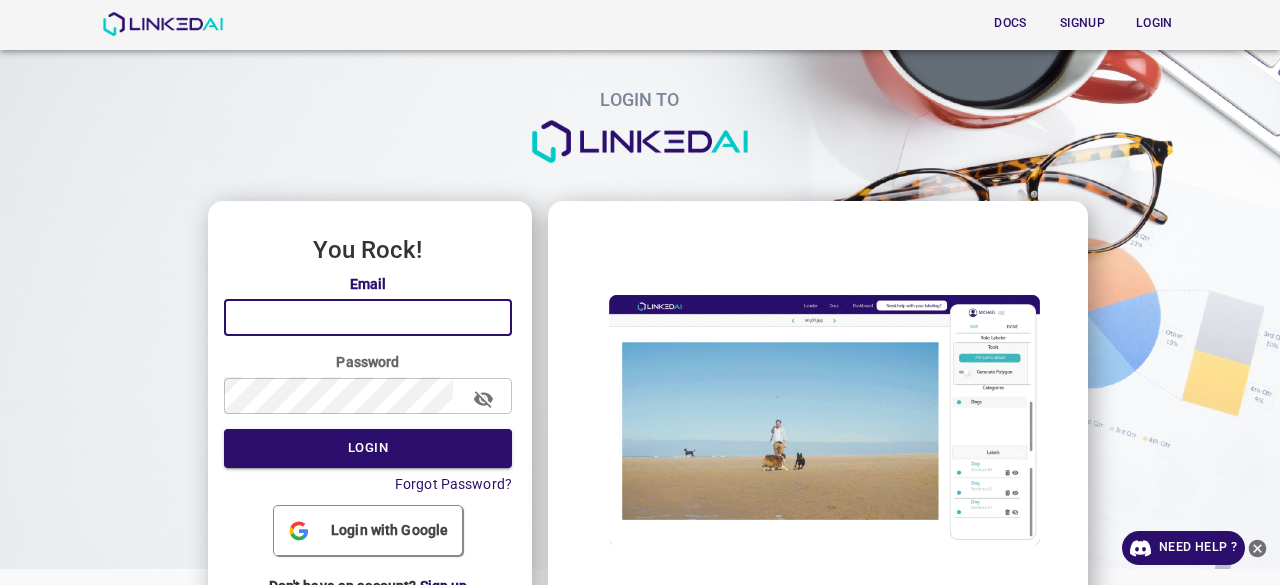 click at bounding box center (368, 317) 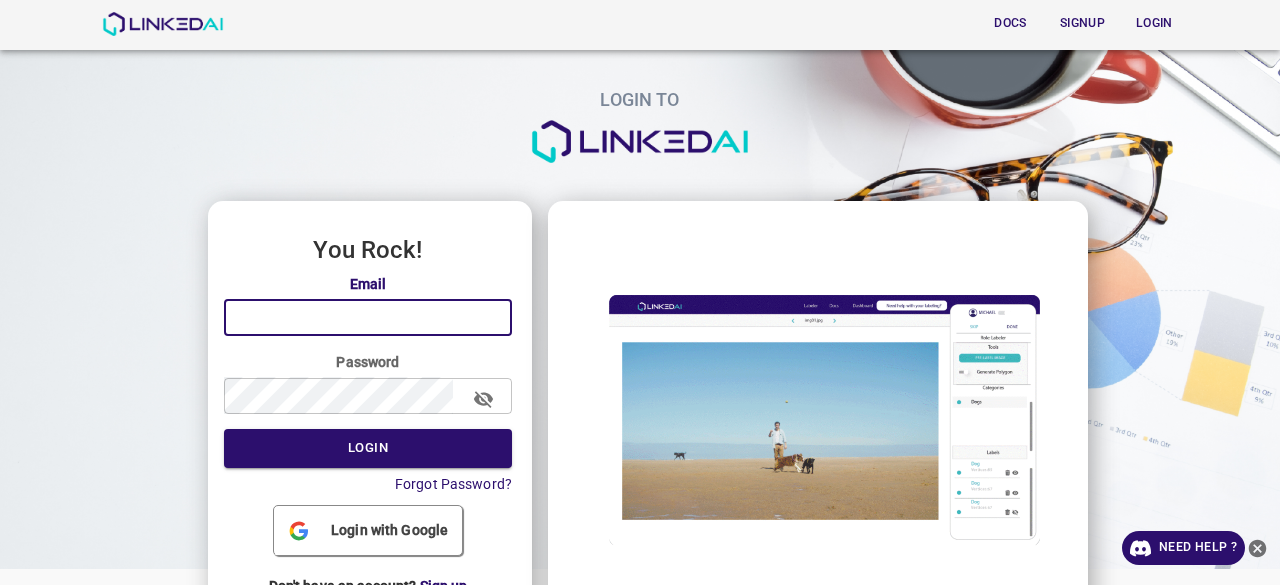 click on "Login with Google" at bounding box center (389, 530) 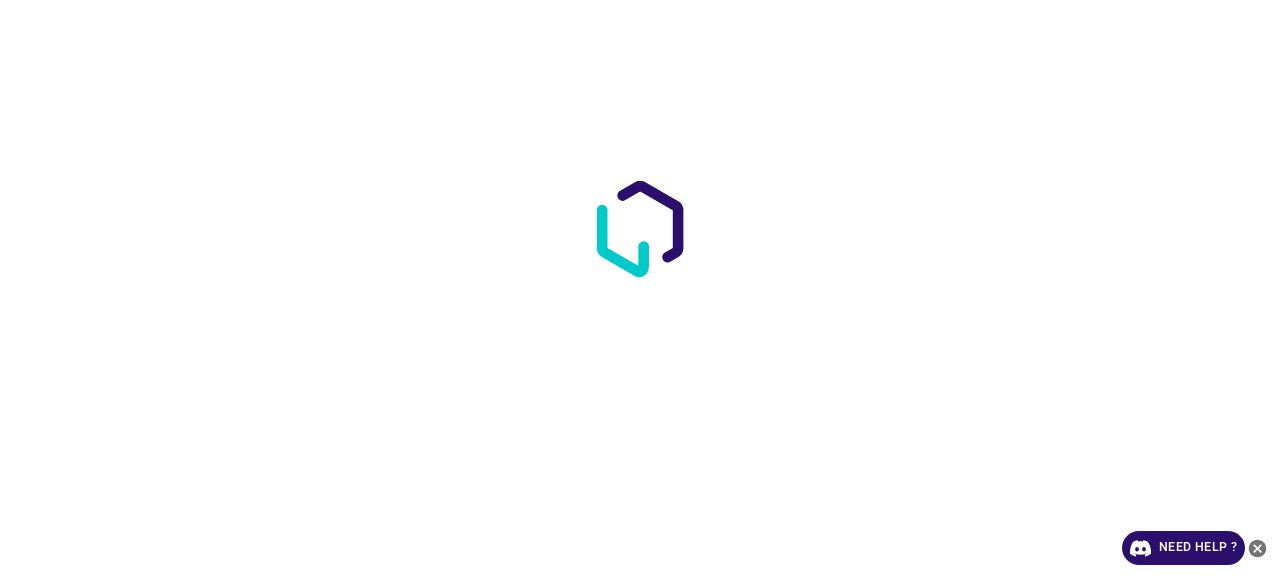 scroll, scrollTop: 0, scrollLeft: 0, axis: both 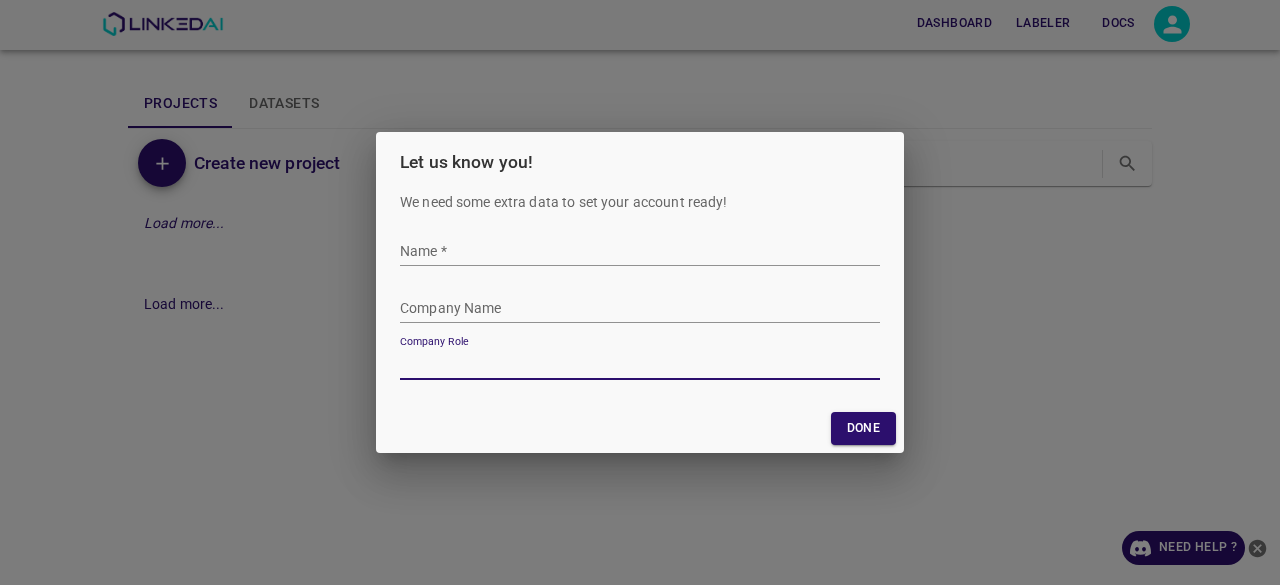 click on "Name   *" at bounding box center (640, 251) 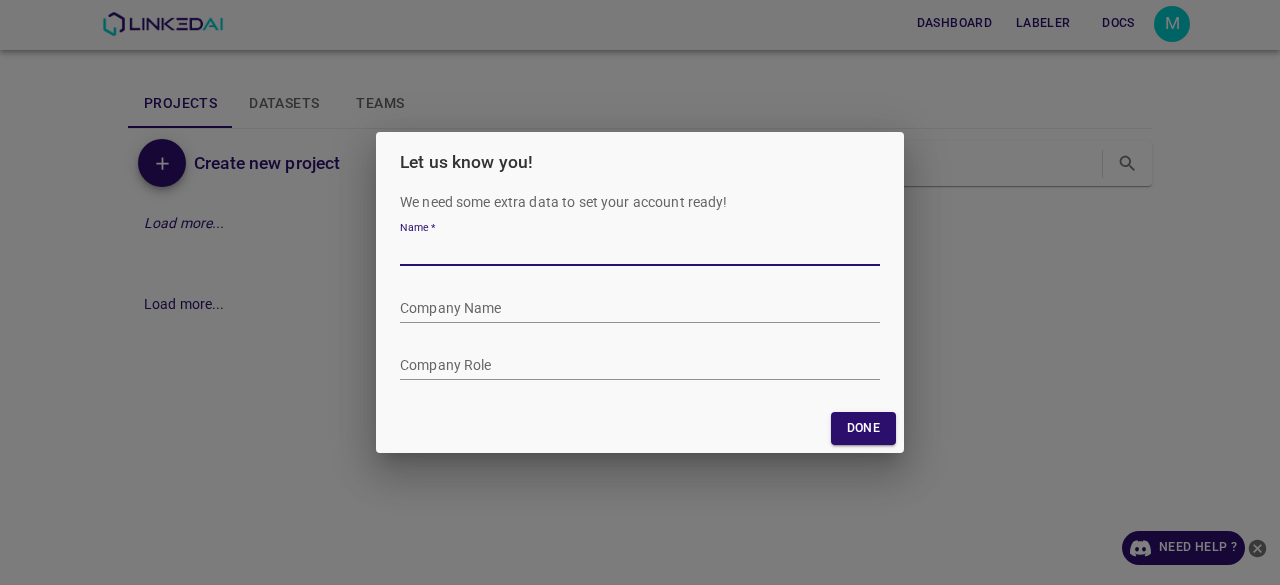 click on "Name   *" at bounding box center (640, 251) 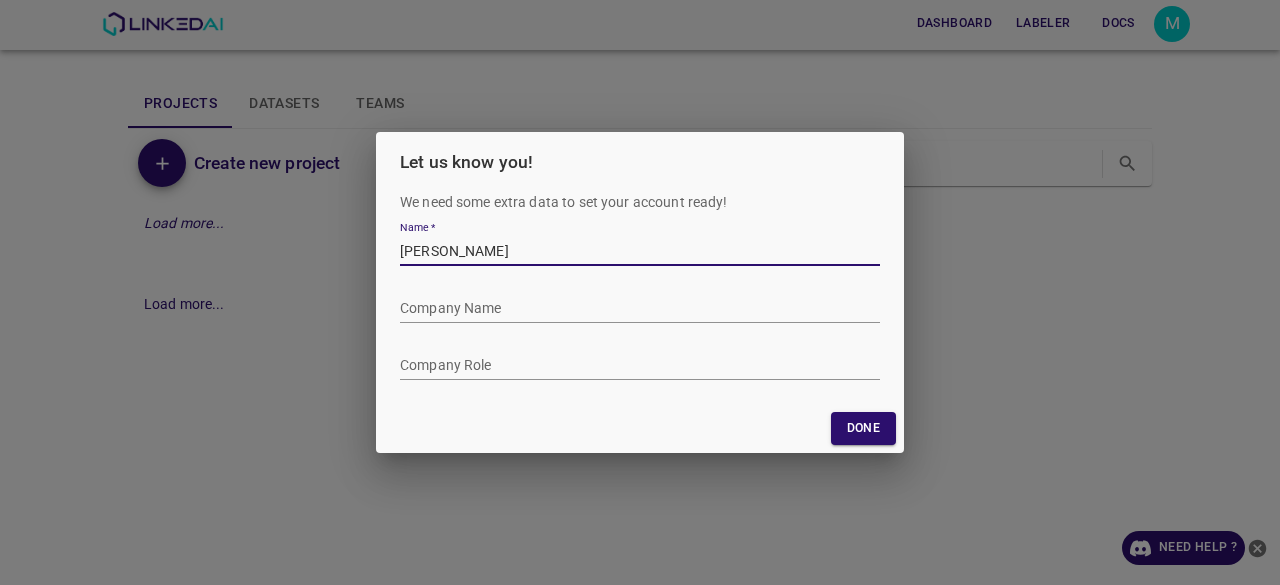 type on "Alejandra Echeverr" 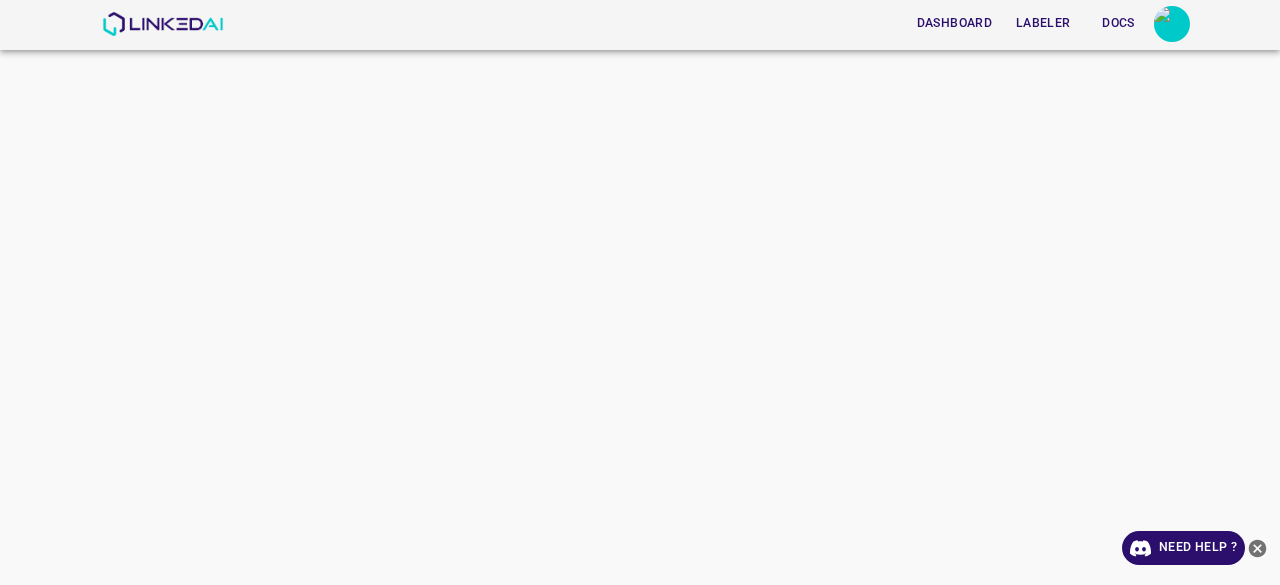 scroll, scrollTop: 0, scrollLeft: 0, axis: both 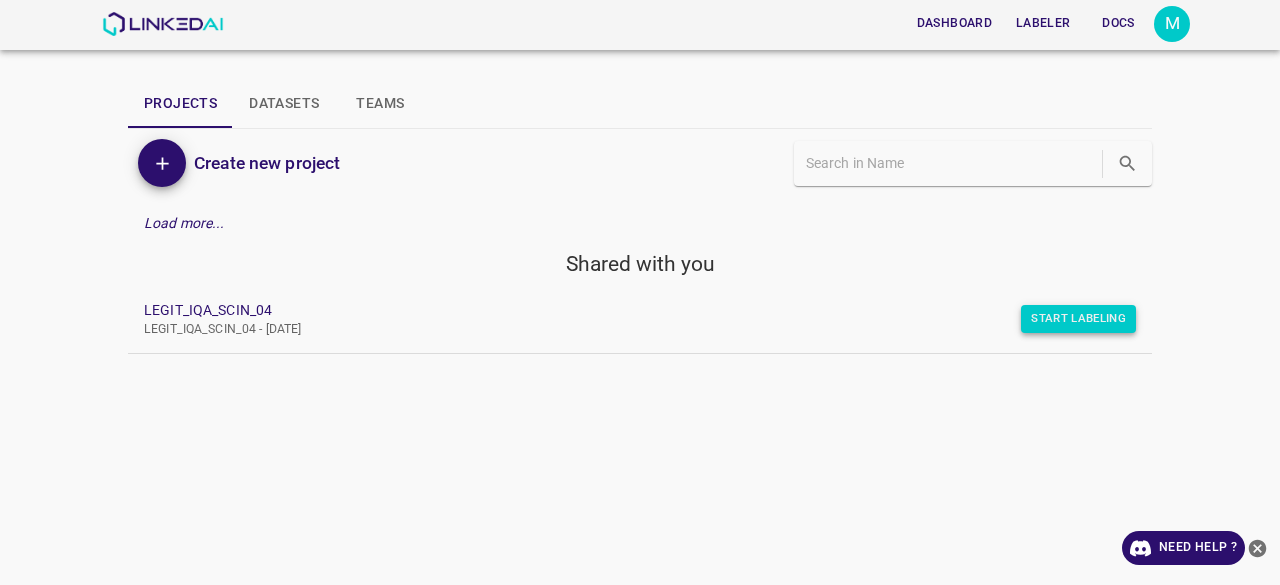 click on "Start Labeling" at bounding box center (1078, 319) 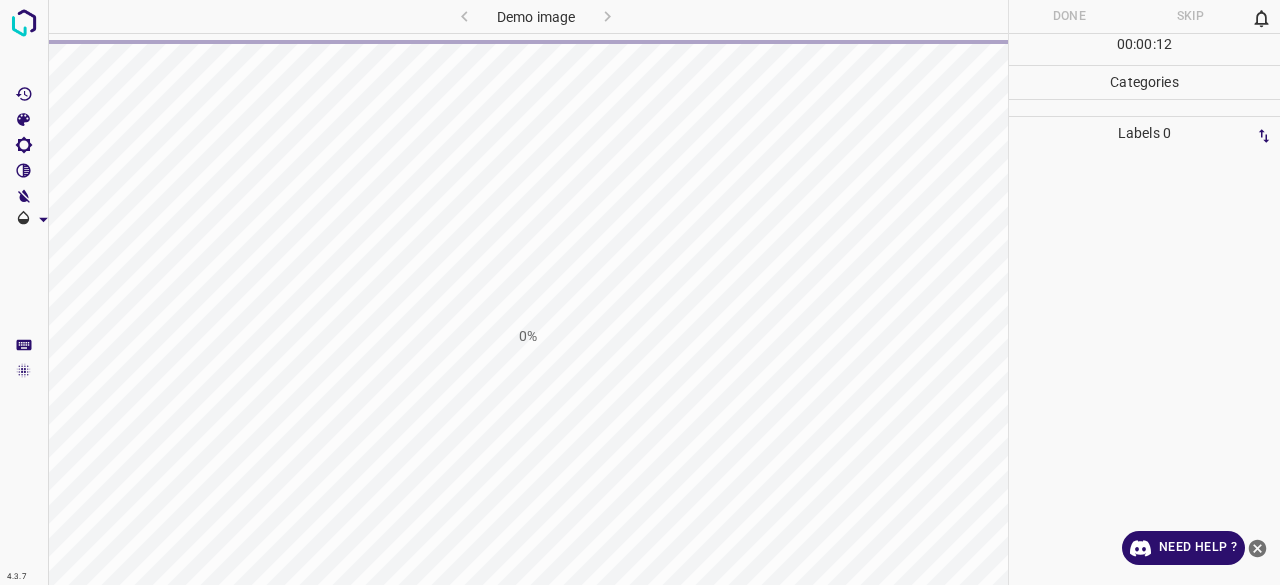 click on "0%" at bounding box center (528, 336) 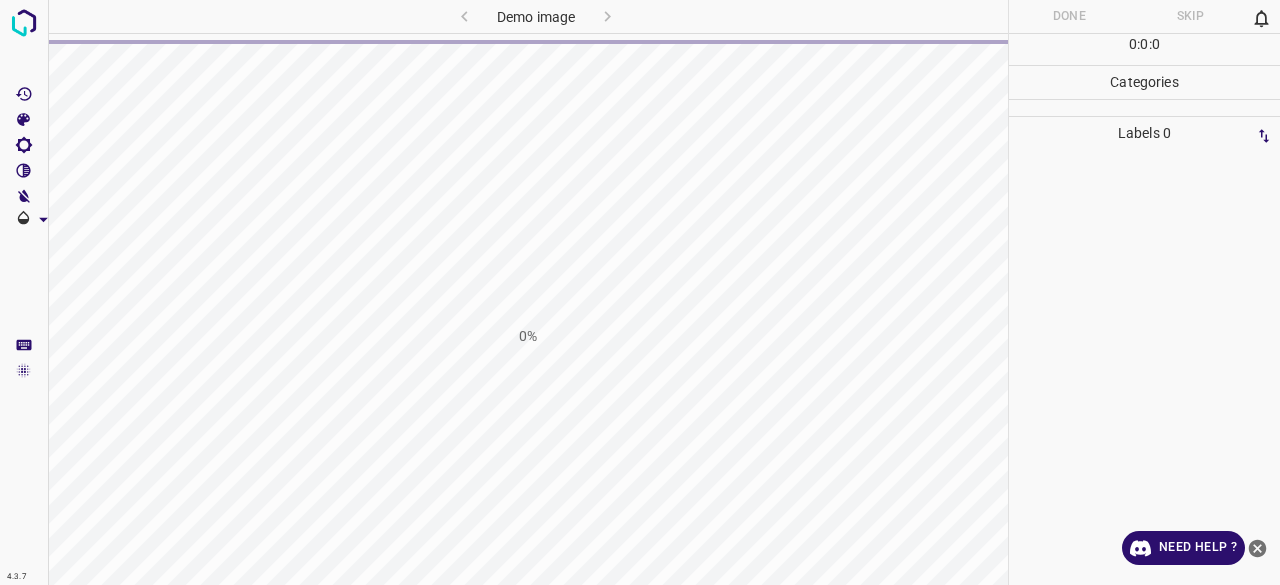 scroll, scrollTop: 0, scrollLeft: 0, axis: both 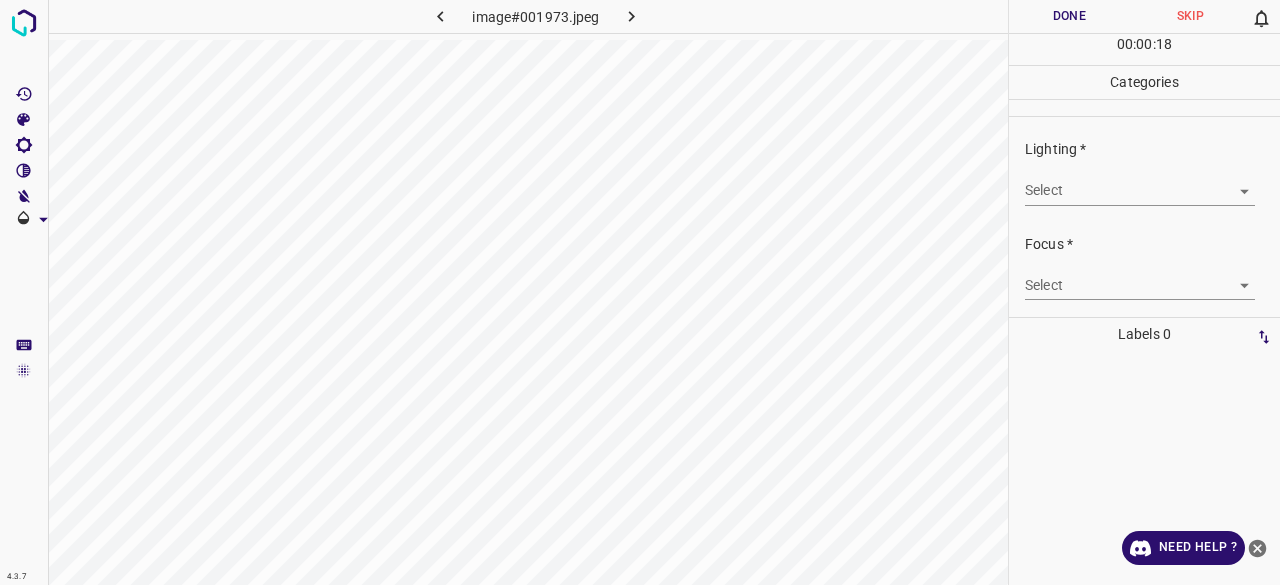 click on "4.3.7 image#001973.jpeg Done Skip 0 00   : 00   : 18   Categories Lighting *  Select ​ Focus *  Select ​ Overall *  Select ​ Labels   0 Categories 1 Lighting 2 Focus 3 Overall Tools Space Change between modes (Draw & Edit) I Auto labeling R Restore zoom M Zoom in N Zoom out Delete Delete selecte label Filters Z Restore filters X Saturation filter C Brightness filter V Contrast filter B Gray scale filter General O Download Need Help ? - Text - Hide - Delete" at bounding box center [640, 292] 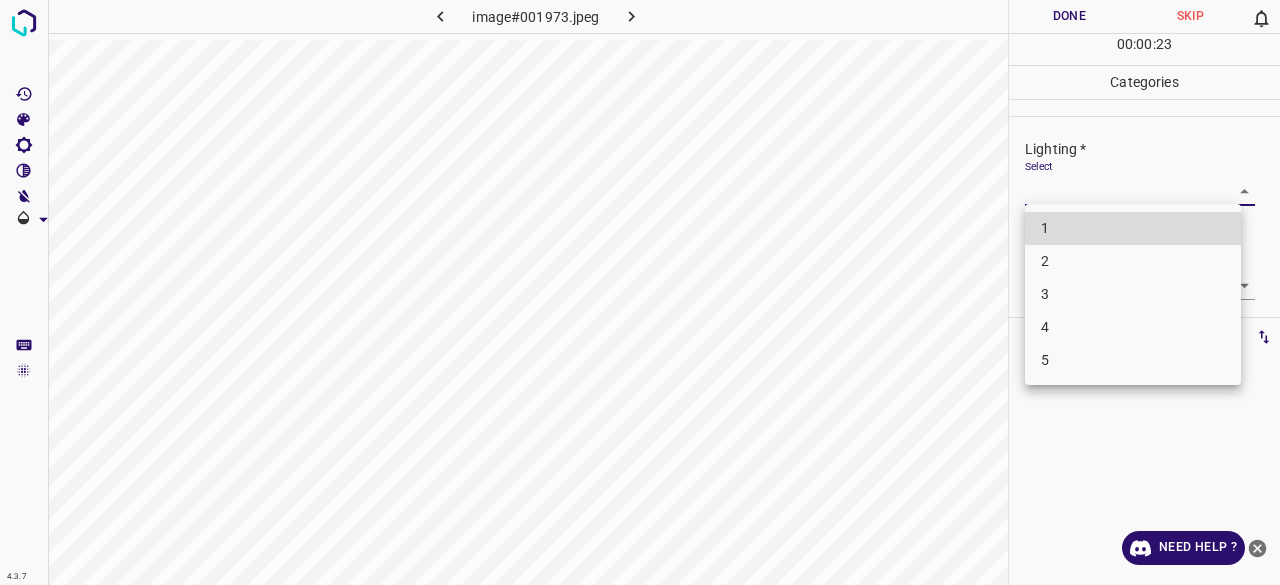 click on "3" at bounding box center (1133, 294) 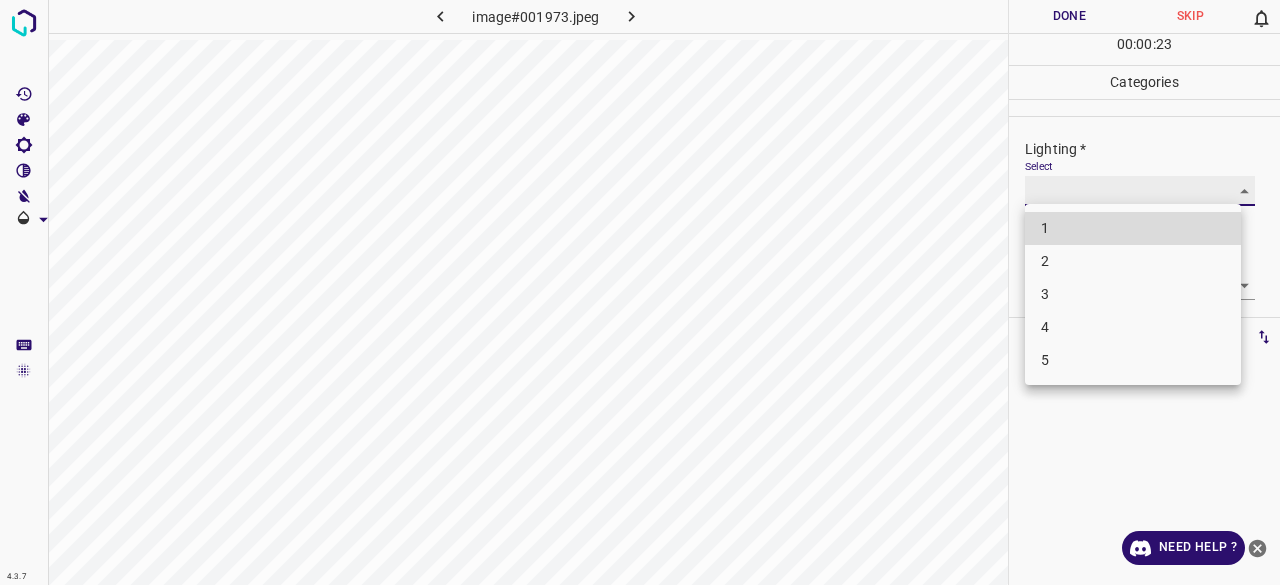 type on "3" 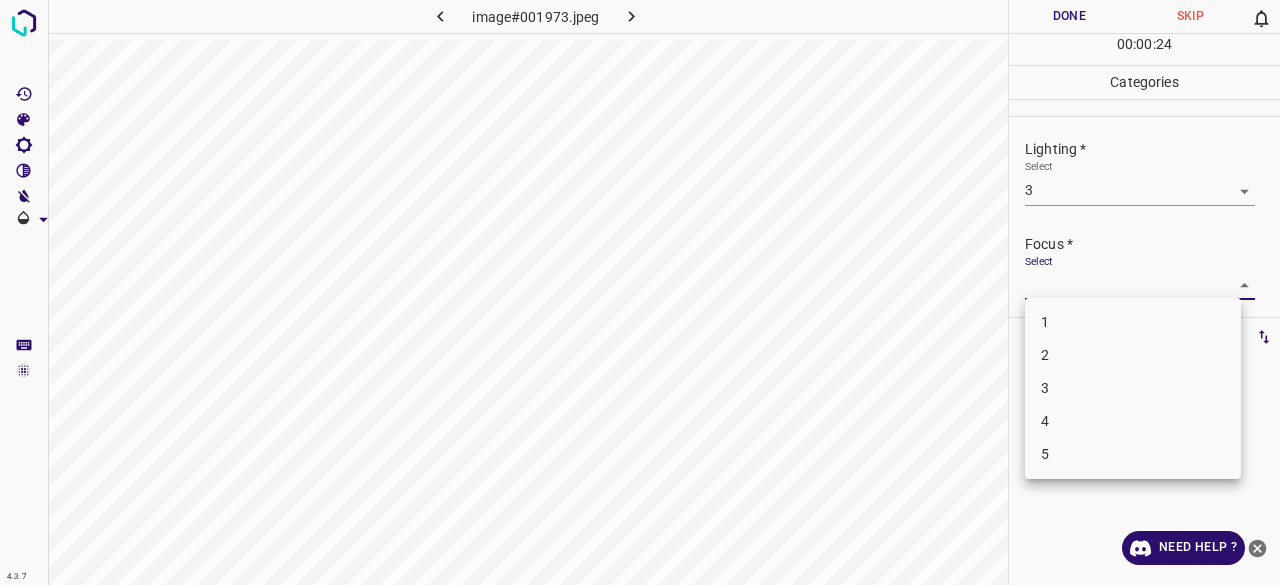 click on "4.3.7 image#001973.jpeg Done Skip 0 00   : 00   : 24   Categories Lighting *  Select 3 3 Focus *  Select ​ Overall *  Select ​ Labels   0 Categories 1 Lighting 2 Focus 3 Overall Tools Space Change between modes (Draw & Edit) I Auto labeling R Restore zoom M Zoom in N Zoom out Delete Delete selecte label Filters Z Restore filters X Saturation filter C Brightness filter V Contrast filter B Gray scale filter General O Download Need Help ? - Text - Hide - Delete 1 2 3 4 5" at bounding box center [640, 292] 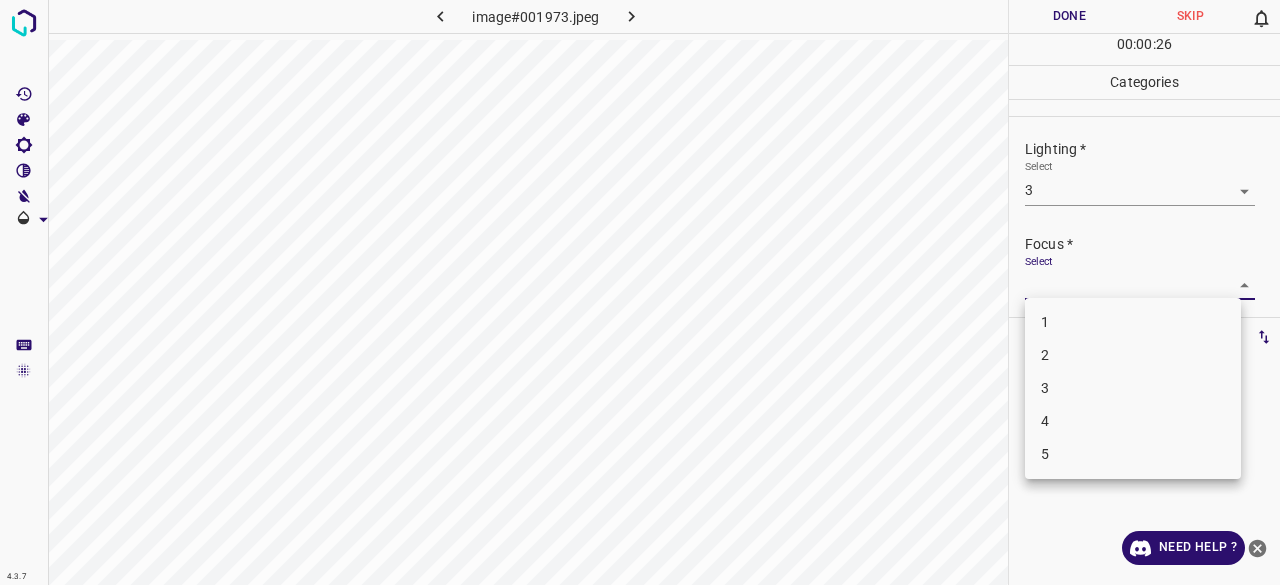 click at bounding box center [640, 292] 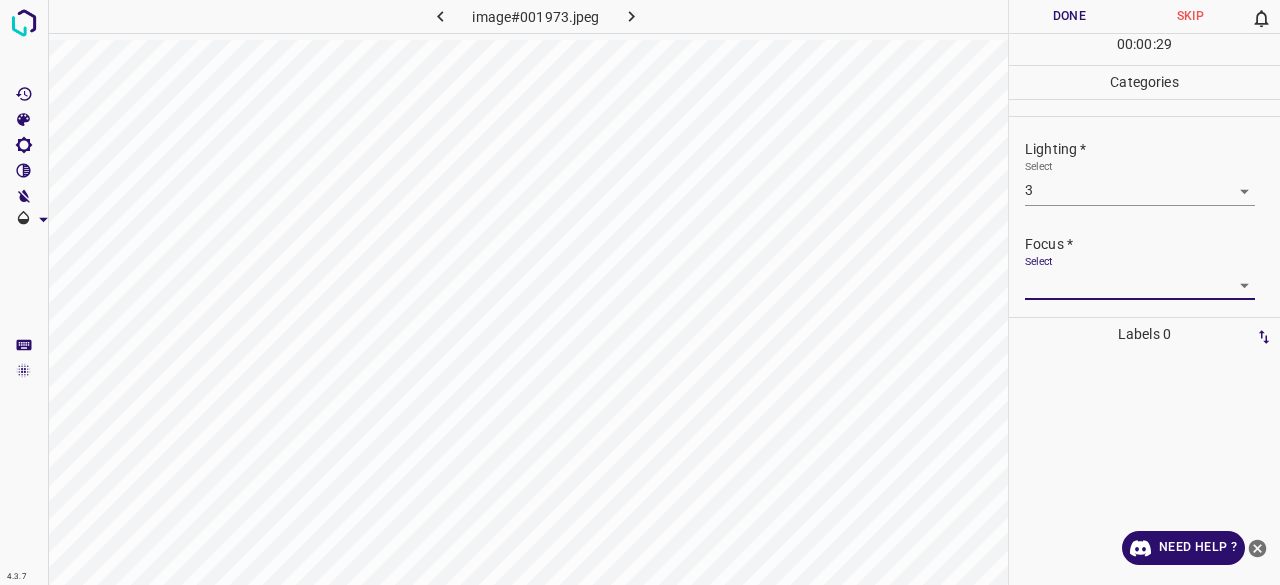 click on "4.3.7 image#001973.jpeg Done Skip 0 00   : 00   : 29   Categories Lighting *  Select 3 3 Focus *  Select ​ Overall *  Select ​ Labels   0 Categories 1 Lighting 2 Focus 3 Overall Tools Space Change between modes (Draw & Edit) I Auto labeling R Restore zoom M Zoom in N Zoom out Delete Delete selecte label Filters Z Restore filters X Saturation filter C Brightness filter V Contrast filter B Gray scale filter General O Download Need Help ? - Text - Hide - Delete" at bounding box center (640, 292) 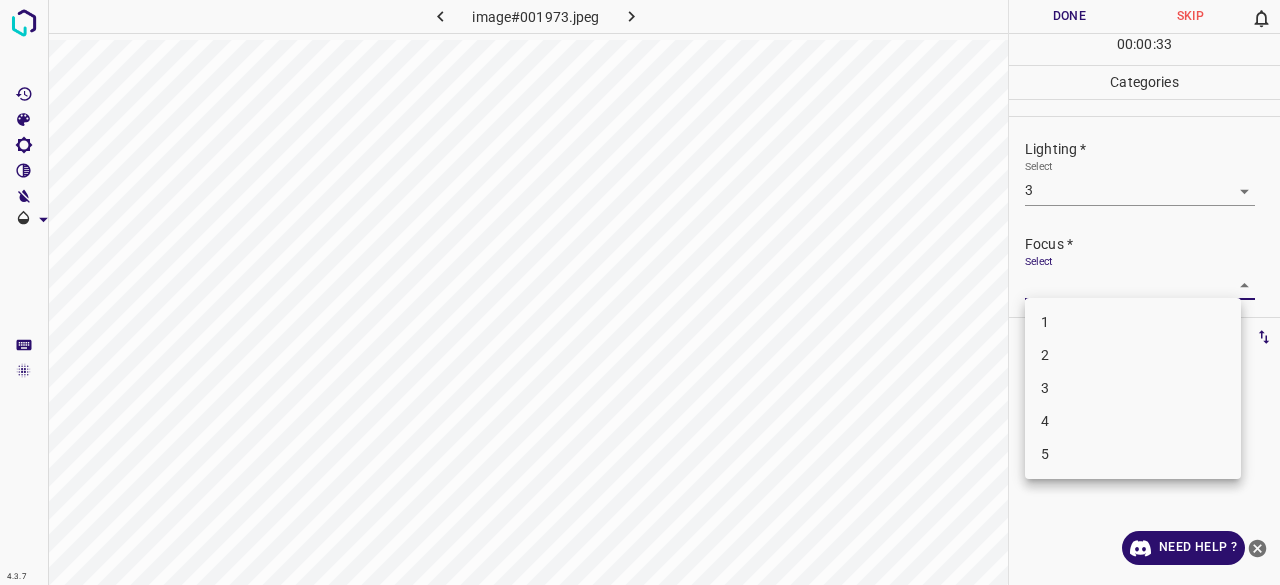 click on "2" at bounding box center [1133, 355] 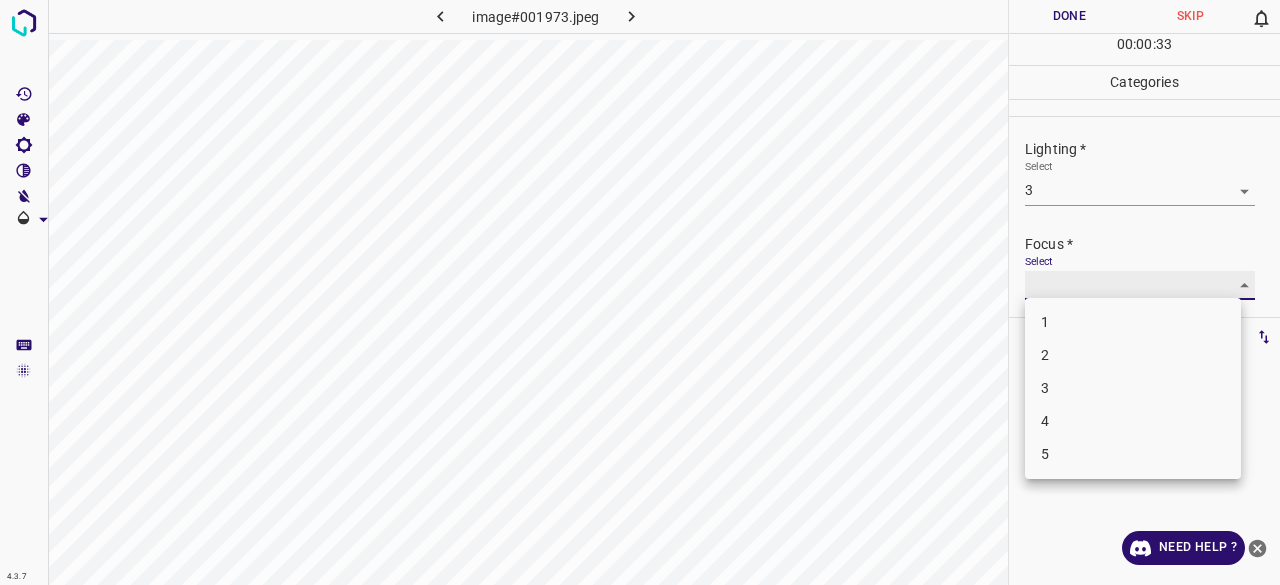 type on "2" 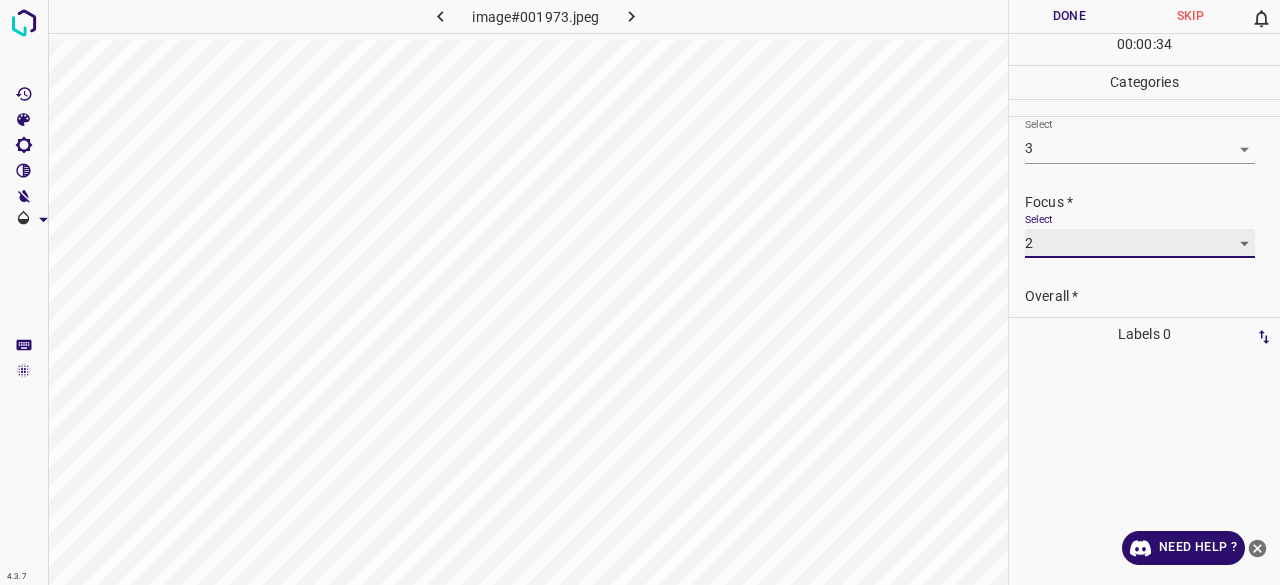 scroll, scrollTop: 98, scrollLeft: 0, axis: vertical 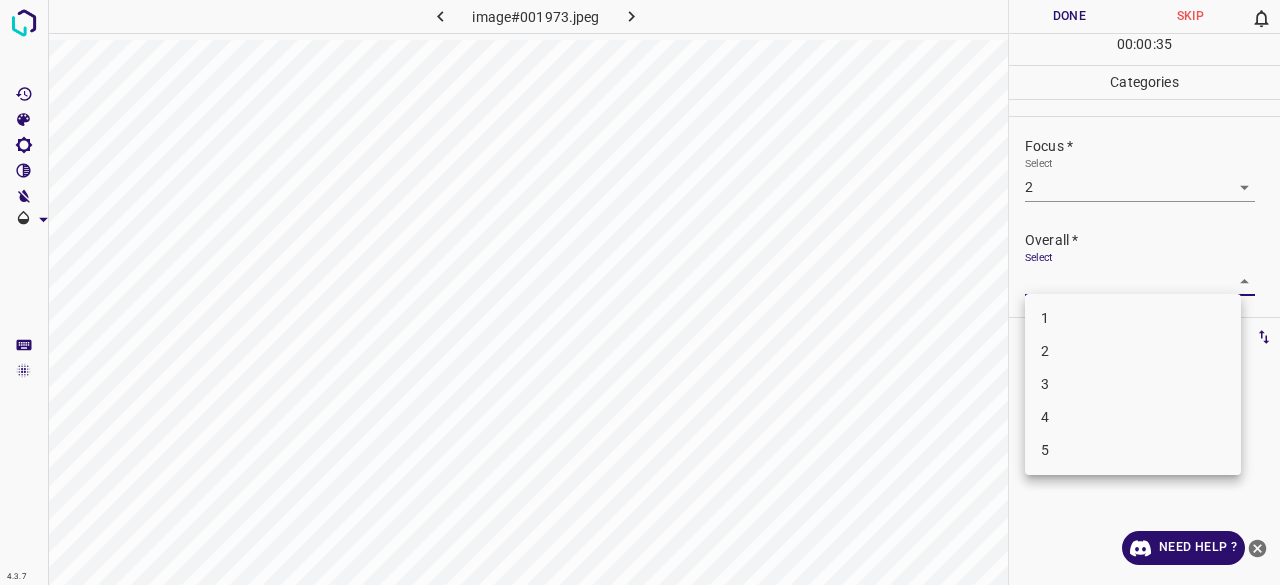 click on "4.3.7 image#001973.jpeg Done Skip 0 00   : 00   : 35   Categories Lighting *  Select 3 3 Focus *  Select 2 2 Overall *  Select ​ Labels   0 Categories 1 Lighting 2 Focus 3 Overall Tools Space Change between modes (Draw & Edit) I Auto labeling R Restore zoom M Zoom in N Zoom out Delete Delete selecte label Filters Z Restore filters X Saturation filter C Brightness filter V Contrast filter B Gray scale filter General O Download Need Help ? - Text - Hide - Delete 1 2 3 4 5" at bounding box center (640, 292) 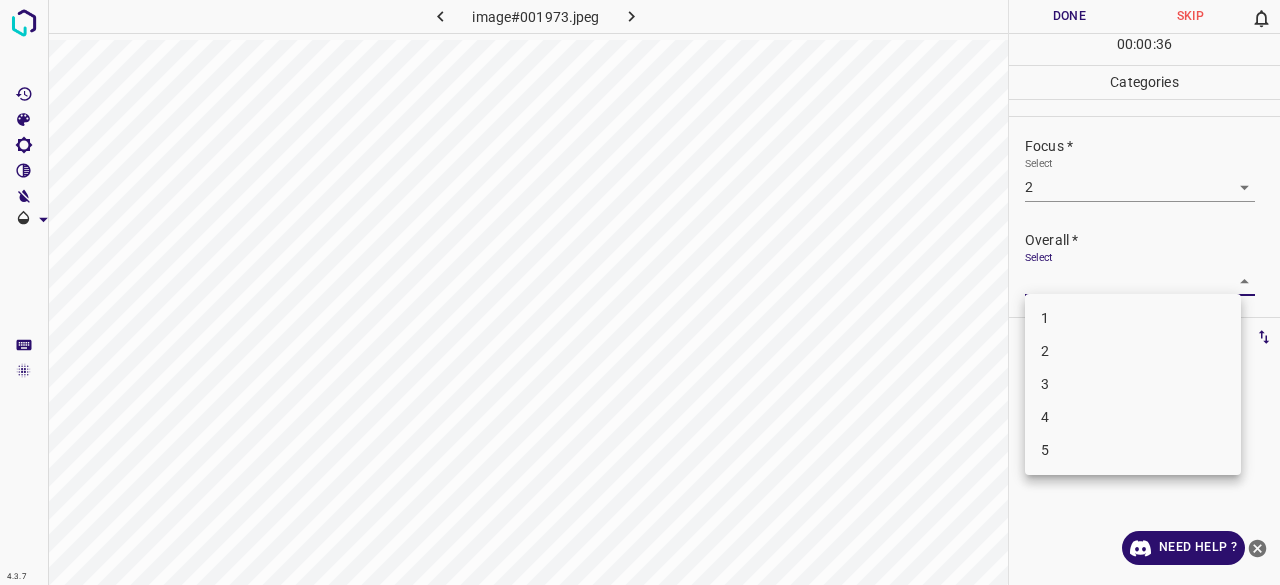 click on "3" at bounding box center [1133, 384] 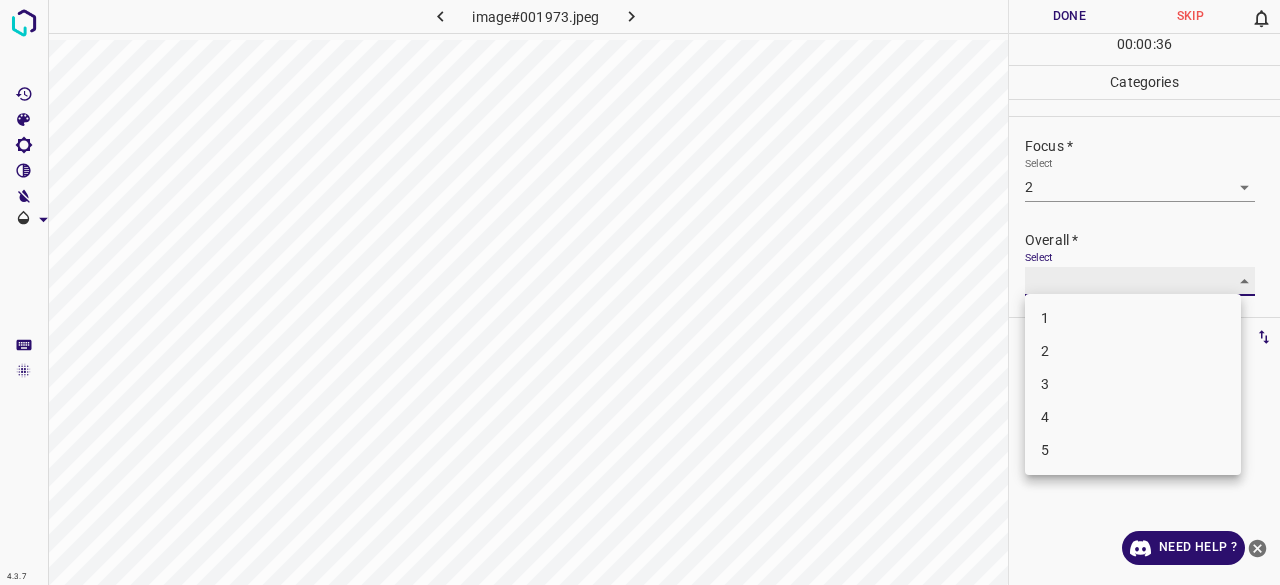 type on "3" 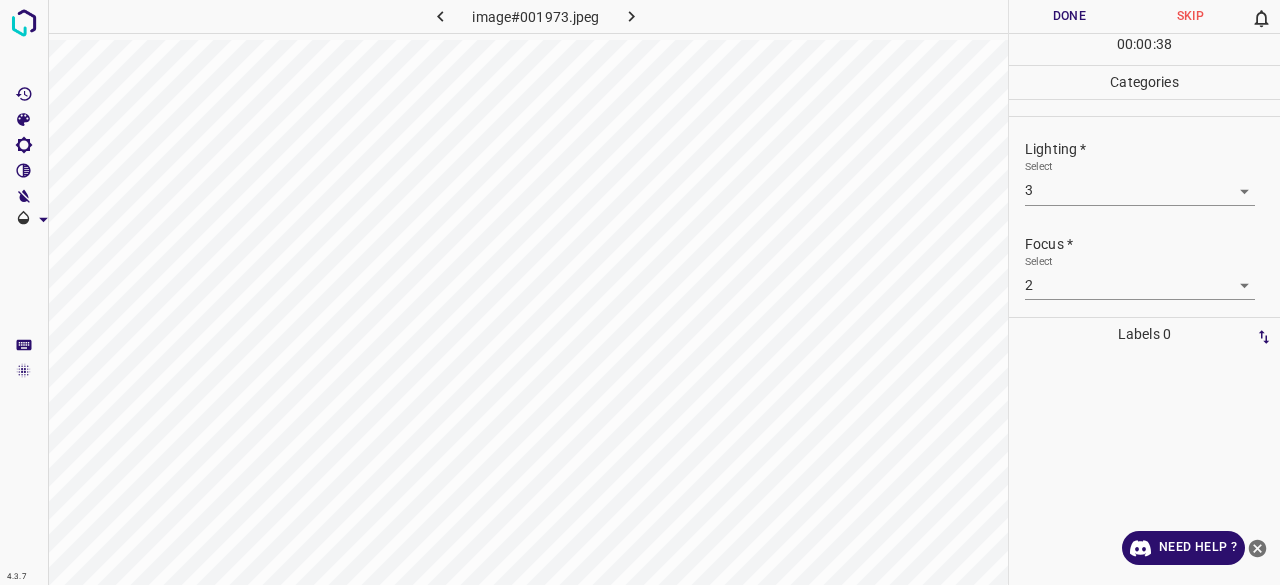 scroll, scrollTop: 98, scrollLeft: 0, axis: vertical 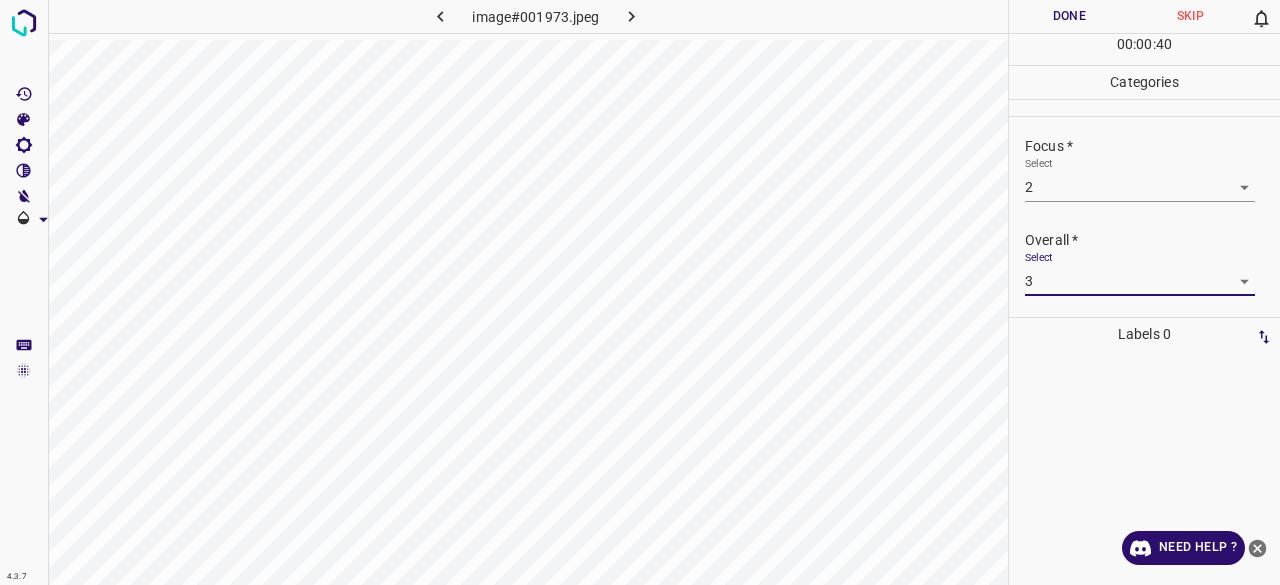 click on "Done" at bounding box center [1069, 16] 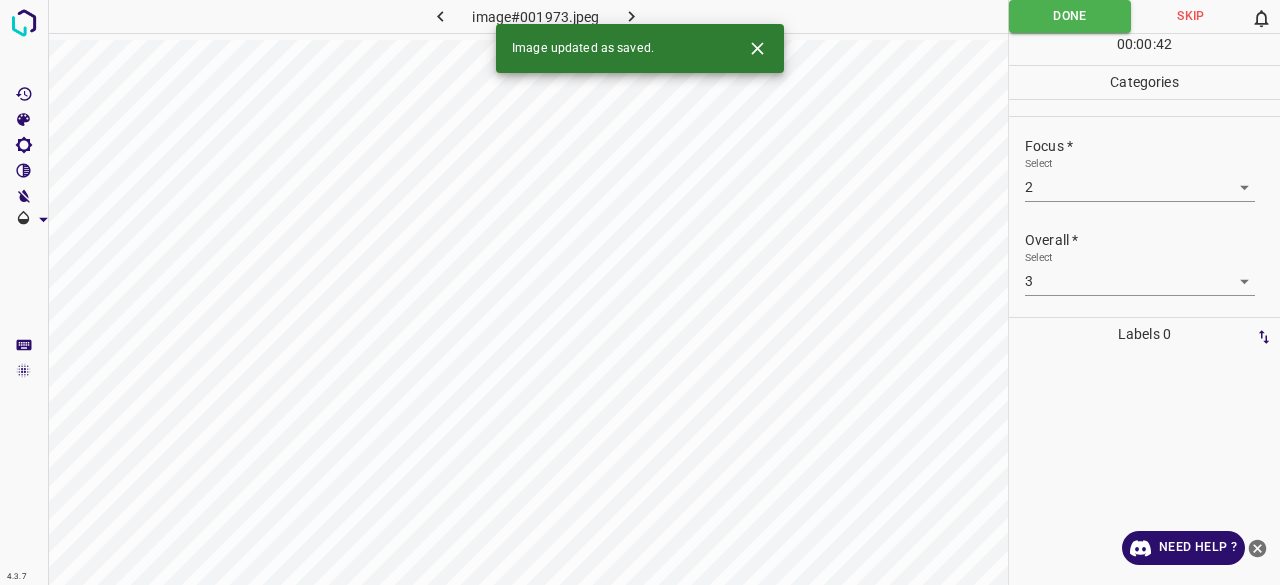 click 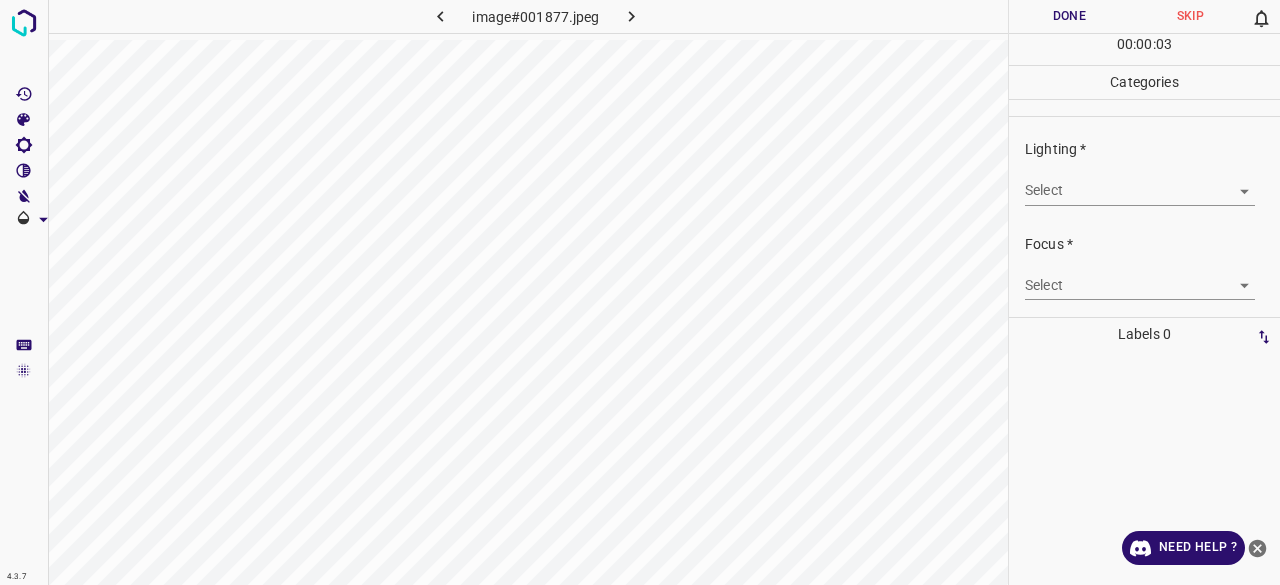 click on "4.3.7 image#001877.jpeg Done Skip 0 00   : 00   : 03   Categories Lighting *  Select ​ Focus *  Select ​ Overall *  Select ​ Labels   0 Categories 1 Lighting 2 Focus 3 Overall Tools Space Change between modes (Draw & Edit) I Auto labeling R Restore zoom M Zoom in N Zoom out Delete Delete selecte label Filters Z Restore filters X Saturation filter C Brightness filter V Contrast filter B Gray scale filter General O Download Need Help ? - Text - Hide - Delete" at bounding box center (640, 292) 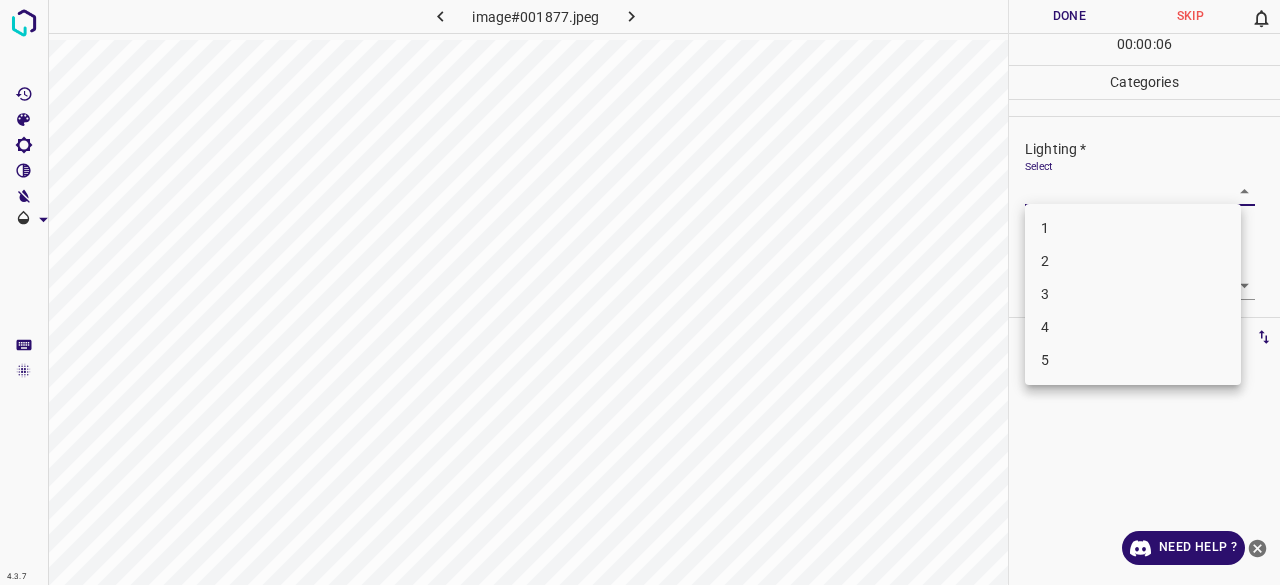 click on "2" at bounding box center [1133, 261] 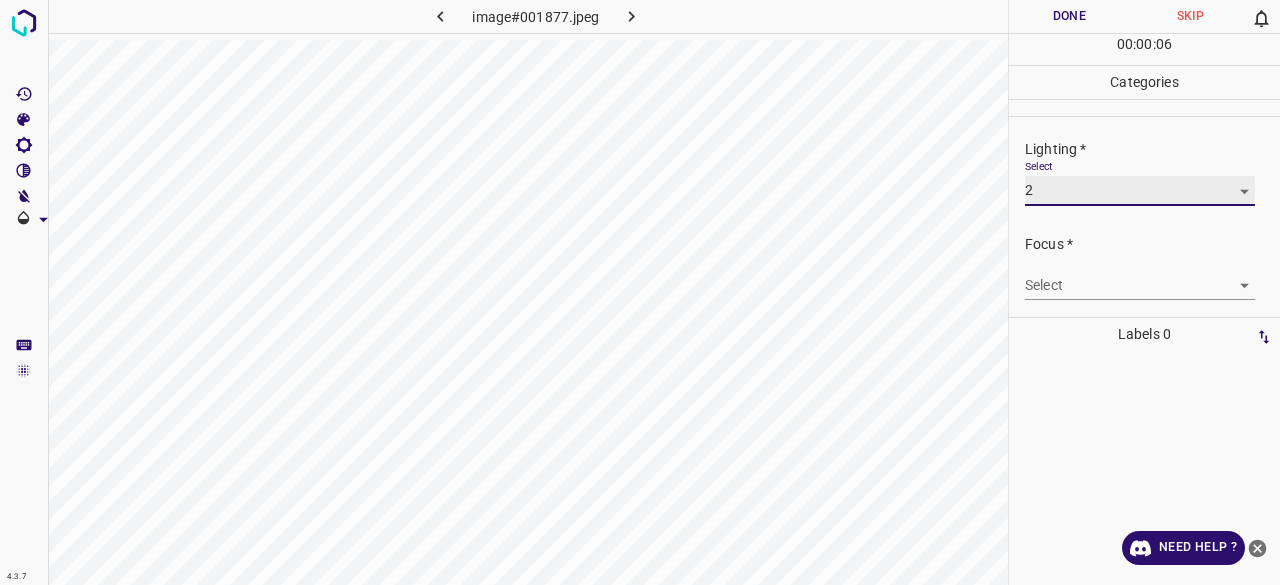 type on "2" 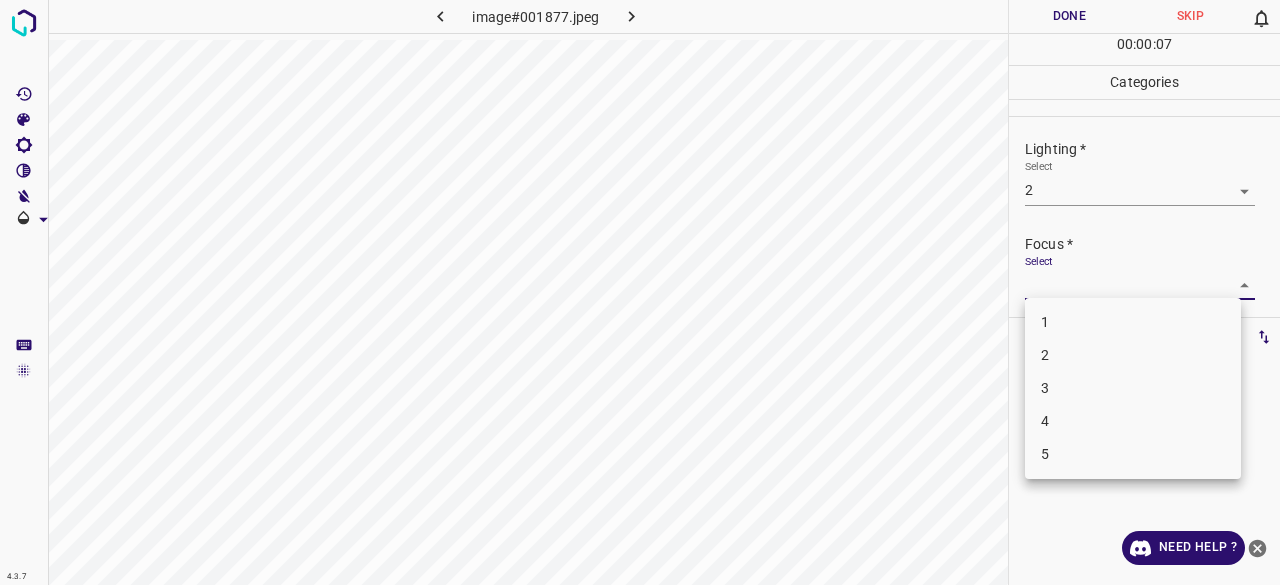 click on "4.3.7 image#001877.jpeg Done Skip 0 00   : 00   : 07   Categories Lighting *  Select 2 2 Focus *  Select ​ Overall *  Select ​ Labels   0 Categories 1 Lighting 2 Focus 3 Overall Tools Space Change between modes (Draw & Edit) I Auto labeling R Restore zoom M Zoom in N Zoom out Delete Delete selecte label Filters Z Restore filters X Saturation filter C Brightness filter V Contrast filter B Gray scale filter General O Download Need Help ? - Text - Hide - Delete 1 2 3 4 5" at bounding box center [640, 292] 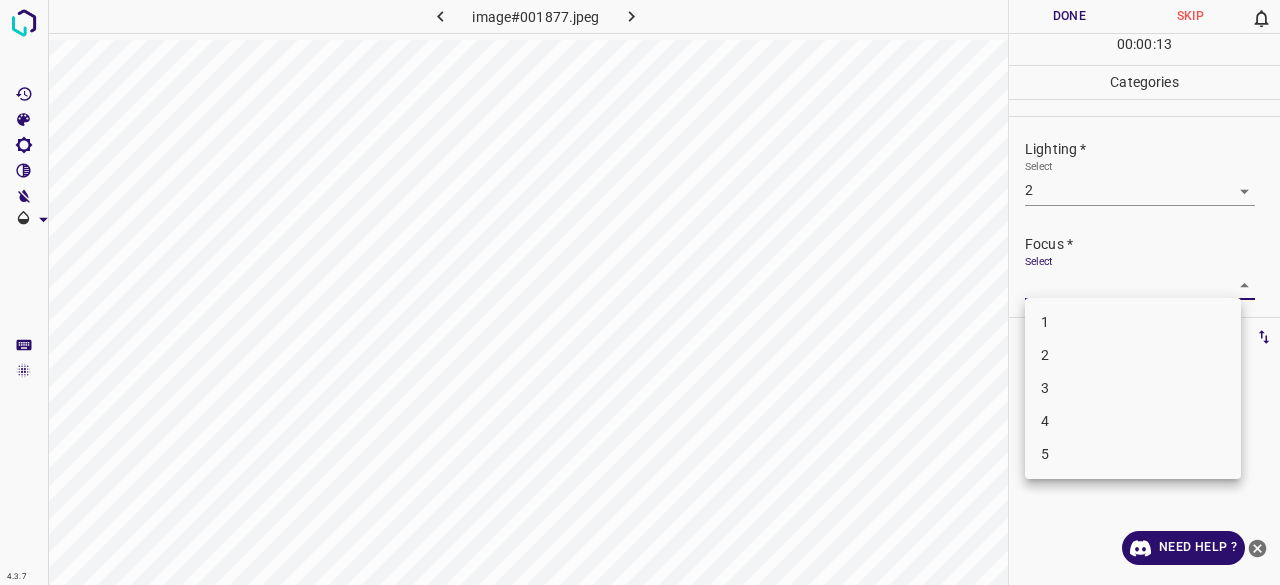 click on "2" at bounding box center [1133, 355] 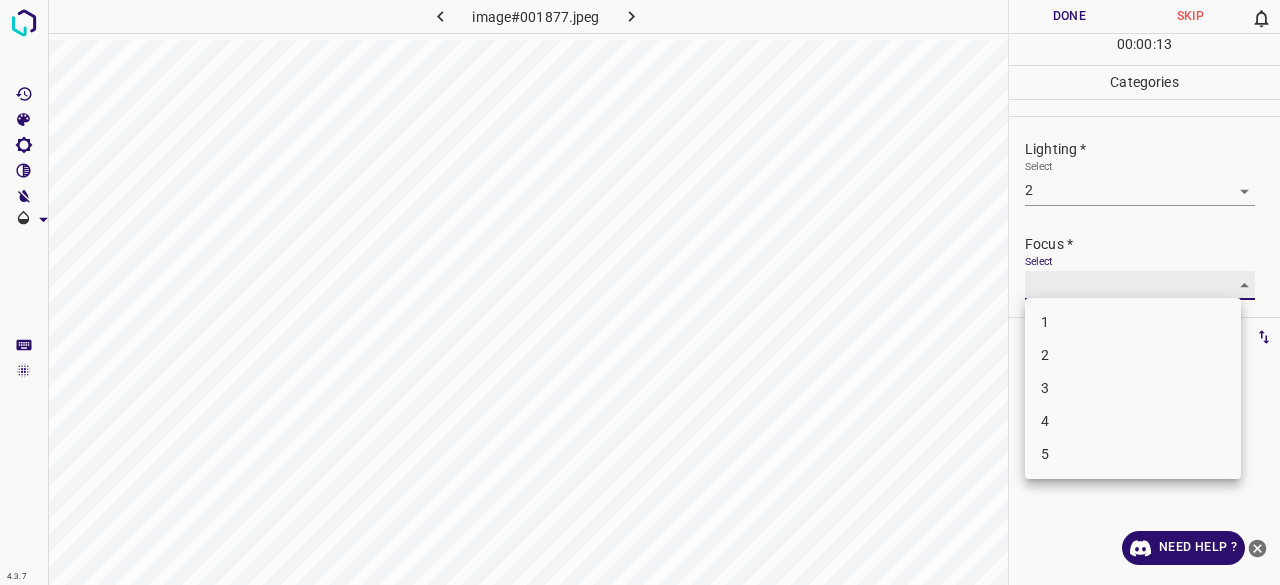 type on "2" 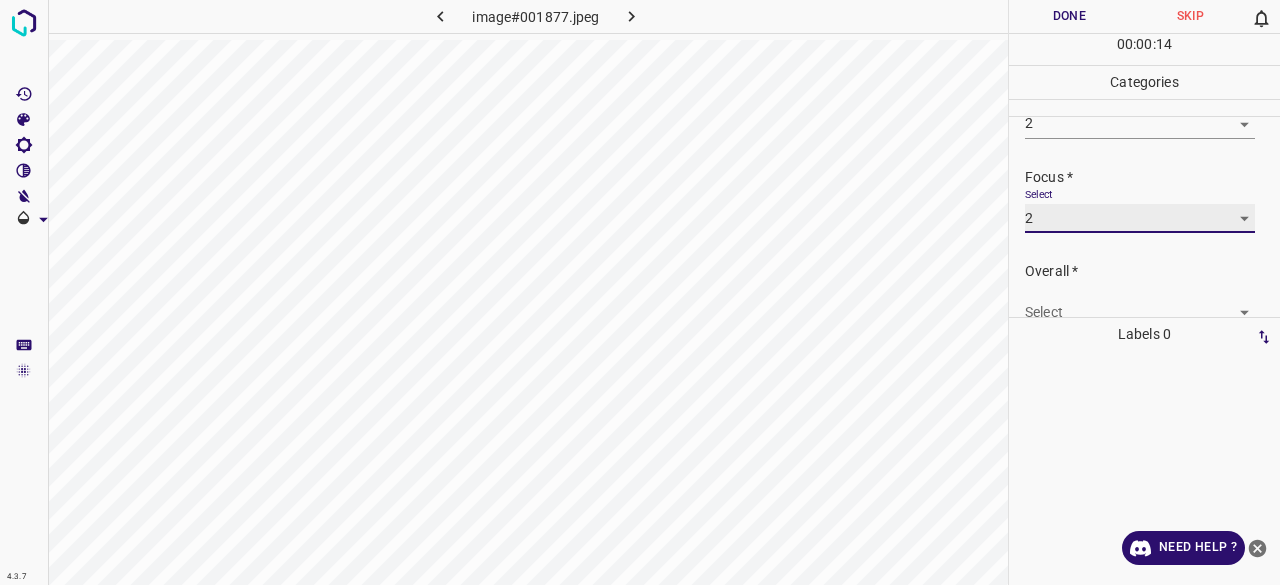 scroll, scrollTop: 98, scrollLeft: 0, axis: vertical 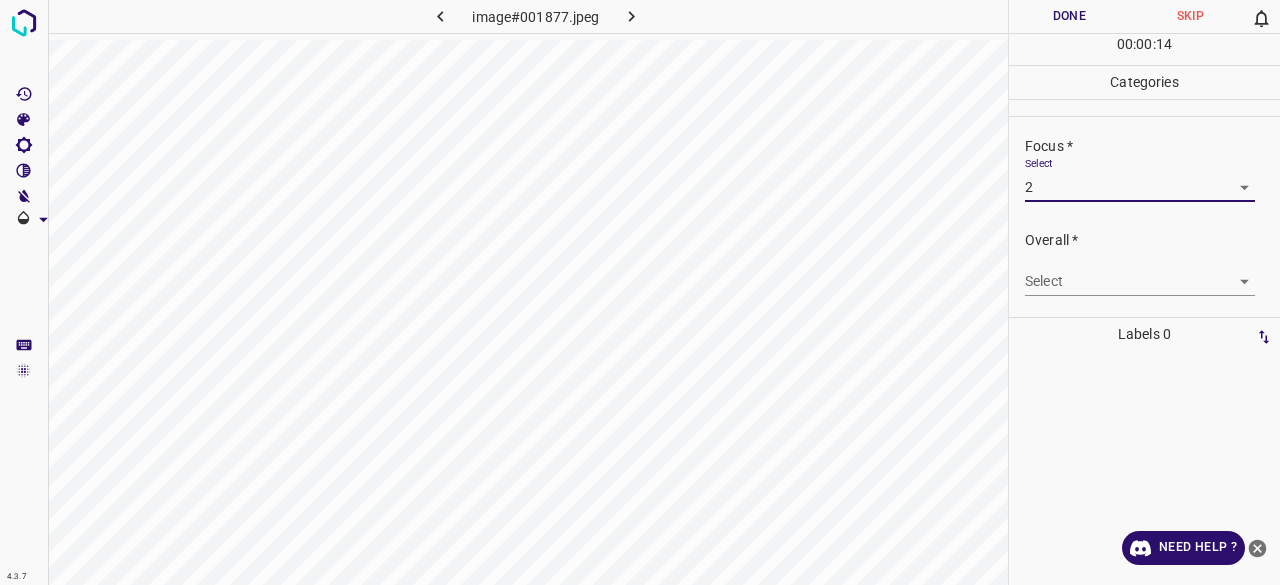 click on "4.3.7 image#001877.jpeg Done Skip 0 00   : 00   : 14   Categories Lighting *  Select 2 2 Focus *  Select 2 2 Overall *  Select ​ Labels   0 Categories 1 Lighting 2 Focus 3 Overall Tools Space Change between modes (Draw & Edit) I Auto labeling R Restore zoom M Zoom in N Zoom out Delete Delete selecte label Filters Z Restore filters X Saturation filter C Brightness filter V Contrast filter B Gray scale filter General O Download Need Help ? - Text - Hide - Delete" at bounding box center (640, 292) 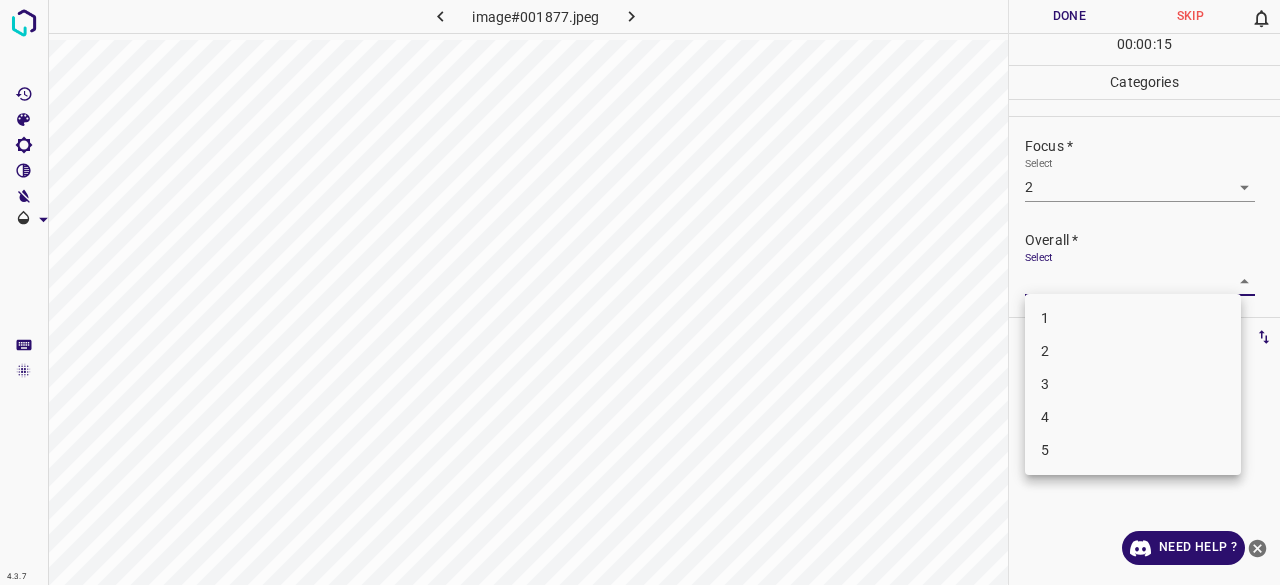 click on "2" at bounding box center (1133, 351) 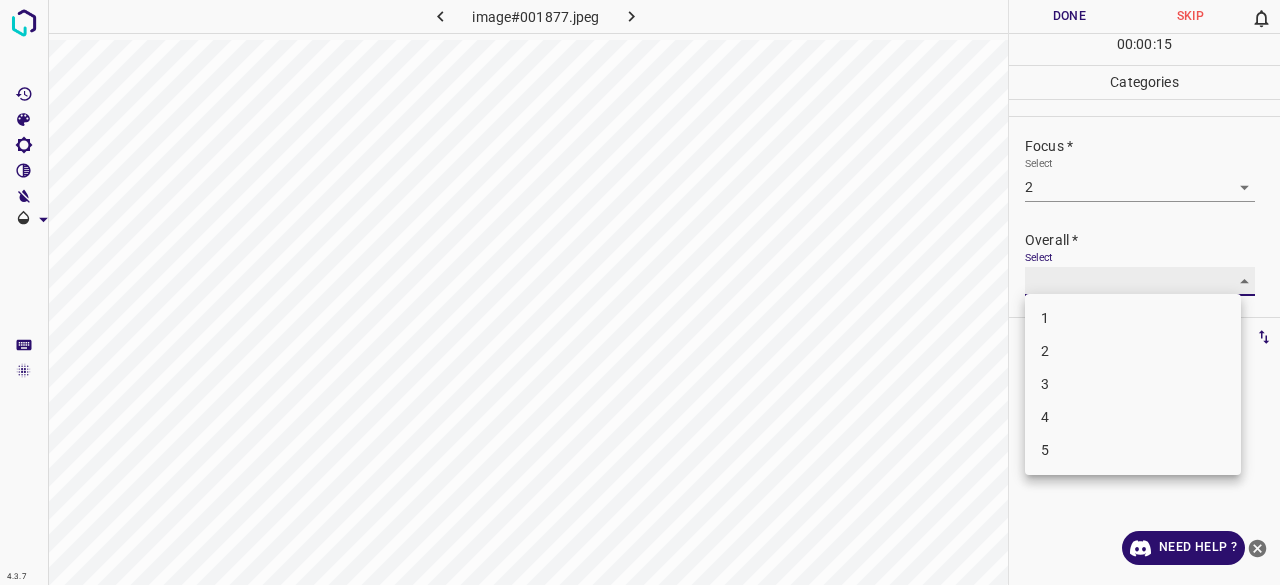 type on "2" 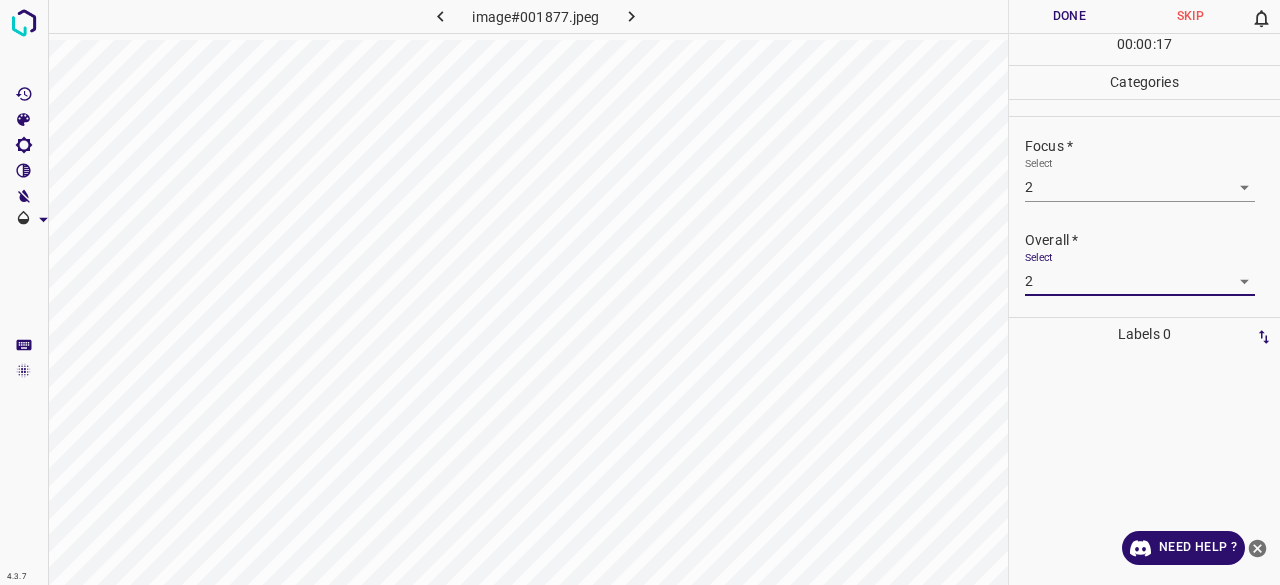 click on "Done" at bounding box center [1069, 16] 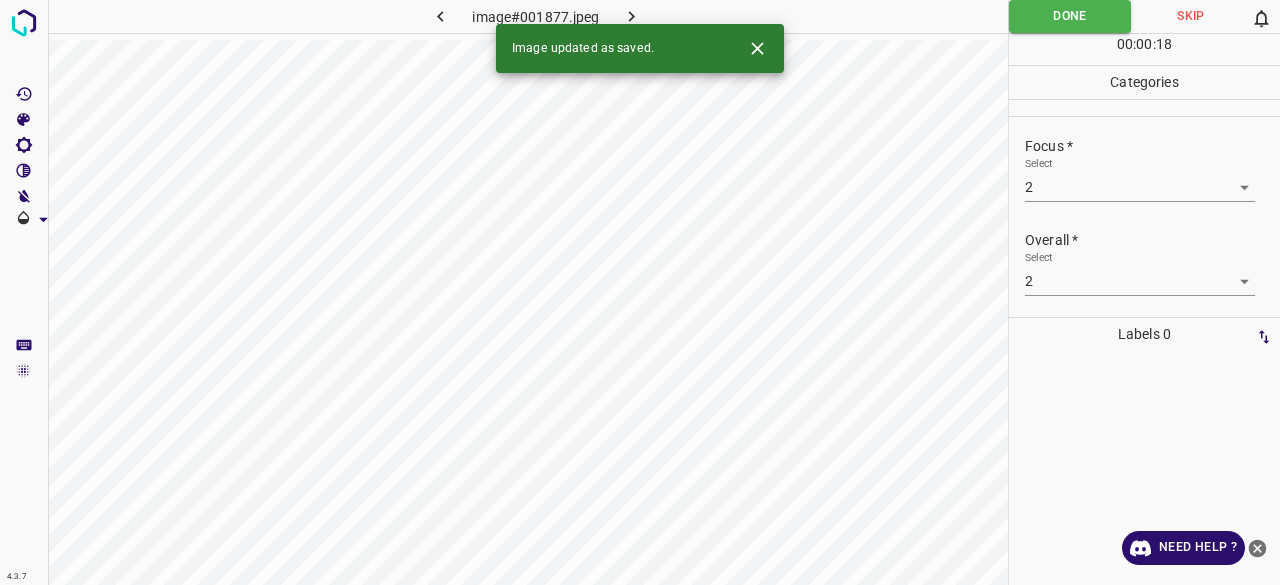 click 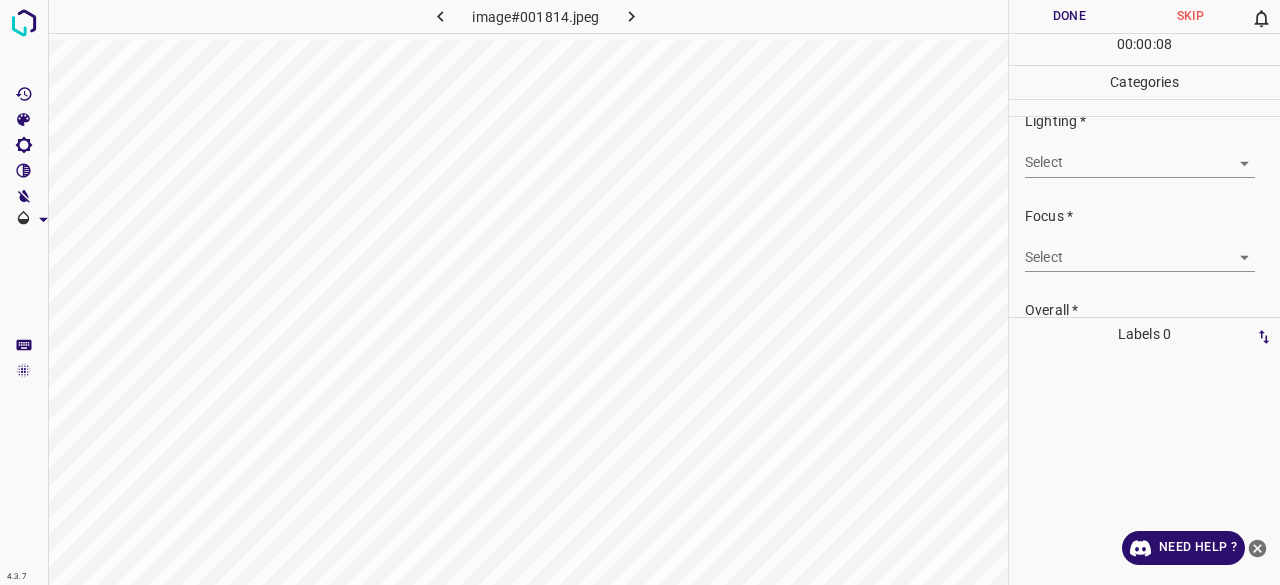 scroll, scrollTop: 0, scrollLeft: 0, axis: both 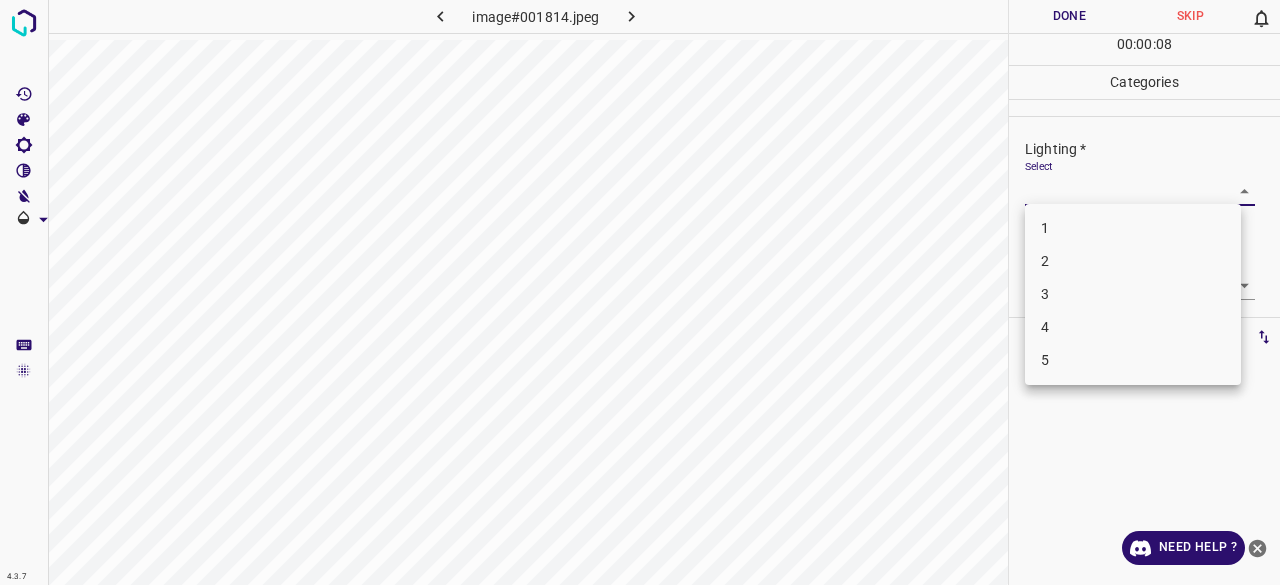 click on "4.3.7 image#001814.jpeg Done Skip 0 00   : 00   : 08   Categories Lighting *  Select ​ Focus *  Select ​ Overall *  Select ​ Labels   0 Categories 1 Lighting 2 Focus 3 Overall Tools Space Change between modes (Draw & Edit) I Auto labeling R Restore zoom M Zoom in N Zoom out Delete Delete selecte label Filters Z Restore filters X Saturation filter C Brightness filter V Contrast filter B Gray scale filter General O Download Need Help ? - Text - Hide - Delete 1 2 3 4 5" at bounding box center (640, 292) 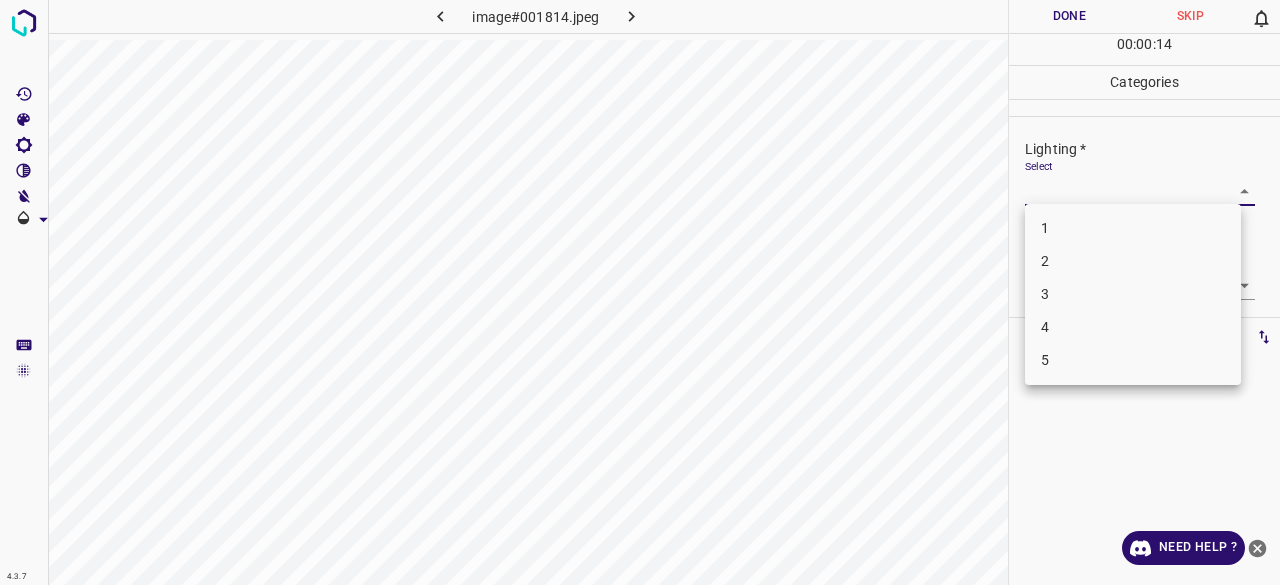 click on "3" at bounding box center (1133, 294) 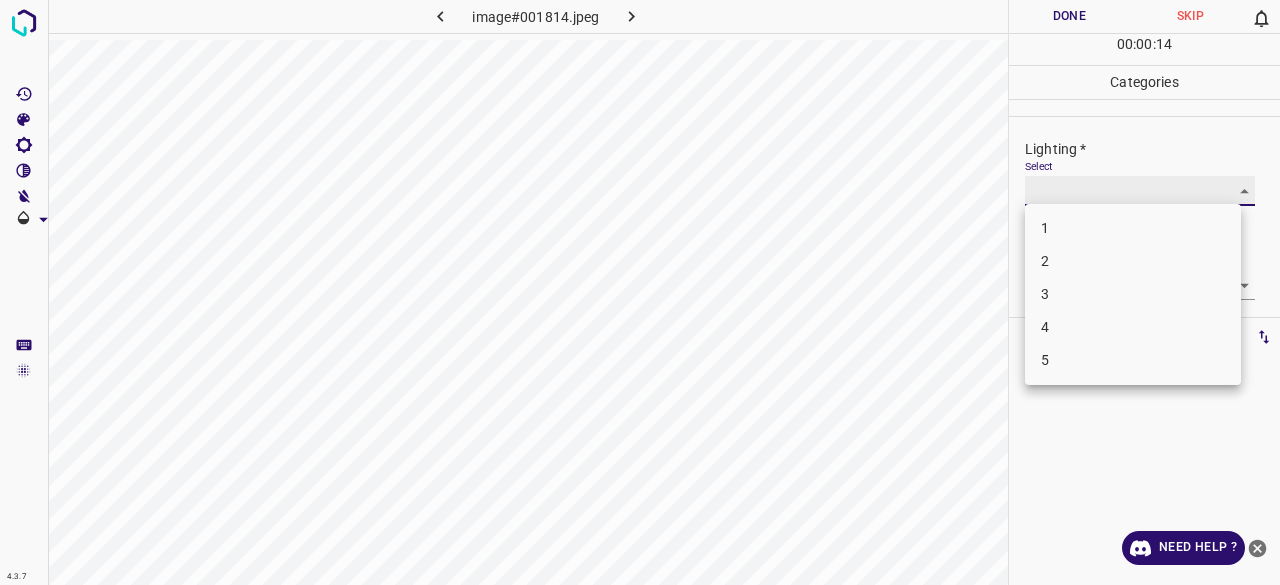 type on "3" 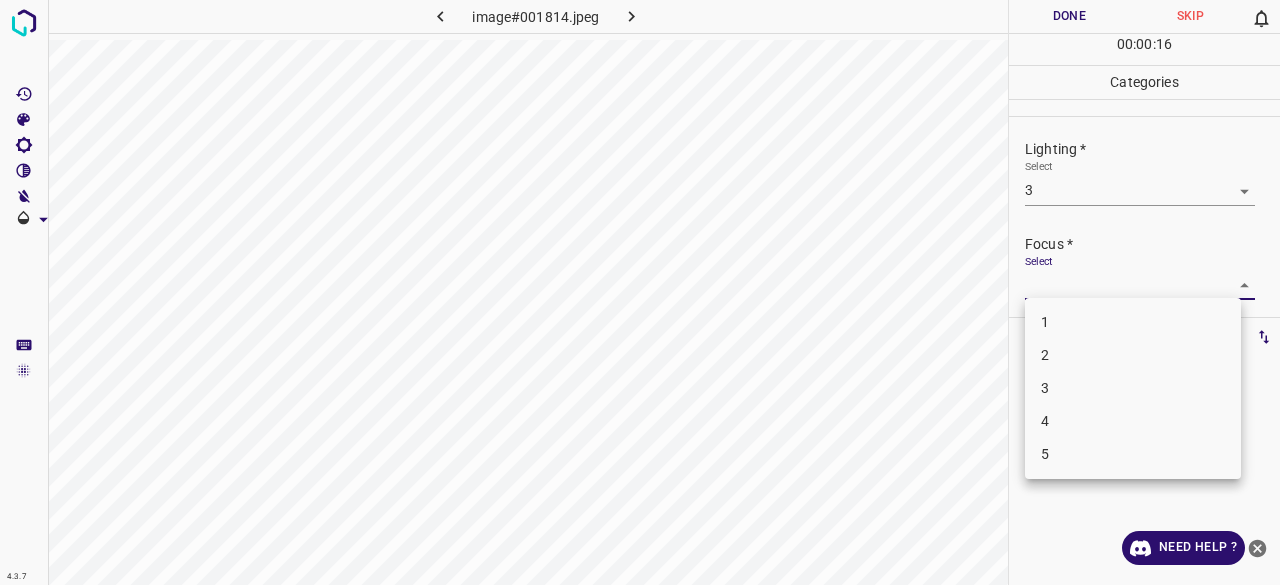 click on "4.3.7 image#001814.jpeg Done Skip 0 00   : 00   : 16   Categories Lighting *  Select 3 3 Focus *  Select ​ Overall *  Select ​ Labels   0 Categories 1 Lighting 2 Focus 3 Overall Tools Space Change between modes (Draw & Edit) I Auto labeling R Restore zoom M Zoom in N Zoom out Delete Delete selecte label Filters Z Restore filters X Saturation filter C Brightness filter V Contrast filter B Gray scale filter General O Download Need Help ? - Text - Hide - Delete 1 2 3 4 5" at bounding box center [640, 292] 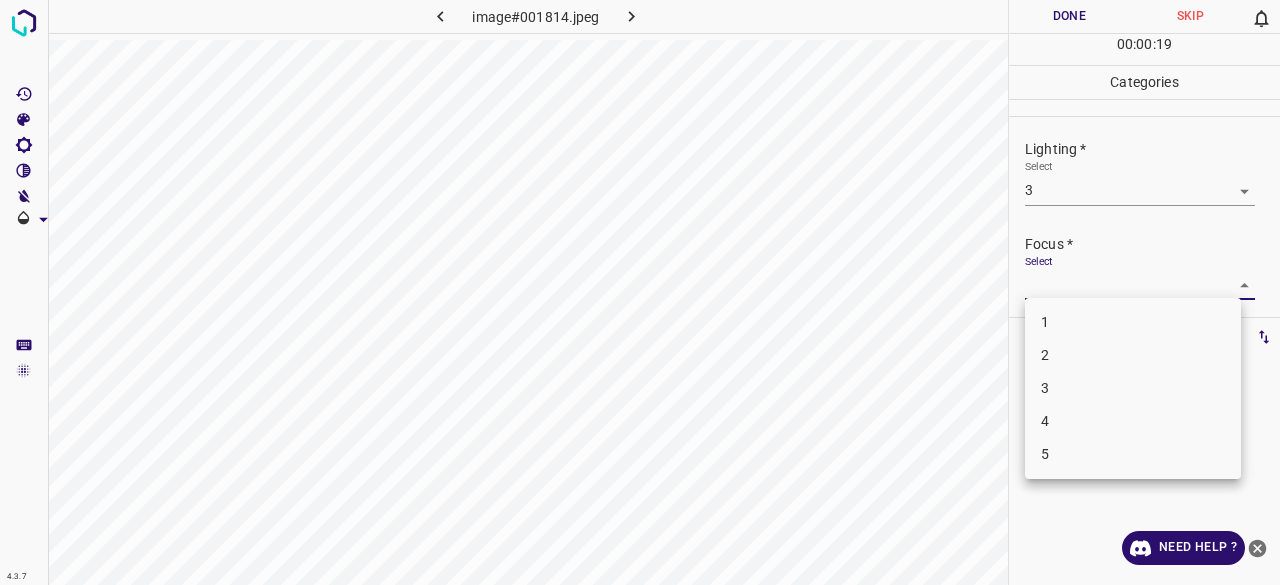click on "2" at bounding box center [1133, 355] 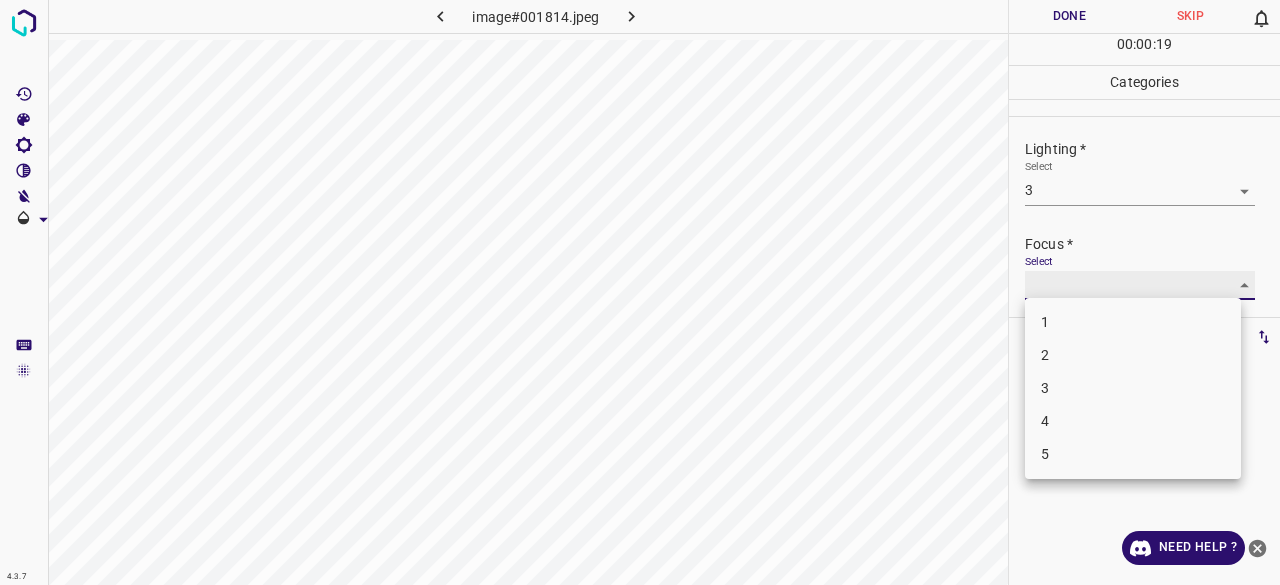 type on "2" 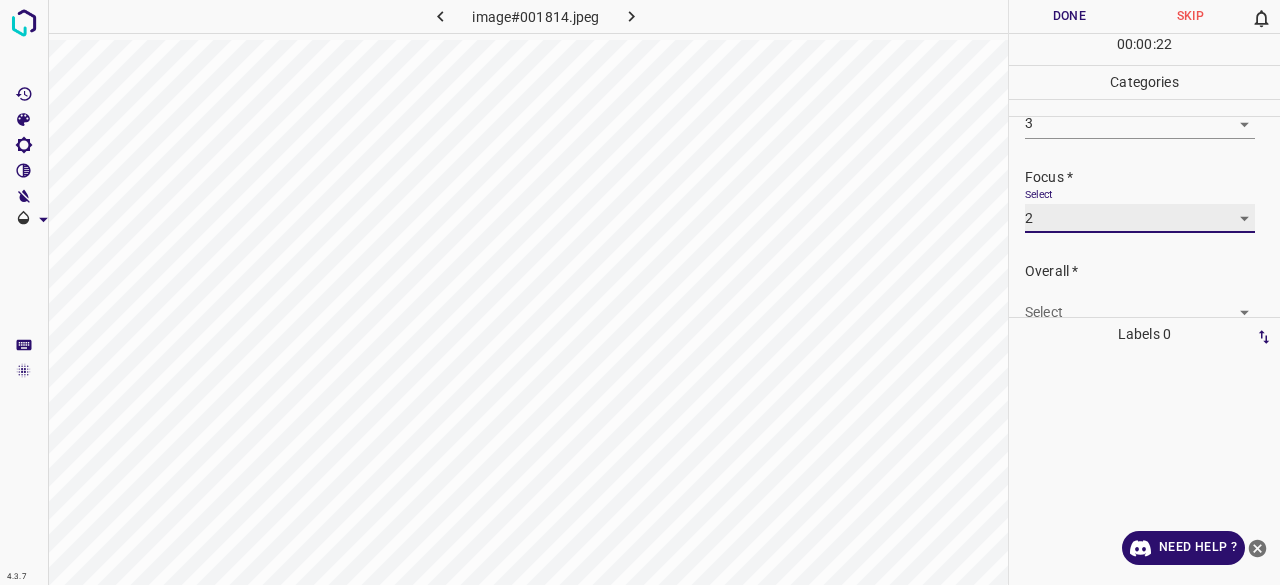 scroll, scrollTop: 98, scrollLeft: 0, axis: vertical 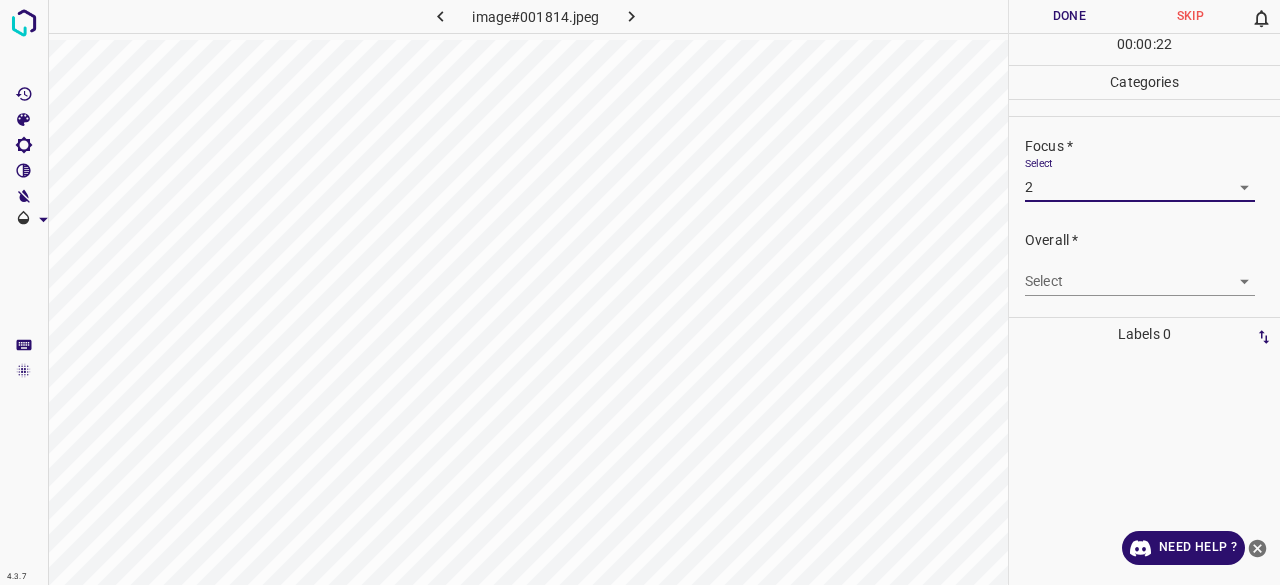 click on "4.3.7 image#001814.jpeg Done Skip 0 00   : 00   : 22   Categories Lighting *  Select 3 3 Focus *  Select 2 2 Overall *  Select ​ Labels   0 Categories 1 Lighting 2 Focus 3 Overall Tools Space Change between modes (Draw & Edit) I Auto labeling R Restore zoom M Zoom in N Zoom out Delete Delete selecte label Filters Z Restore filters X Saturation filter C Brightness filter V Contrast filter B Gray scale filter General O Download Need Help ? - Text - Hide - Delete" at bounding box center (640, 292) 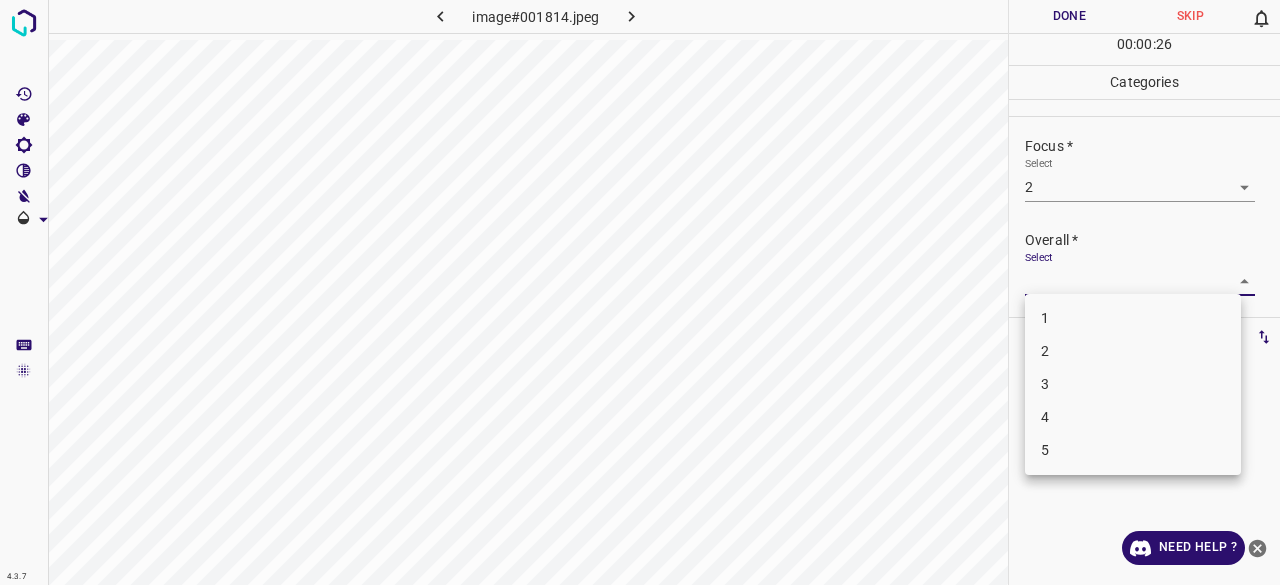 click on "3" at bounding box center (1133, 384) 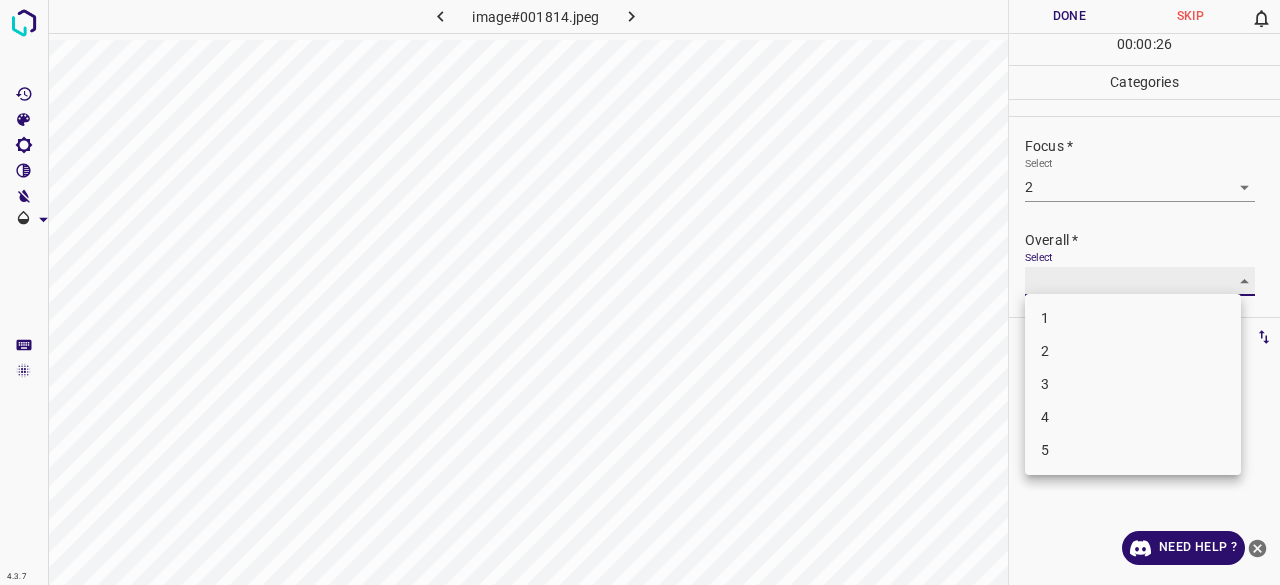 type on "3" 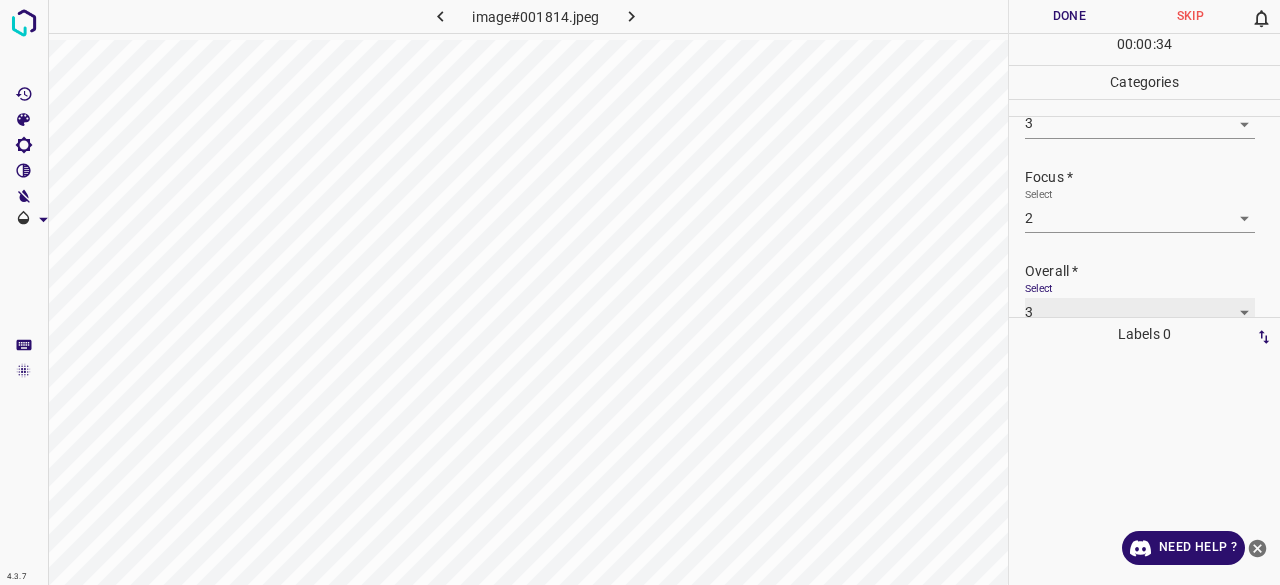scroll, scrollTop: 98, scrollLeft: 0, axis: vertical 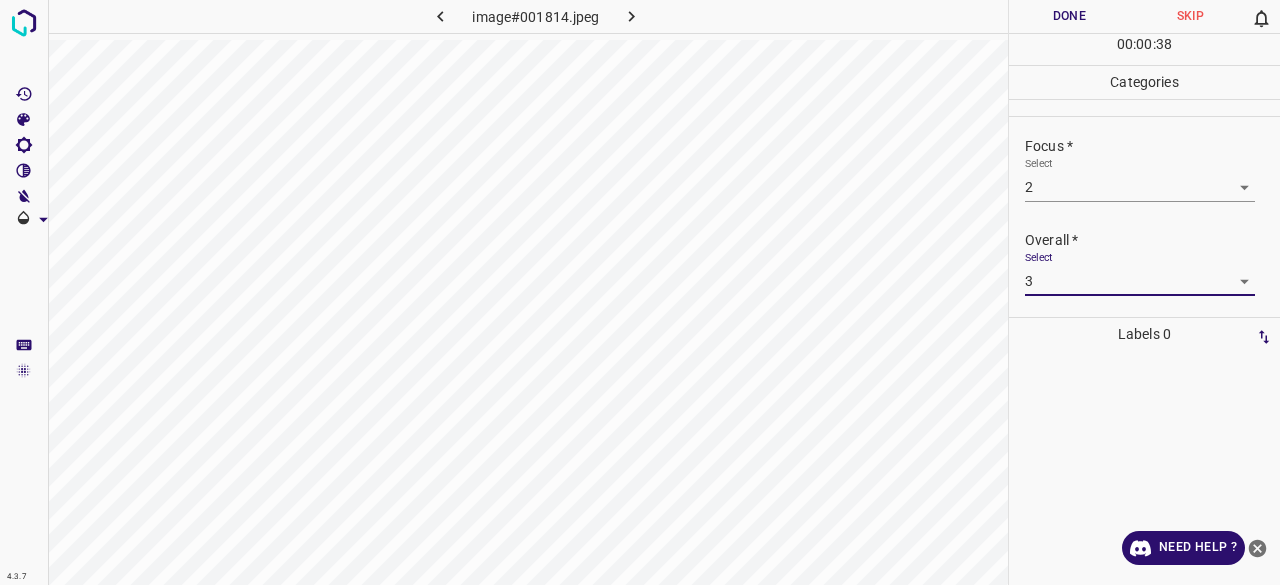 click on "Done" at bounding box center (1069, 16) 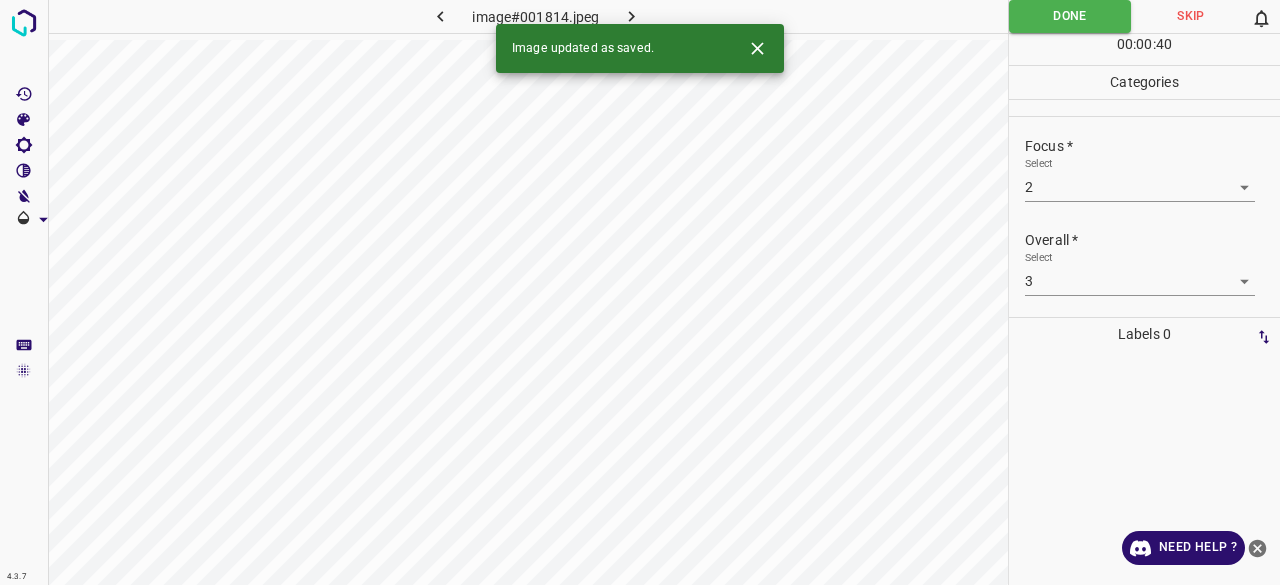 click 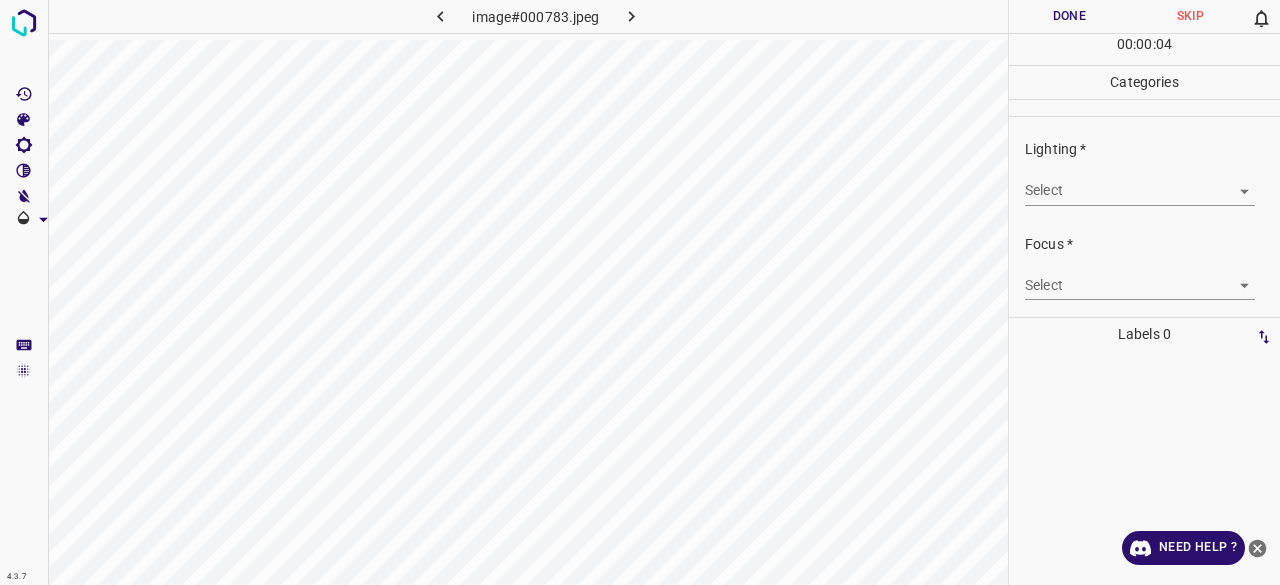 click on "4.3.7 image#000783.jpeg Done Skip 0 00   : 00   : 04   Categories Lighting *  Select ​ Focus *  Select ​ Overall *  Select ​ Labels   0 Categories 1 Lighting 2 Focus 3 Overall Tools Space Change between modes (Draw & Edit) I Auto labeling R Restore zoom M Zoom in N Zoom out Delete Delete selecte label Filters Z Restore filters X Saturation filter C Brightness filter V Contrast filter B Gray scale filter General O Download Need Help ? - Text - Hide - Delete" at bounding box center [640, 292] 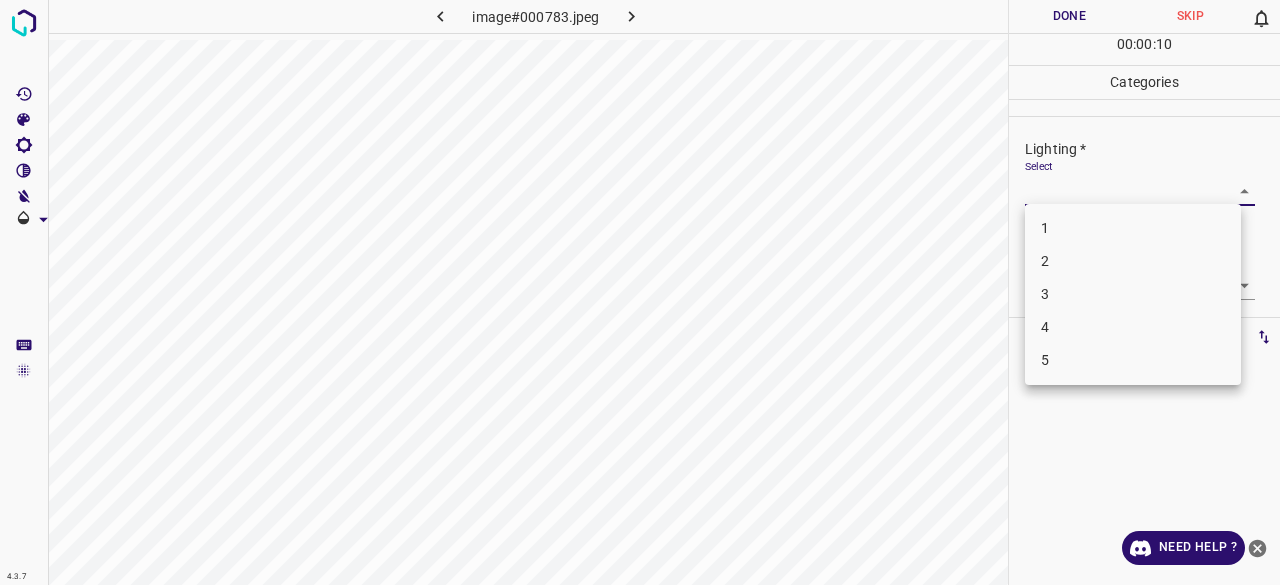 click on "3" at bounding box center (1133, 294) 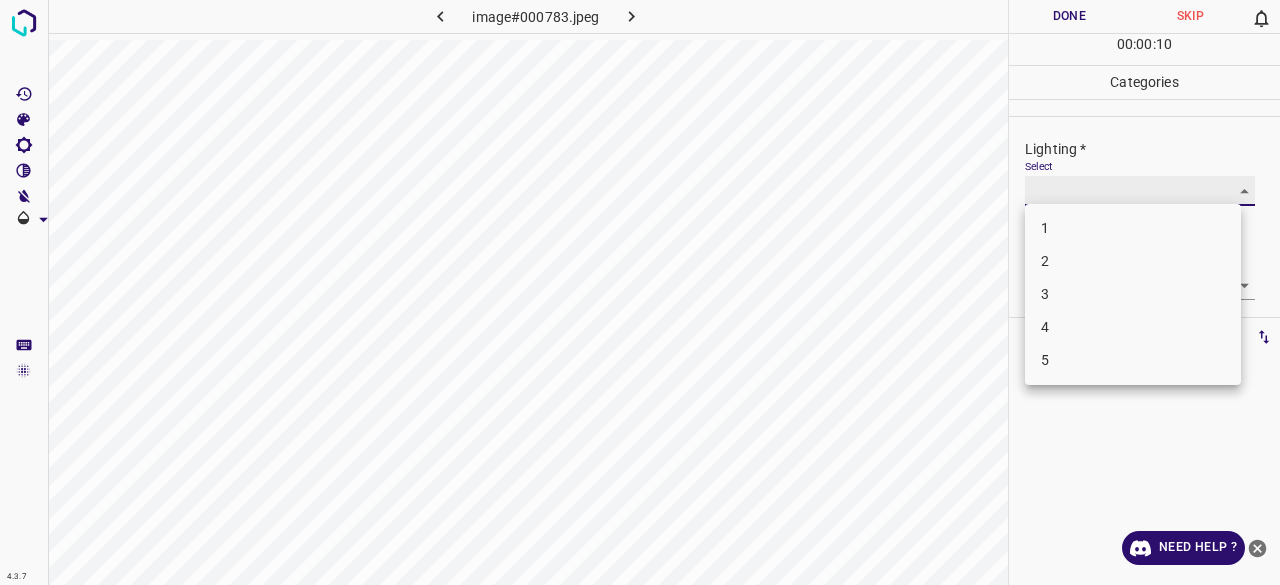 type on "3" 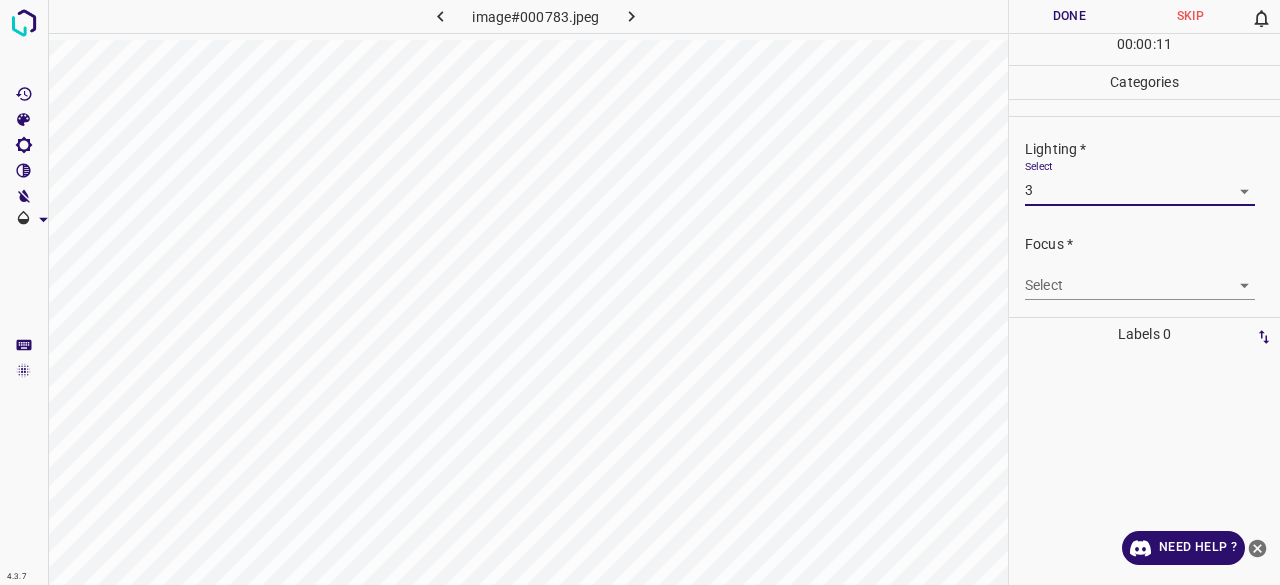 click on "4.3.7 image#000783.jpeg Done Skip 0 00   : 00   : 11   Categories Lighting *  Select 3 3 Focus *  Select ​ Overall *  Select ​ Labels   0 Categories 1 Lighting 2 Focus 3 Overall Tools Space Change between modes (Draw & Edit) I Auto labeling R Restore zoom M Zoom in N Zoom out Delete Delete selecte label Filters Z Restore filters X Saturation filter C Brightness filter V Contrast filter B Gray scale filter General O Download Need Help ? - Text - Hide - Delete" at bounding box center [640, 292] 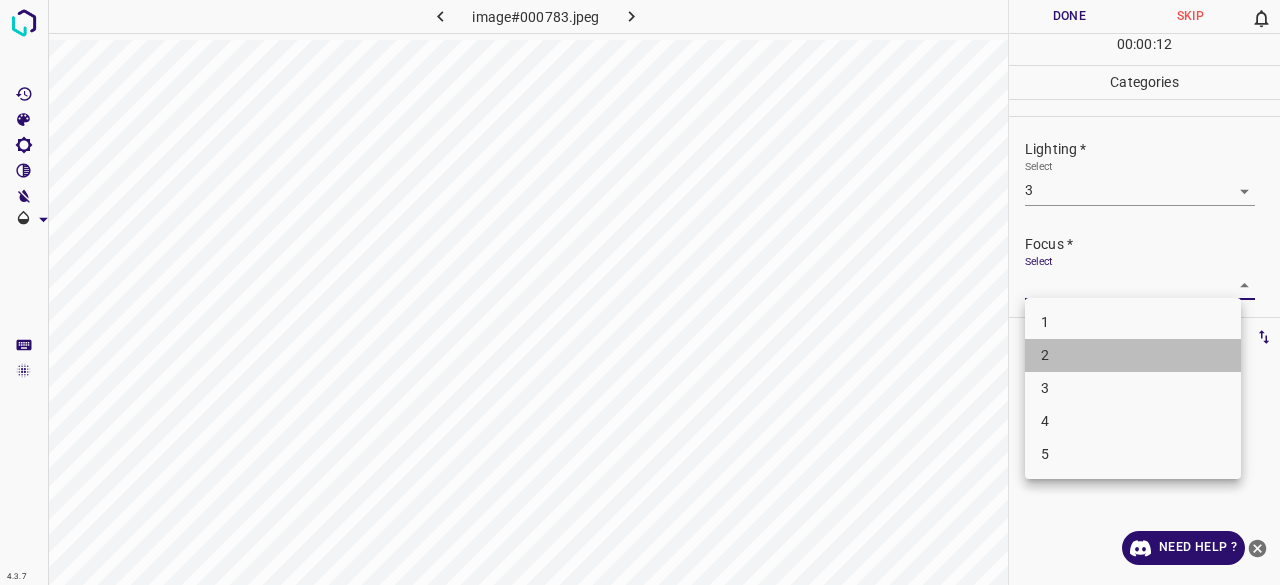 click on "2" at bounding box center [1133, 355] 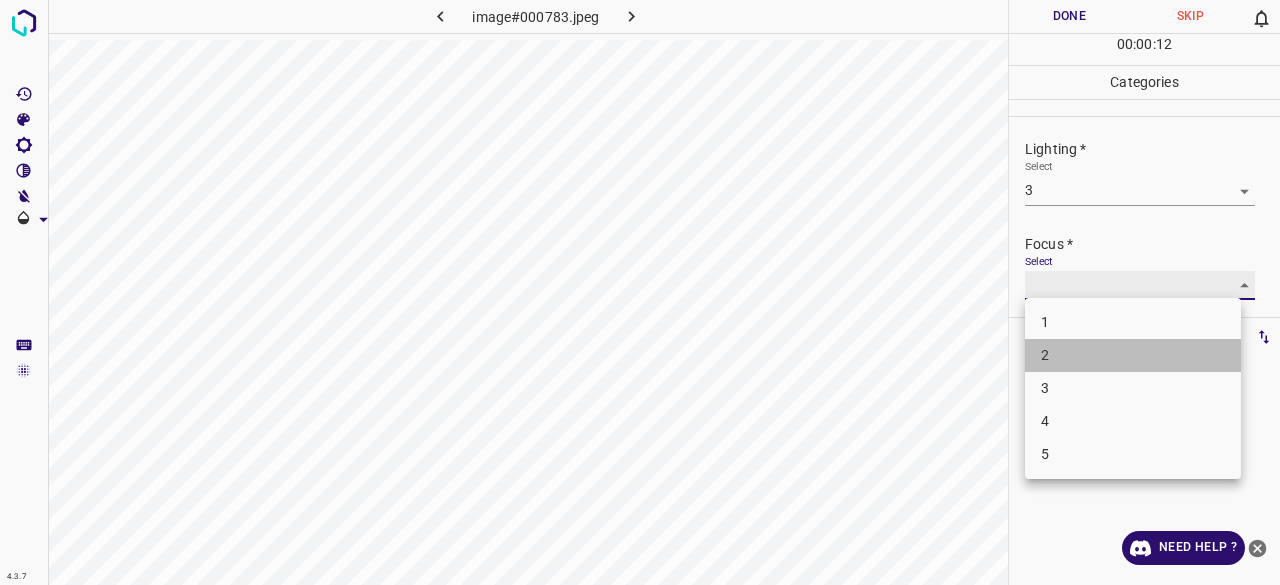 type on "2" 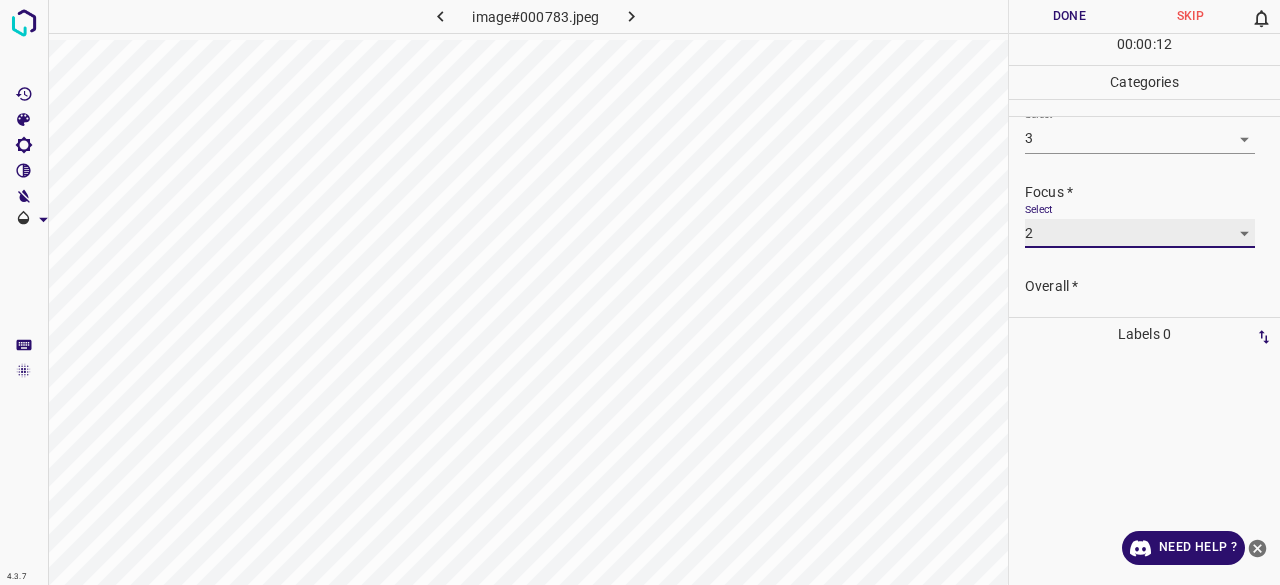 scroll, scrollTop: 98, scrollLeft: 0, axis: vertical 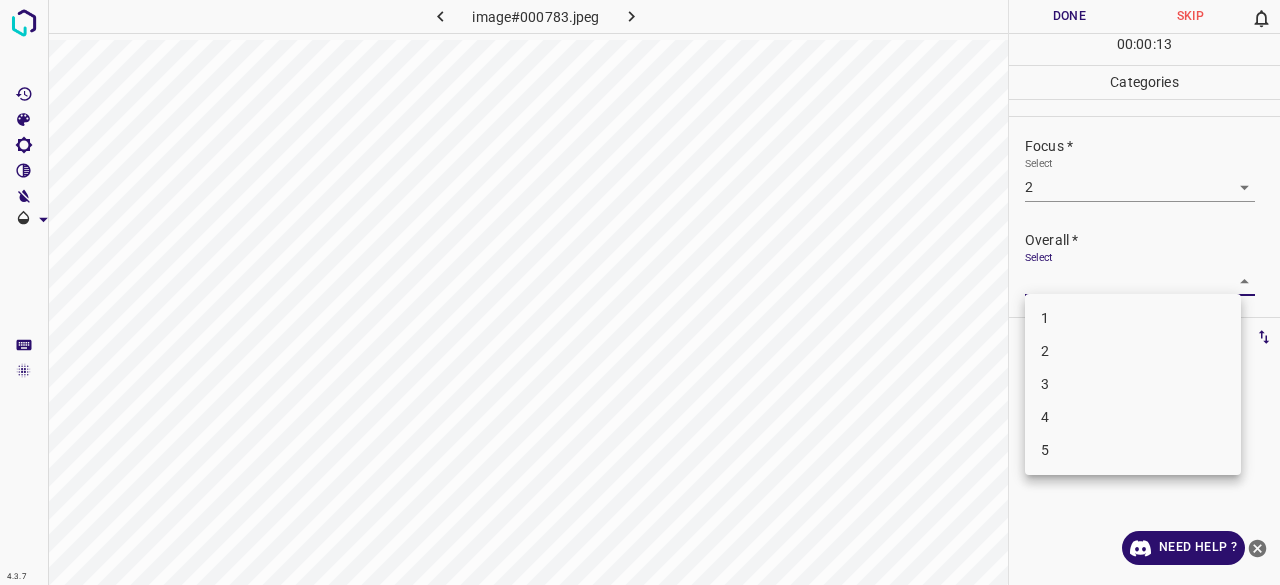 click on "4.3.7 image#000783.jpeg Done Skip 0 00   : 00   : 13   Categories Lighting *  Select 3 3 Focus *  Select 2 2 Overall *  Select ​ Labels   0 Categories 1 Lighting 2 Focus 3 Overall Tools Space Change between modes (Draw & Edit) I Auto labeling R Restore zoom M Zoom in N Zoom out Delete Delete selecte label Filters Z Restore filters X Saturation filter C Brightness filter V Contrast filter B Gray scale filter General O Download Need Help ? - Text - Hide - Delete 1 2 3 4 5" at bounding box center [640, 292] 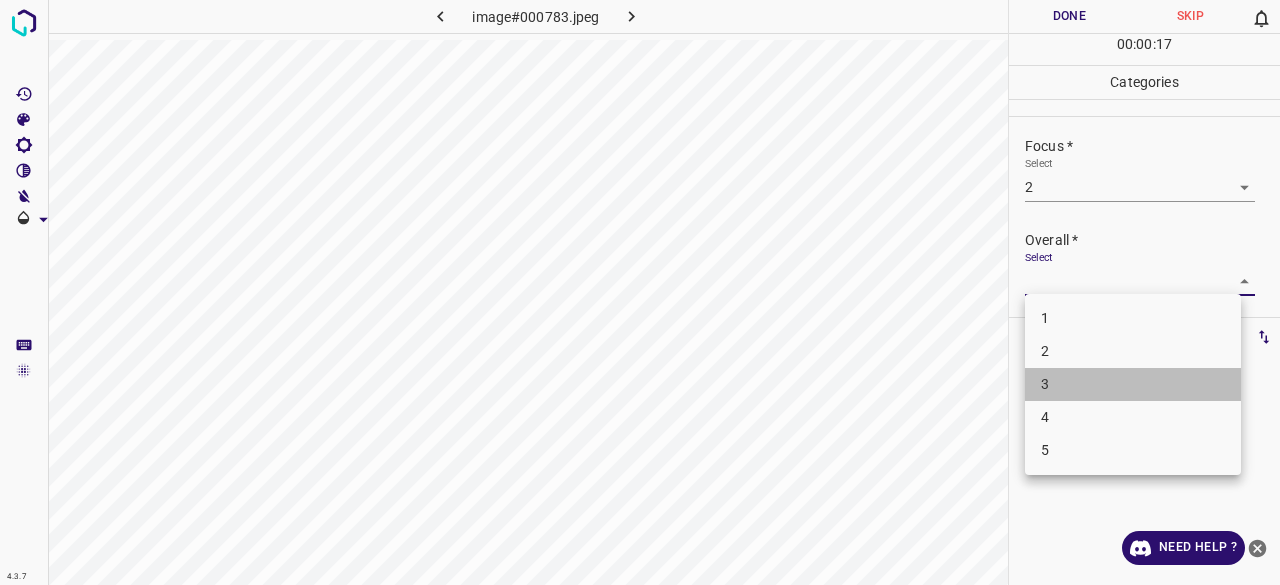 click on "3" at bounding box center (1133, 384) 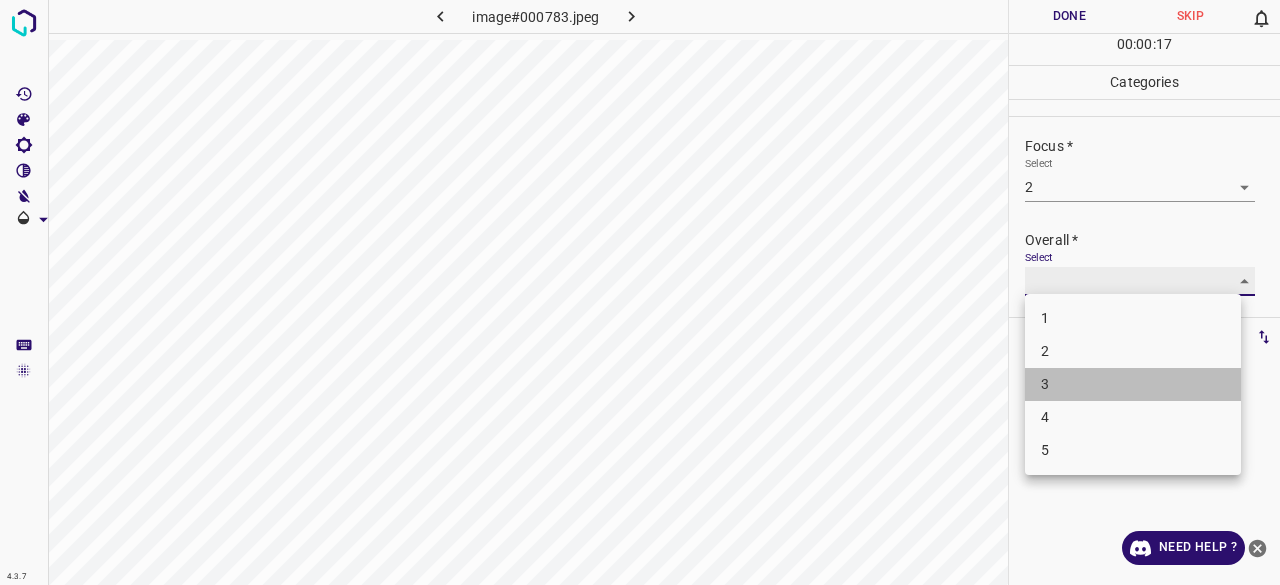 type on "3" 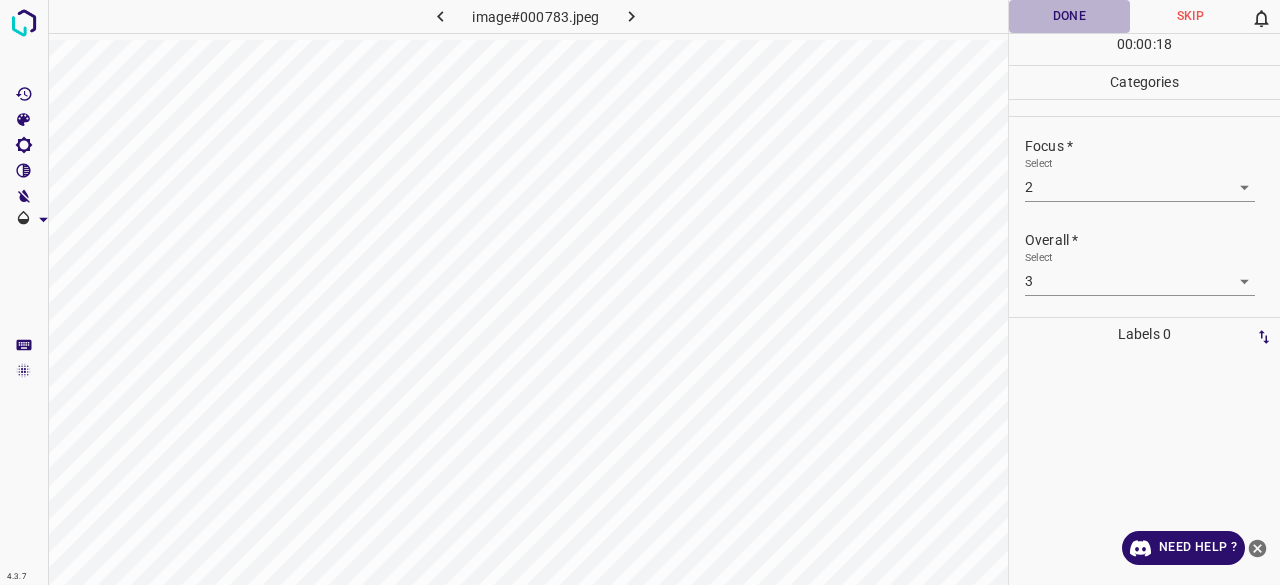 click on "Done" at bounding box center (1069, 16) 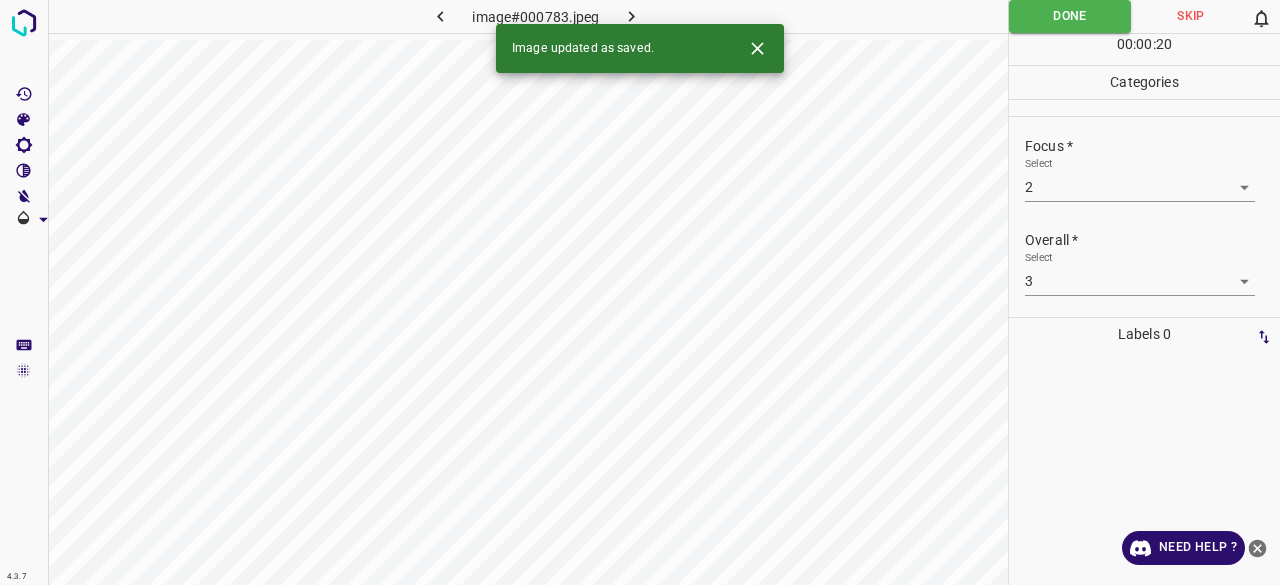 click 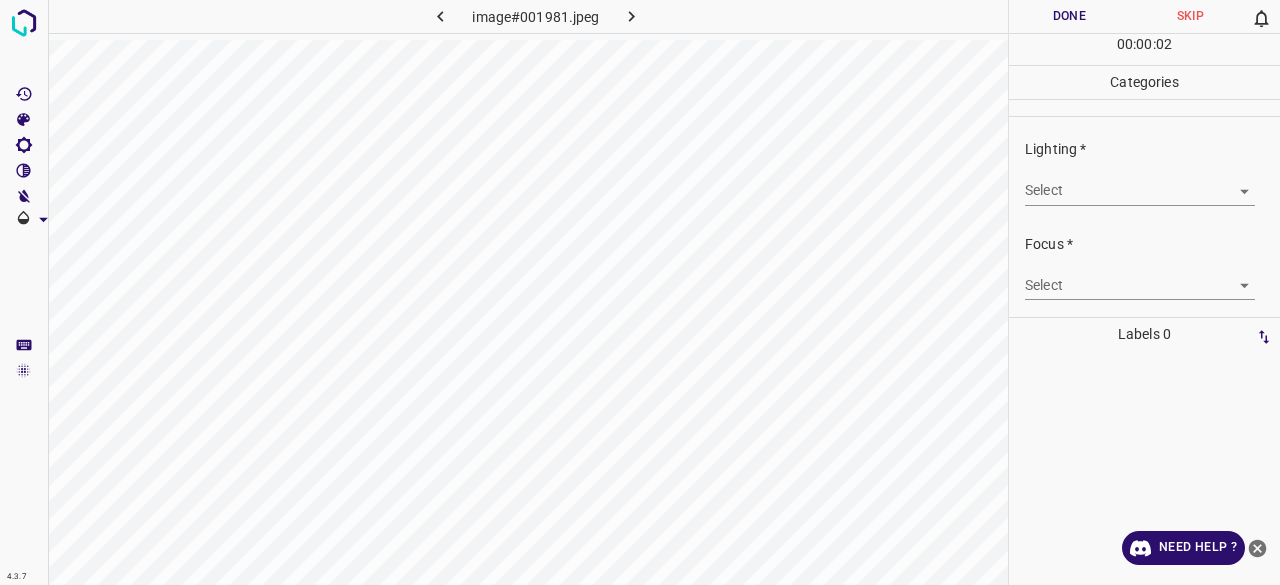 click on "4.3.7 image#001981.jpeg Done Skip 0 00   : 00   : 02   Categories Lighting *  Select ​ Focus *  Select ​ Overall *  Select ​ Labels   0 Categories 1 Lighting 2 Focus 3 Overall Tools Space Change between modes (Draw & Edit) I Auto labeling R Restore zoom M Zoom in N Zoom out Delete Delete selecte label Filters Z Restore filters X Saturation filter C Brightness filter V Contrast filter B Gray scale filter General O Download Need Help ? - Text - Hide - Delete" at bounding box center [640, 292] 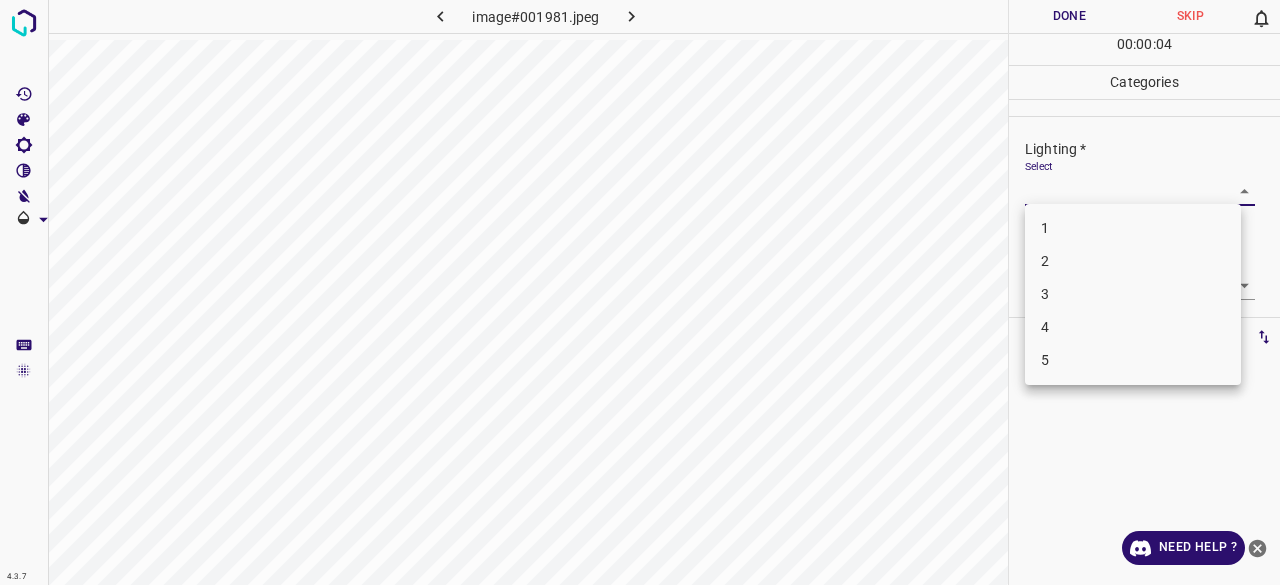 click on "2" at bounding box center (1133, 261) 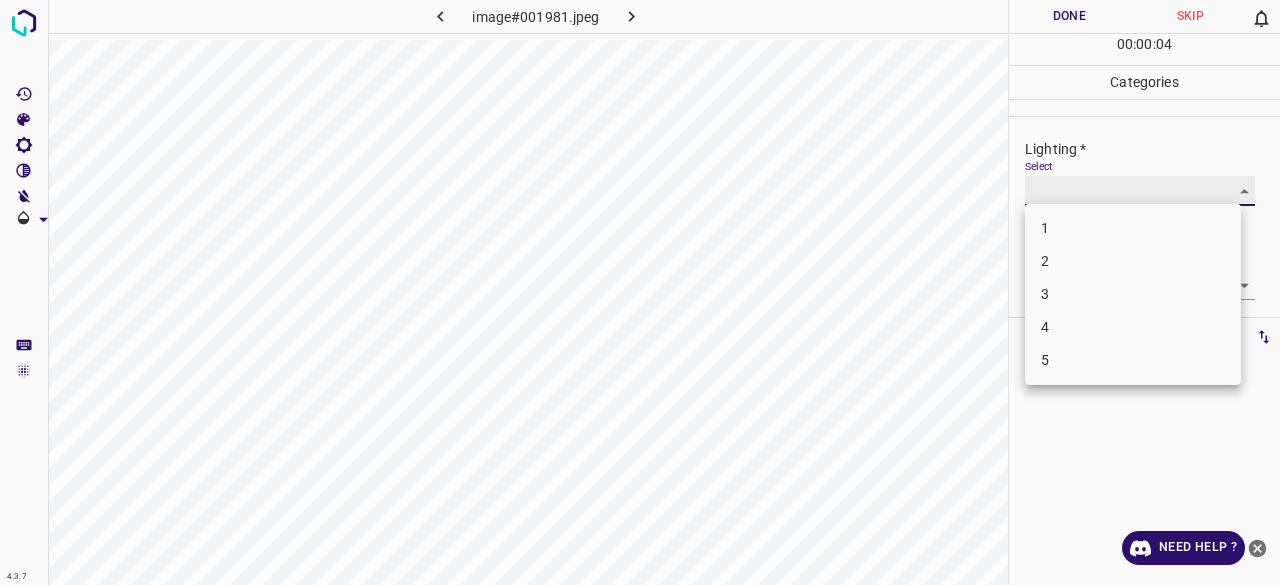 type on "2" 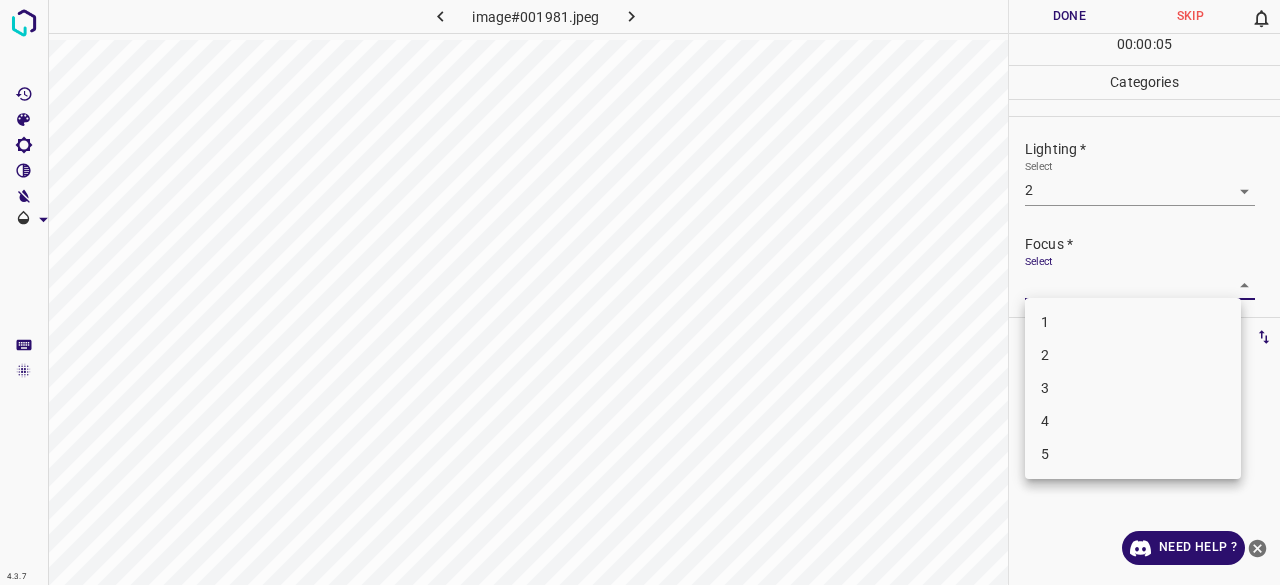 click on "4.3.7 image#001981.jpeg Done Skip 0 00   : 00   : 05   Categories Lighting *  Select 2 2 Focus *  Select ​ Overall *  Select ​ Labels   0 Categories 1 Lighting 2 Focus 3 Overall Tools Space Change between modes (Draw & Edit) I Auto labeling R Restore zoom M Zoom in N Zoom out Delete Delete selecte label Filters Z Restore filters X Saturation filter C Brightness filter V Contrast filter B Gray scale filter General O Download Need Help ? - Text - Hide - Delete 1 2 3 4 5" at bounding box center (640, 292) 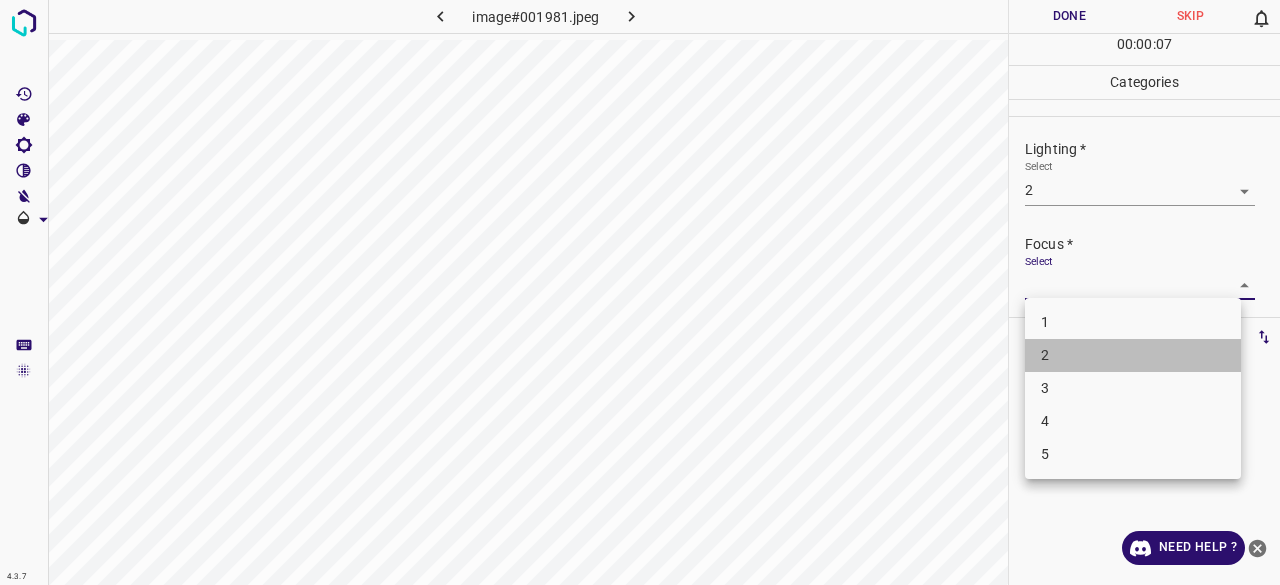 click on "2" at bounding box center (1133, 355) 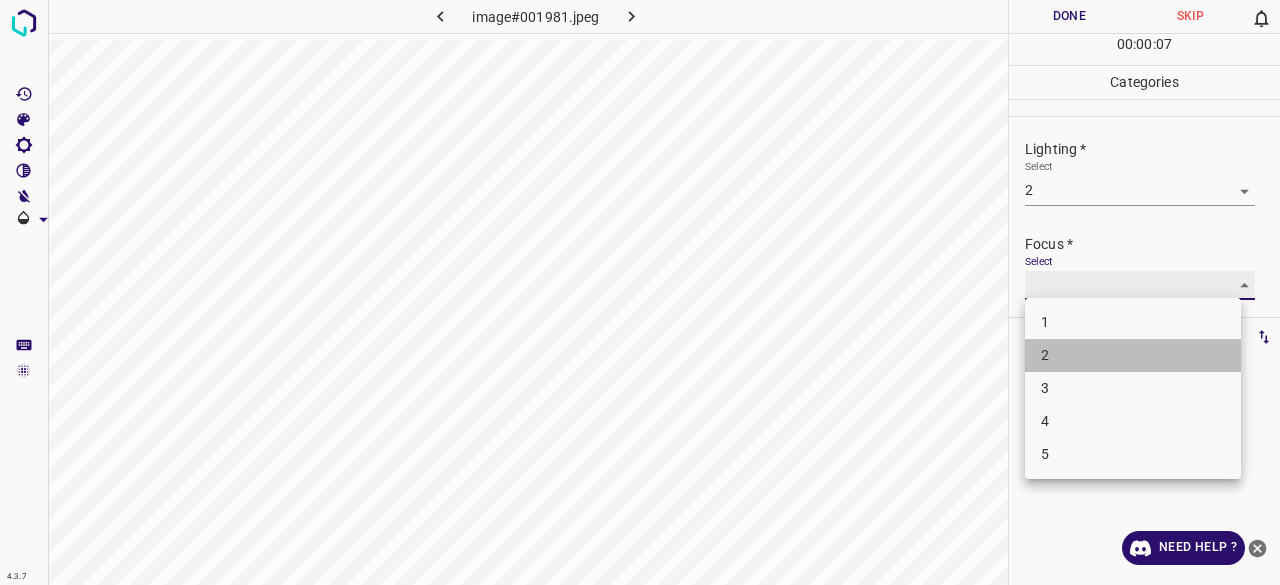 type on "2" 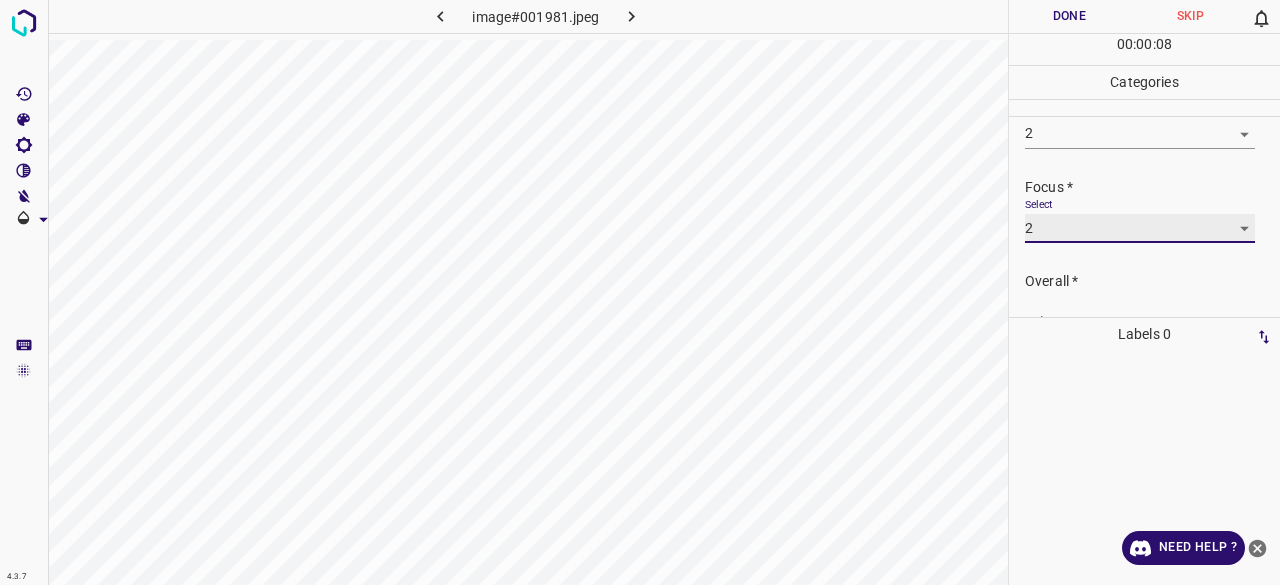 scroll, scrollTop: 98, scrollLeft: 0, axis: vertical 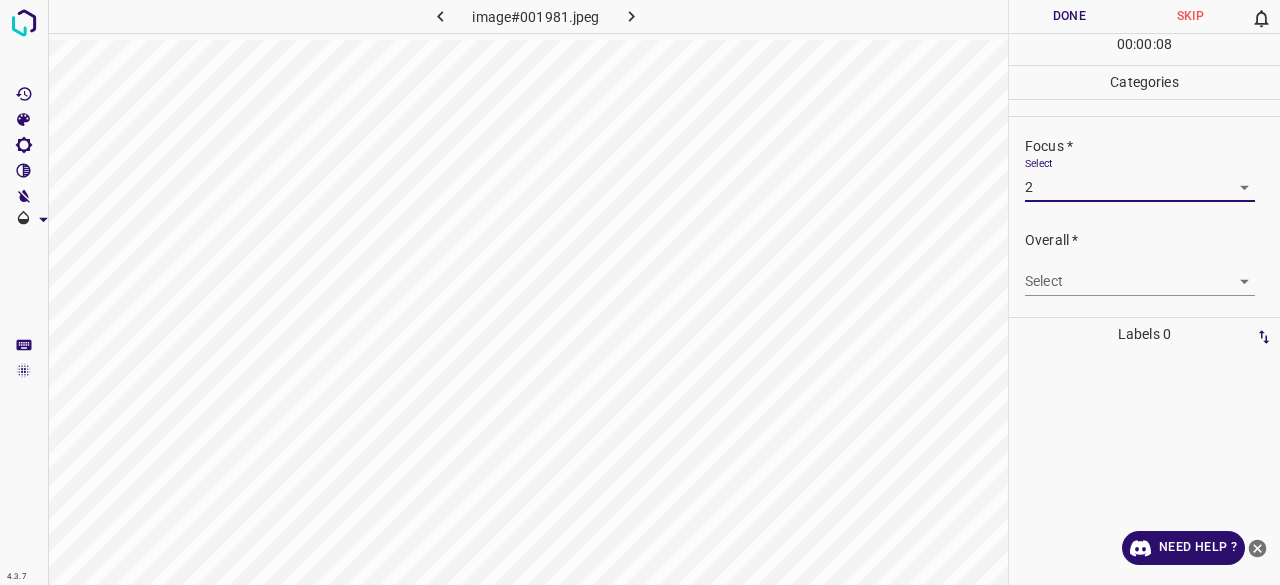 click on "Overall *  Select ​" at bounding box center [1144, 263] 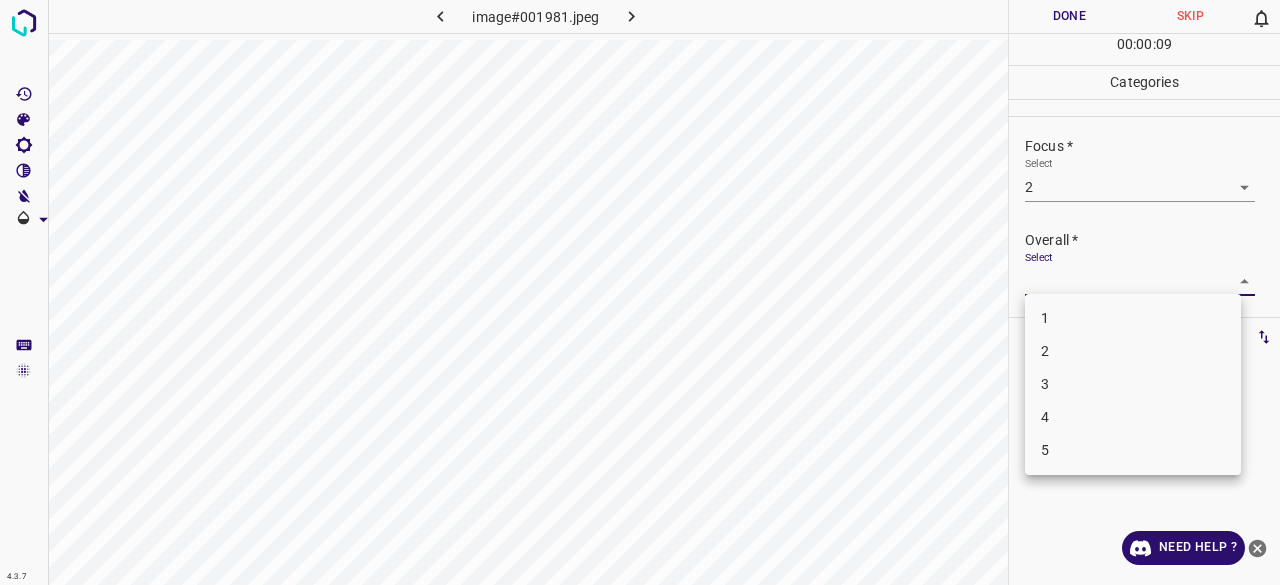 click on "4.3.7 image#001981.jpeg Done Skip 0 00   : 00   : 09   Categories Lighting *  Select 2 2 Focus *  Select 2 2 Overall *  Select ​ Labels   0 Categories 1 Lighting 2 Focus 3 Overall Tools Space Change between modes (Draw & Edit) I Auto labeling R Restore zoom M Zoom in N Zoom out Delete Delete selecte label Filters Z Restore filters X Saturation filter C Brightness filter V Contrast filter B Gray scale filter General O Download Need Help ? - Text - Hide - Delete 1 2 3 4 5" at bounding box center [640, 292] 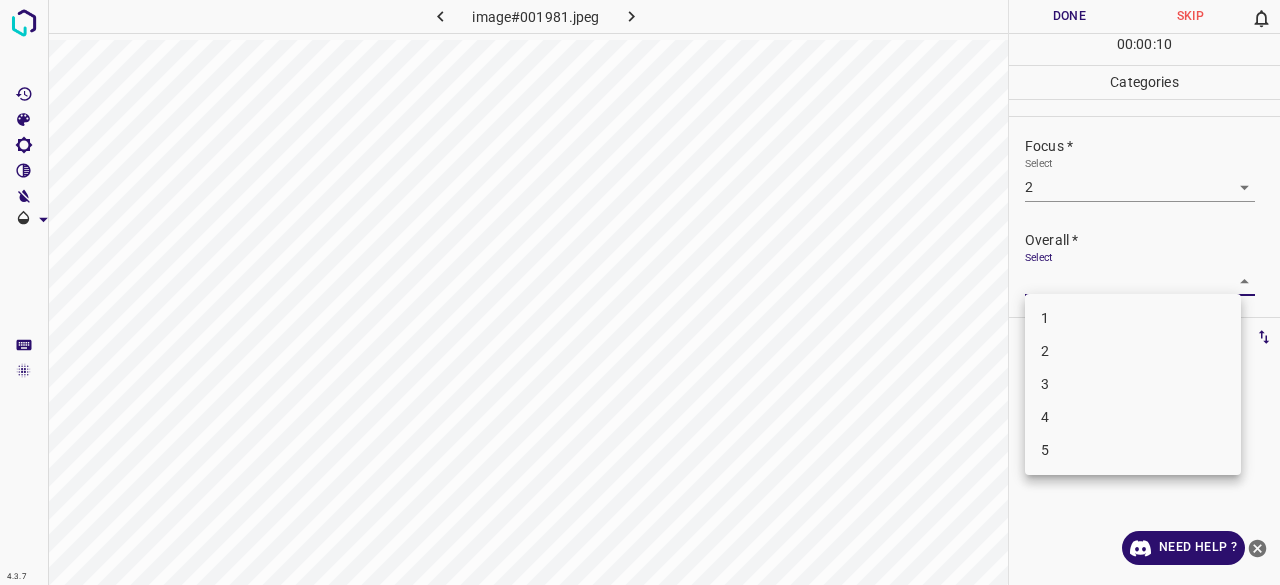 click on "2" at bounding box center (1133, 351) 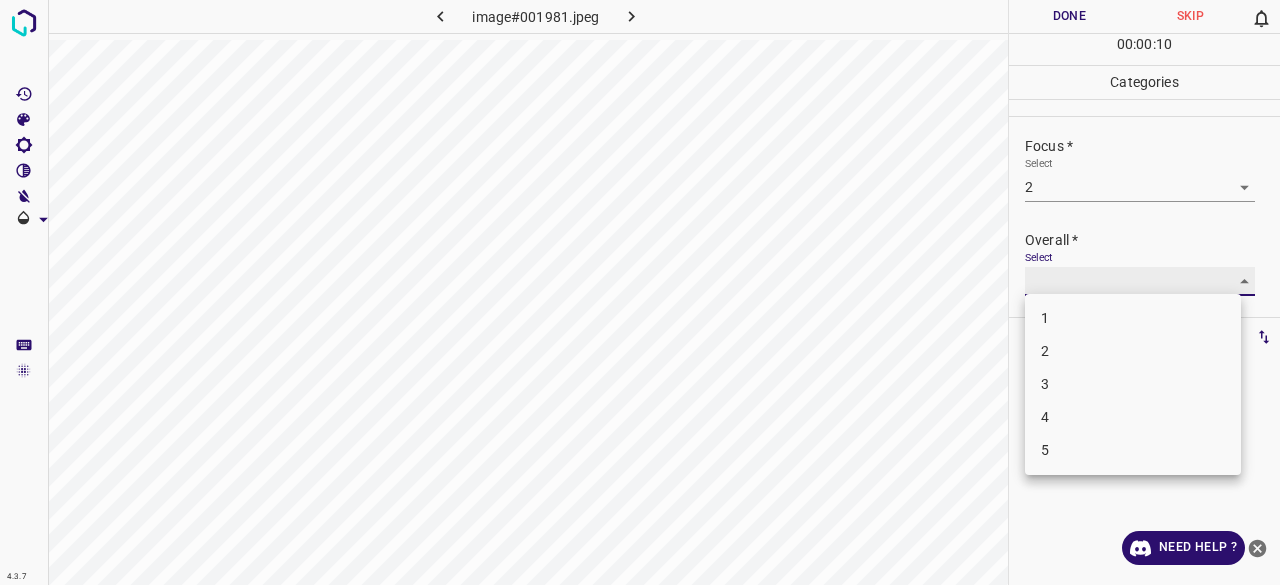 type on "2" 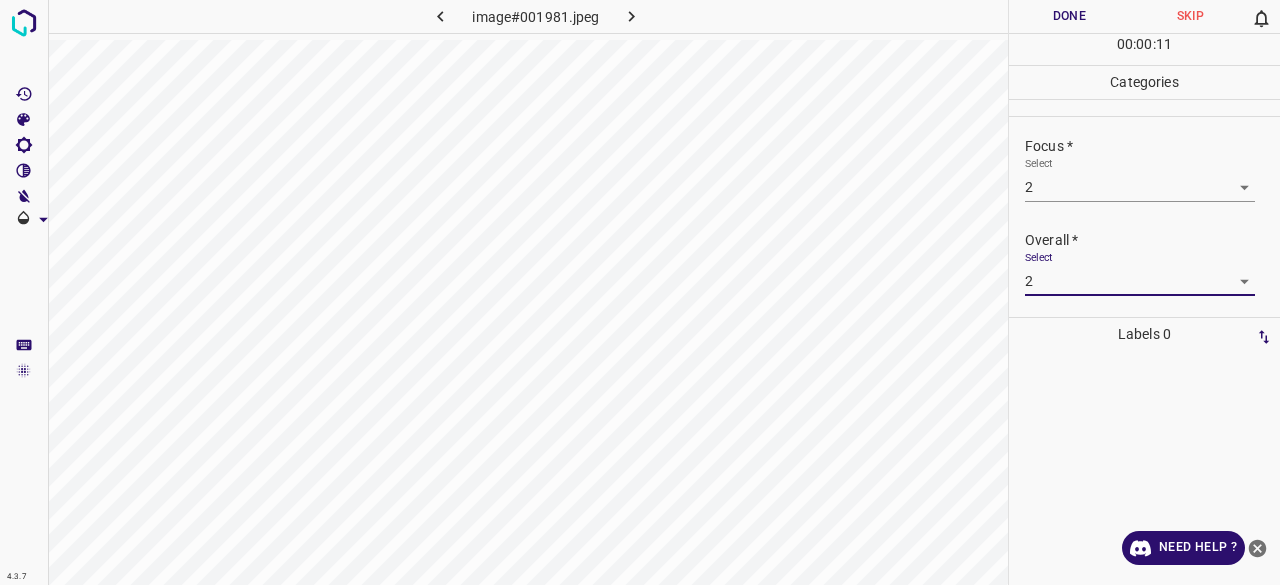 click on "Done" at bounding box center [1069, 16] 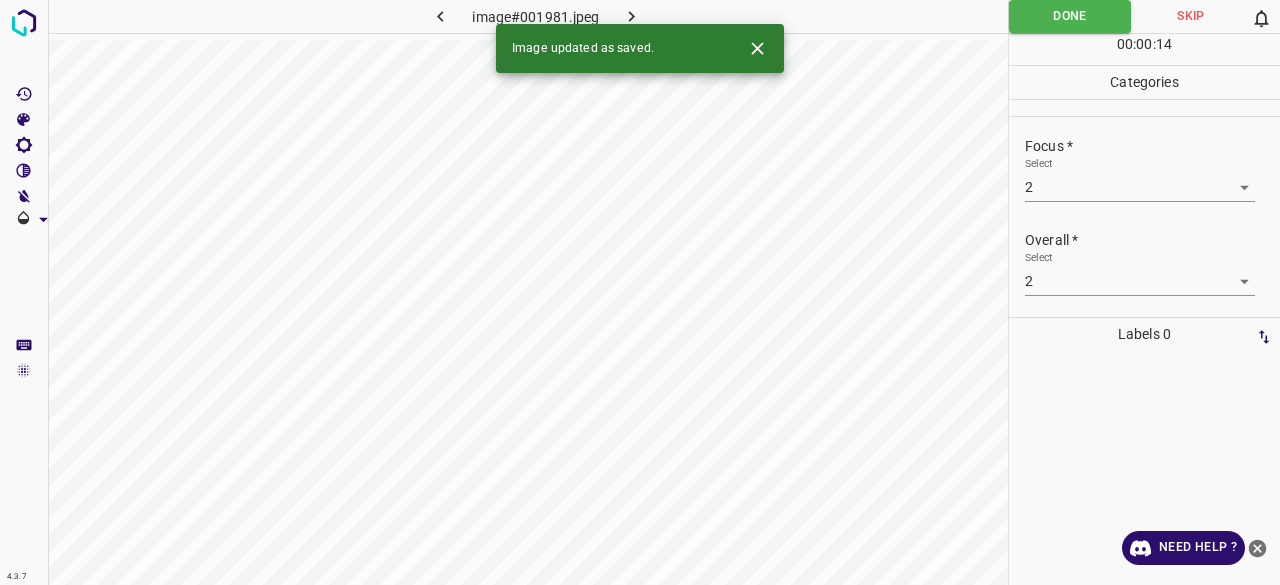click 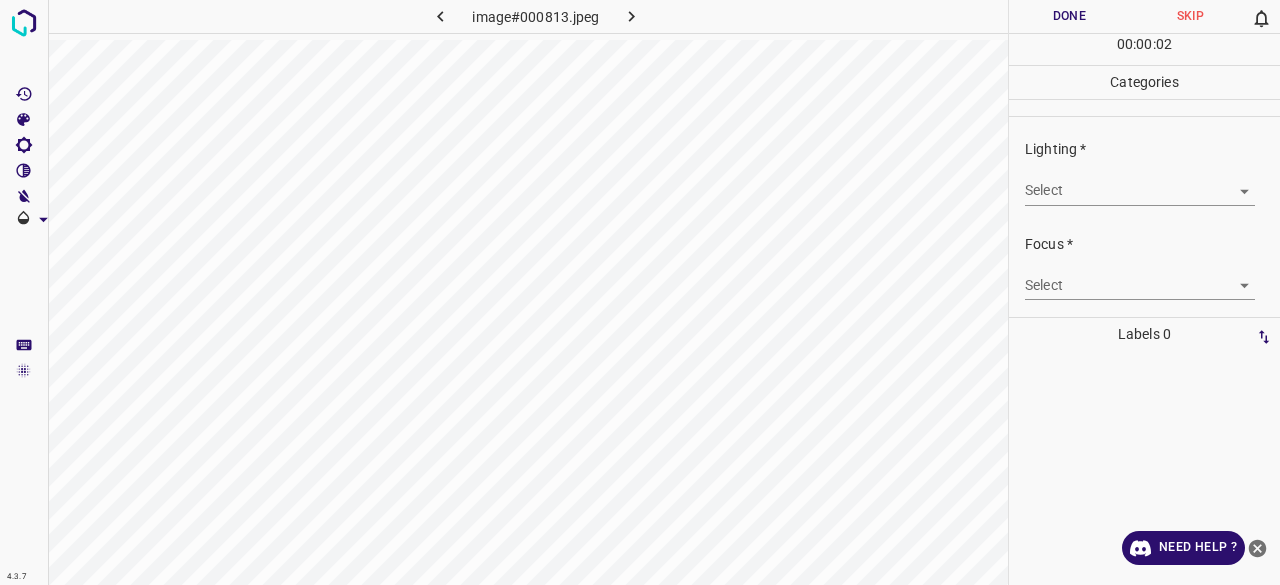 click on "4.3.7 image#000813.jpeg Done Skip 0 00   : 00   : 02   Categories Lighting *  Select ​ Focus *  Select ​ Overall *  Select ​ Labels   0 Categories 1 Lighting 2 Focus 3 Overall Tools Space Change between modes (Draw & Edit) I Auto labeling R Restore zoom M Zoom in N Zoom out Delete Delete selecte label Filters Z Restore filters X Saturation filter C Brightness filter V Contrast filter B Gray scale filter General O Download Need Help ? - Text - Hide - Delete" at bounding box center [640, 292] 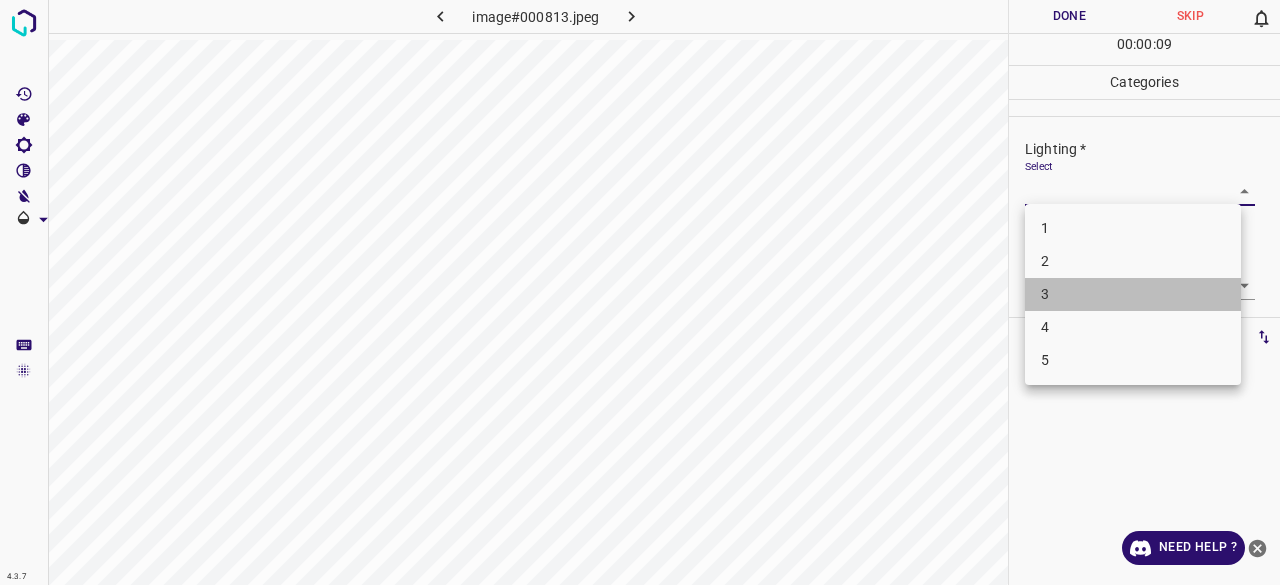 click on "3" at bounding box center (1133, 294) 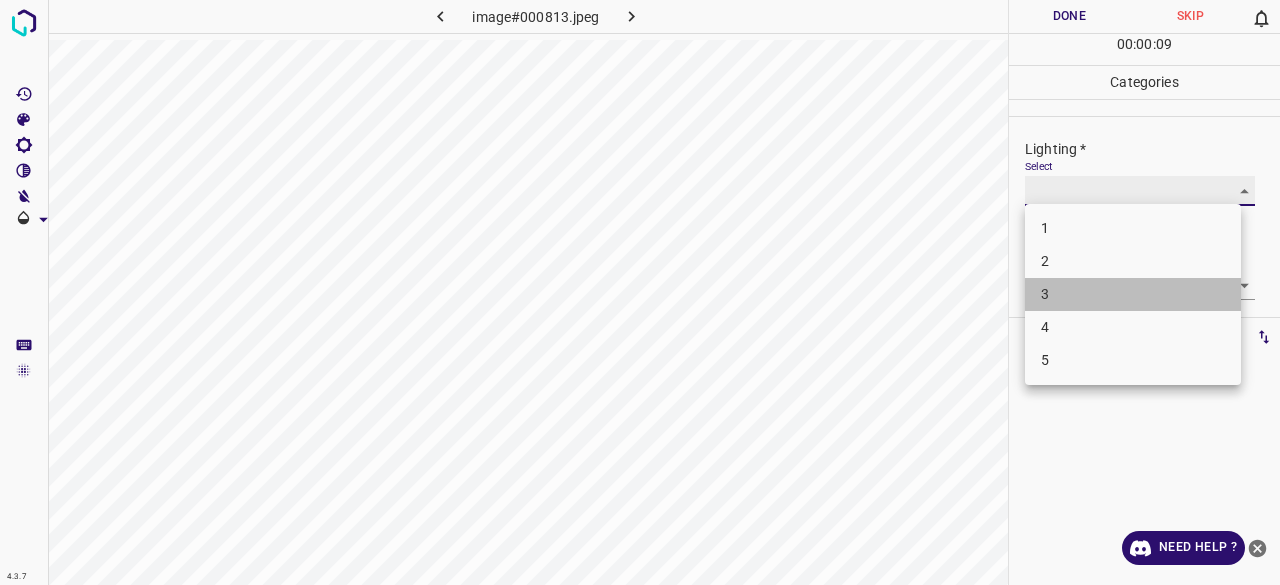 type on "3" 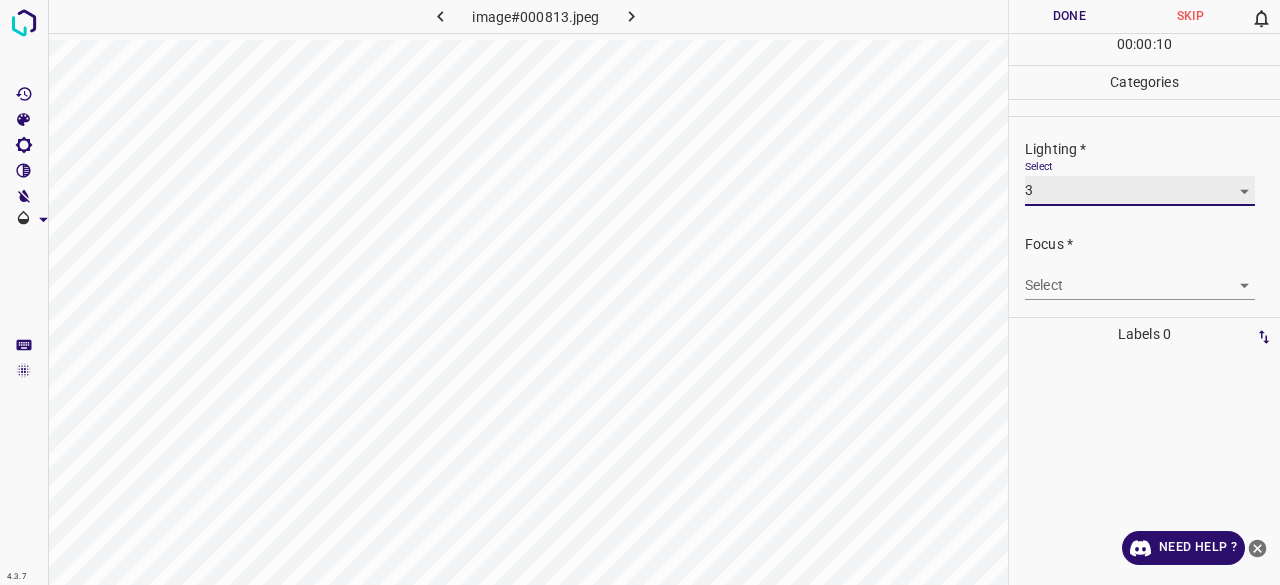 scroll, scrollTop: 98, scrollLeft: 0, axis: vertical 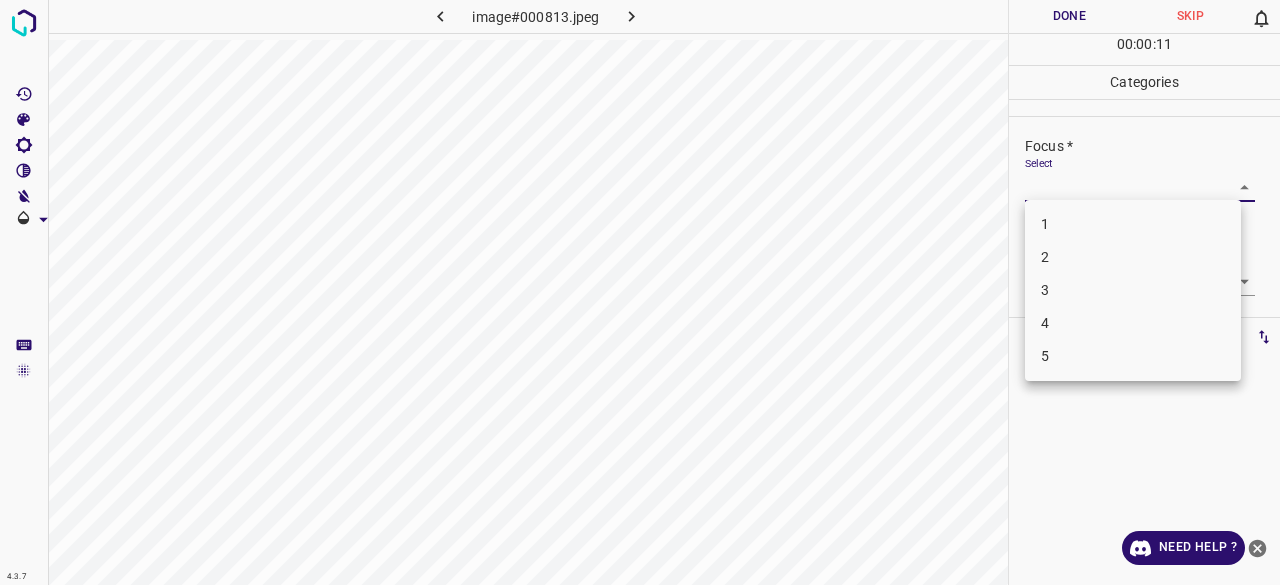 click on "4.3.7 image#000813.jpeg Done Skip 0 00   : 00   : 11   Categories Lighting *  Select 3 3 Focus *  Select ​ Overall *  Select ​ Labels   0 Categories 1 Lighting 2 Focus 3 Overall Tools Space Change between modes (Draw & Edit) I Auto labeling R Restore zoom M Zoom in N Zoom out Delete Delete selecte label Filters Z Restore filters X Saturation filter C Brightness filter V Contrast filter B Gray scale filter General O Download Need Help ? - Text - Hide - Delete 1 2 3 4 5" at bounding box center (640, 292) 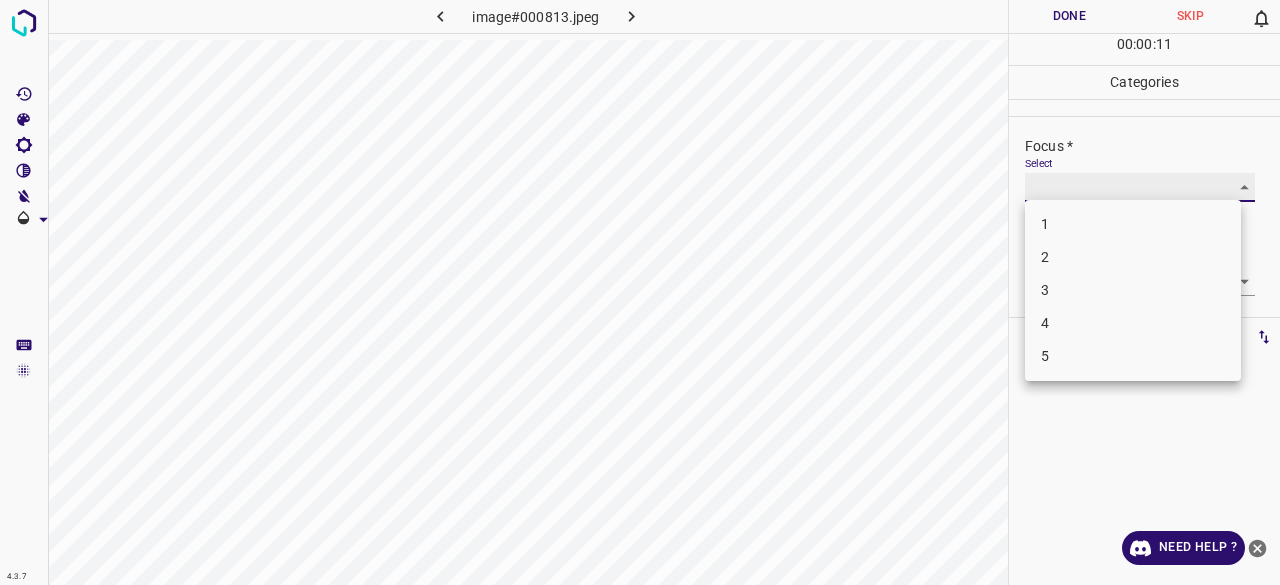 type on "2" 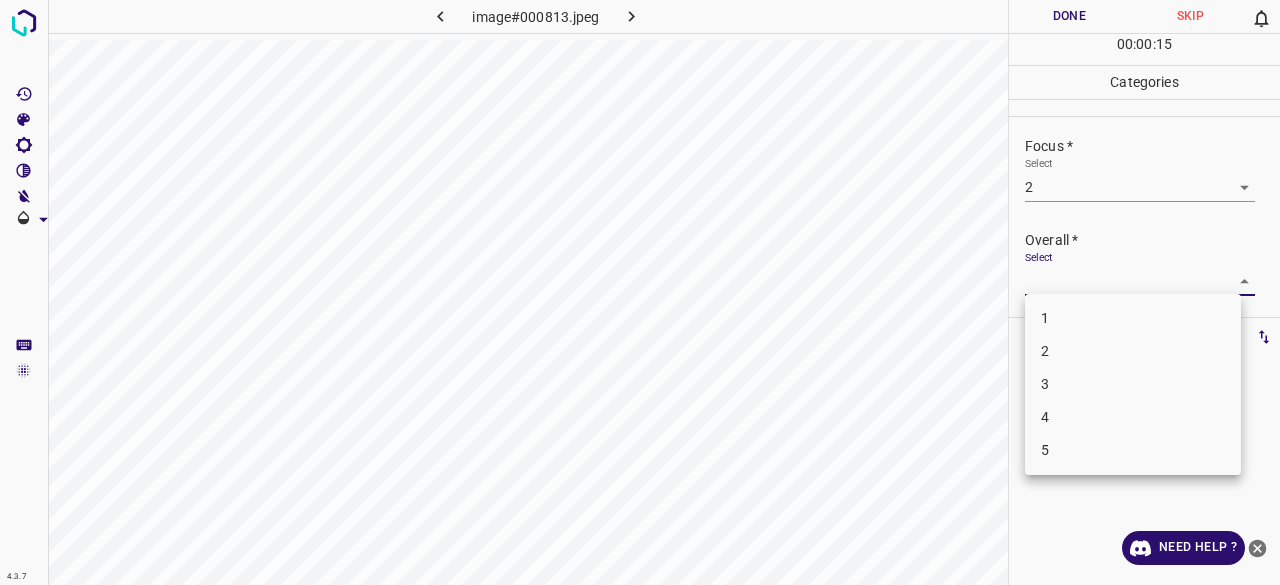 click on "4.3.7 image#000813.jpeg Done Skip 0 00   : 00   : 15   Categories Lighting *  Select 3 3 Focus *  Select 2 2 Overall *  Select ​ Labels   0 Categories 1 Lighting 2 Focus 3 Overall Tools Space Change between modes (Draw & Edit) I Auto labeling R Restore zoom M Zoom in N Zoom out Delete Delete selecte label Filters Z Restore filters X Saturation filter C Brightness filter V Contrast filter B Gray scale filter General O Download Need Help ? - Text - Hide - Delete 1 2 3 4 5" at bounding box center [640, 292] 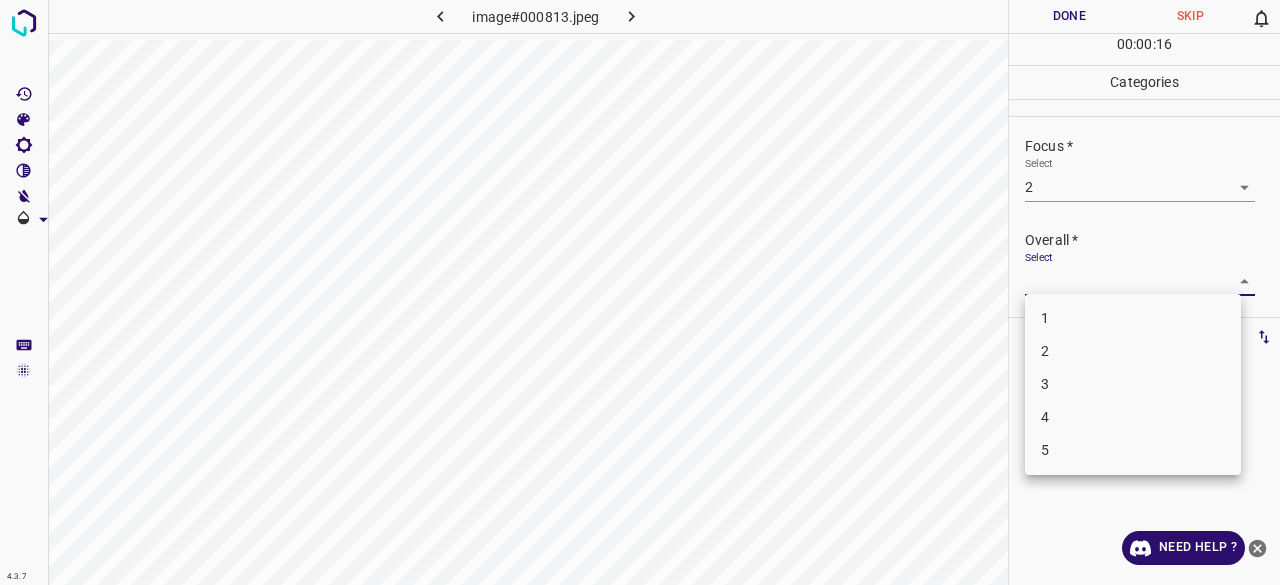 click on "3" at bounding box center [1133, 384] 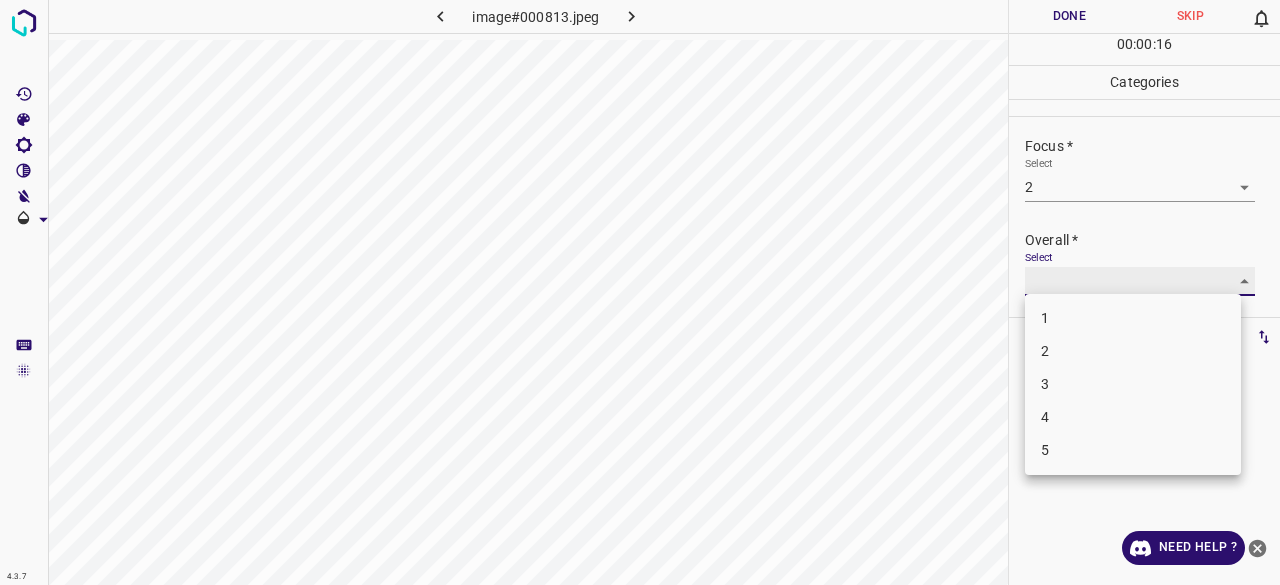 type on "3" 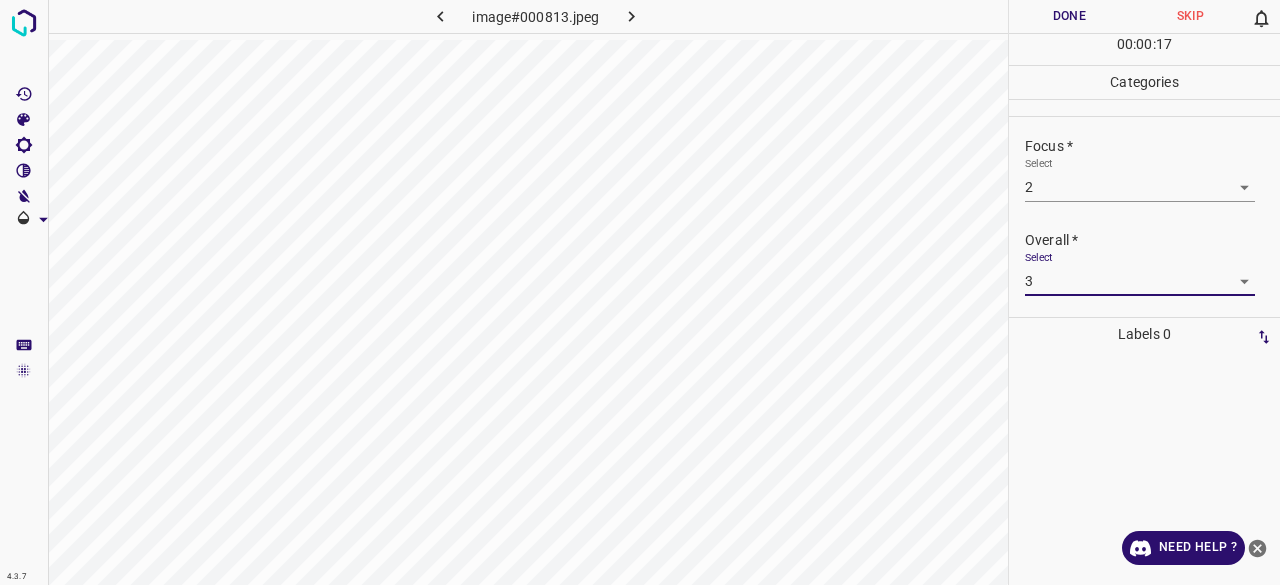 click on "Done" at bounding box center (1069, 16) 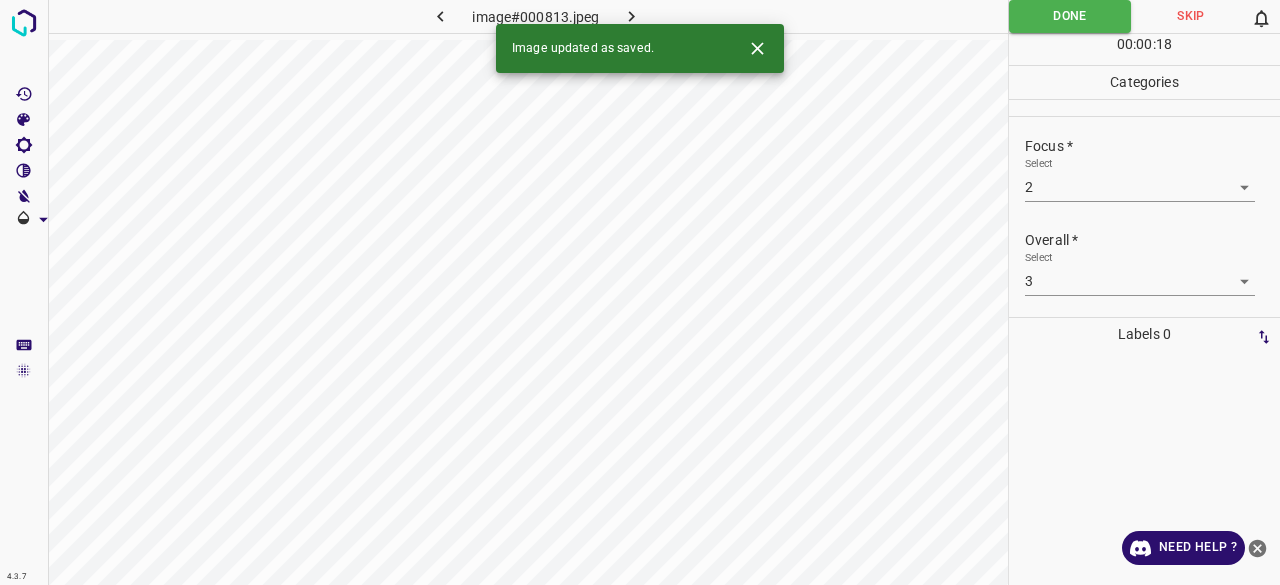 click 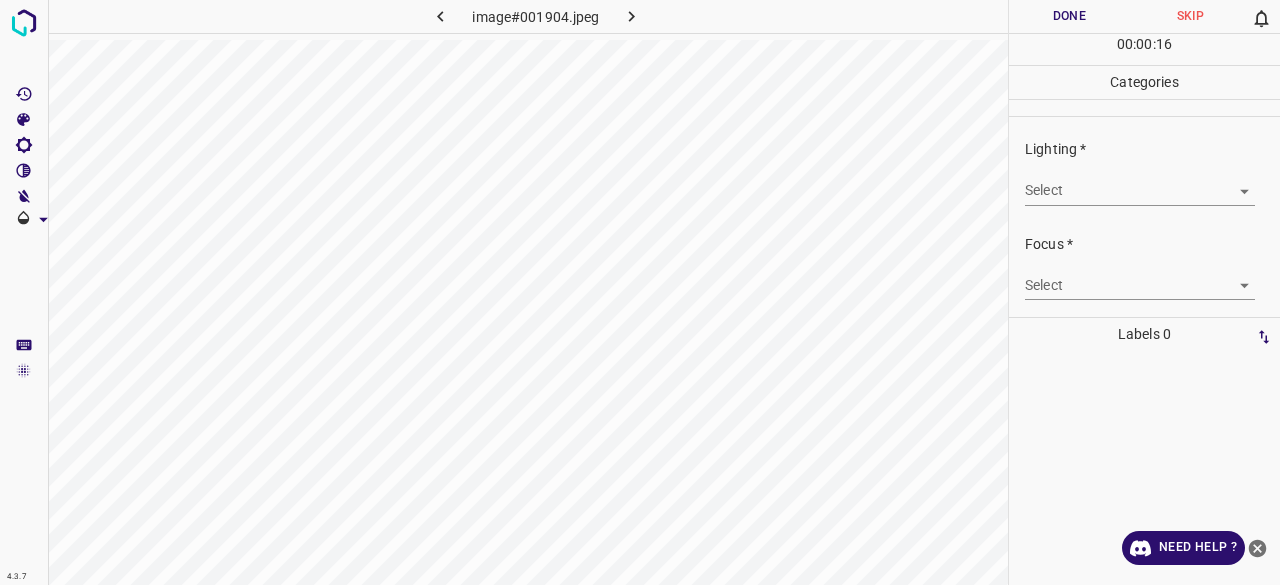 click on "4.3.7 image#001904.jpeg Done Skip 0 00   : 00   : 16   Categories Lighting *  Select ​ Focus *  Select ​ Overall *  Select ​ Labels   0 Categories 1 Lighting 2 Focus 3 Overall Tools Space Change between modes (Draw & Edit) I Auto labeling R Restore zoom M Zoom in N Zoom out Delete Delete selecte label Filters Z Restore filters X Saturation filter C Brightness filter V Contrast filter B Gray scale filter General O Download Need Help ? - Text - Hide - Delete" at bounding box center (640, 292) 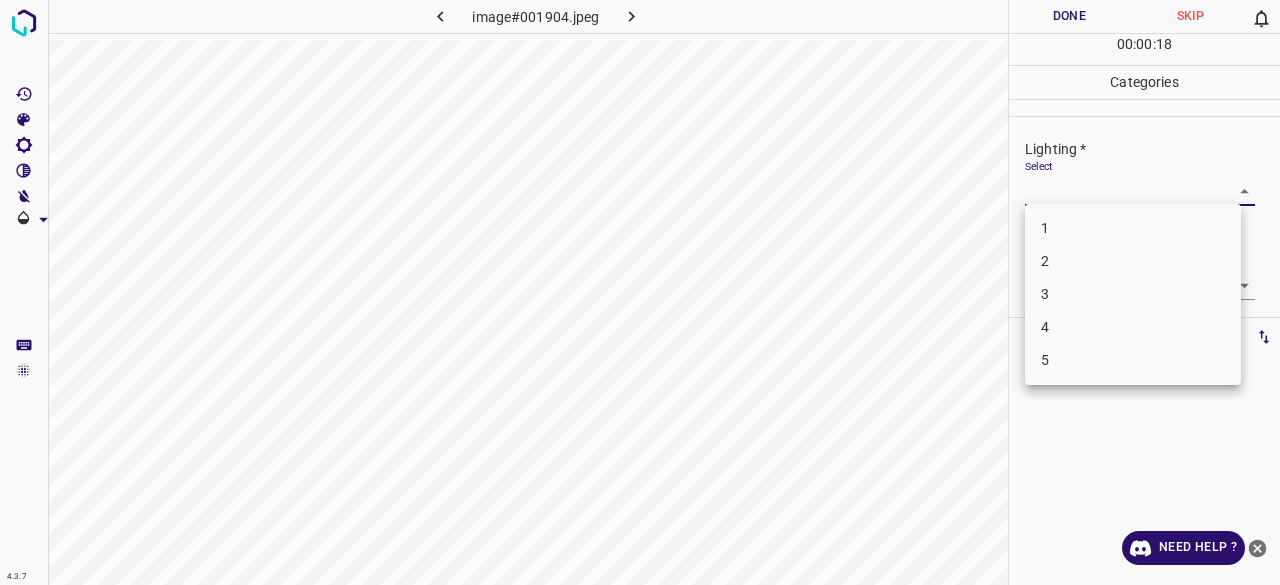 click on "2" at bounding box center (1133, 261) 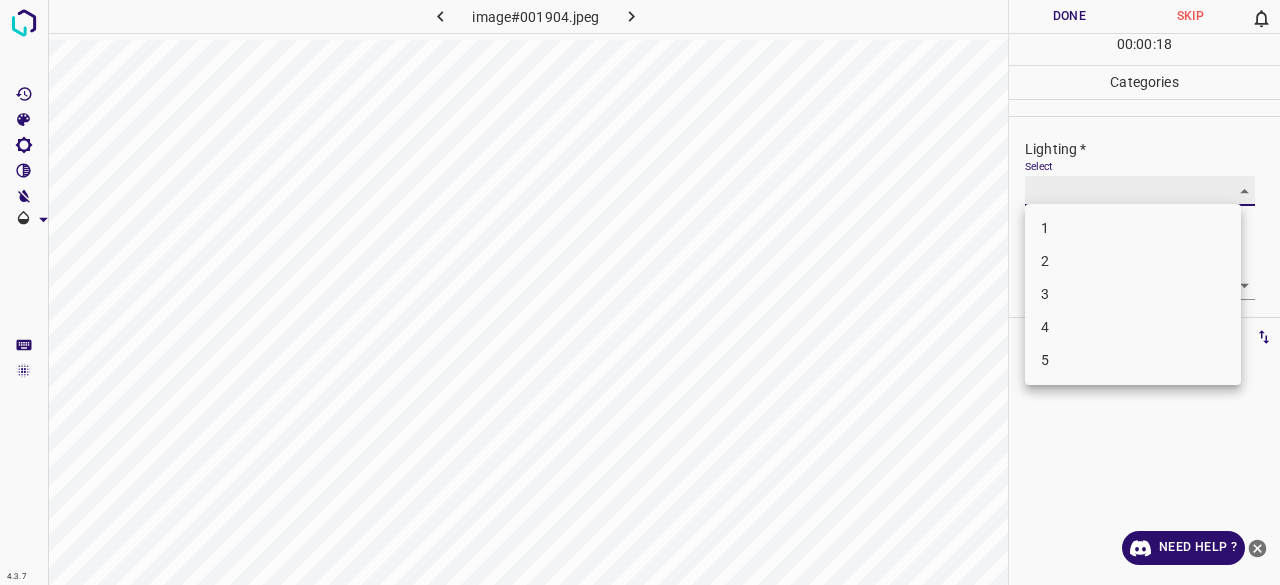 type on "2" 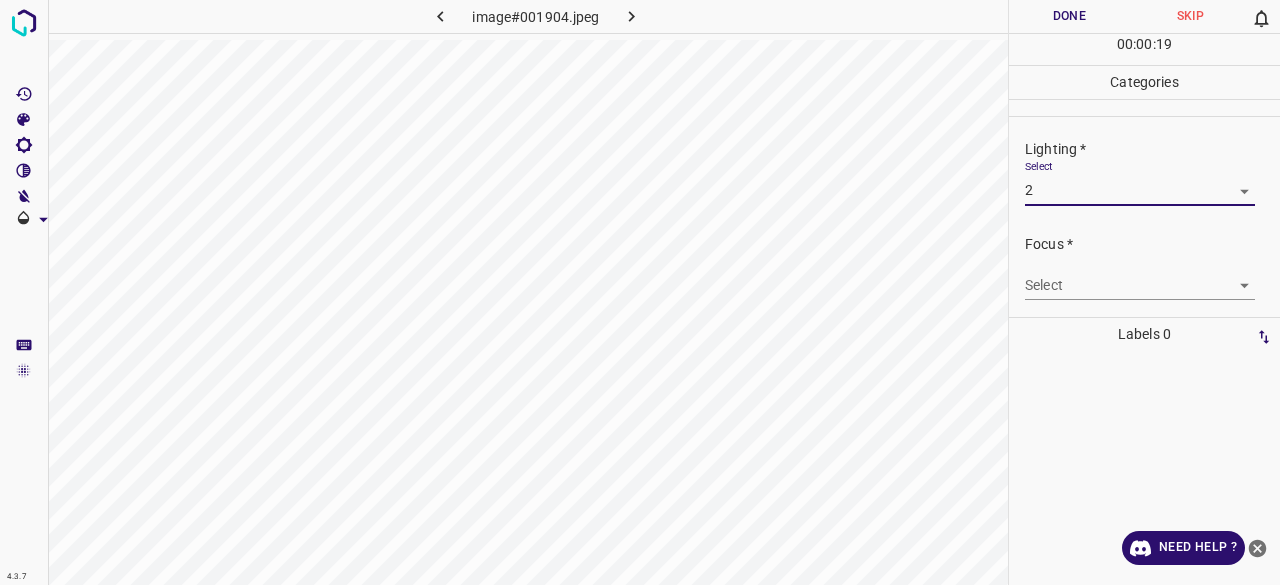 click on "Select ​" at bounding box center (1140, 277) 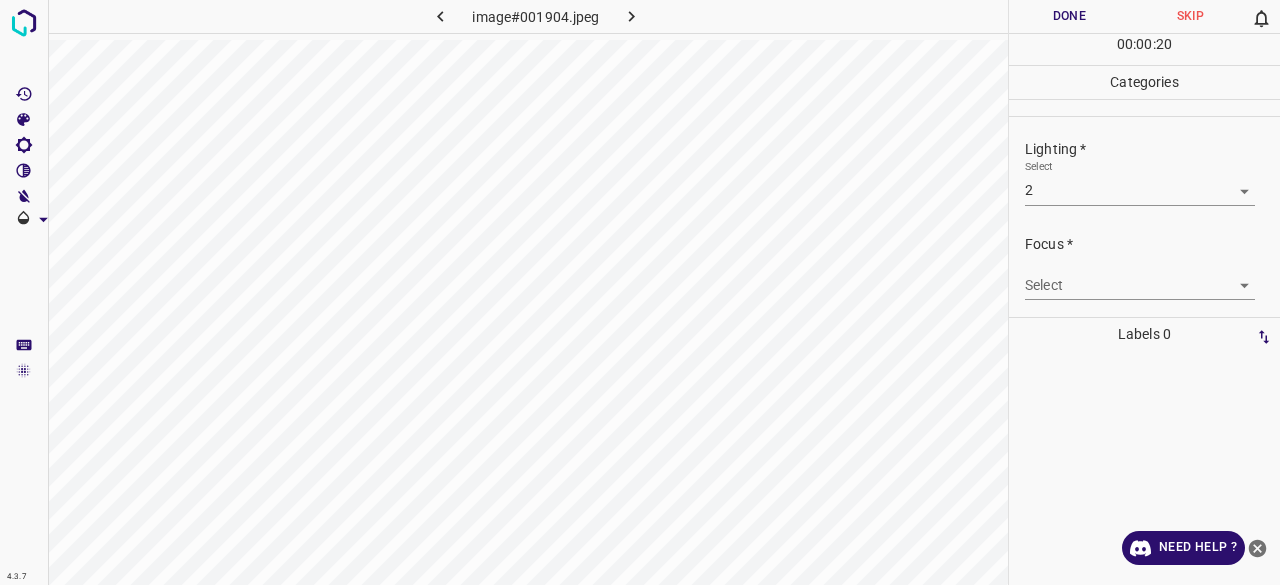 click on "4.3.7 image#001904.jpeg Done Skip 0 00   : 00   : 20   Categories Lighting *  Select 2 2 Focus *  Select ​ Overall *  Select ​ Labels   0 Categories 1 Lighting 2 Focus 3 Overall Tools Space Change between modes (Draw & Edit) I Auto labeling R Restore zoom M Zoom in N Zoom out Delete Delete selecte label Filters Z Restore filters X Saturation filter C Brightness filter V Contrast filter B Gray scale filter General O Download Need Help ? - Text - Hide - Delete" at bounding box center [640, 292] 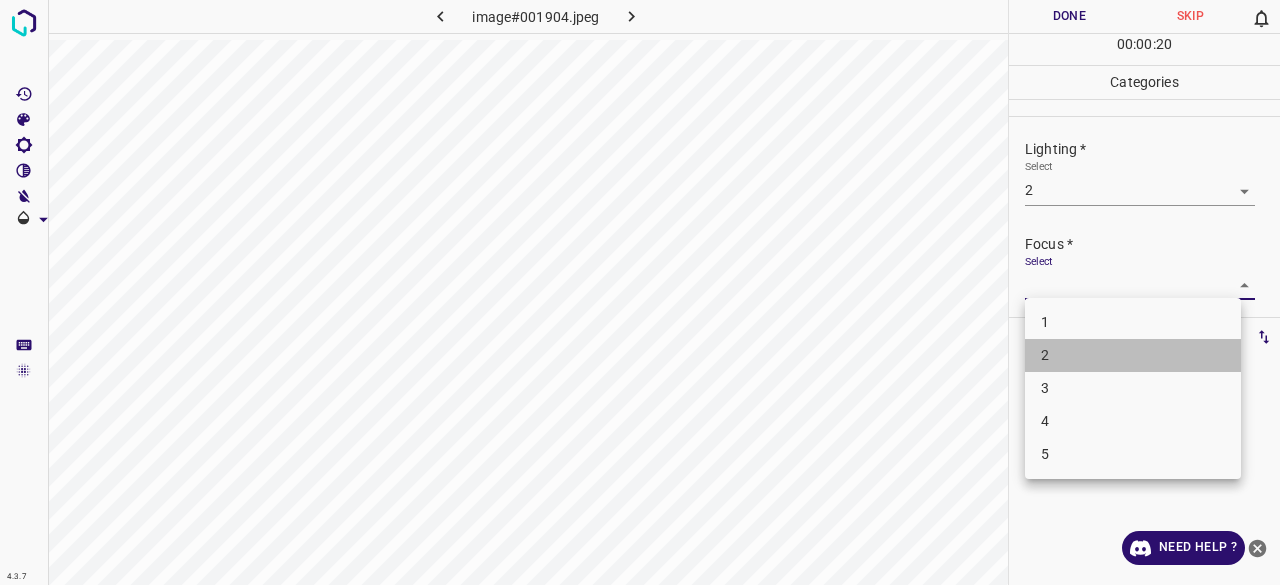 click on "2" at bounding box center [1133, 355] 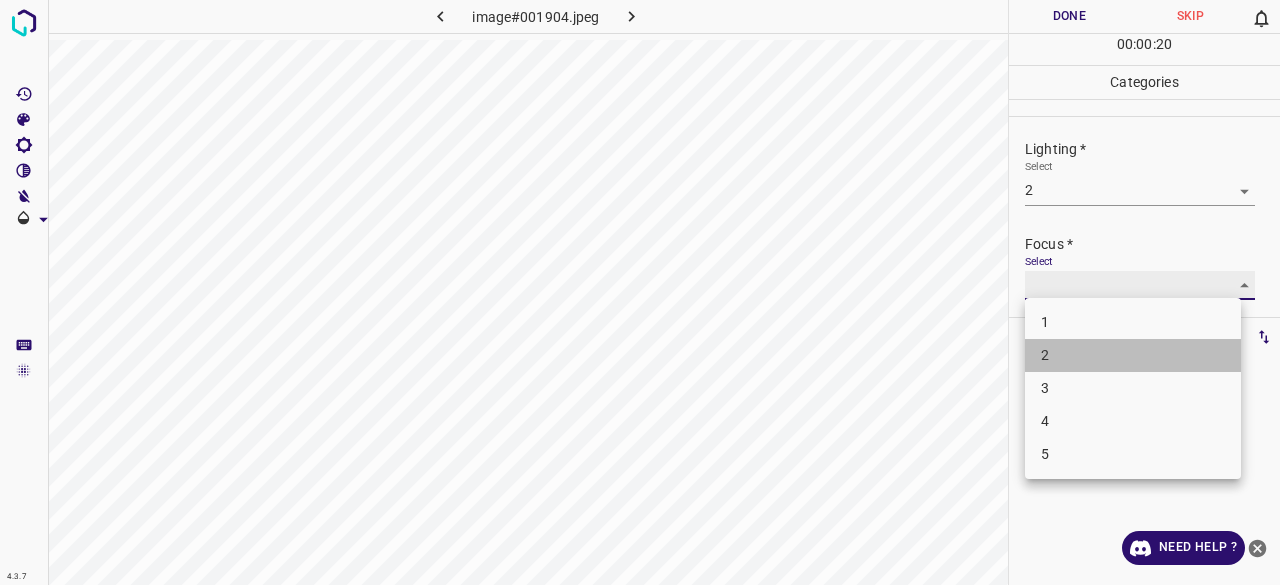 type on "2" 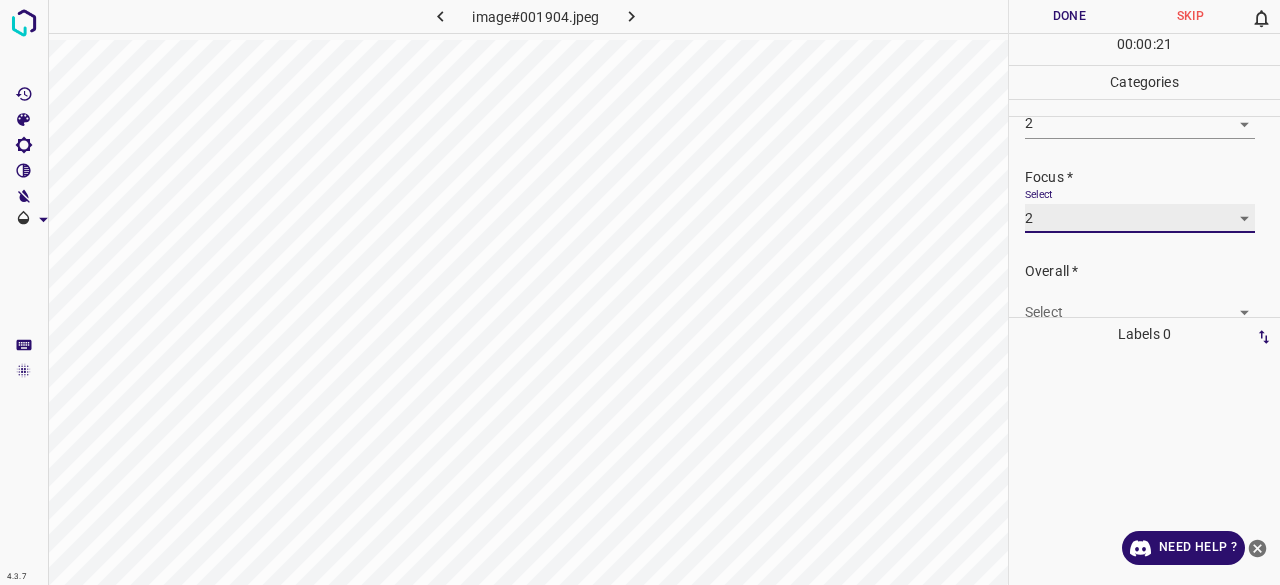 scroll, scrollTop: 98, scrollLeft: 0, axis: vertical 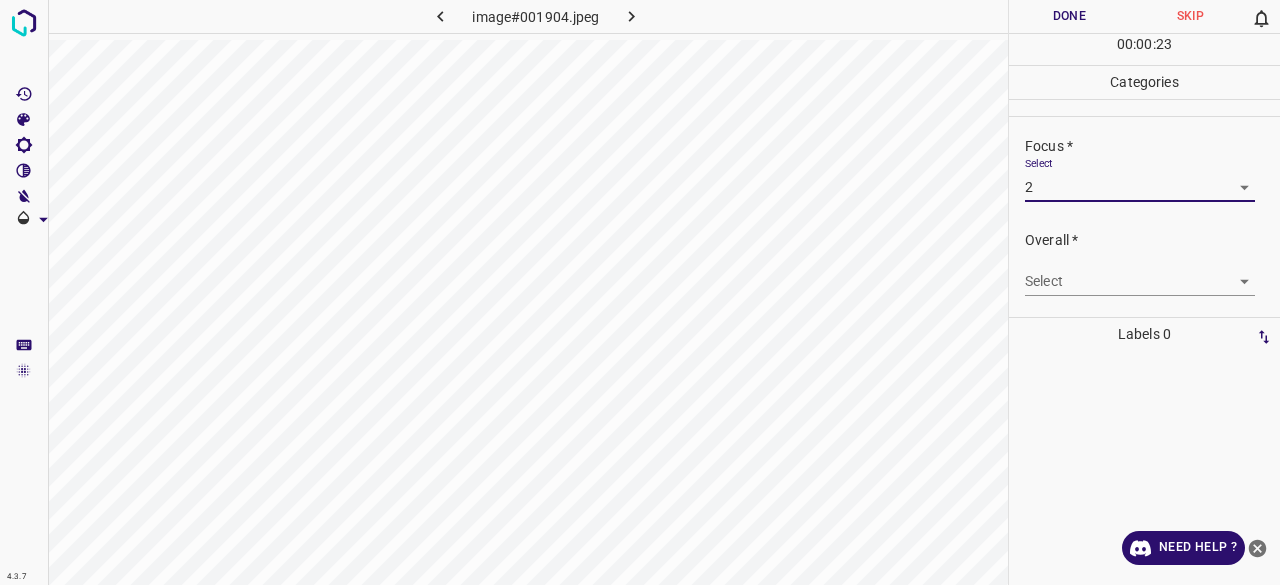click on "4.3.7 image#001904.jpeg Done Skip 0 00   : 00   : 23   Categories Lighting *  Select 2 2 Focus *  Select 2 2 Overall *  Select ​ Labels   0 Categories 1 Lighting 2 Focus 3 Overall Tools Space Change between modes (Draw & Edit) I Auto labeling R Restore zoom M Zoom in N Zoom out Delete Delete selecte label Filters Z Restore filters X Saturation filter C Brightness filter V Contrast filter B Gray scale filter General O Download Need Help ? - Text - Hide - Delete" at bounding box center (640, 292) 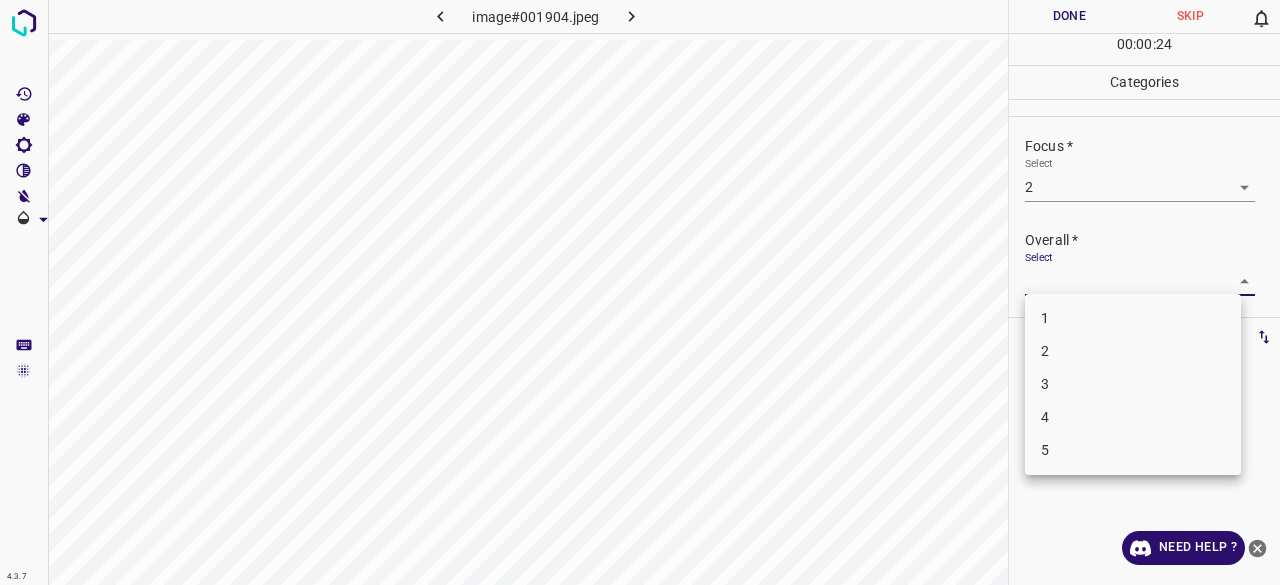 click on "2" at bounding box center (1133, 351) 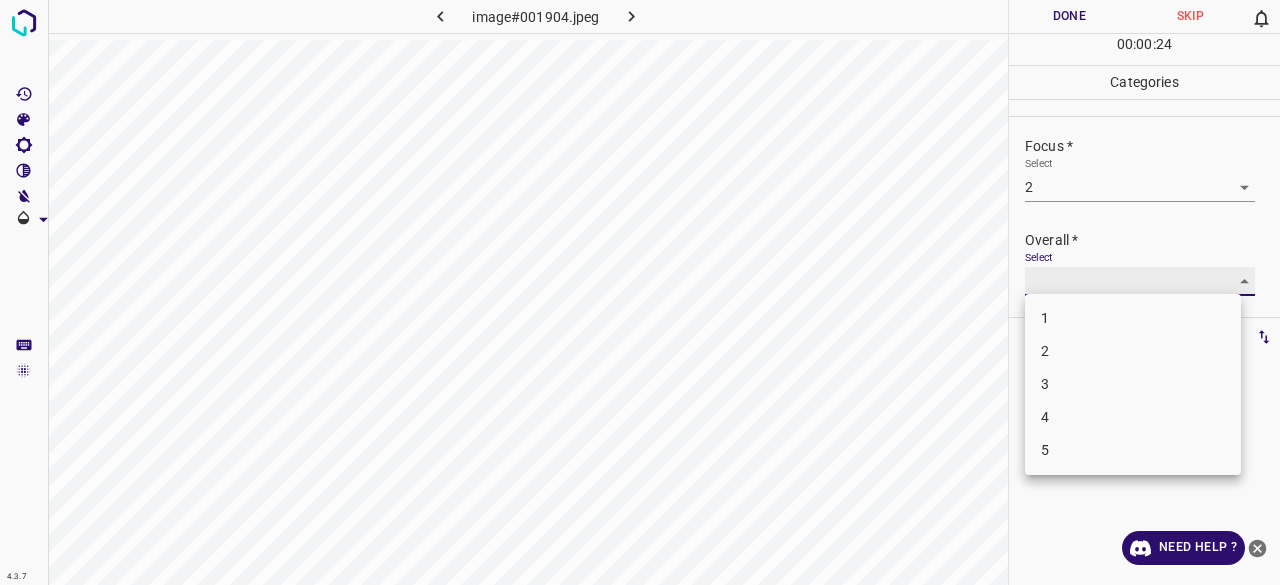 type on "2" 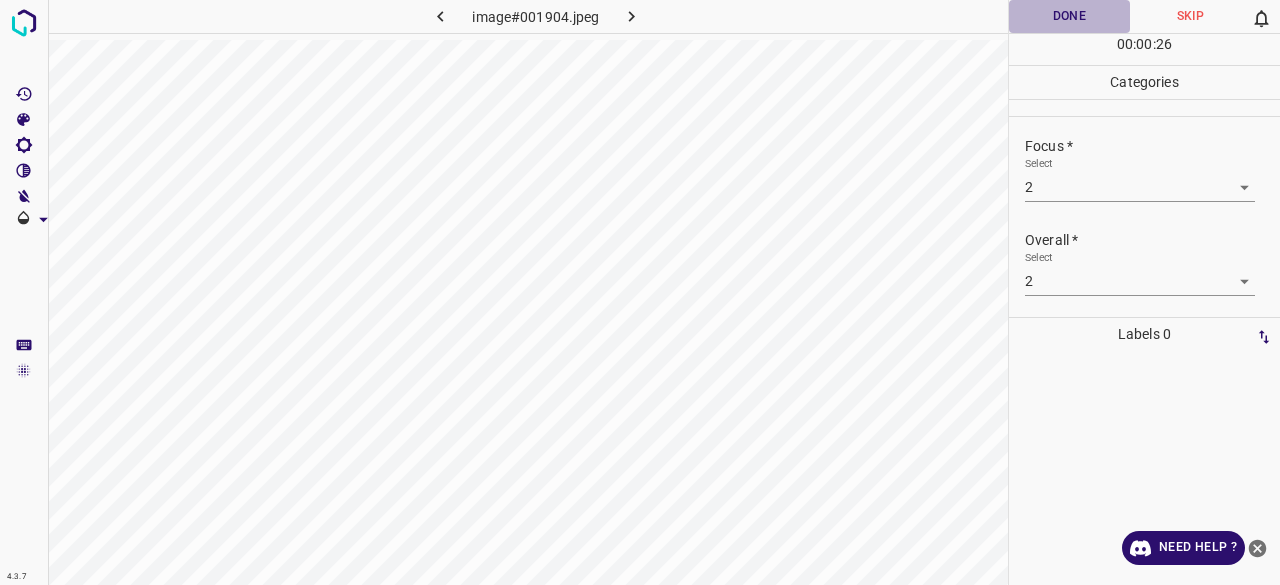 click on "Done" at bounding box center [1069, 16] 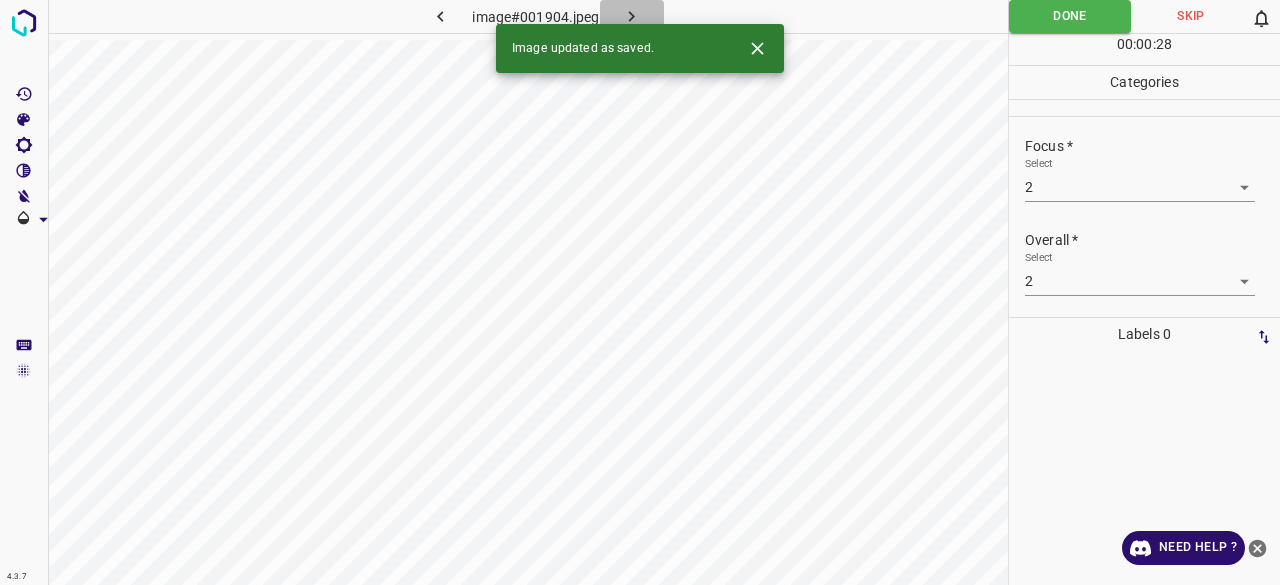 click 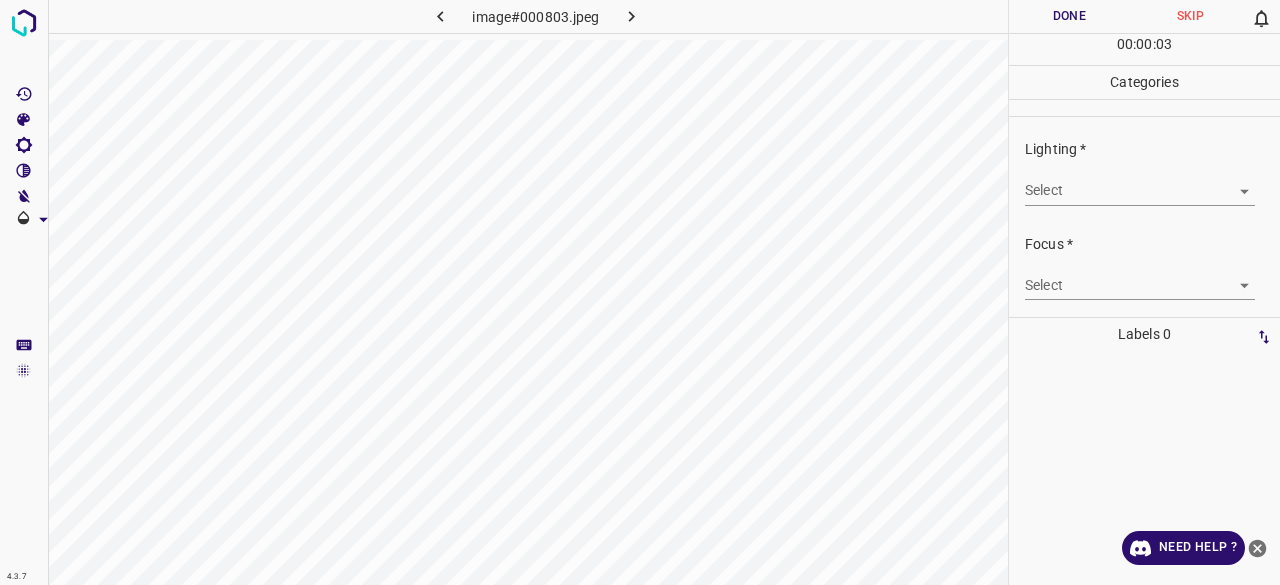 click on "4.3.7 image#000803.jpeg Done Skip 0 00   : 00   : 03   Categories Lighting *  Select ​ Focus *  Select ​ Overall *  Select ​ Labels   0 Categories 1 Lighting 2 Focus 3 Overall Tools Space Change between modes (Draw & Edit) I Auto labeling R Restore zoom M Zoom in N Zoom out Delete Delete selecte label Filters Z Restore filters X Saturation filter C Brightness filter V Contrast filter B Gray scale filter General O Download Need Help ? - Text - Hide - Delete" at bounding box center [640, 292] 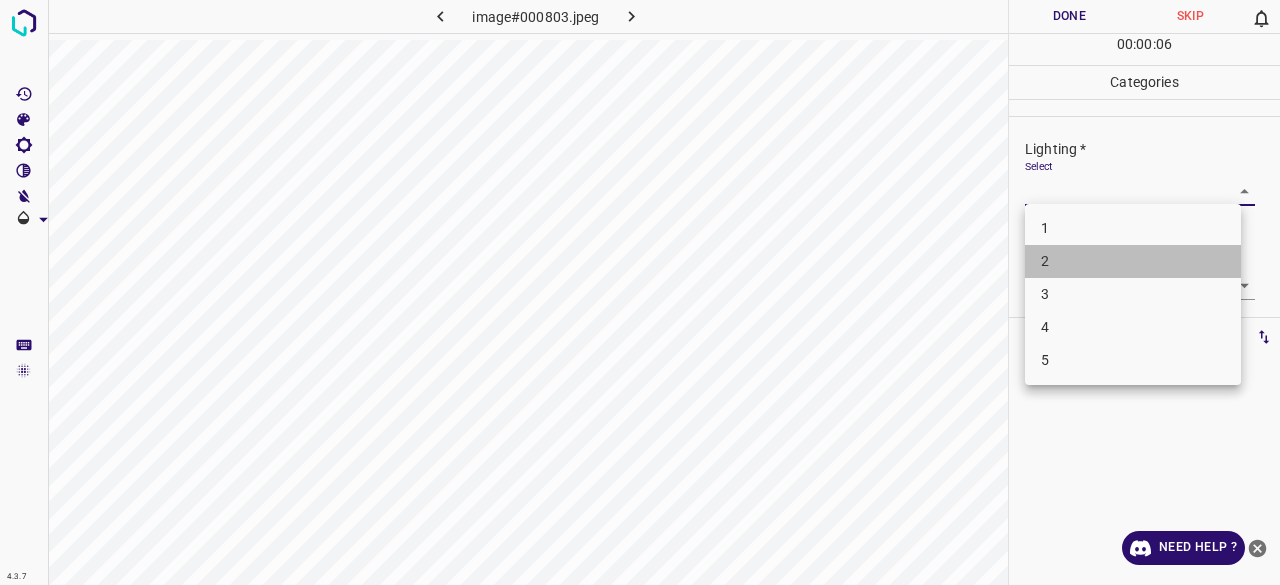 click on "2" at bounding box center [1133, 261] 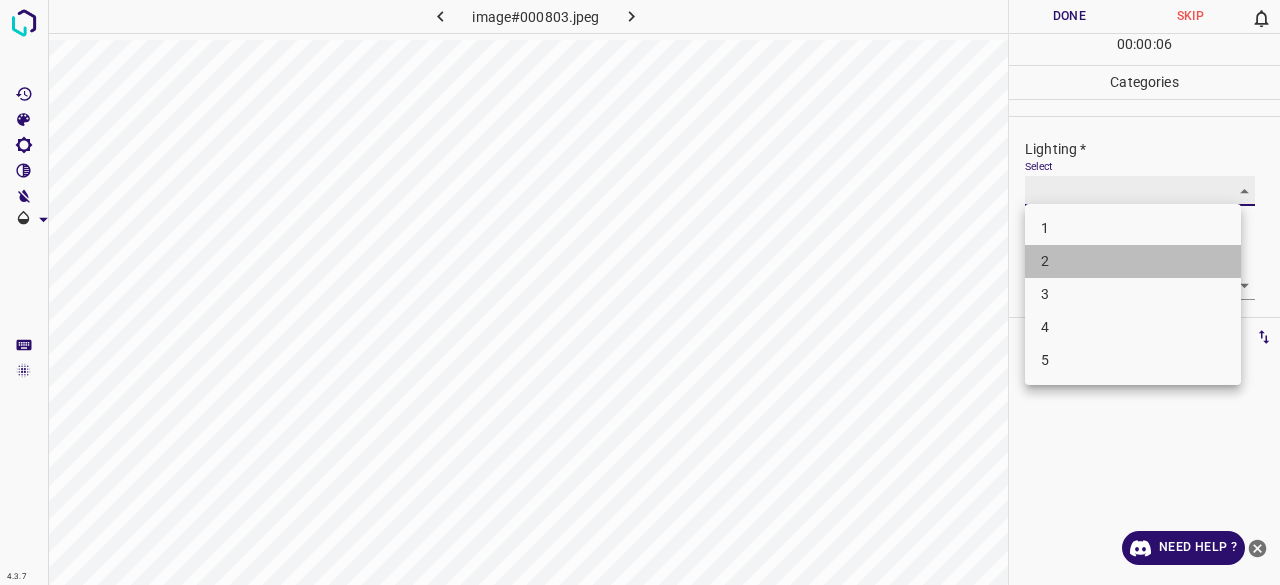 type on "2" 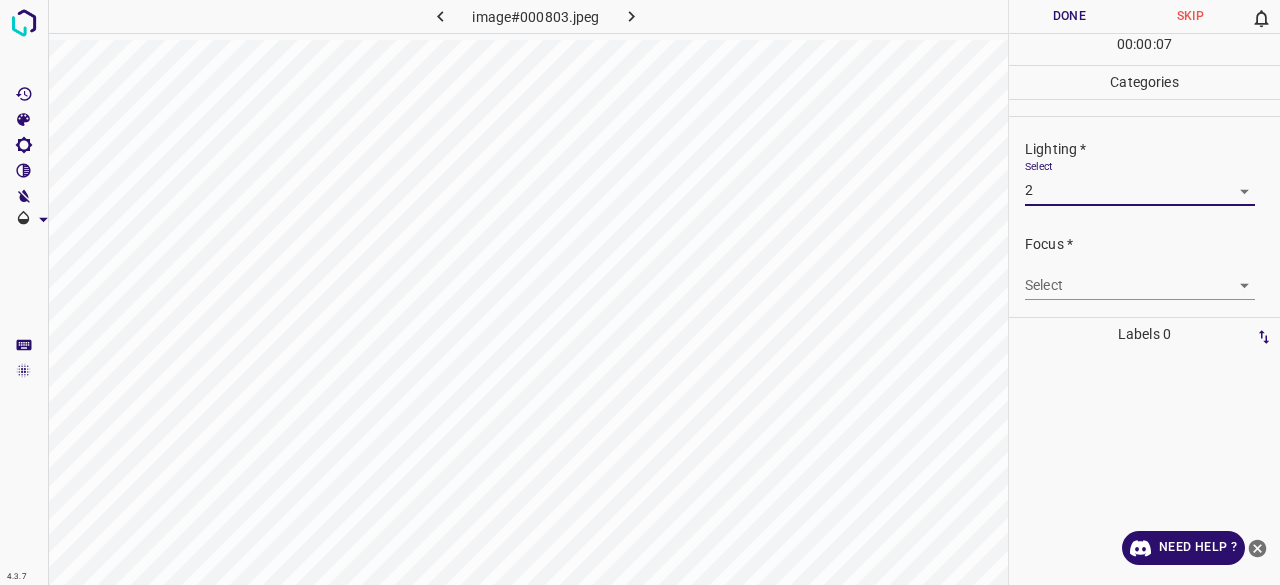 click on "4.3.7 image#000803.jpeg Done Skip 0 00   : 00   : 07   Categories Lighting *  Select 2 2 Focus *  Select ​ Overall *  Select ​ Labels   0 Categories 1 Lighting 2 Focus 3 Overall Tools Space Change between modes (Draw & Edit) I Auto labeling R Restore zoom M Zoom in N Zoom out Delete Delete selecte label Filters Z Restore filters X Saturation filter C Brightness filter V Contrast filter B Gray scale filter General O Download Need Help ? - Text - Hide - Delete" at bounding box center (640, 292) 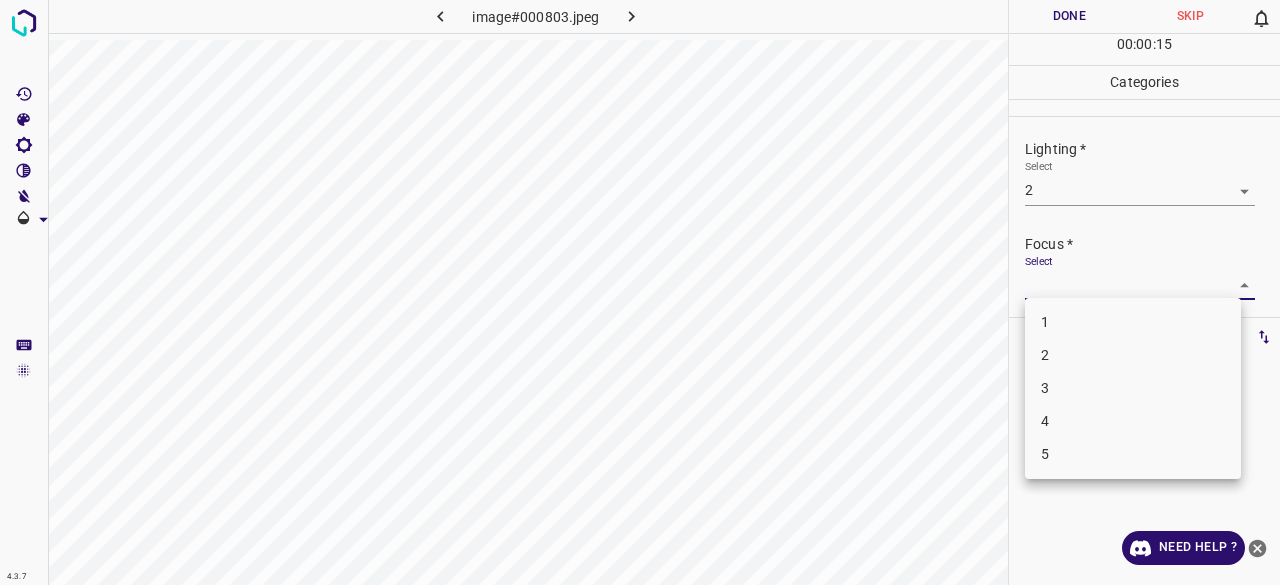 click on "2" at bounding box center [1133, 355] 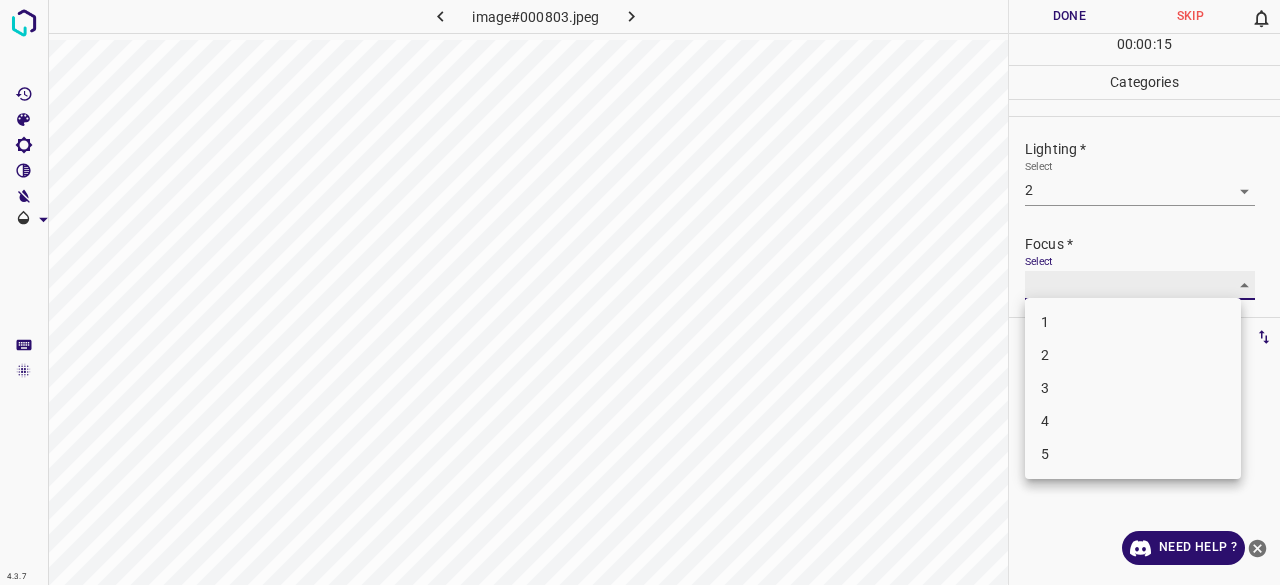 type on "2" 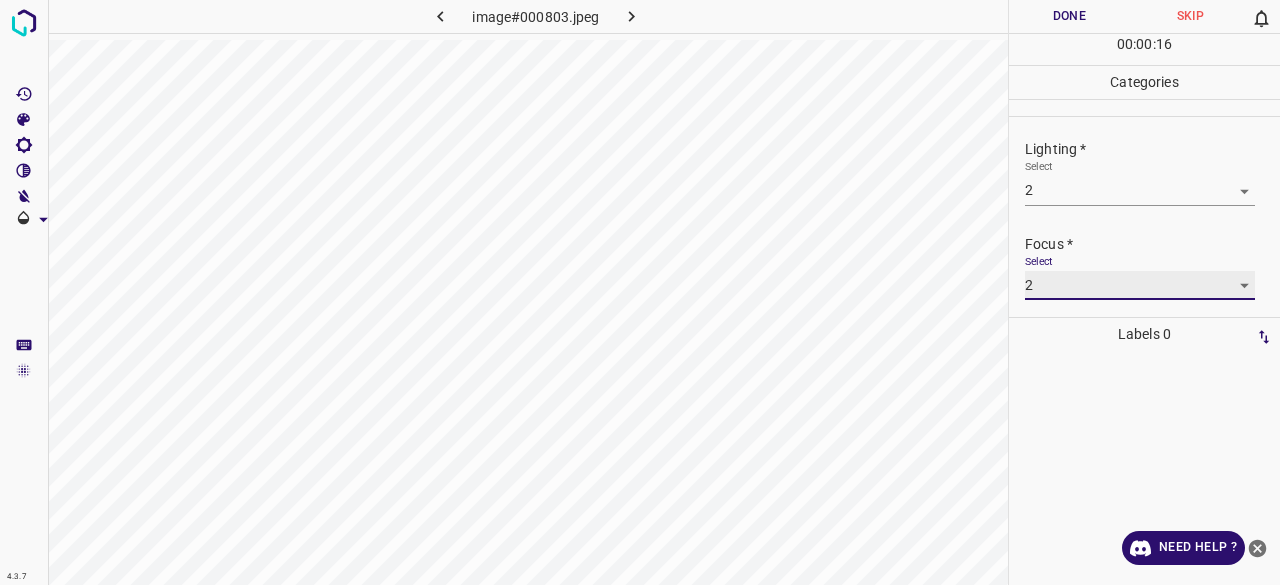 scroll, scrollTop: 98, scrollLeft: 0, axis: vertical 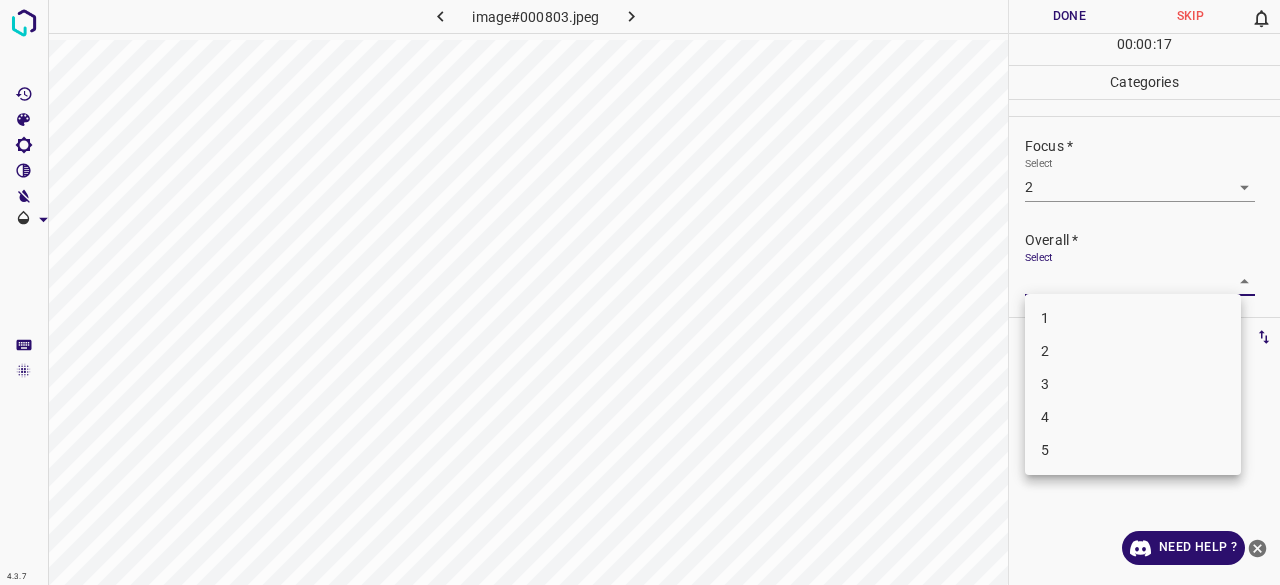 click on "4.3.7 image#000803.jpeg Done Skip 0 00   : 00   : 17   Categories Lighting *  Select 2 2 Focus *  Select 2 2 Overall *  Select ​ Labels   0 Categories 1 Lighting 2 Focus 3 Overall Tools Space Change between modes (Draw & Edit) I Auto labeling R Restore zoom M Zoom in N Zoom out Delete Delete selecte label Filters Z Restore filters X Saturation filter C Brightness filter V Contrast filter B Gray scale filter General O Download Need Help ? - Text - Hide - Delete 1 2 3 4 5" at bounding box center [640, 292] 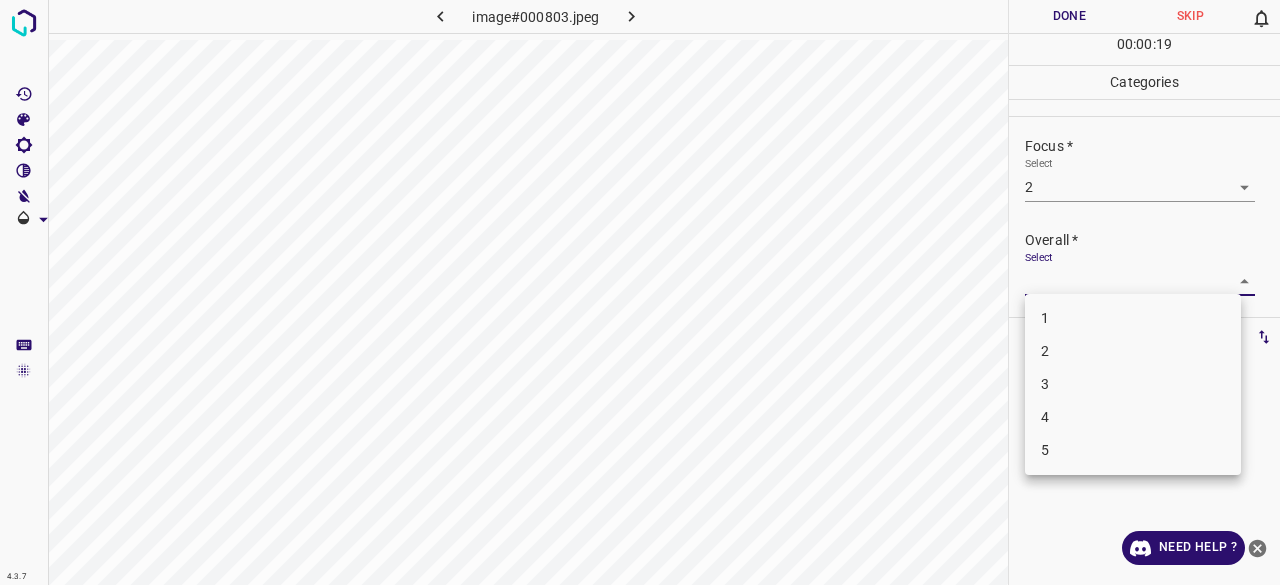 click at bounding box center [640, 292] 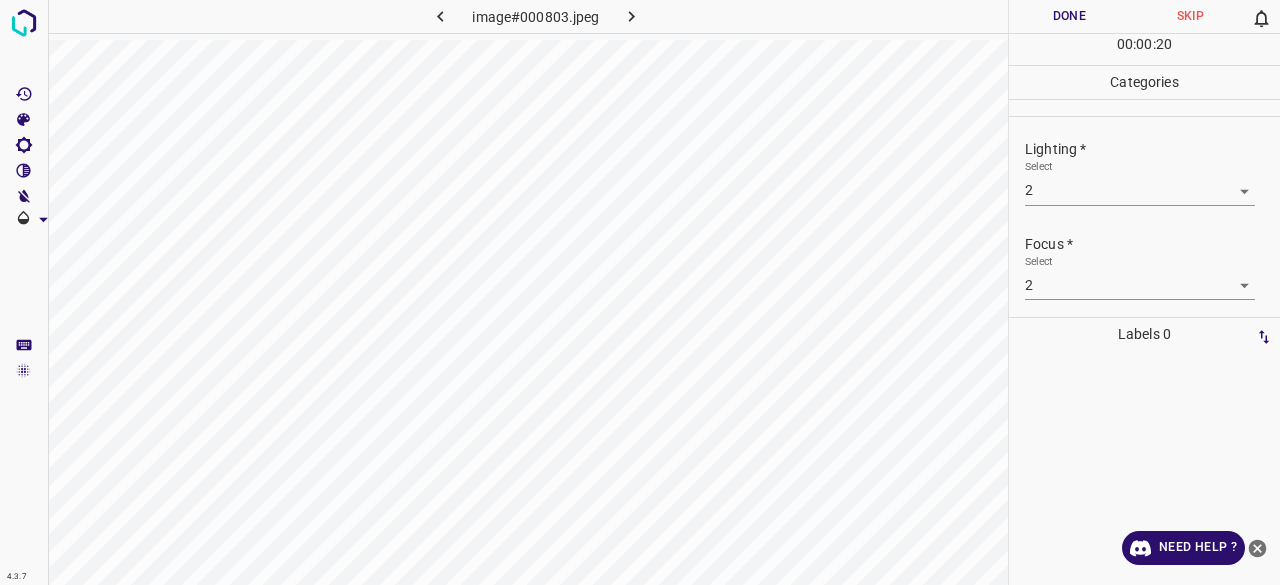scroll, scrollTop: 98, scrollLeft: 0, axis: vertical 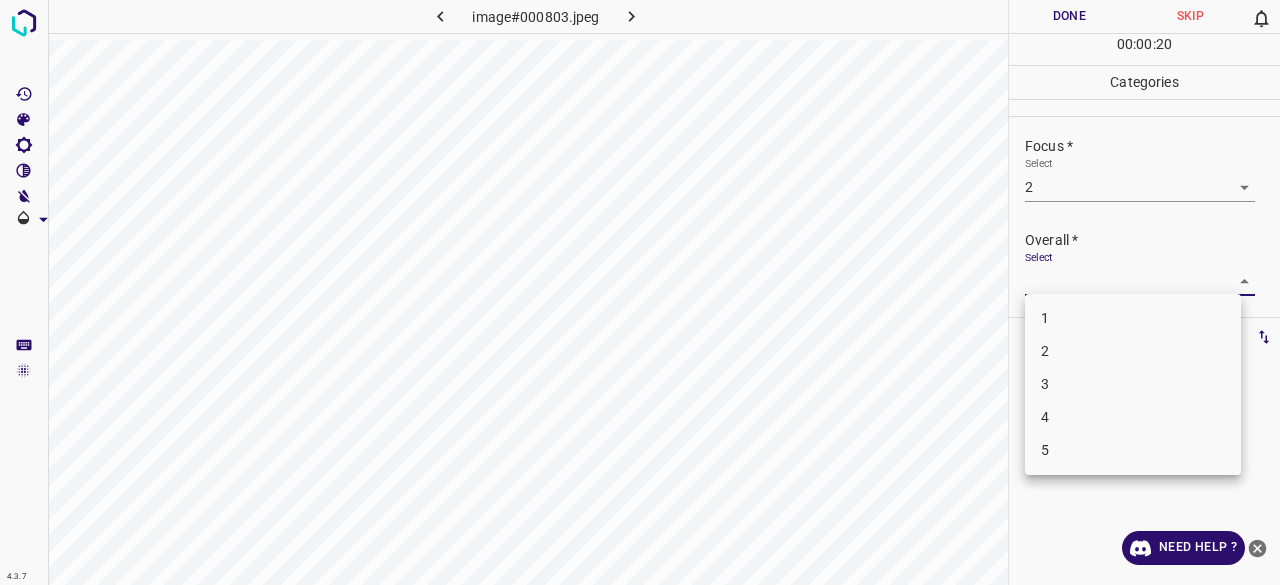 click on "4.3.7 image#000803.jpeg Done Skip 0 00   : 00   : 20   Categories Lighting *  Select 2 2 Focus *  Select 2 2 Overall *  Select ​ Labels   0 Categories 1 Lighting 2 Focus 3 Overall Tools Space Change between modes (Draw & Edit) I Auto labeling R Restore zoom M Zoom in N Zoom out Delete Delete selecte label Filters Z Restore filters X Saturation filter C Brightness filter V Contrast filter B Gray scale filter General O Download Need Help ? - Text - Hide - Delete 1 2 3 4 5" at bounding box center [640, 292] 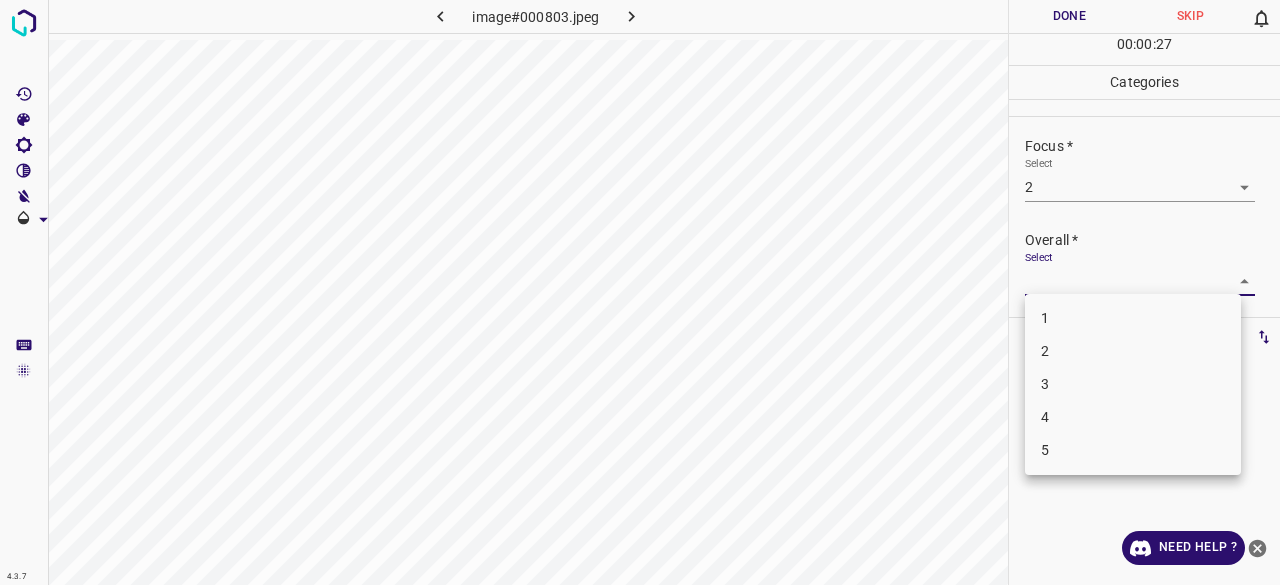 click on "2" at bounding box center [1133, 351] 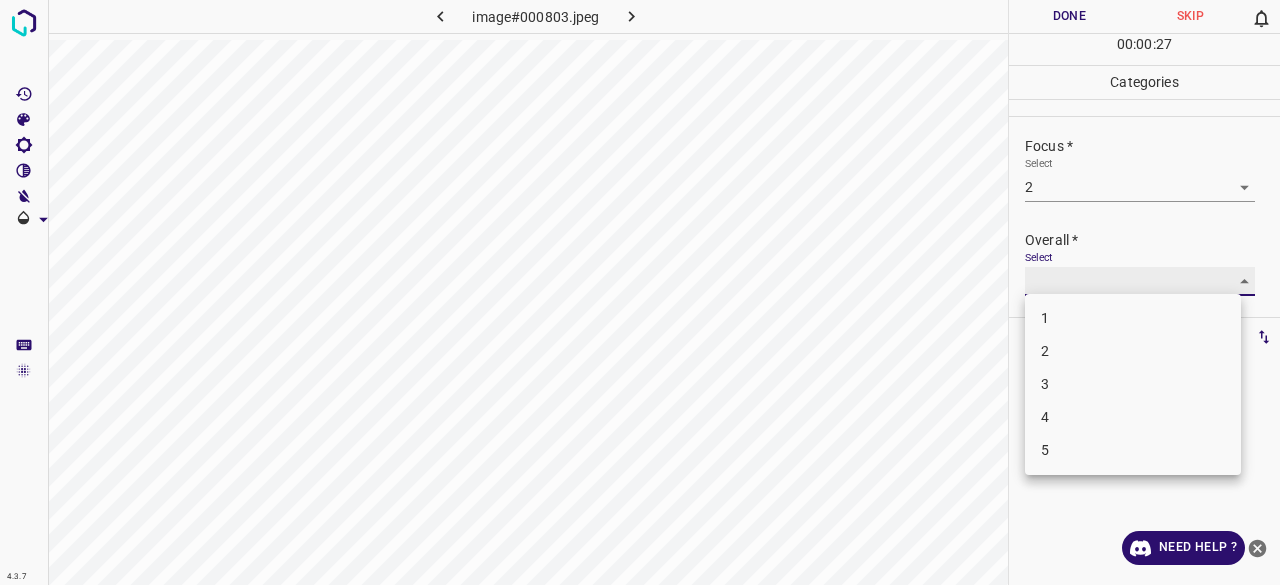 type on "2" 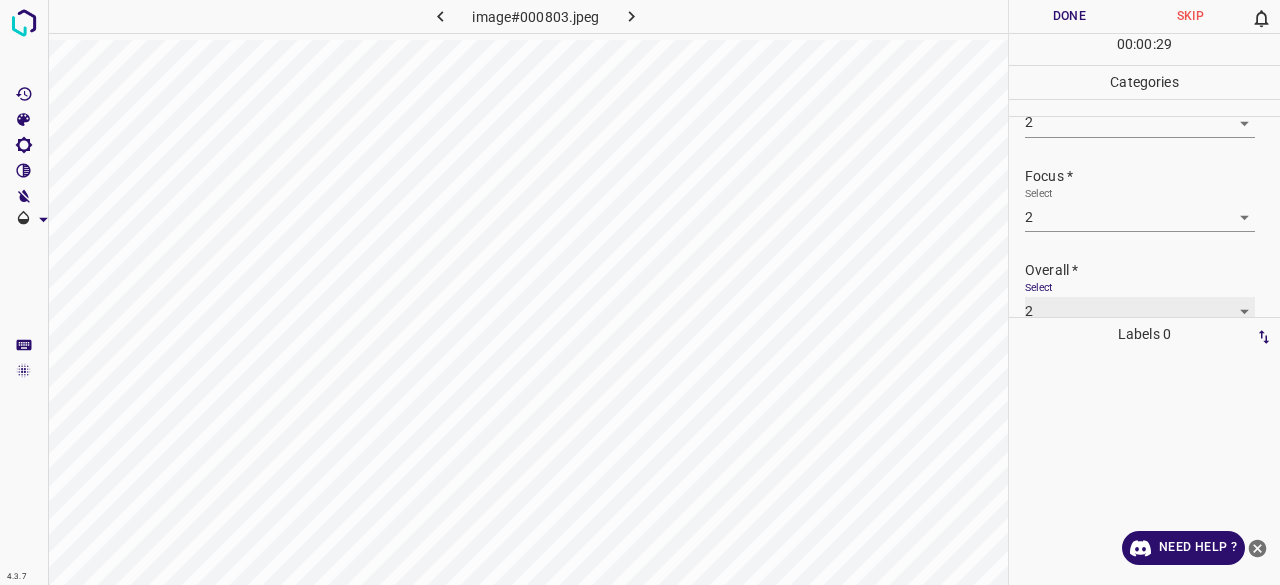 scroll, scrollTop: 98, scrollLeft: 0, axis: vertical 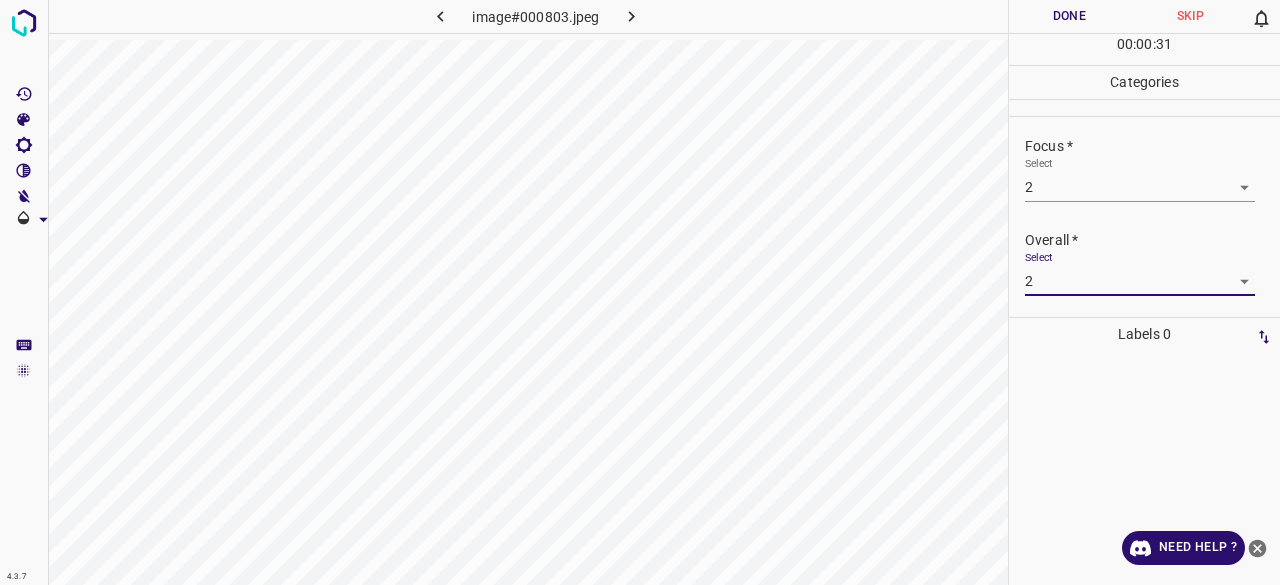 click on "Done" at bounding box center (1069, 16) 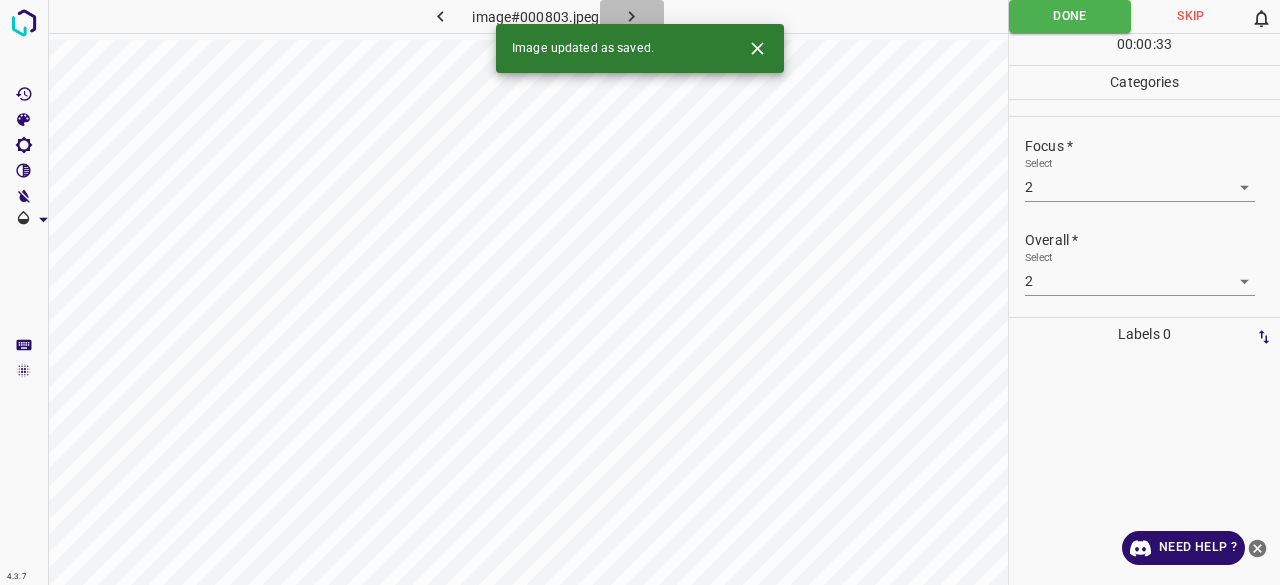 click 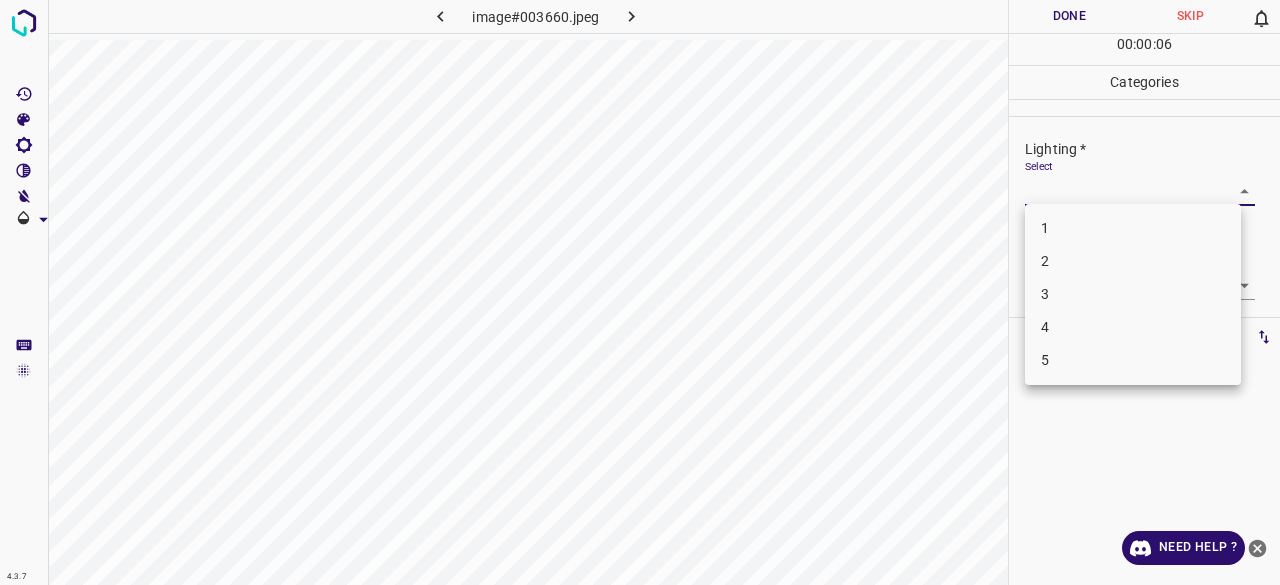 click on "4.3.7 image#003660.jpeg Done Skip 0 00   : 00   : 06   Categories Lighting *  Select ​ Focus *  Select ​ Overall *  Select ​ Labels   0 Categories 1 Lighting 2 Focus 3 Overall Tools Space Change between modes (Draw & Edit) I Auto labeling R Restore zoom M Zoom in N Zoom out Delete Delete selecte label Filters Z Restore filters X Saturation filter C Brightness filter V Contrast filter B Gray scale filter General O Download Need Help ? - Text - Hide - Delete 1 2 3 4 5" at bounding box center (640, 292) 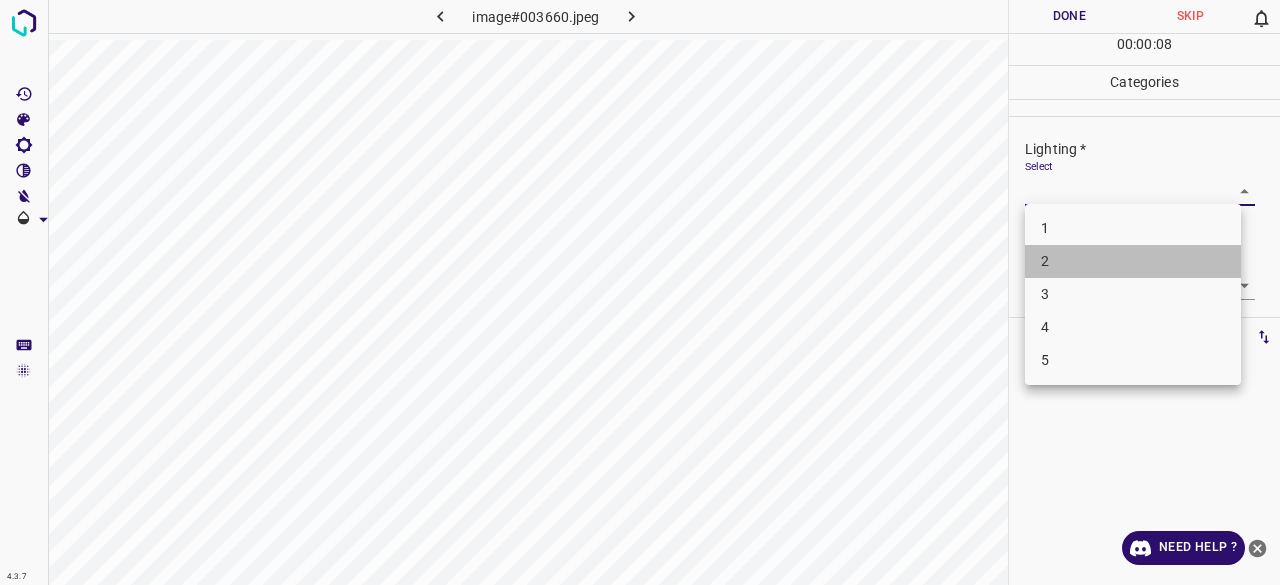 click on "2" at bounding box center (1133, 261) 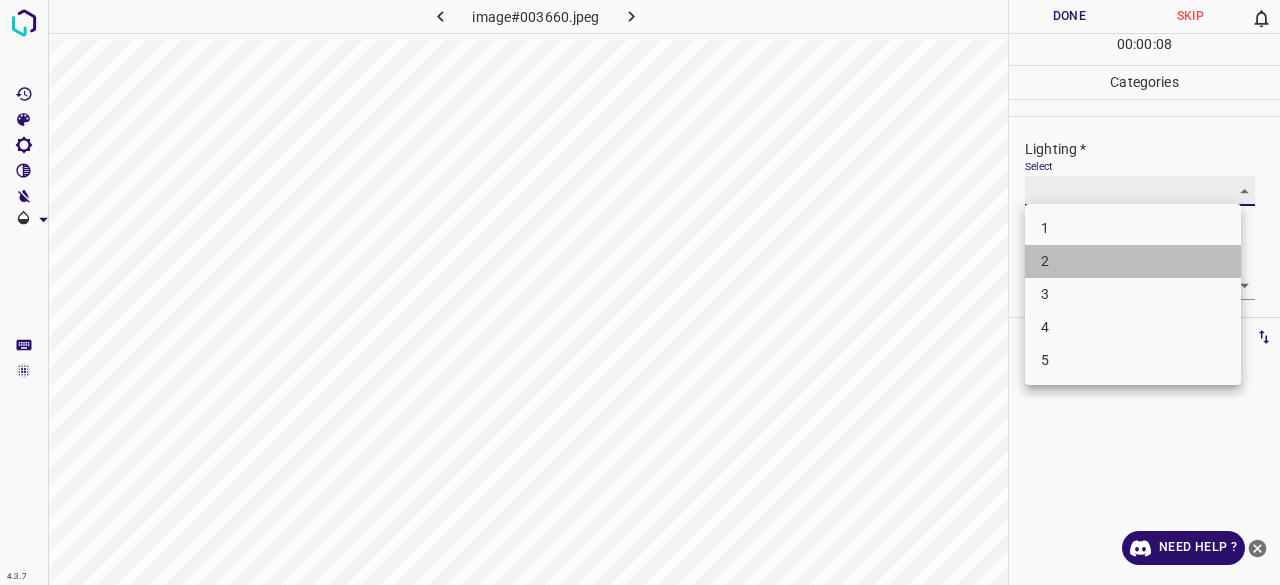 type on "2" 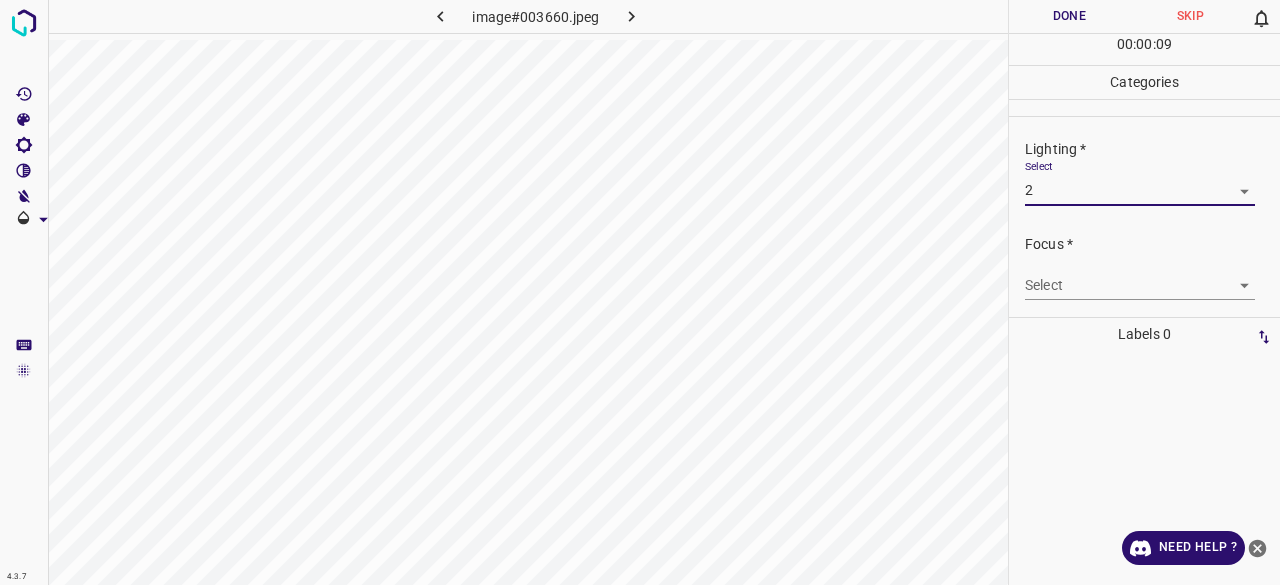 click on "4.3.7 image#003660.jpeg Done Skip 0 00   : 00   : 09   Categories Lighting *  Select 2 2 Focus *  Select ​ Overall *  Select ​ Labels   0 Categories 1 Lighting 2 Focus 3 Overall Tools Space Change between modes (Draw & Edit) I Auto labeling R Restore zoom M Zoom in N Zoom out Delete Delete selecte label Filters Z Restore filters X Saturation filter C Brightness filter V Contrast filter B Gray scale filter General O Download Need Help ? - Text - Hide - Delete" at bounding box center [640, 292] 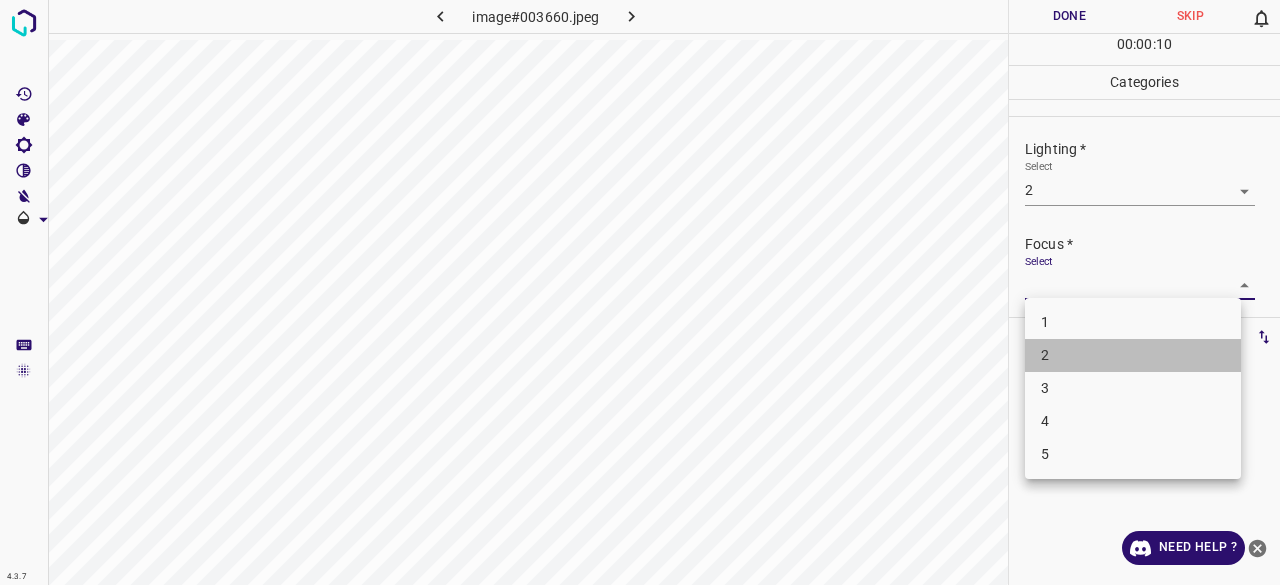 click on "2" at bounding box center (1133, 355) 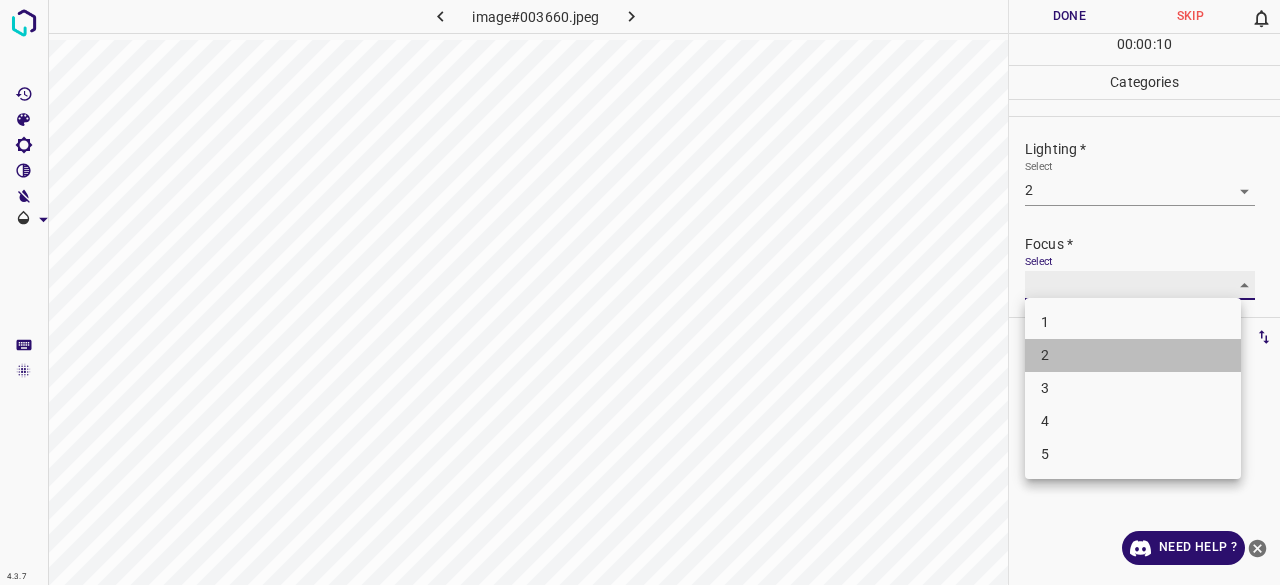 type on "2" 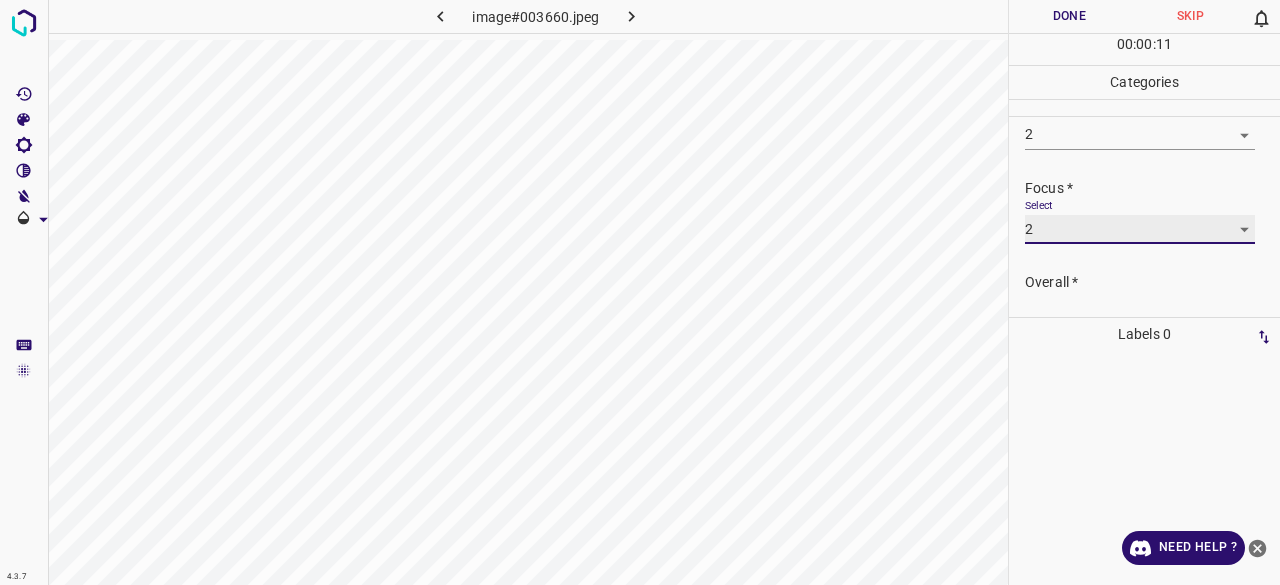scroll, scrollTop: 98, scrollLeft: 0, axis: vertical 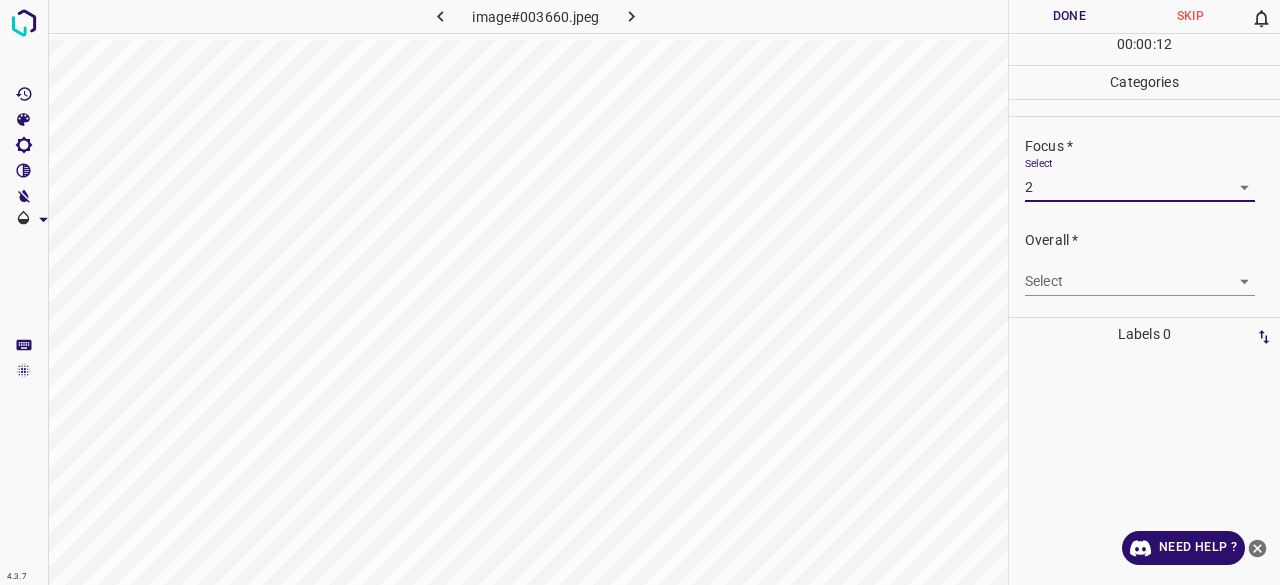 click on "4.3.7 image#003660.jpeg Done Skip 0 00   : 00   : 12   Categories Lighting *  Select 2 2 Focus *  Select 2 2 Overall *  Select ​ Labels   0 Categories 1 Lighting 2 Focus 3 Overall Tools Space Change between modes (Draw & Edit) I Auto labeling R Restore zoom M Zoom in N Zoom out Delete Delete selecte label Filters Z Restore filters X Saturation filter C Brightness filter V Contrast filter B Gray scale filter General O Download Need Help ? - Text - Hide - Delete" at bounding box center (640, 292) 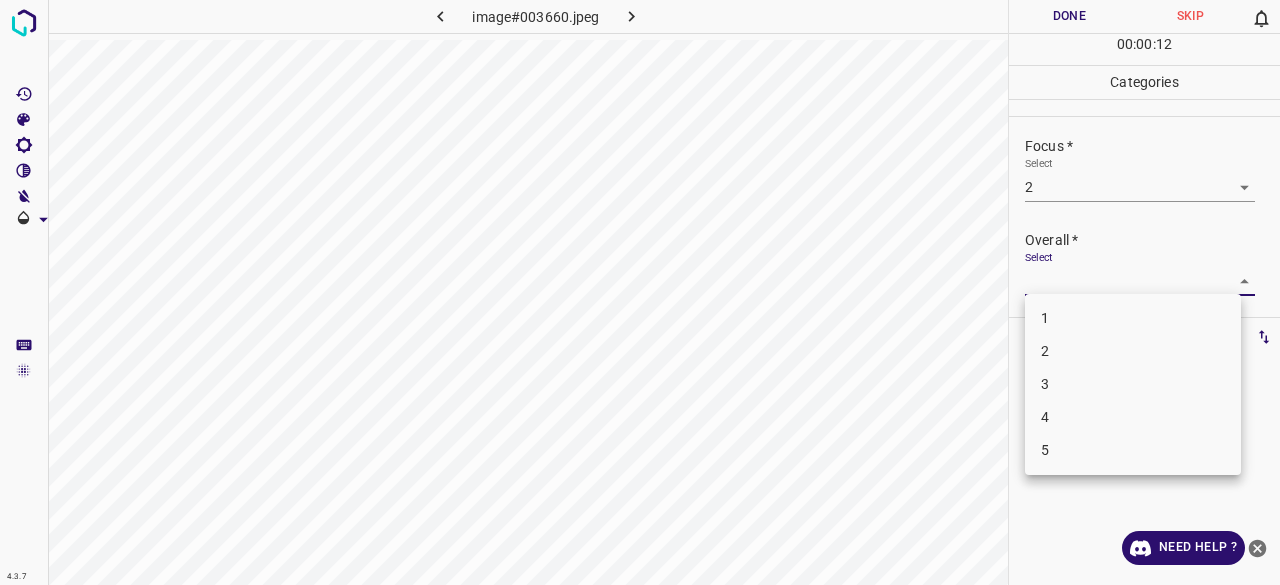 click on "2" at bounding box center (1133, 351) 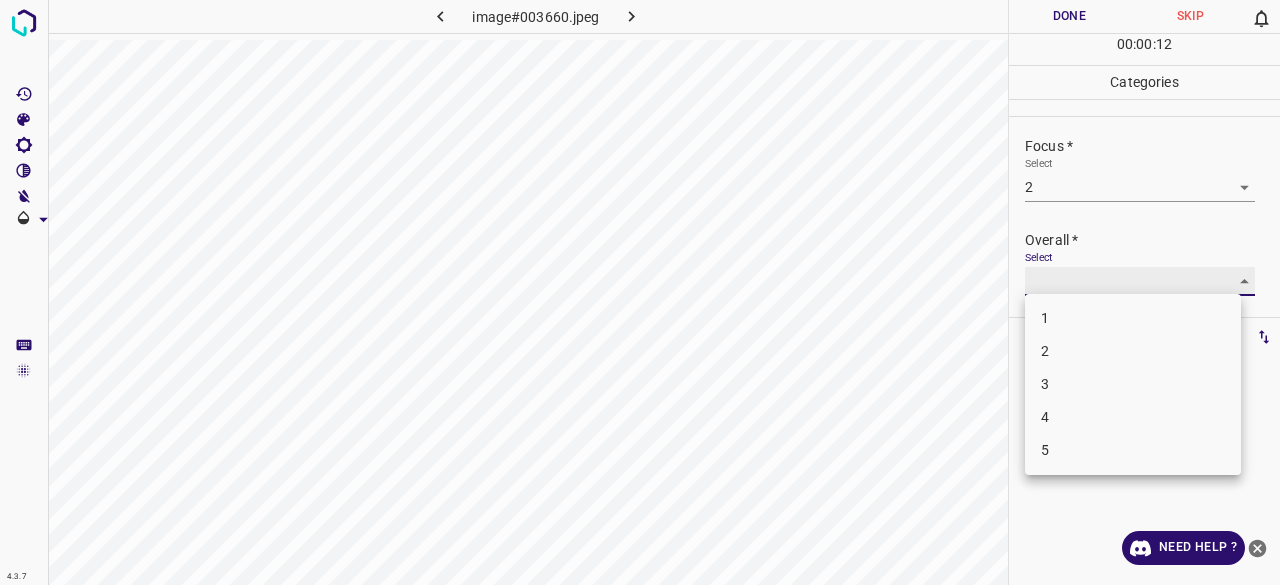 type on "2" 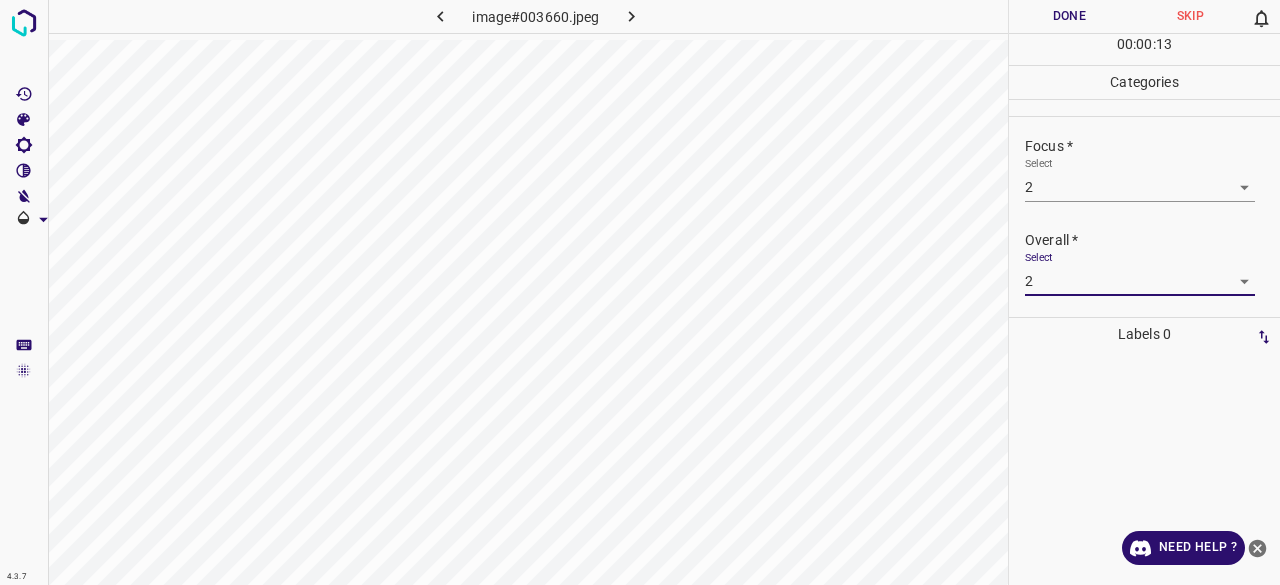 click on "Done" at bounding box center [1069, 16] 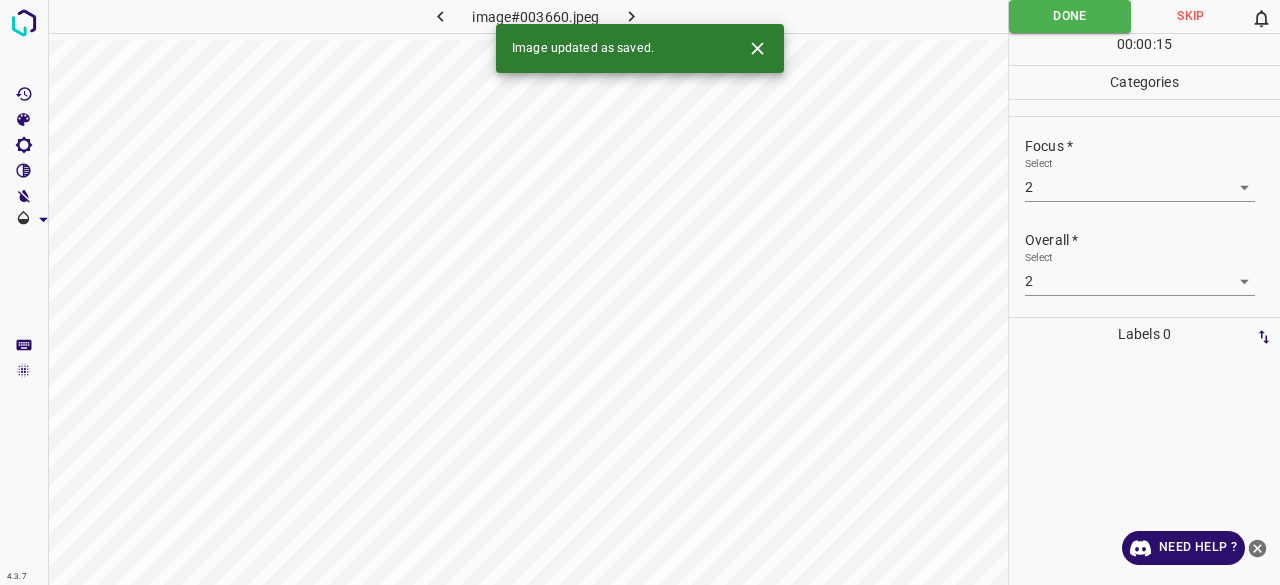 click 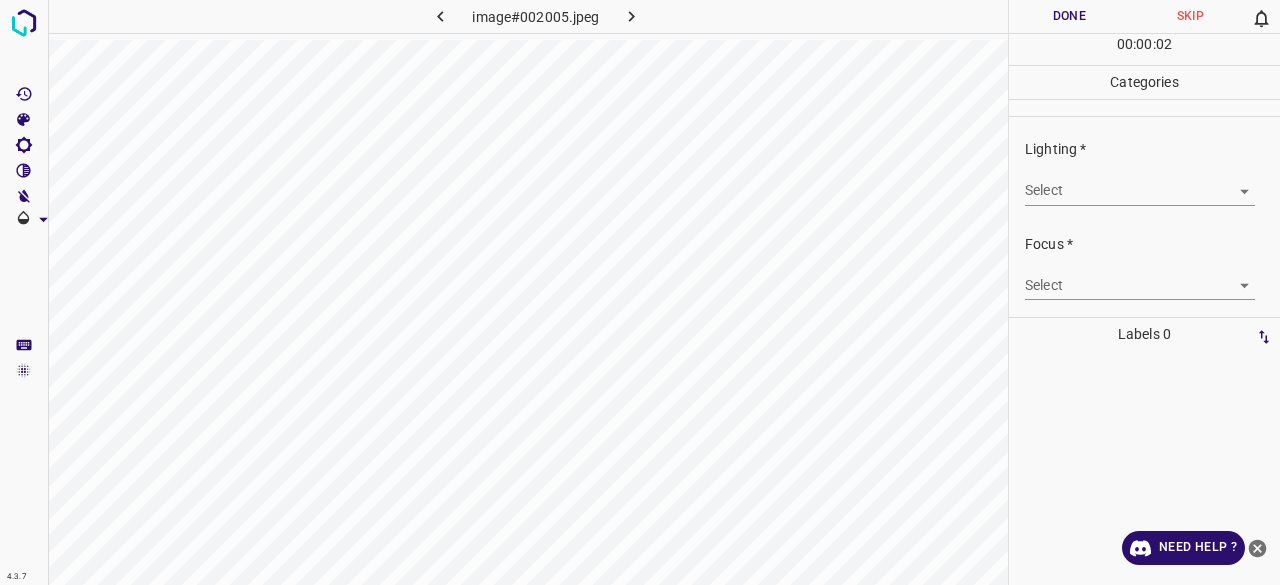 click on "Select ​" at bounding box center [1140, 182] 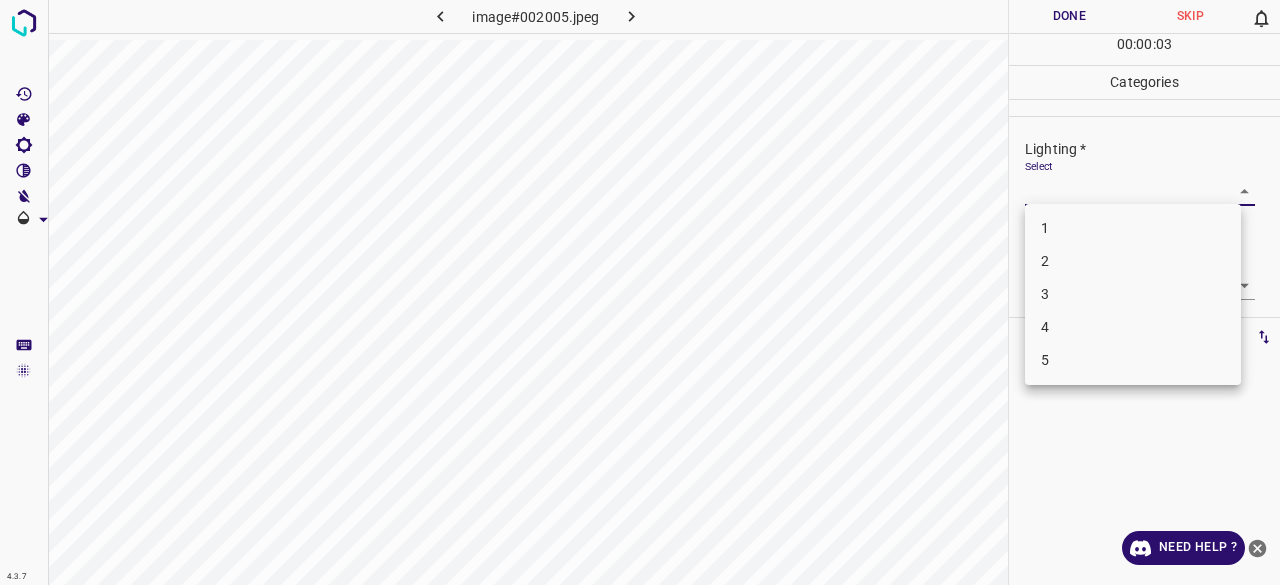 click on "2" at bounding box center [1133, 261] 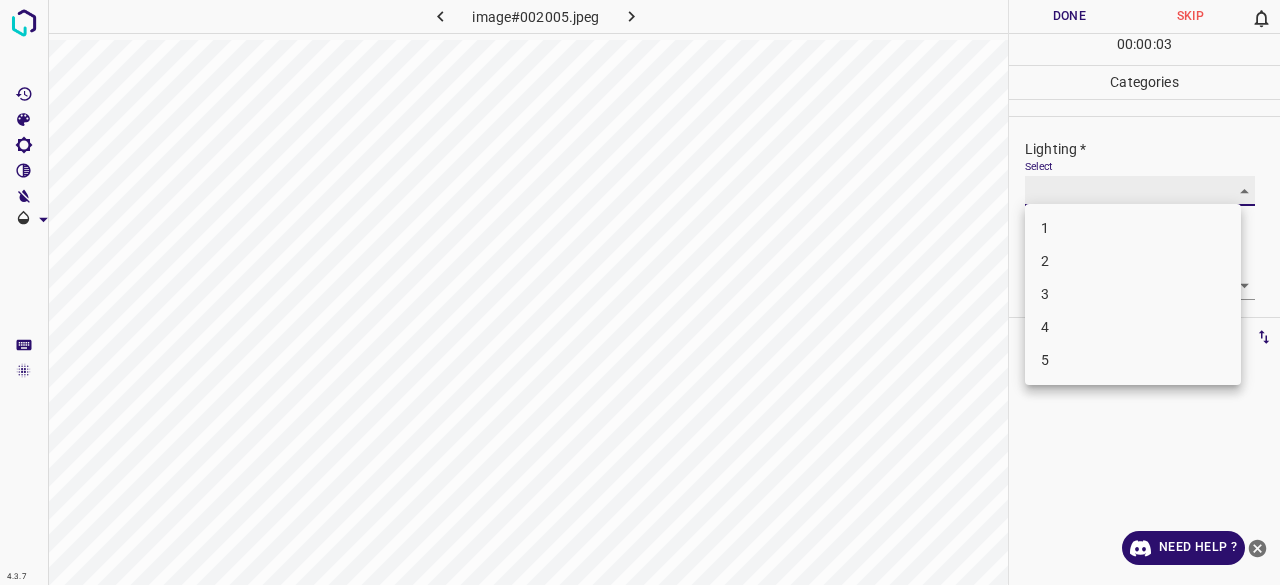 type on "2" 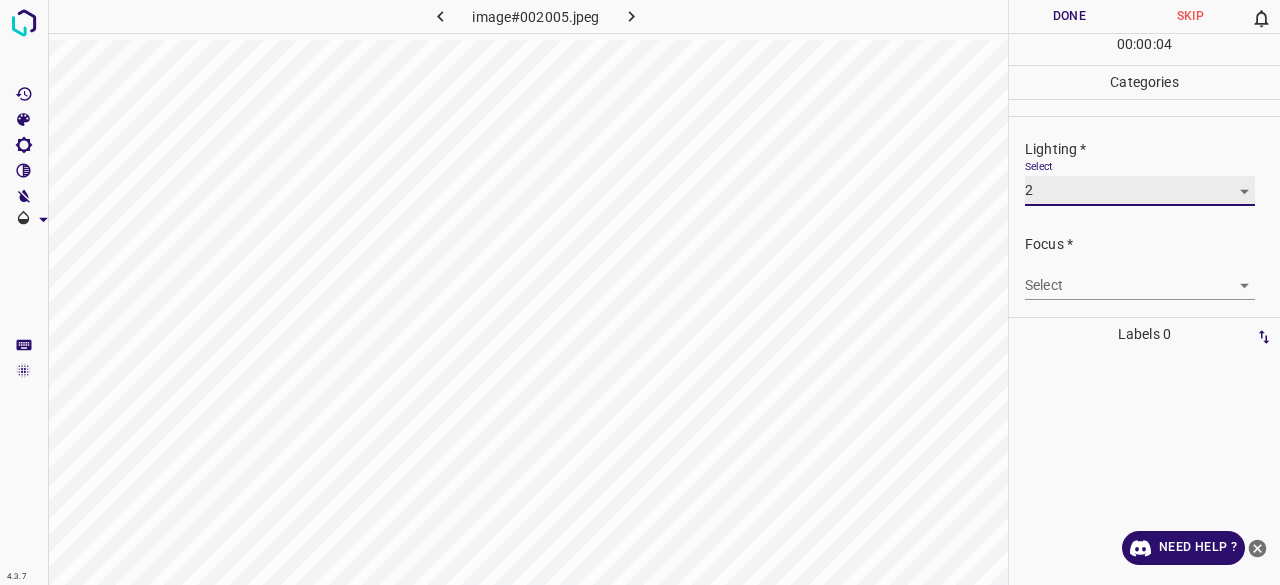 scroll, scrollTop: 98, scrollLeft: 0, axis: vertical 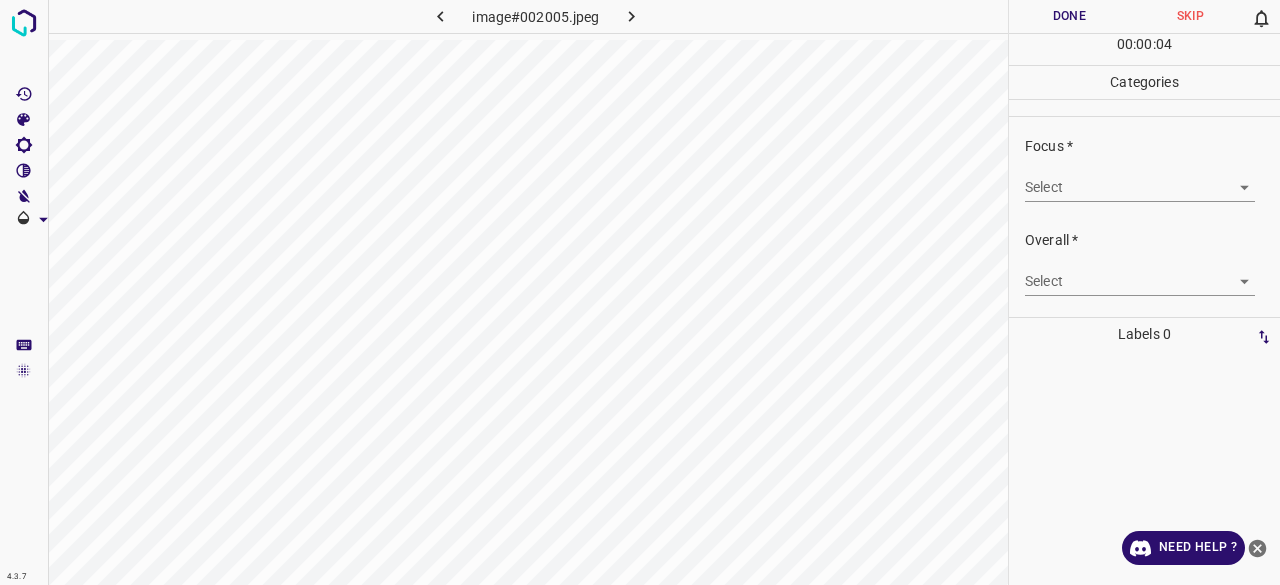 click on "4.3.7 image#002005.jpeg Done Skip 0 00   : 00   : 04   Categories Lighting *  Select 2 2 Focus *  Select ​ Overall *  Select ​ Labels   0 Categories 1 Lighting 2 Focus 3 Overall Tools Space Change between modes (Draw & Edit) I Auto labeling R Restore zoom M Zoom in N Zoom out Delete Delete selecte label Filters Z Restore filters X Saturation filter C Brightness filter V Contrast filter B Gray scale filter General O Download Need Help ? - Text - Hide - Delete" at bounding box center [640, 292] 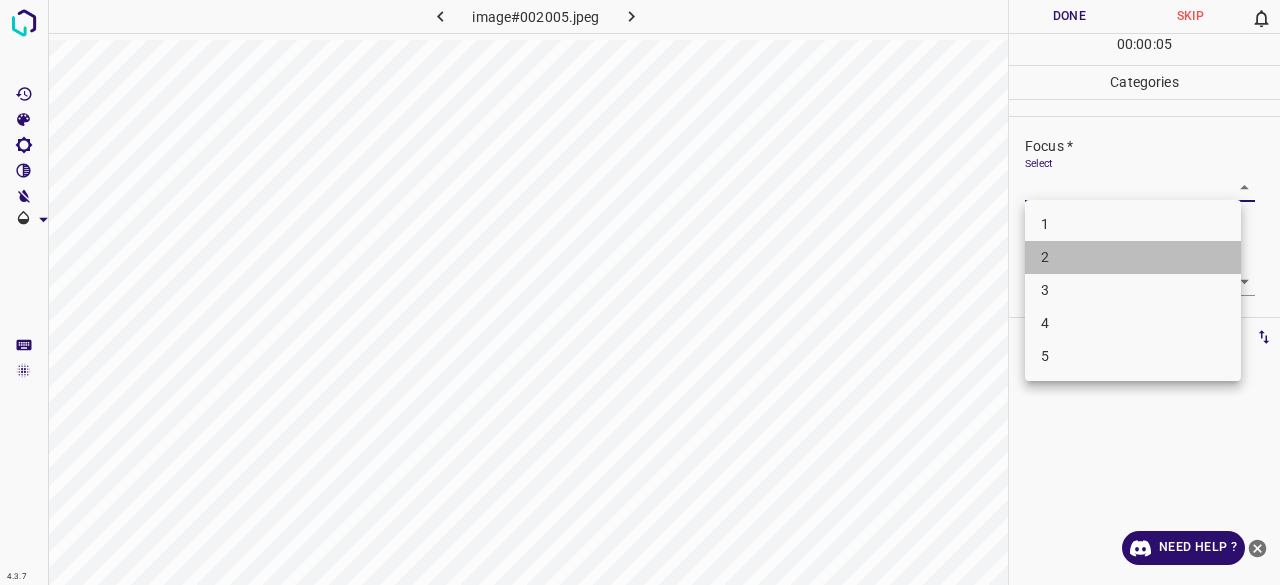 click on "2" at bounding box center (1133, 257) 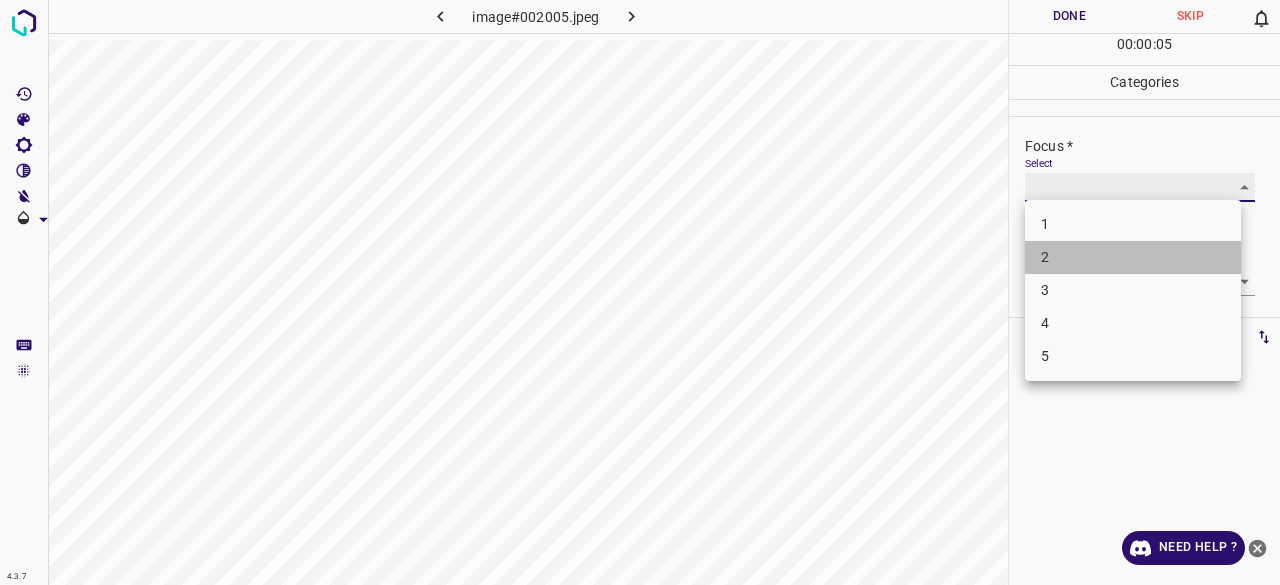 type on "2" 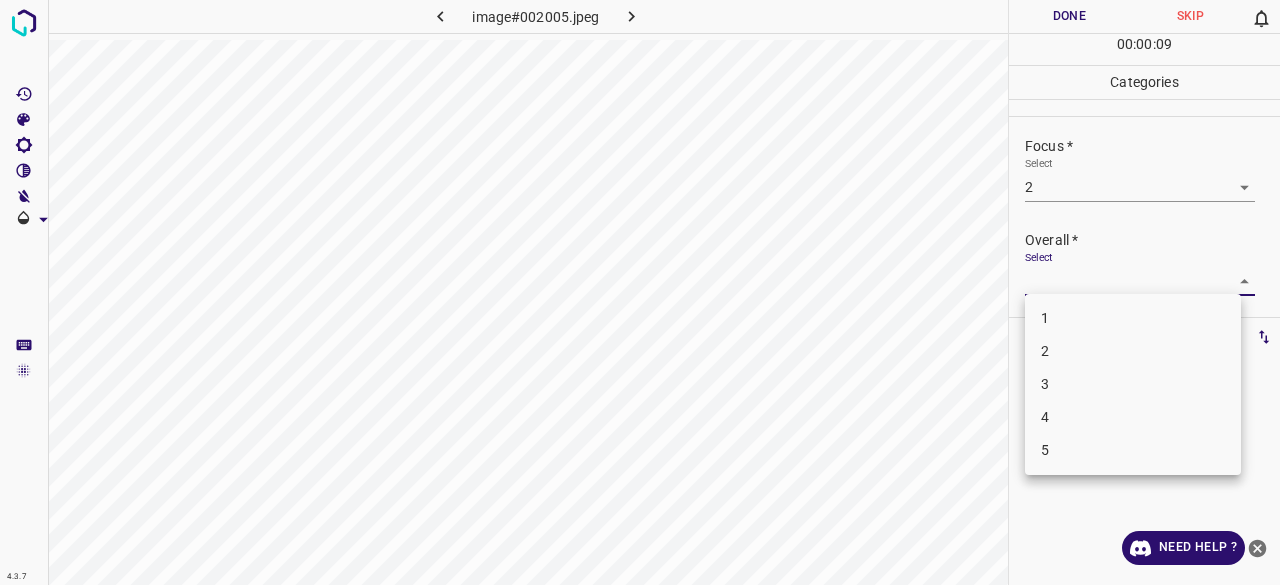 click on "4.3.7 image#002005.jpeg Done Skip 0 00   : 00   : 09   Categories Lighting *  Select 2 2 Focus *  Select 2 2 Overall *  Select ​ Labels   0 Categories 1 Lighting 2 Focus 3 Overall Tools Space Change between modes (Draw & Edit) I Auto labeling R Restore zoom M Zoom in N Zoom out Delete Delete selecte label Filters Z Restore filters X Saturation filter C Brightness filter V Contrast filter B Gray scale filter General O Download Need Help ? - Text - Hide - Delete 1 2 3 4 5" at bounding box center (640, 292) 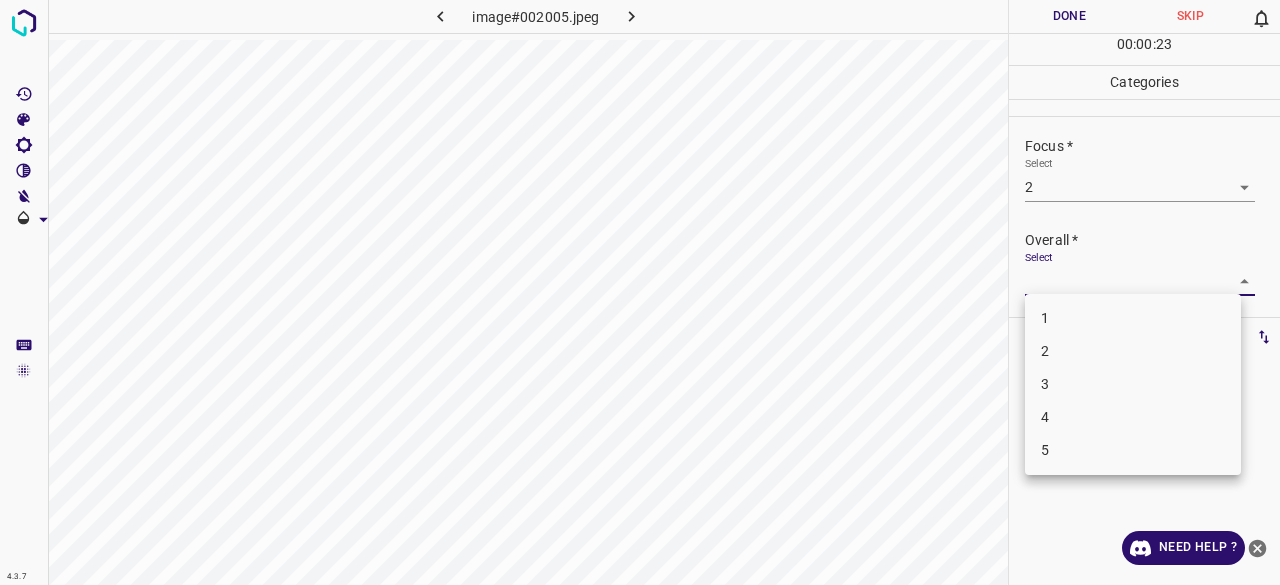 click on "2" at bounding box center [1133, 351] 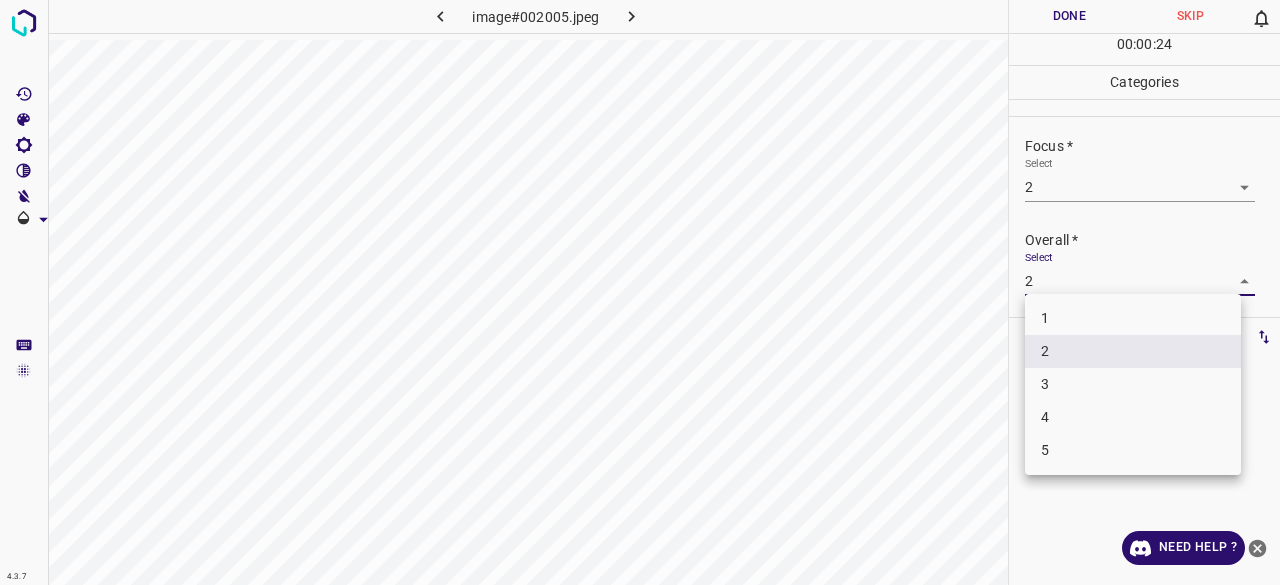 click on "4.3.7 image#002005.jpeg Done Skip 0 00   : 00   : 24   Categories Lighting *  Select 2 2 Focus *  Select 2 2 Overall *  Select 2 2 Labels   0 Categories 1 Lighting 2 Focus 3 Overall Tools Space Change between modes (Draw & Edit) I Auto labeling R Restore zoom M Zoom in N Zoom out Delete Delete selecte label Filters Z Restore filters X Saturation filter C Brightness filter V Contrast filter B Gray scale filter General O Download Need Help ? - Text - Hide - Delete 1 2 3 4 5" at bounding box center (640, 292) 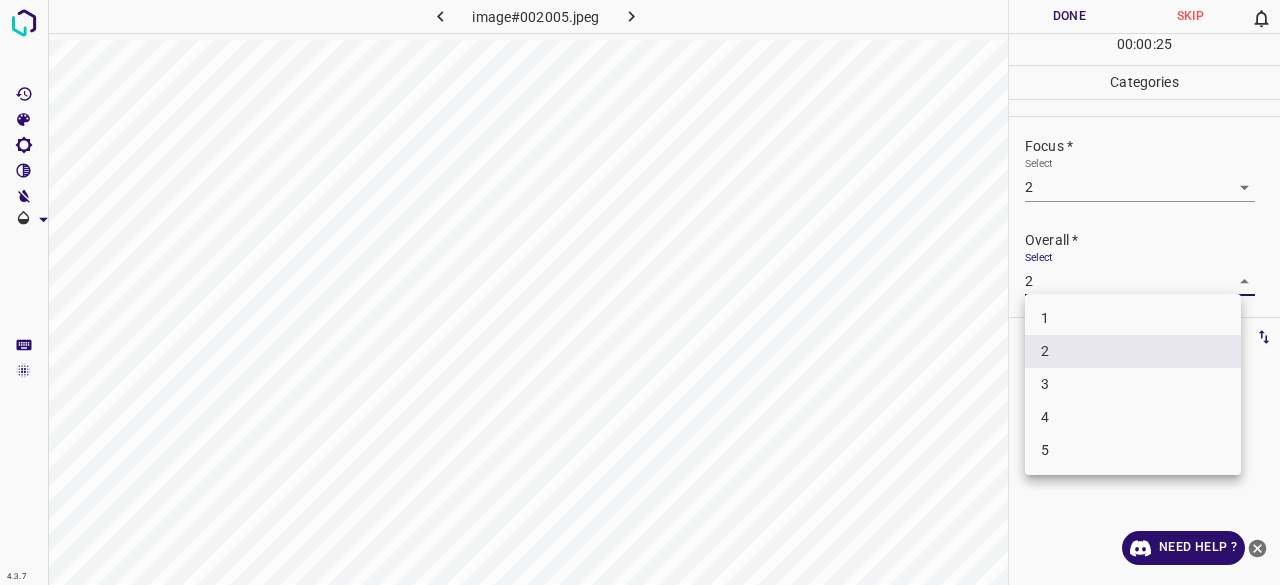 click on "3" at bounding box center [1133, 384] 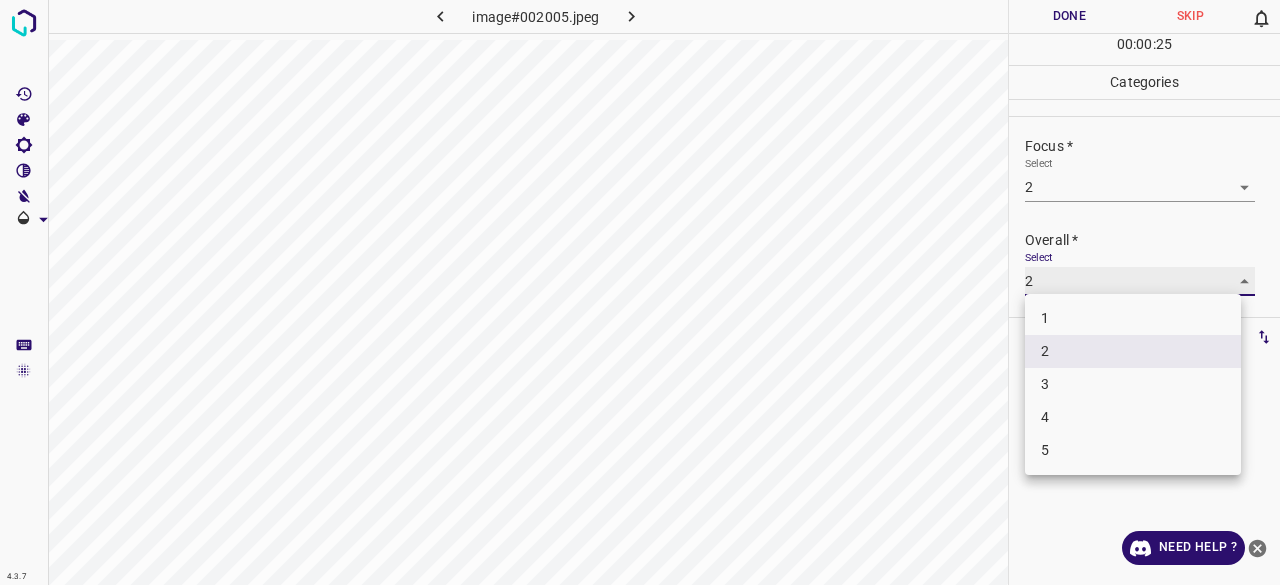 type on "3" 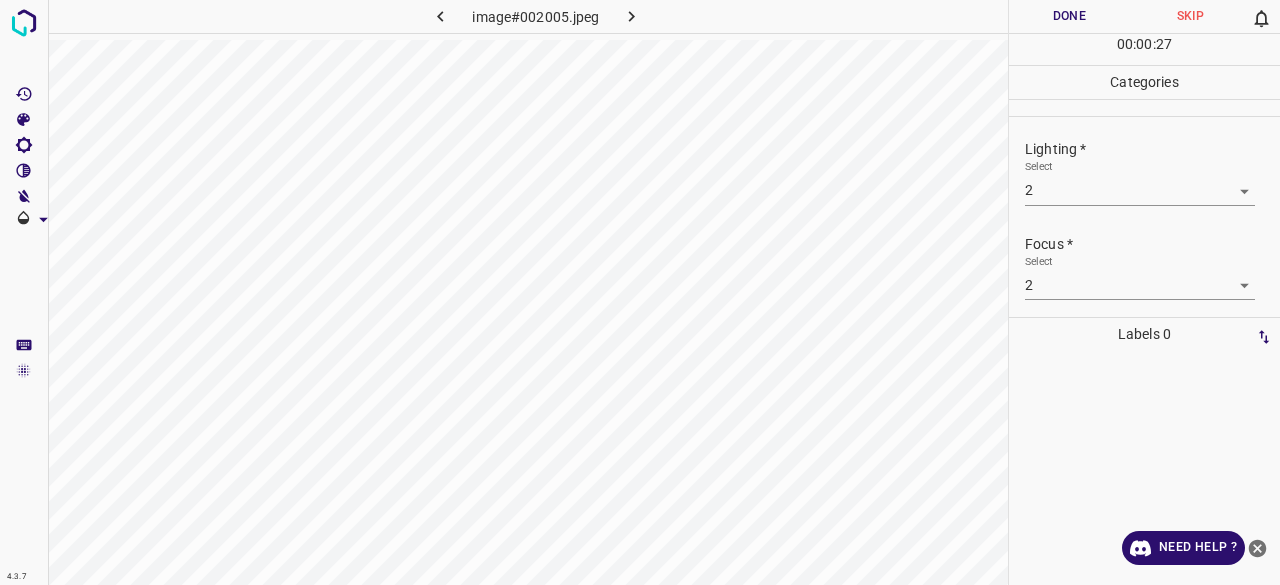 scroll, scrollTop: 98, scrollLeft: 0, axis: vertical 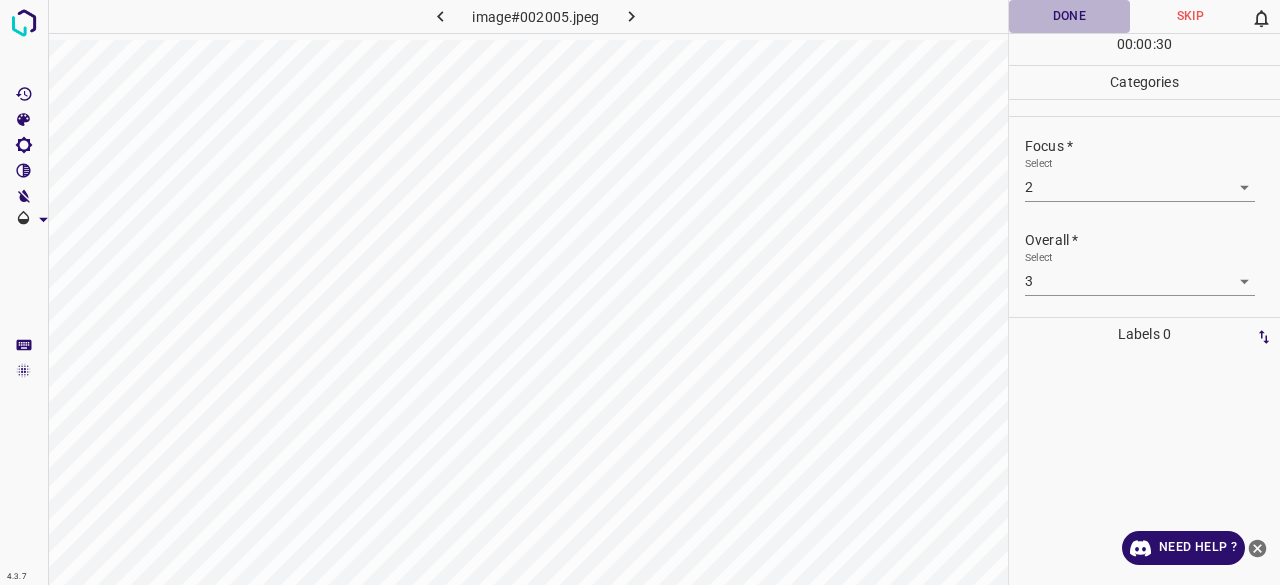 click on "Done" at bounding box center [1069, 16] 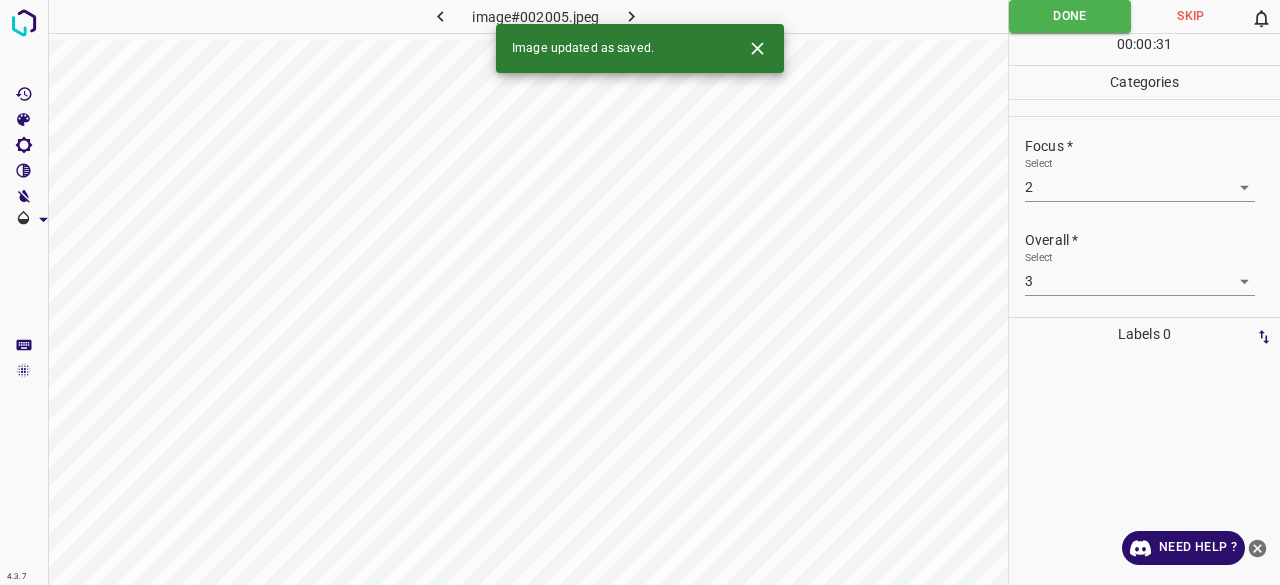 click 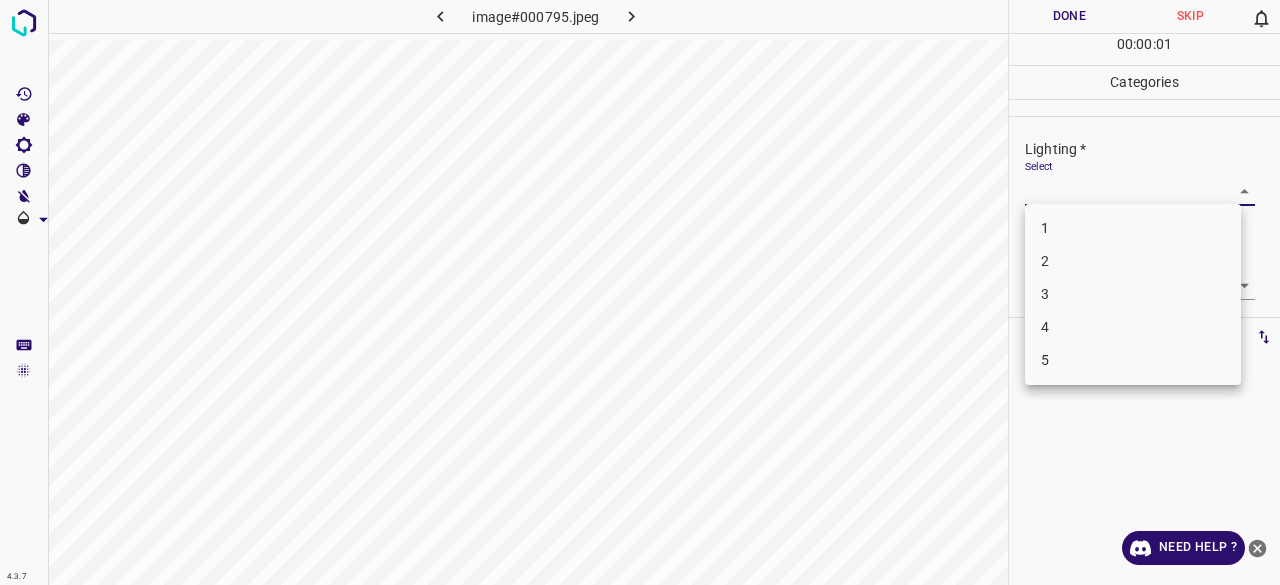 click on "4.3.7 image#000795.jpeg Done Skip 0 00   : 00   : 01   Categories Lighting *  Select ​ Focus *  Select ​ Overall *  Select ​ Labels   0 Categories 1 Lighting 2 Focus 3 Overall Tools Space Change between modes (Draw & Edit) I Auto labeling R Restore zoom M Zoom in N Zoom out Delete Delete selecte label Filters Z Restore filters X Saturation filter C Brightness filter V Contrast filter B Gray scale filter General O Download Need Help ? - Text - Hide - Delete 1 2 3 4 5" at bounding box center (640, 292) 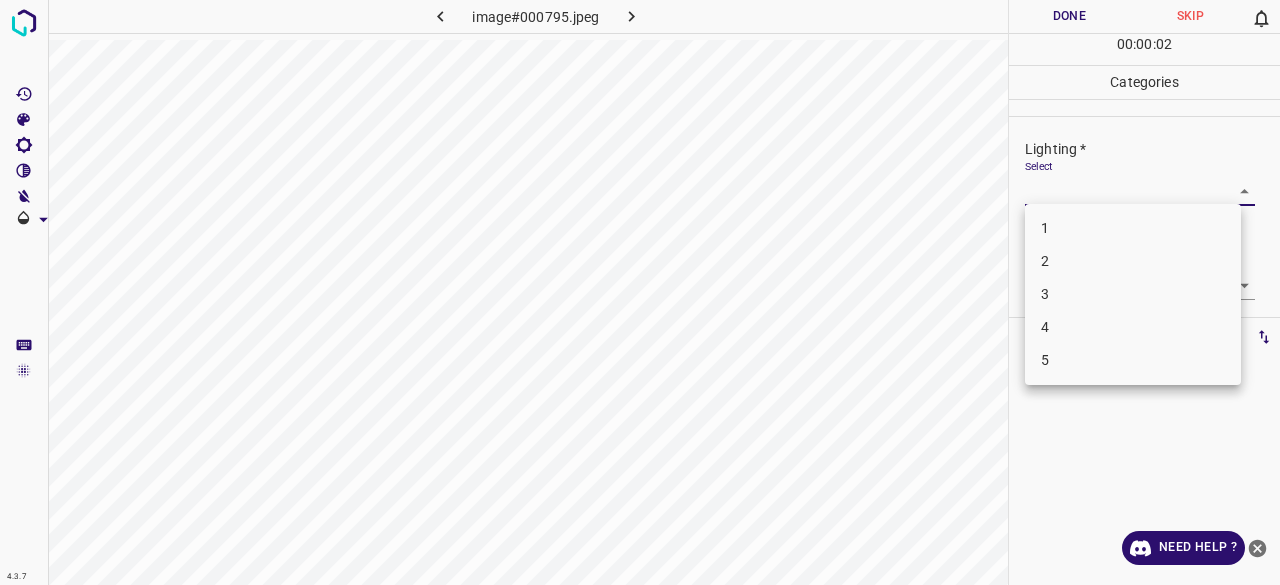 click on "2" at bounding box center [1133, 261] 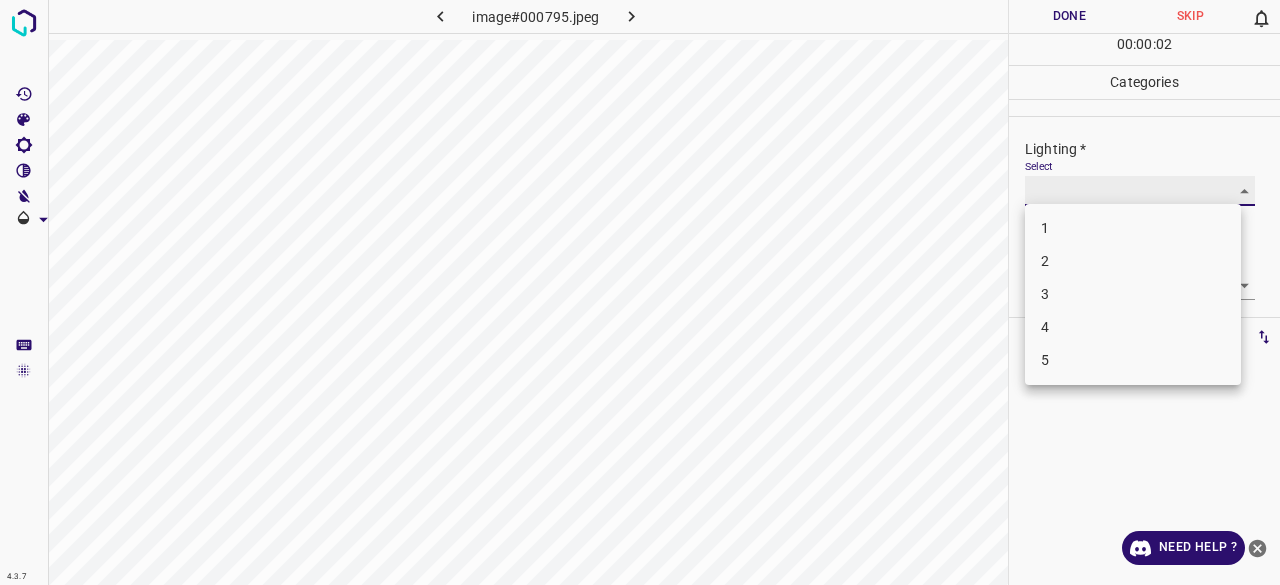 type on "2" 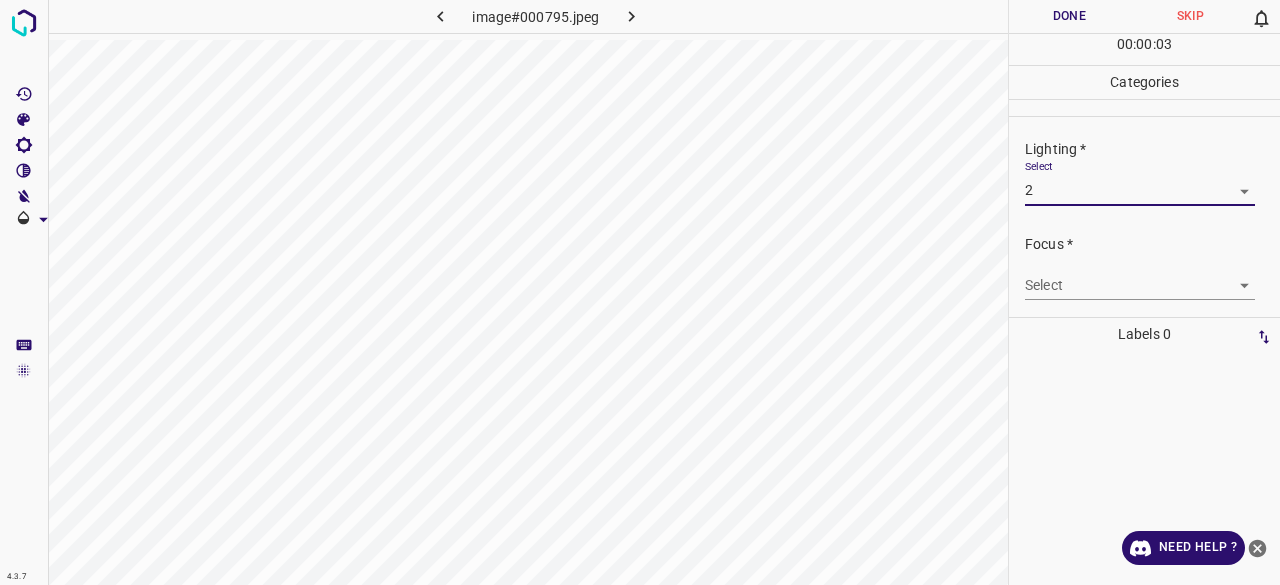 click on "4.3.7 image#000795.jpeg Done Skip 0 00   : 00   : 03   Categories Lighting *  Select 2 2 Focus *  Select ​ Overall *  Select ​ Labels   0 Categories 1 Lighting 2 Focus 3 Overall Tools Space Change between modes (Draw & Edit) I Auto labeling R Restore zoom M Zoom in N Zoom out Delete Delete selecte label Filters Z Restore filters X Saturation filter C Brightness filter V Contrast filter B Gray scale filter General O Download Need Help ? - Text - Hide - Delete" at bounding box center [640, 292] 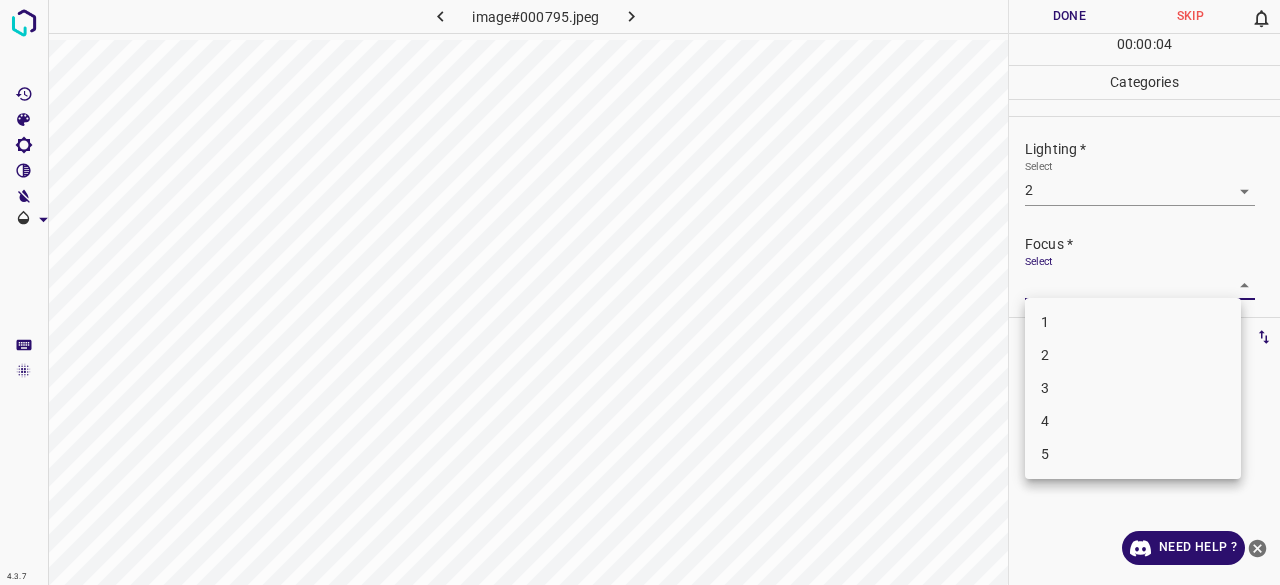 click on "1" at bounding box center (1133, 322) 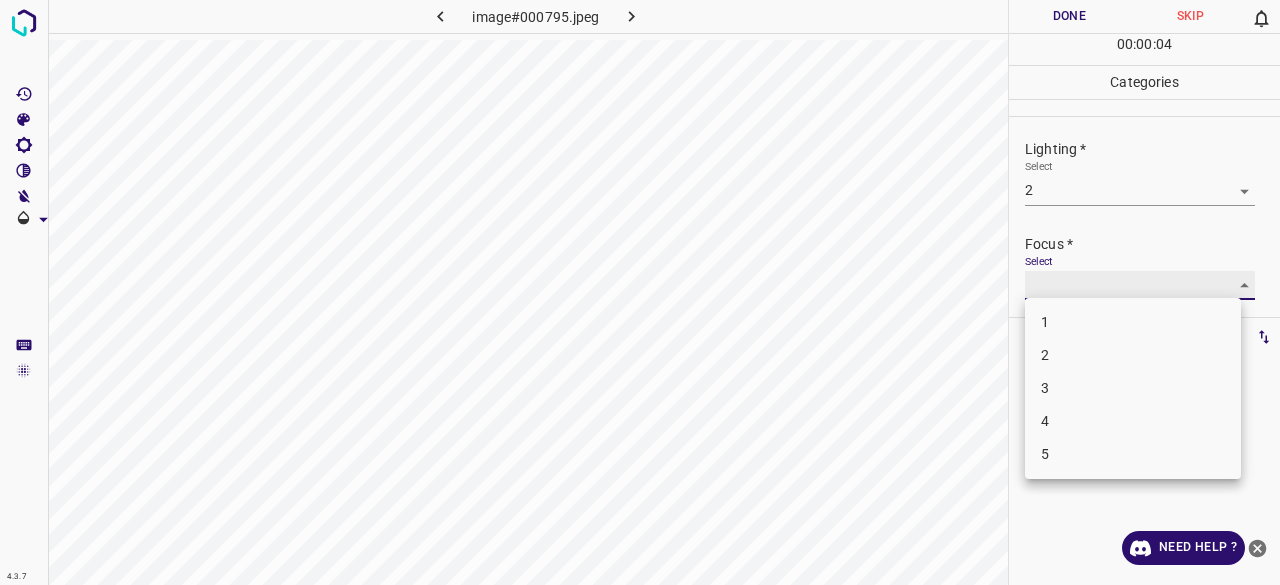 type on "1" 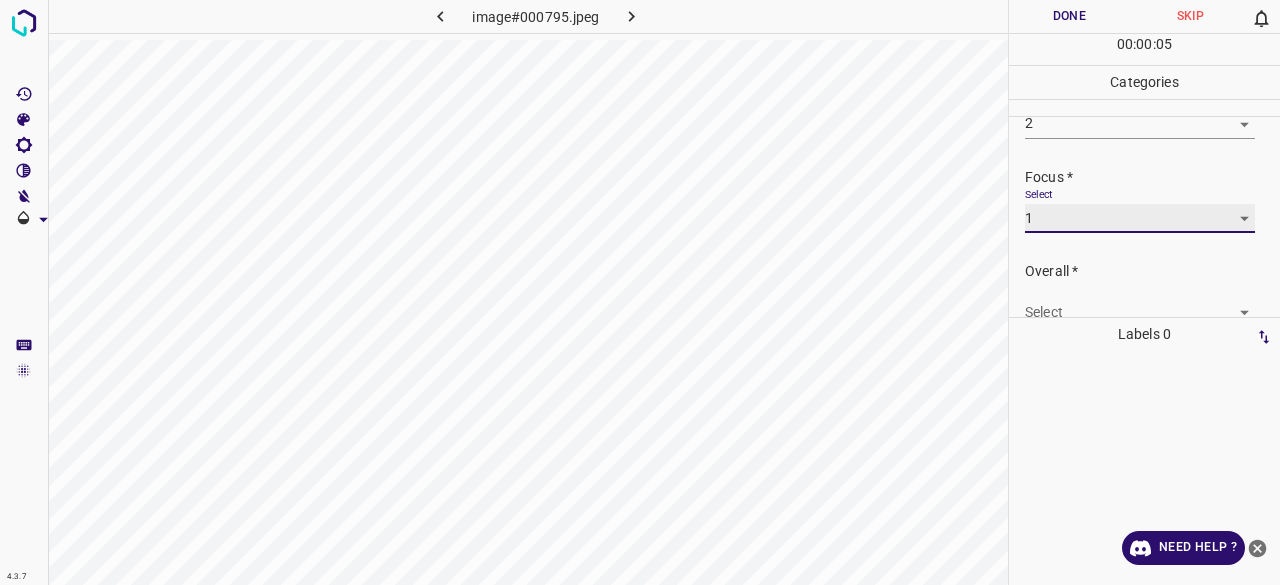 scroll, scrollTop: 98, scrollLeft: 0, axis: vertical 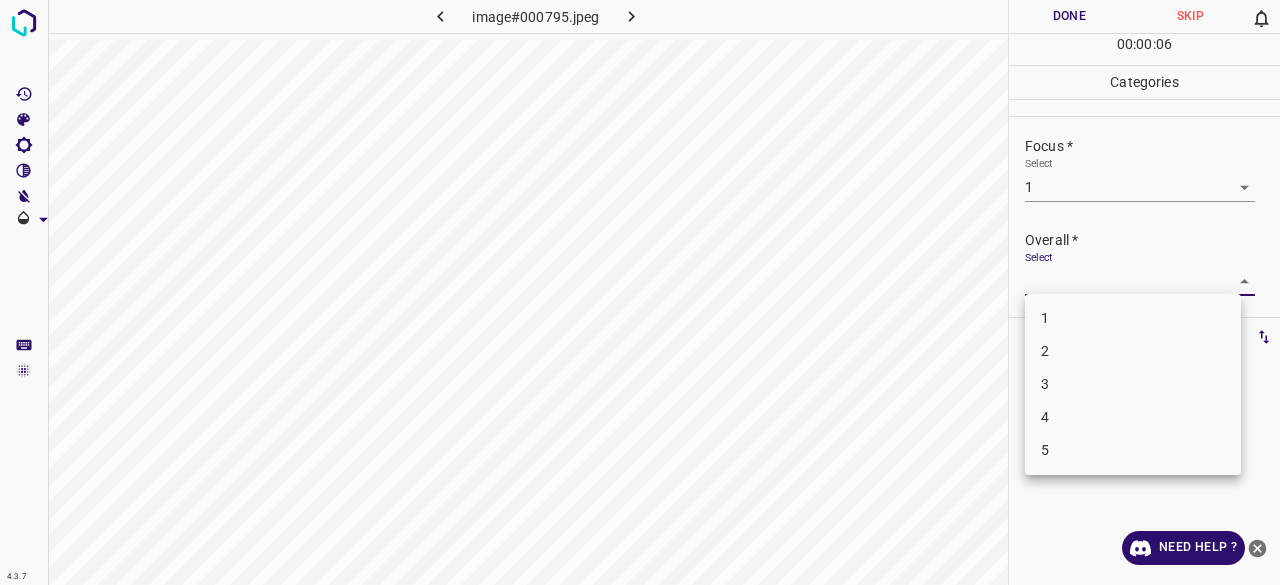 click on "4.3.7 image#000795.jpeg Done Skip 0 00   : 00   : 06   Categories Lighting *  Select 2 2 Focus *  Select 1 1 Overall *  Select ​ Labels   0 Categories 1 Lighting 2 Focus 3 Overall Tools Space Change between modes (Draw & Edit) I Auto labeling R Restore zoom M Zoom in N Zoom out Delete Delete selecte label Filters Z Restore filters X Saturation filter C Brightness filter V Contrast filter B Gray scale filter General O Download Need Help ? - Text - Hide - Delete 1 2 3 4 5" at bounding box center [640, 292] 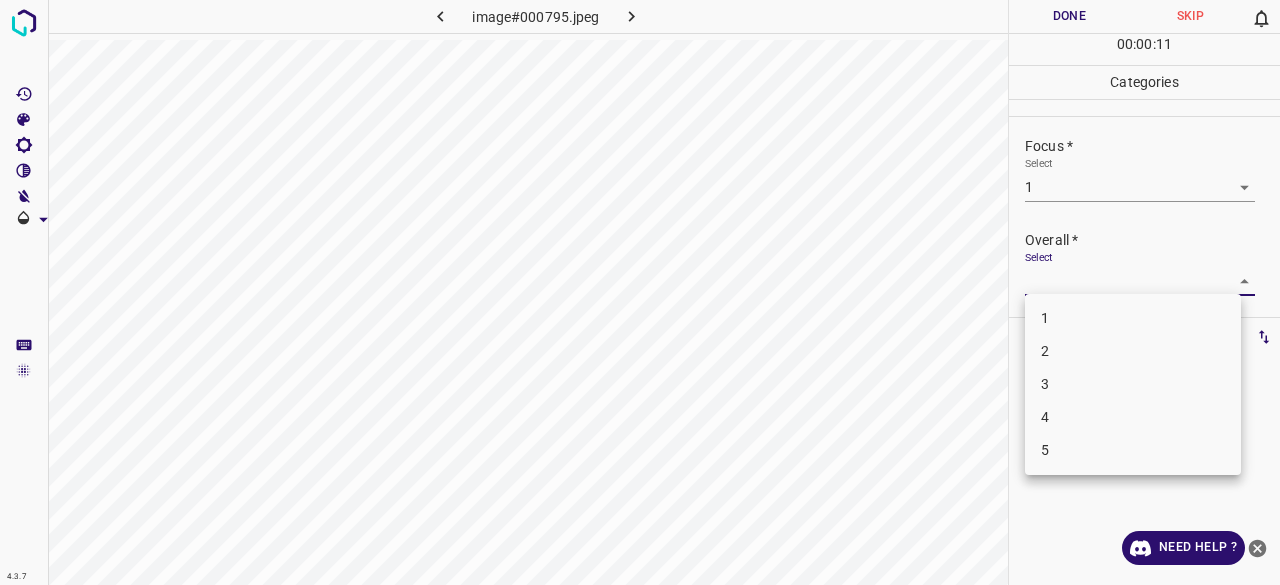 click on "2" at bounding box center [1133, 351] 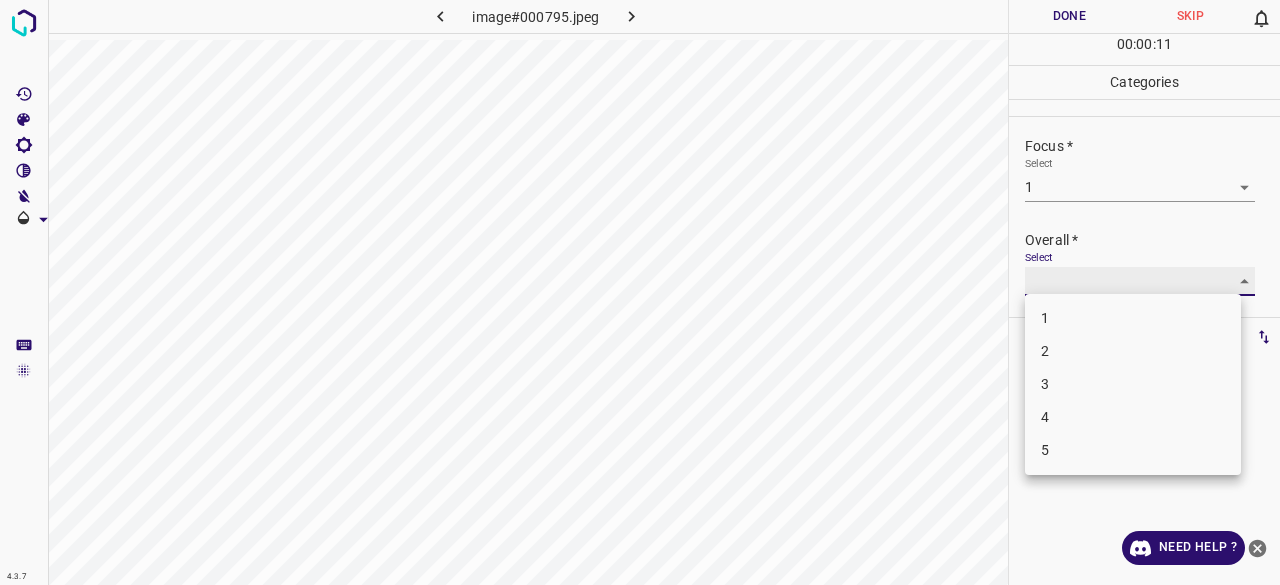 type on "2" 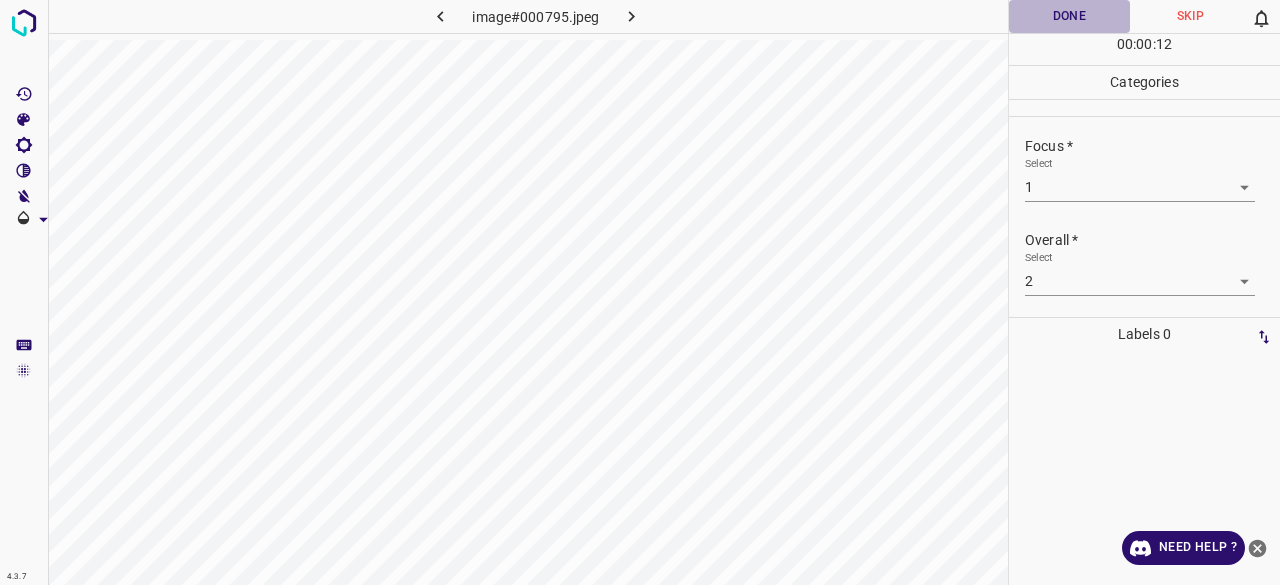 click on "Done" at bounding box center (1069, 16) 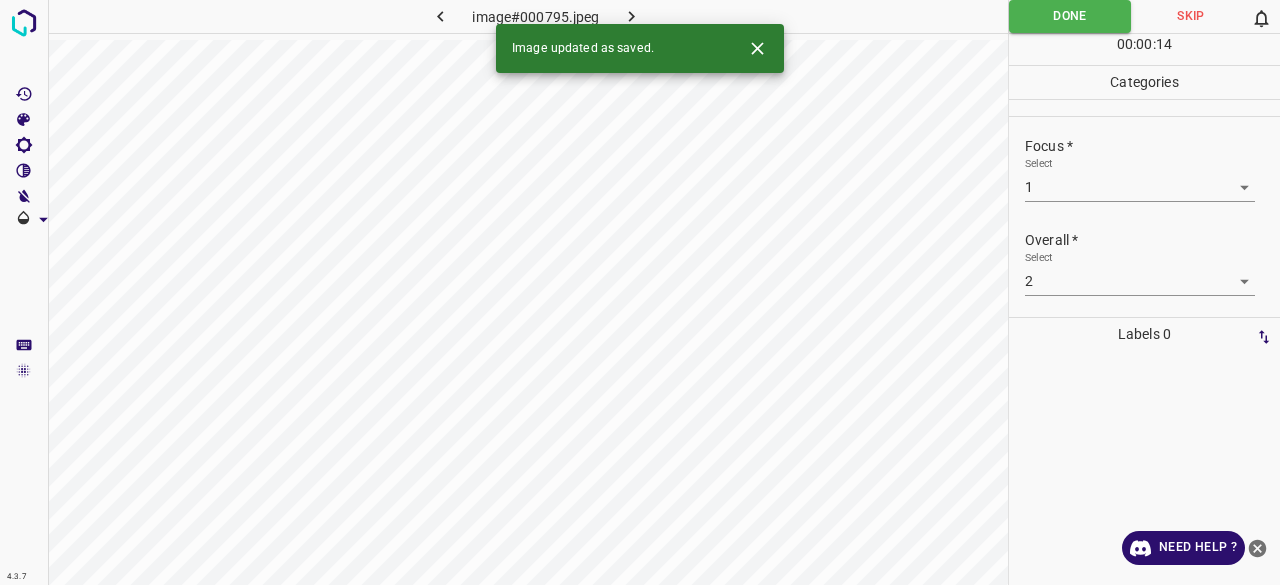 click 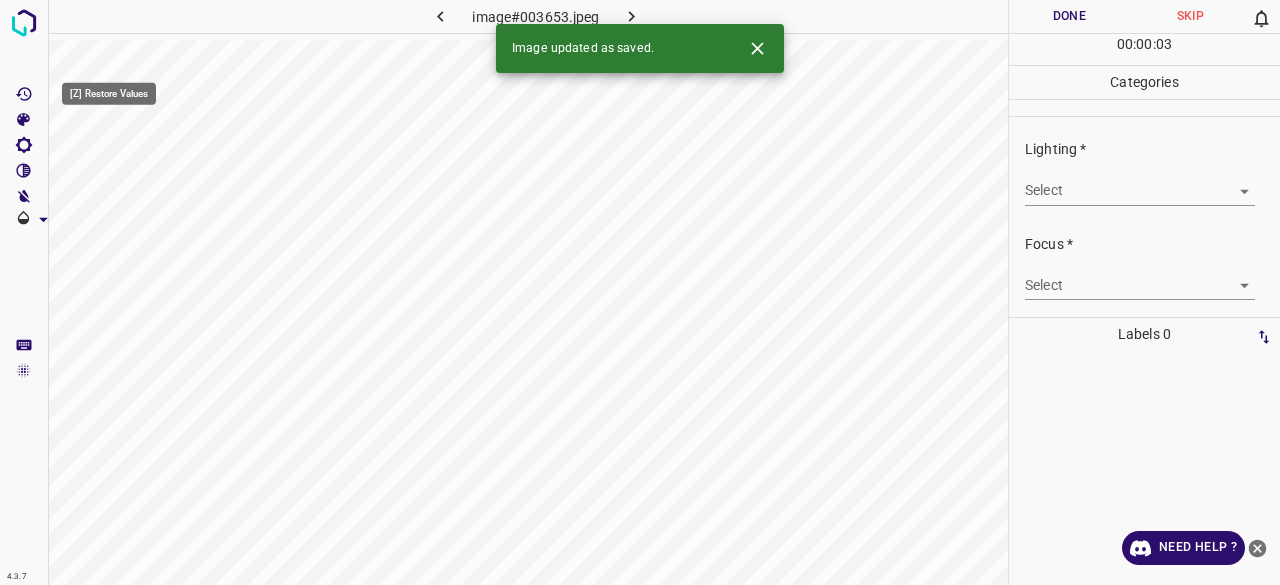 click 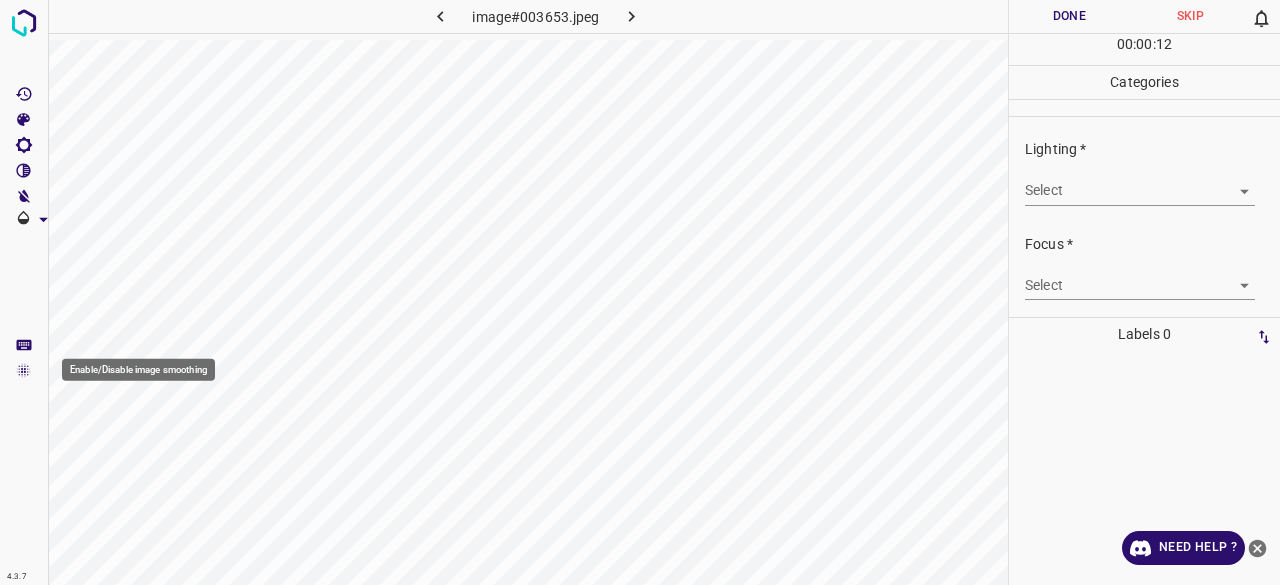 click 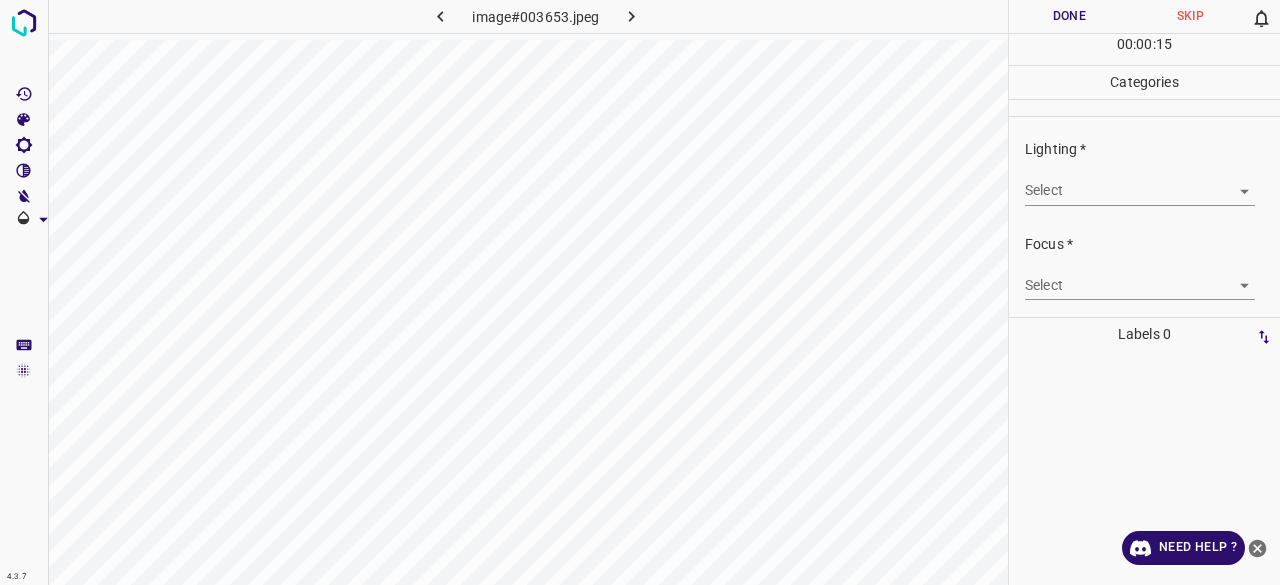 click on "4.3.7" at bounding box center [17, 577] 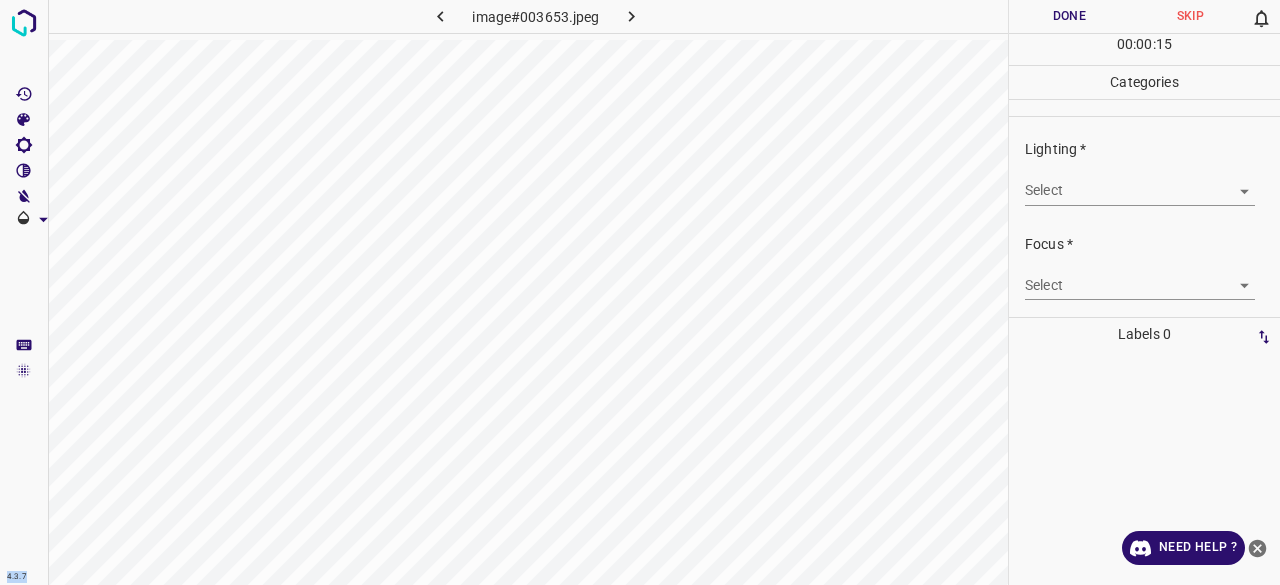 click on "4.3.7" at bounding box center [17, 577] 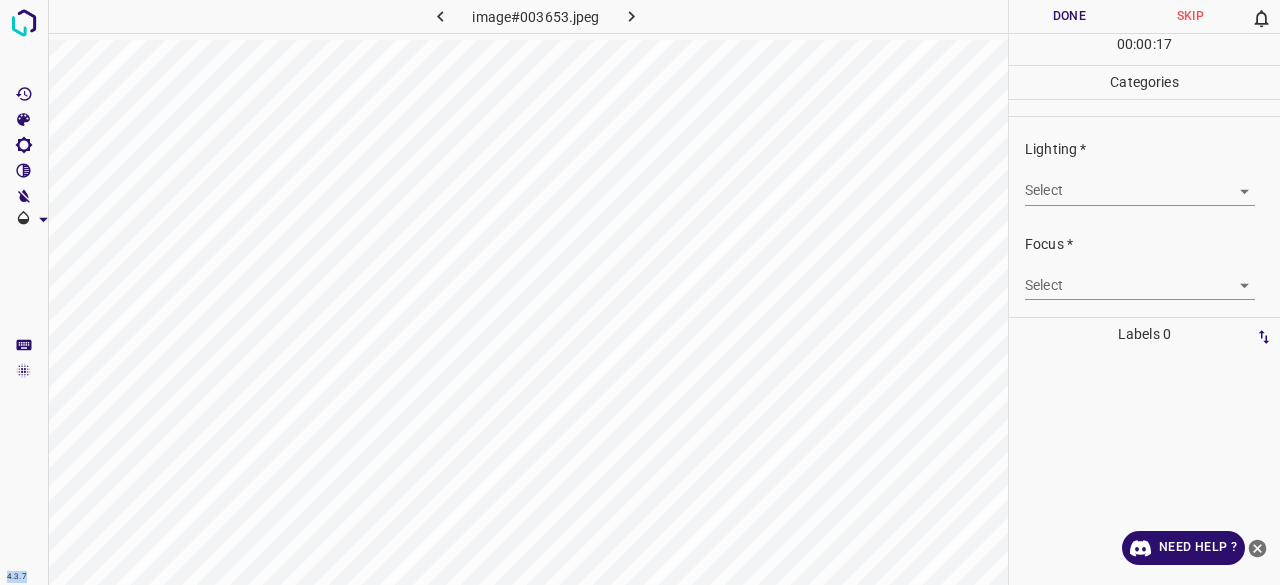 click on "4.3.7" at bounding box center (17, 577) 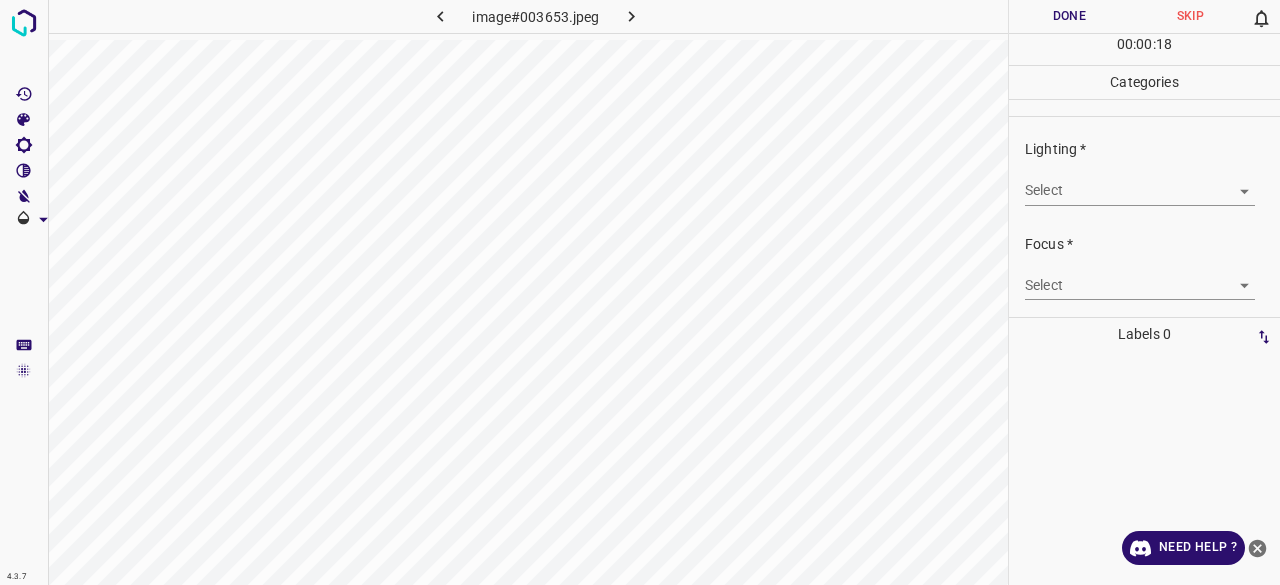 click at bounding box center (24, 292) 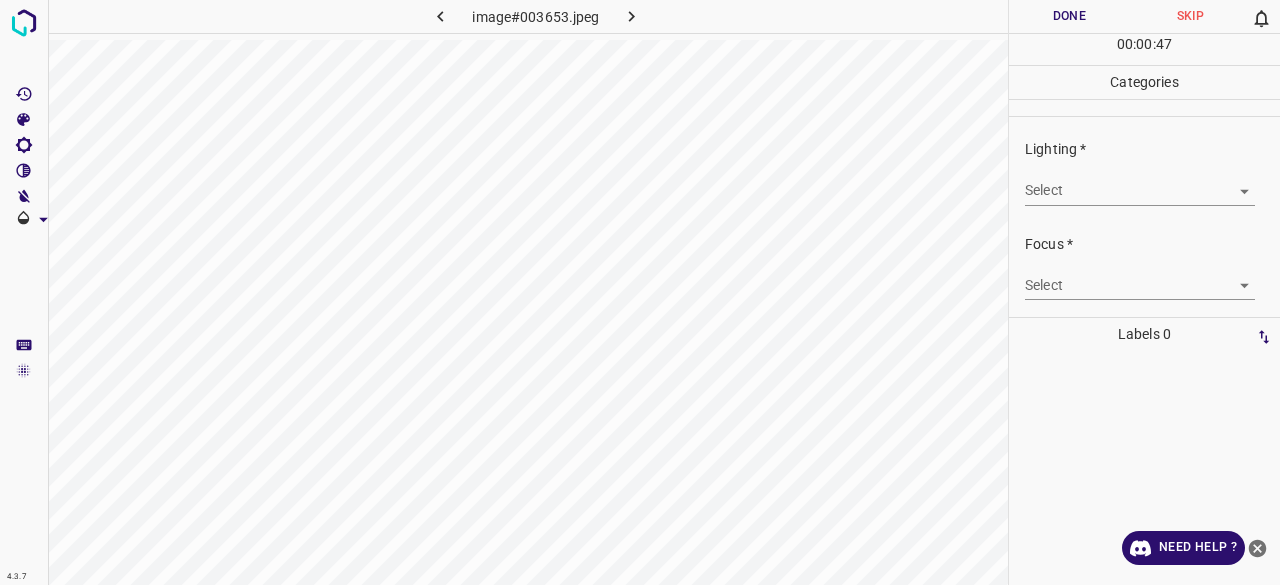 click on "4.3.7 image#003653.jpeg Done Skip 0 00   : 00   : 47   Categories Lighting *  Select ​ Focus *  Select ​ Overall *  Select ​ Labels   0 Categories 1 Lighting 2 Focus 3 Overall Tools Space Change between modes (Draw & Edit) I Auto labeling R Restore zoom M Zoom in N Zoom out Delete Delete selecte label Filters Z Restore filters X Saturation filter C Brightness filter V Contrast filter B Gray scale filter General O Download Need Help ? - Text - Hide - Delete" at bounding box center (640, 292) 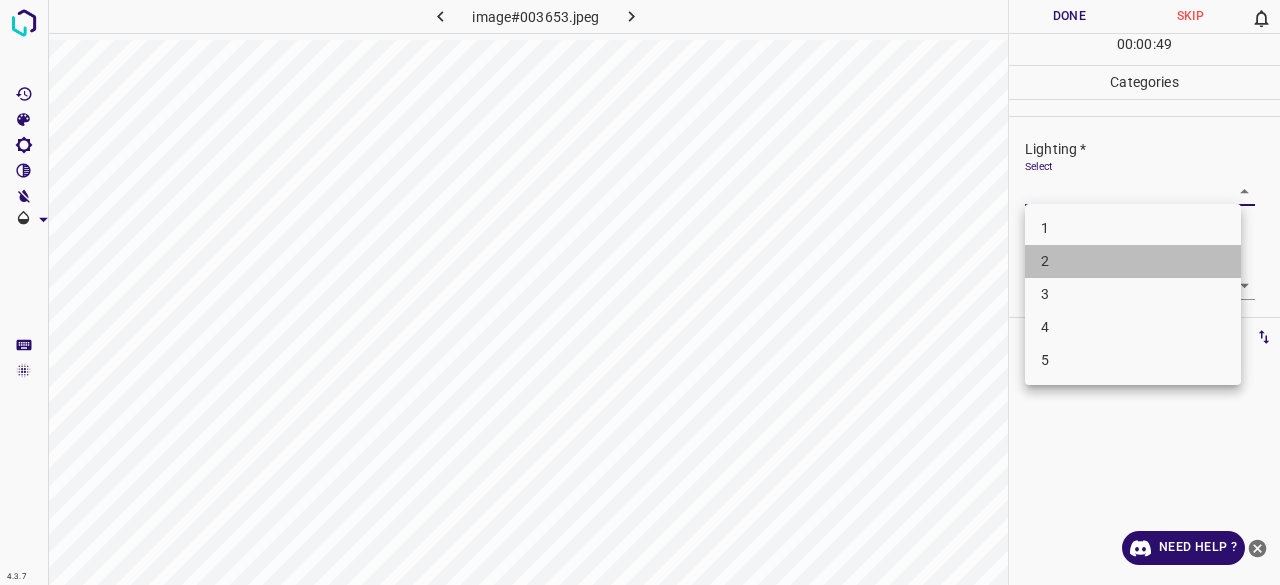 click on "2" at bounding box center (1133, 261) 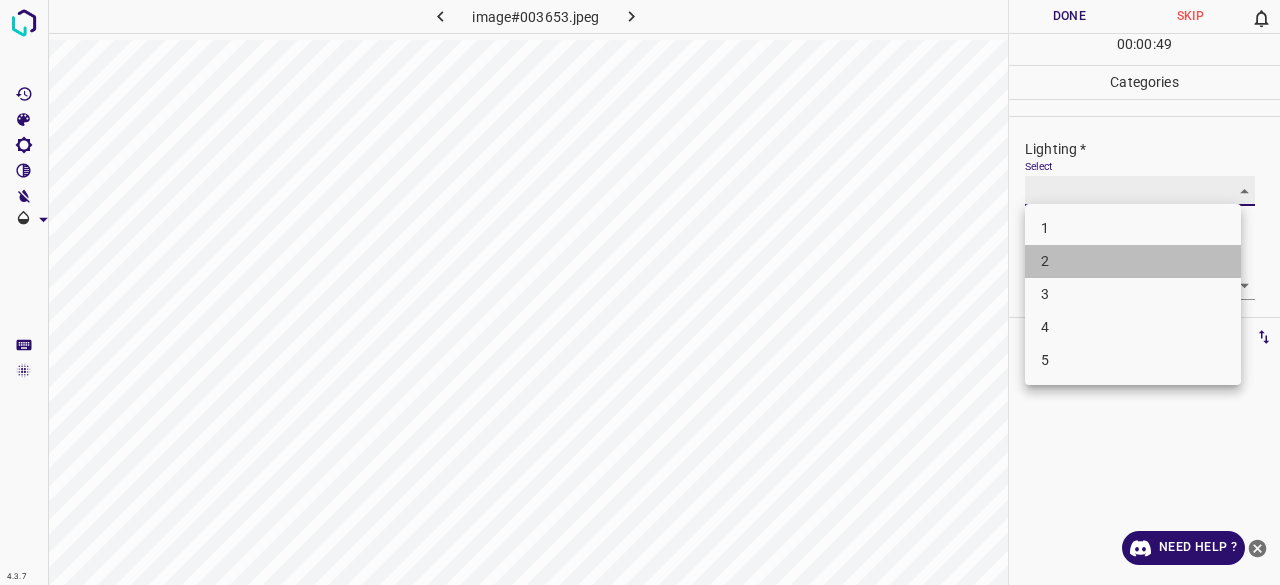 type on "2" 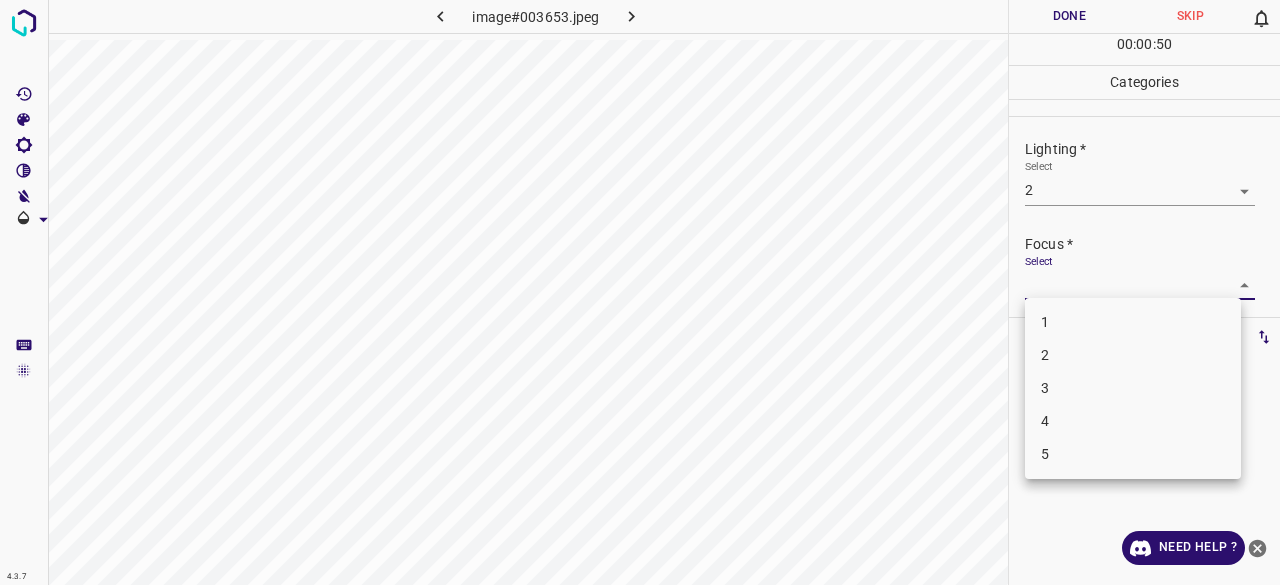 click on "4.3.7 image#003653.jpeg Done Skip 0 00   : 00   : 50   Categories Lighting *  Select 2 2 Focus *  Select ​ Overall *  Select ​ Labels   0 Categories 1 Lighting 2 Focus 3 Overall Tools Space Change between modes (Draw & Edit) I Auto labeling R Restore zoom M Zoom in N Zoom out Delete Delete selecte label Filters Z Restore filters X Saturation filter C Brightness filter V Contrast filter B Gray scale filter General O Download Need Help ? - Text - Hide - Delete 1 2 3 4 5" at bounding box center (640, 292) 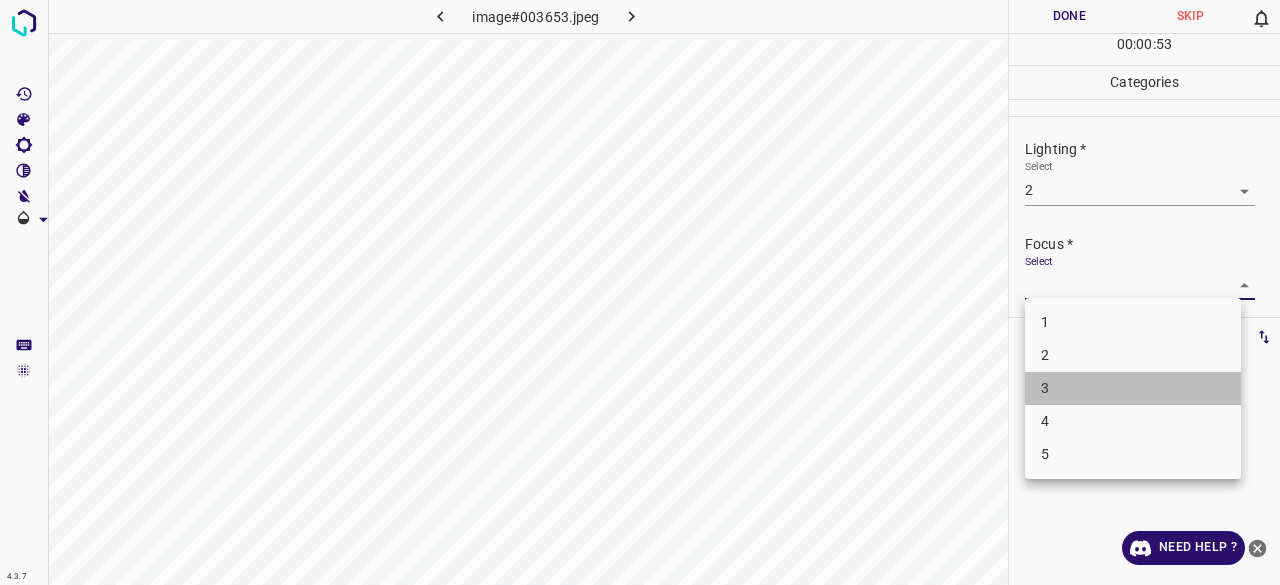 click on "3" at bounding box center (1133, 388) 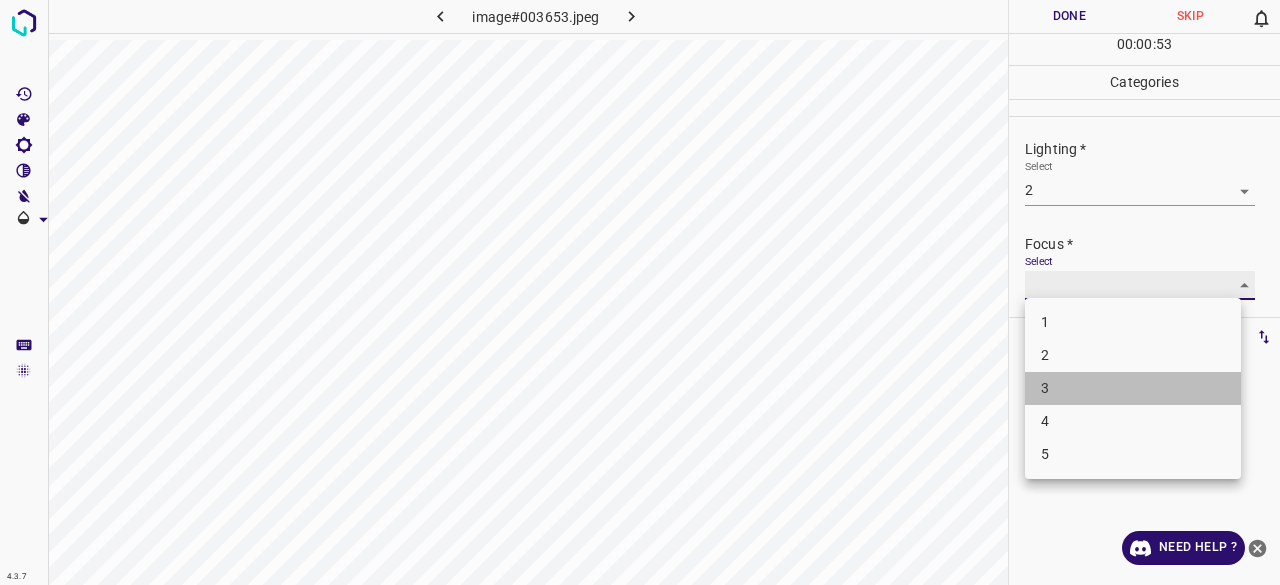 type on "3" 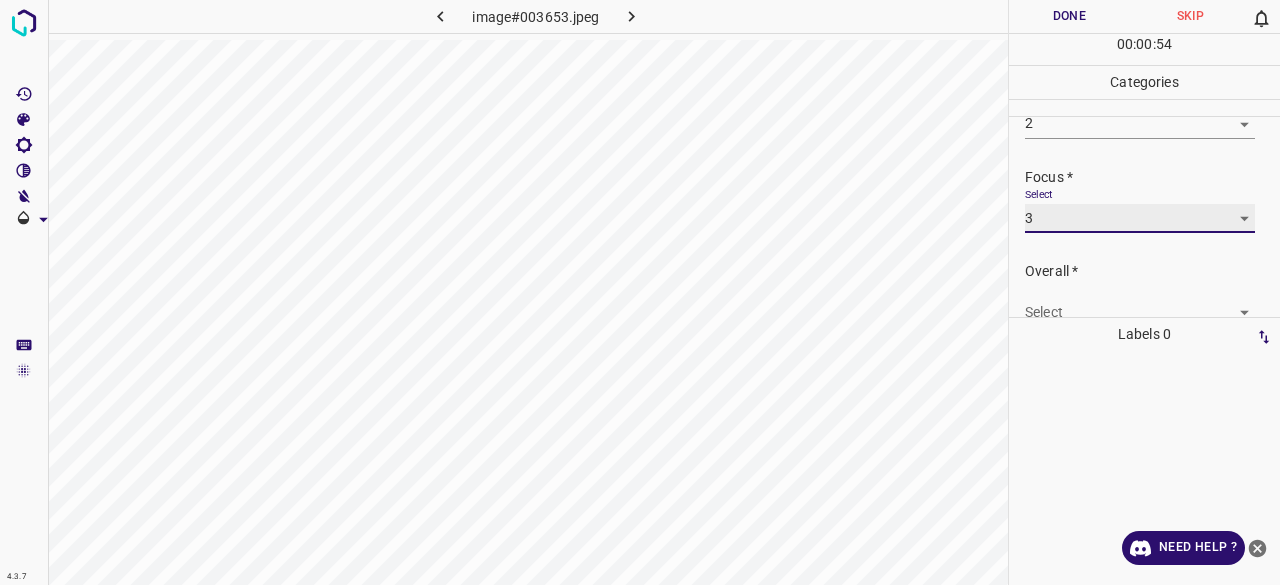 scroll, scrollTop: 98, scrollLeft: 0, axis: vertical 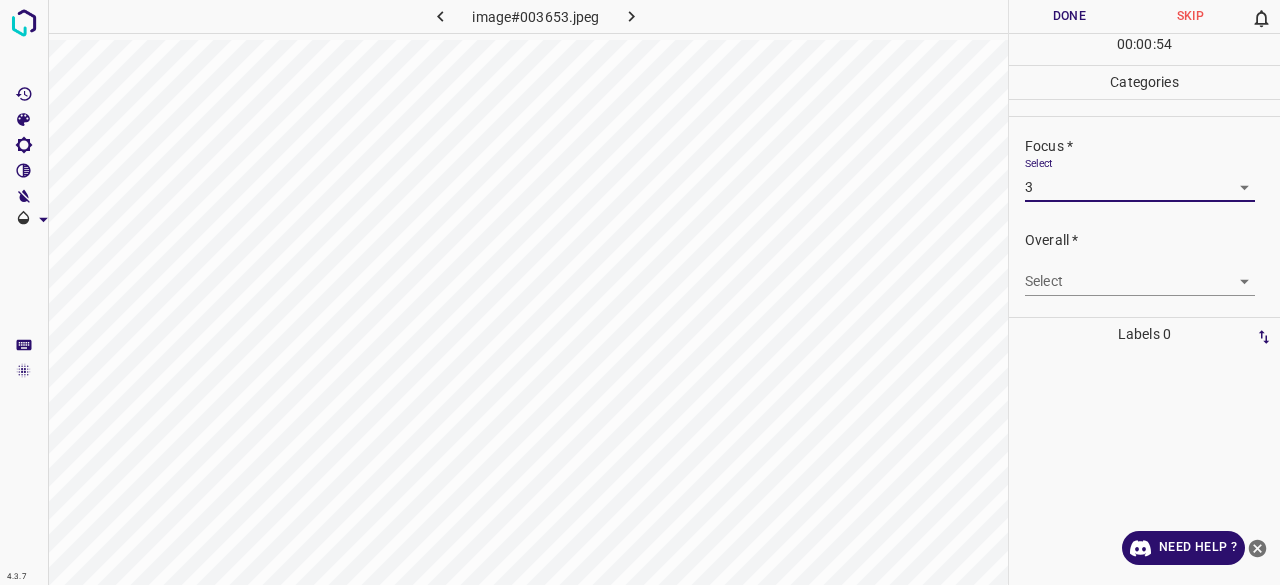 click on "4.3.7 image#003653.jpeg Done Skip 0 00   : 00   : 54   Categories Lighting *  Select 2 2 Focus *  Select 3 3 Overall *  Select ​ Labels   0 Categories 1 Lighting 2 Focus 3 Overall Tools Space Change between modes (Draw & Edit) I Auto labeling R Restore zoom M Zoom in N Zoom out Delete Delete selecte label Filters Z Restore filters X Saturation filter C Brightness filter V Contrast filter B Gray scale filter General O Download Need Help ? - Text - Hide - Delete" at bounding box center [640, 292] 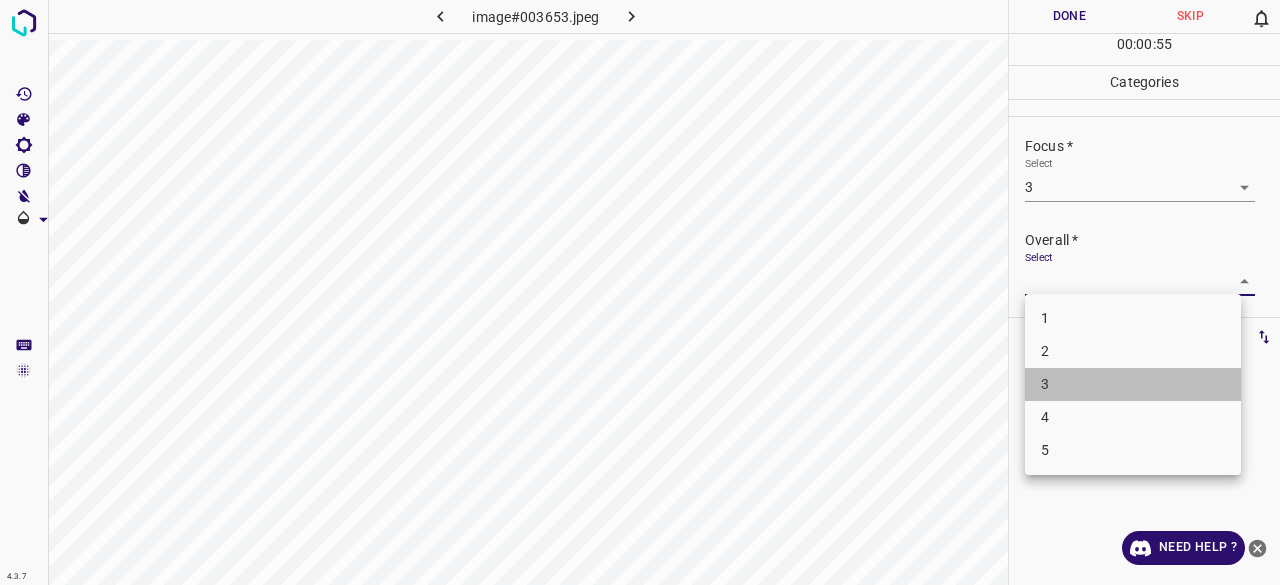 click on "3" at bounding box center (1133, 384) 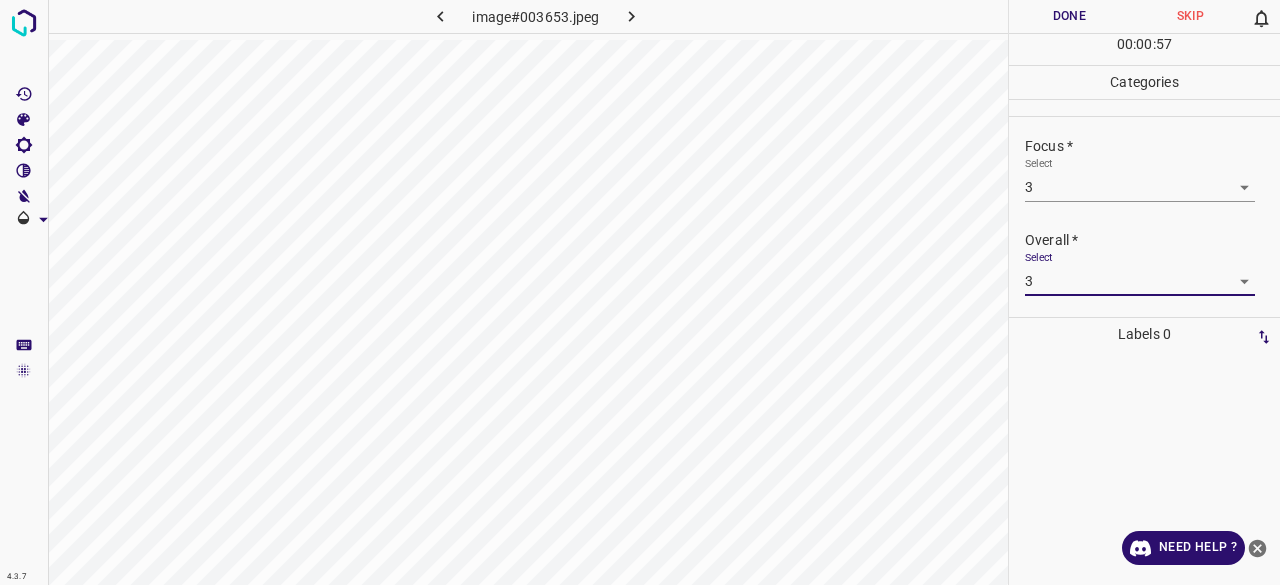 click on "4.3.7 image#003653.jpeg Done Skip 0 00   : 00   : 57   Categories Lighting *  Select 2 2 Focus *  Select 3 3 Overall *  Select 3 3 Labels   0 Categories 1 Lighting 2 Focus 3 Overall Tools Space Change between modes (Draw & Edit) I Auto labeling R Restore zoom M Zoom in N Zoom out Delete Delete selecte label Filters Z Restore filters X Saturation filter C Brightness filter V Contrast filter B Gray scale filter General O Download Need Help ? - Text - Hide - Delete" at bounding box center [640, 292] 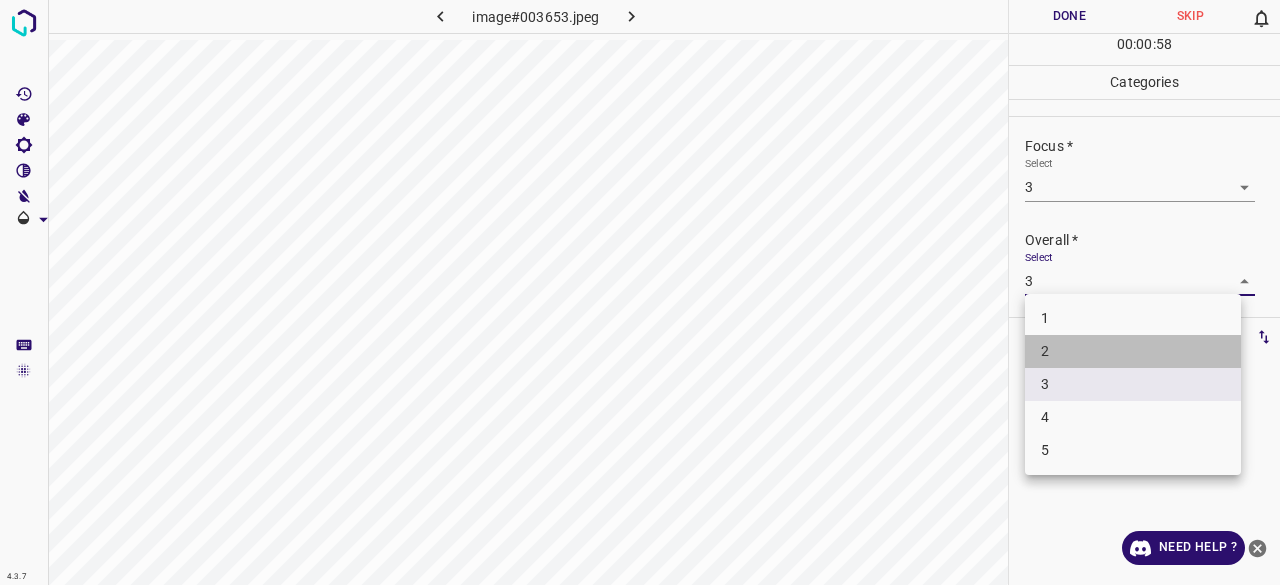 click on "2" at bounding box center (1133, 351) 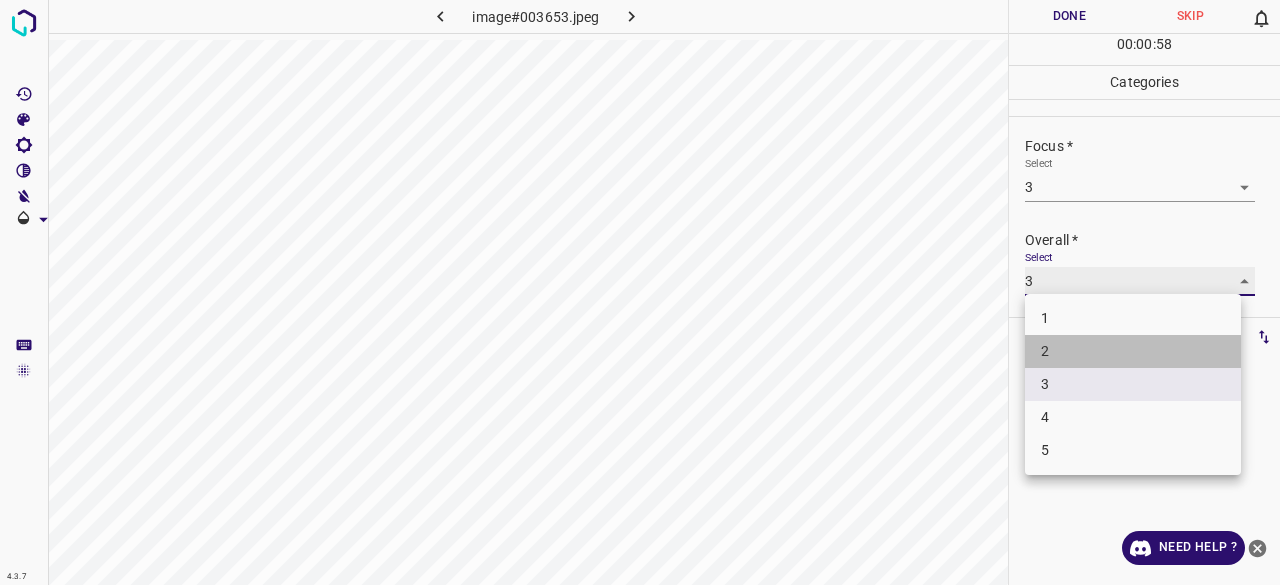 type on "2" 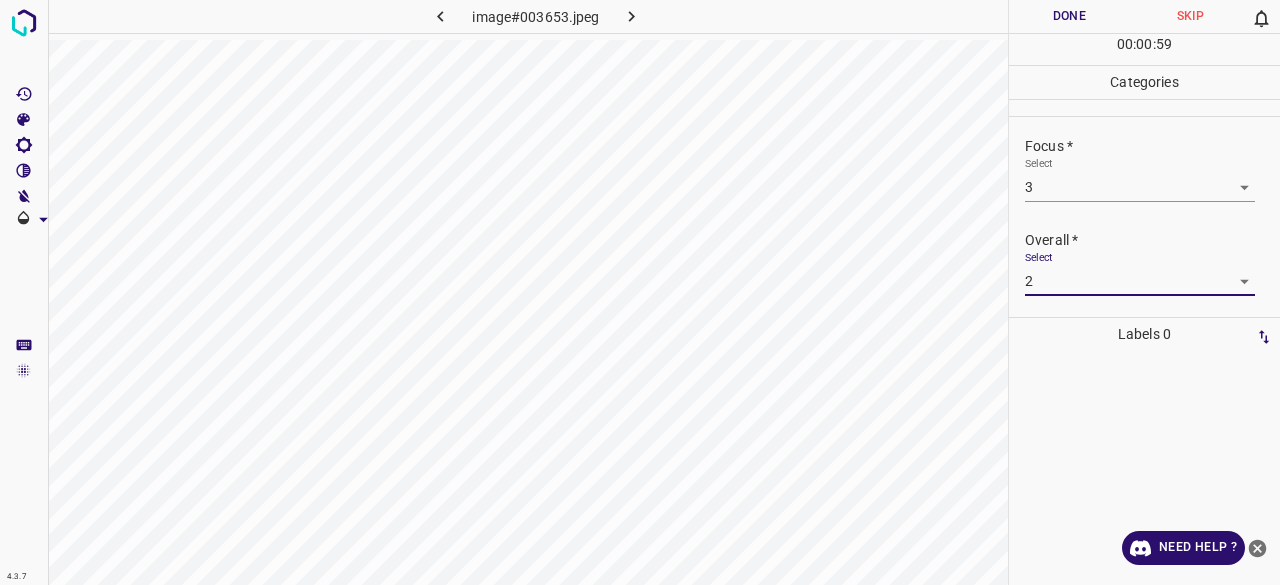 click on "Done" at bounding box center [1069, 16] 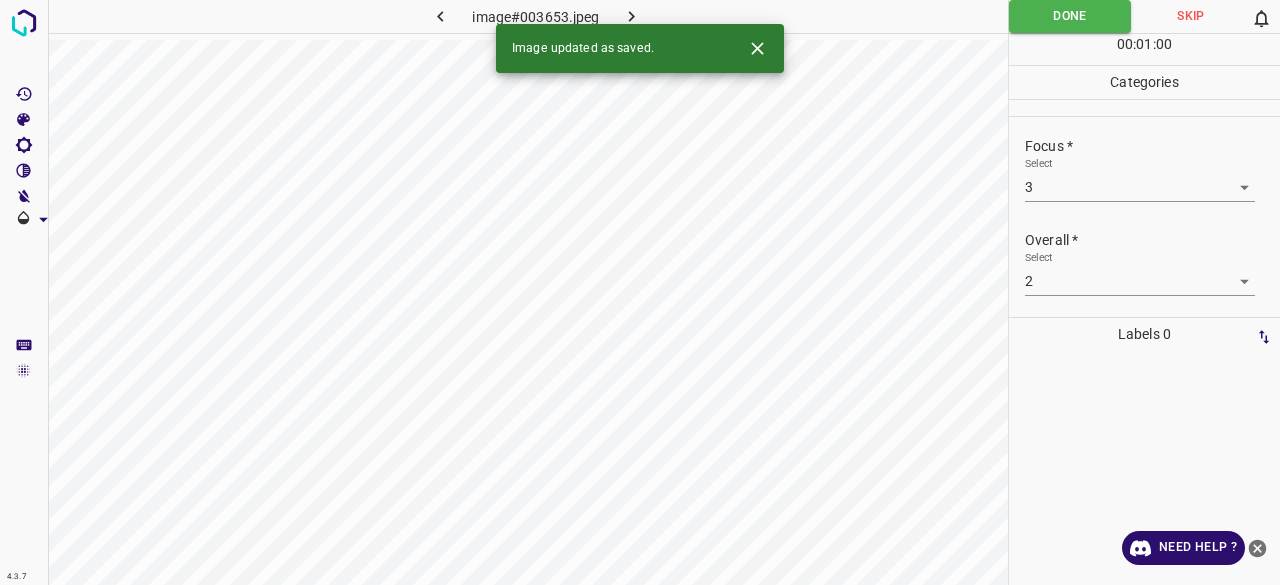 click 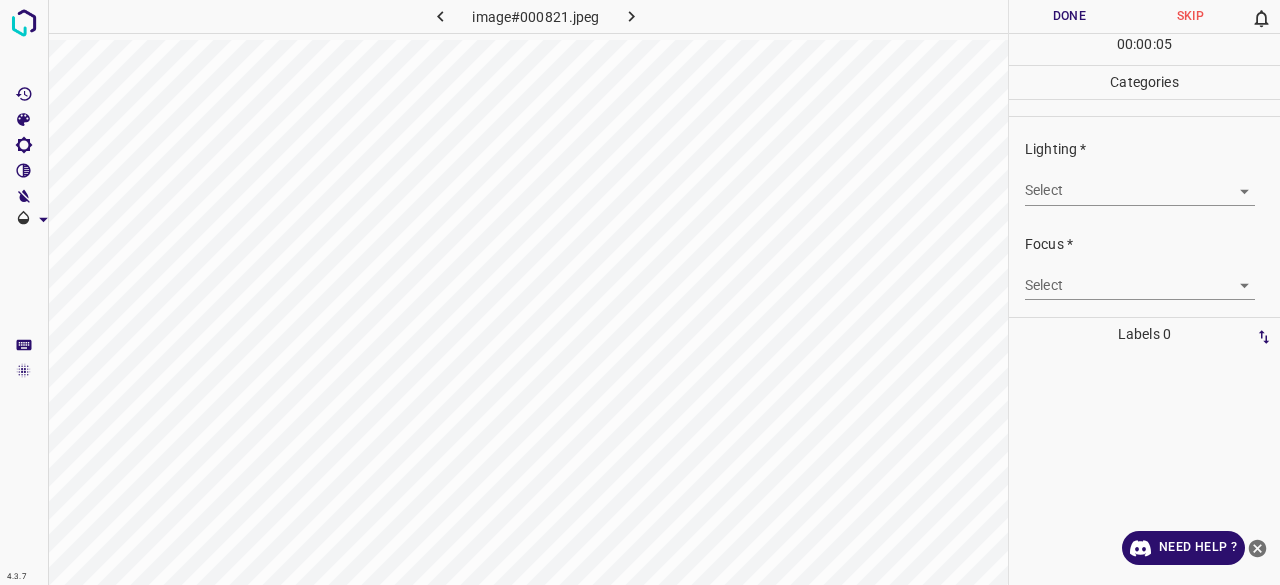 click on "4.3.7 image#000821.jpeg Done Skip 0 00   : 00   : 05   Categories Lighting *  Select ​ Focus *  Select ​ Overall *  Select ​ Labels   0 Categories 1 Lighting 2 Focus 3 Overall Tools Space Change between modes (Draw & Edit) I Auto labeling R Restore zoom M Zoom in N Zoom out Delete Delete selecte label Filters Z Restore filters X Saturation filter C Brightness filter V Contrast filter B Gray scale filter General O Download Need Help ? - Text - Hide - Delete" at bounding box center [640, 292] 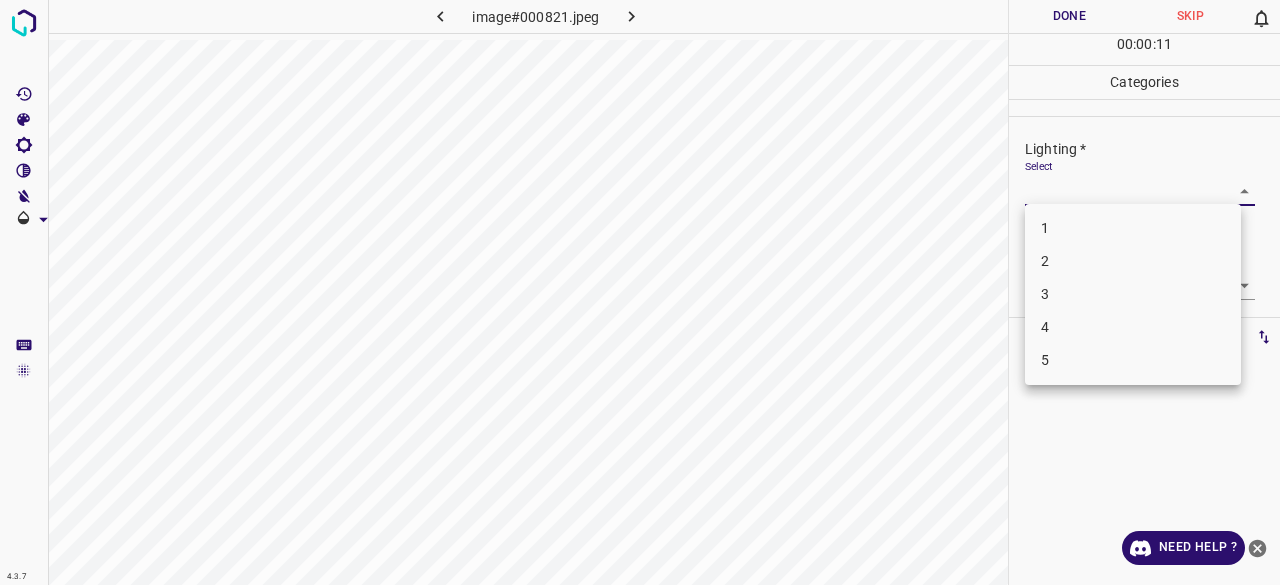 click on "2" at bounding box center [1133, 261] 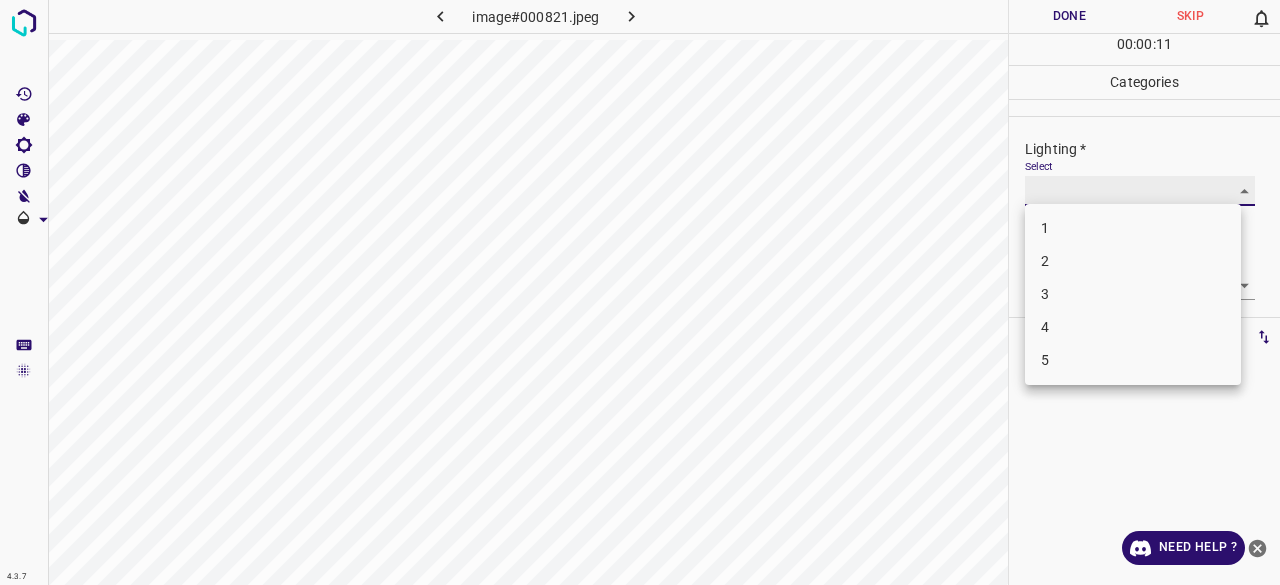 type on "2" 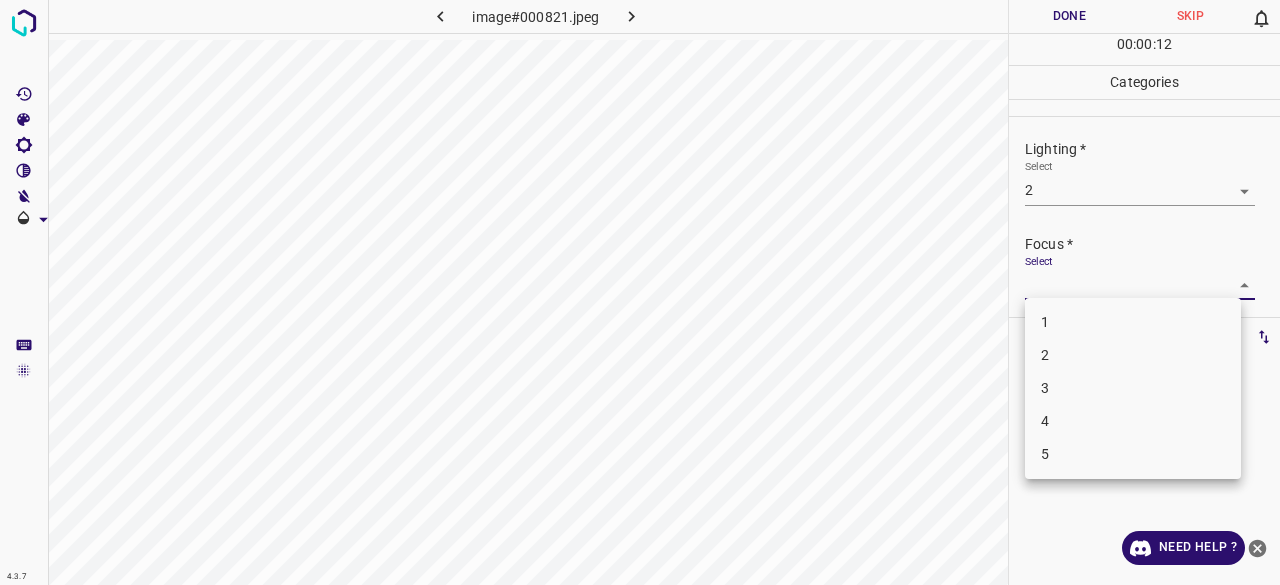 click on "4.3.7 image#000821.jpeg Done Skip 0 00   : 00   : 12   Categories Lighting *  Select 2 2 Focus *  Select ​ Overall *  Select ​ Labels   0 Categories 1 Lighting 2 Focus 3 Overall Tools Space Change between modes (Draw & Edit) I Auto labeling R Restore zoom M Zoom in N Zoom out Delete Delete selecte label Filters Z Restore filters X Saturation filter C Brightness filter V Contrast filter B Gray scale filter General O Download Need Help ? - Text - Hide - Delete 1 2 3 4 5" at bounding box center (640, 292) 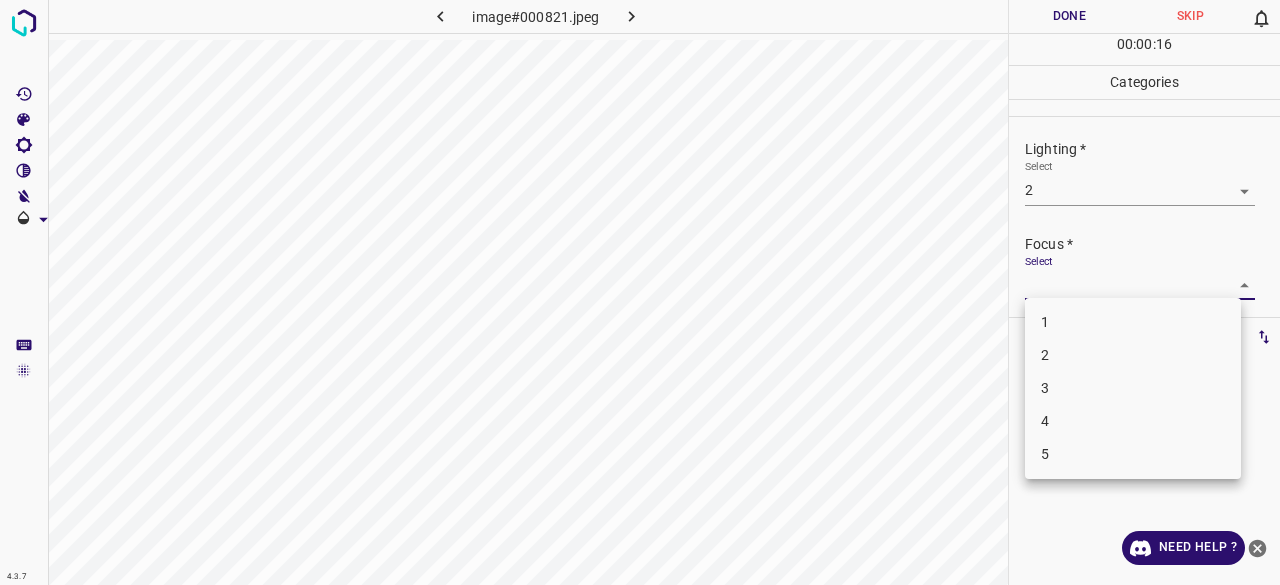 click at bounding box center [640, 292] 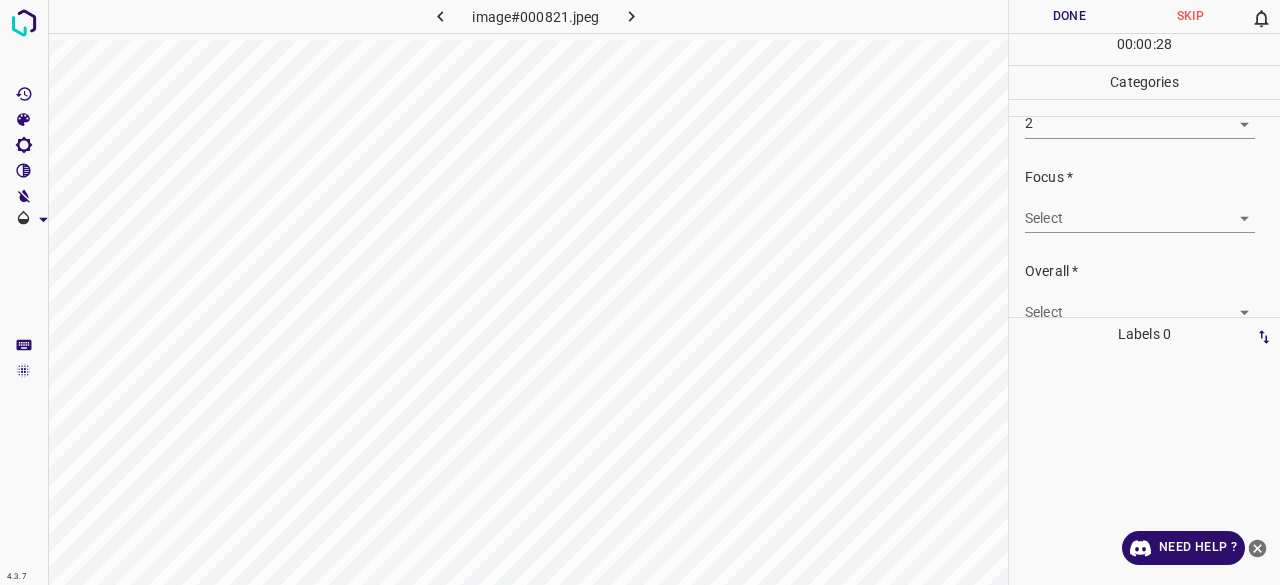 scroll, scrollTop: 98, scrollLeft: 0, axis: vertical 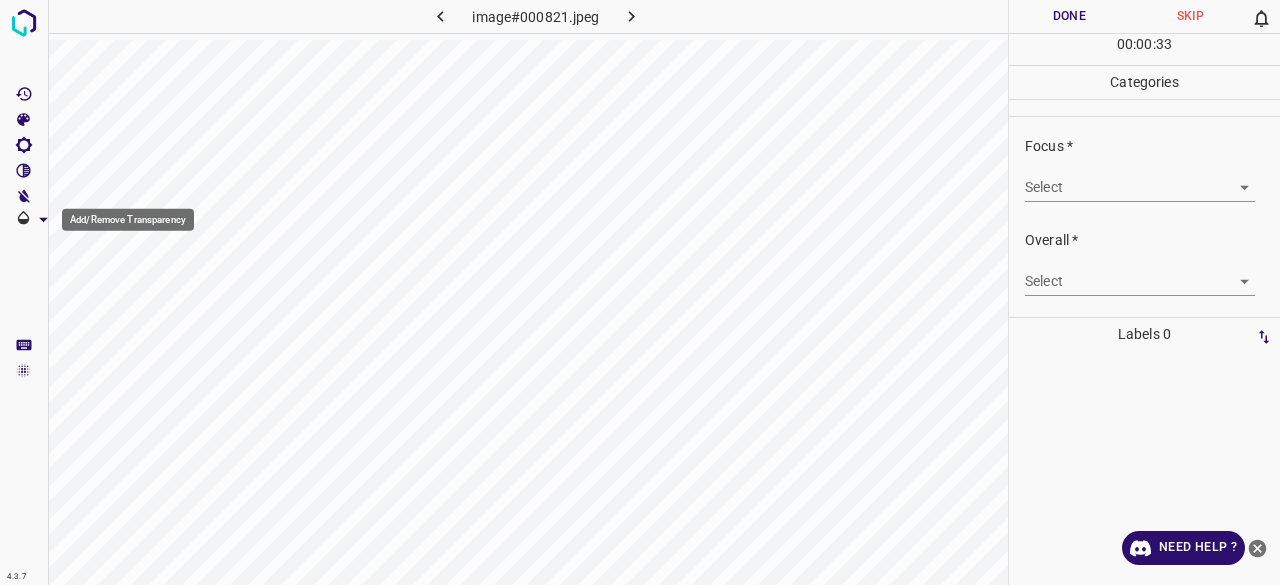 click 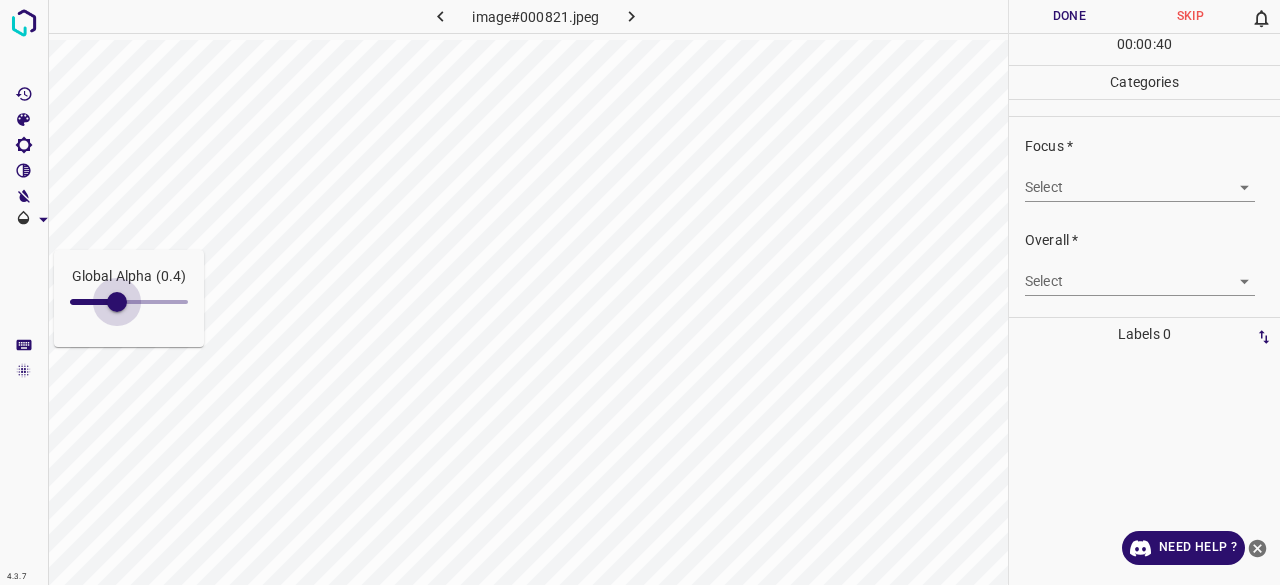 type on "0.5" 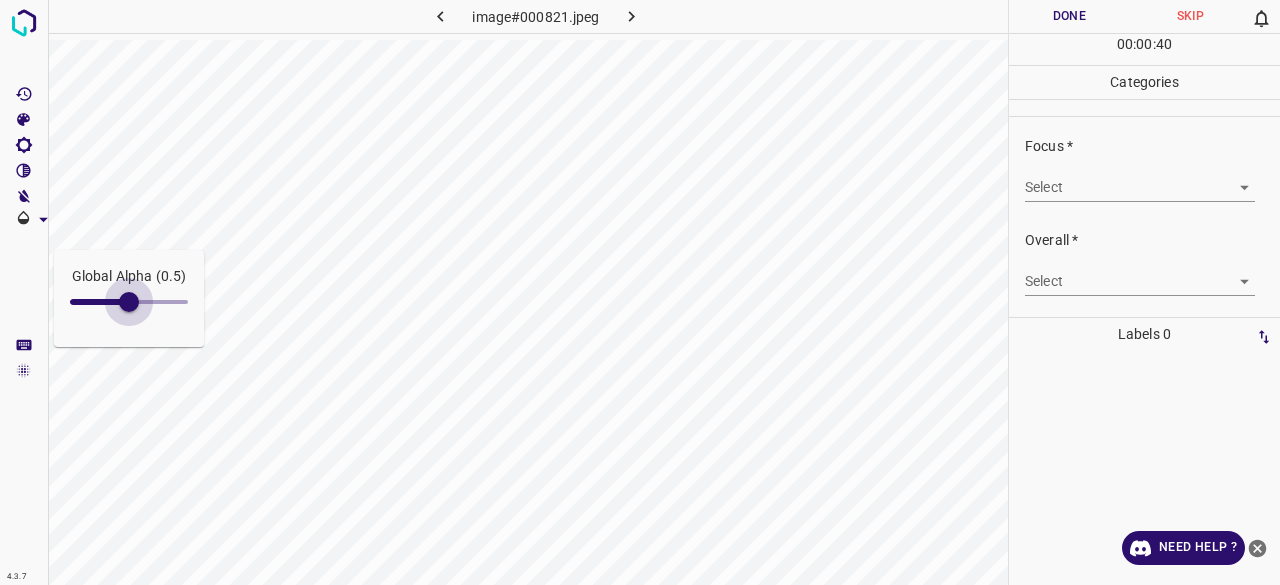 click at bounding box center (129, 302) 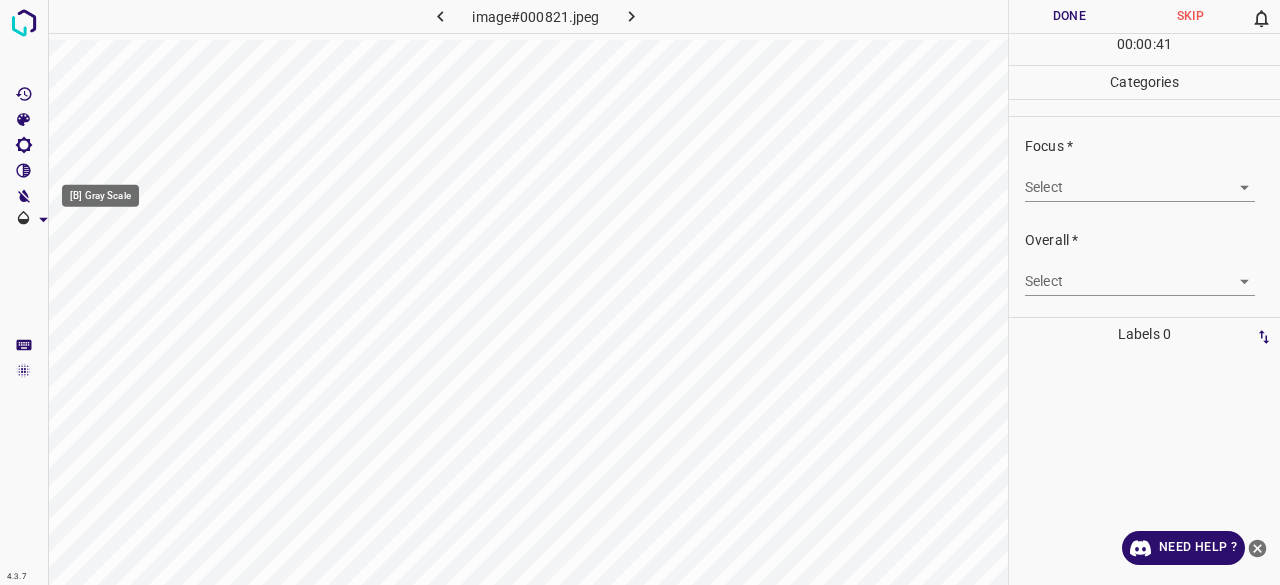 click 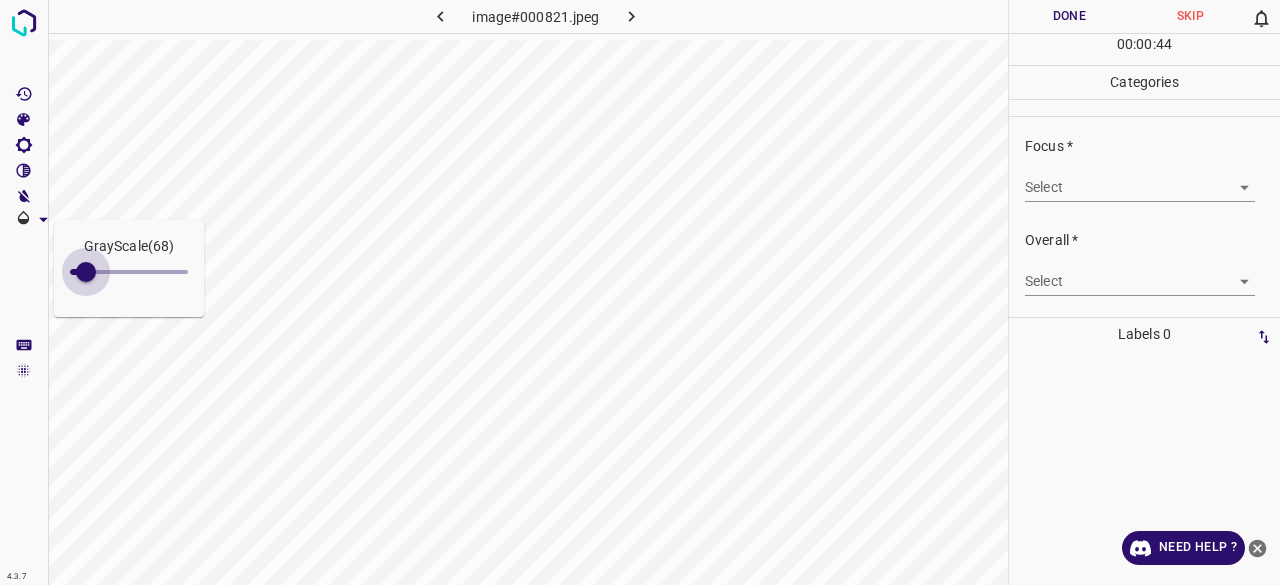 type on "0" 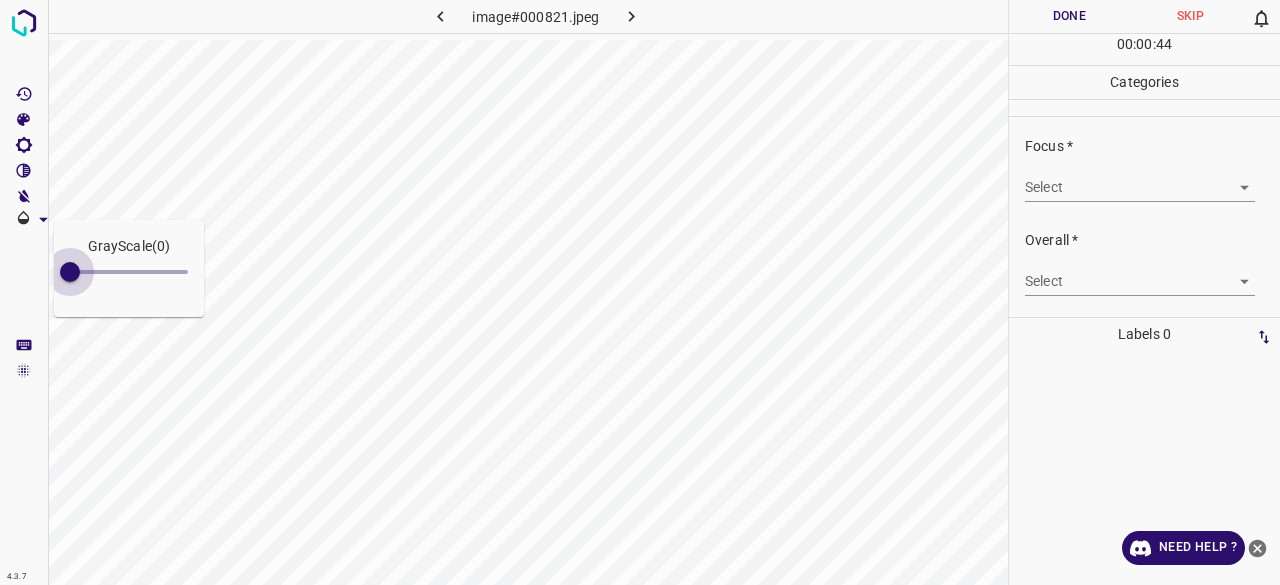 click at bounding box center [70, 272] 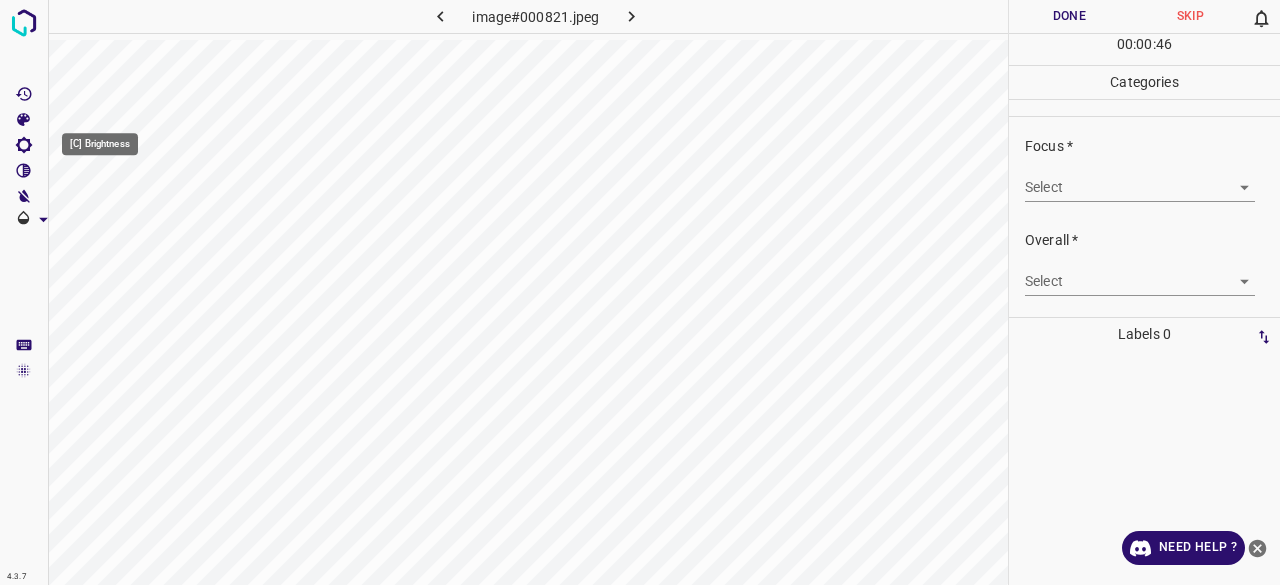 click 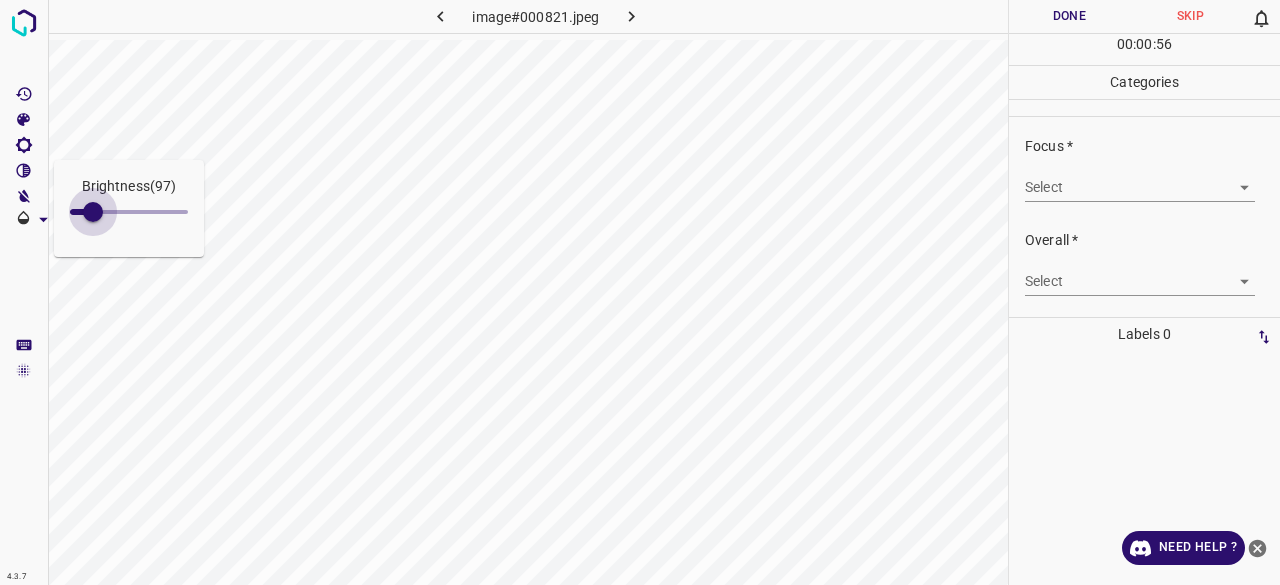 type on "102" 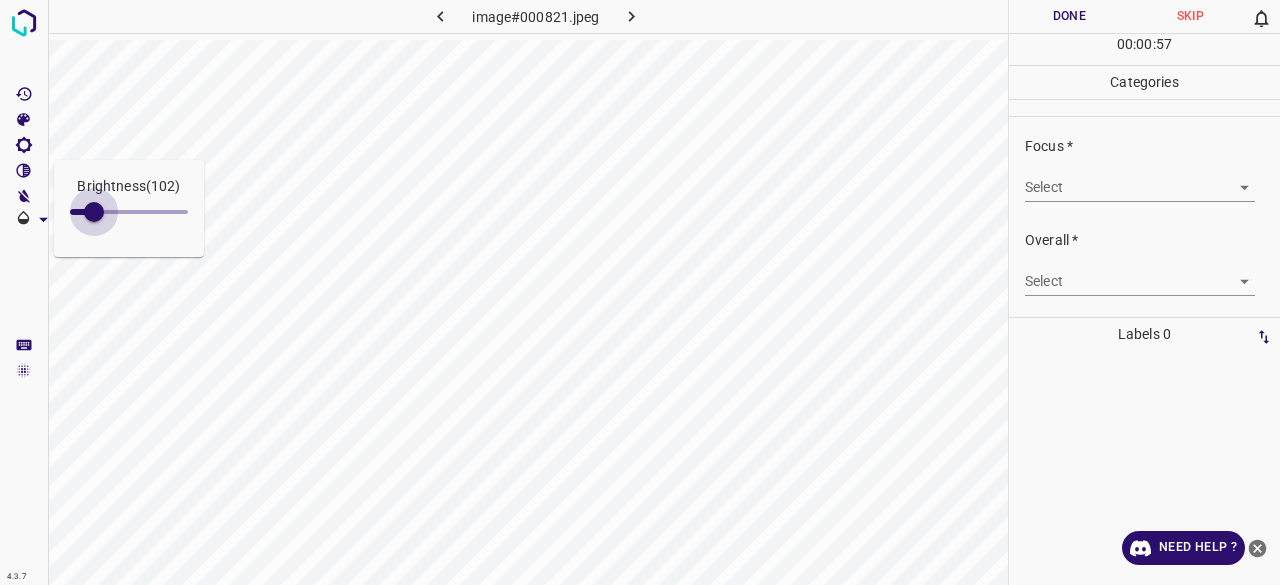 click at bounding box center [94, 212] 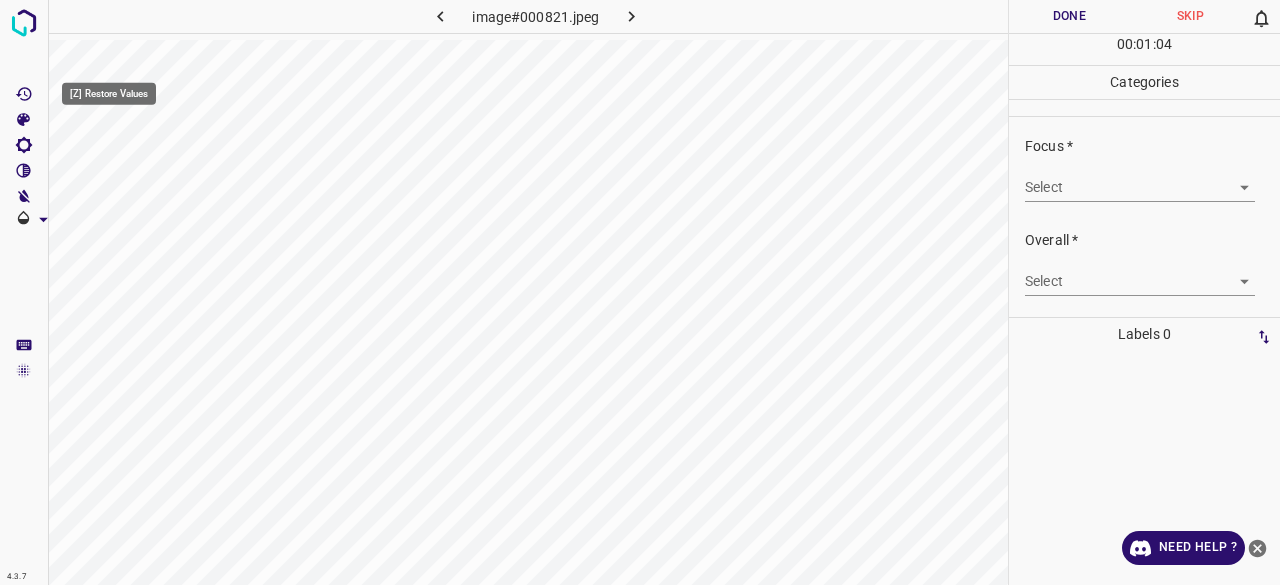 click 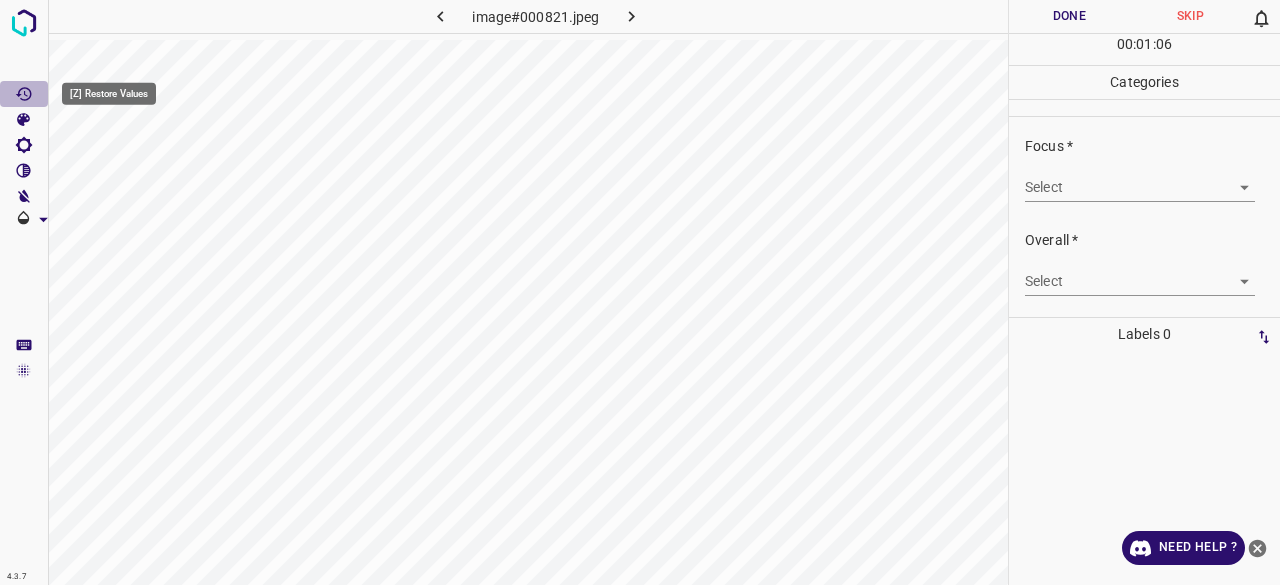 click 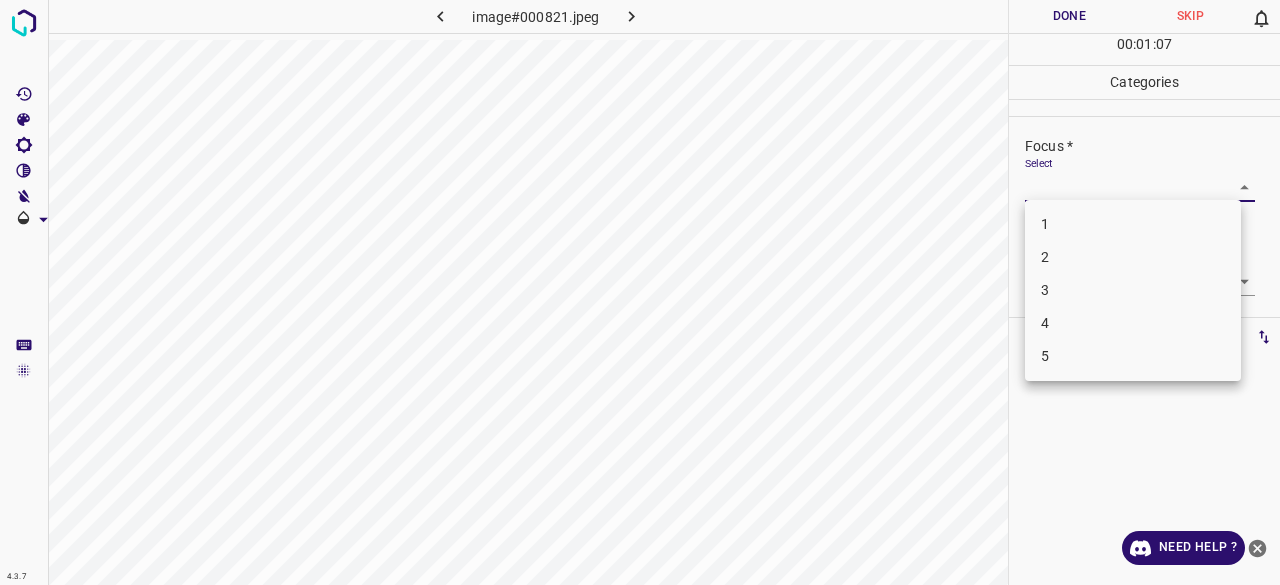 click on "4.3.7 image#000821.jpeg Done Skip 0 00   : 01   : 07   Categories Lighting *  Select 2 2 Focus *  Select ​ Overall *  Select ​ Labels   0 Categories 1 Lighting 2 Focus 3 Overall Tools Space Change between modes (Draw & Edit) I Auto labeling R Restore zoom M Zoom in N Zoom out Delete Delete selecte label Filters Z Restore filters X Saturation filter C Brightness filter V Contrast filter B Gray scale filter General O Download Need Help ? - Text - Hide - Delete 1 2 3 4 5" at bounding box center [640, 292] 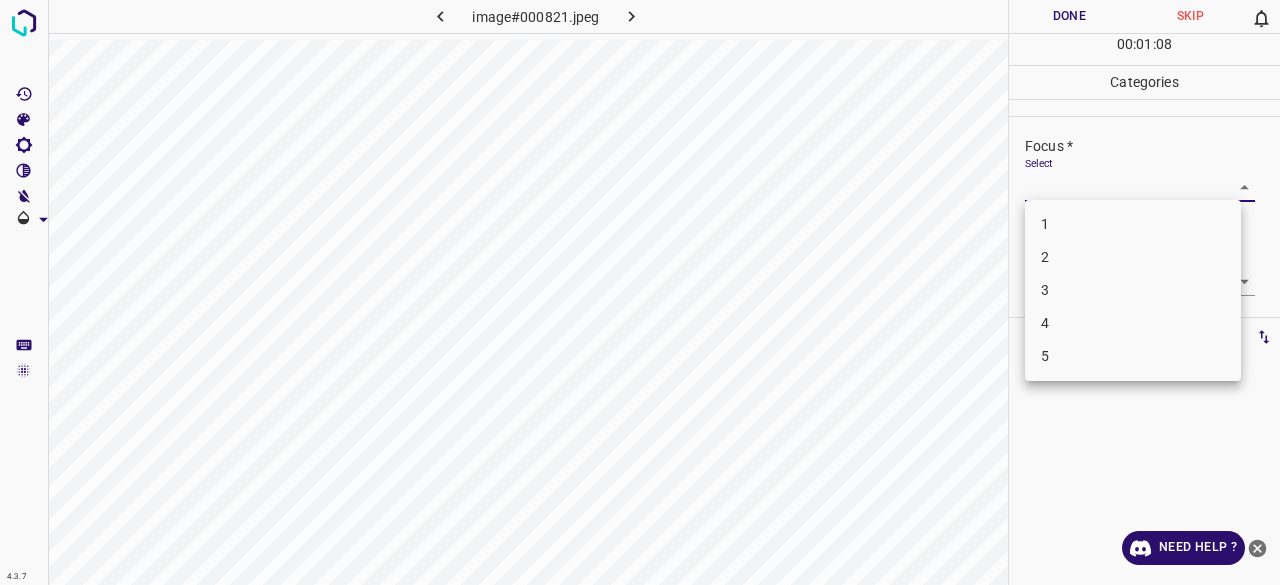 click on "2" at bounding box center [1133, 257] 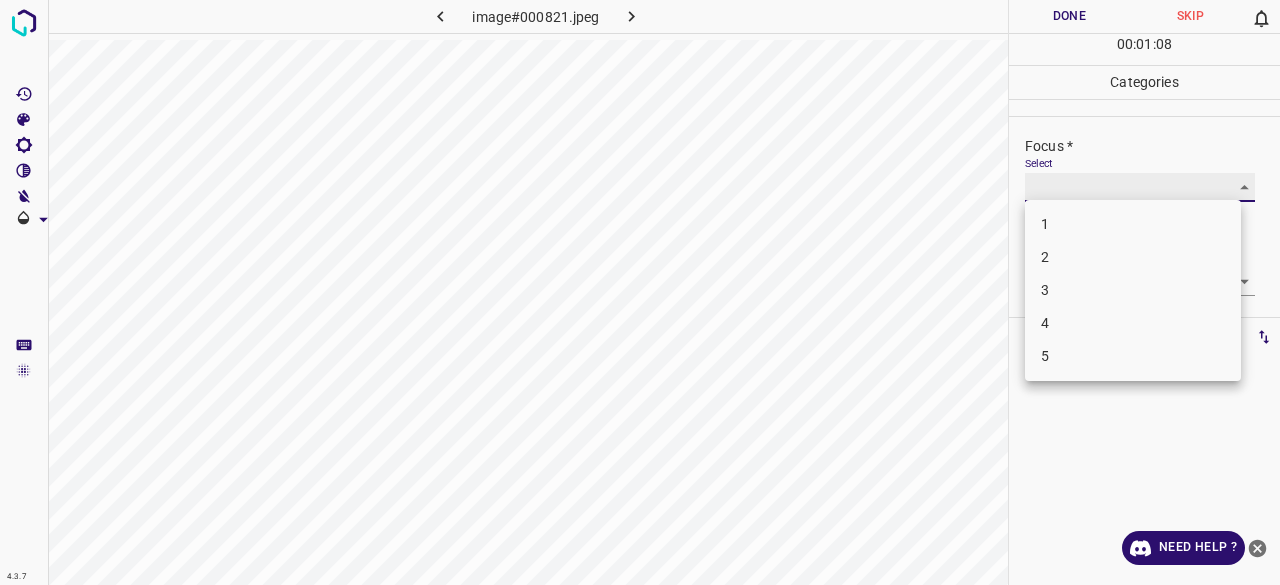 type on "2" 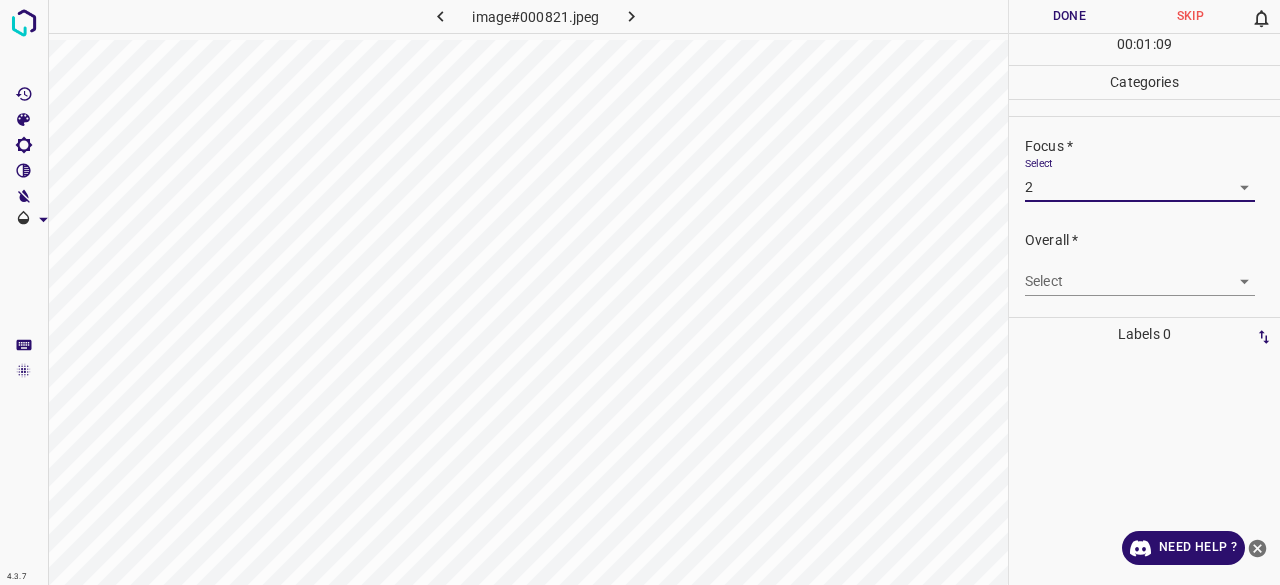 click on "4.3.7 image#000821.jpeg Done Skip 0 00   : 01   : 09   Categories Lighting *  Select 2 2 Focus *  Select 2 2 Overall *  Select ​ Labels   0 Categories 1 Lighting 2 Focus 3 Overall Tools Space Change between modes (Draw & Edit) I Auto labeling R Restore zoom M Zoom in N Zoom out Delete Delete selecte label Filters Z Restore filters X Saturation filter C Brightness filter V Contrast filter B Gray scale filter General O Download Need Help ? - Text - Hide - Delete" at bounding box center (640, 292) 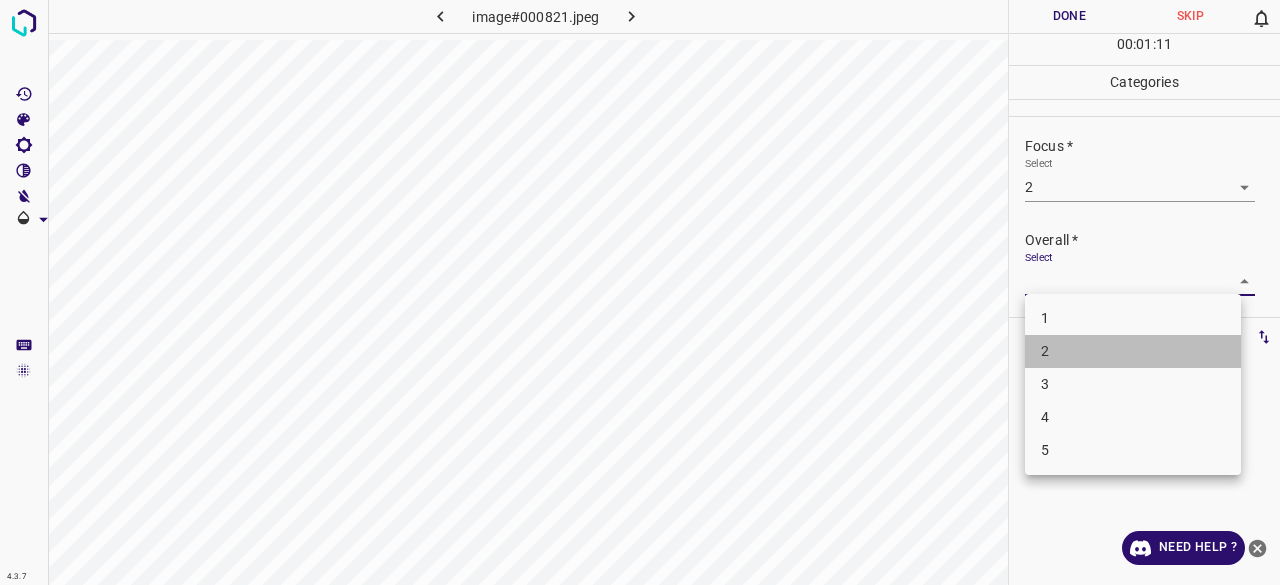 click on "2" at bounding box center (1133, 351) 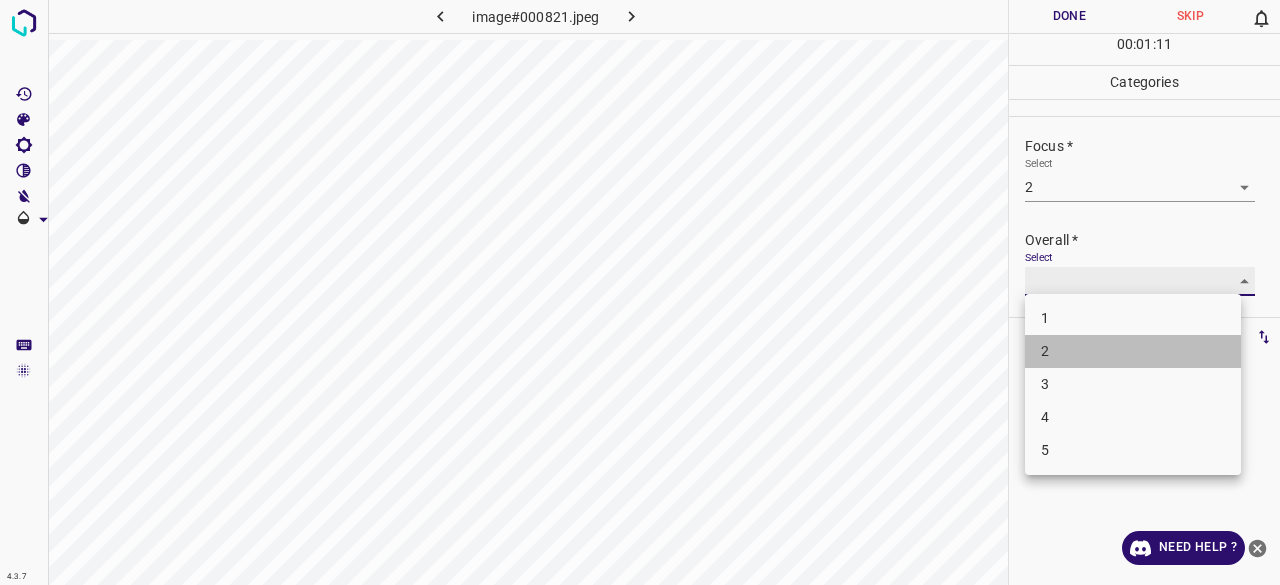 type on "2" 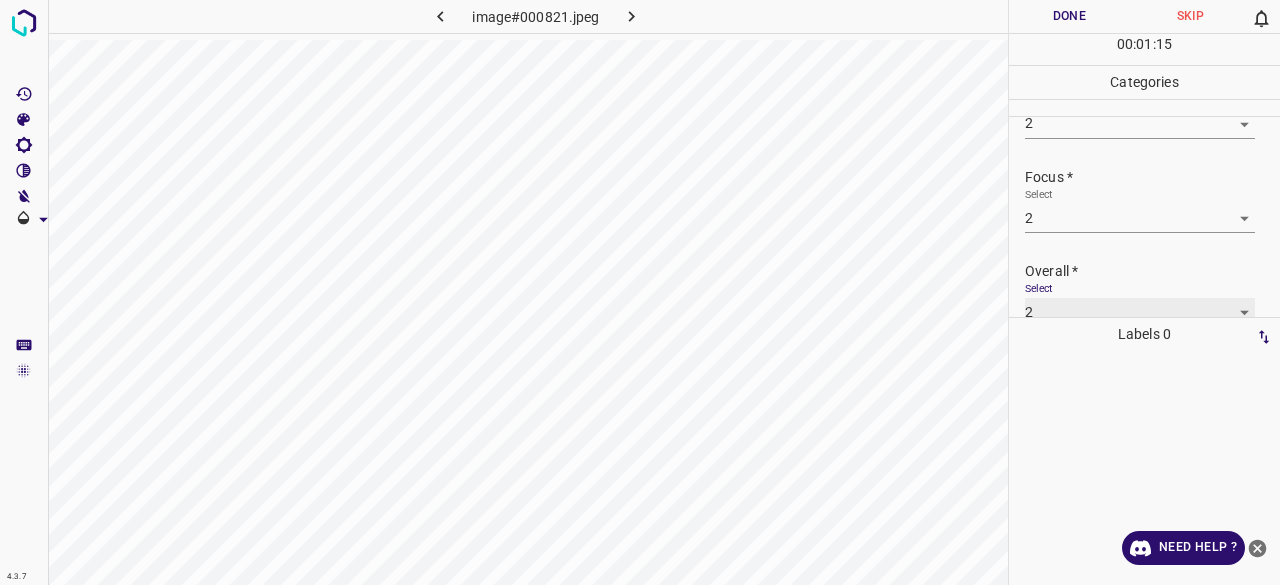 scroll, scrollTop: 98, scrollLeft: 0, axis: vertical 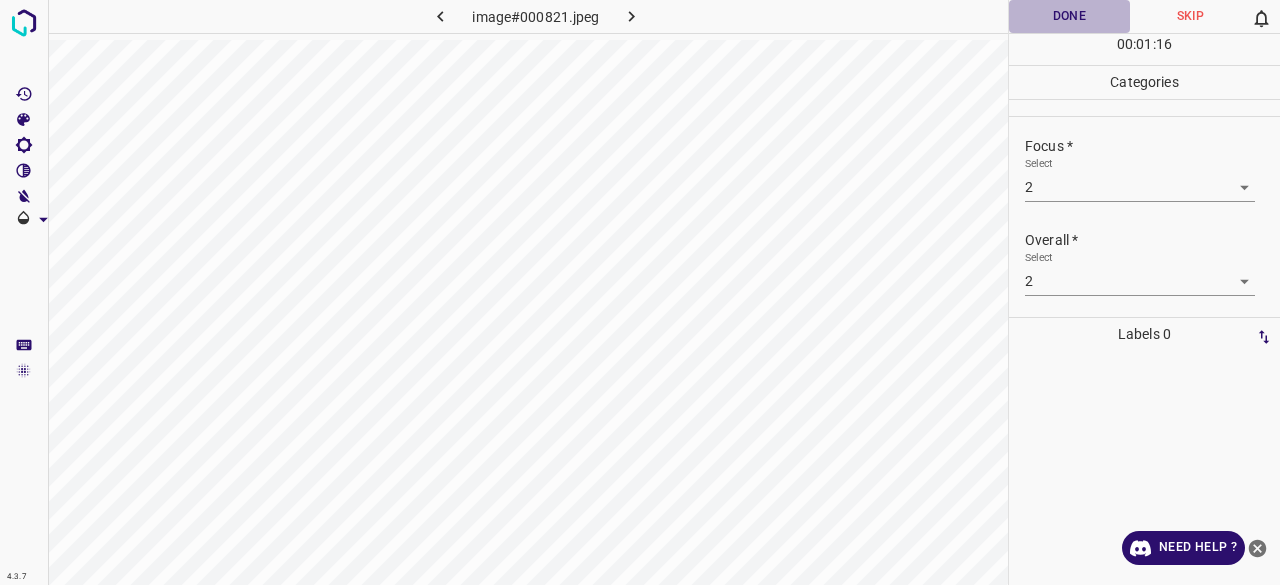click on "Done" at bounding box center [1069, 16] 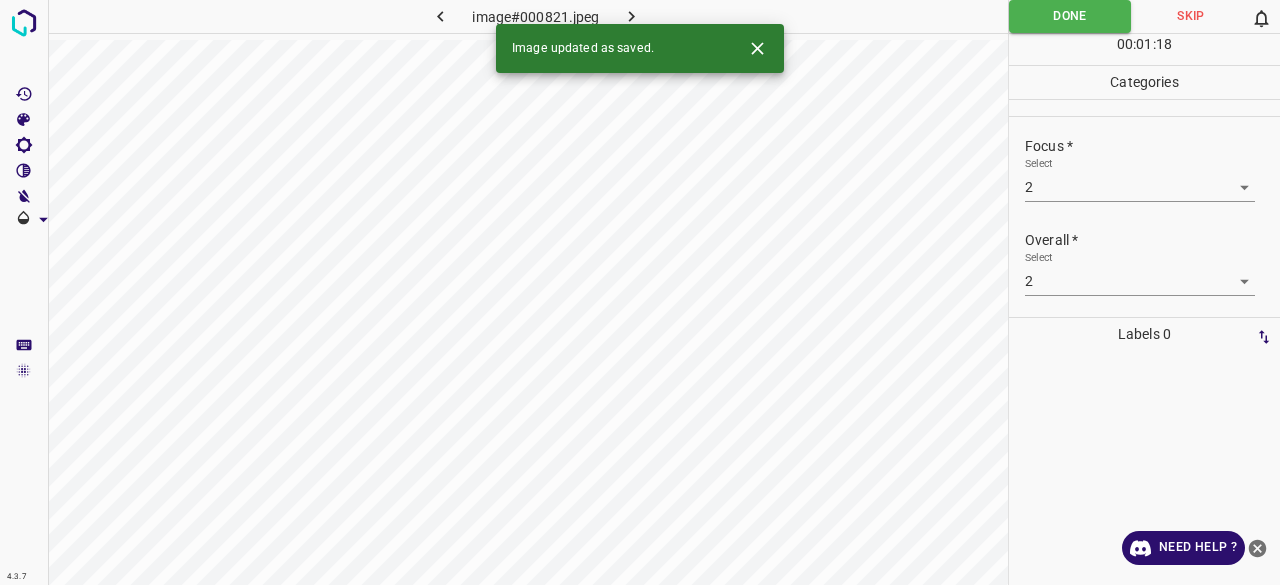 click 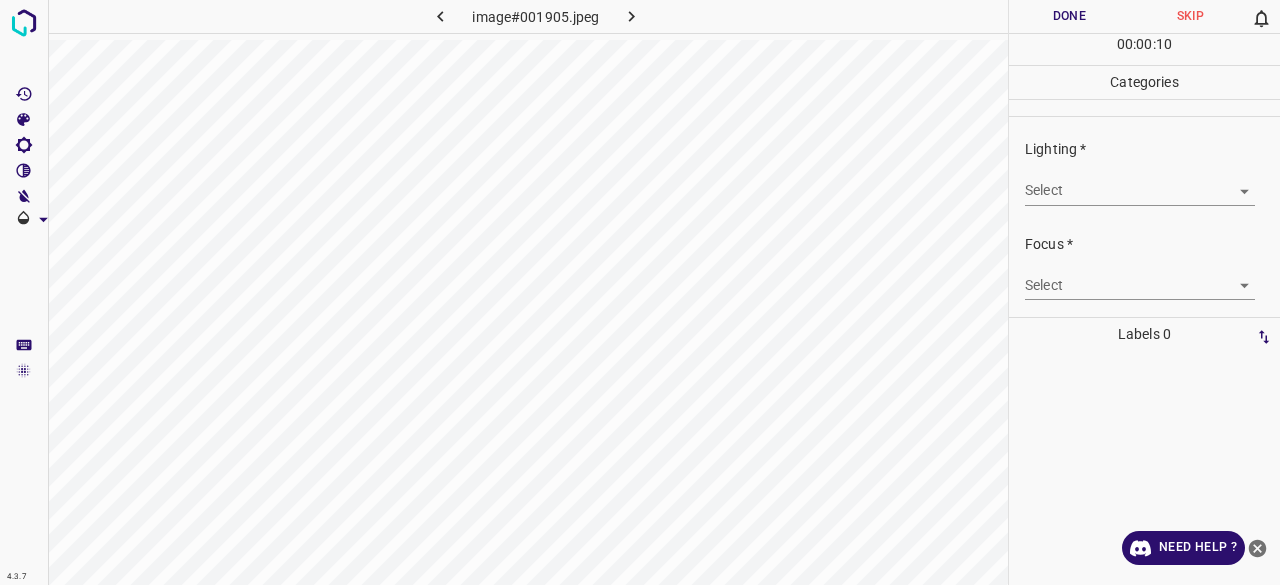 click on "4.3.7 image#001905.jpeg Done Skip 0 00   : 00   : 10   Categories Lighting *  Select ​ Focus *  Select ​ Overall *  Select ​ Labels   0 Categories 1 Lighting 2 Focus 3 Overall Tools Space Change between modes (Draw & Edit) I Auto labeling R Restore zoom M Zoom in N Zoom out Delete Delete selecte label Filters Z Restore filters X Saturation filter C Brightness filter V Contrast filter B Gray scale filter General O Download Need Help ? - Text - Hide - Delete" at bounding box center [640, 292] 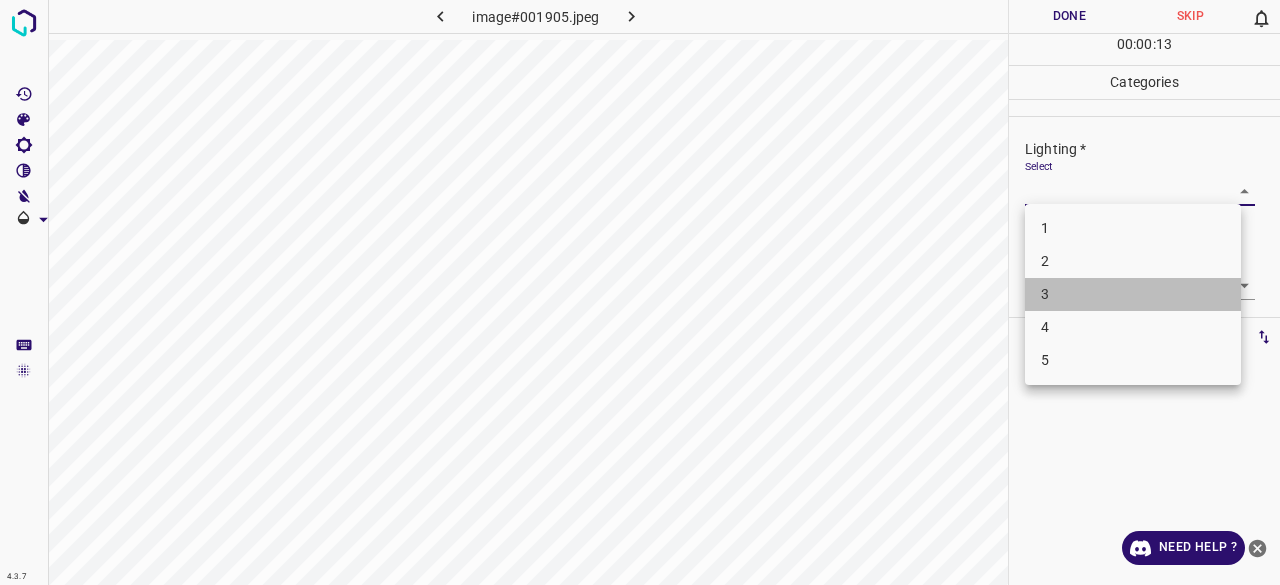 click on "3" at bounding box center (1133, 294) 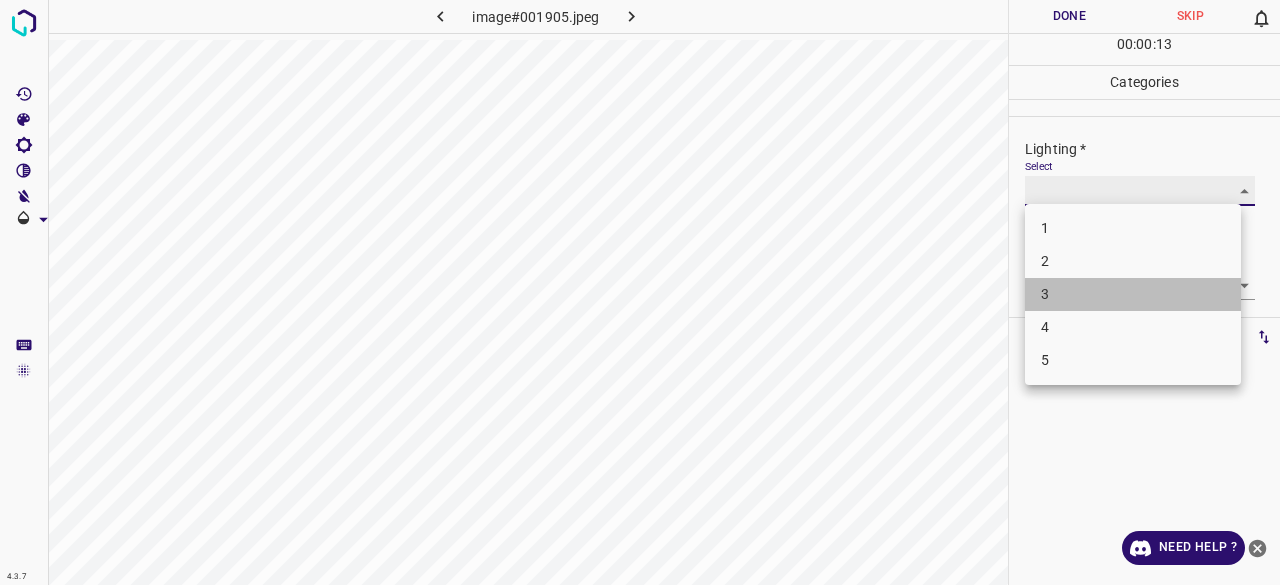 type on "3" 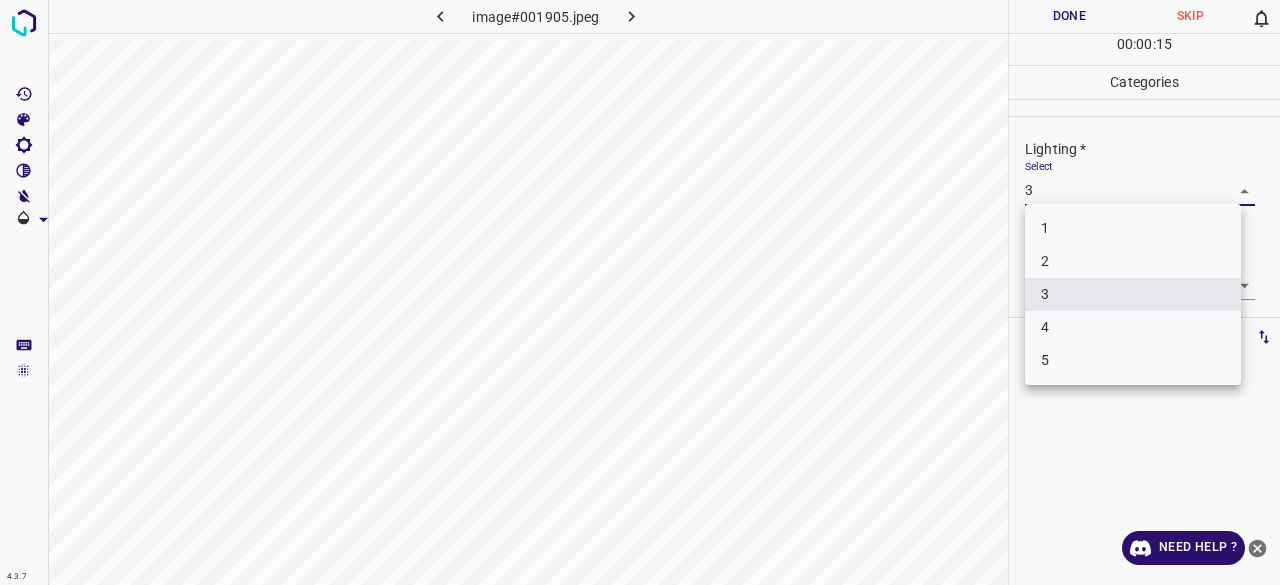 click on "4.3.7 image#001905.jpeg Done Skip 0 00   : 00   : 15   Categories Lighting *  Select 3 3 Focus *  Select ​ Overall *  Select ​ Labels   0 Categories 1 Lighting 2 Focus 3 Overall Tools Space Change between modes (Draw & Edit) I Auto labeling R Restore zoom M Zoom in N Zoom out Delete Delete selecte label Filters Z Restore filters X Saturation filter C Brightness filter V Contrast filter B Gray scale filter General O Download Need Help ? - Text - Hide - Delete 1 2 3 4 5" at bounding box center (640, 292) 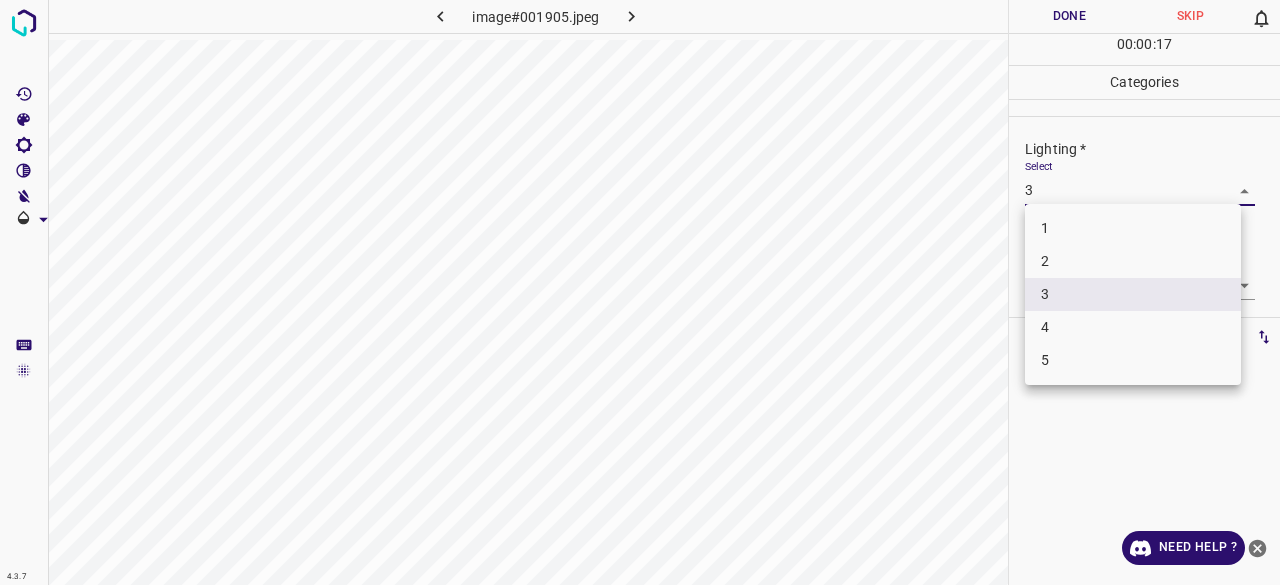 click on "3" at bounding box center [1133, 294] 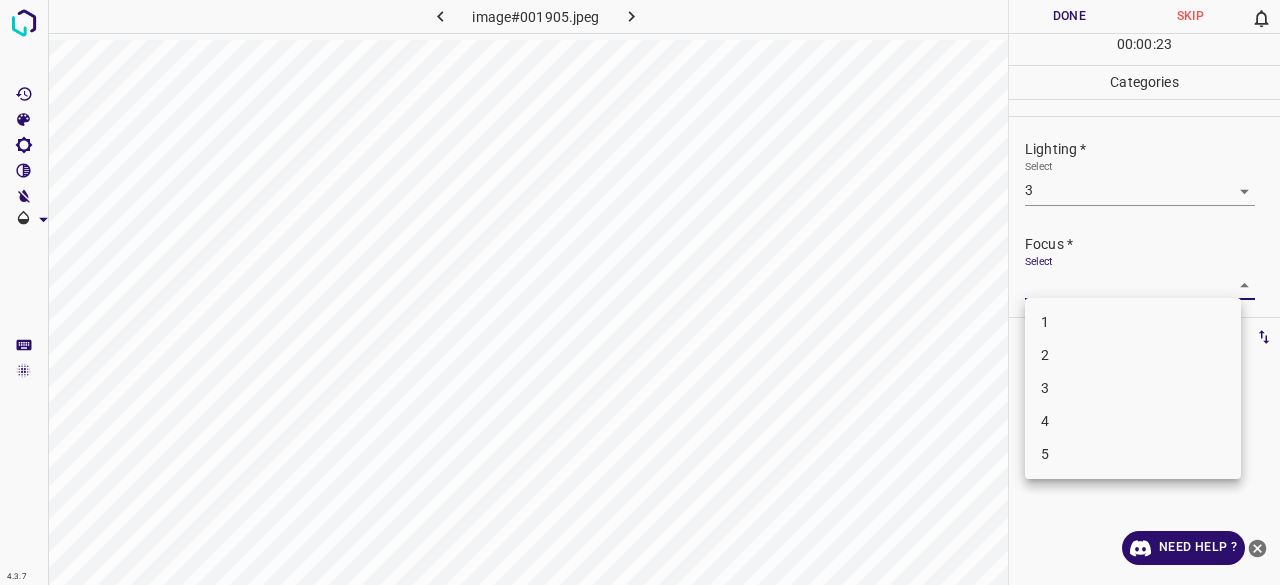 click on "4.3.7 image#001905.jpeg Done Skip 0 00   : 00   : 23   Categories Lighting *  Select 3 3 Focus *  Select ​ Overall *  Select ​ Labels   0 Categories 1 Lighting 2 Focus 3 Overall Tools Space Change between modes (Draw & Edit) I Auto labeling R Restore zoom M Zoom in N Zoom out Delete Delete selecte label Filters Z Restore filters X Saturation filter C Brightness filter V Contrast filter B Gray scale filter General O Download Need Help ? - Text - Hide - Delete 1 2 3 4 5" at bounding box center (640, 292) 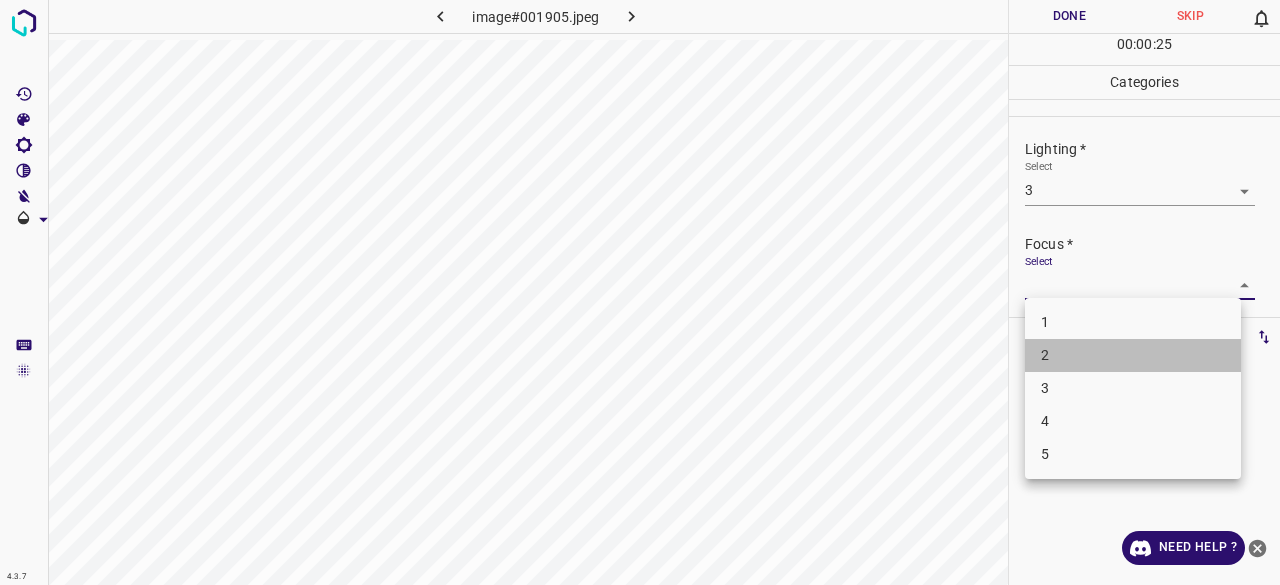 click on "2" at bounding box center [1133, 355] 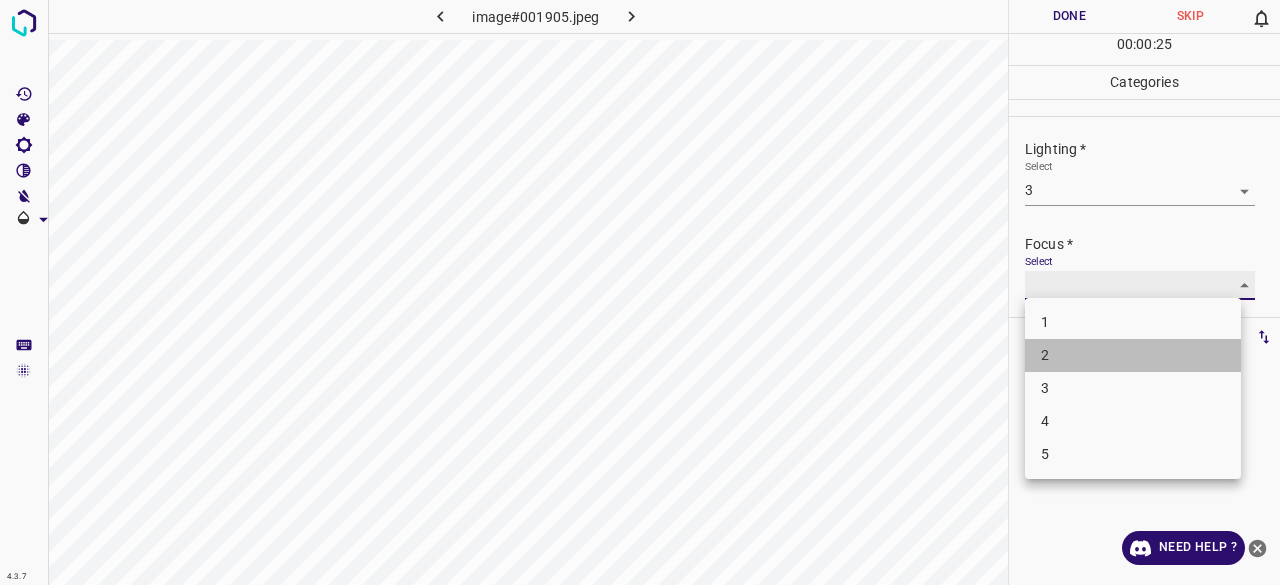 type on "2" 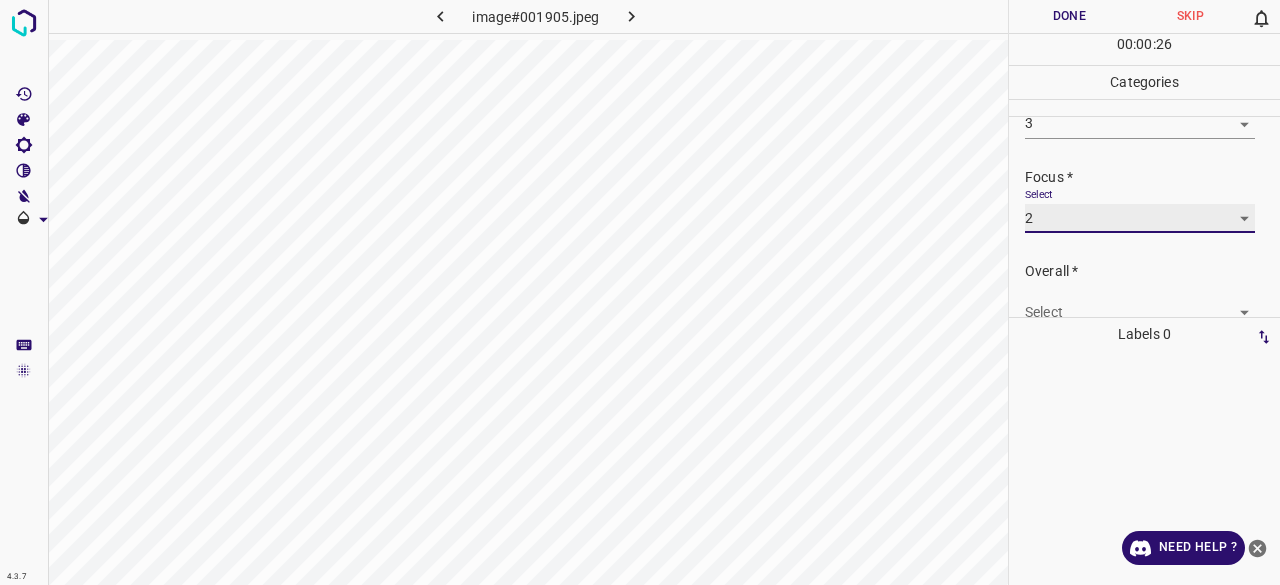 scroll, scrollTop: 98, scrollLeft: 0, axis: vertical 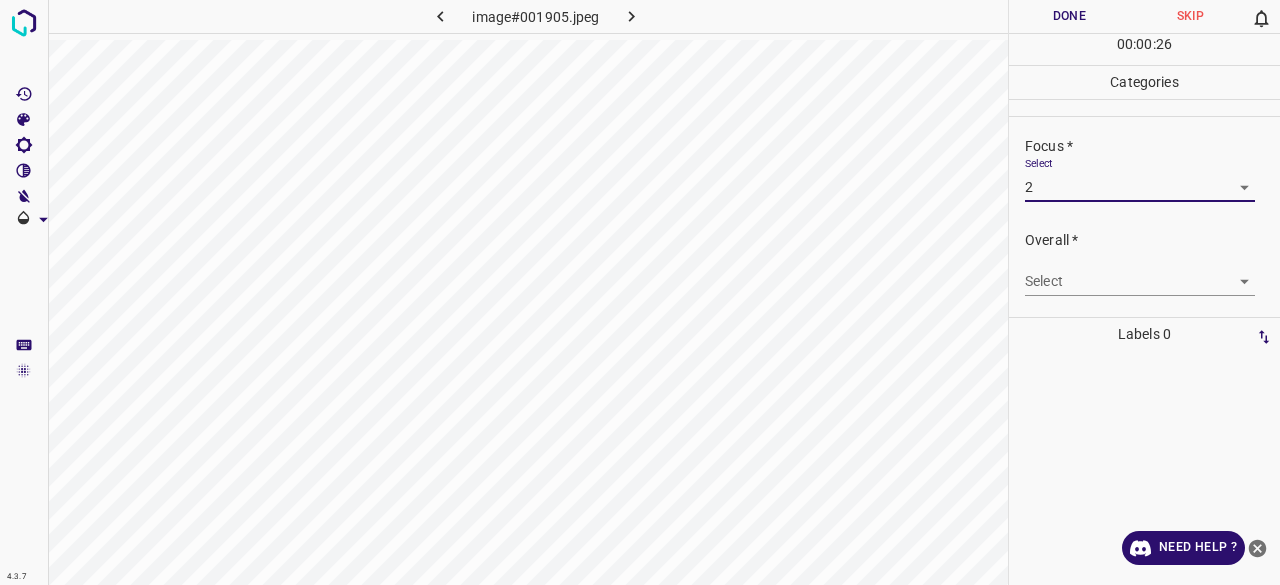 click on "4.3.7 image#001905.jpeg Done Skip 0 00   : 00   : 26   Categories Lighting *  Select 3 3 Focus *  Select 2 2 Overall *  Select ​ Labels   0 Categories 1 Lighting 2 Focus 3 Overall Tools Space Change between modes (Draw & Edit) I Auto labeling R Restore zoom M Zoom in N Zoom out Delete Delete selecte label Filters Z Restore filters X Saturation filter C Brightness filter V Contrast filter B Gray scale filter General O Download Need Help ? - Text - Hide - Delete" at bounding box center (640, 292) 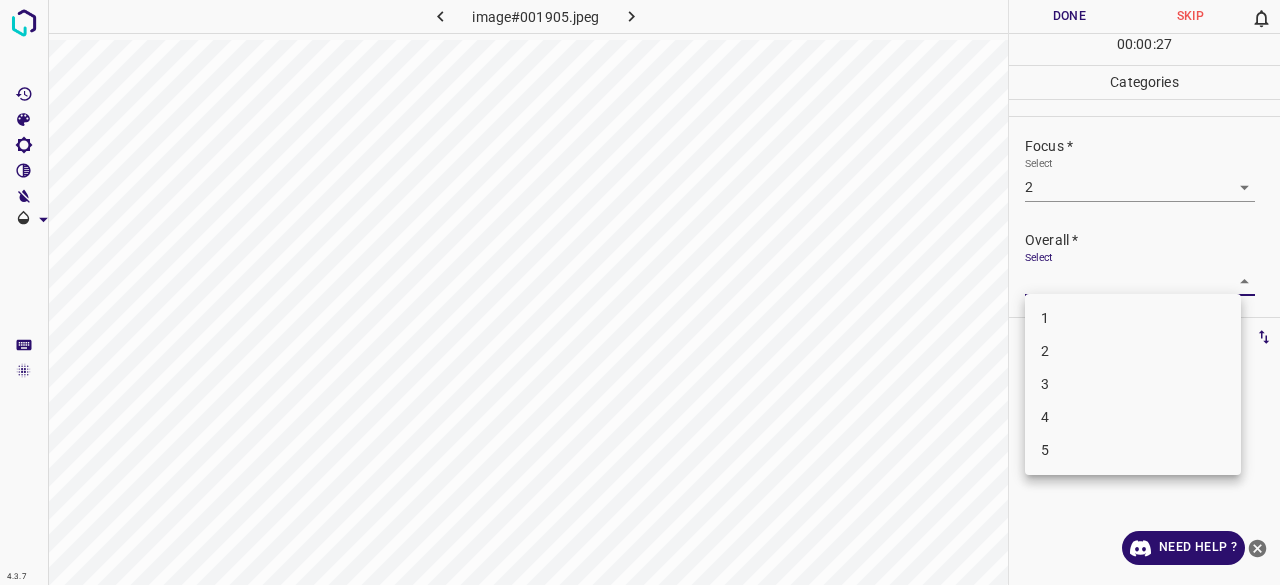 click on "3" at bounding box center (1133, 384) 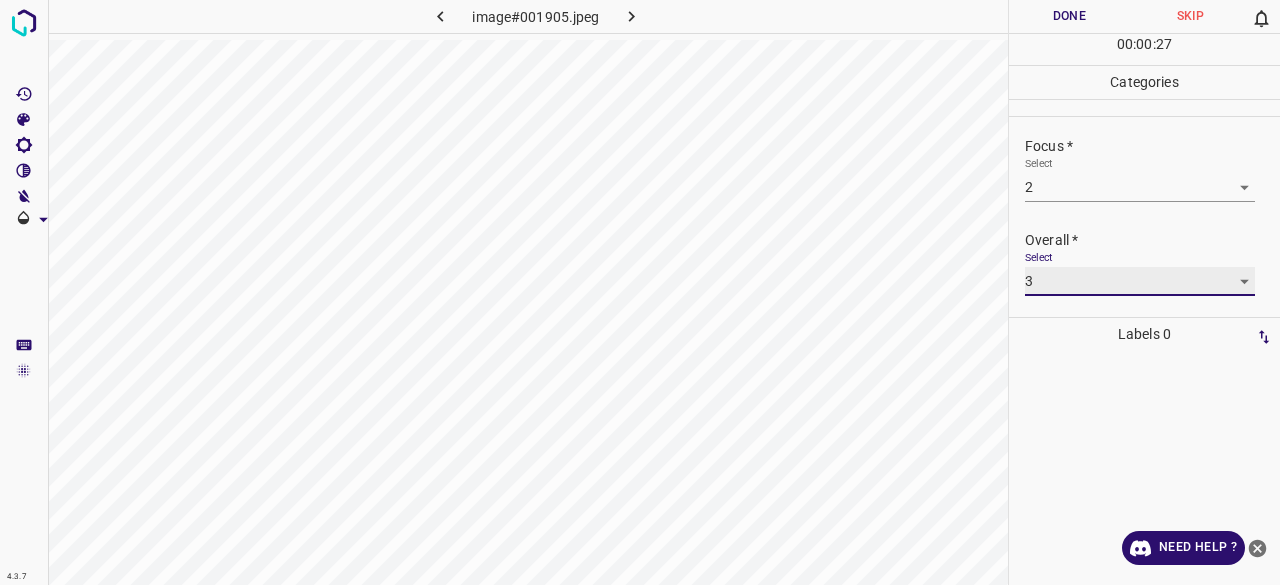 type on "3" 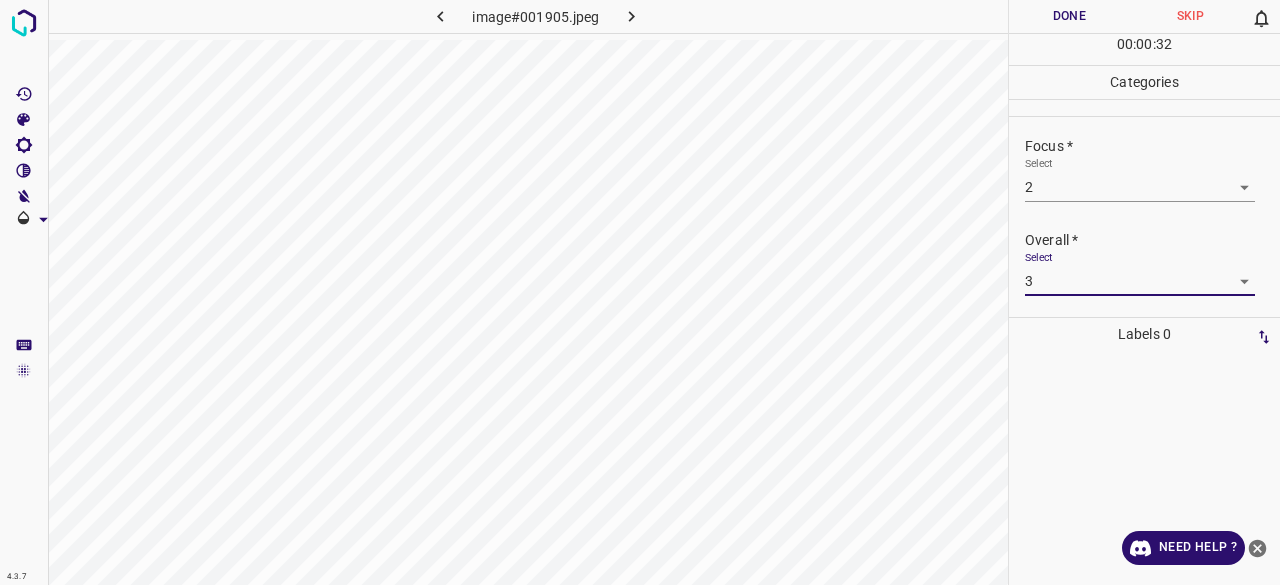 click on "Done" at bounding box center (1069, 16) 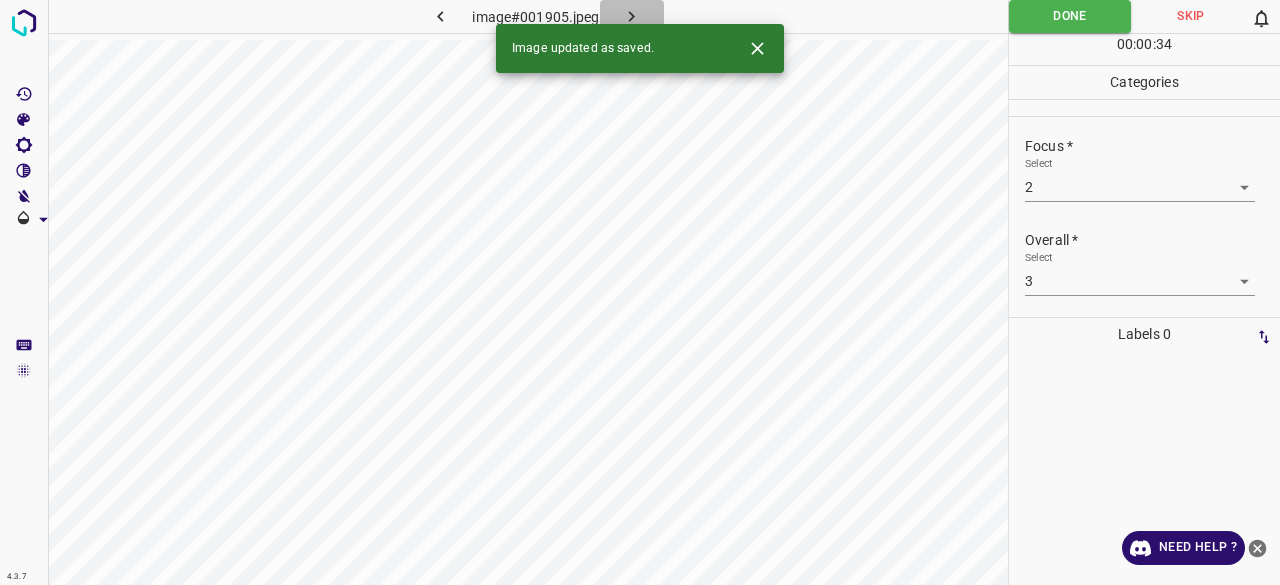 click 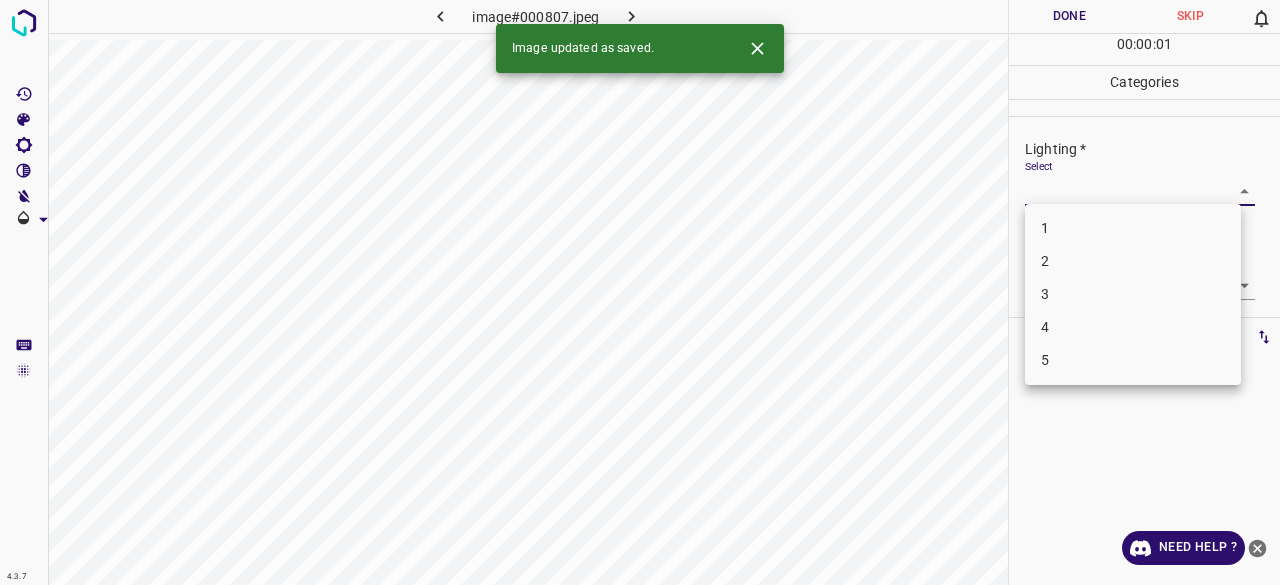 click on "4.3.7 image#000807.jpeg Done Skip 0 00   : 00   : 01   Categories Lighting *  Select ​ Focus *  Select ​ Overall *  Select ​ Labels   0 Categories 1 Lighting 2 Focus 3 Overall Tools Space Change between modes (Draw & Edit) I Auto labeling R Restore zoom M Zoom in N Zoom out Delete Delete selecte label Filters Z Restore filters X Saturation filter C Brightness filter V Contrast filter B Gray scale filter General O Download Image updated as saved. Need Help ? - Text - Hide - Delete 1 2 3 4 5" at bounding box center [640, 292] 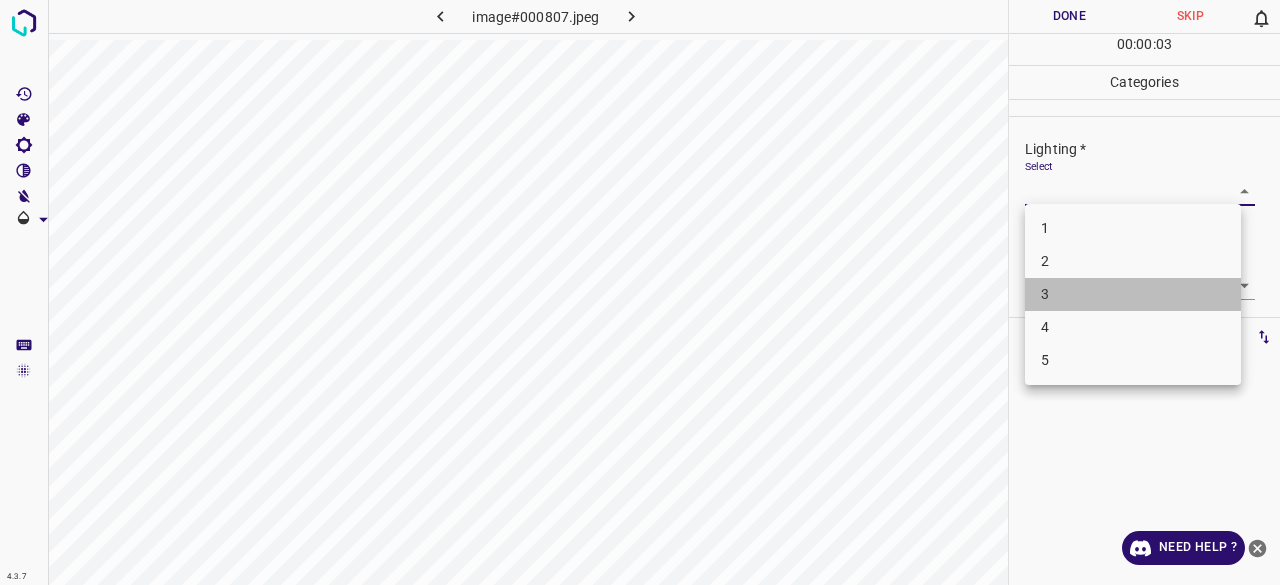click on "3" at bounding box center [1133, 294] 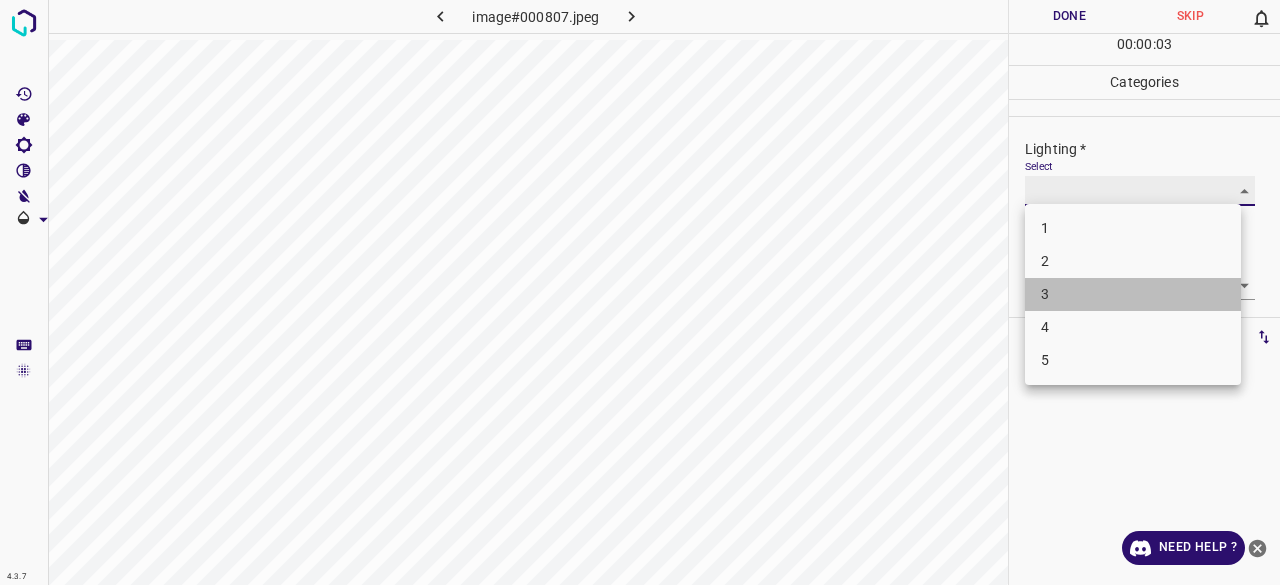 type on "3" 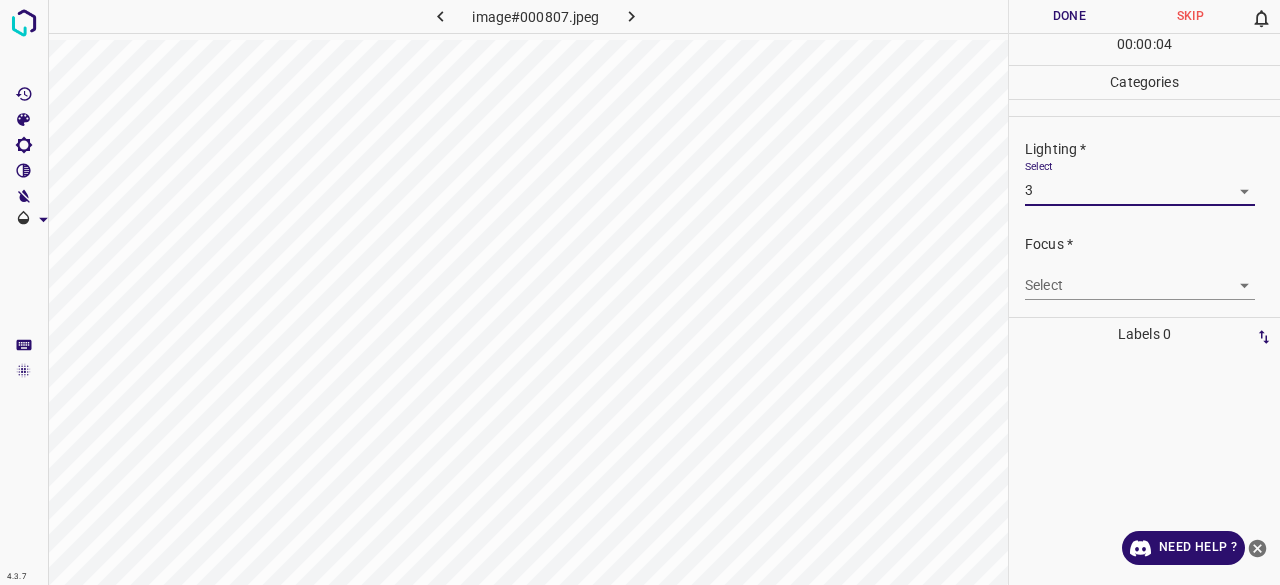 click on "4.3.7 image#000807.jpeg Done Skip 0 00   : 00   : 04   Categories Lighting *  Select 3 3 Focus *  Select ​ Overall *  Select ​ Labels   0 Categories 1 Lighting 2 Focus 3 Overall Tools Space Change between modes (Draw & Edit) I Auto labeling R Restore zoom M Zoom in N Zoom out Delete Delete selecte label Filters Z Restore filters X Saturation filter C Brightness filter V Contrast filter B Gray scale filter General O Download Need Help ? - Text - Hide - Delete" at bounding box center (640, 292) 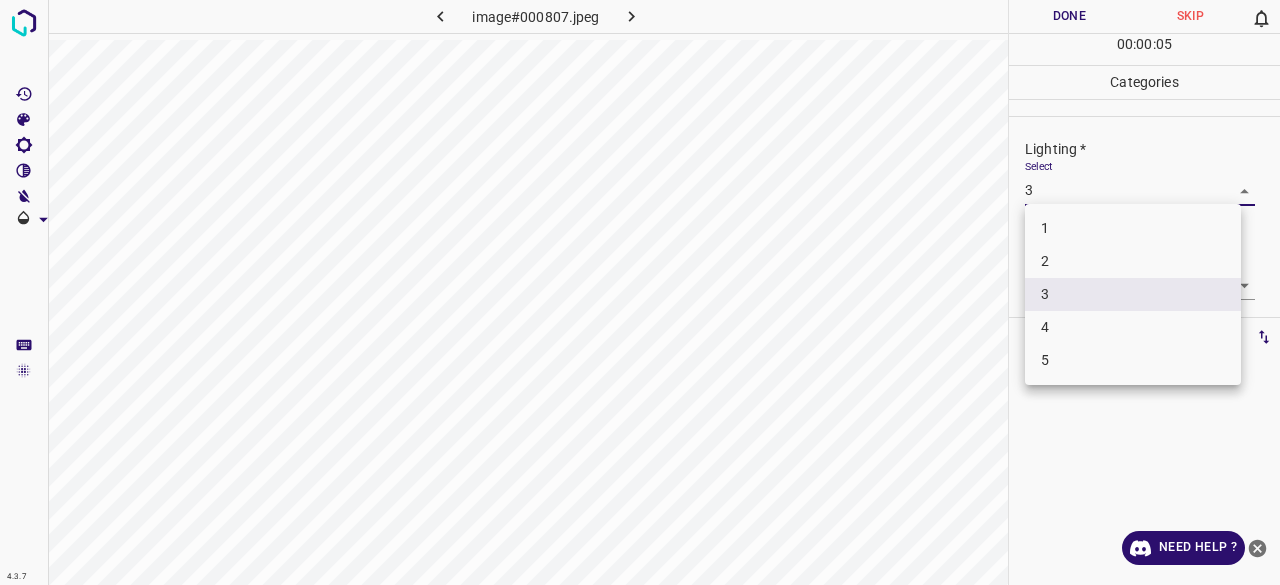 click at bounding box center (640, 292) 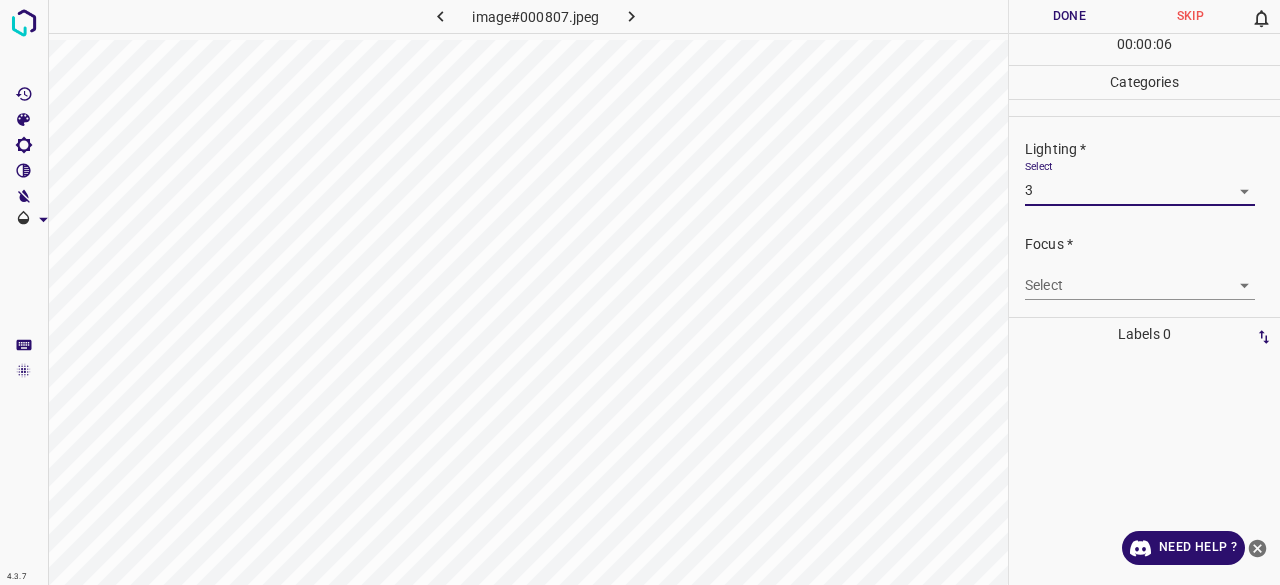 click on "4.3.7 image#000807.jpeg Done Skip 0 00   : 00   : 06   Categories Lighting *  Select 3 3 Focus *  Select ​ Overall *  Select ​ Labels   0 Categories 1 Lighting 2 Focus 3 Overall Tools Space Change between modes (Draw & Edit) I Auto labeling R Restore zoom M Zoom in N Zoom out Delete Delete selecte label Filters Z Restore filters X Saturation filter C Brightness filter V Contrast filter B Gray scale filter General O Download Need Help ? - Text - Hide - Delete" at bounding box center [640, 292] 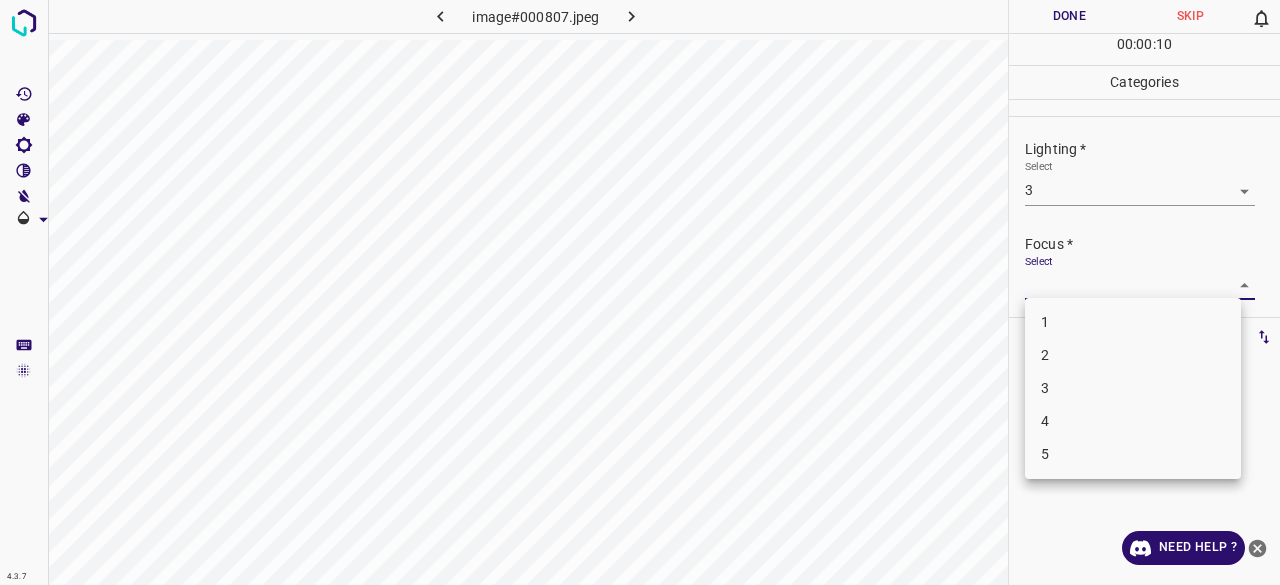 click on "2" at bounding box center [1133, 355] 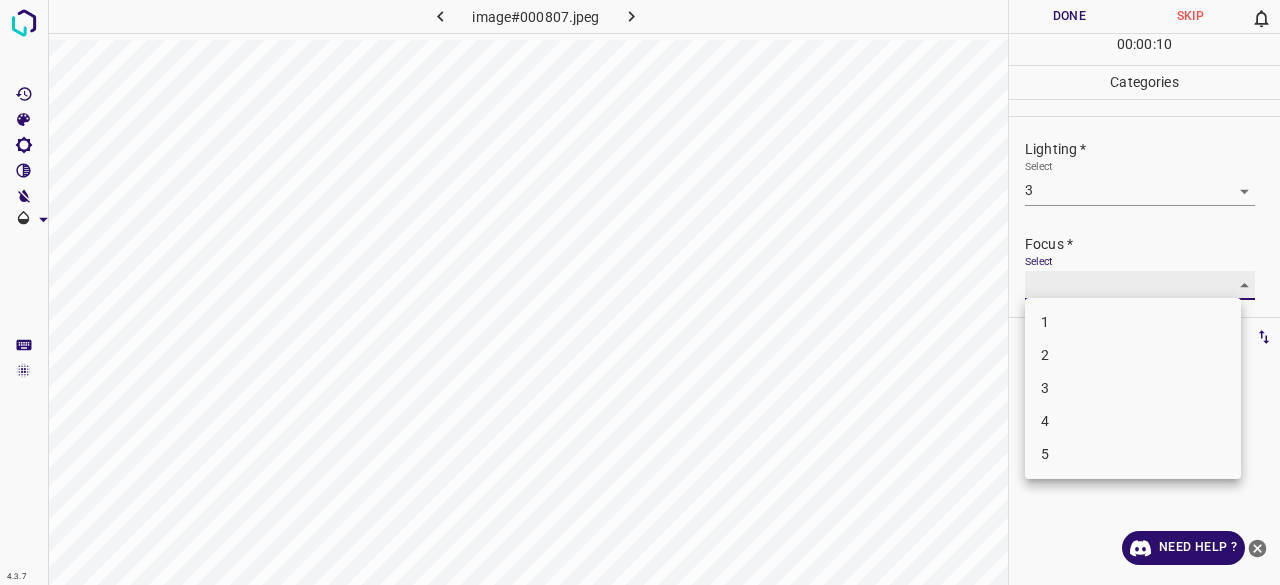 type on "2" 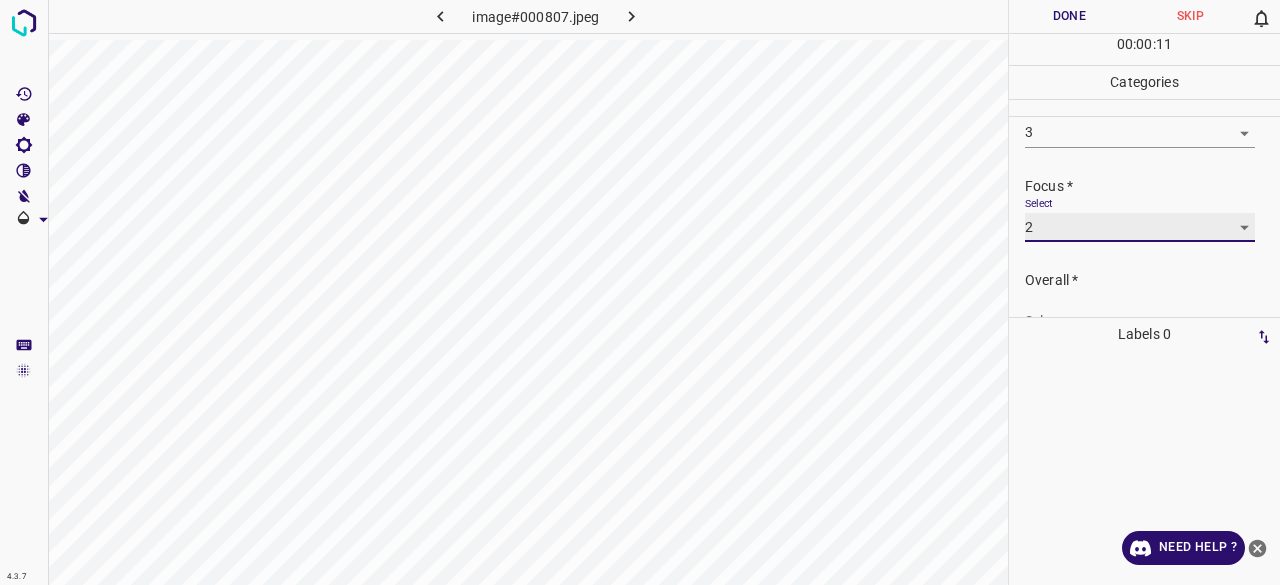scroll, scrollTop: 98, scrollLeft: 0, axis: vertical 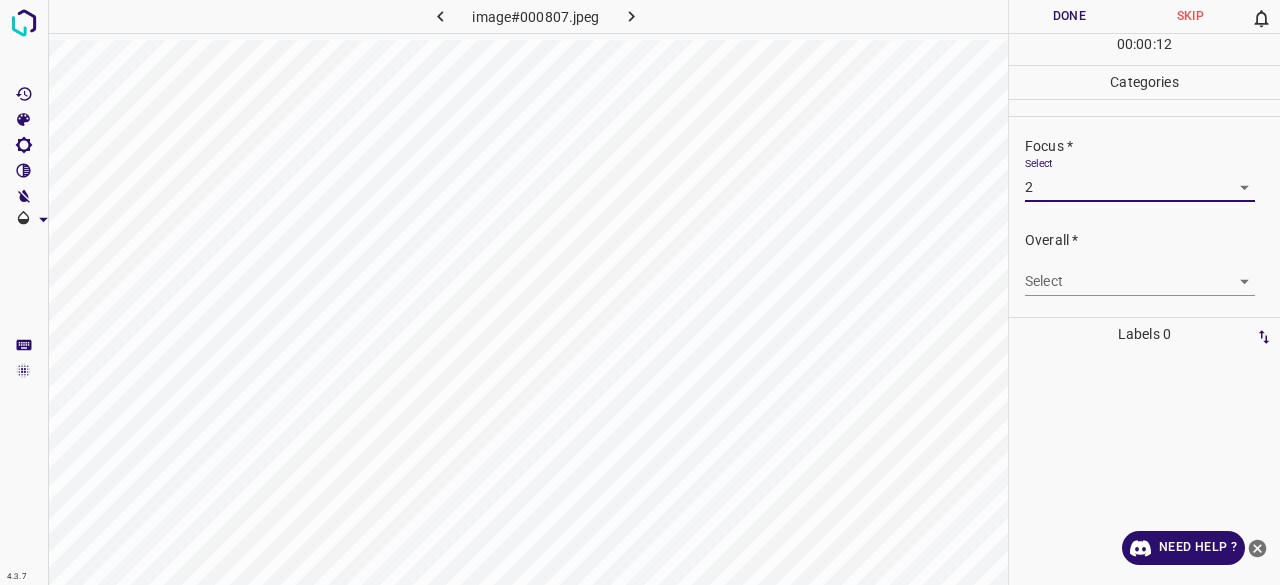 click on "4.3.7 image#000807.jpeg Done Skip 0 00   : 00   : 12   Categories Lighting *  Select 3 3 Focus *  Select 2 2 Overall *  Select ​ Labels   0 Categories 1 Lighting 2 Focus 3 Overall Tools Space Change between modes (Draw & Edit) I Auto labeling R Restore zoom M Zoom in N Zoom out Delete Delete selecte label Filters Z Restore filters X Saturation filter C Brightness filter V Contrast filter B Gray scale filter General O Download Need Help ? - Text - Hide - Delete" at bounding box center (640, 292) 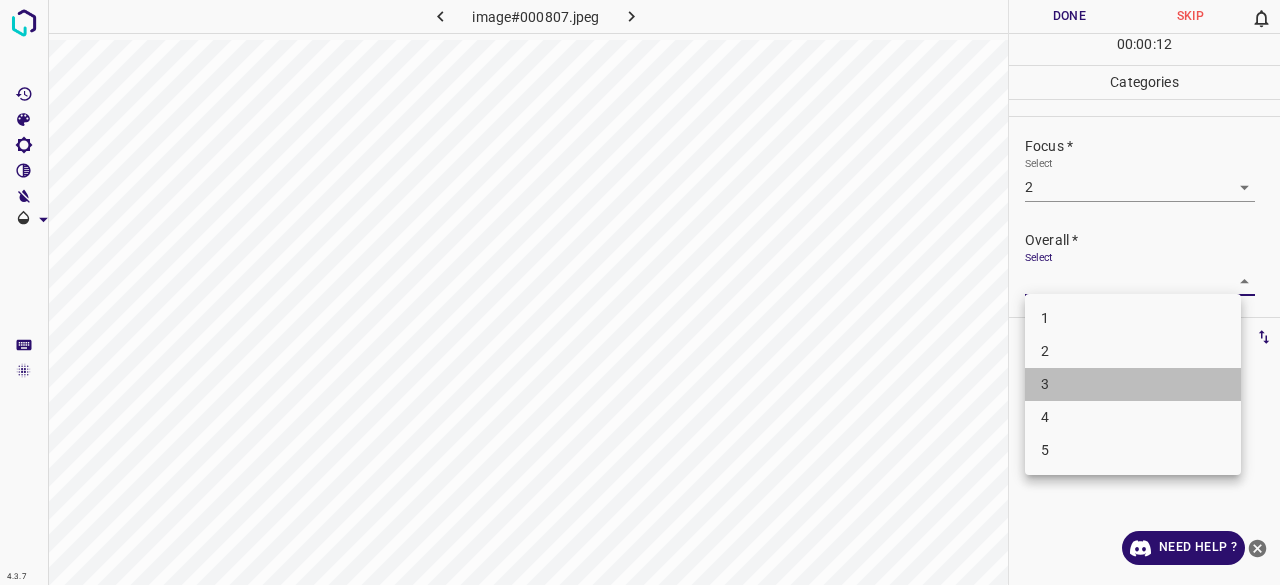 click on "3" at bounding box center (1133, 384) 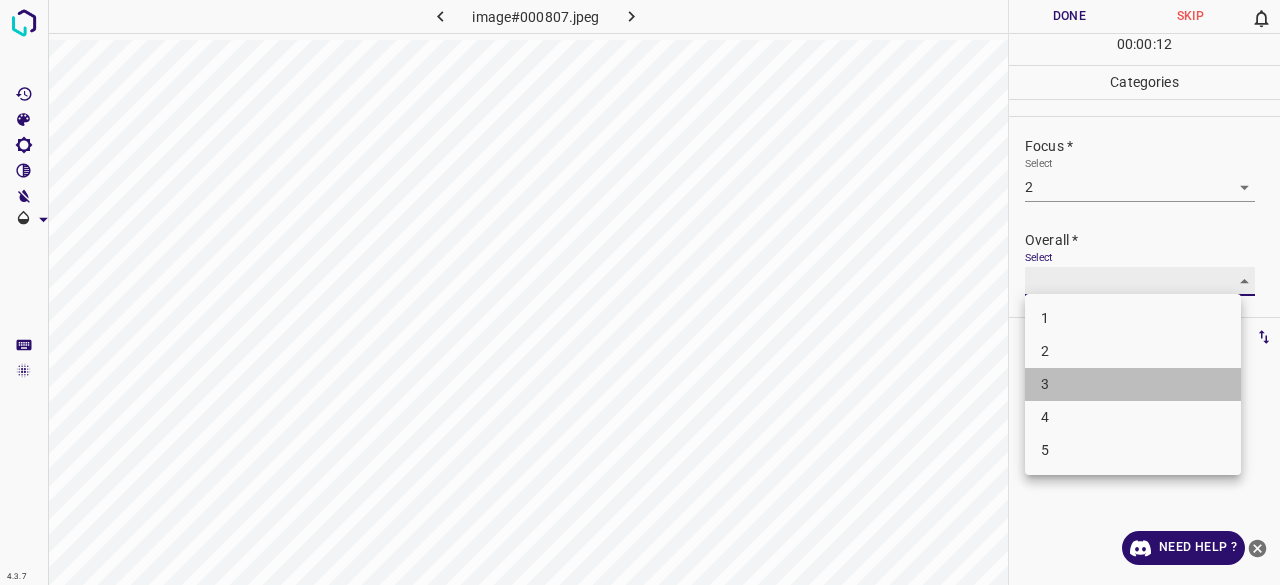 type on "3" 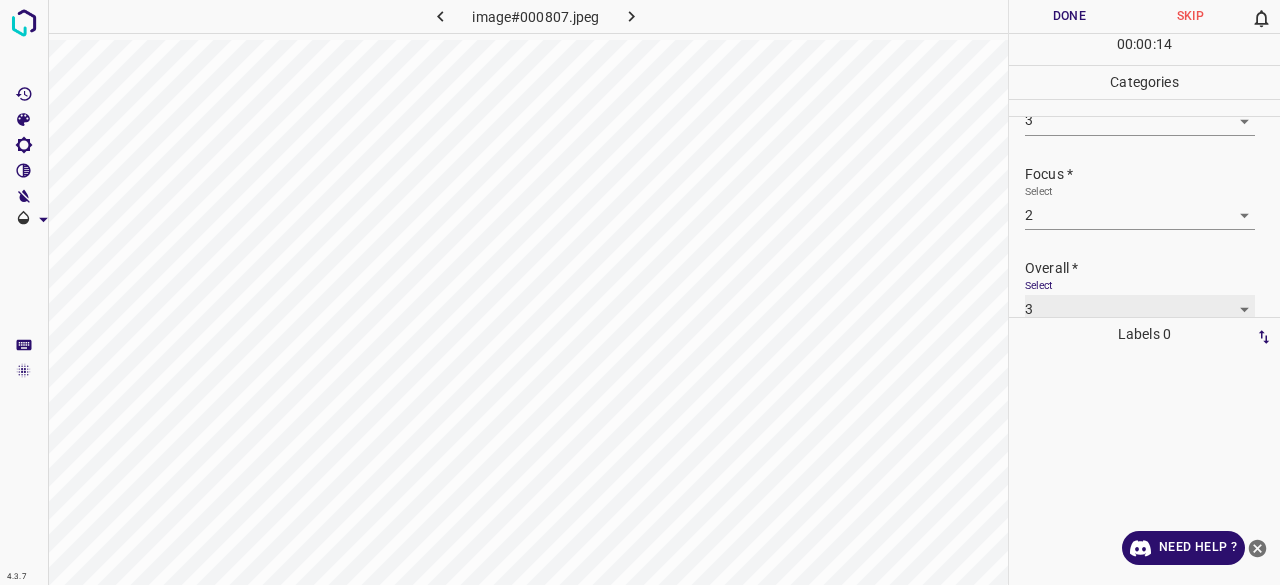 scroll, scrollTop: 98, scrollLeft: 0, axis: vertical 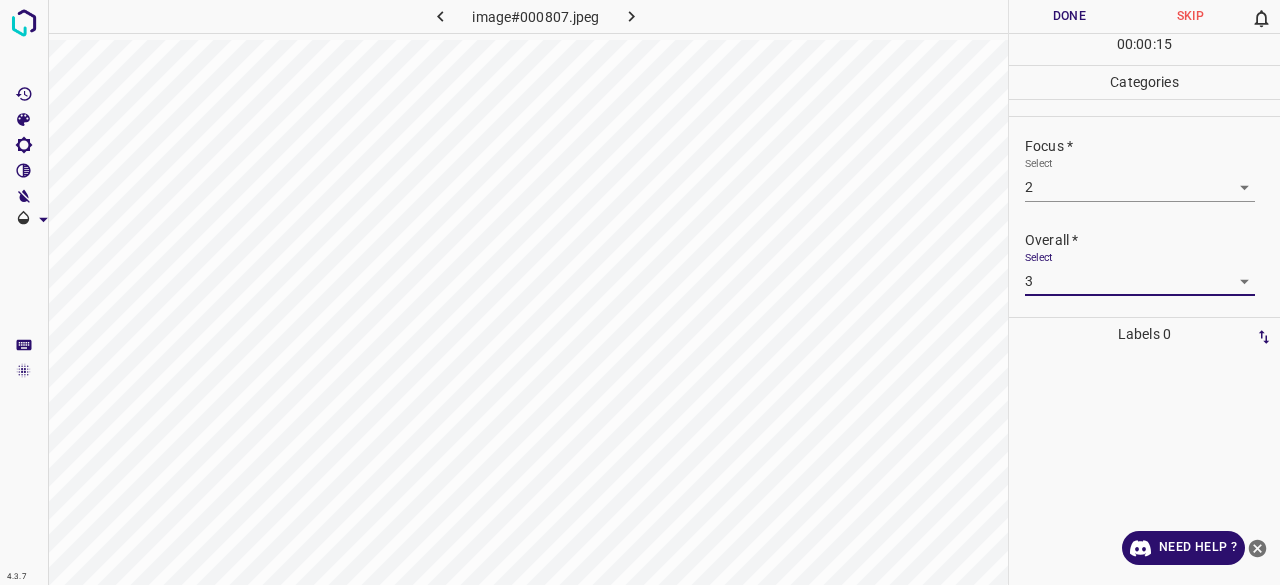 click on "Done" at bounding box center (1069, 16) 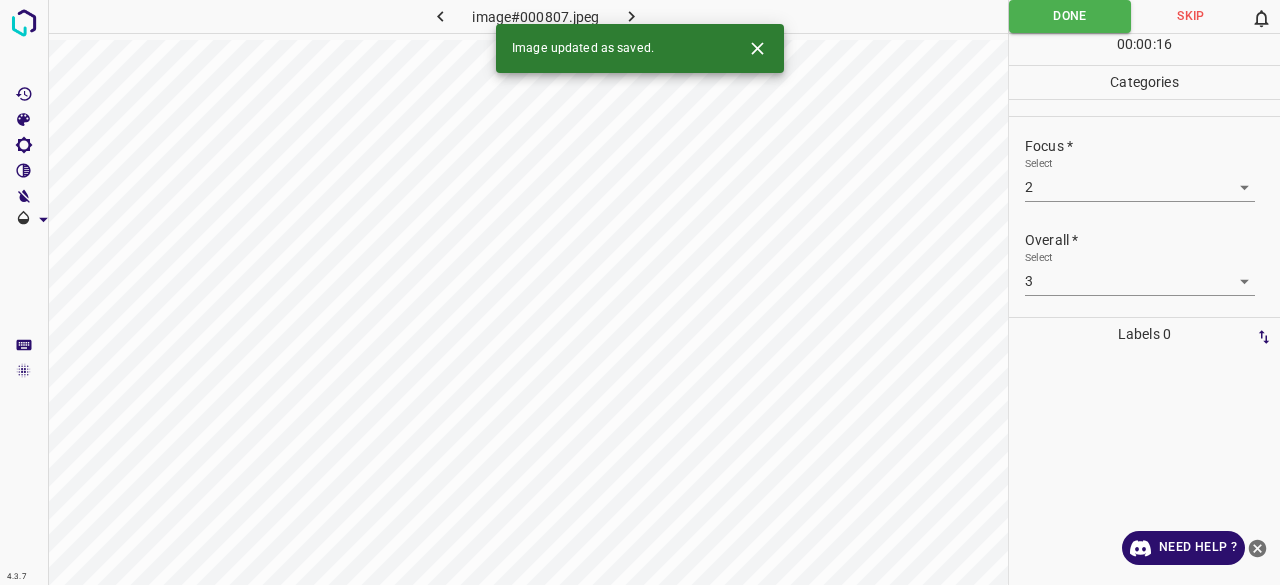 click 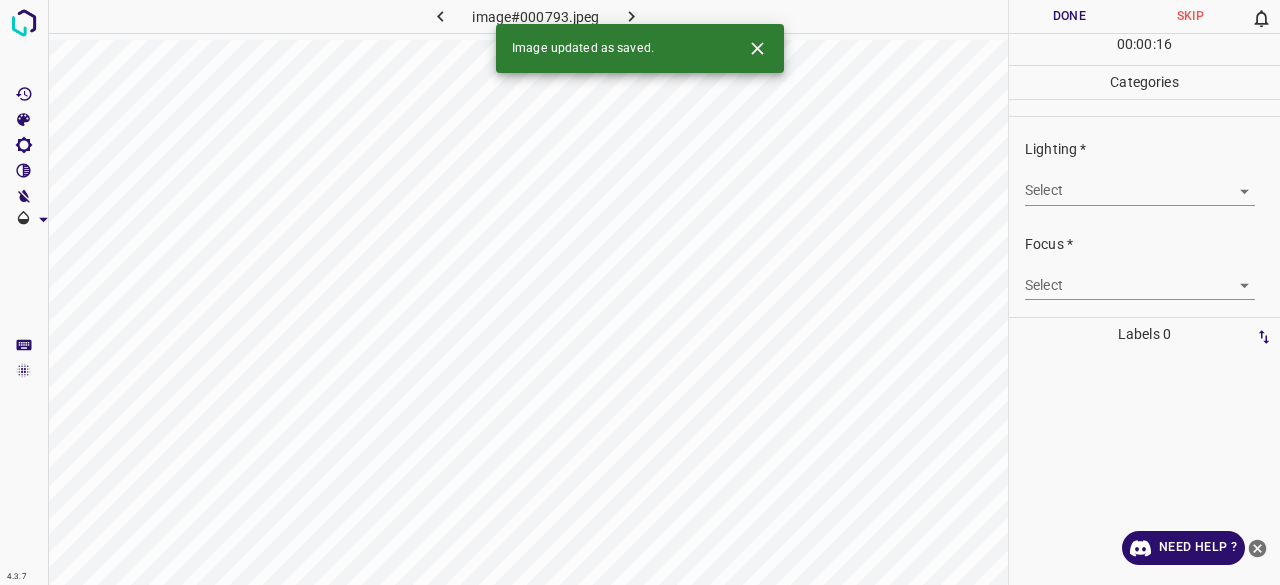 click on "4.3.7 image#000793.jpeg Done Skip 0 00   : 00   : 16   Categories Lighting *  Select ​ Focus *  Select ​ Overall *  Select ​ Labels   0 Categories 1 Lighting 2 Focus 3 Overall Tools Space Change between modes (Draw & Edit) I Auto labeling R Restore zoom M Zoom in N Zoom out Delete Delete selecte label Filters Z Restore filters X Saturation filter C Brightness filter V Contrast filter B Gray scale filter General O Download Image updated as saved. Need Help ? - Text - Hide - Delete" at bounding box center [640, 292] 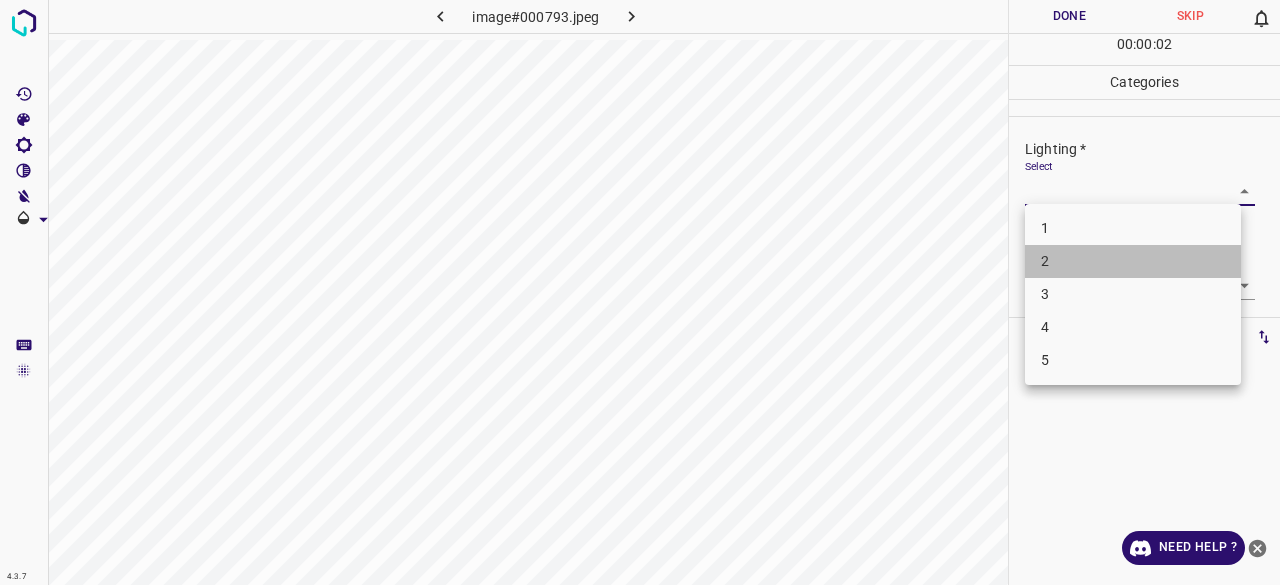 click on "2" at bounding box center [1133, 261] 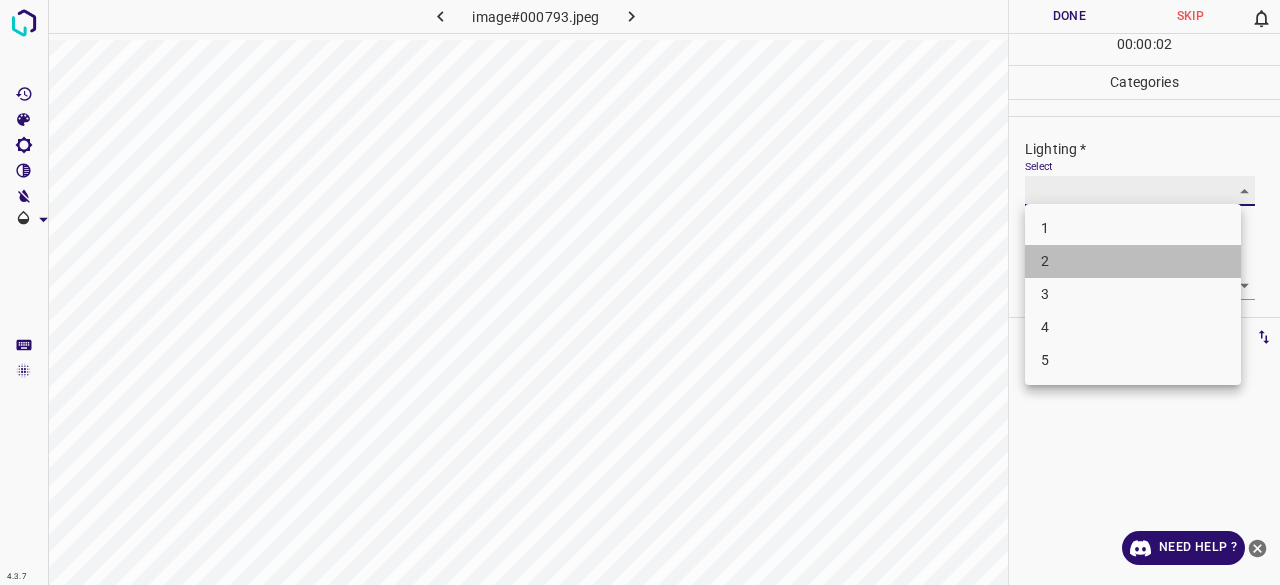 type on "2" 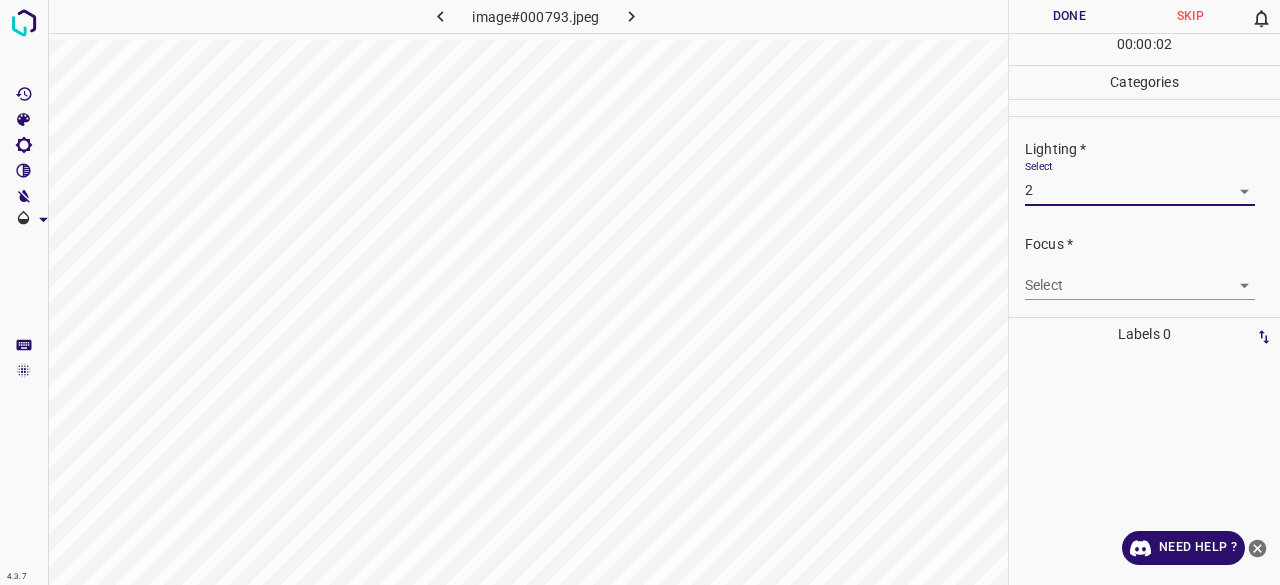 click on "4.3.7 image#000793.jpeg Done Skip 0 00   : 00   : 02   Categories Lighting *  Select 2 2 Focus *  Select ​ Overall *  Select ​ Labels   0 Categories 1 Lighting 2 Focus 3 Overall Tools Space Change between modes (Draw & Edit) I Auto labeling R Restore zoom M Zoom in N Zoom out Delete Delete selecte label Filters Z Restore filters X Saturation filter C Brightness filter V Contrast filter B Gray scale filter General O Download Need Help ? - Text - Hide - Delete" at bounding box center (640, 292) 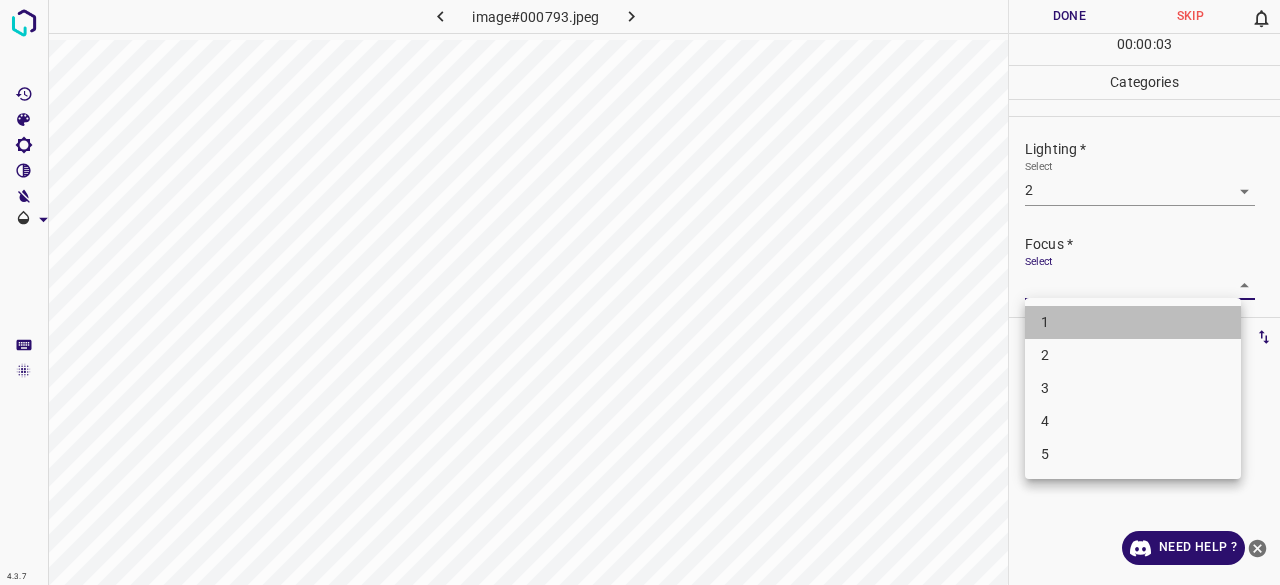 click on "1" at bounding box center (1133, 322) 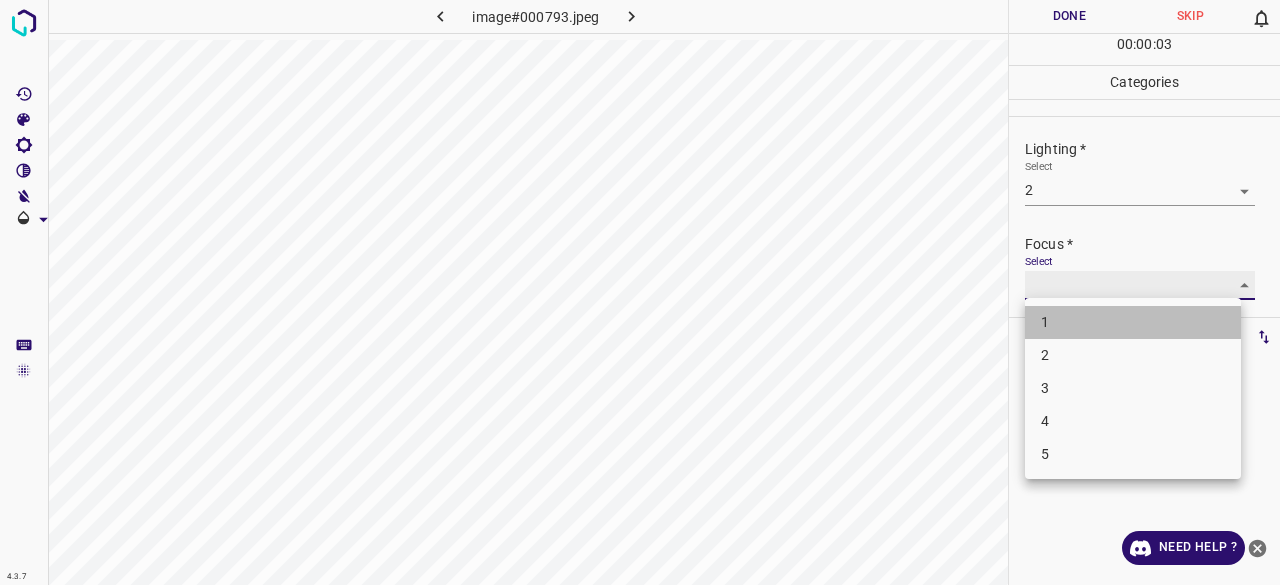 type on "1" 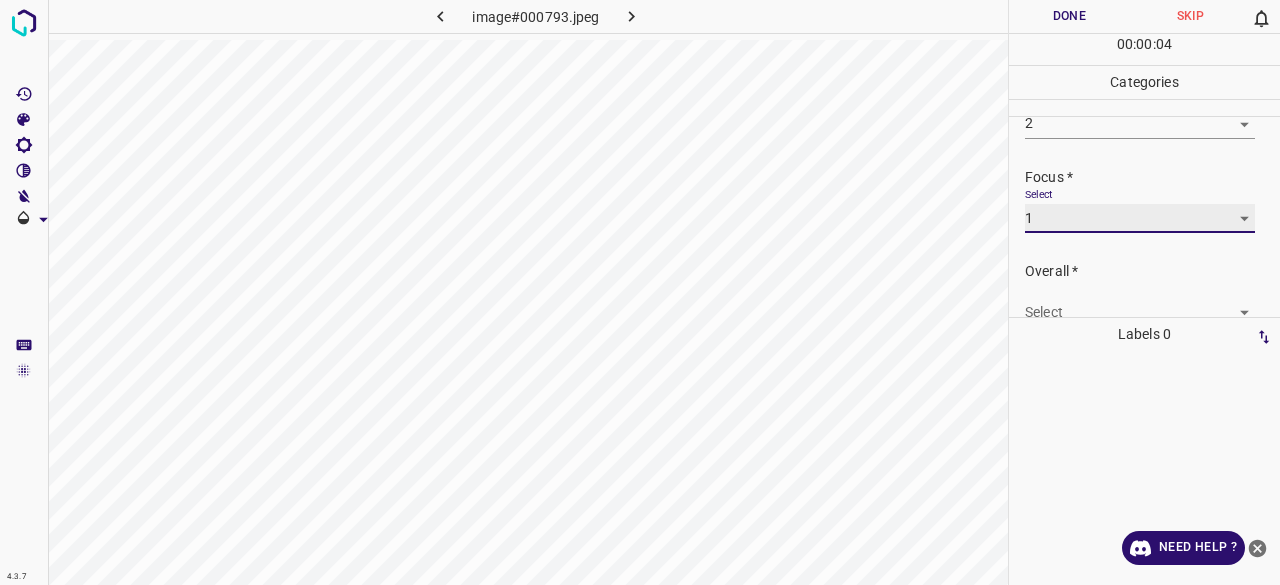 scroll, scrollTop: 98, scrollLeft: 0, axis: vertical 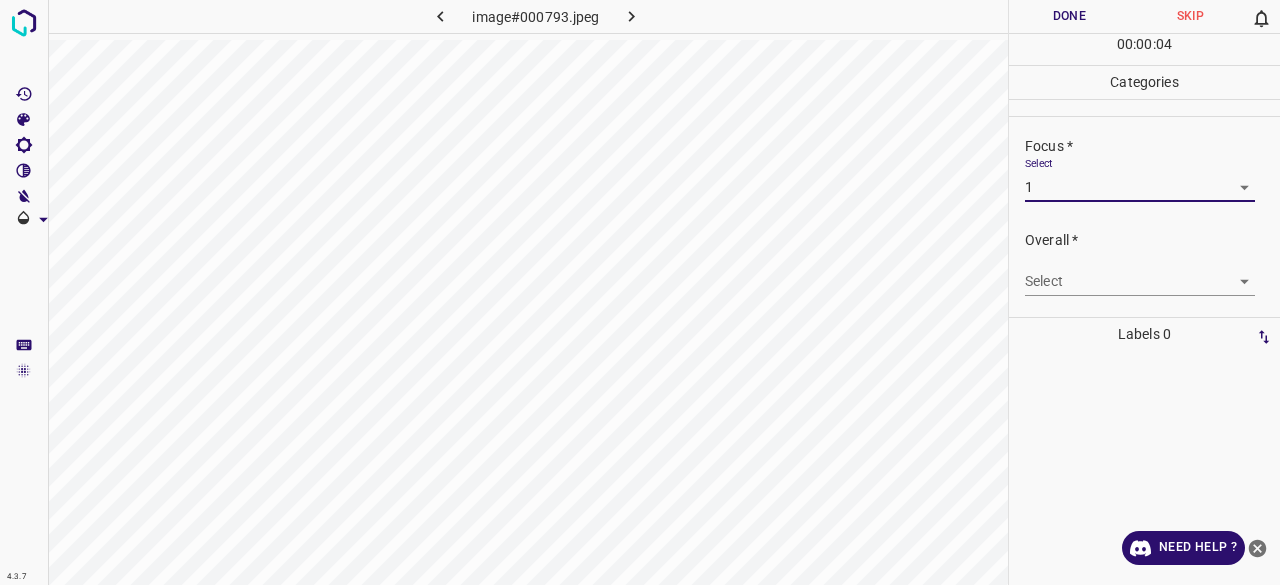 click on "4.3.7 image#000793.jpeg Done Skip 0 00   : 00   : 04   Categories Lighting *  Select 2 2 Focus *  Select 1 1 Overall *  Select ​ Labels   0 Categories 1 Lighting 2 Focus 3 Overall Tools Space Change between modes (Draw & Edit) I Auto labeling R Restore zoom M Zoom in N Zoom out Delete Delete selecte label Filters Z Restore filters X Saturation filter C Brightness filter V Contrast filter B Gray scale filter General O Download Need Help ? - Text - Hide - Delete" at bounding box center (640, 292) 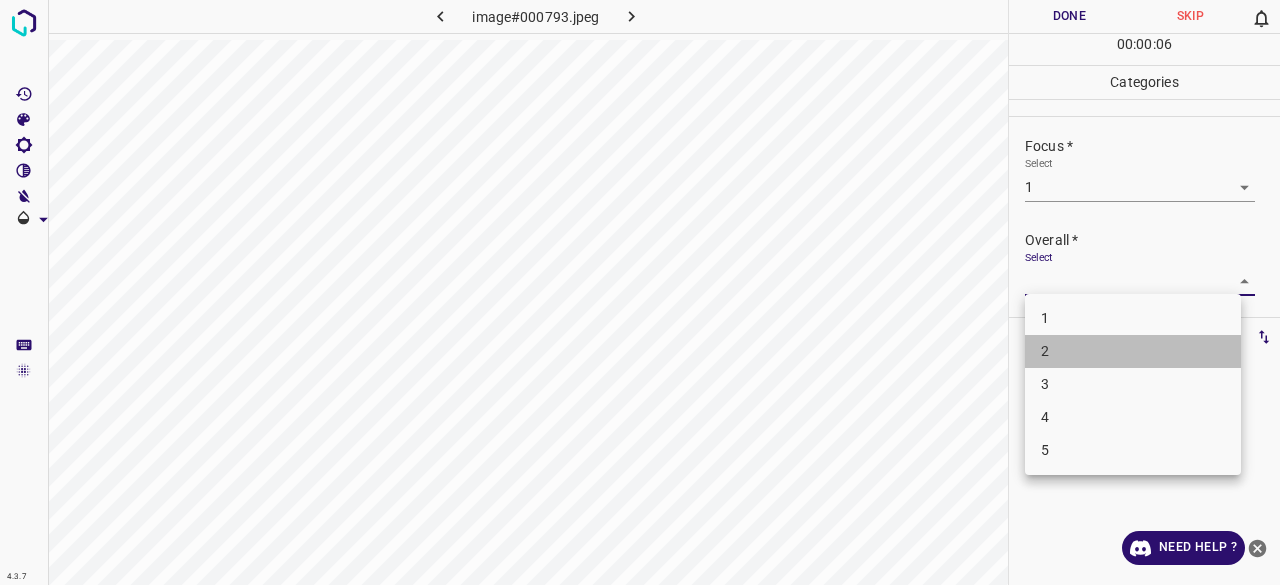 click on "2" at bounding box center (1133, 351) 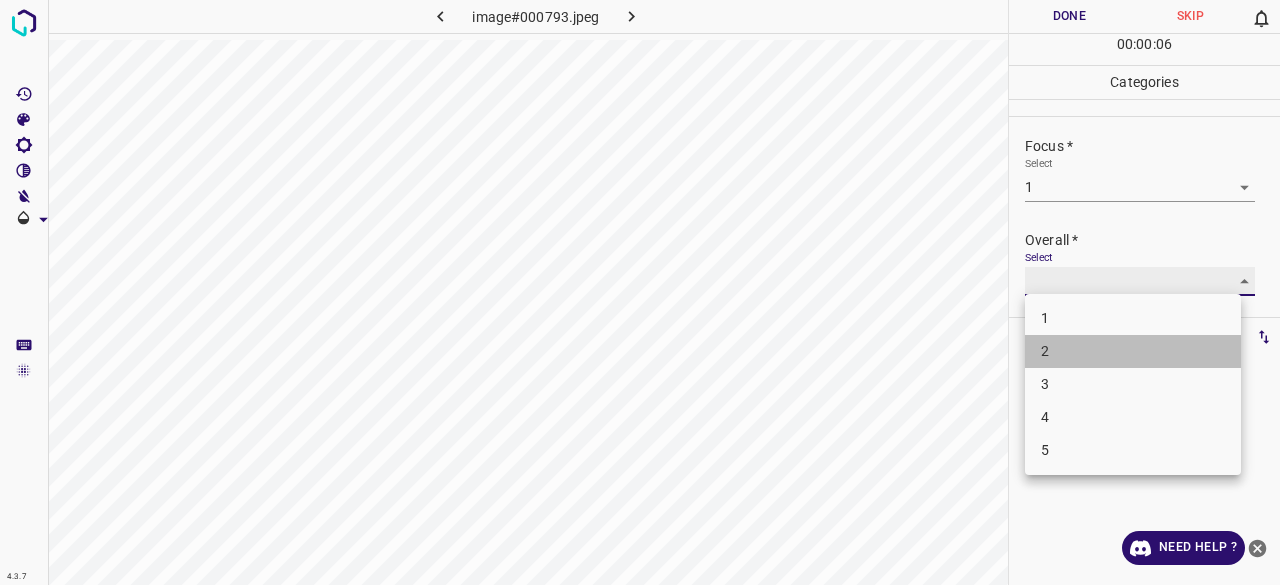 type on "2" 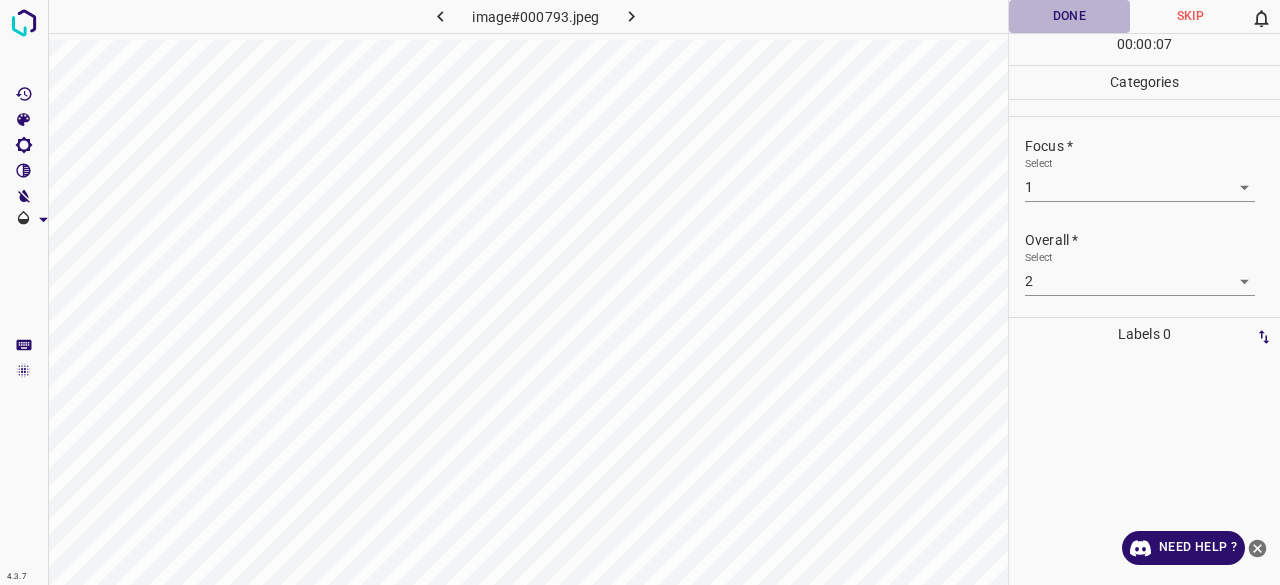 click on "Done" at bounding box center (1069, 16) 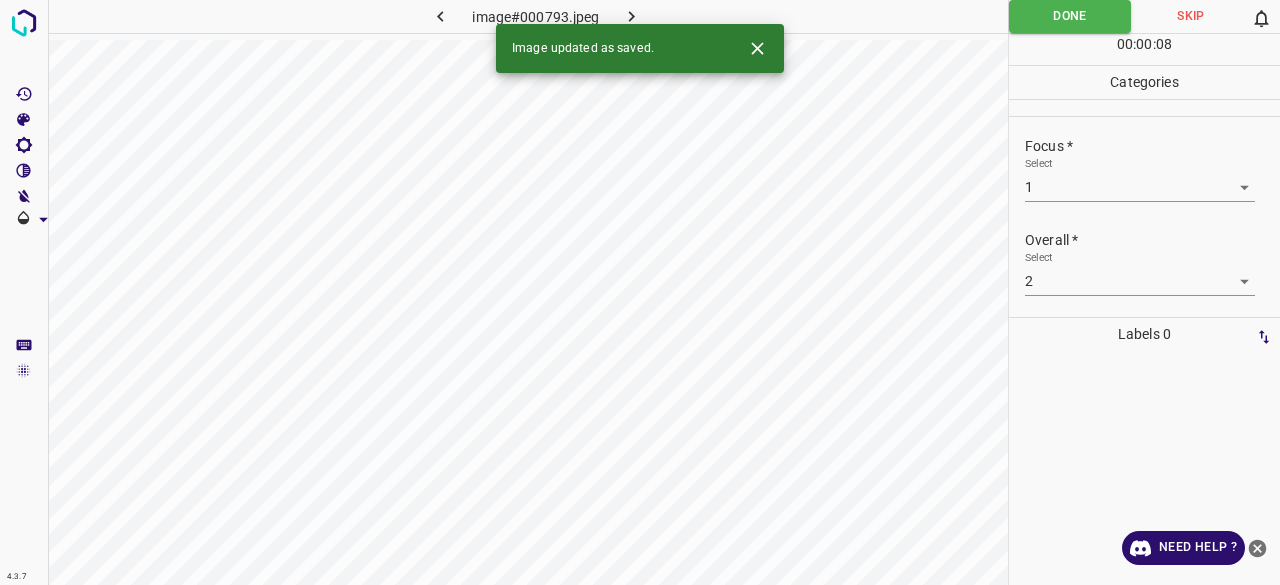 click 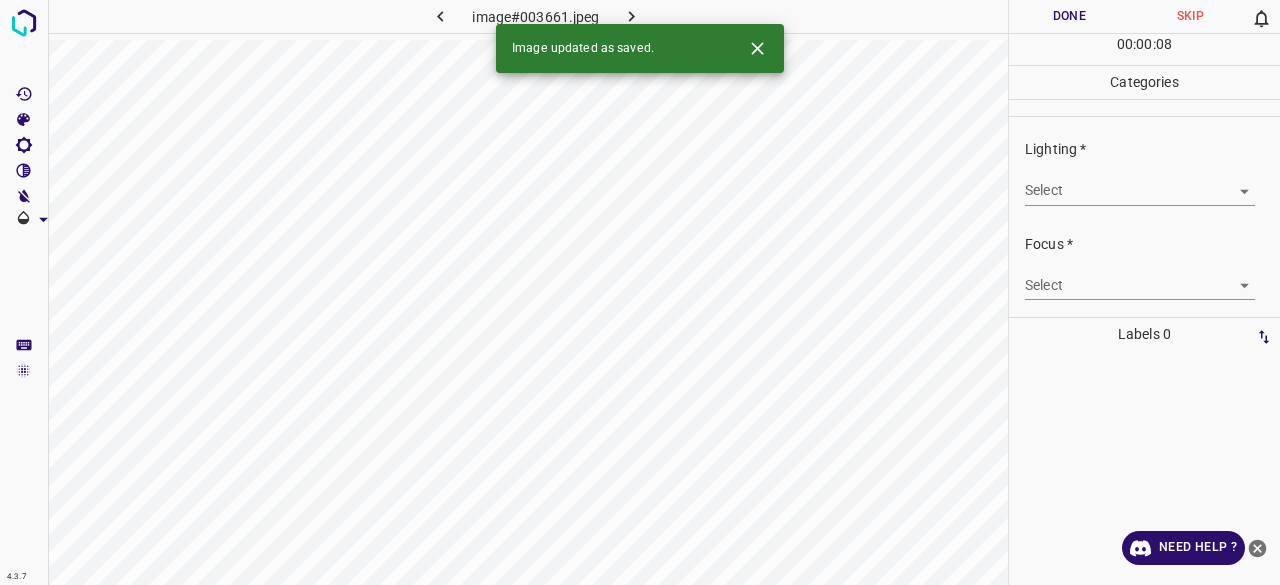 click on "4.3.7 image#003661.jpeg Done Skip 0 00   : 00   : 08   Categories Lighting *  Select ​ Focus *  Select ​ Overall *  Select ​ Labels   0 Categories 1 Lighting 2 Focus 3 Overall Tools Space Change between modes (Draw & Edit) I Auto labeling R Restore zoom M Zoom in N Zoom out Delete Delete selecte label Filters Z Restore filters X Saturation filter C Brightness filter V Contrast filter B Gray scale filter General O Download Image updated as saved. Need Help ? - Text - Hide - Delete" at bounding box center (640, 292) 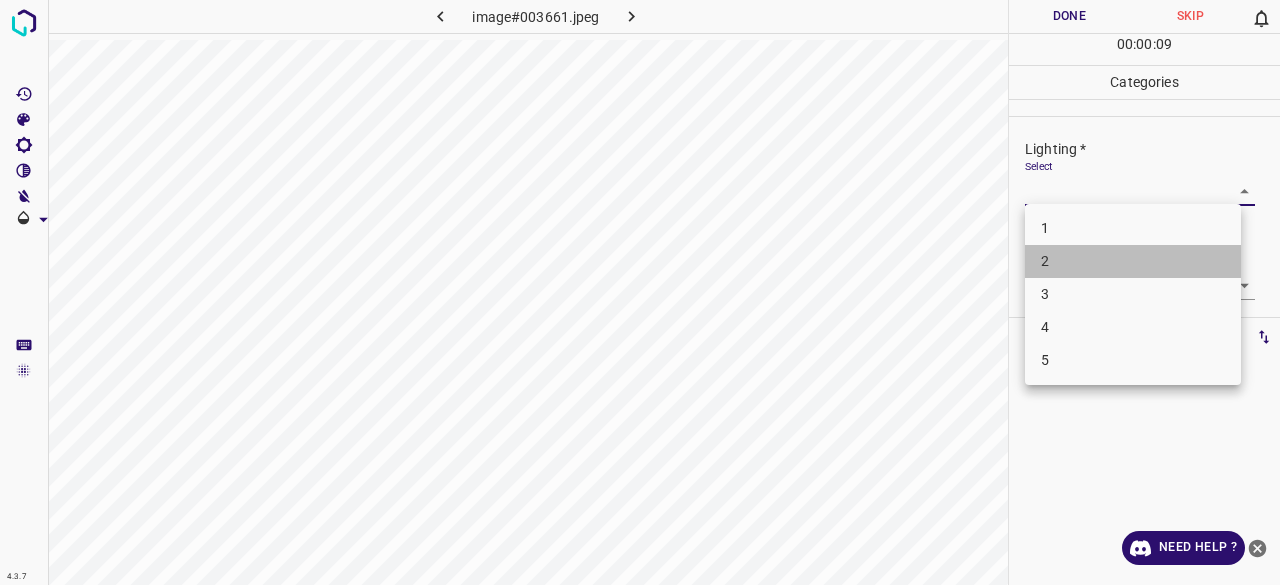 click on "2" at bounding box center (1133, 261) 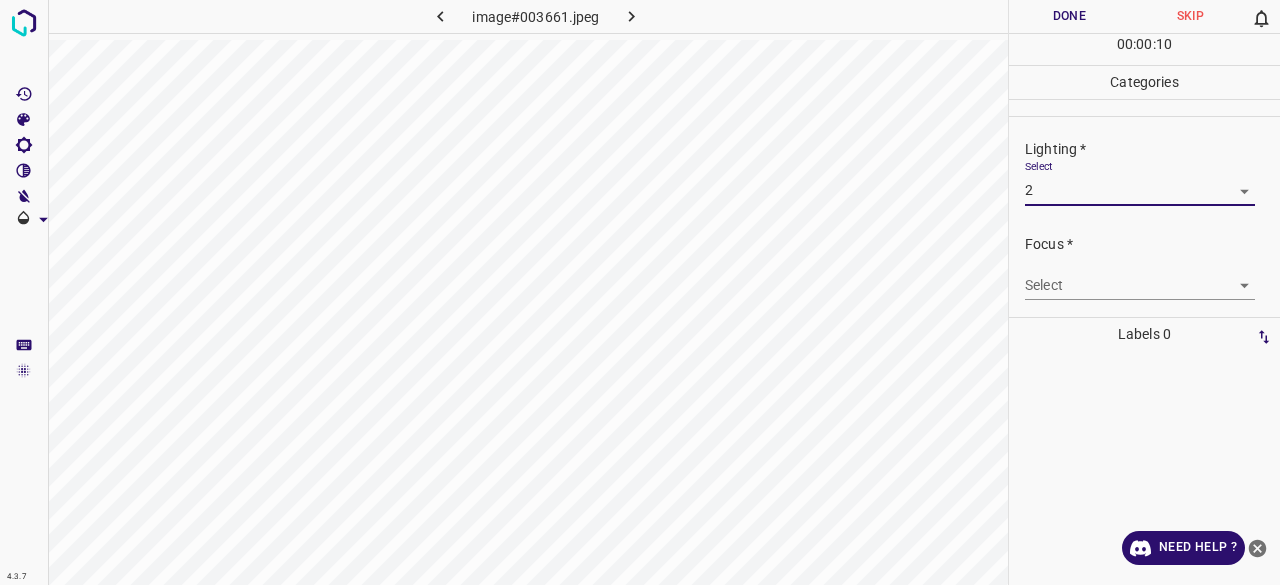 click on "4.3.7 image#003661.jpeg Done Skip 0 00   : 00   : 10   Categories Lighting *  Select 2 2 Focus *  Select ​ Overall *  Select ​ Labels   0 Categories 1 Lighting 2 Focus 3 Overall Tools Space Change between modes (Draw & Edit) I Auto labeling R Restore zoom M Zoom in N Zoom out Delete Delete selecte label Filters Z Restore filters X Saturation filter C Brightness filter V Contrast filter B Gray scale filter General O Download Need Help ? - Text - Hide - Delete" at bounding box center (640, 292) 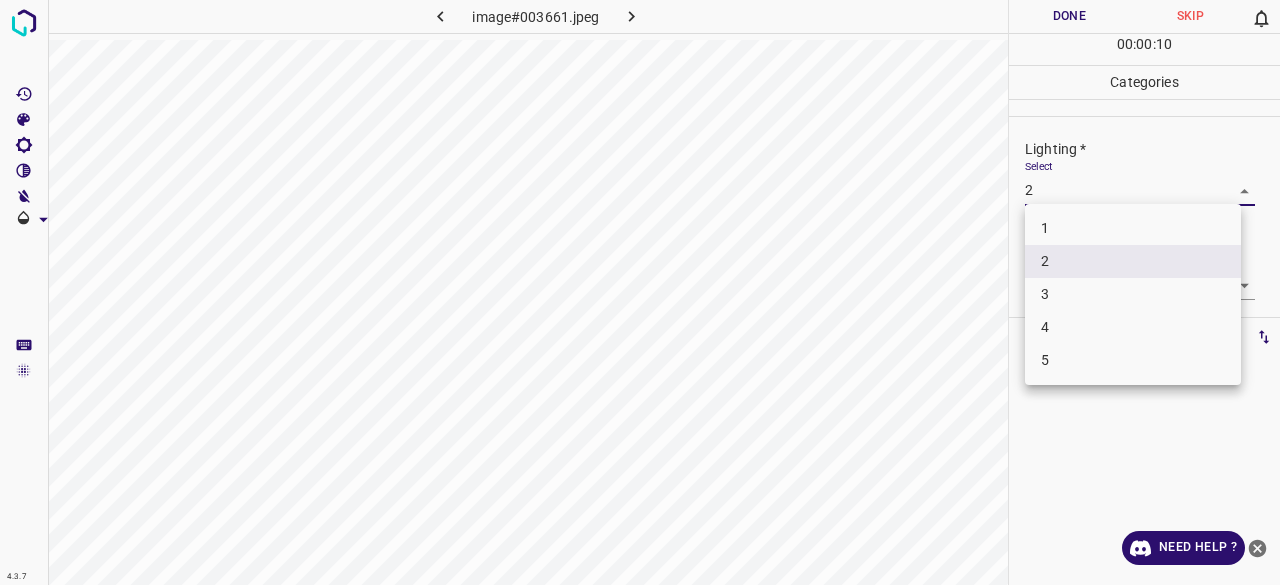 click on "1" at bounding box center [1133, 228] 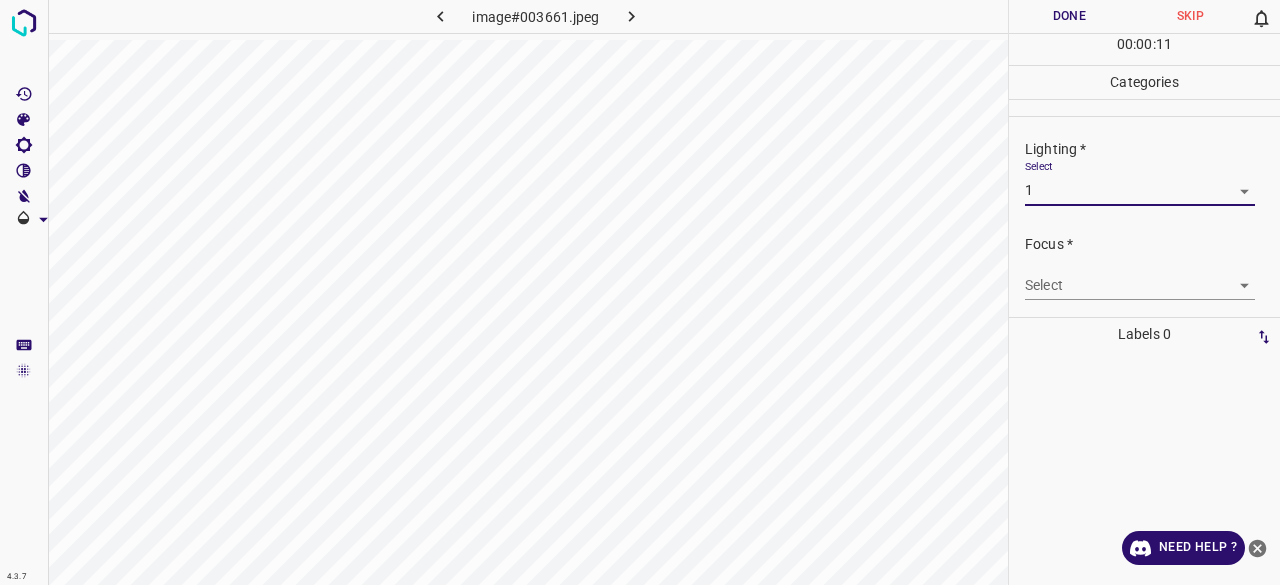 click on "4.3.7 image#003661.jpeg Done Skip 0 00   : 00   : 11   Categories Lighting *  Select 1 1 Focus *  Select ​ Overall *  Select ​ Labels   0 Categories 1 Lighting 2 Focus 3 Overall Tools Space Change between modes (Draw & Edit) I Auto labeling R Restore zoom M Zoom in N Zoom out Delete Delete selecte label Filters Z Restore filters X Saturation filter C Brightness filter V Contrast filter B Gray scale filter General O Download Need Help ? - Text - Hide - Delete" at bounding box center (640, 292) 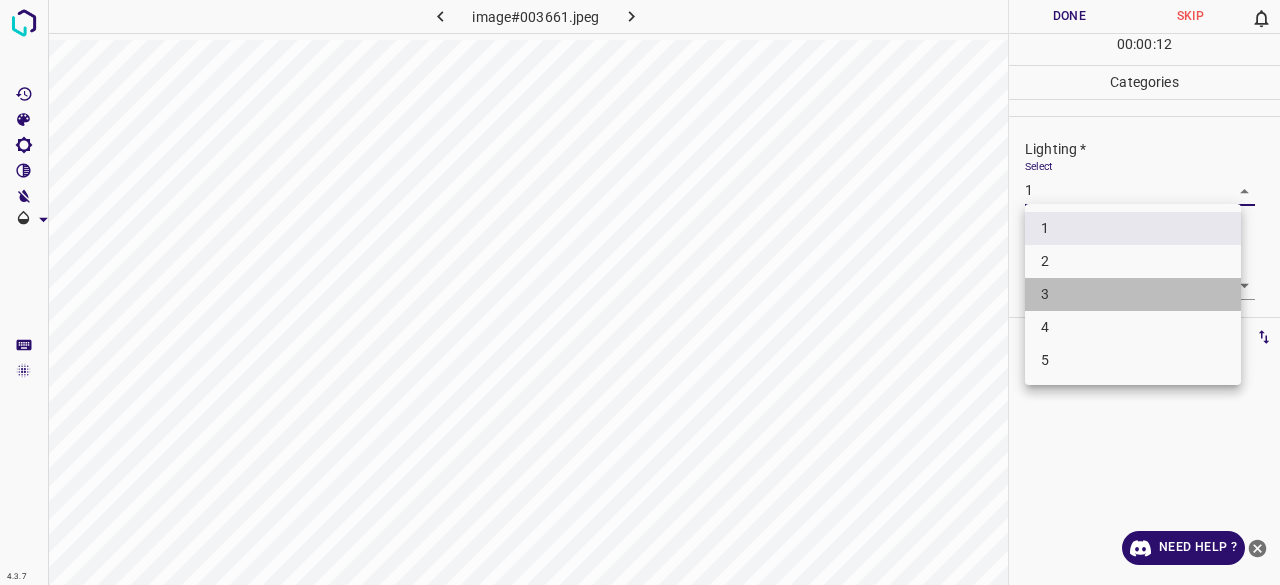 click on "3" at bounding box center (1133, 294) 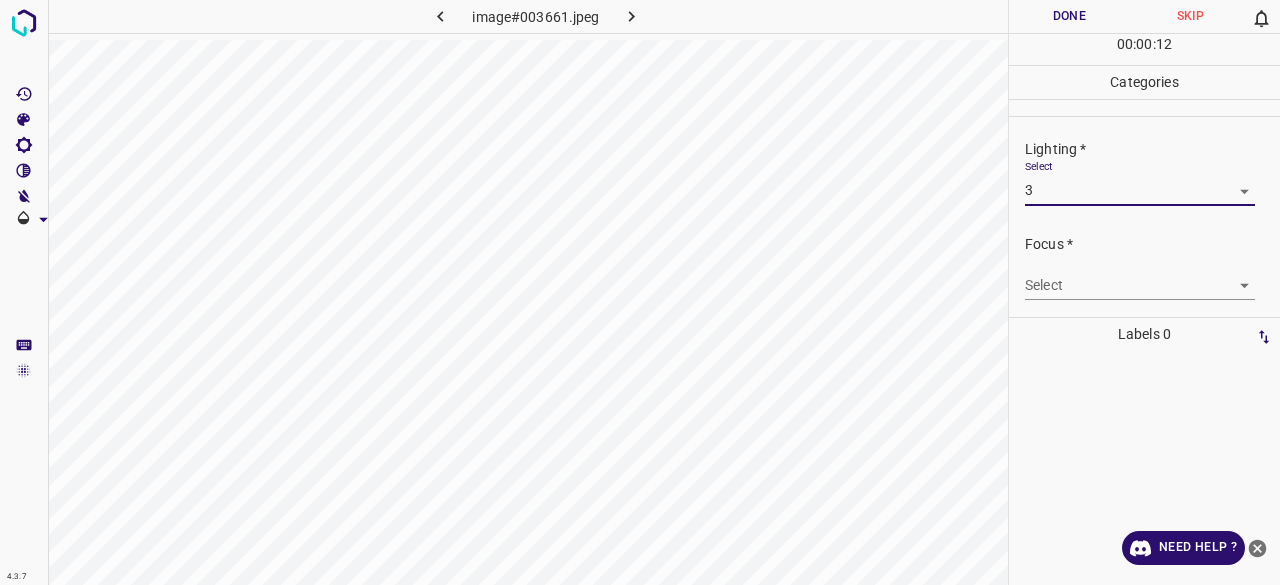 click on "4.3.7 image#003661.jpeg Done Skip 0 00   : 00   : 12   Categories Lighting *  Select 3 3 Focus *  Select ​ Overall *  Select ​ Labels   0 Categories 1 Lighting 2 Focus 3 Overall Tools Space Change between modes (Draw & Edit) I Auto labeling R Restore zoom M Zoom in N Zoom out Delete Delete selecte label Filters Z Restore filters X Saturation filter C Brightness filter V Contrast filter B Gray scale filter General O Download Need Help ? - Text - Hide - Delete" at bounding box center (640, 292) 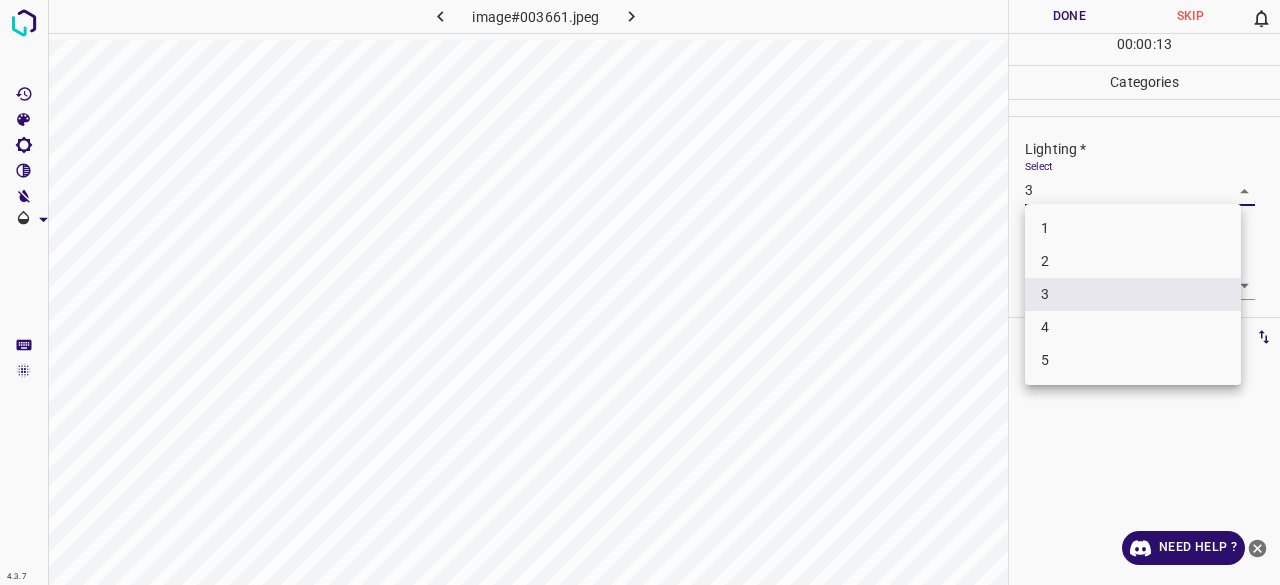 click on "2" at bounding box center [1133, 261] 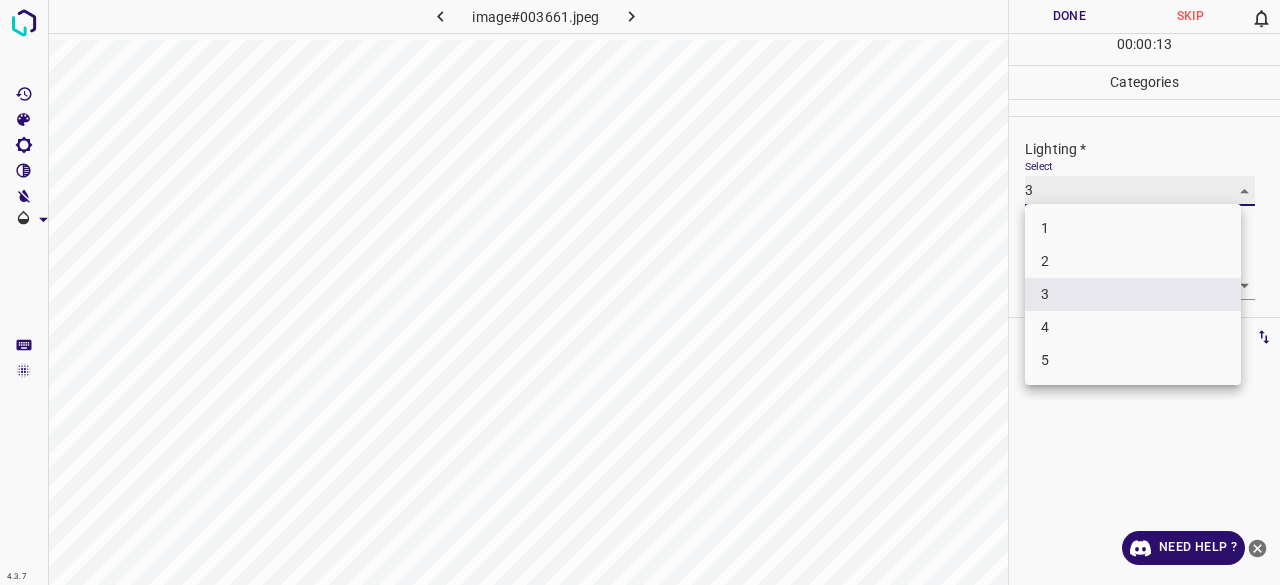 type on "2" 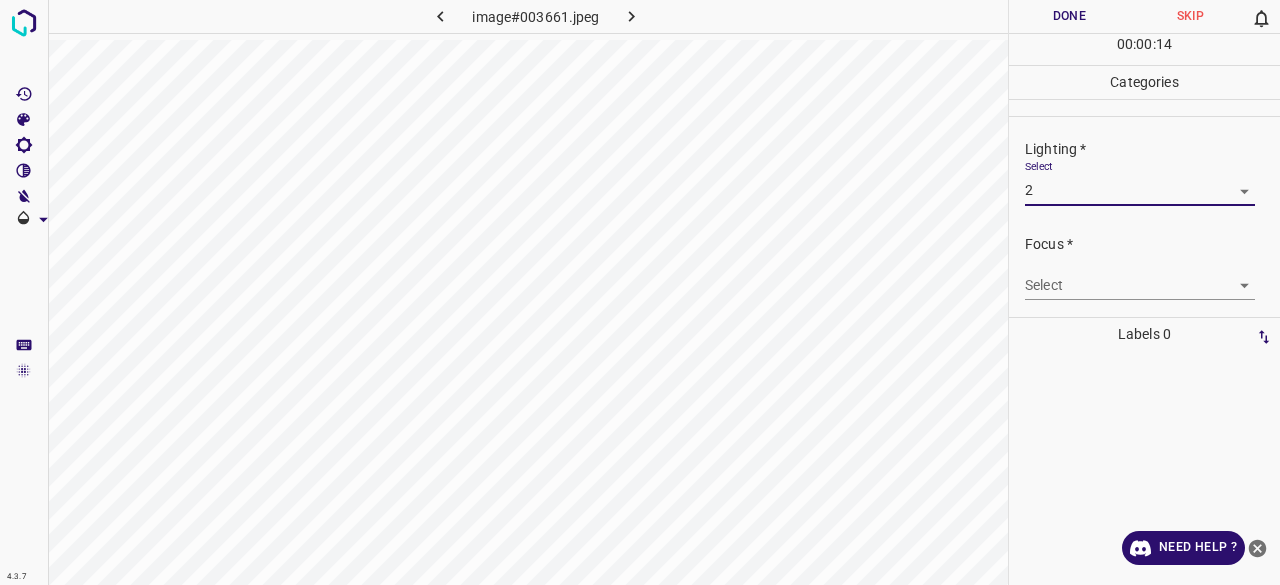 click on "4.3.7 image#003661.jpeg Done Skip 0 00   : 00   : 14   Categories Lighting *  Select 2 2 Focus *  Select ​ Overall *  Select ​ Labels   0 Categories 1 Lighting 2 Focus 3 Overall Tools Space Change between modes (Draw & Edit) I Auto labeling R Restore zoom M Zoom in N Zoom out Delete Delete selecte label Filters Z Restore filters X Saturation filter C Brightness filter V Contrast filter B Gray scale filter General O Download Need Help ? - Text - Hide - Delete" at bounding box center (640, 292) 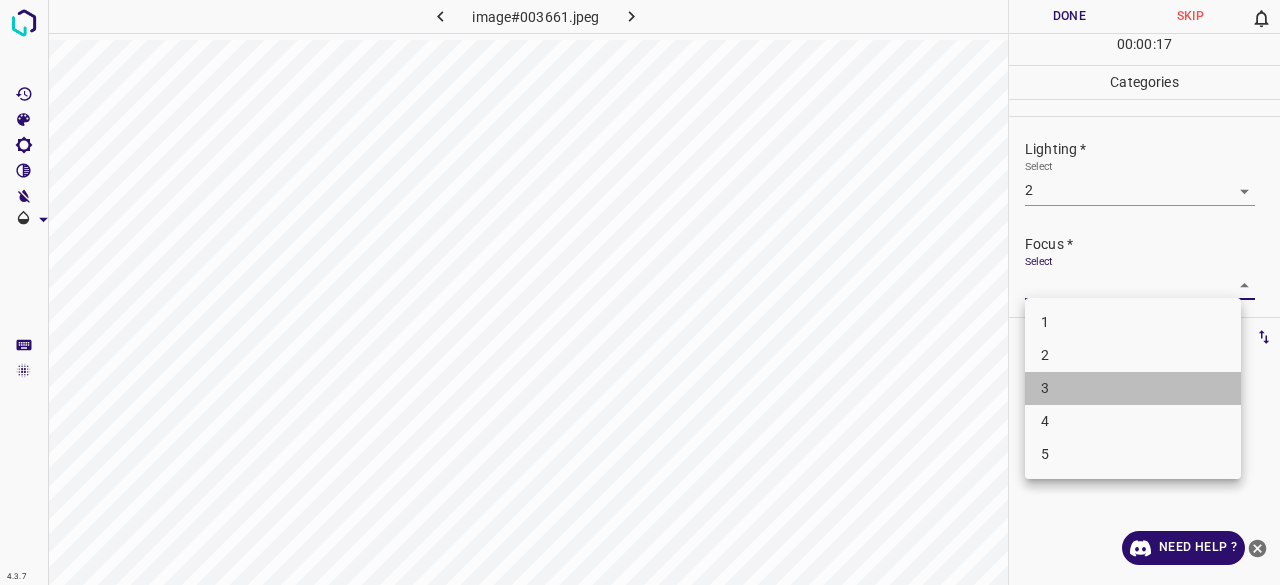 click on "3" at bounding box center (1133, 388) 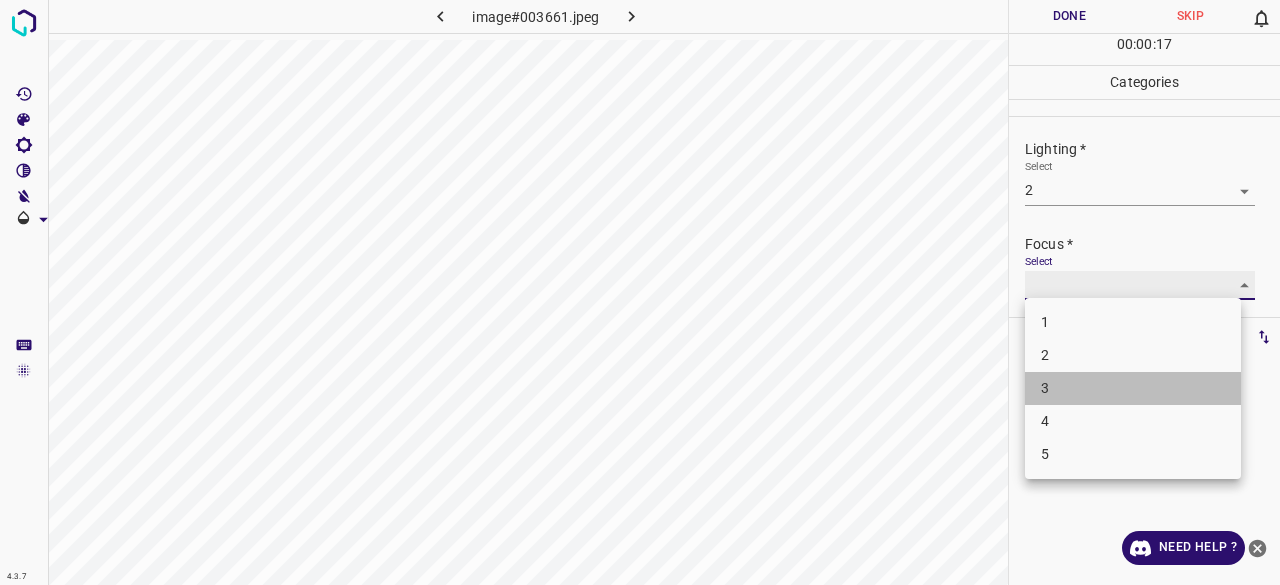 type on "3" 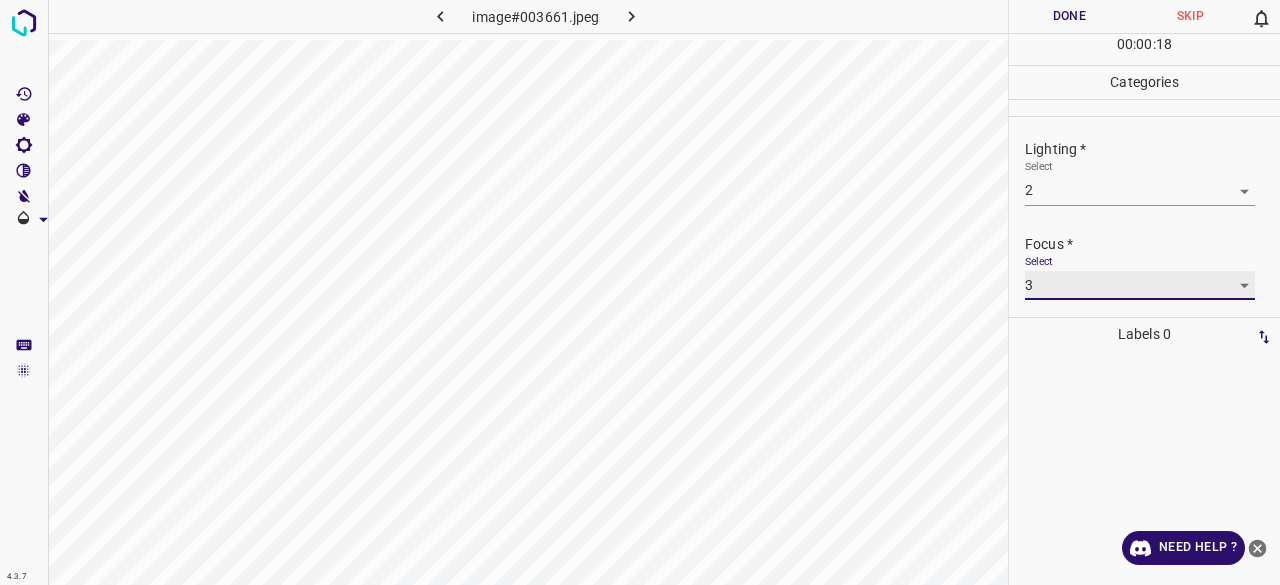 scroll, scrollTop: 98, scrollLeft: 0, axis: vertical 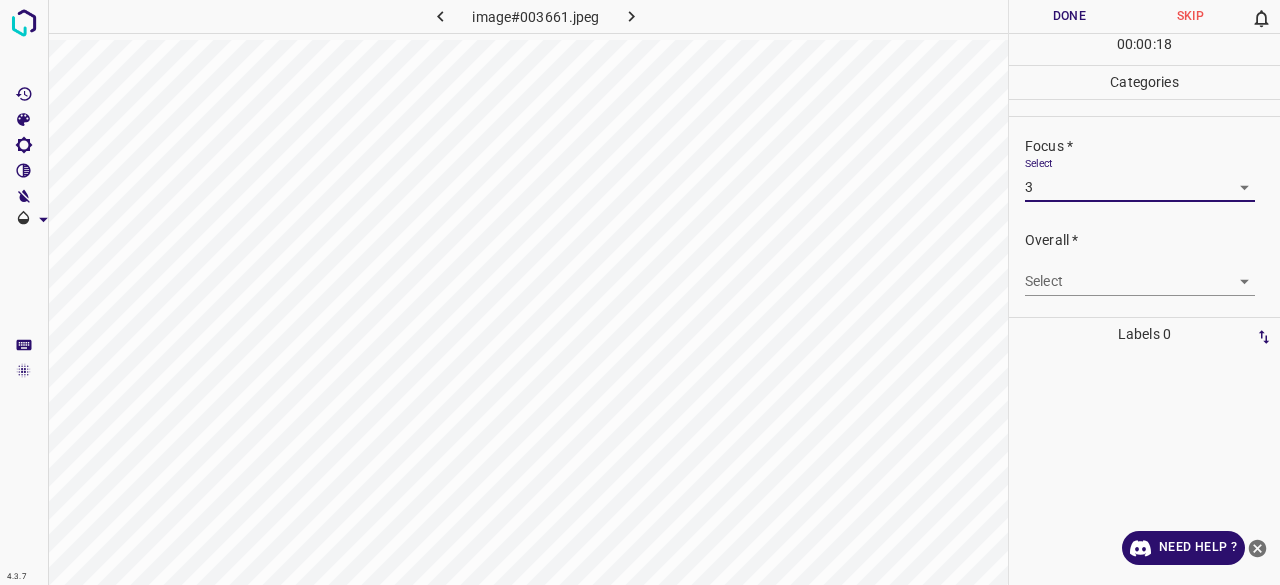 click on "4.3.7 image#003661.jpeg Done Skip 0 00   : 00   : 18   Categories Lighting *  Select 2 2 Focus *  Select 3 3 Overall *  Select ​ Labels   0 Categories 1 Lighting 2 Focus 3 Overall Tools Space Change between modes (Draw & Edit) I Auto labeling R Restore zoom M Zoom in N Zoom out Delete Delete selecte label Filters Z Restore filters X Saturation filter C Brightness filter V Contrast filter B Gray scale filter General O Download Need Help ? - Text - Hide - Delete" at bounding box center [640, 292] 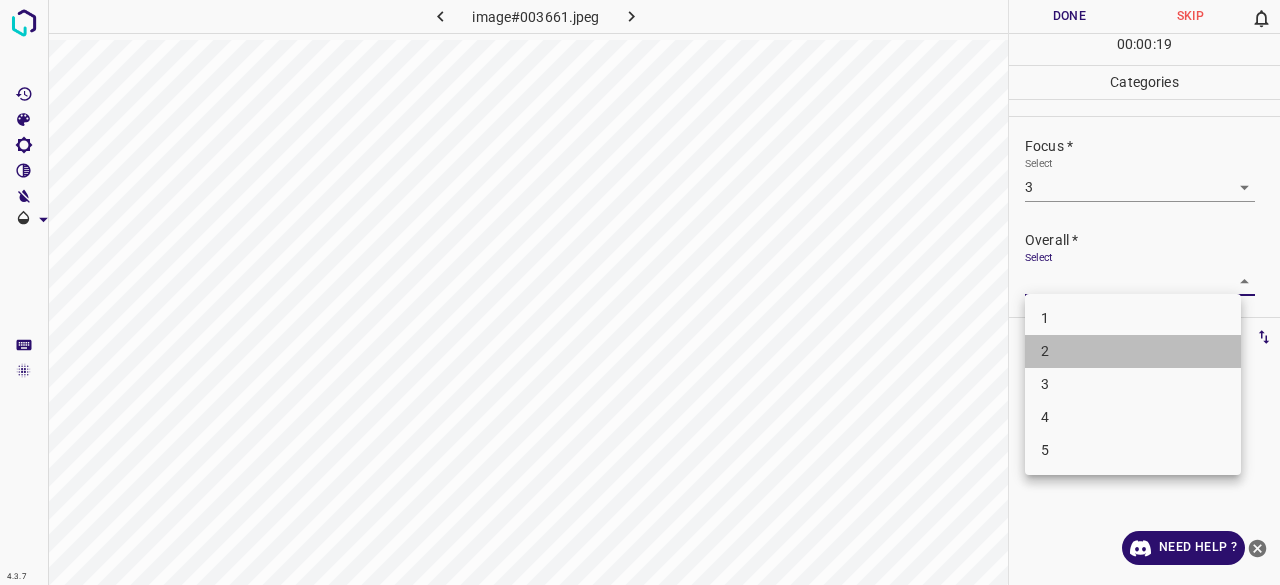 click on "2" at bounding box center (1133, 351) 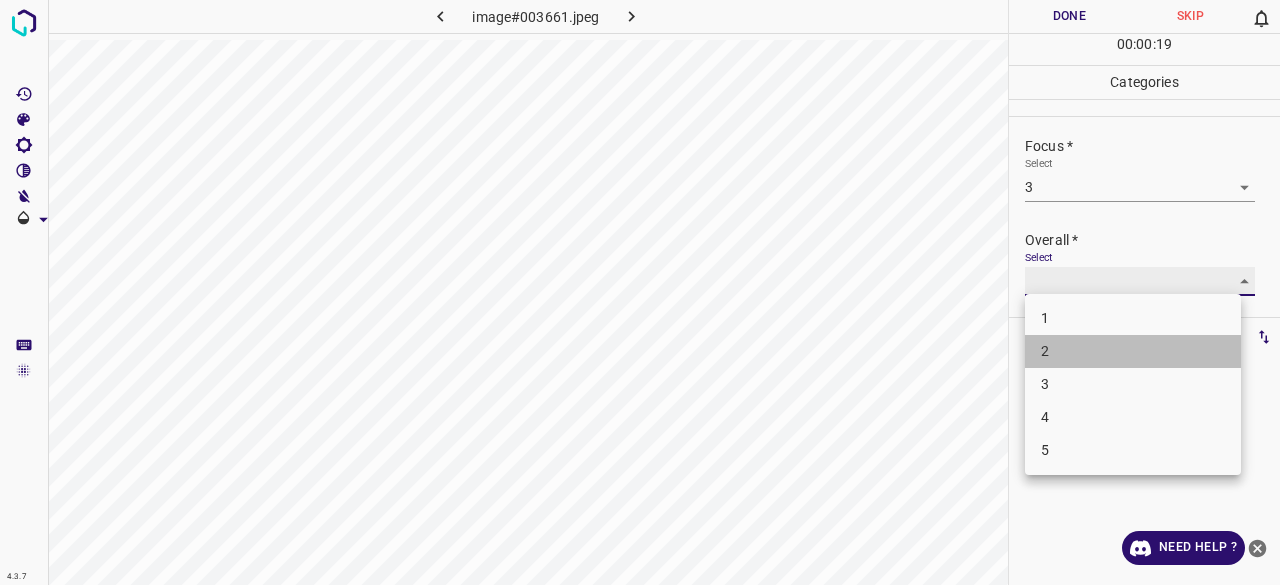 type on "2" 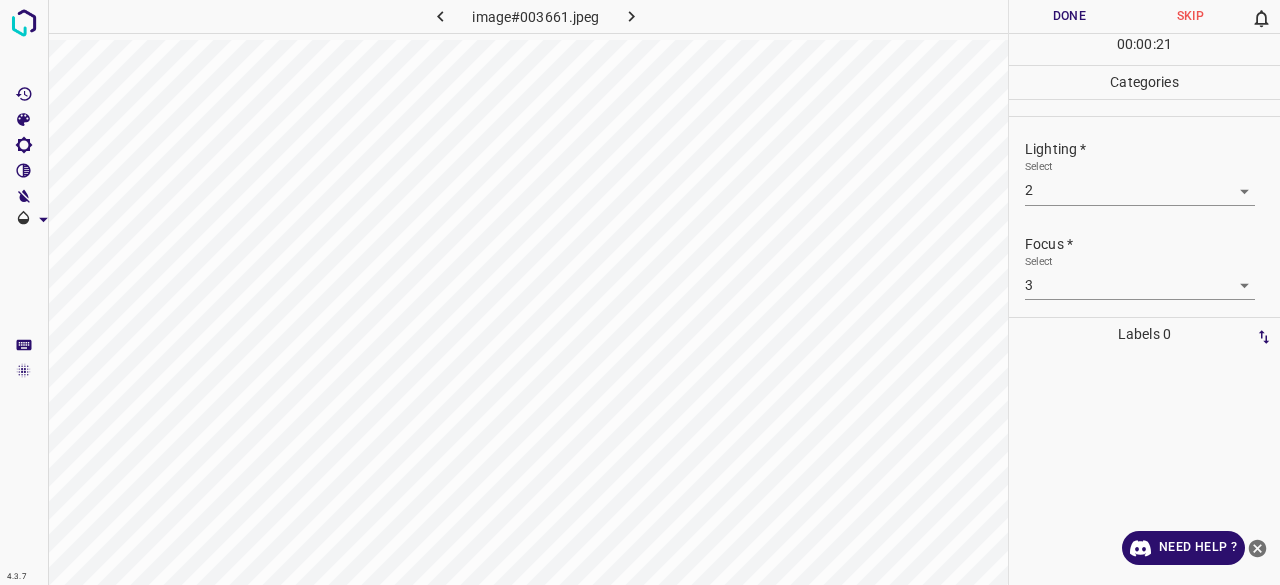 scroll, scrollTop: 98, scrollLeft: 0, axis: vertical 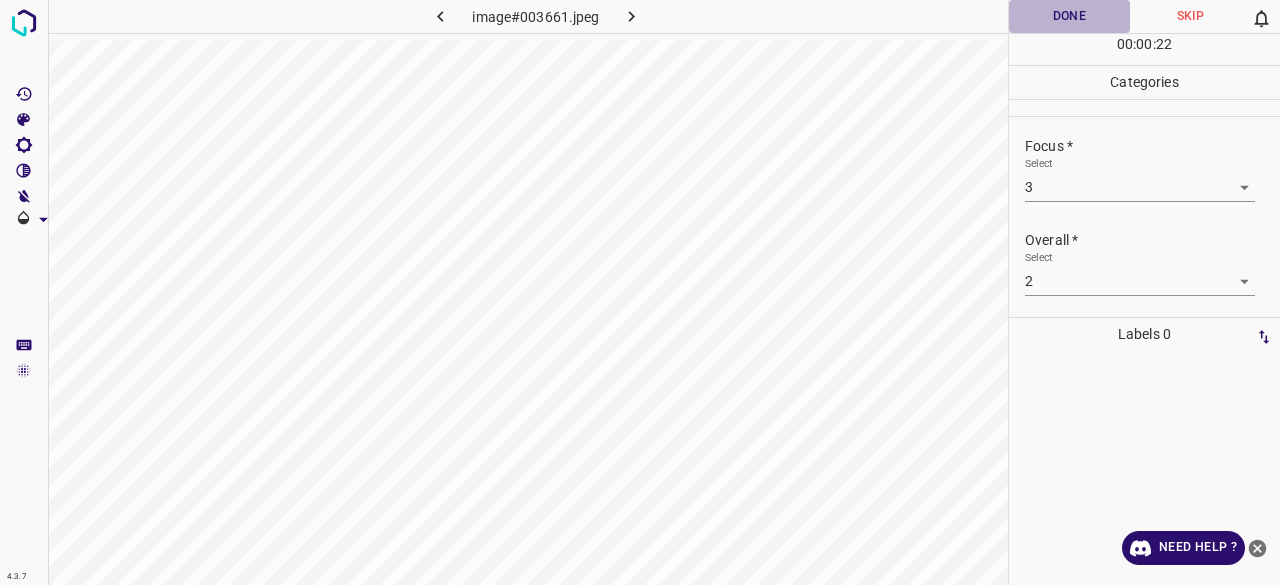 click on "Done" at bounding box center [1069, 16] 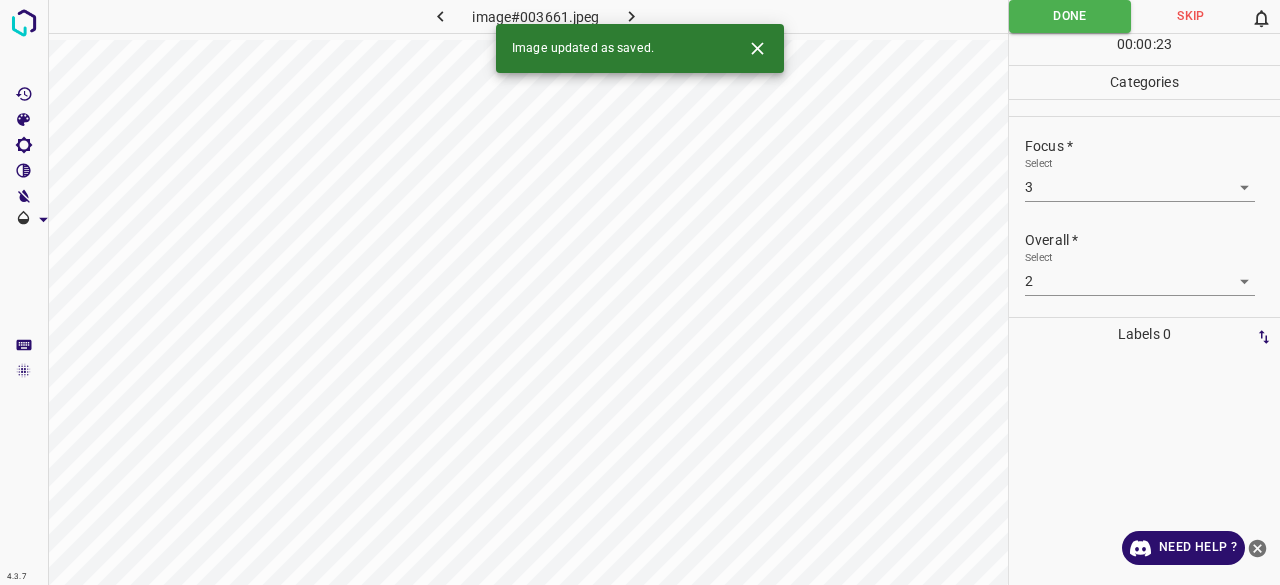 click 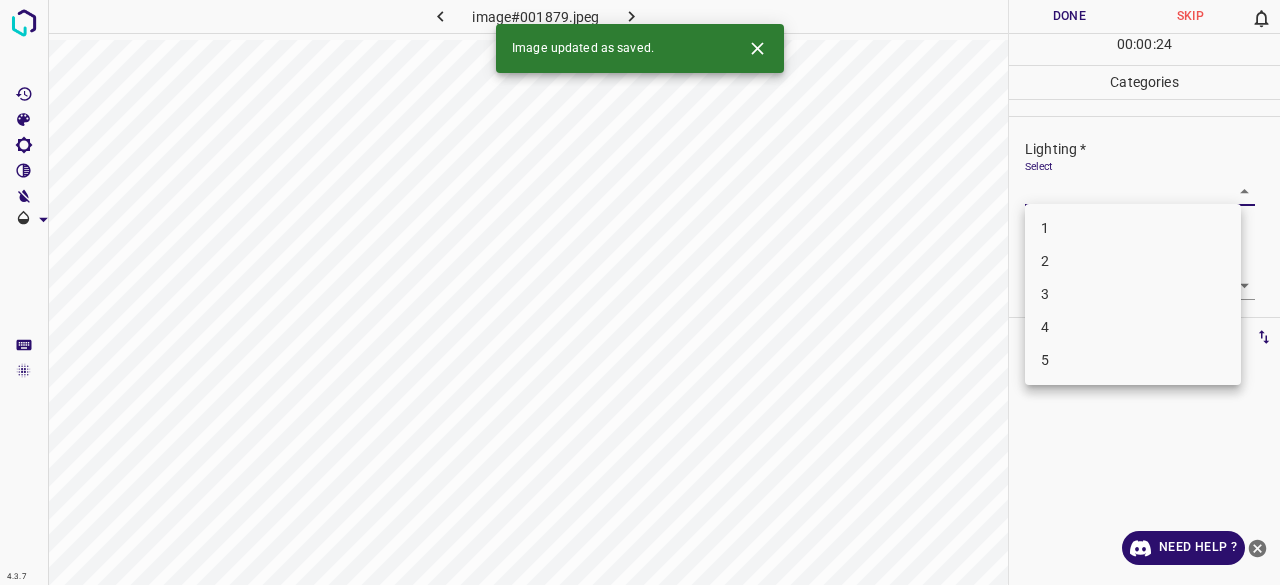 drag, startPoint x: 1075, startPoint y: 191, endPoint x: 1077, endPoint y: 203, distance: 12.165525 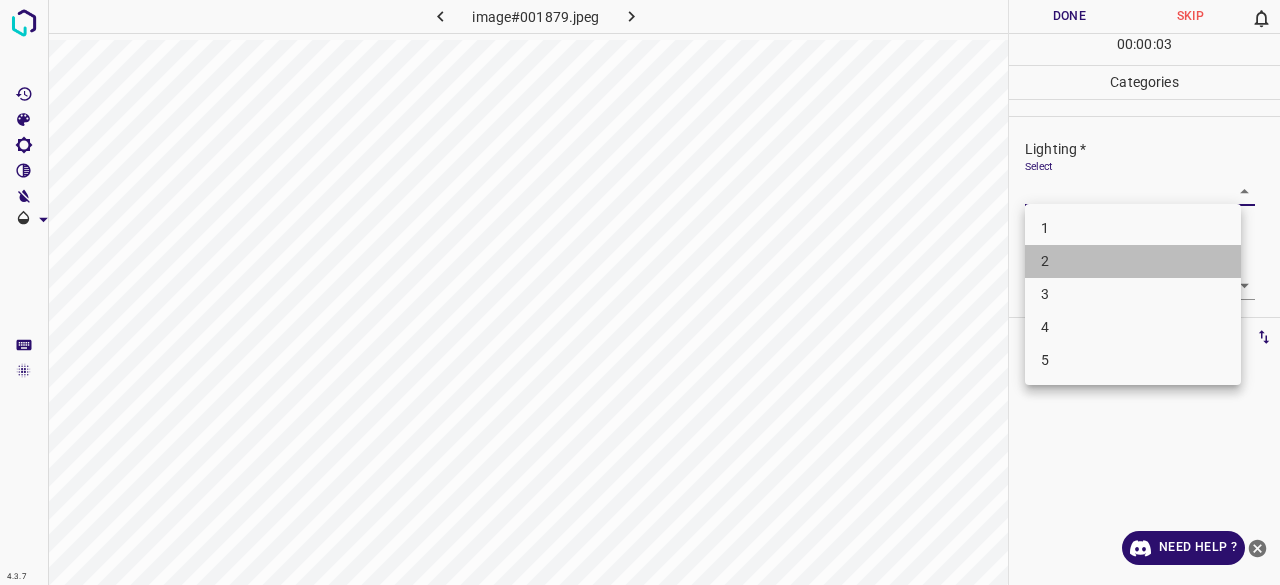 click on "2" at bounding box center (1133, 261) 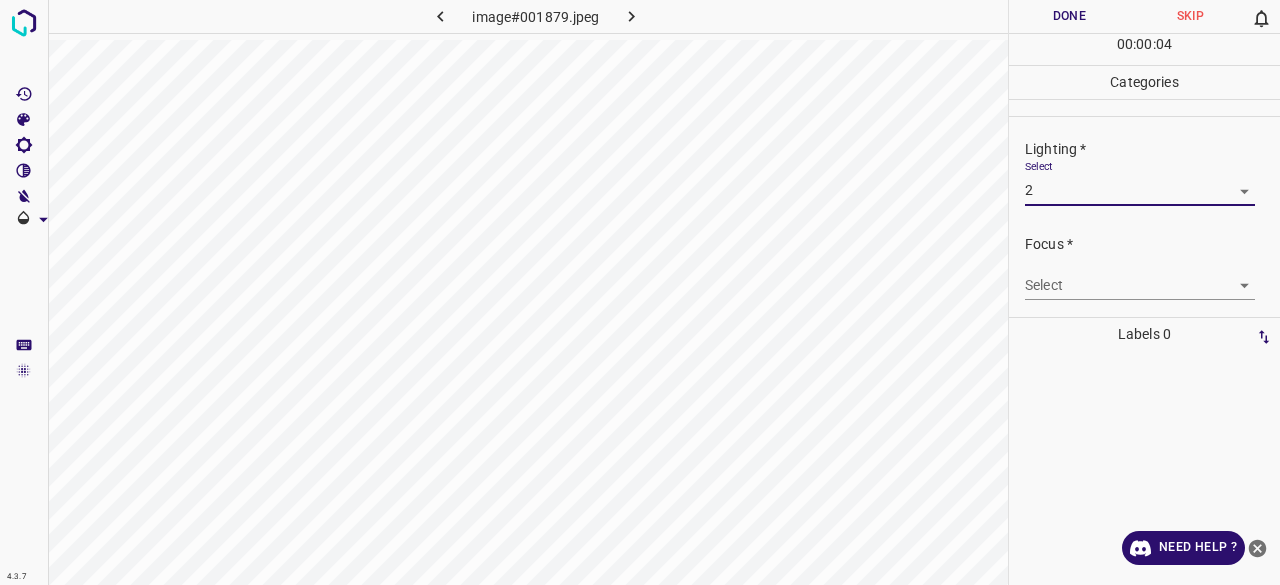 click on "4.3.7 image#001879.jpeg Done Skip 0 00   : 00   : 04   Categories Lighting *  Select 2 2 Focus *  Select ​ Overall *  Select ​ Labels   0 Categories 1 Lighting 2 Focus 3 Overall Tools Space Change between modes (Draw & Edit) I Auto labeling R Restore zoom M Zoom in N Zoom out Delete Delete selecte label Filters Z Restore filters X Saturation filter C Brightness filter V Contrast filter B Gray scale filter General O Download Need Help ? - Text - Hide - Delete" at bounding box center (640, 292) 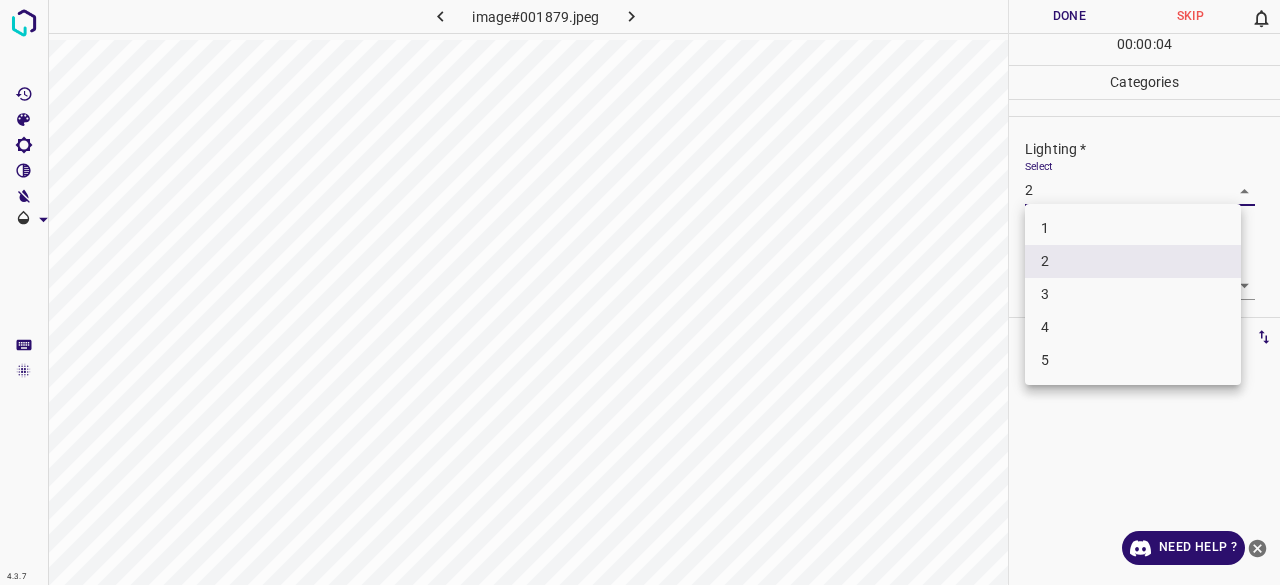 click on "3" at bounding box center [1133, 294] 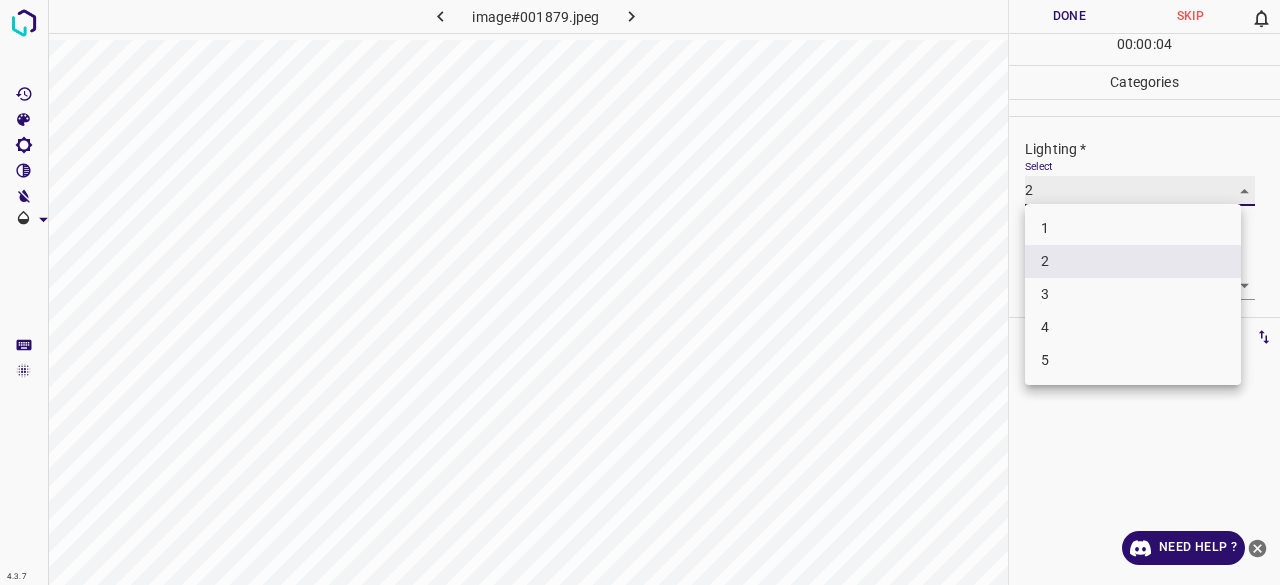 type on "3" 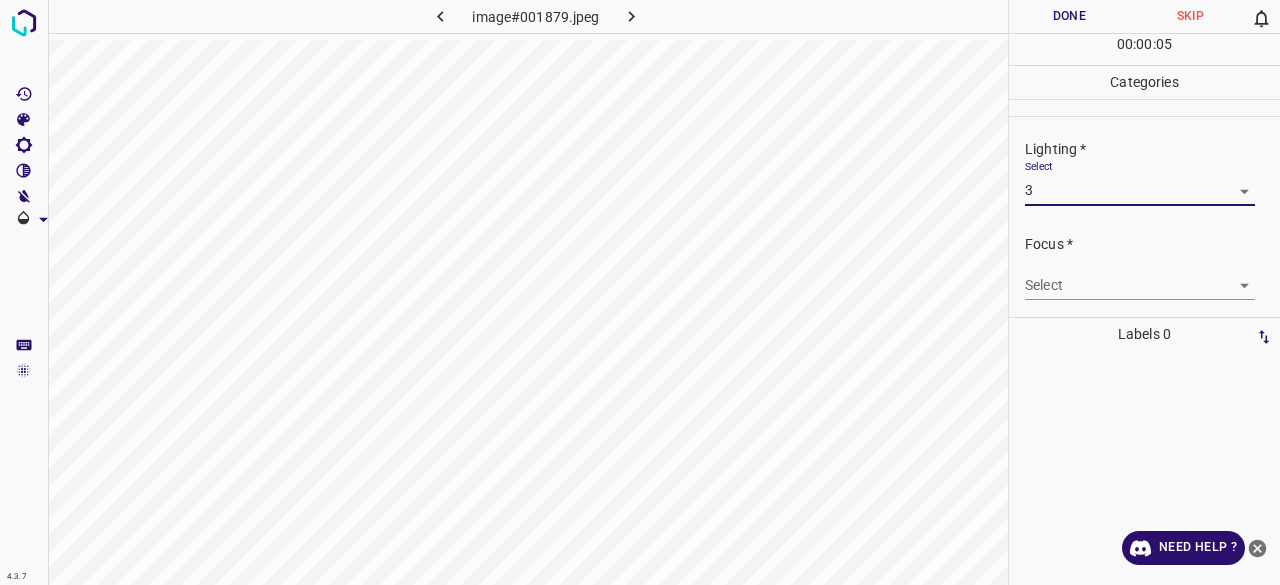 click on "4.3.7 image#001879.jpeg Done Skip 0 00   : 00   : 05   Categories Lighting *  Select 3 3 Focus *  Select ​ Overall *  Select ​ Labels   0 Categories 1 Lighting 2 Focus 3 Overall Tools Space Change between modes (Draw & Edit) I Auto labeling R Restore zoom M Zoom in N Zoom out Delete Delete selecte label Filters Z Restore filters X Saturation filter C Brightness filter V Contrast filter B Gray scale filter General O Download Need Help ? - Text - Hide - Delete" at bounding box center [640, 292] 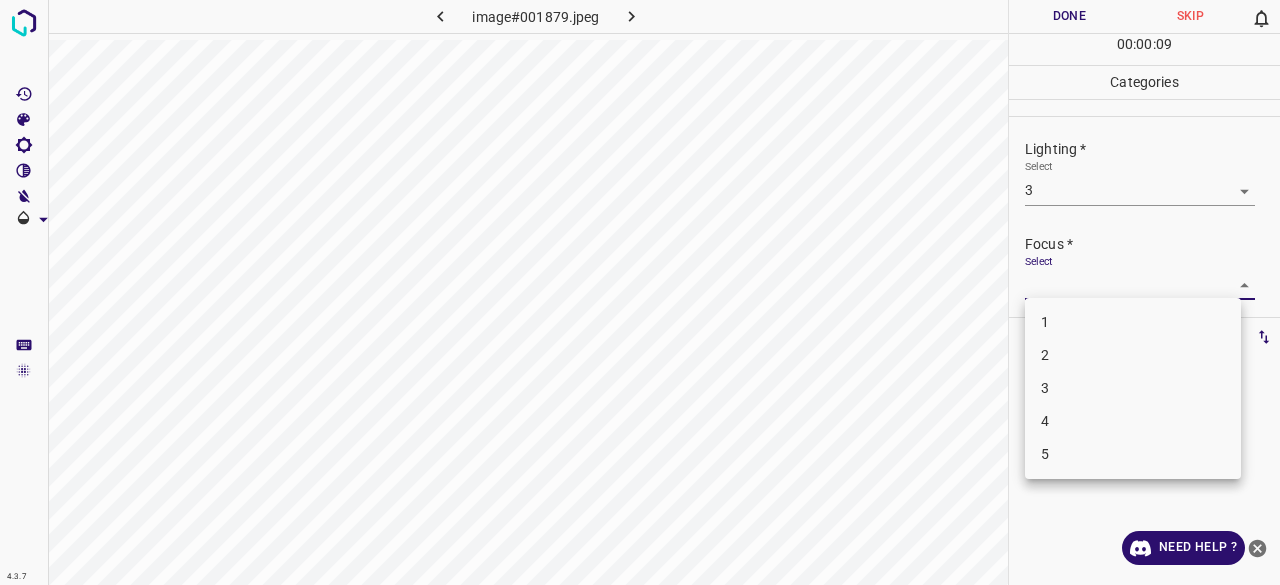 click at bounding box center (640, 292) 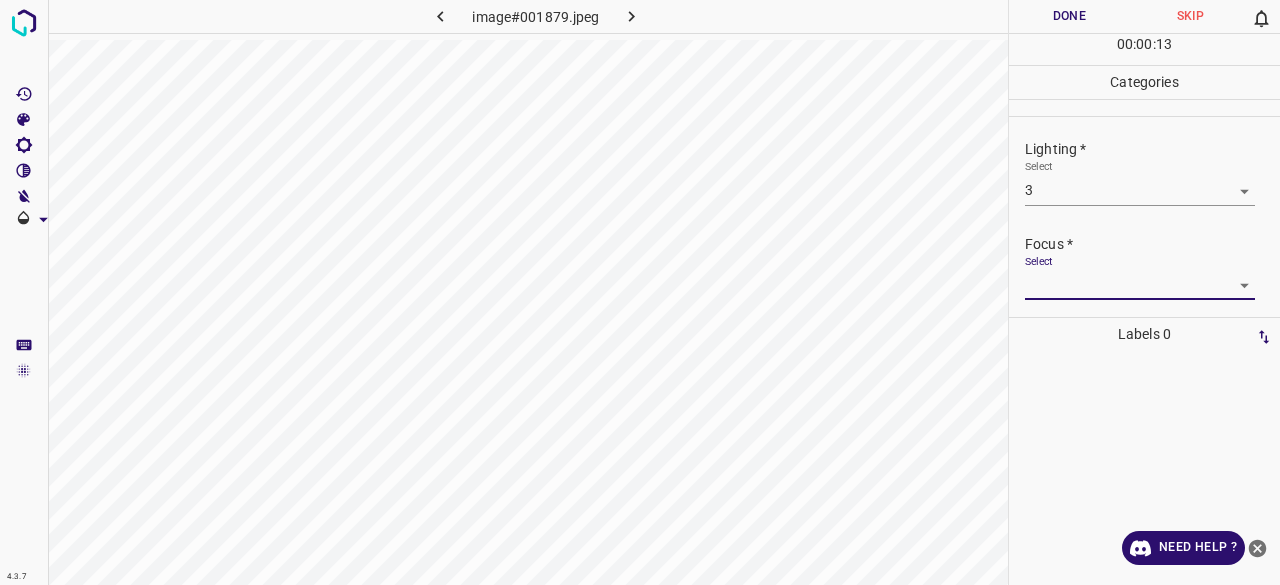 click on "4.3.7 image#001879.jpeg Done Skip 0 00   : 00   : 13   Categories Lighting *  Select 3 3 Focus *  Select ​ Overall *  Select ​ Labels   0 Categories 1 Lighting 2 Focus 3 Overall Tools Space Change between modes (Draw & Edit) I Auto labeling R Restore zoom M Zoom in N Zoom out Delete Delete selecte label Filters Z Restore filters X Saturation filter C Brightness filter V Contrast filter B Gray scale filter General O Download Need Help ? - Text - Hide - Delete" at bounding box center (640, 292) 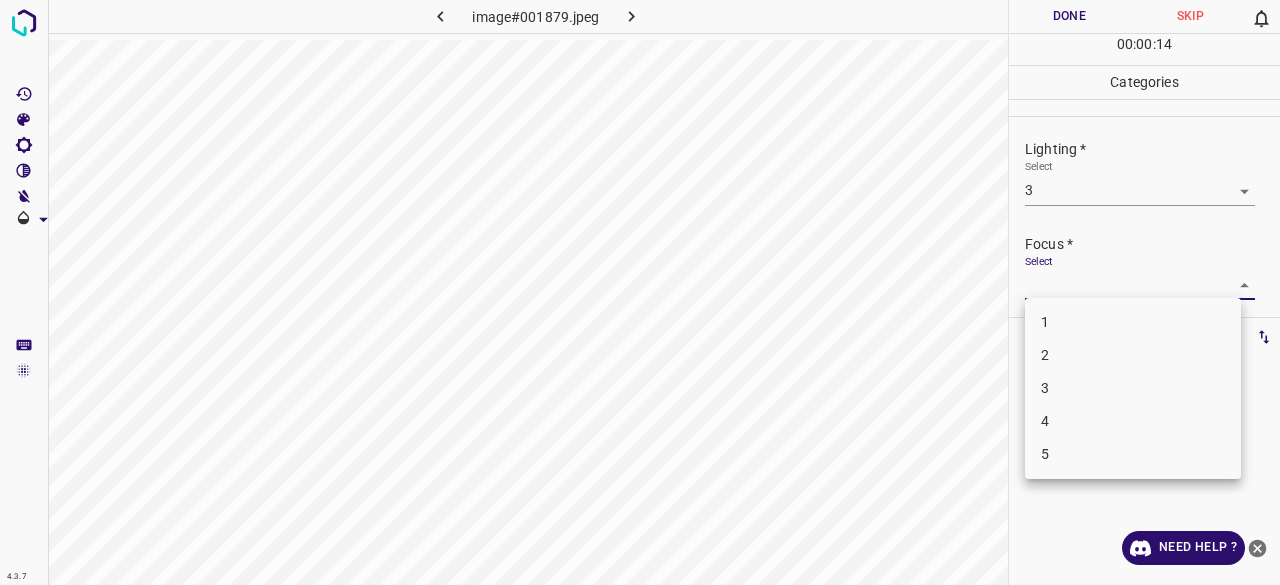 click on "3" at bounding box center [1133, 388] 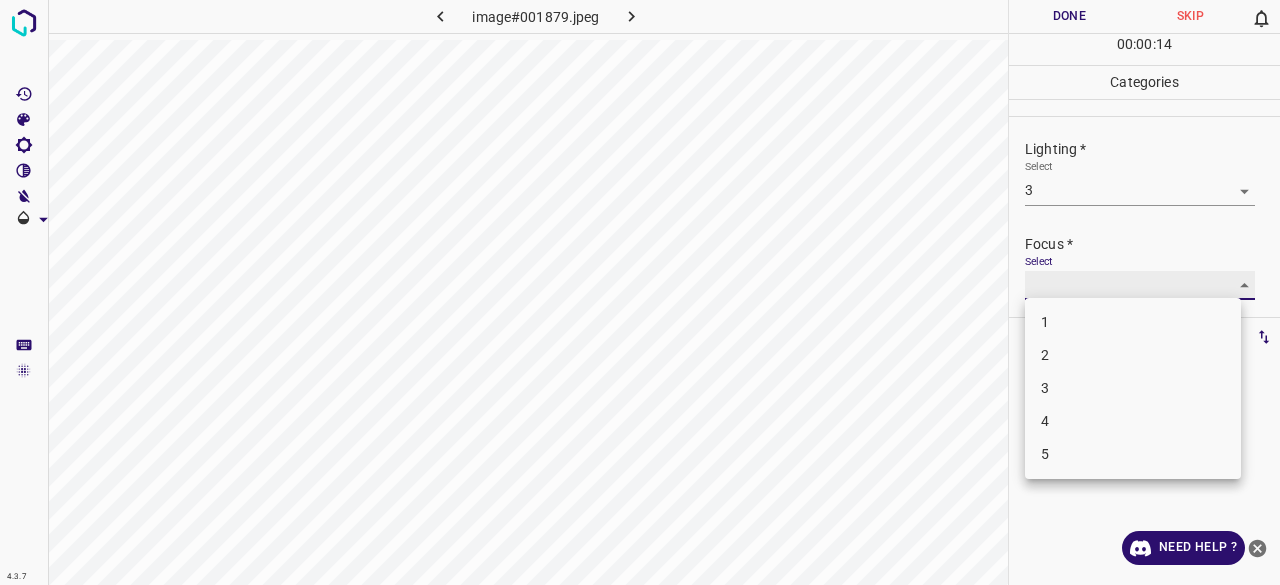 type on "3" 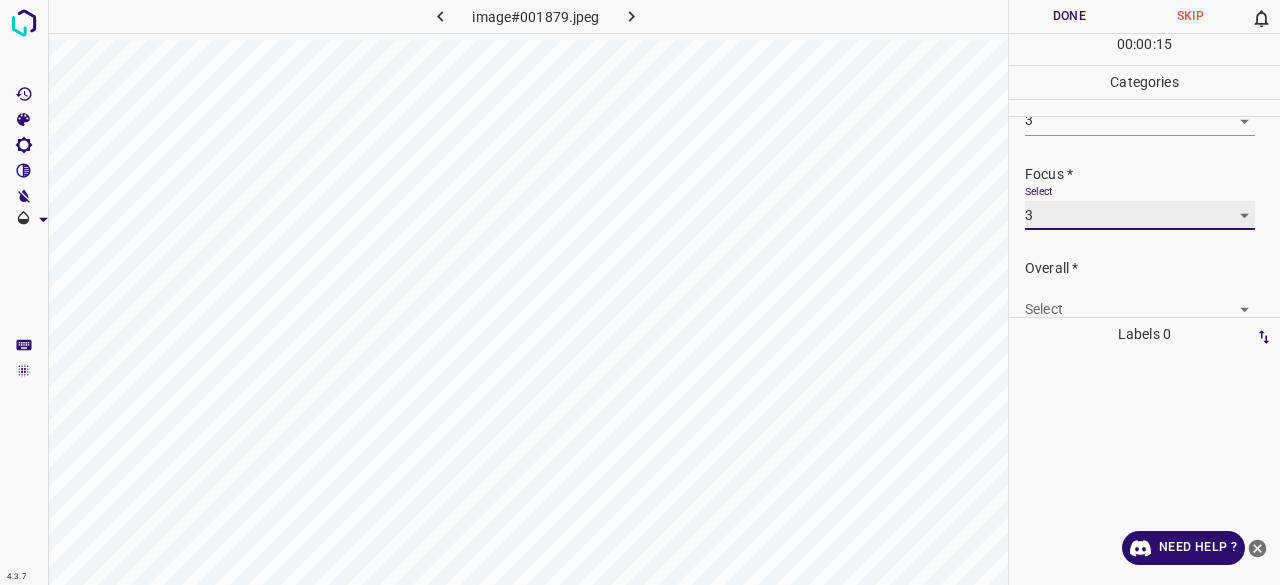scroll, scrollTop: 98, scrollLeft: 0, axis: vertical 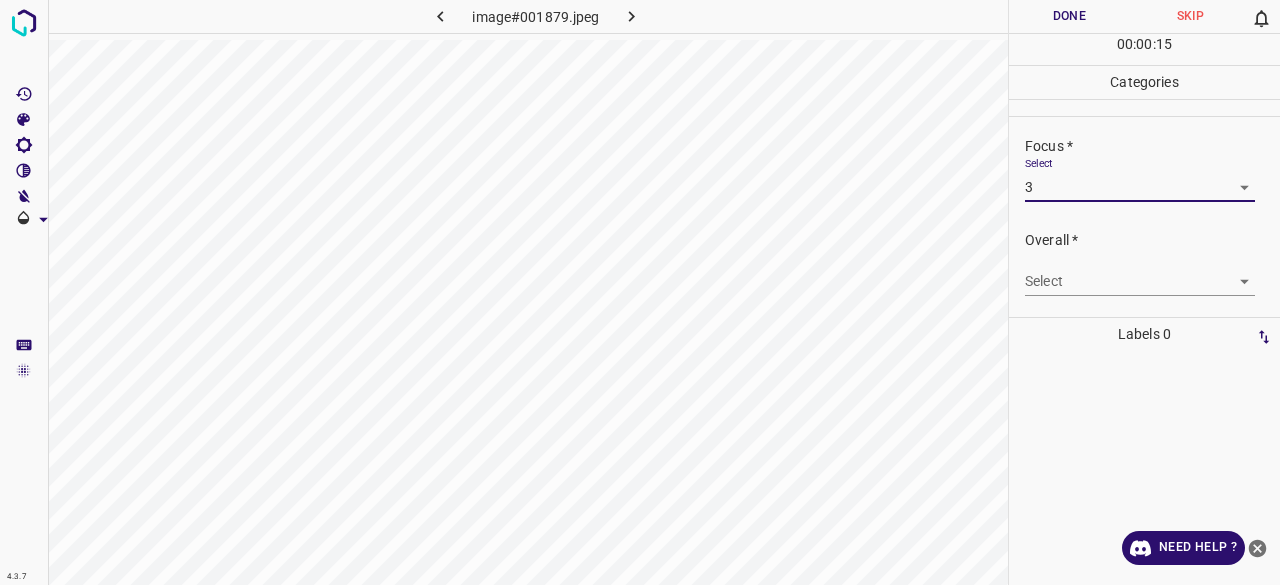 click on "4.3.7 image#001879.jpeg Done Skip 0 00   : 00   : 15   Categories Lighting *  Select 3 3 Focus *  Select 3 3 Overall *  Select ​ Labels   0 Categories 1 Lighting 2 Focus 3 Overall Tools Space Change between modes (Draw & Edit) I Auto labeling R Restore zoom M Zoom in N Zoom out Delete Delete selecte label Filters Z Restore filters X Saturation filter C Brightness filter V Contrast filter B Gray scale filter General O Download Need Help ? - Text - Hide - Delete" at bounding box center [640, 292] 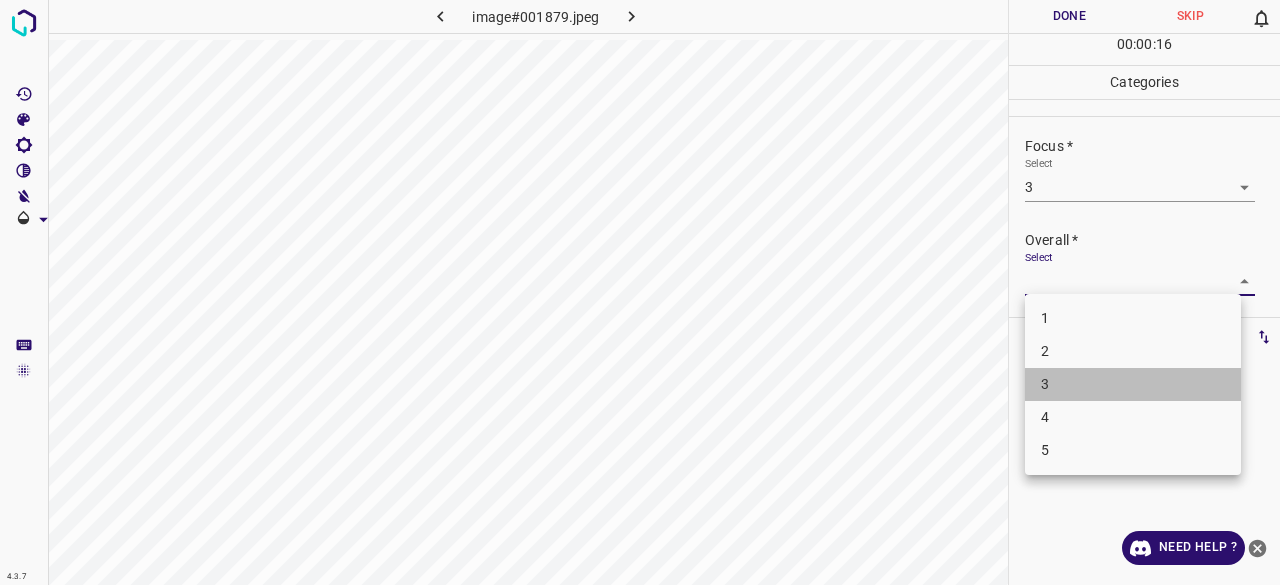 click on "3" at bounding box center [1133, 384] 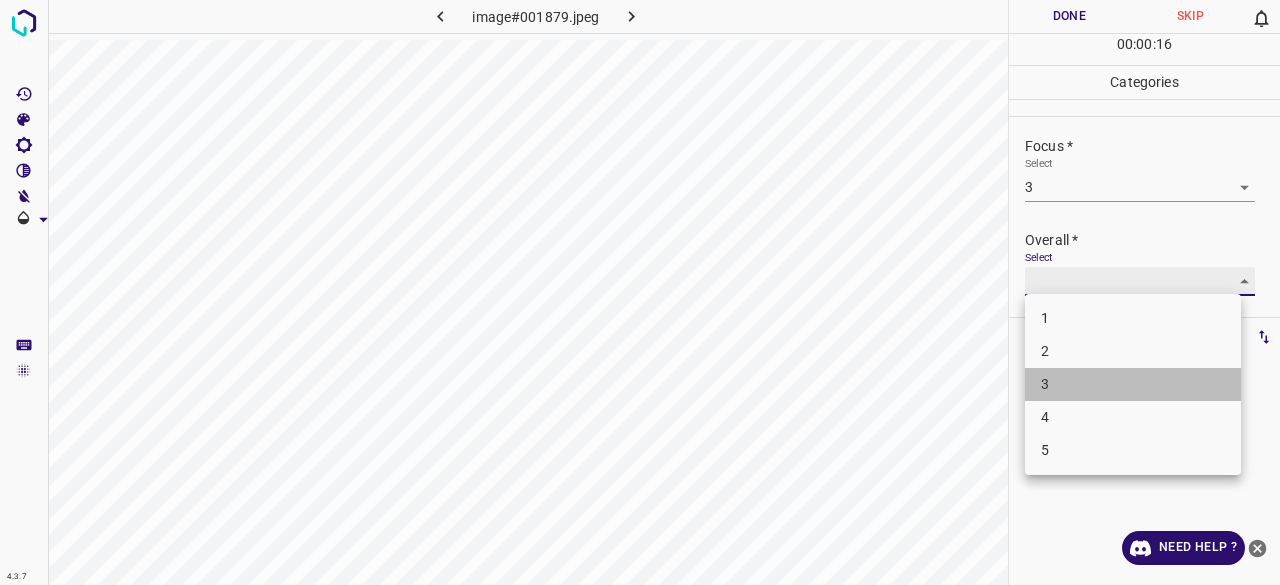 type on "3" 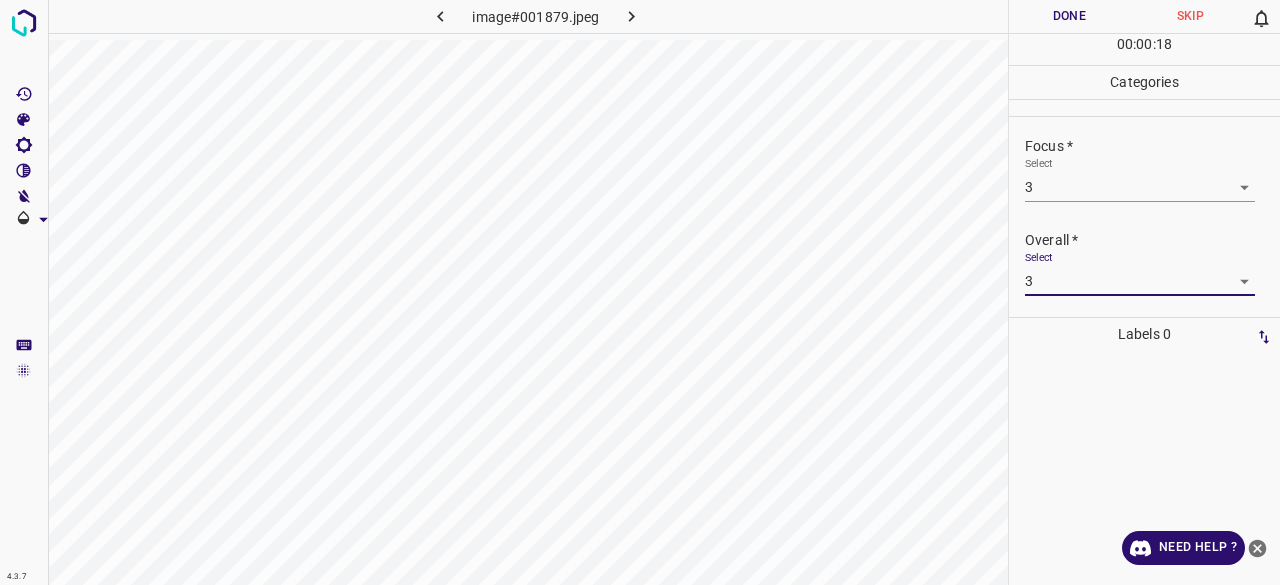 click on "Done" at bounding box center [1069, 16] 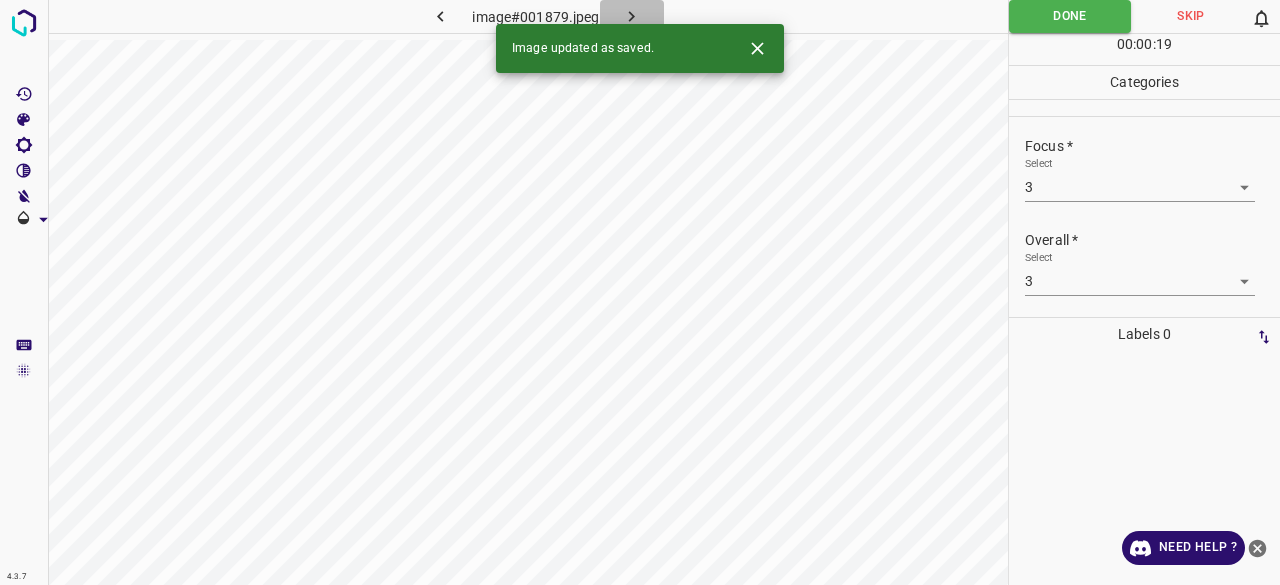 click 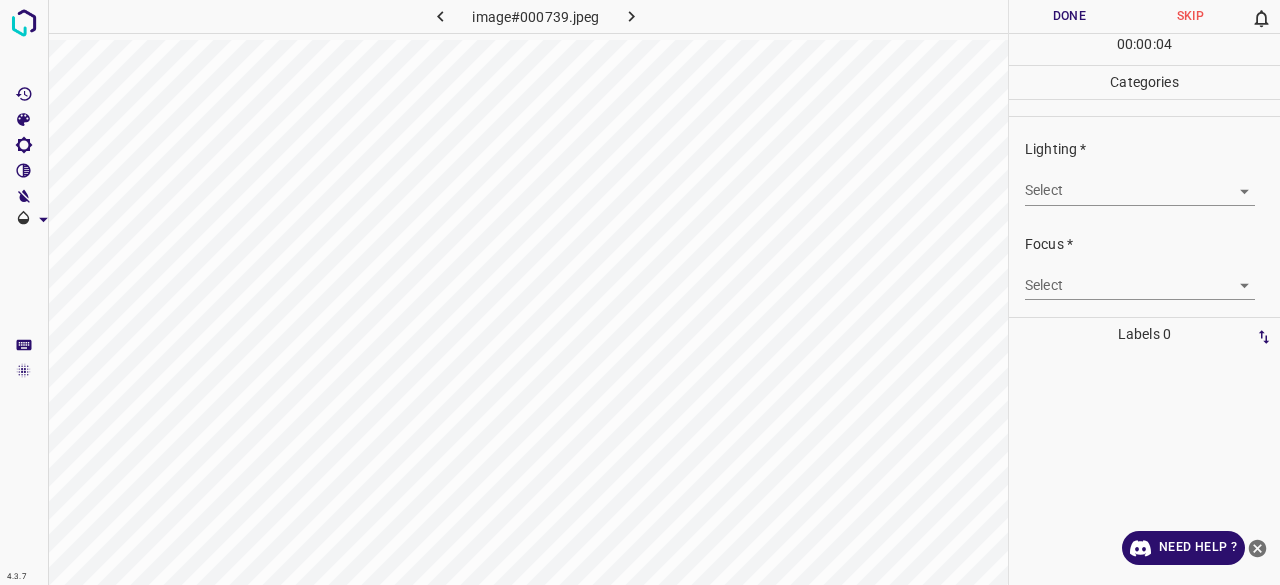 click on "4.3.7 image#000739.jpeg Done Skip 0 00   : 00   : 04   Categories Lighting *  Select ​ Focus *  Select ​ Overall *  Select ​ Labels   0 Categories 1 Lighting 2 Focus 3 Overall Tools Space Change between modes (Draw & Edit) I Auto labeling R Restore zoom M Zoom in N Zoom out Delete Delete selecte label Filters Z Restore filters X Saturation filter C Brightness filter V Contrast filter B Gray scale filter General O Download Need Help ? - Text - Hide - Delete" at bounding box center (640, 292) 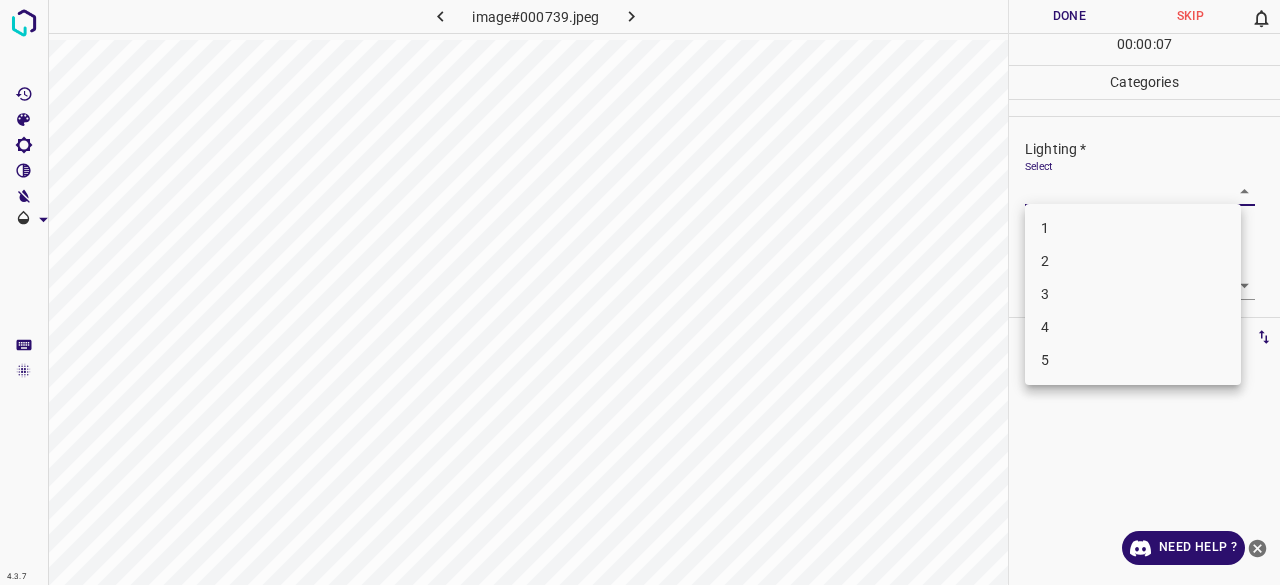 click on "2" at bounding box center [1133, 261] 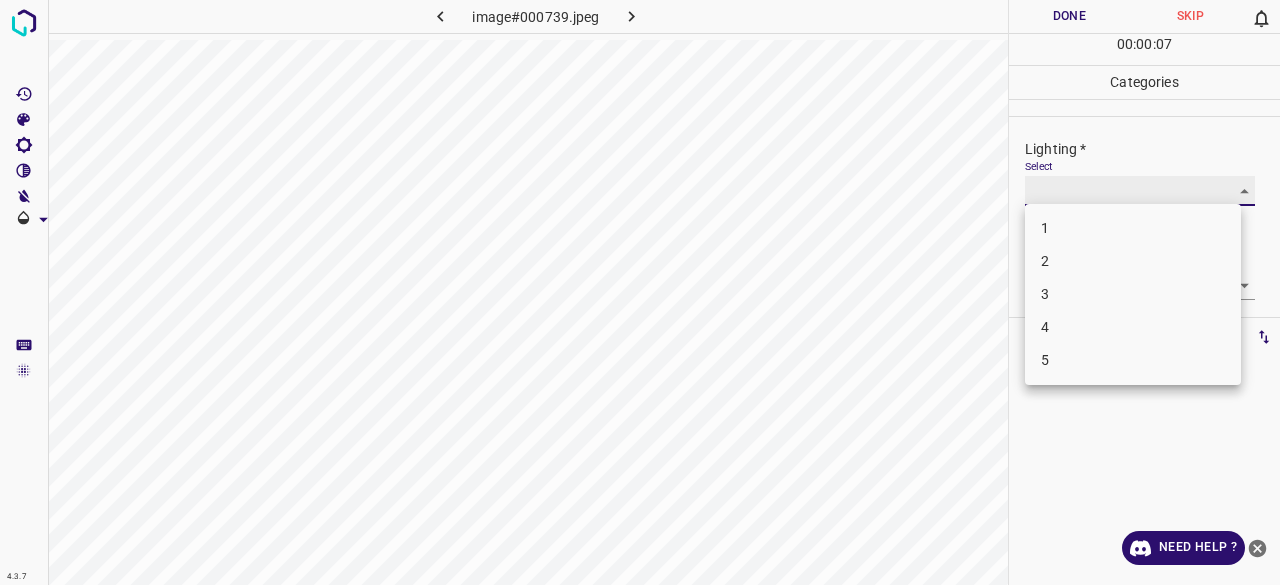 type on "2" 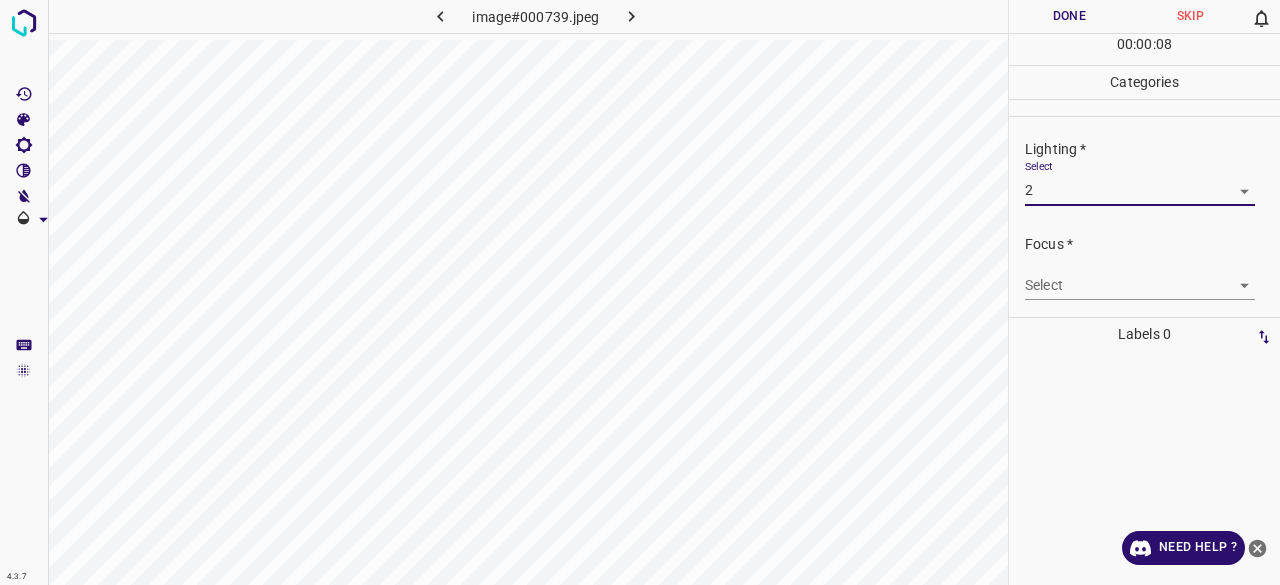 click on "4.3.7 image#000739.jpeg Done Skip 0 00   : 00   : 08   Categories Lighting *  Select 2 2 Focus *  Select ​ Overall *  Select ​ Labels   0 Categories 1 Lighting 2 Focus 3 Overall Tools Space Change between modes (Draw & Edit) I Auto labeling R Restore zoom M Zoom in N Zoom out Delete Delete selecte label Filters Z Restore filters X Saturation filter C Brightness filter V Contrast filter B Gray scale filter General O Download Need Help ? - Text - Hide - Delete" at bounding box center (640, 292) 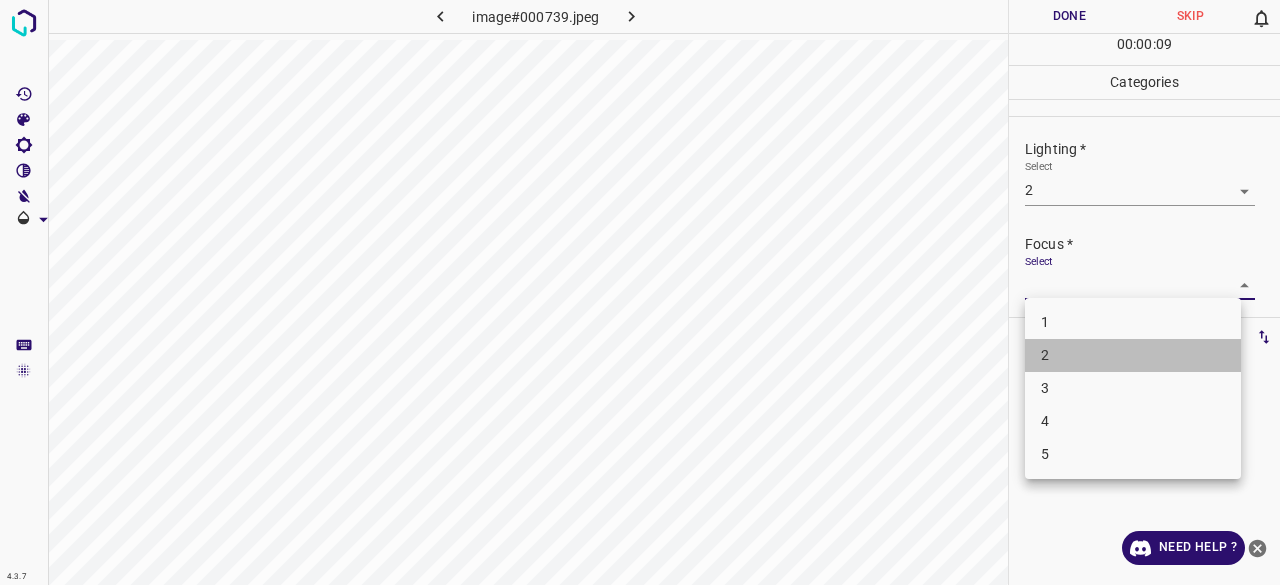 click on "2" at bounding box center (1133, 355) 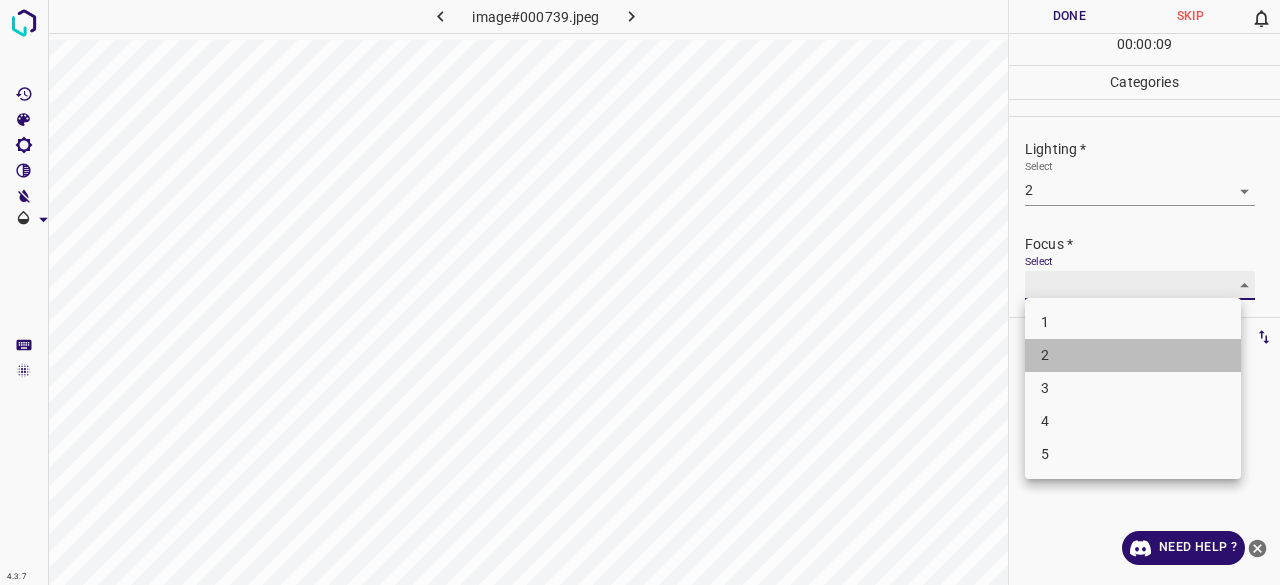 type on "2" 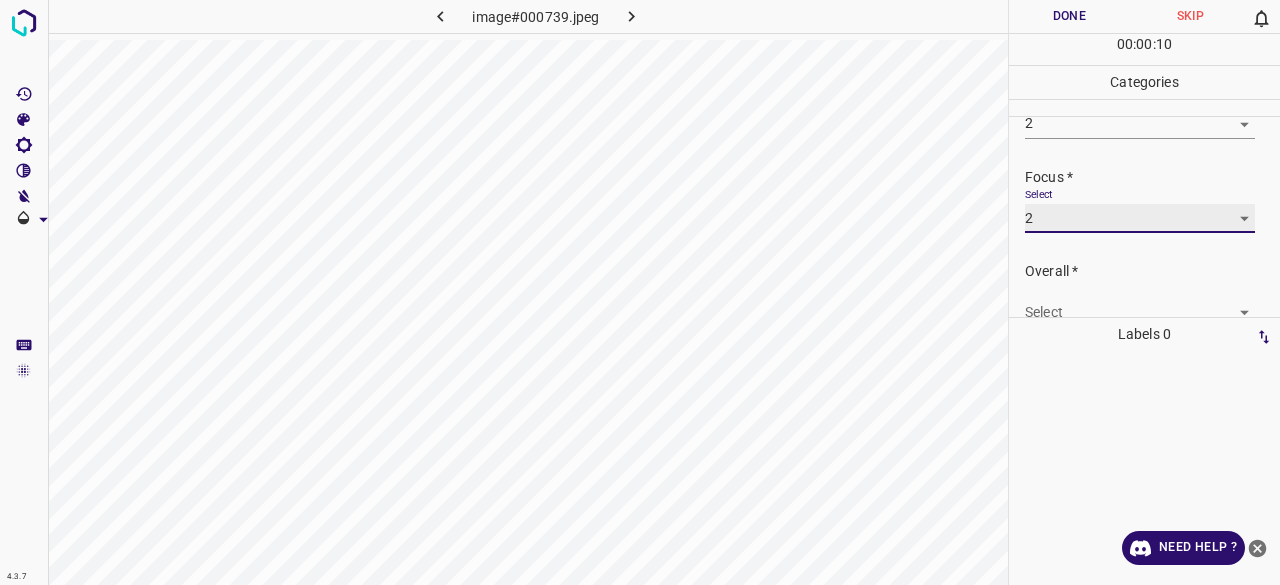 scroll, scrollTop: 98, scrollLeft: 0, axis: vertical 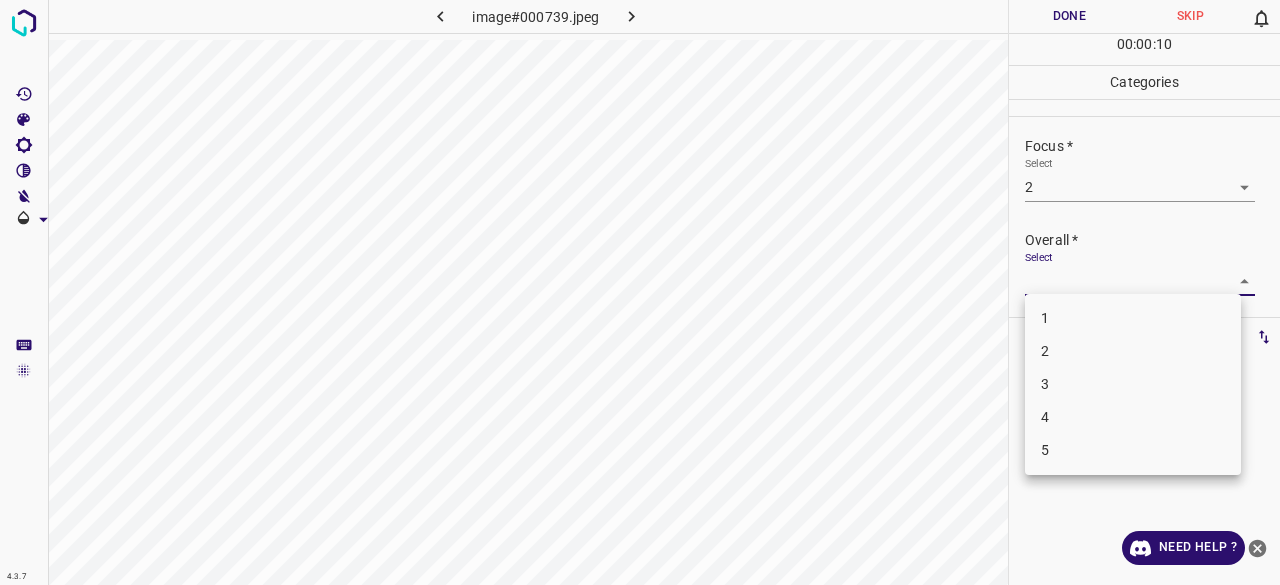click on "4.3.7 image#000739.jpeg Done Skip 0 00   : 00   : 10   Categories Lighting *  Select 2 2 Focus *  Select 2 2 Overall *  Select ​ Labels   0 Categories 1 Lighting 2 Focus 3 Overall Tools Space Change between modes (Draw & Edit) I Auto labeling R Restore zoom M Zoom in N Zoom out Delete Delete selecte label Filters Z Restore filters X Saturation filter C Brightness filter V Contrast filter B Gray scale filter General O Download Need Help ? - Text - Hide - Delete 1 2 3 4 5" at bounding box center (640, 292) 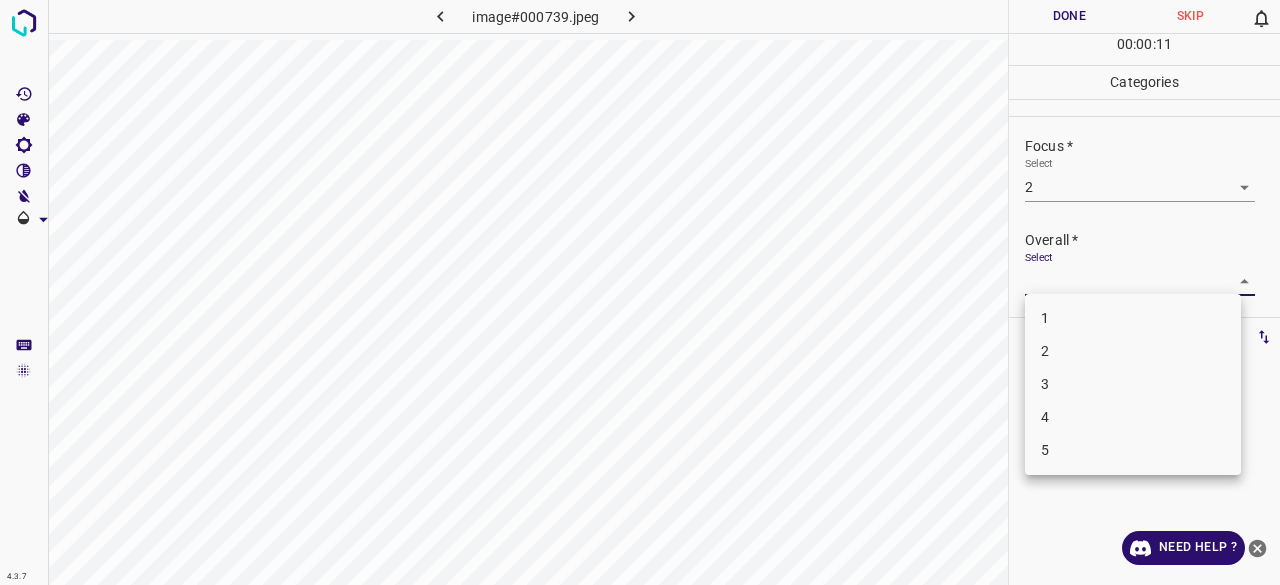 click on "2" at bounding box center (1133, 351) 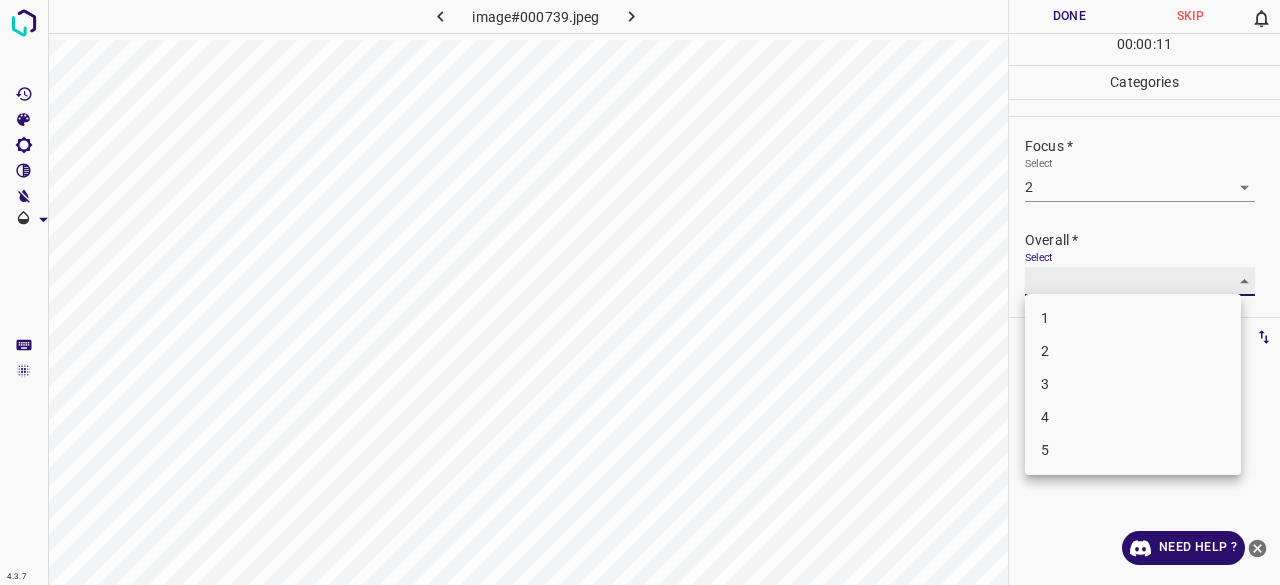 type on "2" 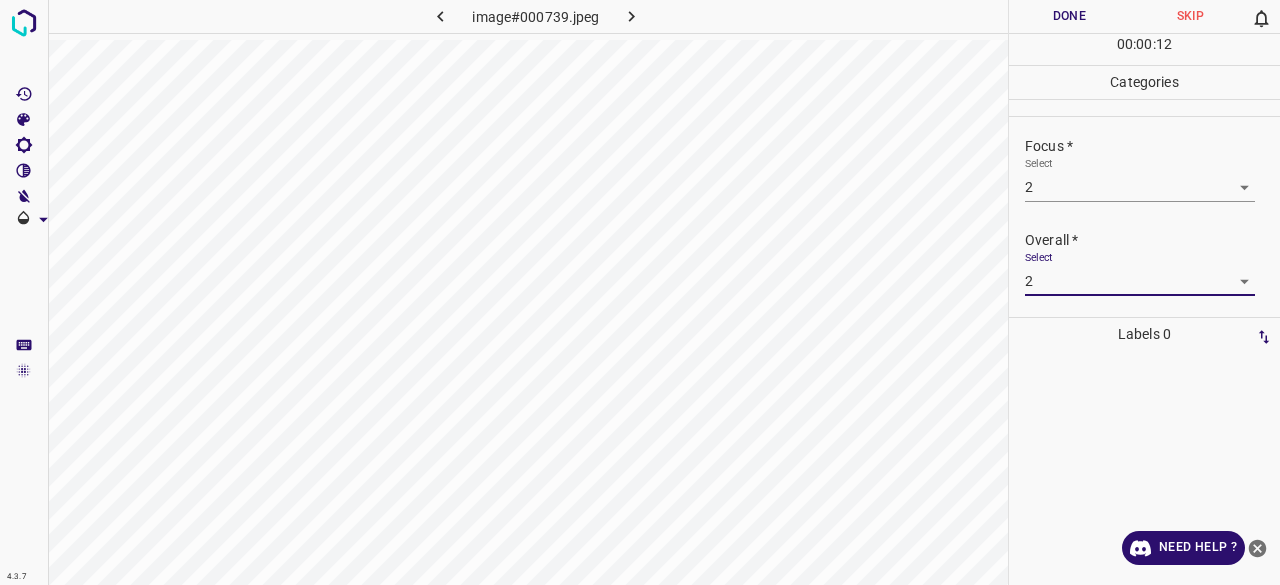 click on "Done" at bounding box center [1069, 16] 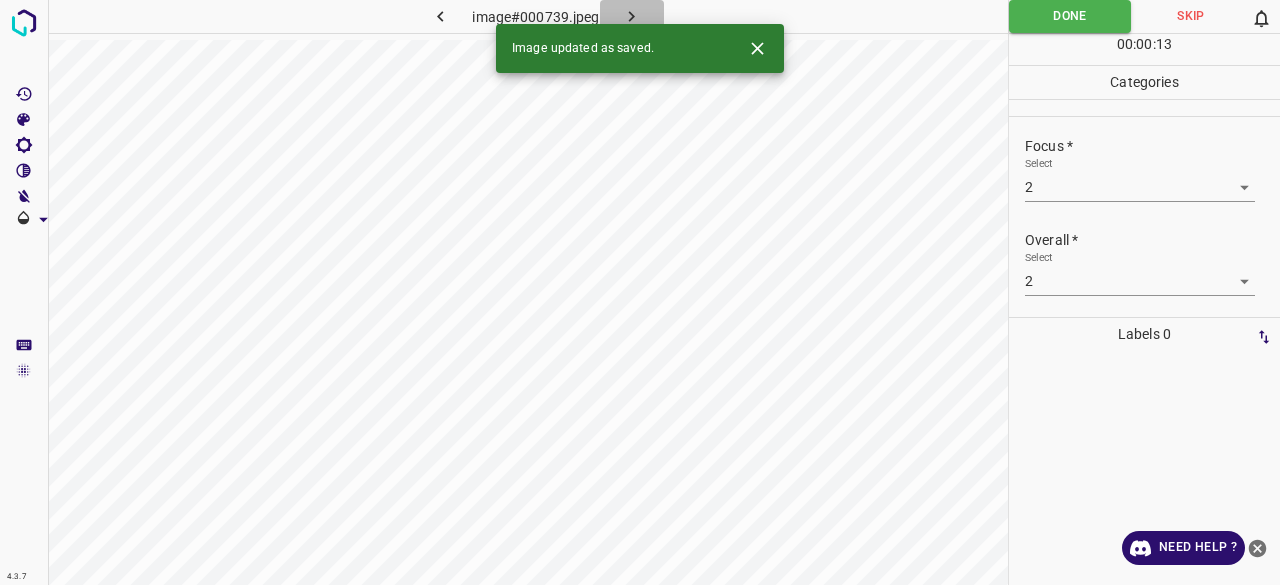 click 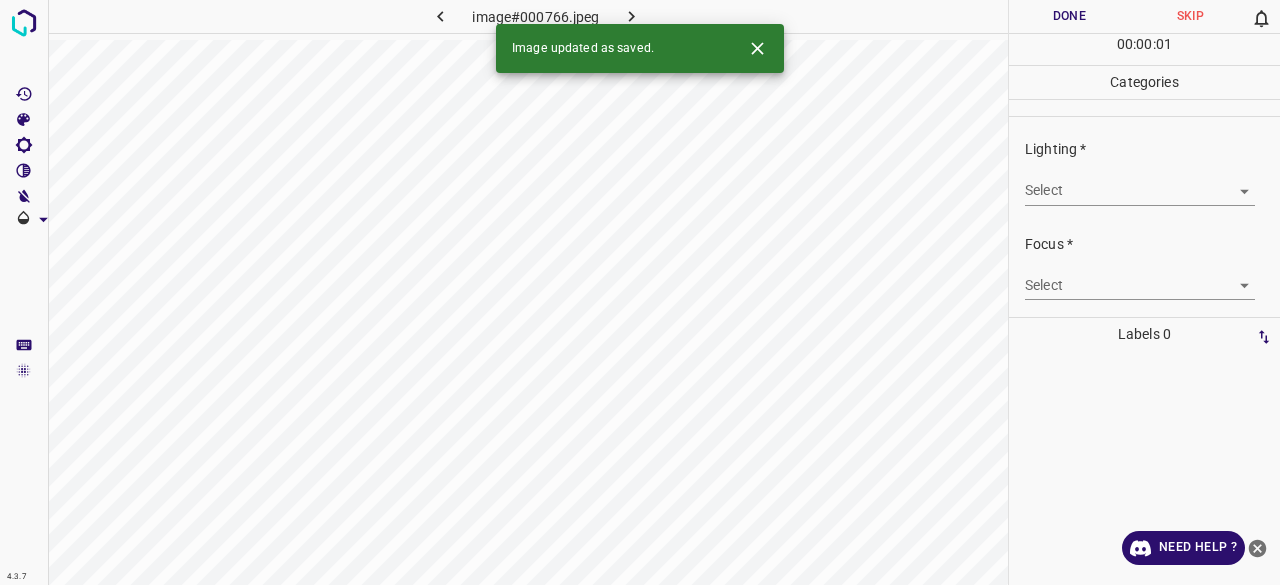 click on "4.3.7 image#000766.jpeg Done Skip 0 00   : 00   : 01   Categories Lighting *  Select ​ Focus *  Select ​ Overall *  Select ​ Labels   0 Categories 1 Lighting 2 Focus 3 Overall Tools Space Change between modes (Draw & Edit) I Auto labeling R Restore zoom M Zoom in N Zoom out Delete Delete selecte label Filters Z Restore filters X Saturation filter C Brightness filter V Contrast filter B Gray scale filter General O Download Image updated as saved. Need Help ? - Text - Hide - Delete" at bounding box center [640, 292] 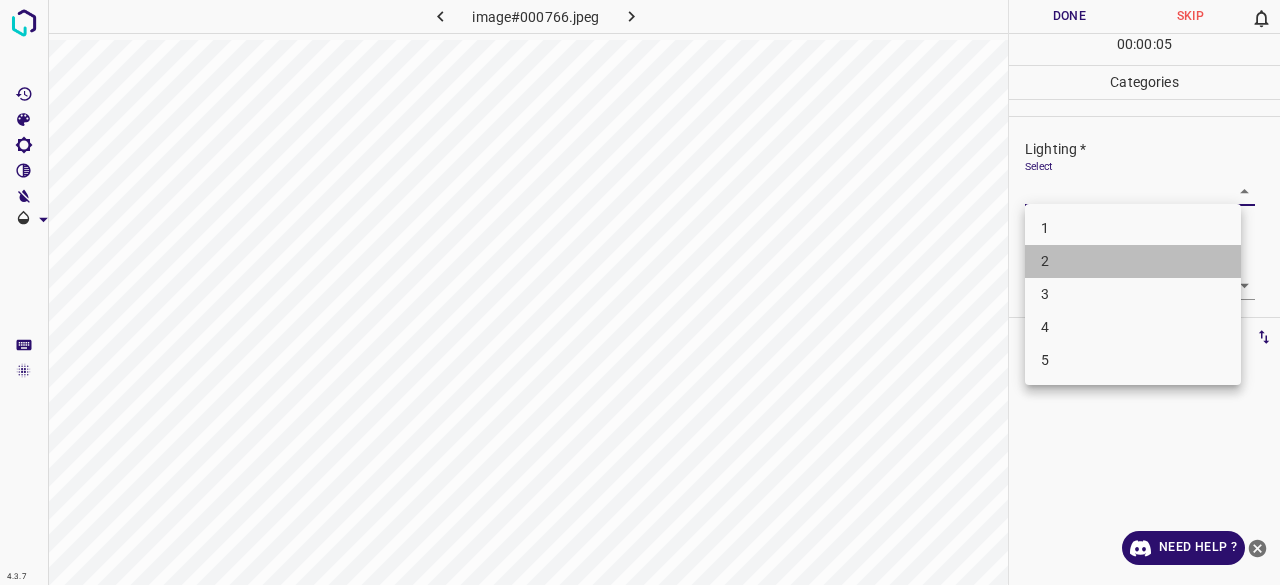 click on "2" at bounding box center [1133, 261] 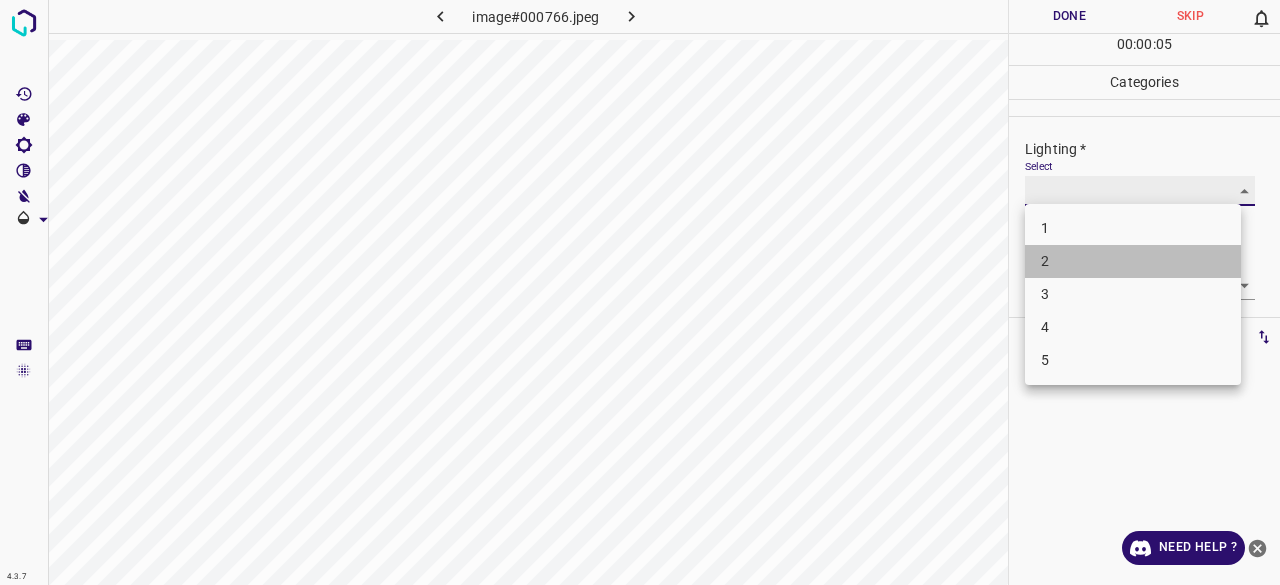 type on "2" 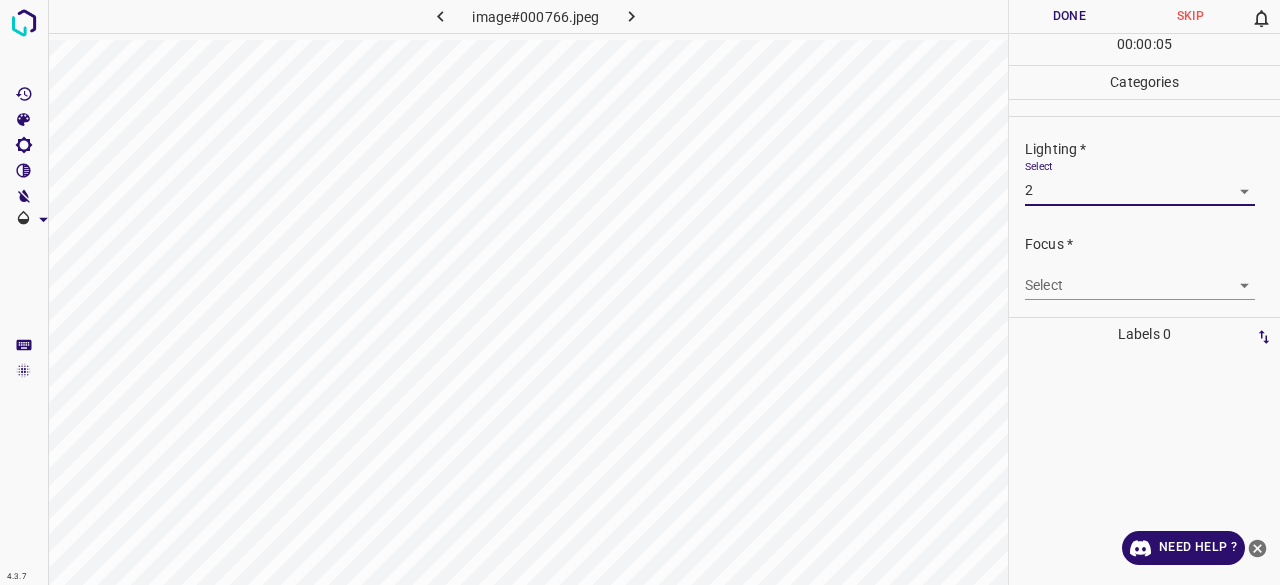 click on "4.3.7 image#000766.jpeg Done Skip 0 00   : 00   : 05   Categories Lighting *  Select 2 2 Focus *  Select ​ Overall *  Select ​ Labels   0 Categories 1 Lighting 2 Focus 3 Overall Tools Space Change between modes (Draw & Edit) I Auto labeling R Restore zoom M Zoom in N Zoom out Delete Delete selecte label Filters Z Restore filters X Saturation filter C Brightness filter V Contrast filter B Gray scale filter General O Download Need Help ? - Text - Hide - Delete" at bounding box center (640, 292) 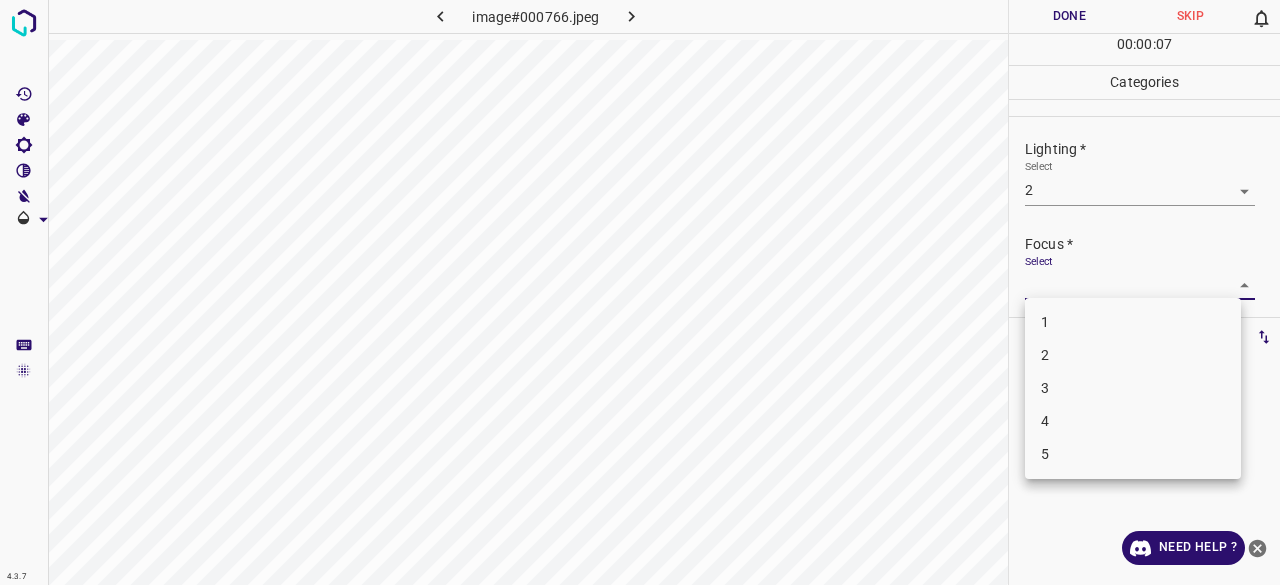 click on "2" at bounding box center [1133, 355] 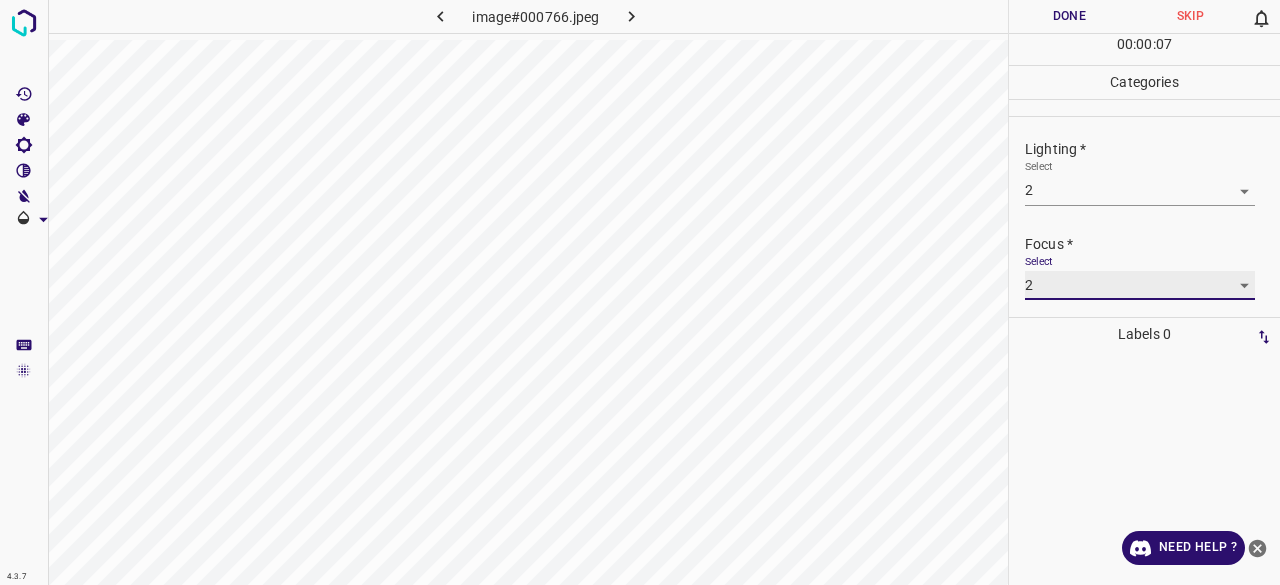 type on "2" 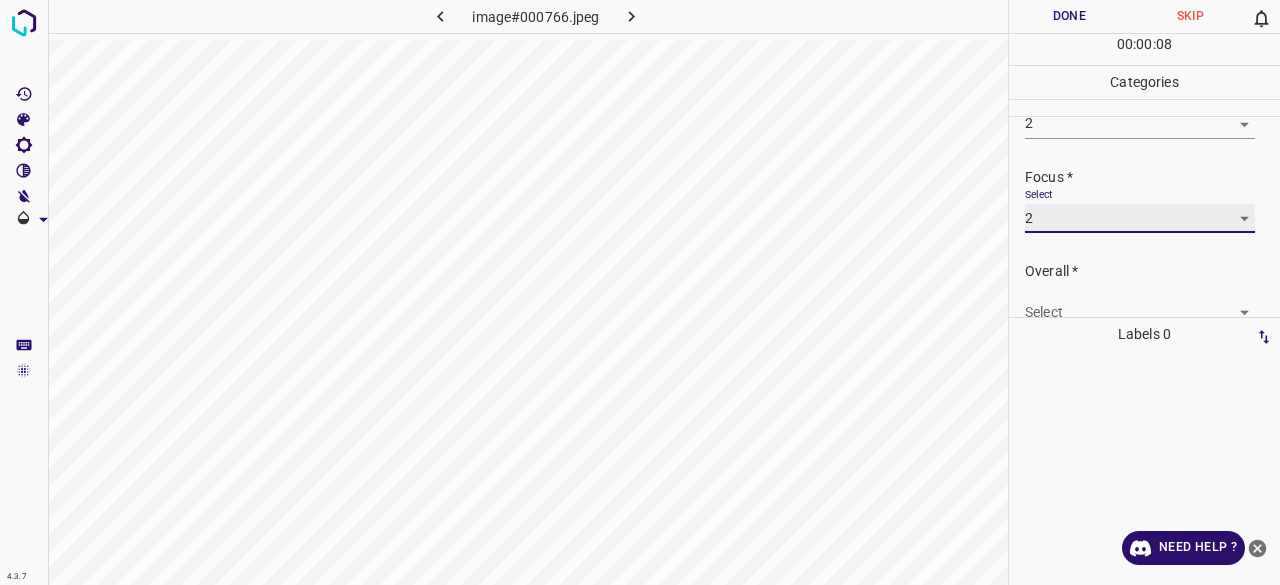 scroll, scrollTop: 98, scrollLeft: 0, axis: vertical 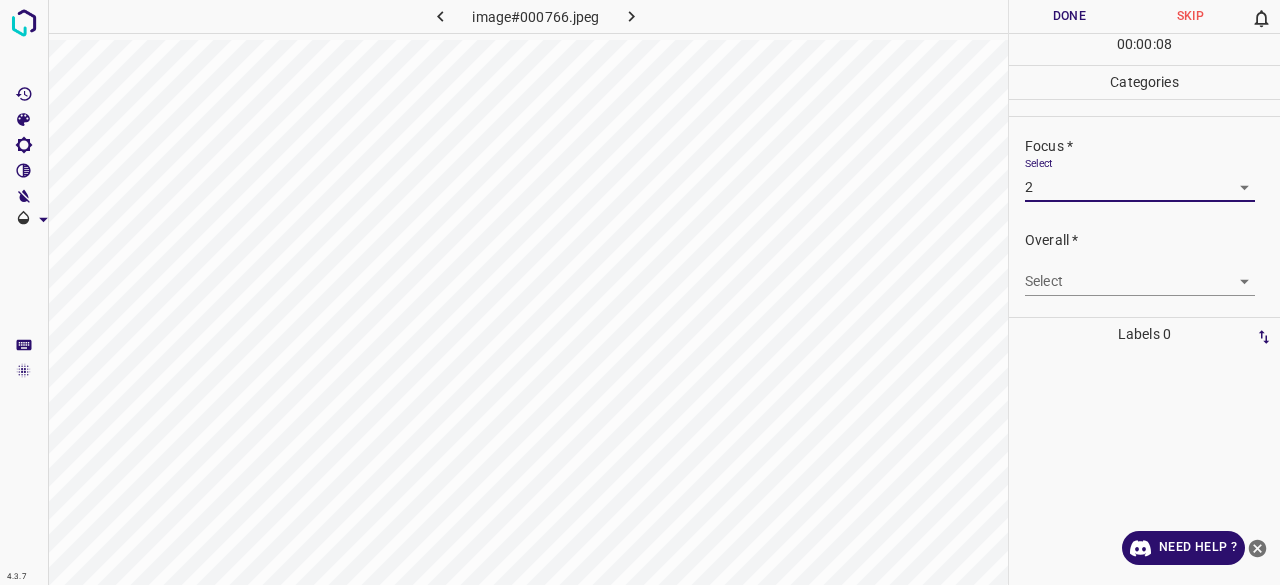click on "4.3.7 image#000766.jpeg Done Skip 0 00   : 00   : 08   Categories Lighting *  Select 2 2 Focus *  Select 2 2 Overall *  Select ​ Labels   0 Categories 1 Lighting 2 Focus 3 Overall Tools Space Change between modes (Draw & Edit) I Auto labeling R Restore zoom M Zoom in N Zoom out Delete Delete selecte label Filters Z Restore filters X Saturation filter C Brightness filter V Contrast filter B Gray scale filter General O Download Need Help ? - Text - Hide - Delete" at bounding box center (640, 292) 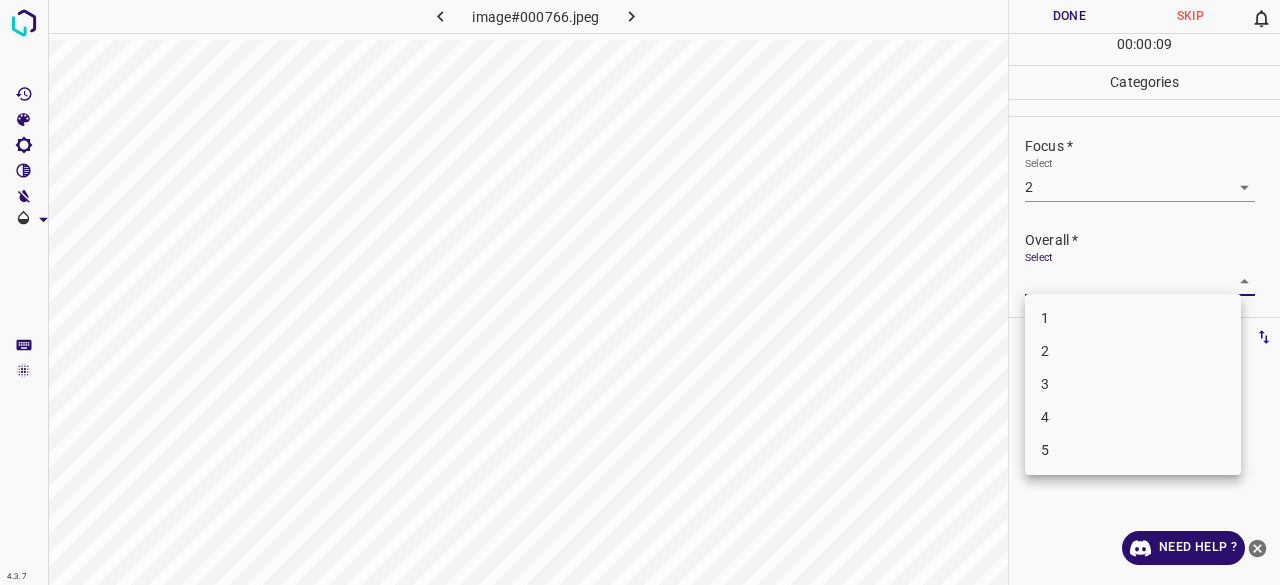 click on "2" at bounding box center [1133, 351] 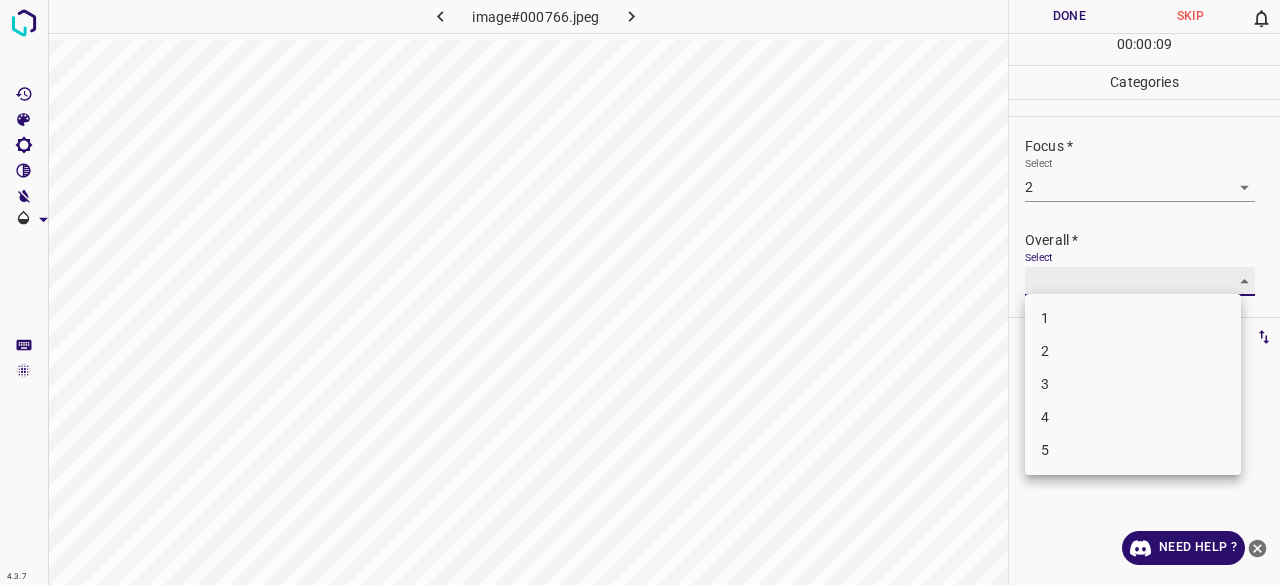 type on "2" 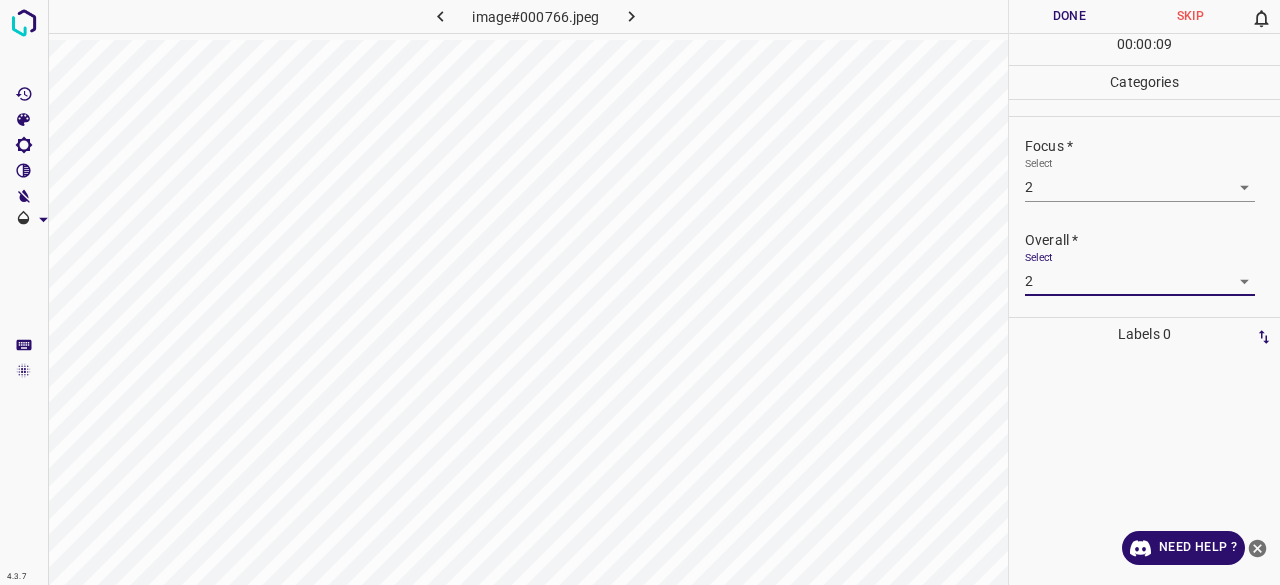 click on "Done" at bounding box center [1069, 16] 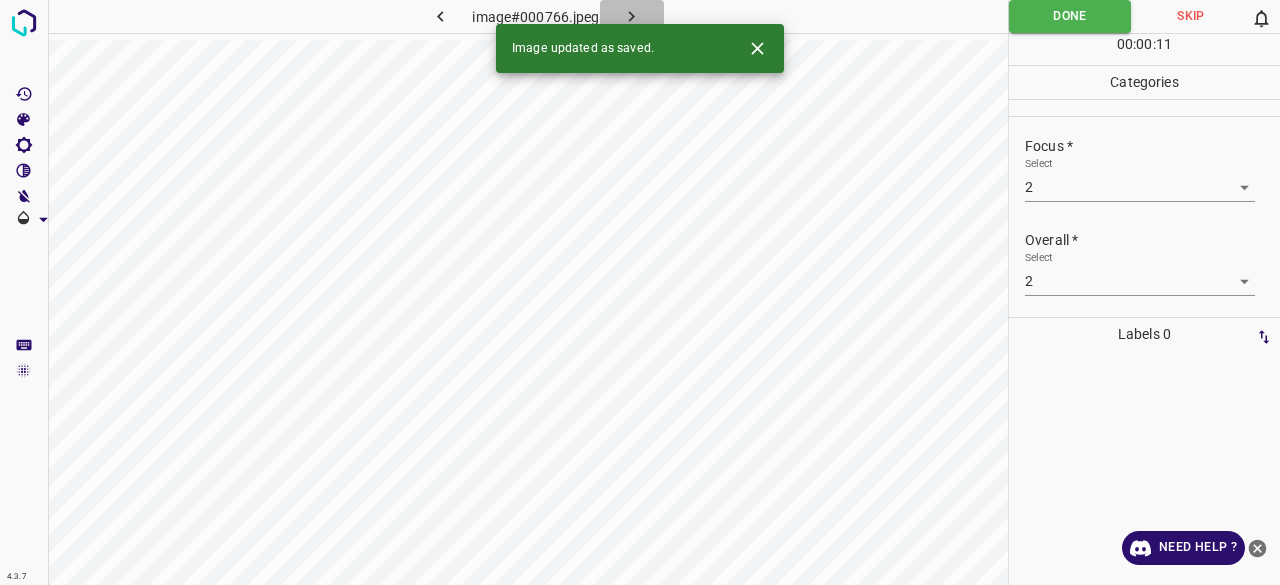 click 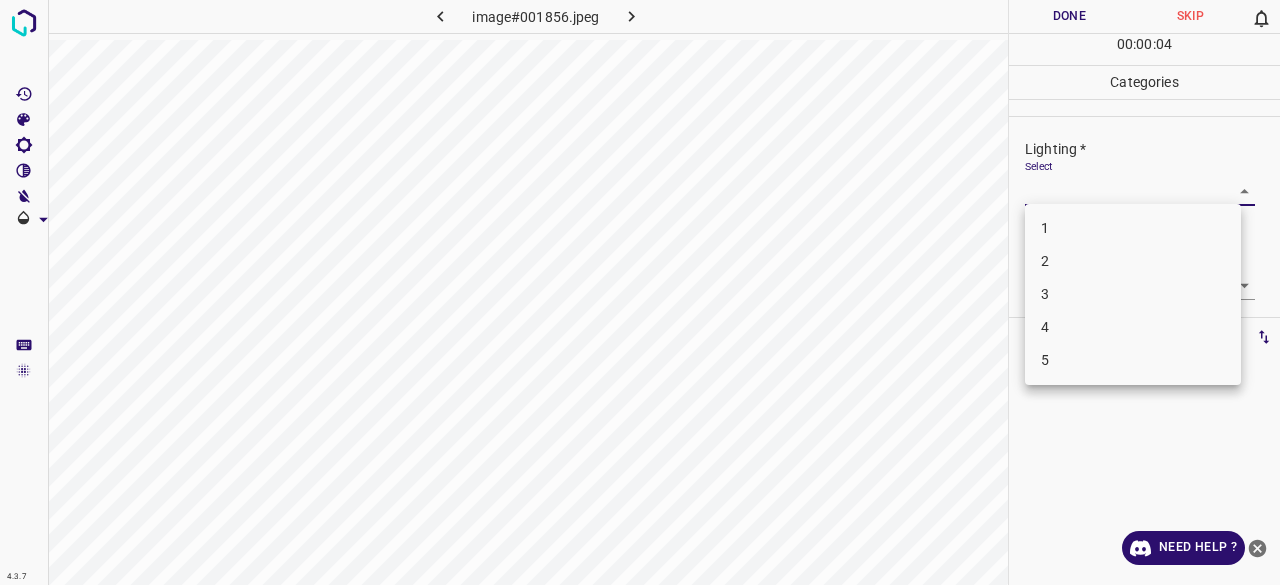 click on "4.3.7 image#001856.jpeg Done Skip 0 00   : 00   : 04   Categories Lighting *  Select ​ Focus *  Select ​ Overall *  Select ​ Labels   0 Categories 1 Lighting 2 Focus 3 Overall Tools Space Change between modes (Draw & Edit) I Auto labeling R Restore zoom M Zoom in N Zoom out Delete Delete selecte label Filters Z Restore filters X Saturation filter C Brightness filter V Contrast filter B Gray scale filter General O Download Need Help ? - Text - Hide - Delete 1 2 3 4 5" at bounding box center [640, 292] 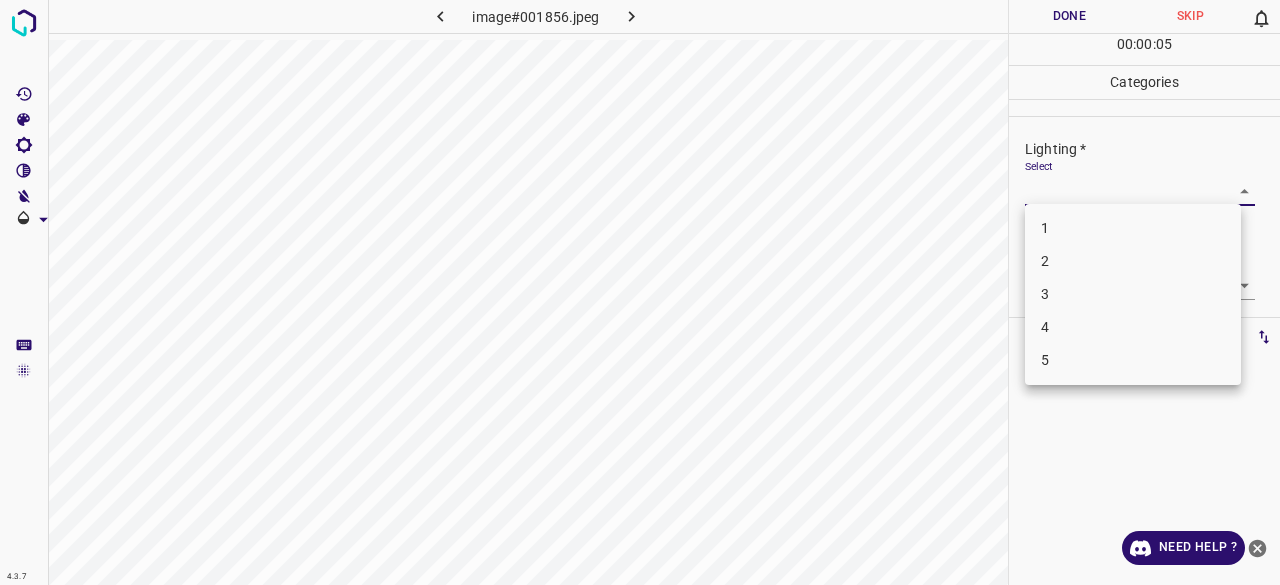 click on "2" at bounding box center [1133, 261] 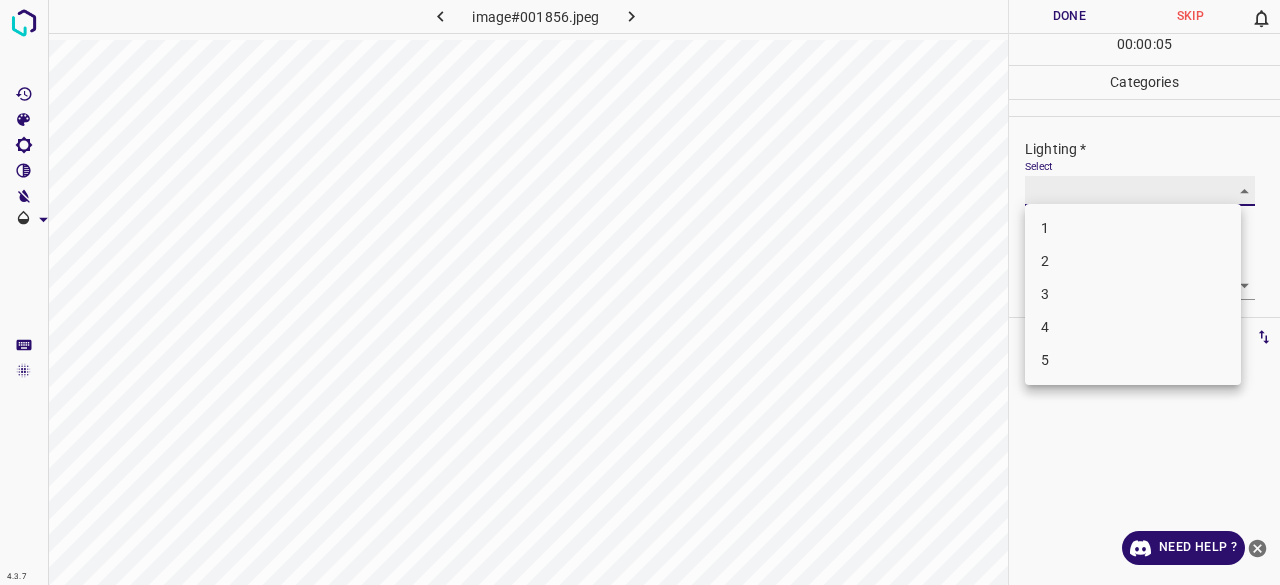 type on "2" 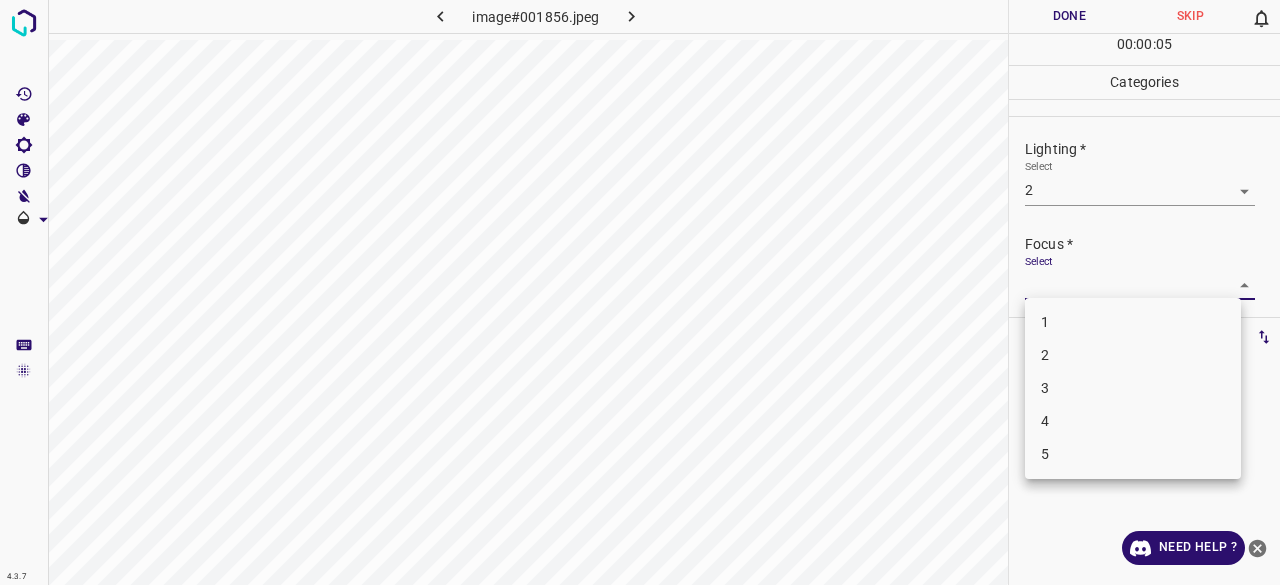 click on "4.3.7 image#001856.jpeg Done Skip 0 00   : 00   : 05   Categories Lighting *  Select 2 2 Focus *  Select ​ Overall *  Select ​ Labels   0 Categories 1 Lighting 2 Focus 3 Overall Tools Space Change between modes (Draw & Edit) I Auto labeling R Restore zoom M Zoom in N Zoom out Delete Delete selecte label Filters Z Restore filters X Saturation filter C Brightness filter V Contrast filter B Gray scale filter General O Download Need Help ? - Text - Hide - Delete 1 2 3 4 5" at bounding box center [640, 292] 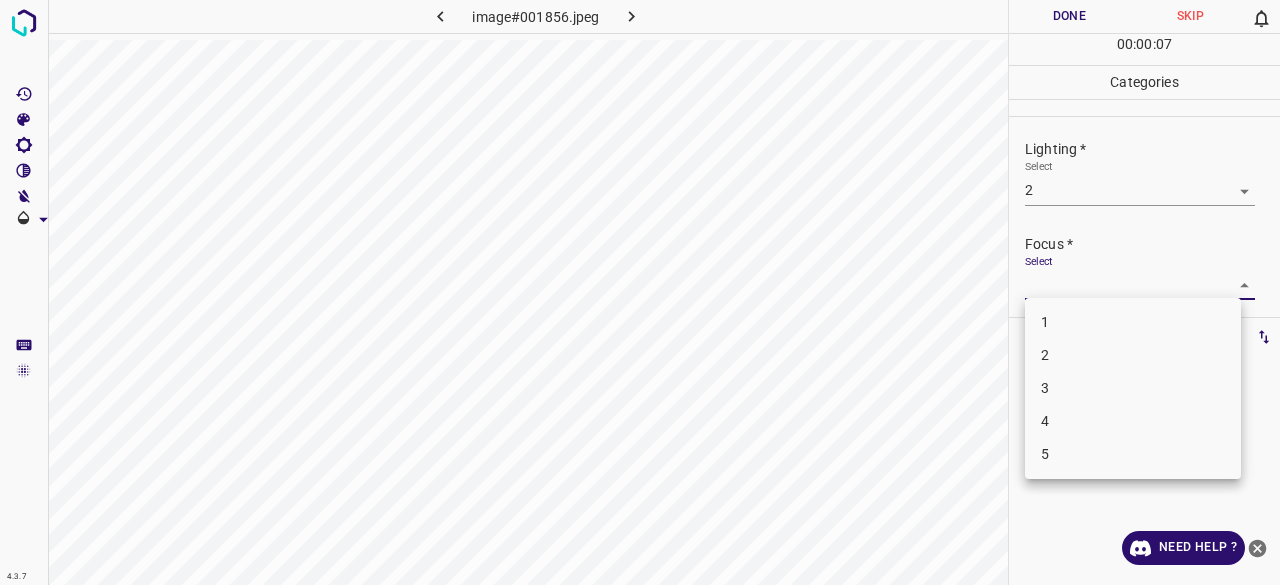 click on "1" at bounding box center (1133, 322) 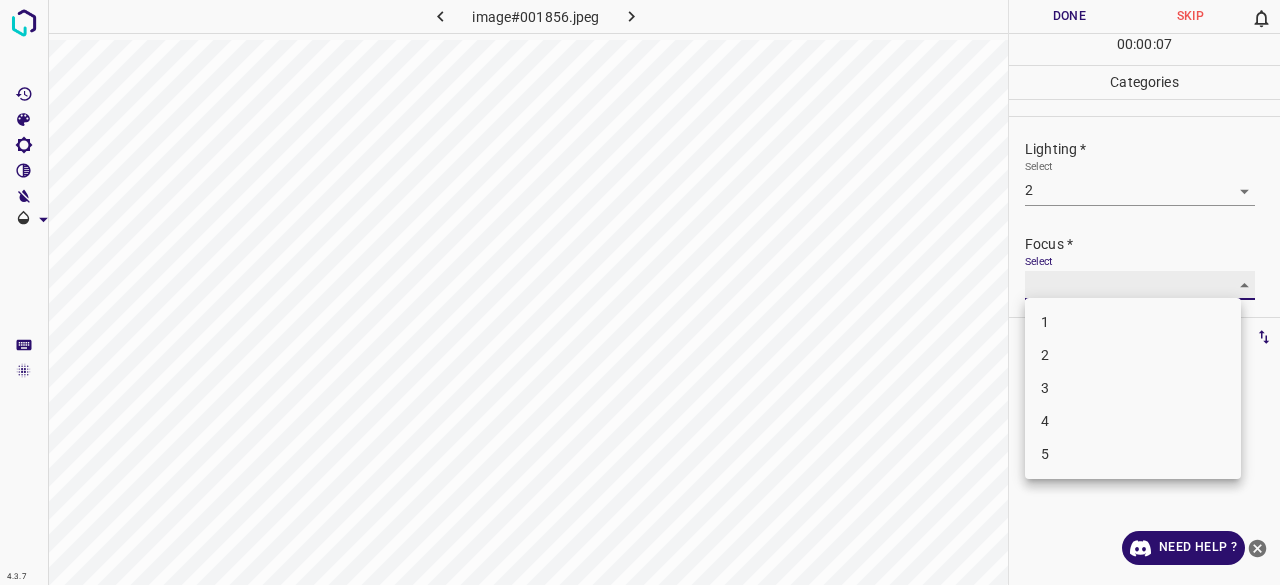 type on "1" 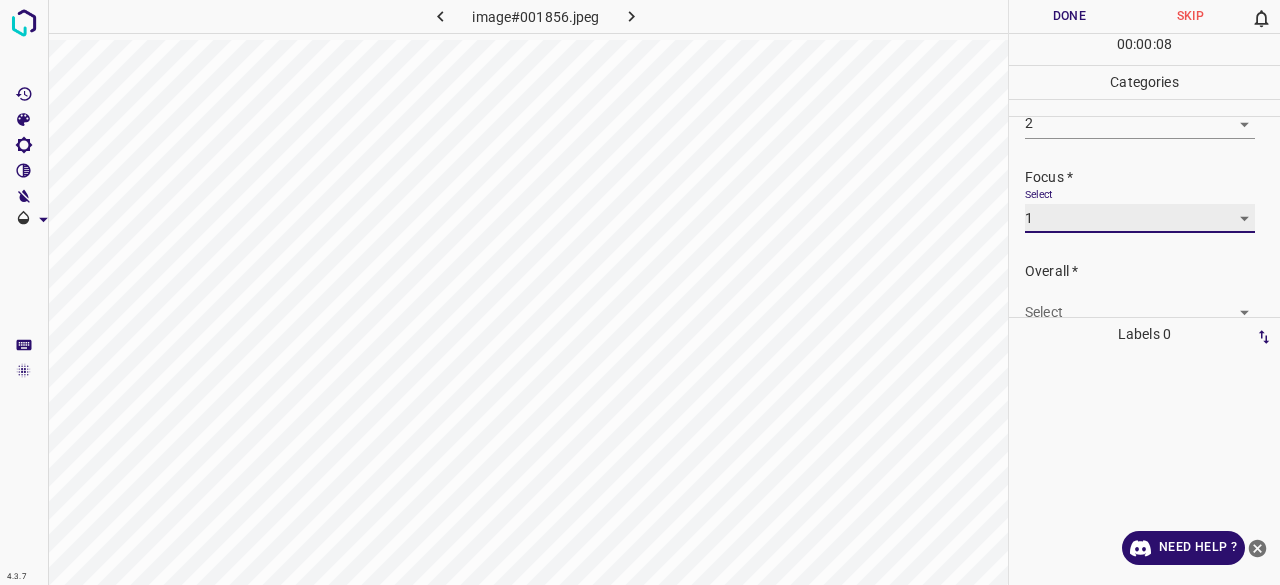 scroll, scrollTop: 98, scrollLeft: 0, axis: vertical 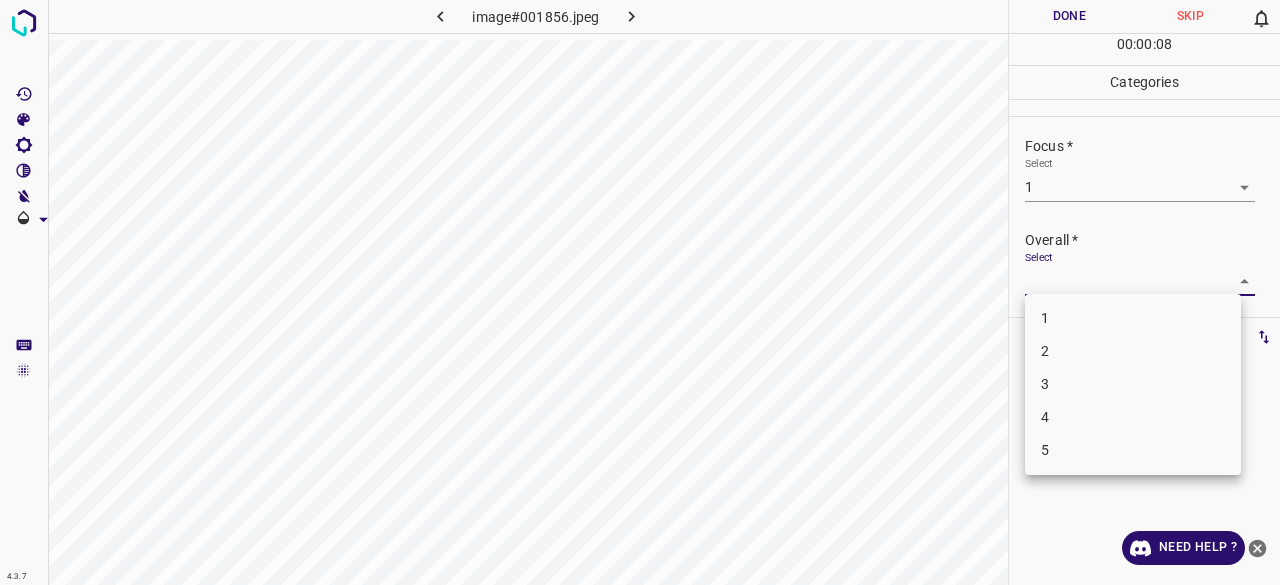 click on "4.3.7 image#001856.jpeg Done Skip 0 00   : 00   : 08   Categories Lighting *  Select 2 2 Focus *  Select 1 1 Overall *  Select ​ Labels   0 Categories 1 Lighting 2 Focus 3 Overall Tools Space Change between modes (Draw & Edit) I Auto labeling R Restore zoom M Zoom in N Zoom out Delete Delete selecte label Filters Z Restore filters X Saturation filter C Brightness filter V Contrast filter B Gray scale filter General O Download Need Help ? - Text - Hide - Delete 1 2 3 4 5" at bounding box center (640, 292) 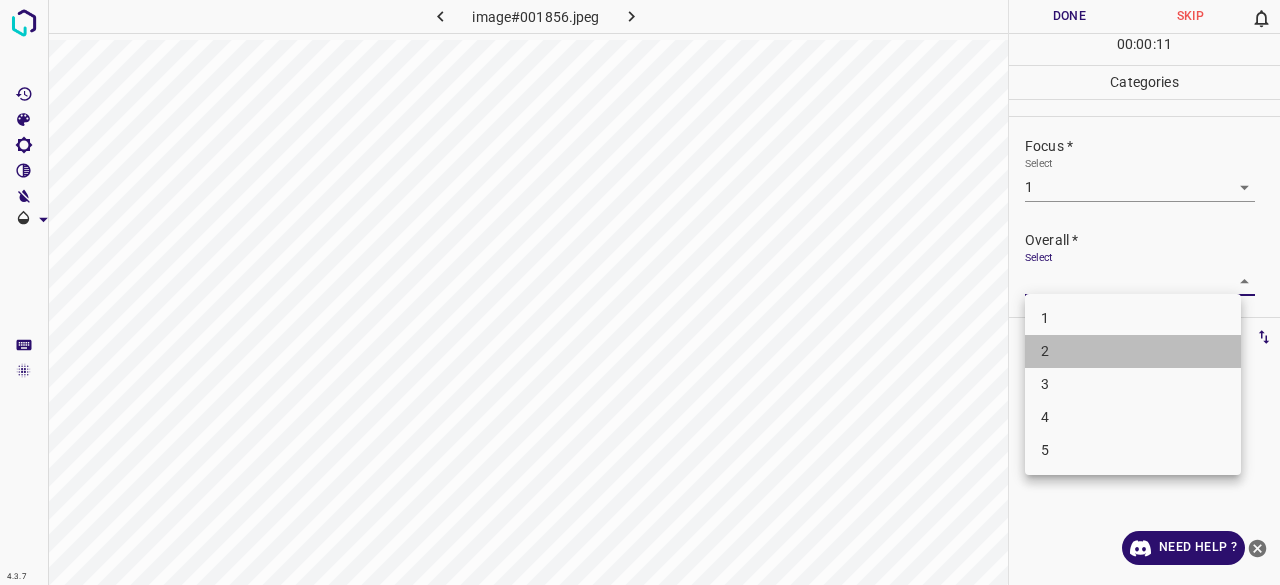 click on "2" at bounding box center (1133, 351) 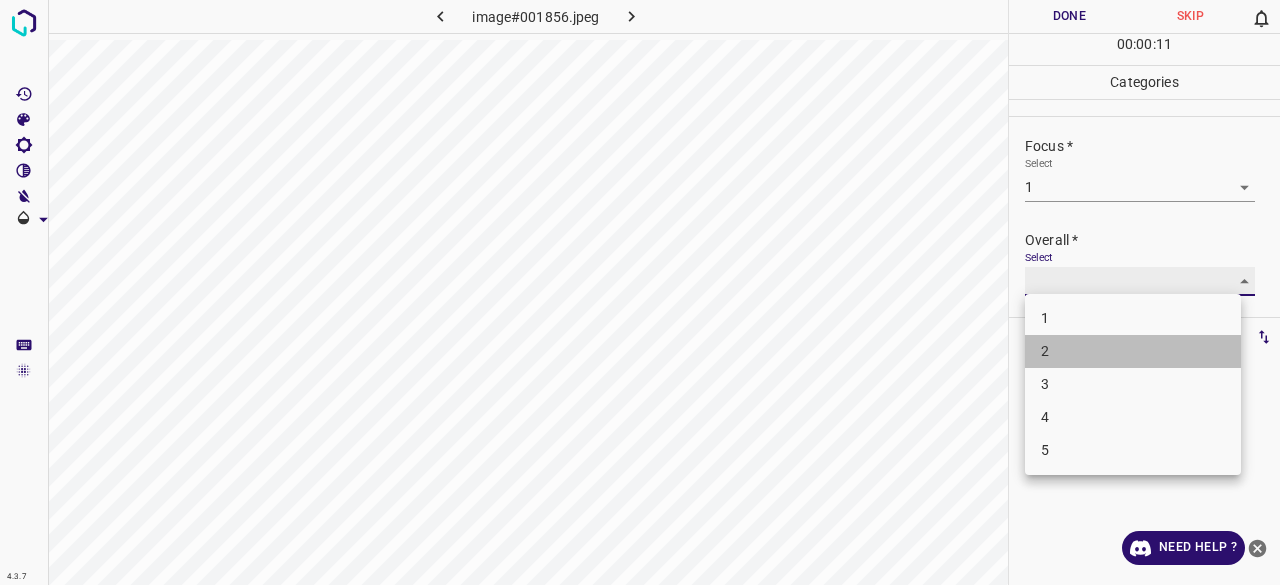 type on "2" 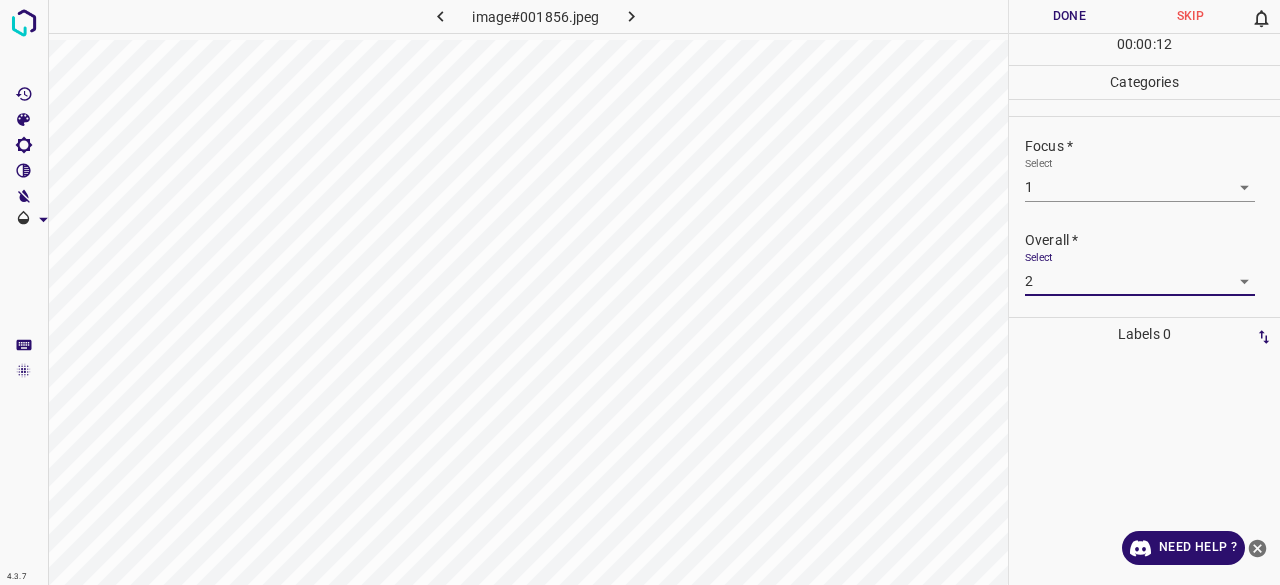 click on "Done" at bounding box center (1069, 16) 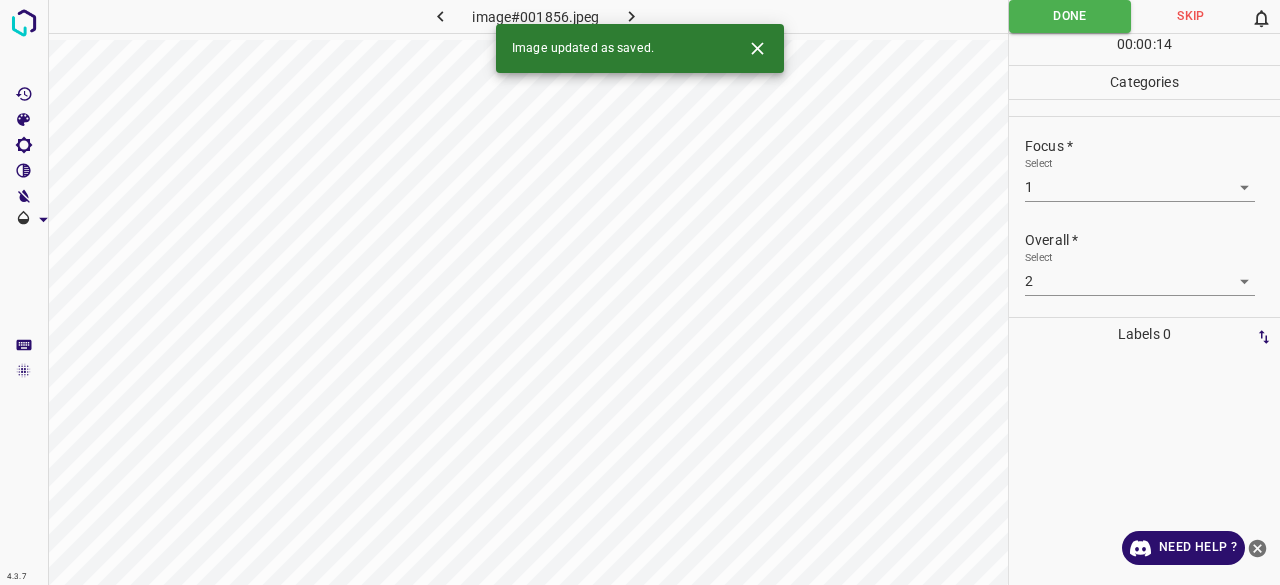 click 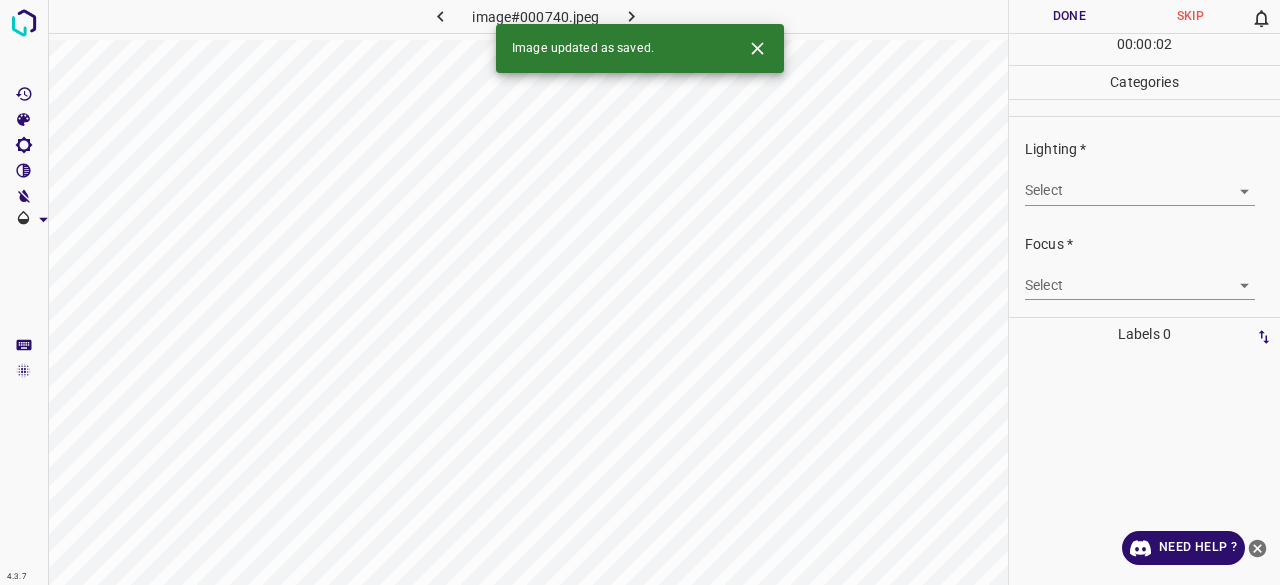 click on "4.3.7 image#000740.jpeg Done Skip 0 00   : 00   : 02   Categories Lighting *  Select ​ Focus *  Select ​ Overall *  Select ​ Labels   0 Categories 1 Lighting 2 Focus 3 Overall Tools Space Change between modes (Draw & Edit) I Auto labeling R Restore zoom M Zoom in N Zoom out Delete Delete selecte label Filters Z Restore filters X Saturation filter C Brightness filter V Contrast filter B Gray scale filter General O Download Image updated as saved. Need Help ? - Text - Hide - Delete" at bounding box center [640, 292] 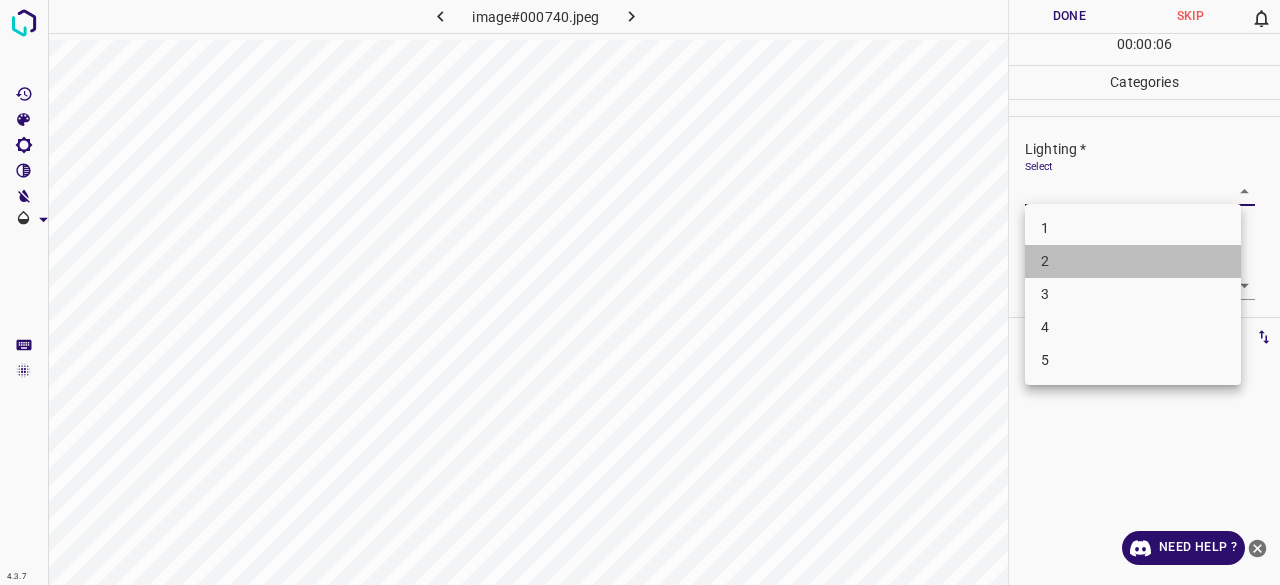 click on "2" at bounding box center (1133, 261) 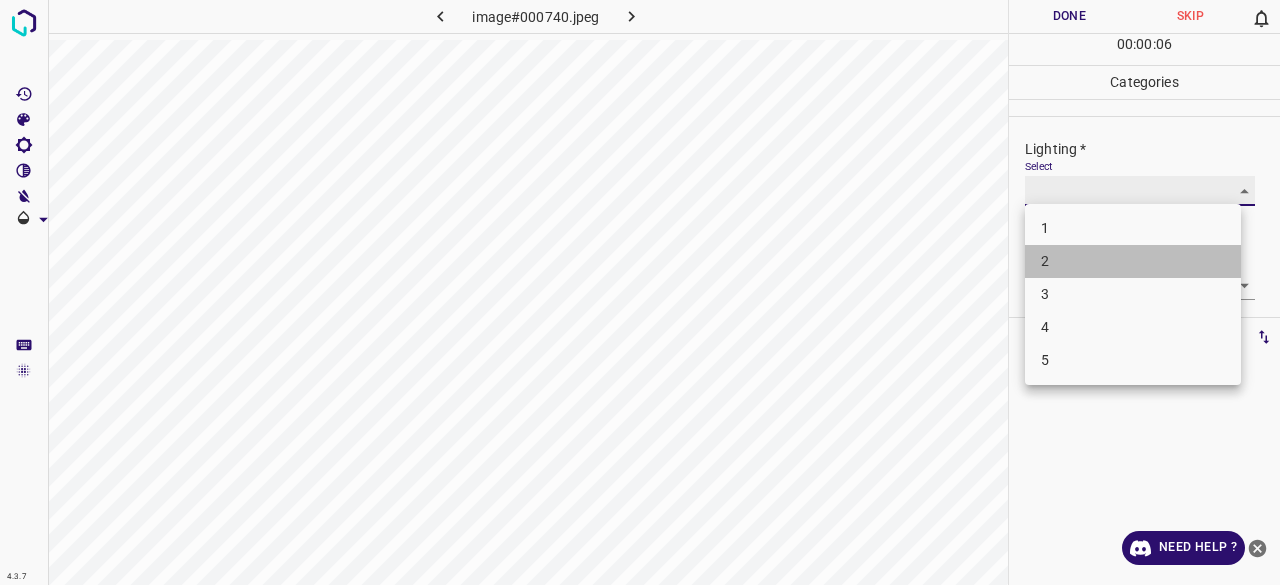 type on "2" 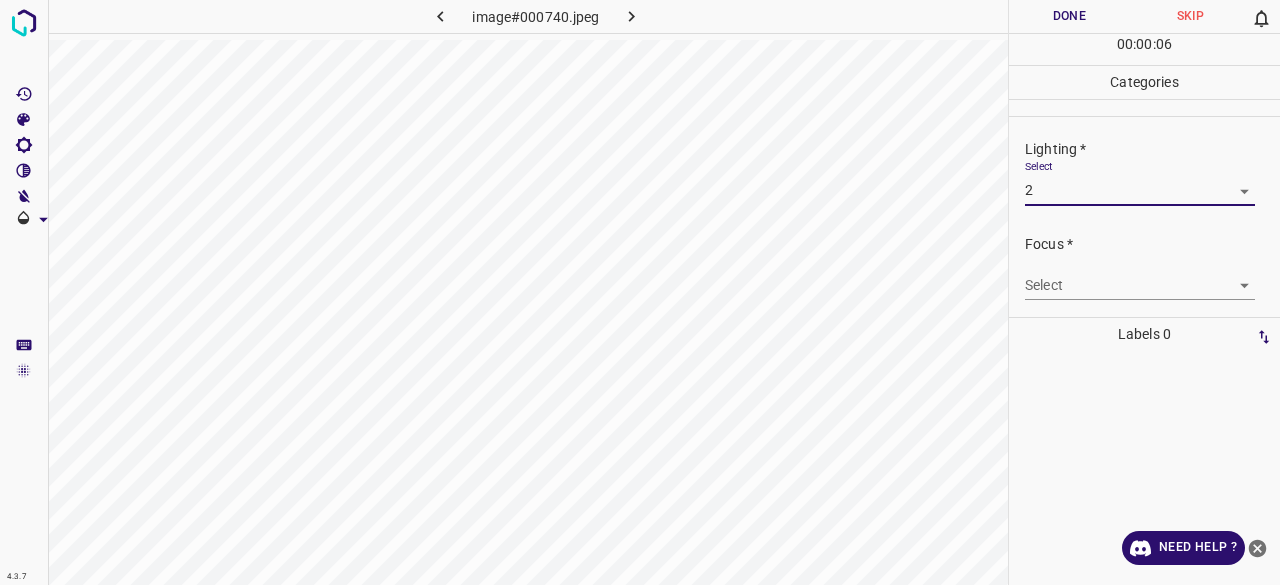 click on "4.3.7 image#000740.jpeg Done Skip 0 00   : 00   : 06   Categories Lighting *  Select 2 2 Focus *  Select ​ Overall *  Select ​ Labels   0 Categories 1 Lighting 2 Focus 3 Overall Tools Space Change between modes (Draw & Edit) I Auto labeling R Restore zoom M Zoom in N Zoom out Delete Delete selecte label Filters Z Restore filters X Saturation filter C Brightness filter V Contrast filter B Gray scale filter General O Download Need Help ? - Text - Hide - Delete" at bounding box center (640, 292) 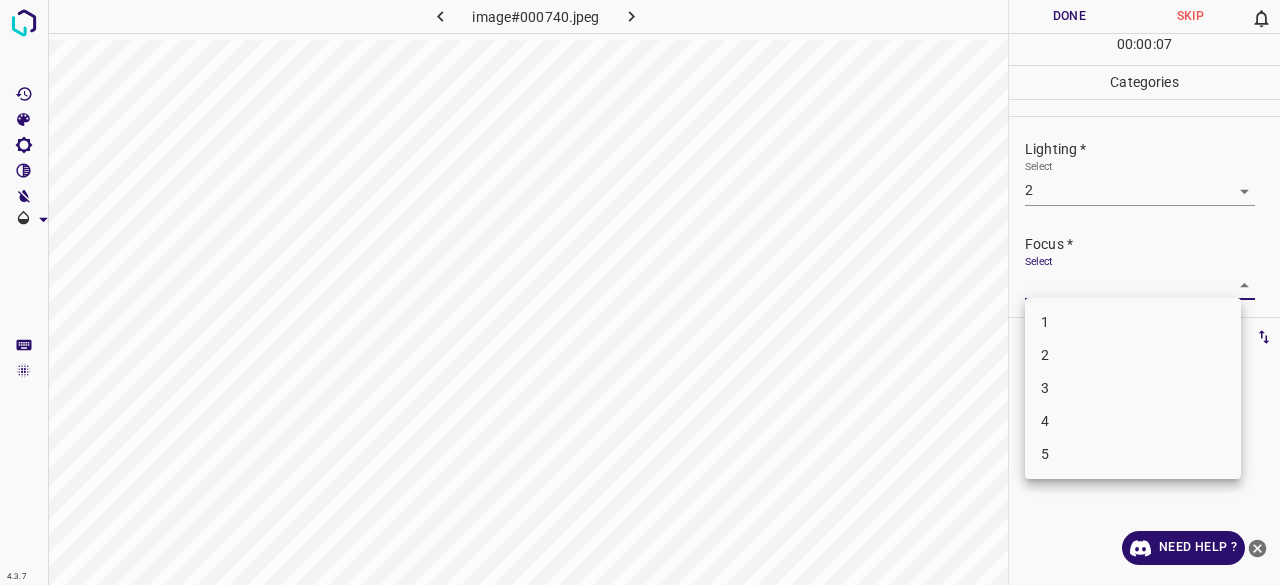 click on "1" at bounding box center (1133, 322) 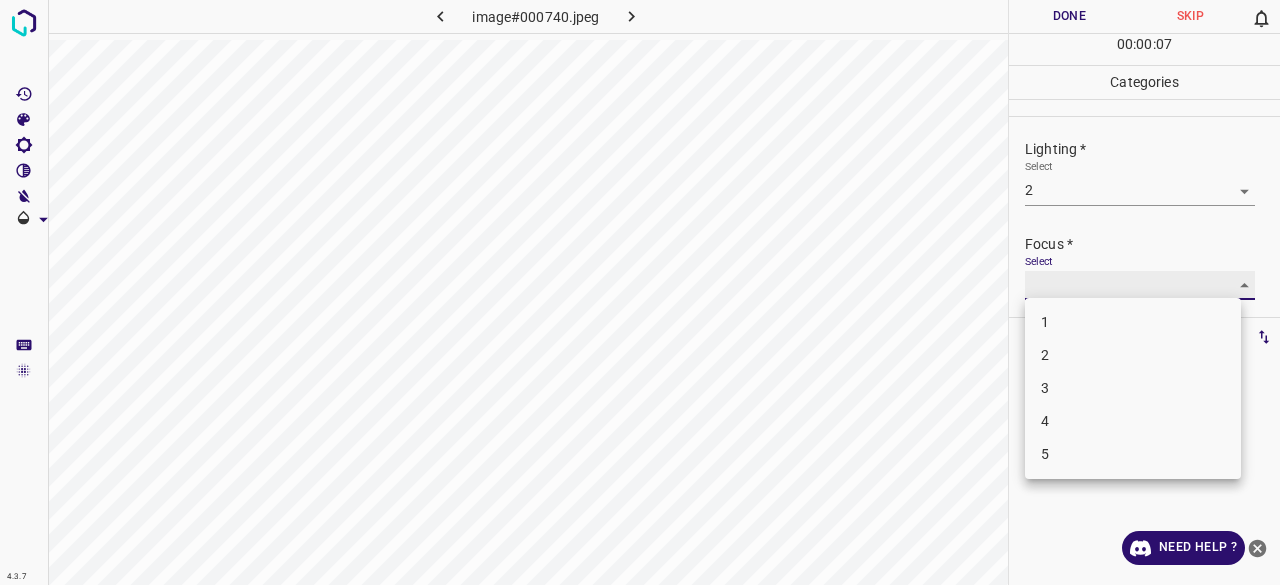 type on "1" 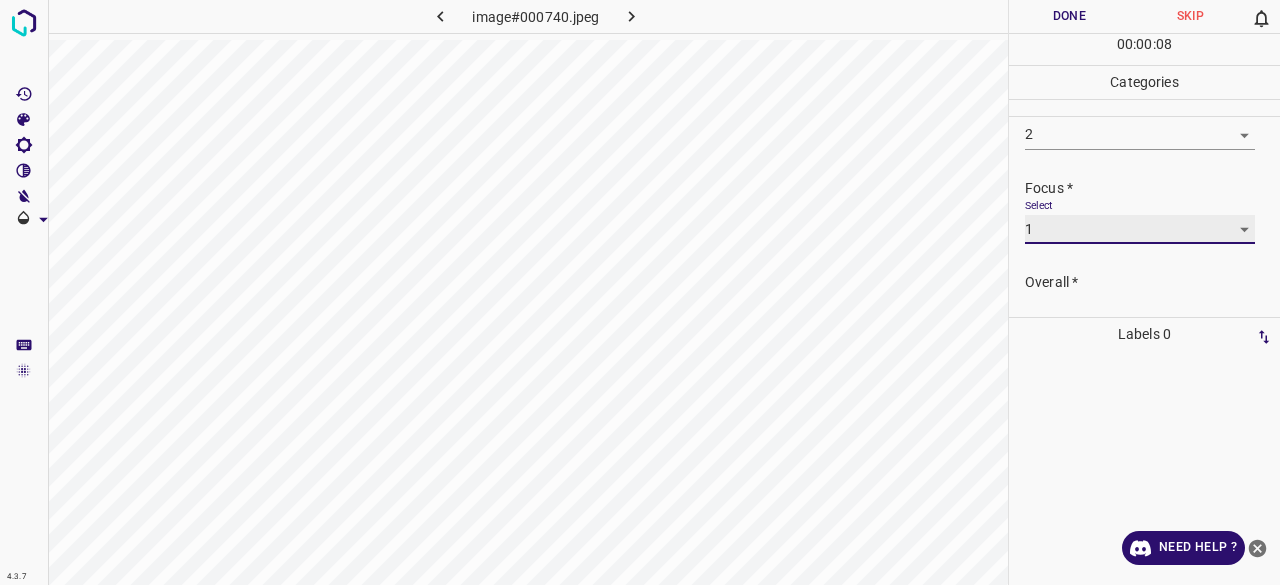 scroll, scrollTop: 98, scrollLeft: 0, axis: vertical 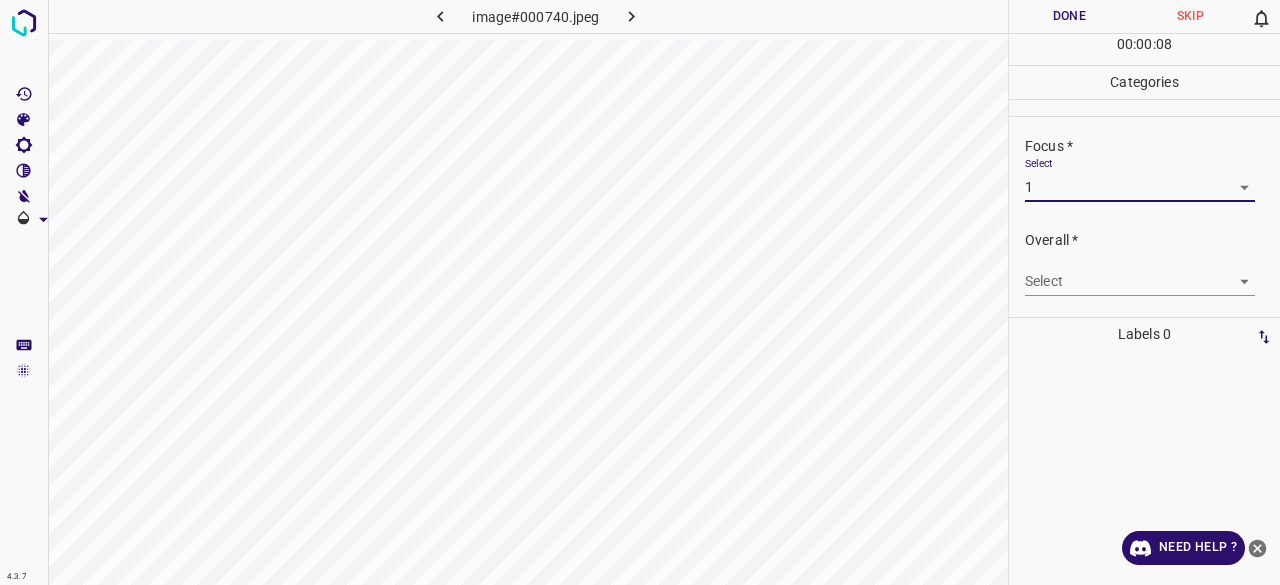 click on "4.3.7 image#000740.jpeg Done Skip 0 00   : 00   : 08   Categories Lighting *  Select 2 2 Focus *  Select 1 1 Overall *  Select ​ Labels   0 Categories 1 Lighting 2 Focus 3 Overall Tools Space Change between modes (Draw & Edit) I Auto labeling R Restore zoom M Zoom in N Zoom out Delete Delete selecte label Filters Z Restore filters X Saturation filter C Brightness filter V Contrast filter B Gray scale filter General O Download Need Help ? - Text - Hide - Delete" at bounding box center [640, 292] 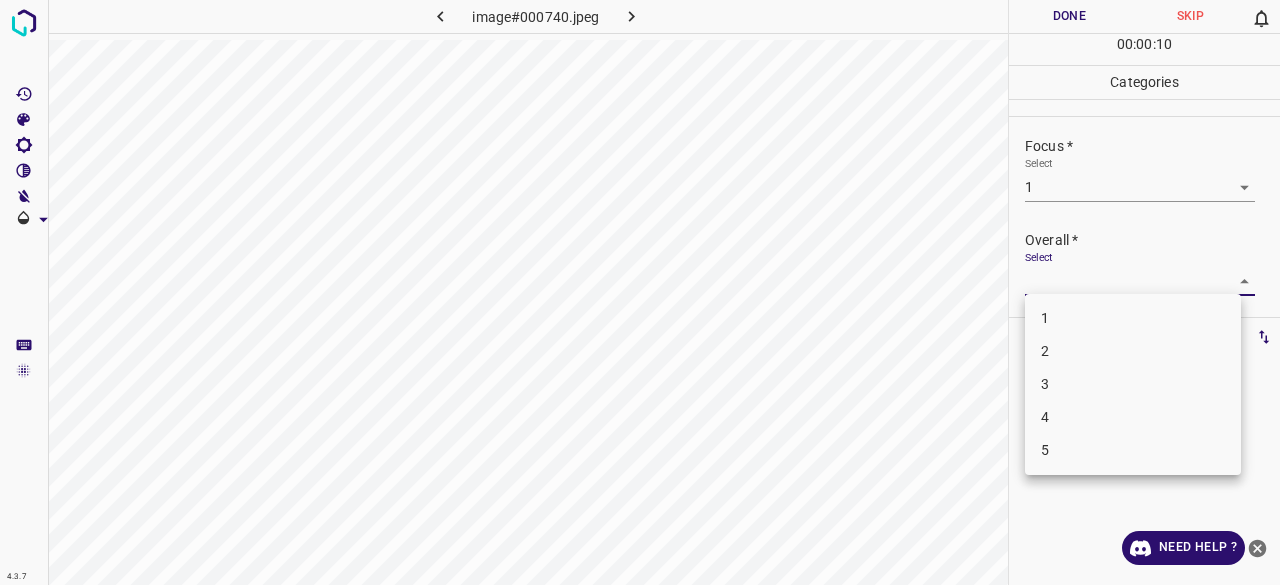 click on "2" at bounding box center (1133, 351) 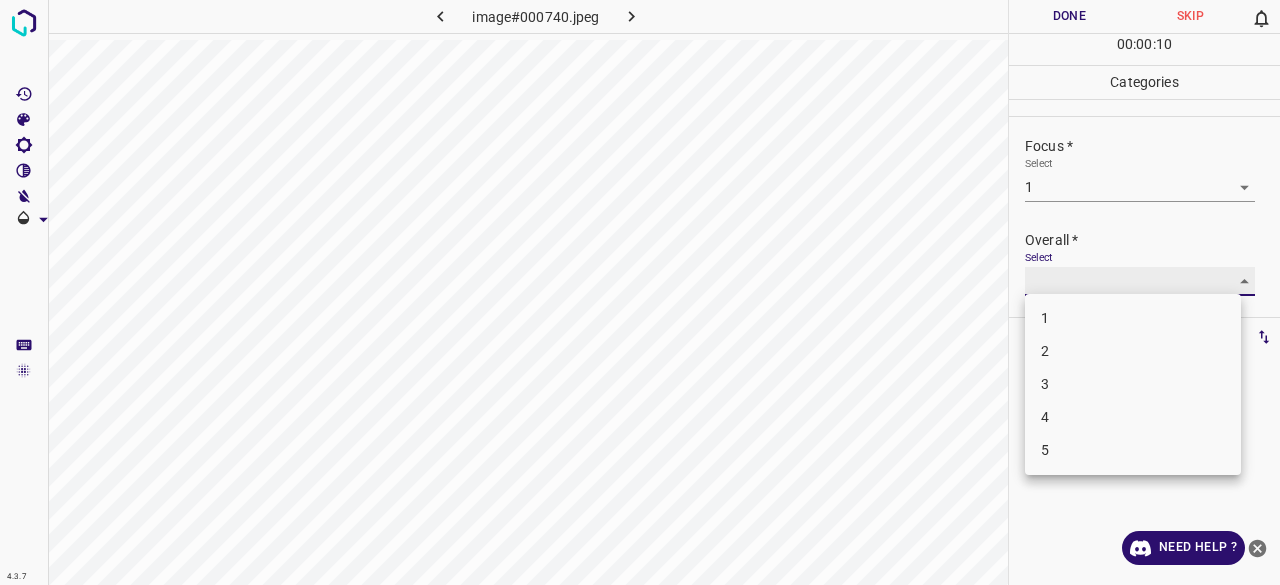 type on "2" 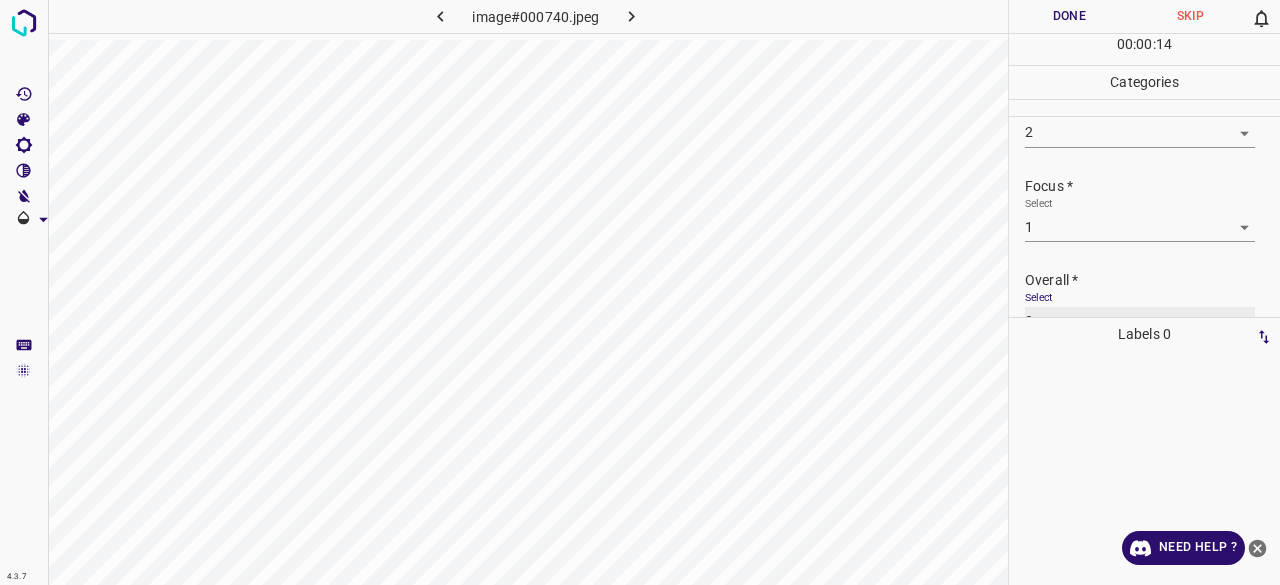 scroll, scrollTop: 0, scrollLeft: 0, axis: both 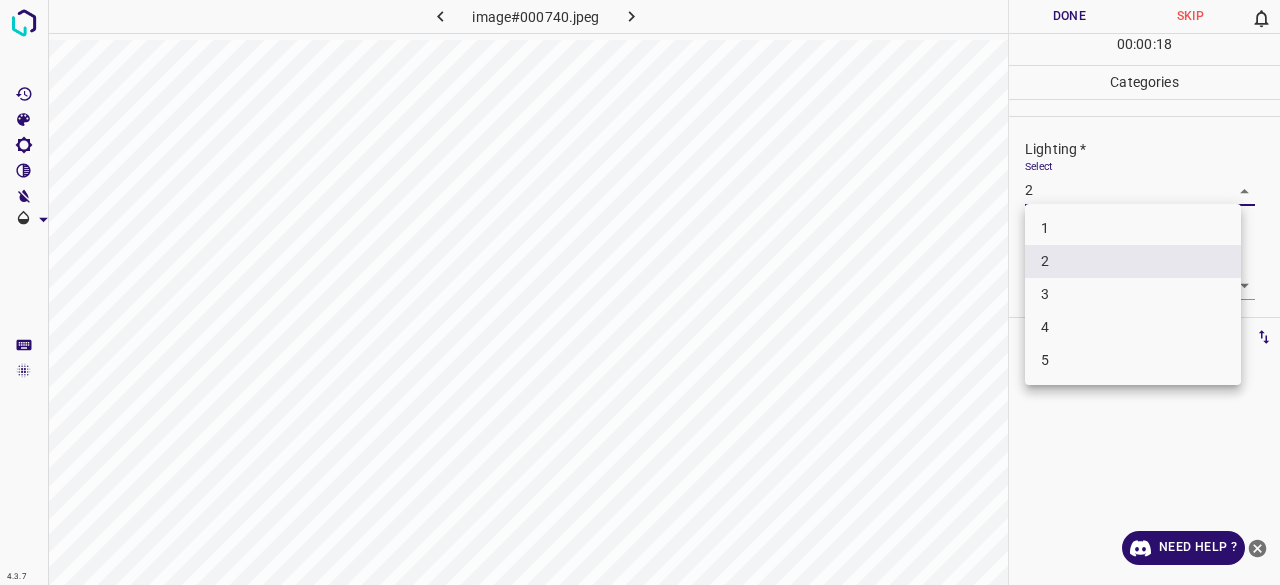 click on "4.3.7 image#000740.jpeg Done Skip 0 00   : 00   : 18   Categories Lighting *  Select 2 2 Focus *  Select 1 1 Overall *  Select 2 2 Labels   0 Categories 1 Lighting 2 Focus 3 Overall Tools Space Change between modes (Draw & Edit) I Auto labeling R Restore zoom M Zoom in N Zoom out Delete Delete selecte label Filters Z Restore filters X Saturation filter C Brightness filter V Contrast filter B Gray scale filter General O Download Need Help ? - Text - Hide - Delete 1 2 3 4 5" at bounding box center (640, 292) 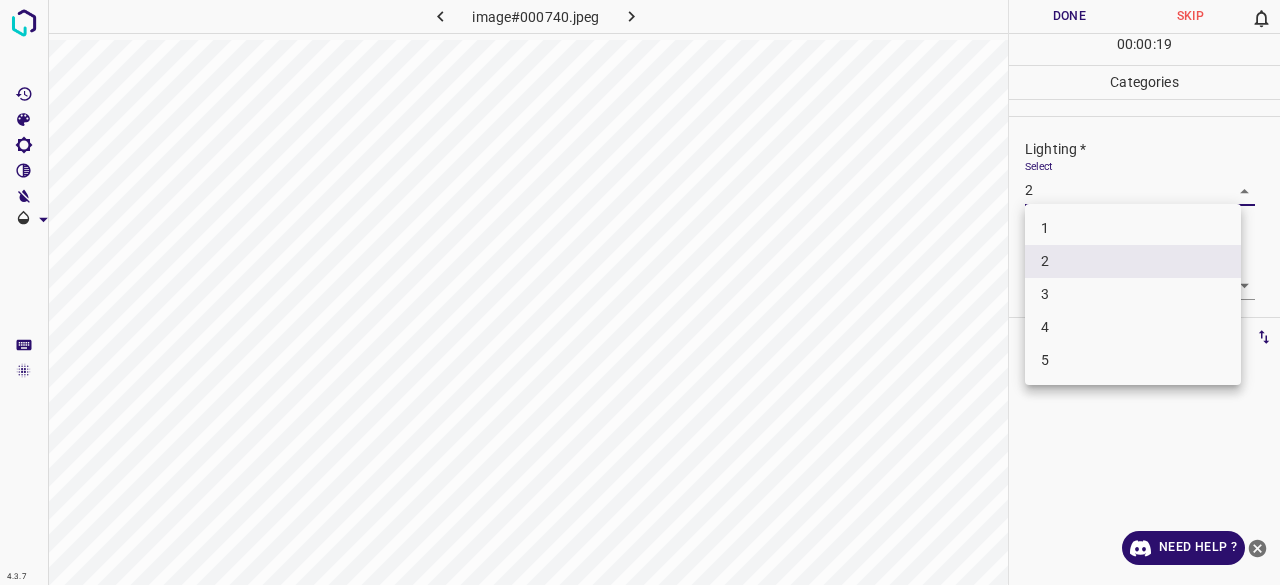click at bounding box center (640, 292) 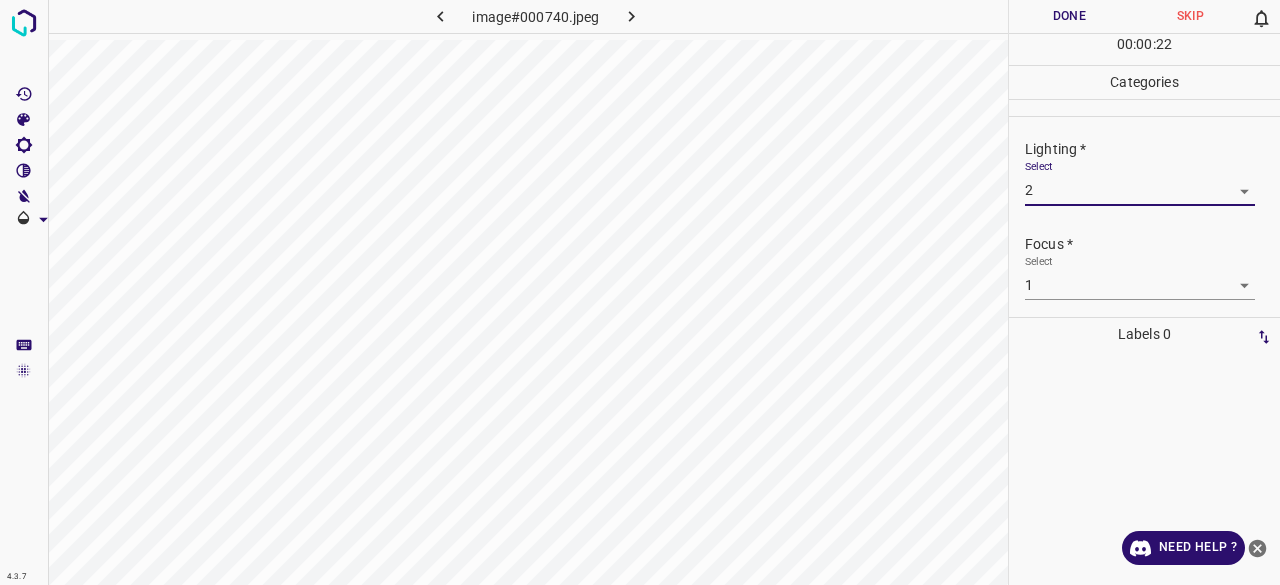 click on "Done" at bounding box center [1069, 16] 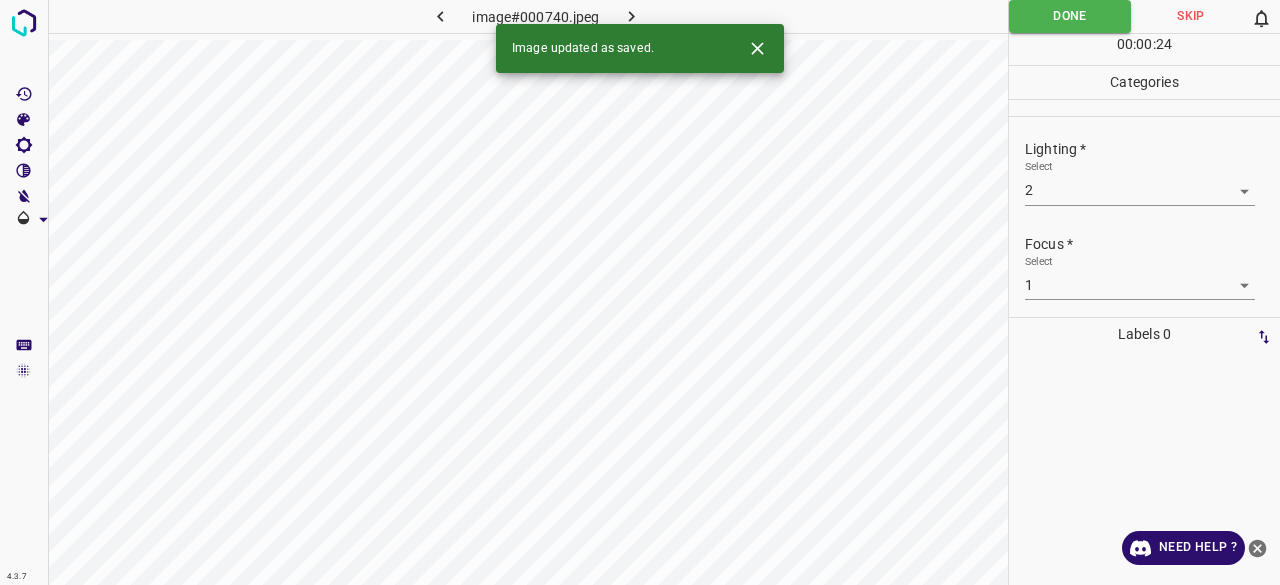 click 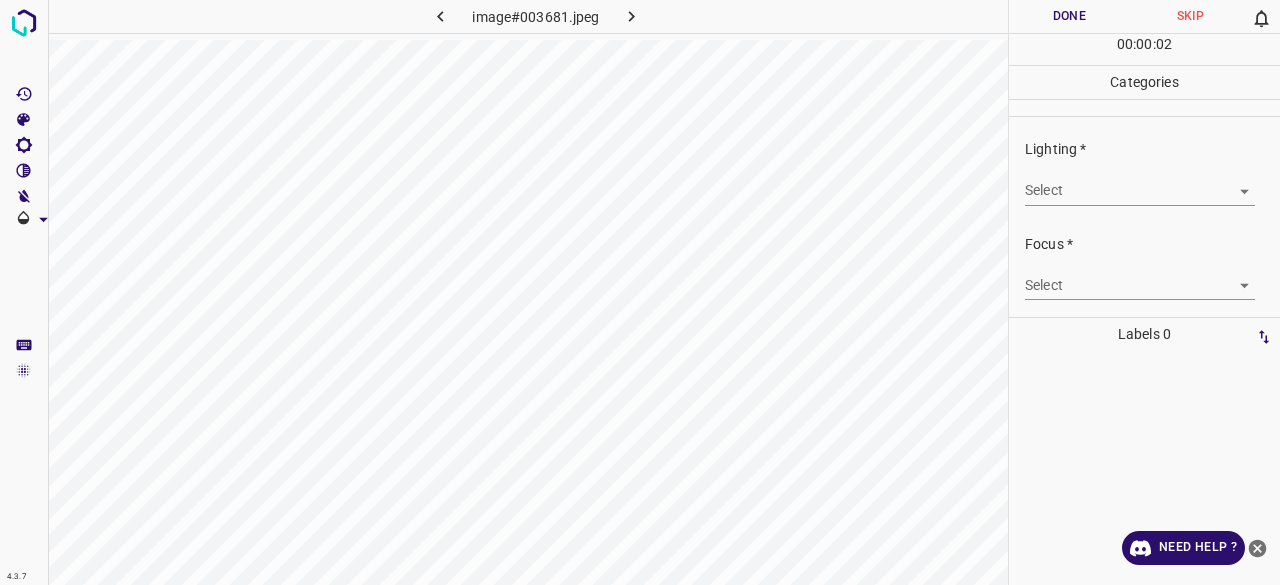 click on "4.3.7 image#003681.jpeg Done Skip 0 00   : 00   : 02   Categories Lighting *  Select ​ Focus *  Select ​ Overall *  Select ​ Labels   0 Categories 1 Lighting 2 Focus 3 Overall Tools Space Change between modes (Draw & Edit) I Auto labeling R Restore zoom M Zoom in N Zoom out Delete Delete selecte label Filters Z Restore filters X Saturation filter C Brightness filter V Contrast filter B Gray scale filter General O Download Need Help ? - Text - Hide - Delete" at bounding box center (640, 292) 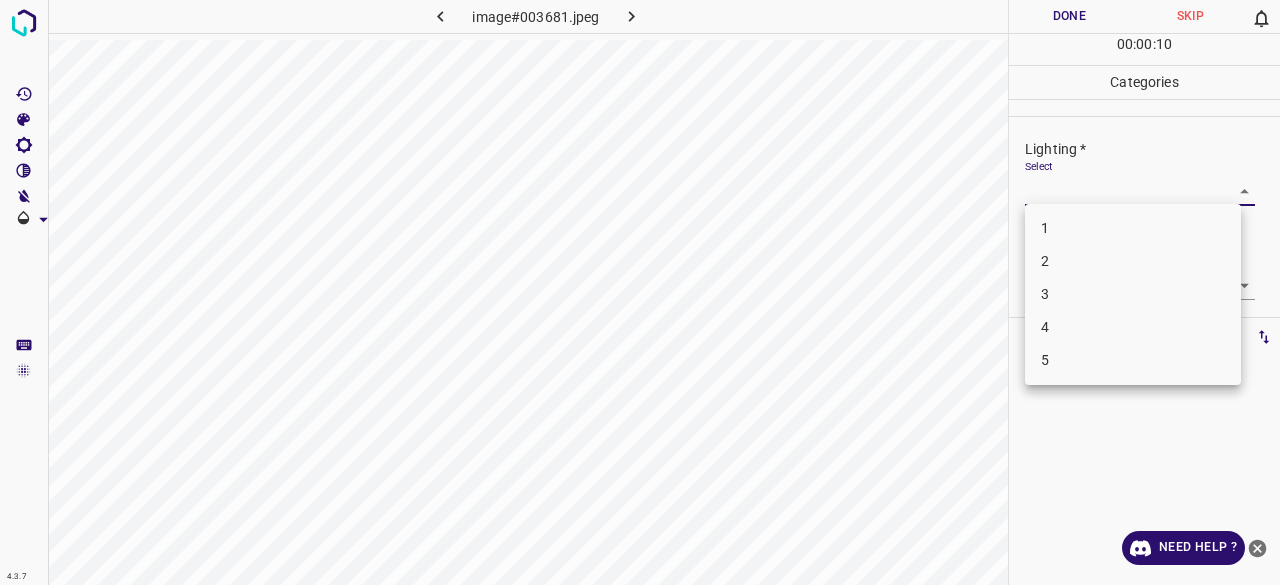 click on "3" at bounding box center (1133, 294) 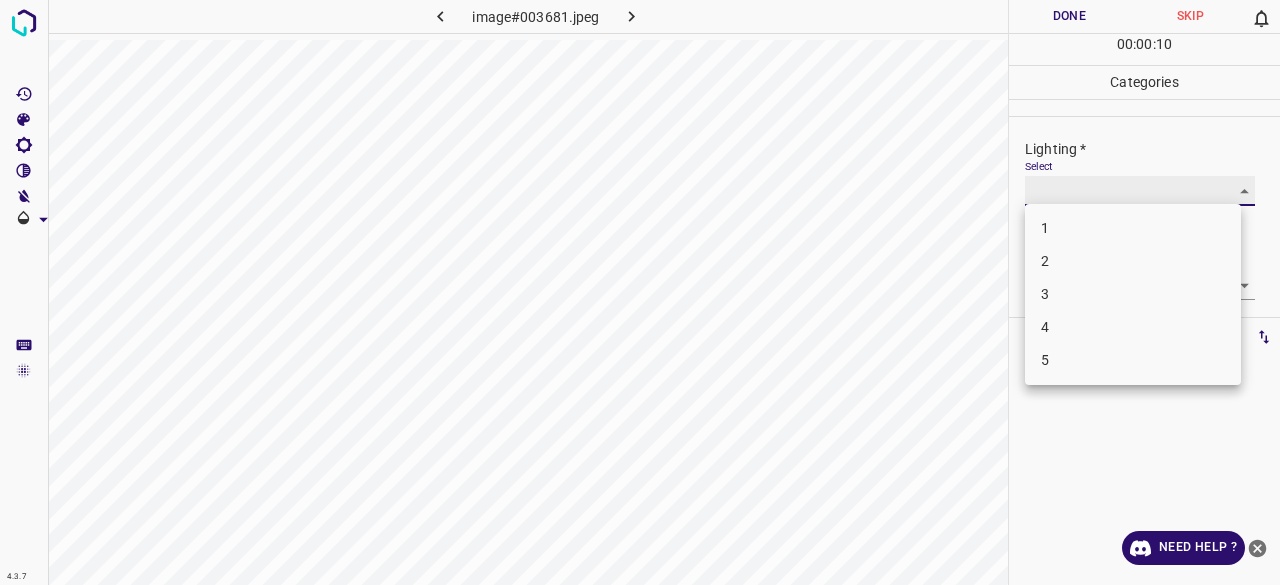 type on "3" 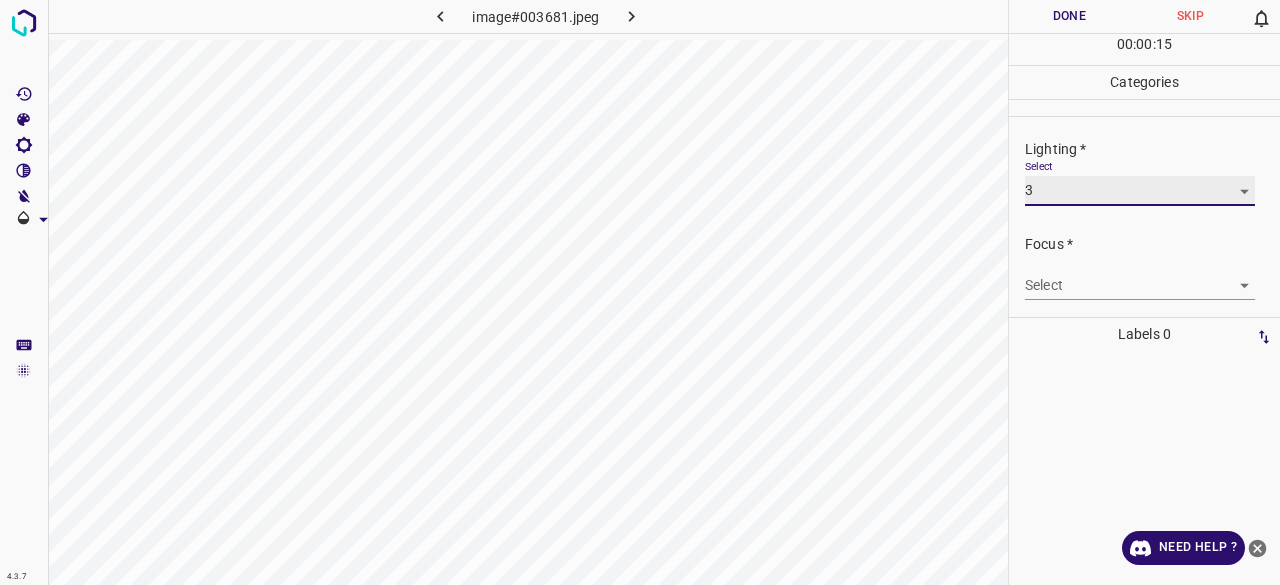 scroll, scrollTop: 98, scrollLeft: 0, axis: vertical 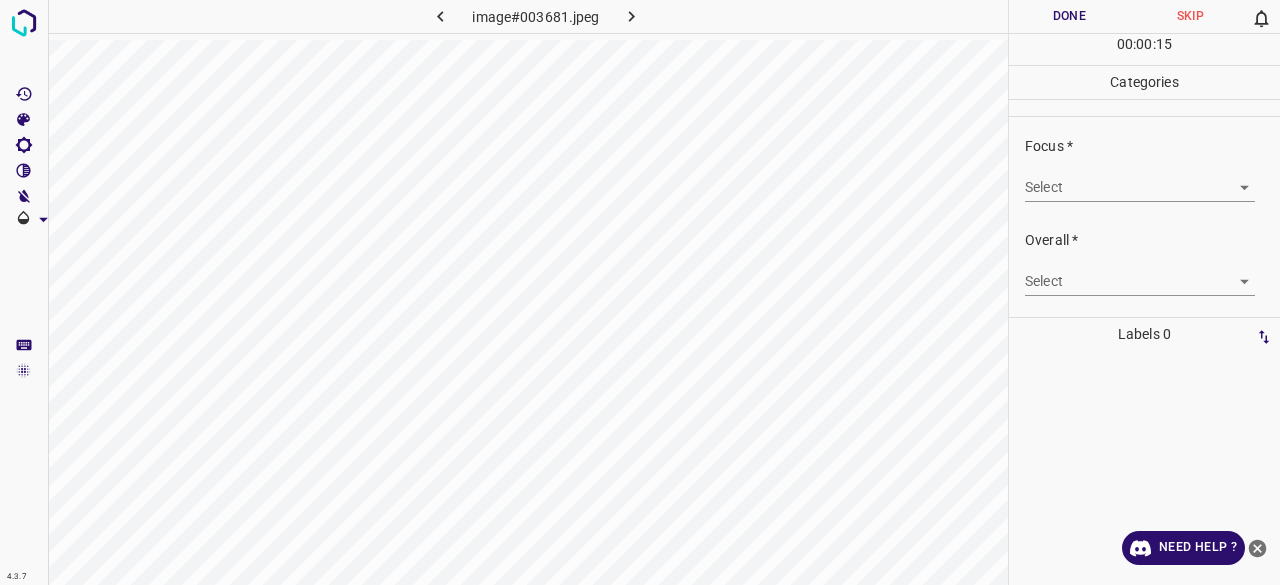click on "4.3.7 image#003681.jpeg Done Skip 0 00   : 00   : 15   Categories Lighting *  Select 3 3 Focus *  Select ​ Overall *  Select ​ Labels   0 Categories 1 Lighting 2 Focus 3 Overall Tools Space Change between modes (Draw & Edit) I Auto labeling R Restore zoom M Zoom in N Zoom out Delete Delete selecte label Filters Z Restore filters X Saturation filter C Brightness filter V Contrast filter B Gray scale filter General O Download Need Help ? - Text - Hide - Delete" at bounding box center [640, 292] 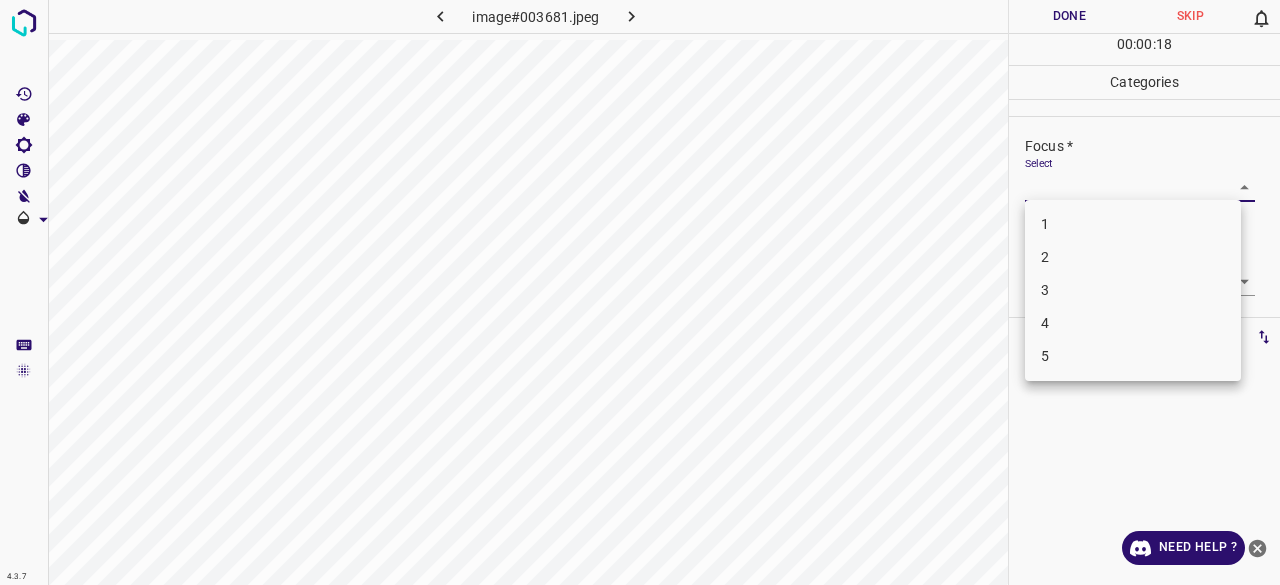 click on "3" at bounding box center [1133, 290] 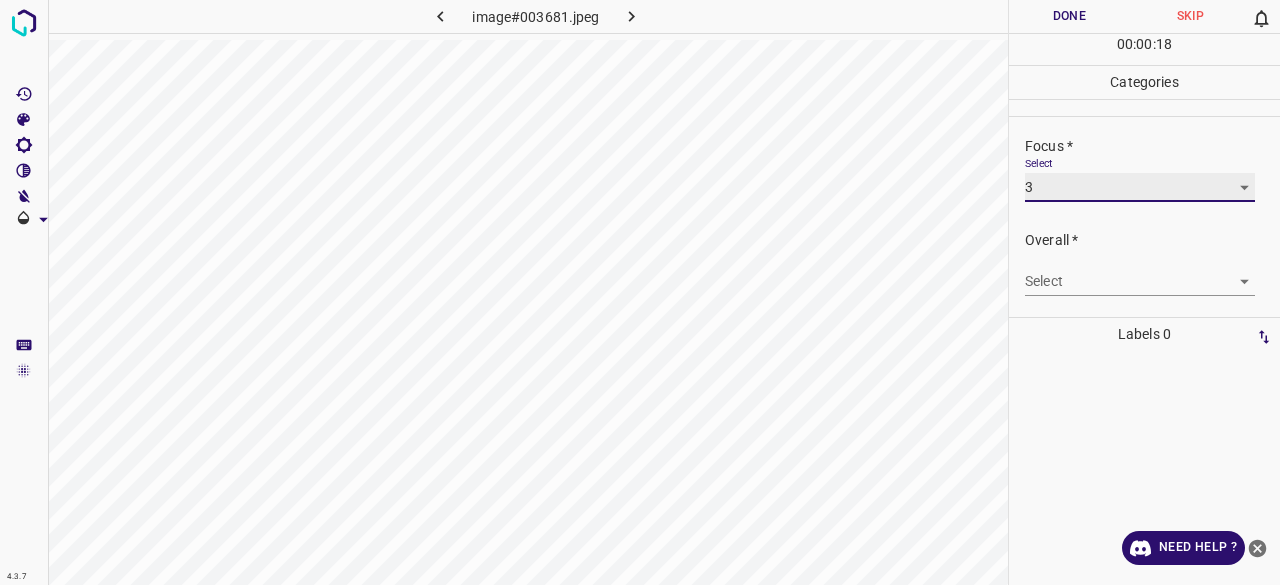 type on "3" 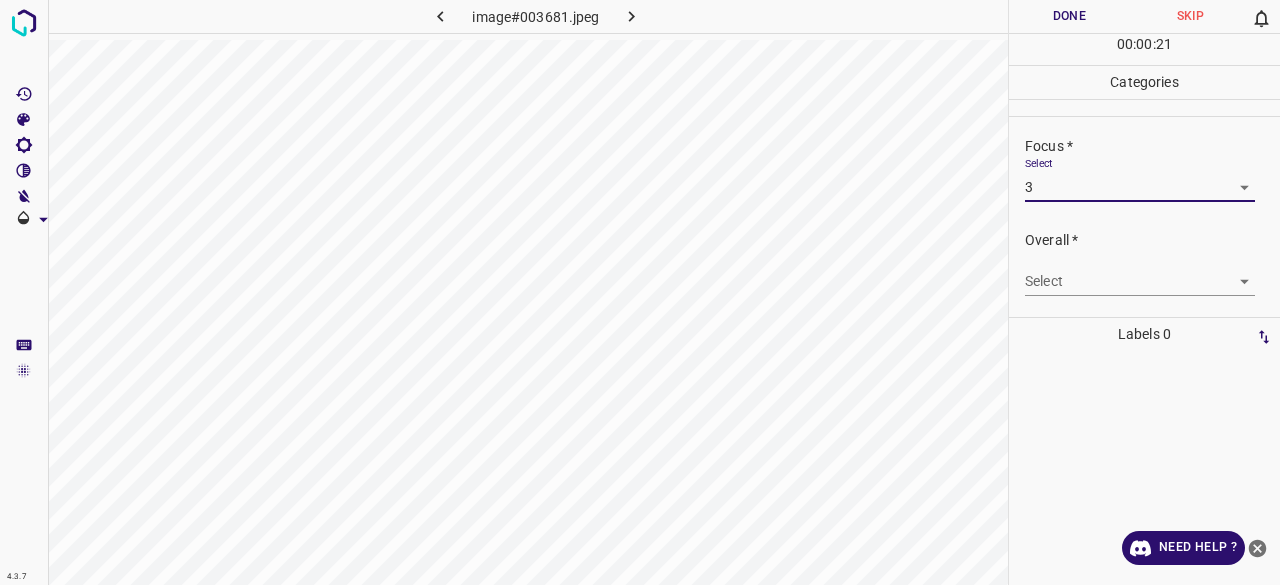 click on "4.3.7 image#003681.jpeg Done Skip 0 00   : 00   : 21   Categories Lighting *  Select 3 3 Focus *  Select 3 3 Overall *  Select ​ Labels   0 Categories 1 Lighting 2 Focus 3 Overall Tools Space Change between modes (Draw & Edit) I Auto labeling R Restore zoom M Zoom in N Zoom out Delete Delete selecte label Filters Z Restore filters X Saturation filter C Brightness filter V Contrast filter B Gray scale filter General O Download Need Help ? - Text - Hide - Delete" at bounding box center [640, 292] 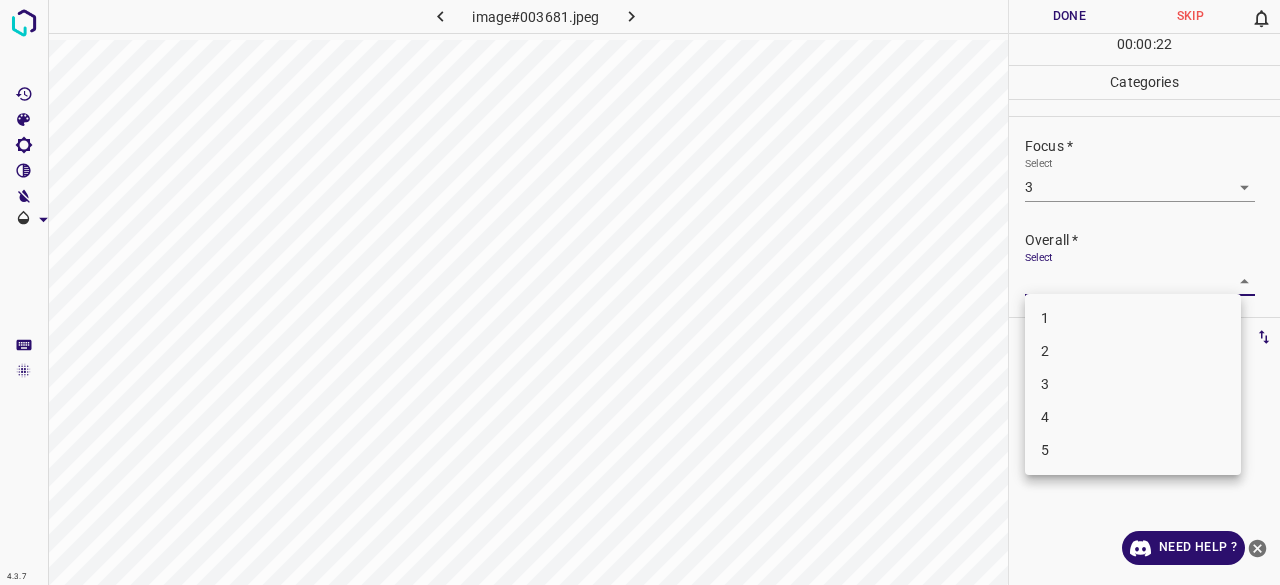click on "3" at bounding box center [1133, 384] 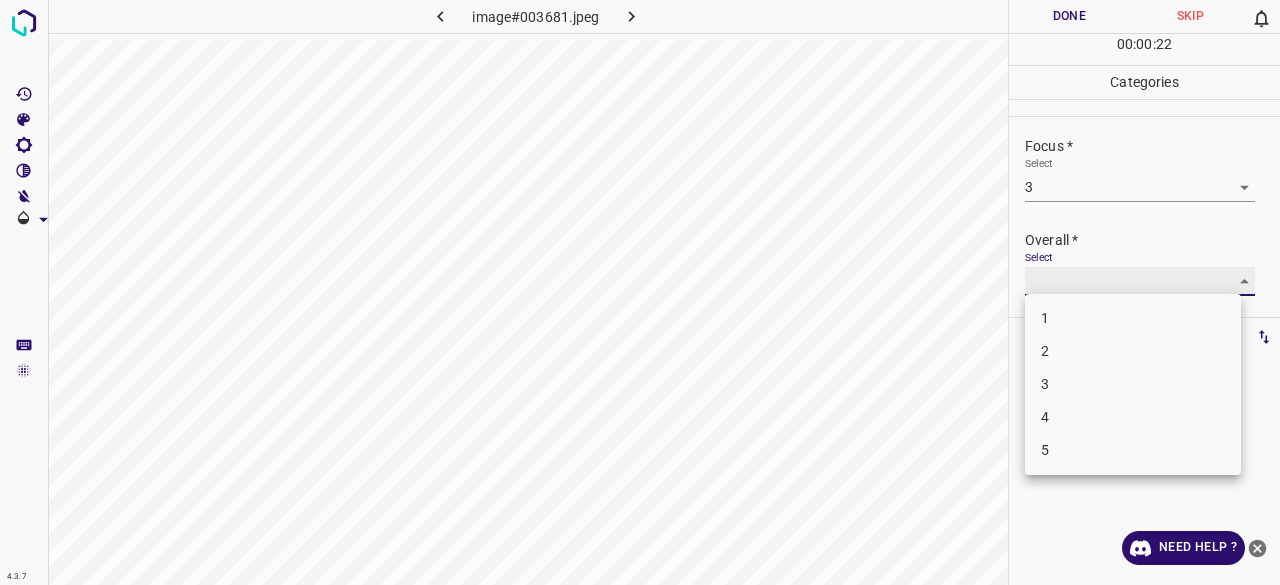 type on "3" 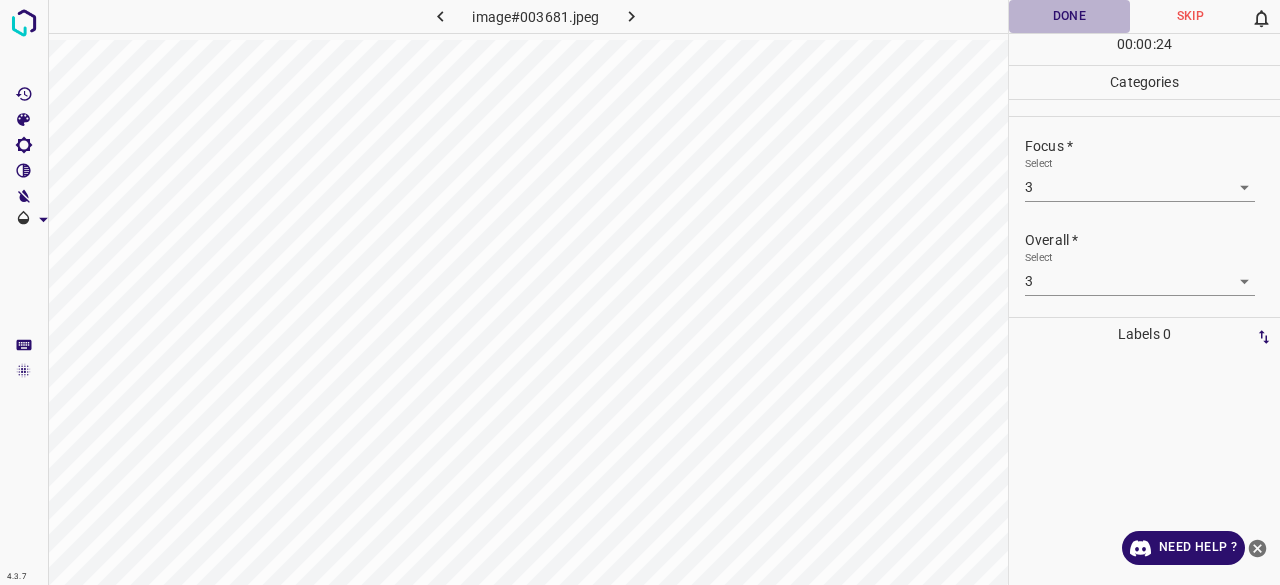 click on "Done" at bounding box center (1069, 16) 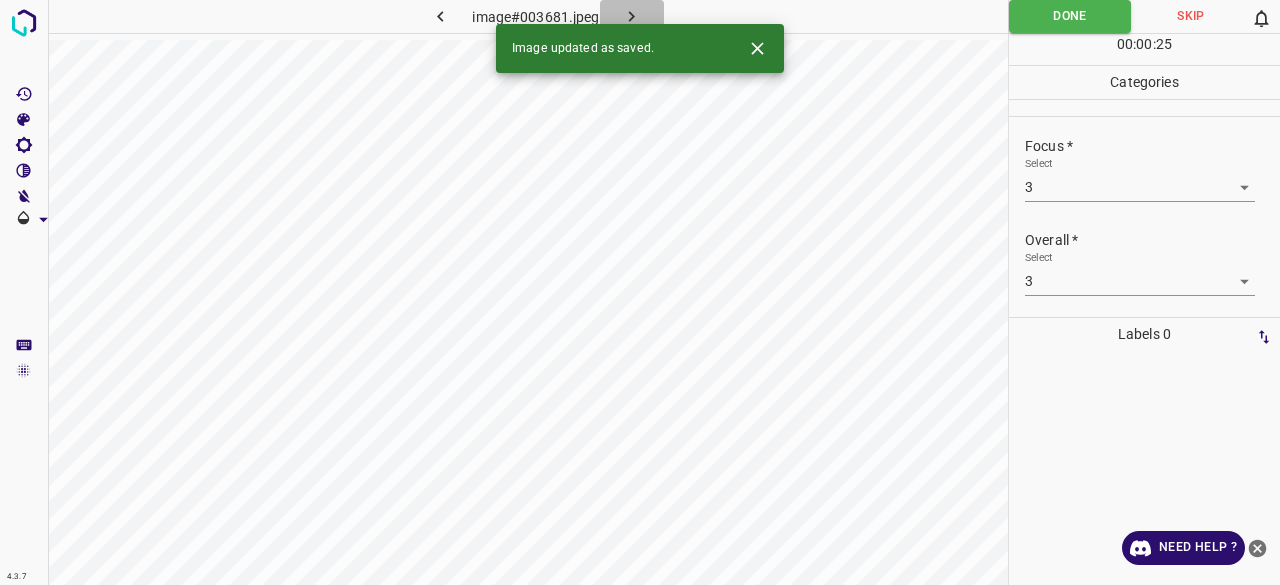 click 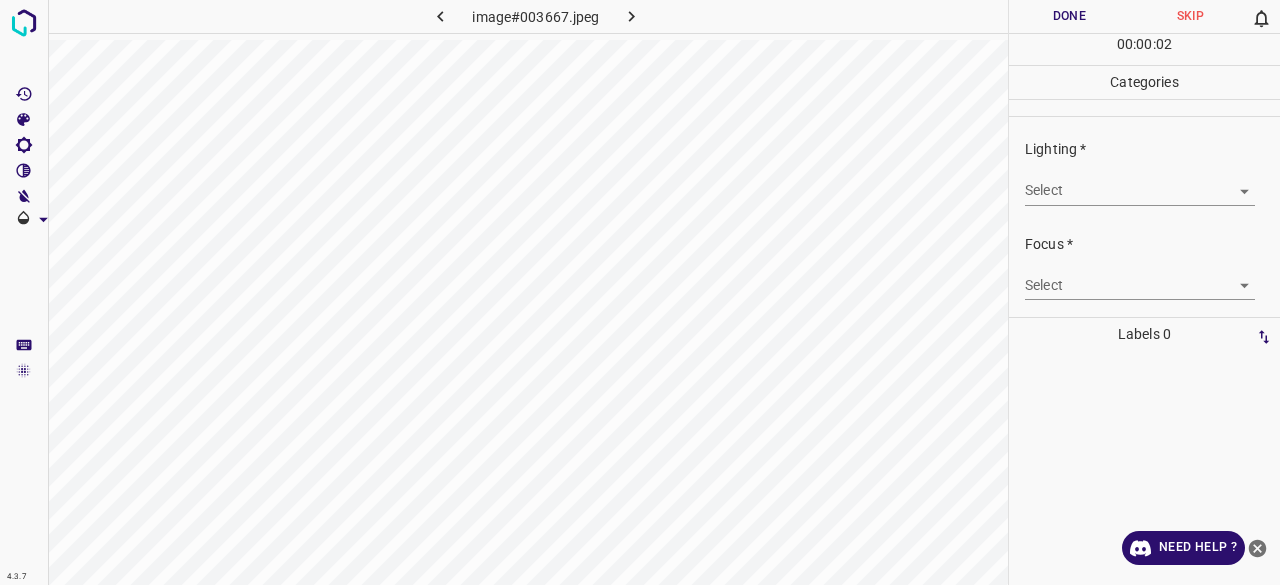 click on "4.3.7 image#003667.jpeg Done Skip 0 00   : 00   : 02   Categories Lighting *  Select ​ Focus *  Select ​ Overall *  Select ​ Labels   0 Categories 1 Lighting 2 Focus 3 Overall Tools Space Change between modes (Draw & Edit) I Auto labeling R Restore zoom M Zoom in N Zoom out Delete Delete selecte label Filters Z Restore filters X Saturation filter C Brightness filter V Contrast filter B Gray scale filter General O Download Need Help ? - Text - Hide - Delete" at bounding box center [640, 292] 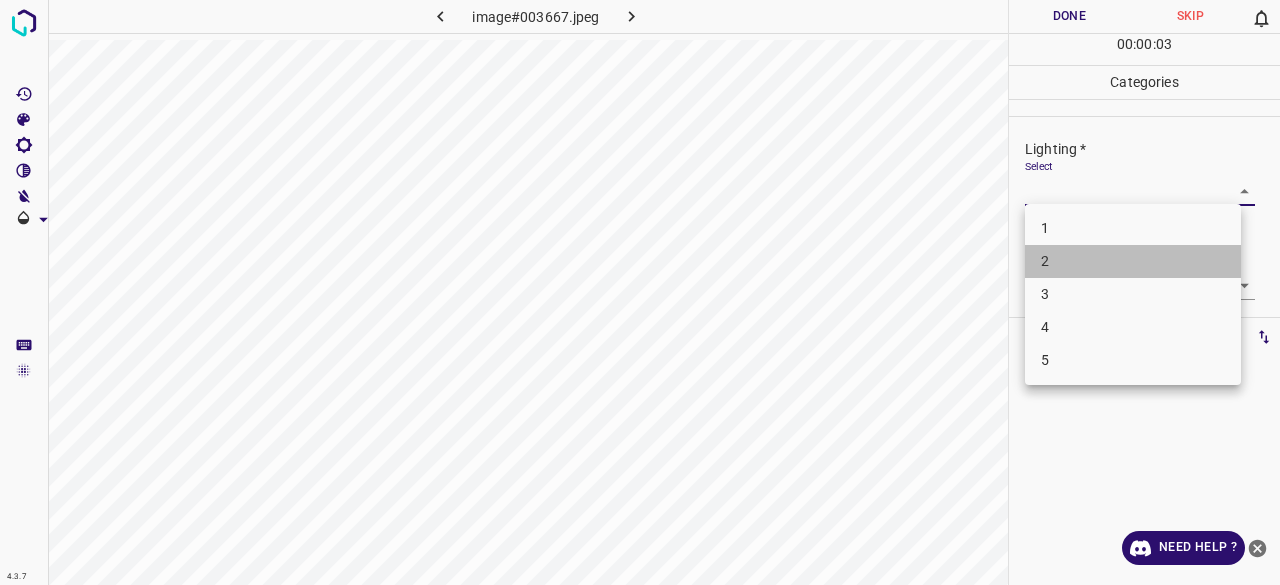click on "2" at bounding box center (1133, 261) 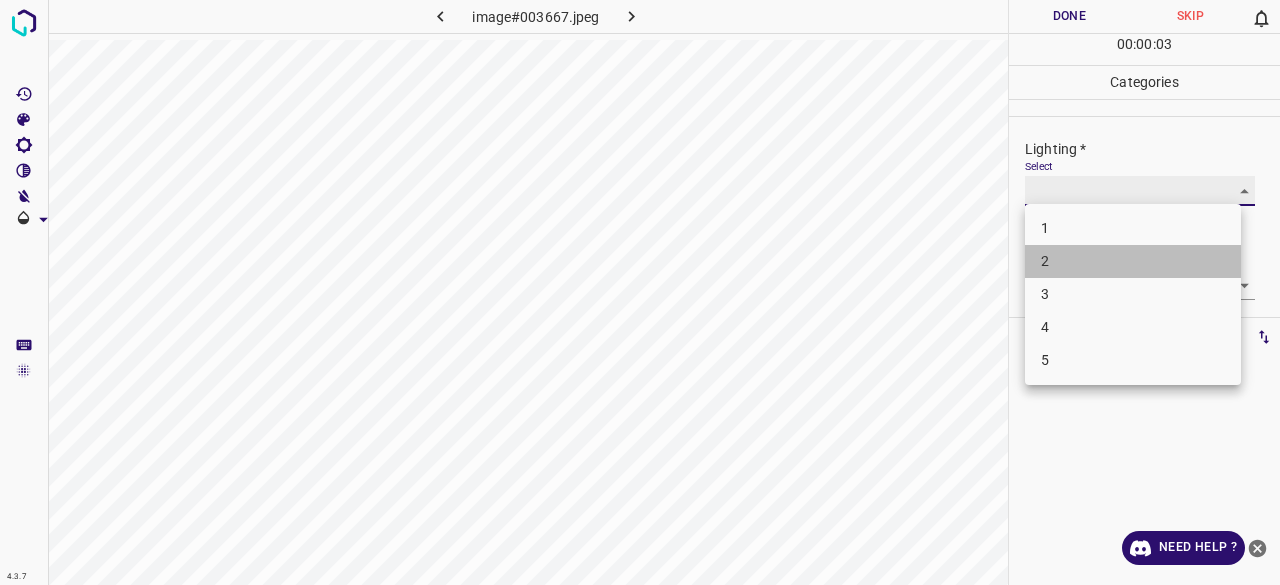 type on "2" 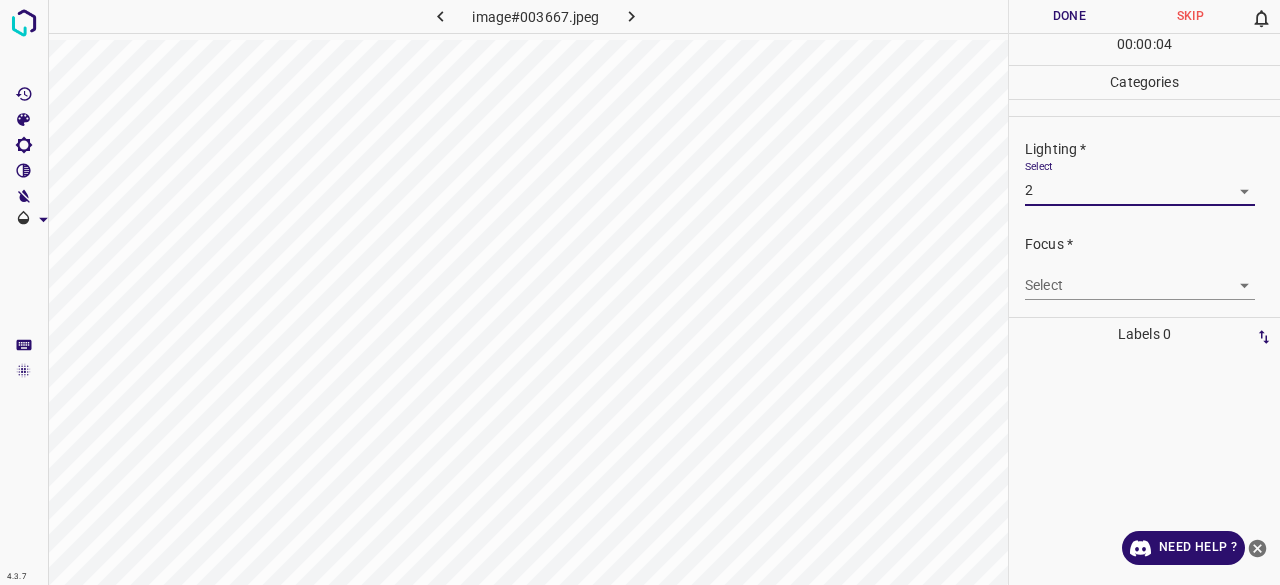 click on "4.3.7 image#003667.jpeg Done Skip 0 00   : 00   : 04   Categories Lighting *  Select 2 2 Focus *  Select ​ Overall *  Select ​ Labels   0 Categories 1 Lighting 2 Focus 3 Overall Tools Space Change between modes (Draw & Edit) I Auto labeling R Restore zoom M Zoom in N Zoom out Delete Delete selecte label Filters Z Restore filters X Saturation filter C Brightness filter V Contrast filter B Gray scale filter General O Download Need Help ? - Text - Hide - Delete" at bounding box center [640, 292] 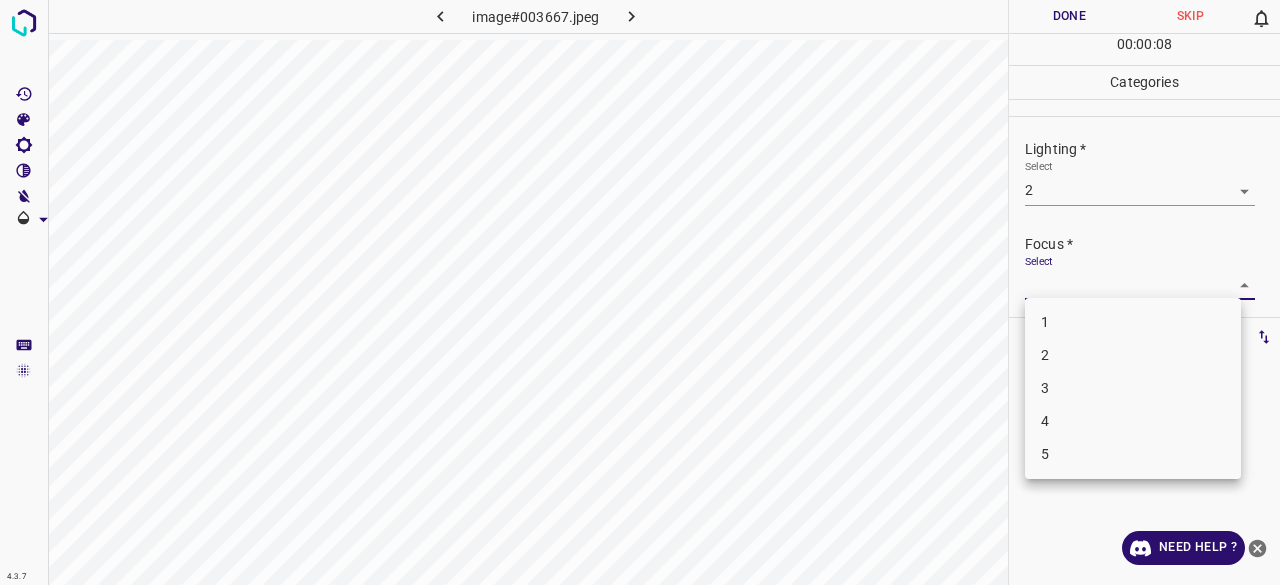 click at bounding box center [640, 292] 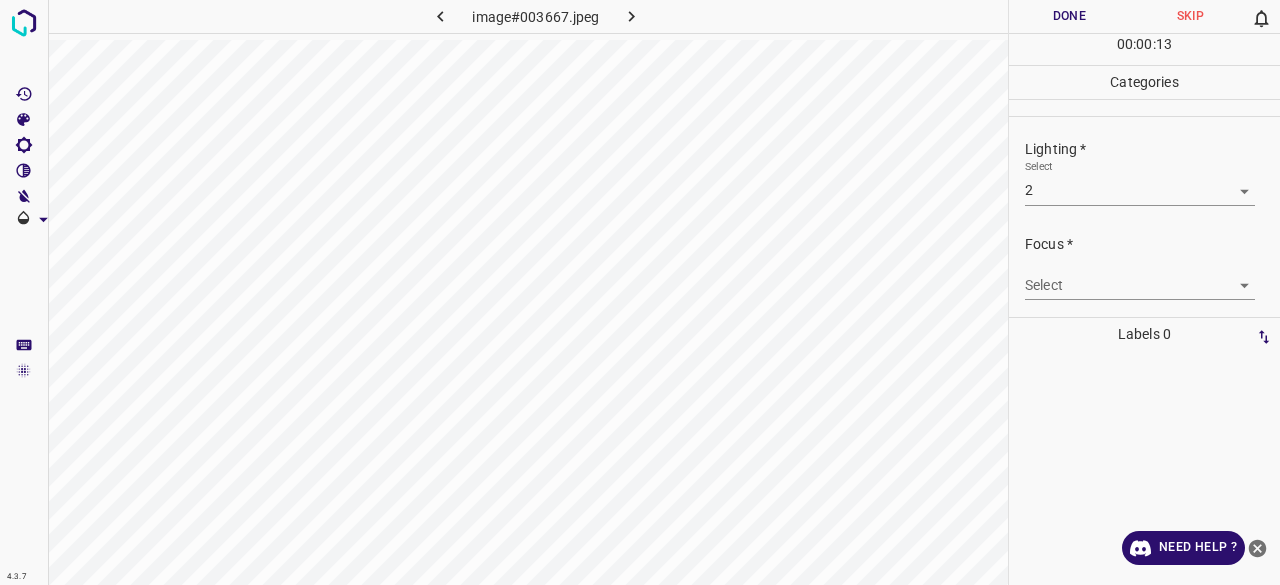 click on "4.3.7 image#003667.jpeg Done Skip 0 00   : 00   : 13   Categories Lighting *  Select 2 2 Focus *  Select ​ Overall *  Select ​ Labels   0 Categories 1 Lighting 2 Focus 3 Overall Tools Space Change between modes (Draw & Edit) I Auto labeling R Restore zoom M Zoom in N Zoom out Delete Delete selecte label Filters Z Restore filters X Saturation filter C Brightness filter V Contrast filter B Gray scale filter General O Download Need Help ? - Text - Hide - Delete" at bounding box center [640, 292] 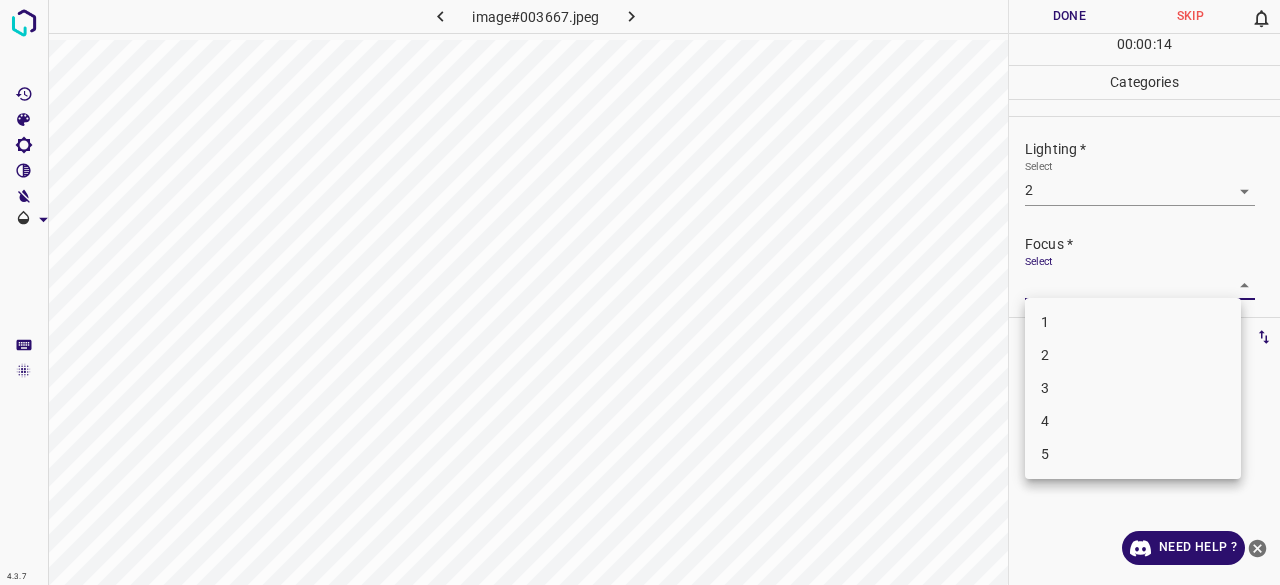 click on "2" at bounding box center [1133, 355] 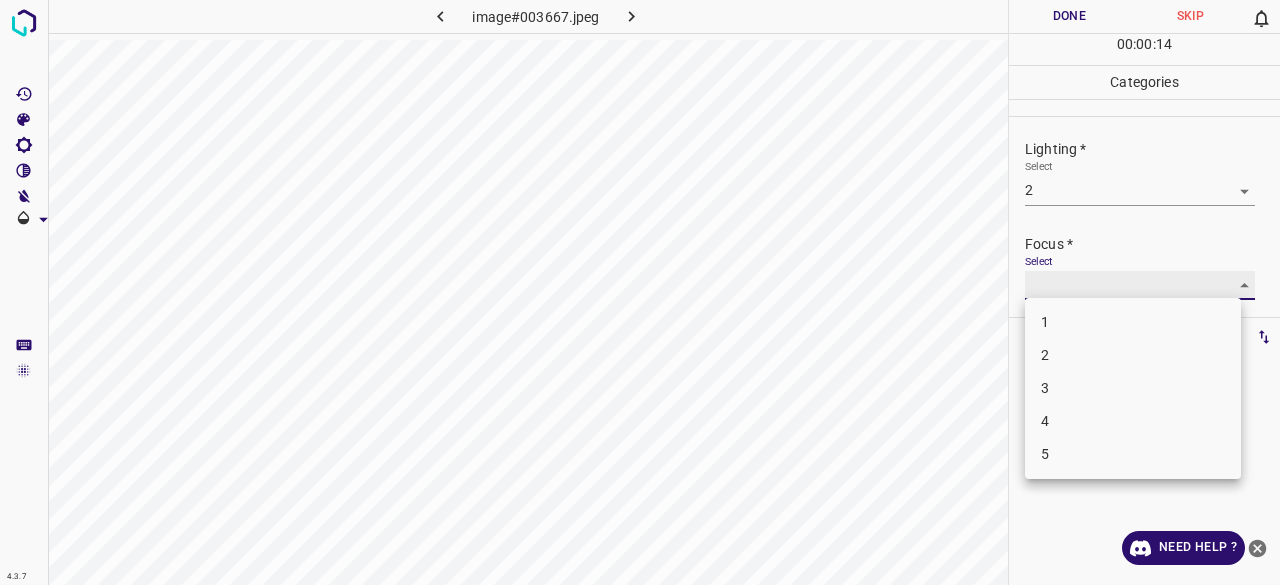 type on "2" 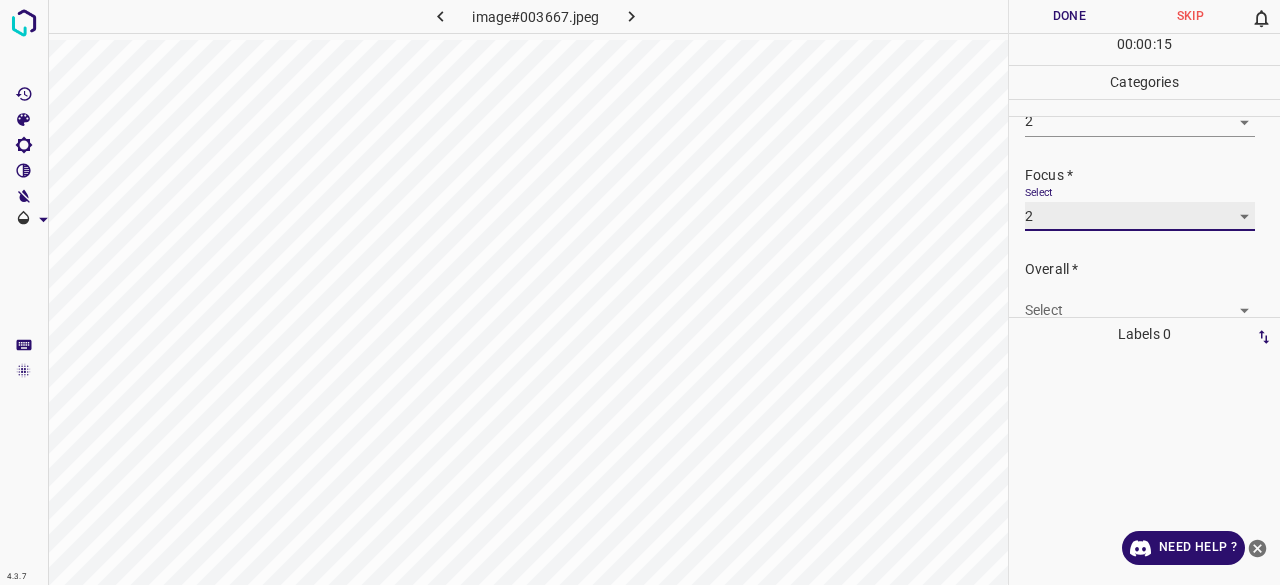 scroll, scrollTop: 98, scrollLeft: 0, axis: vertical 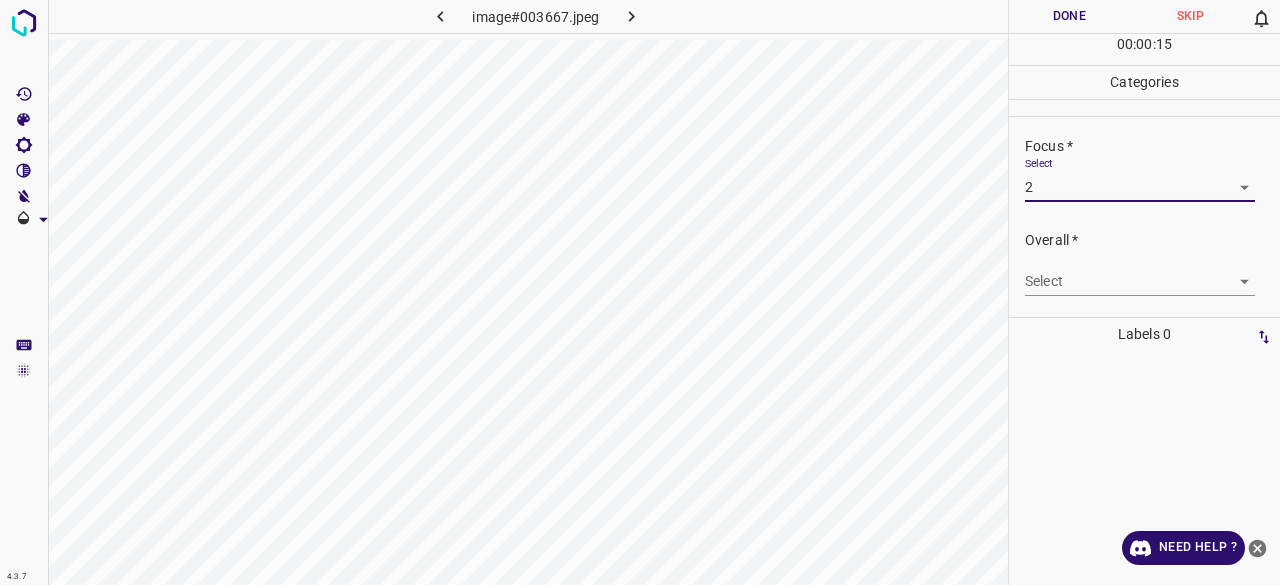 click on "4.3.7 image#003667.jpeg Done Skip 0 00   : 00   : 15   Categories Lighting *  Select 2 2 Focus *  Select 2 2 Overall *  Select ​ Labels   0 Categories 1 Lighting 2 Focus 3 Overall Tools Space Change between modes (Draw & Edit) I Auto labeling R Restore zoom M Zoom in N Zoom out Delete Delete selecte label Filters Z Restore filters X Saturation filter C Brightness filter V Contrast filter B Gray scale filter General O Download Need Help ? - Text - Hide - Delete" at bounding box center (640, 292) 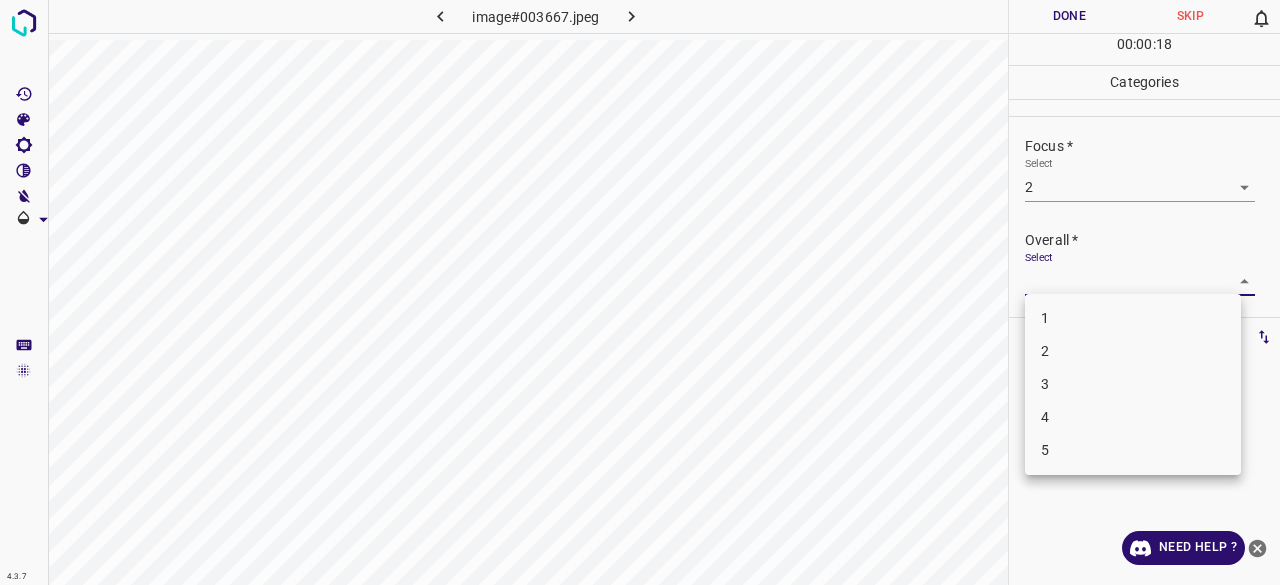 click on "3" at bounding box center [1133, 384] 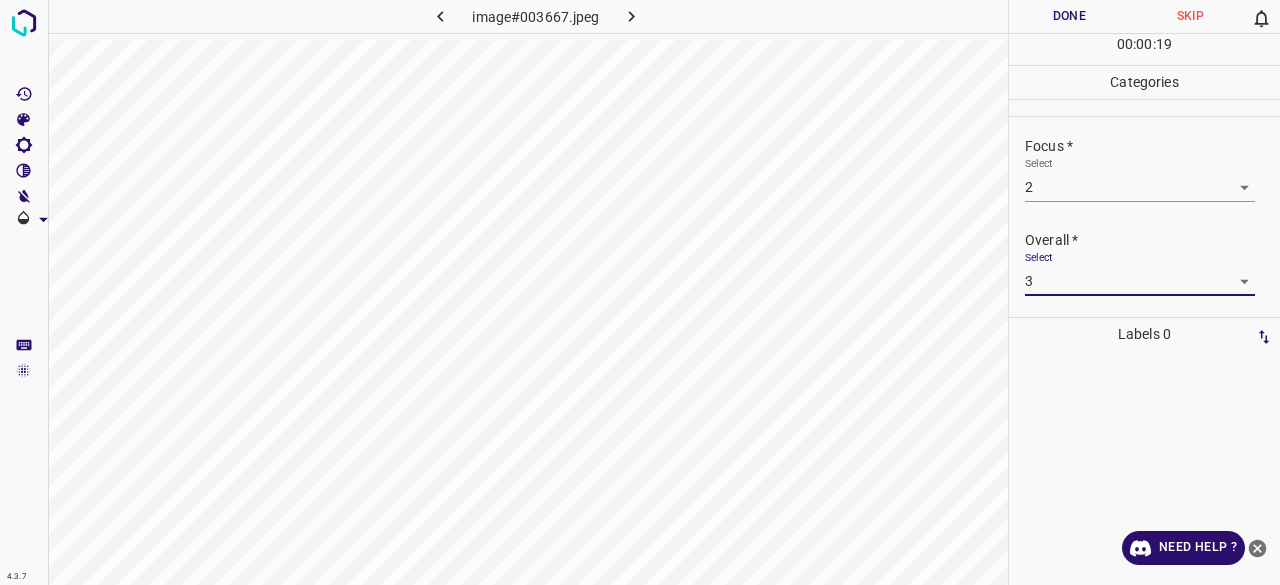 click on "4.3.7 image#003667.jpeg Done Skip 0 00   : 00   : 19   Categories Lighting *  Select 2 2 Focus *  Select 2 2 Overall *  Select 3 3 Labels   0 Categories 1 Lighting 2 Focus 3 Overall Tools Space Change between modes (Draw & Edit) I Auto labeling R Restore zoom M Zoom in N Zoom out Delete Delete selecte label Filters Z Restore filters X Saturation filter C Brightness filter V Contrast filter B Gray scale filter General O Download Need Help ? - Text - Hide - Delete" at bounding box center (640, 292) 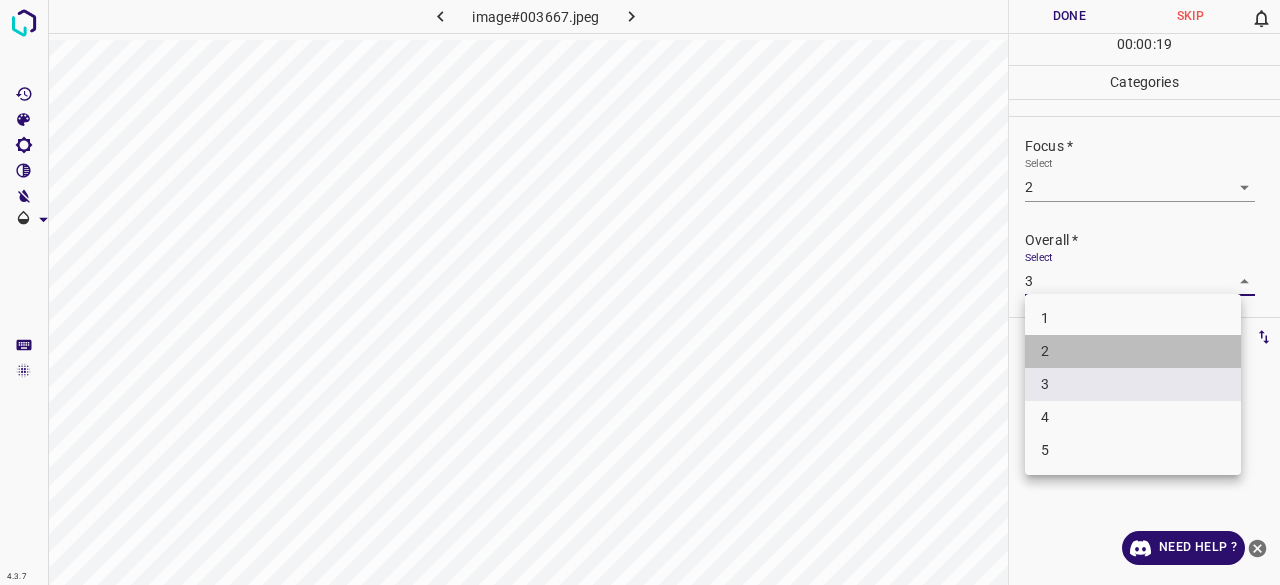 click on "2" at bounding box center [1133, 351] 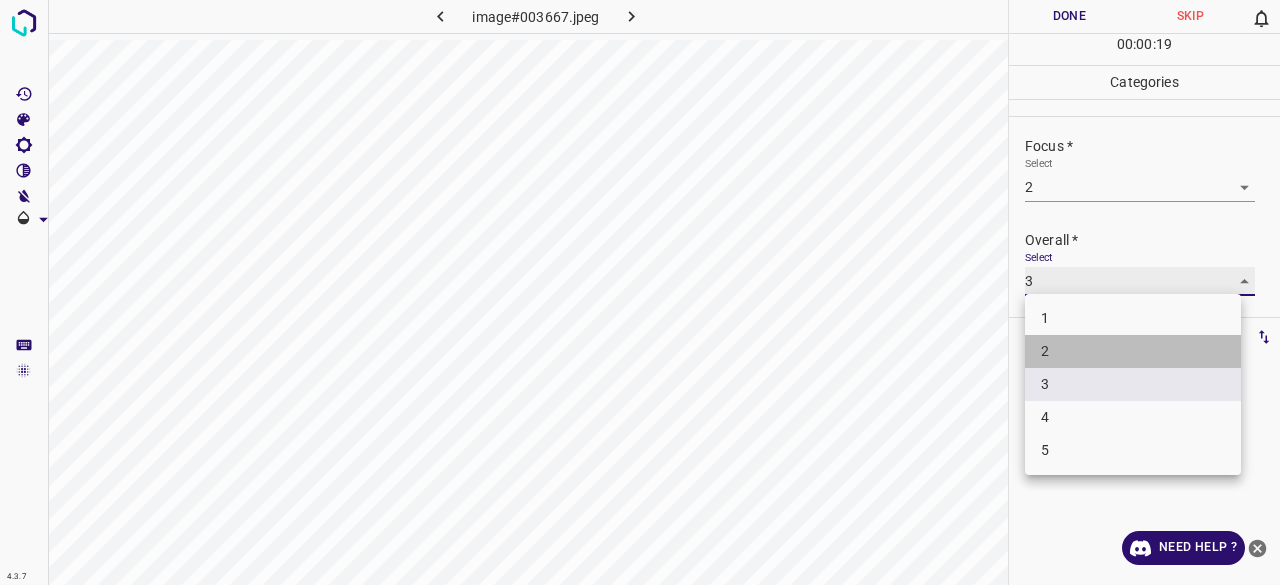 type on "2" 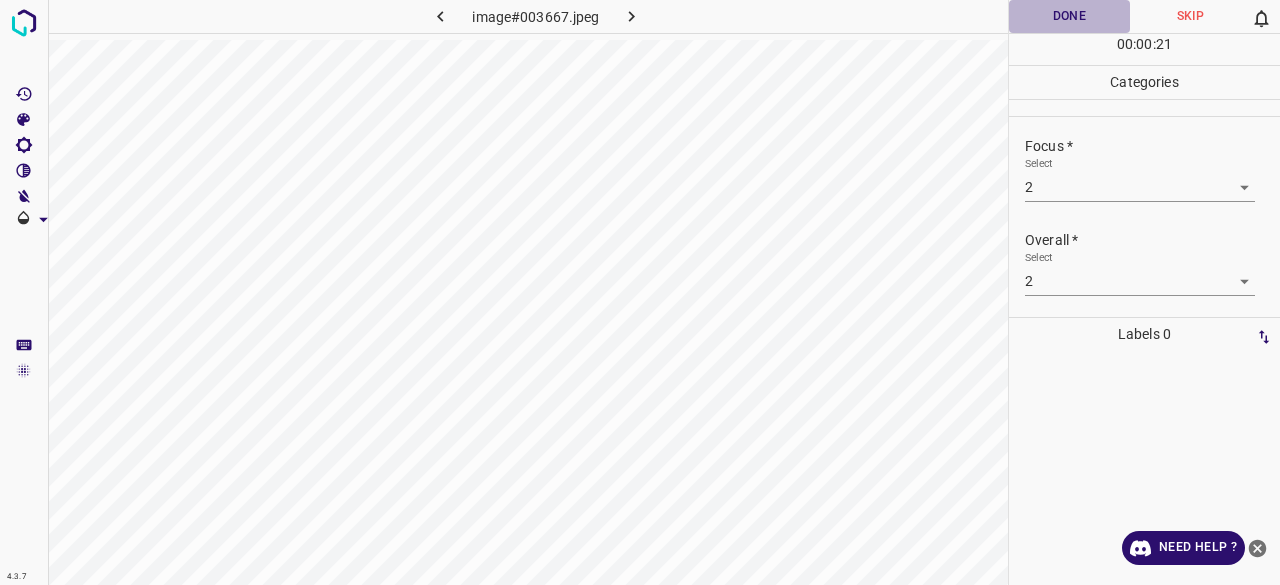 click on "Done" at bounding box center (1069, 16) 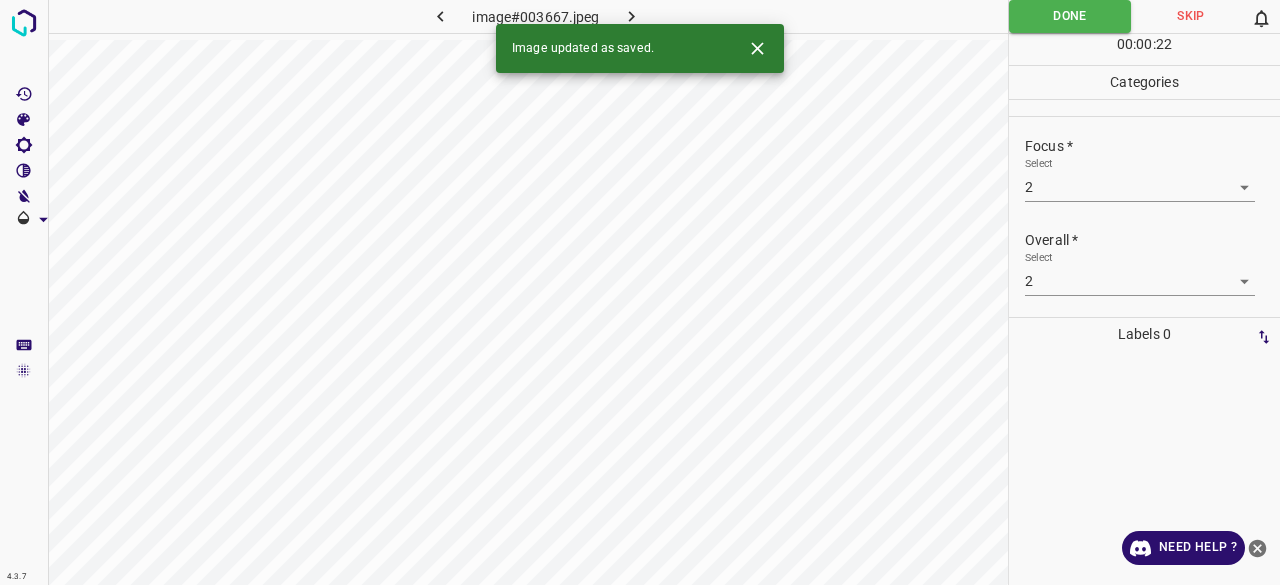 click 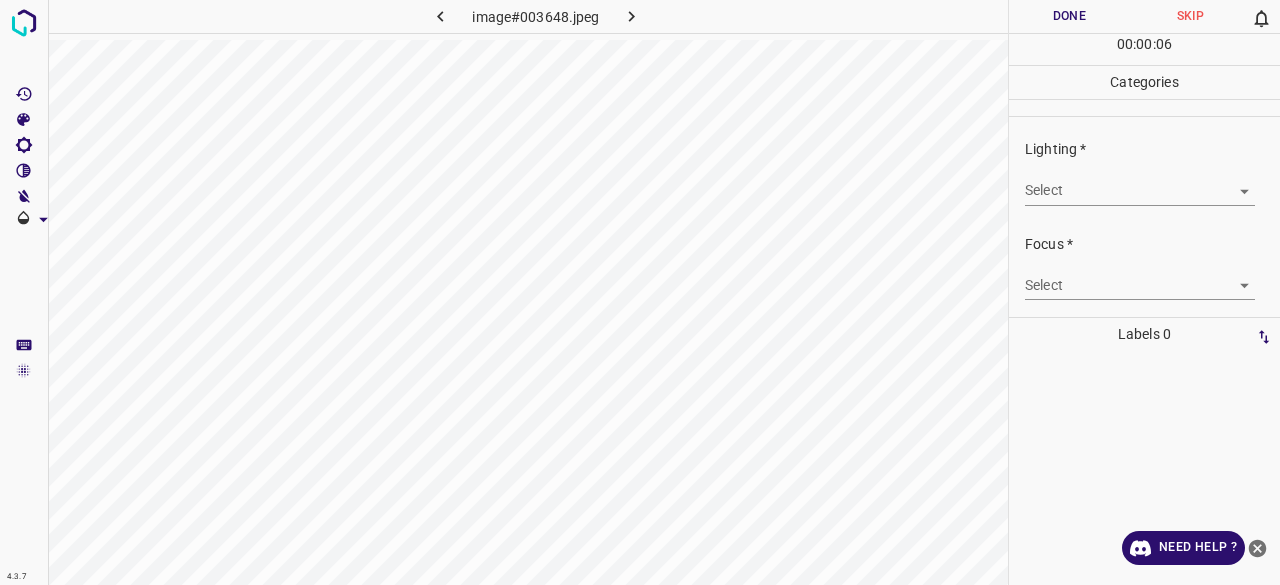 click 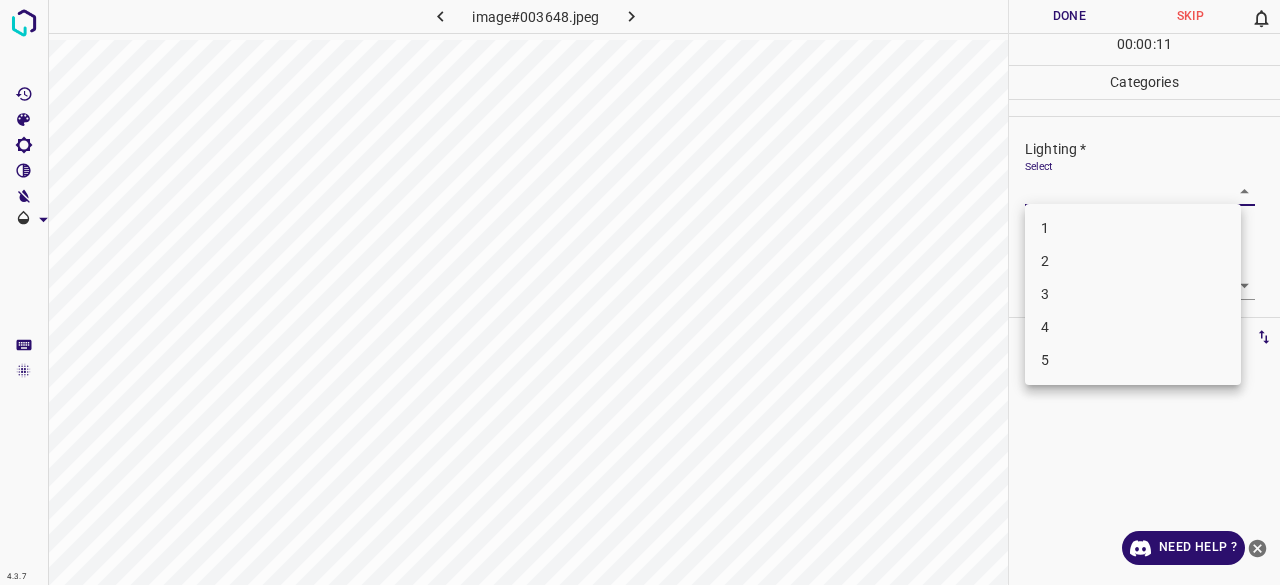 drag, startPoint x: 1082, startPoint y: 189, endPoint x: 1085, endPoint y: 199, distance: 10.440307 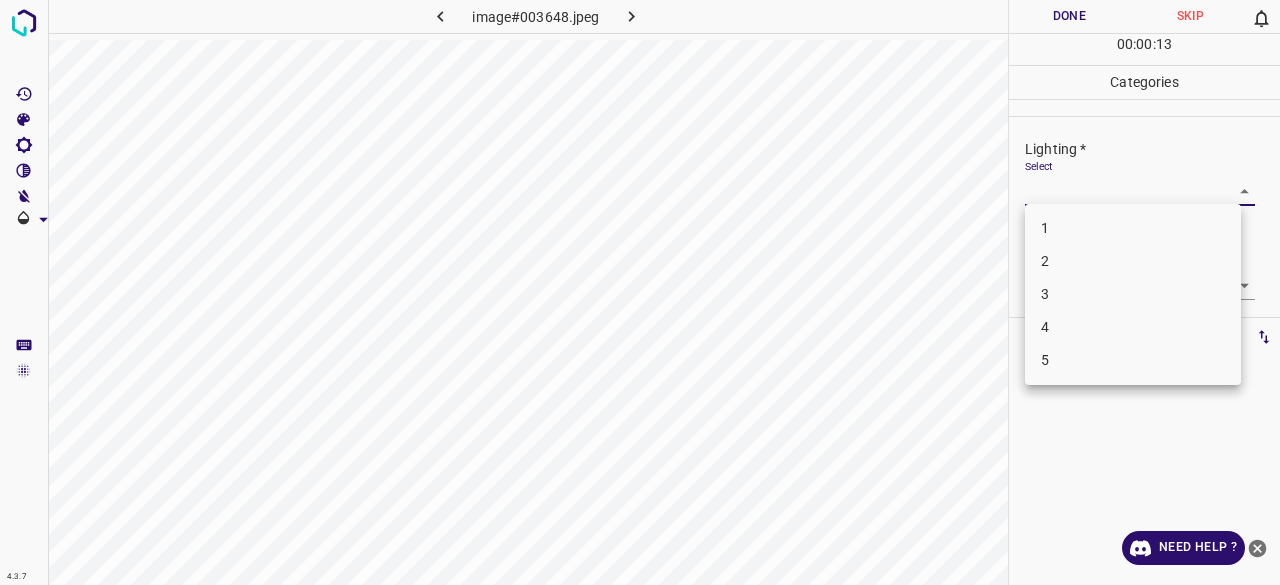 click on "2" at bounding box center (1133, 261) 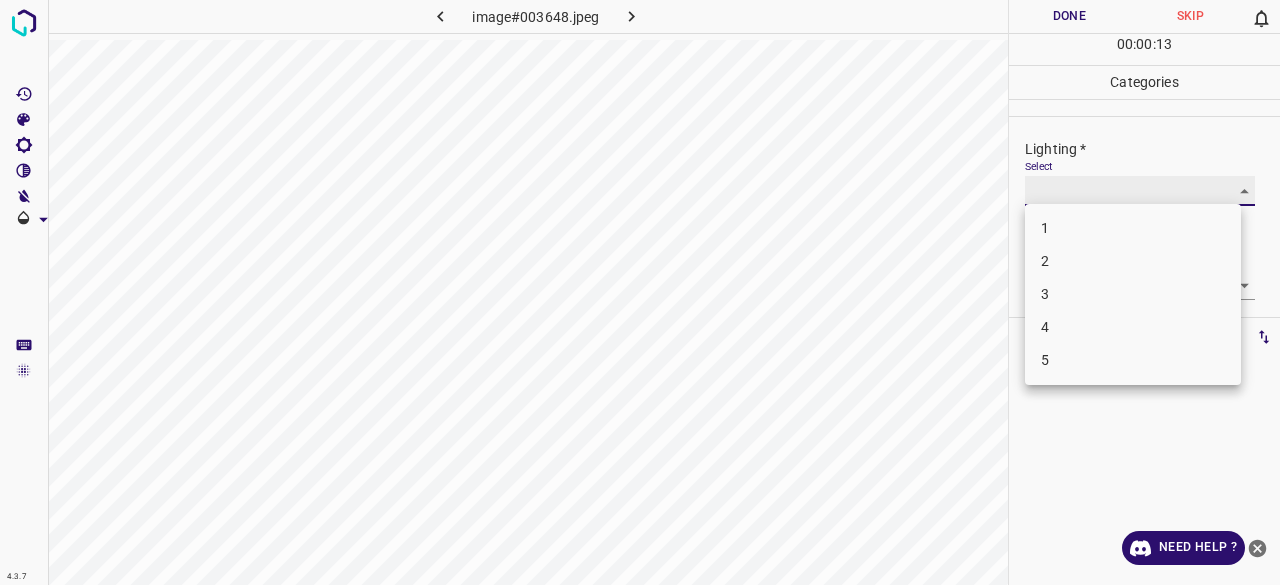 type on "2" 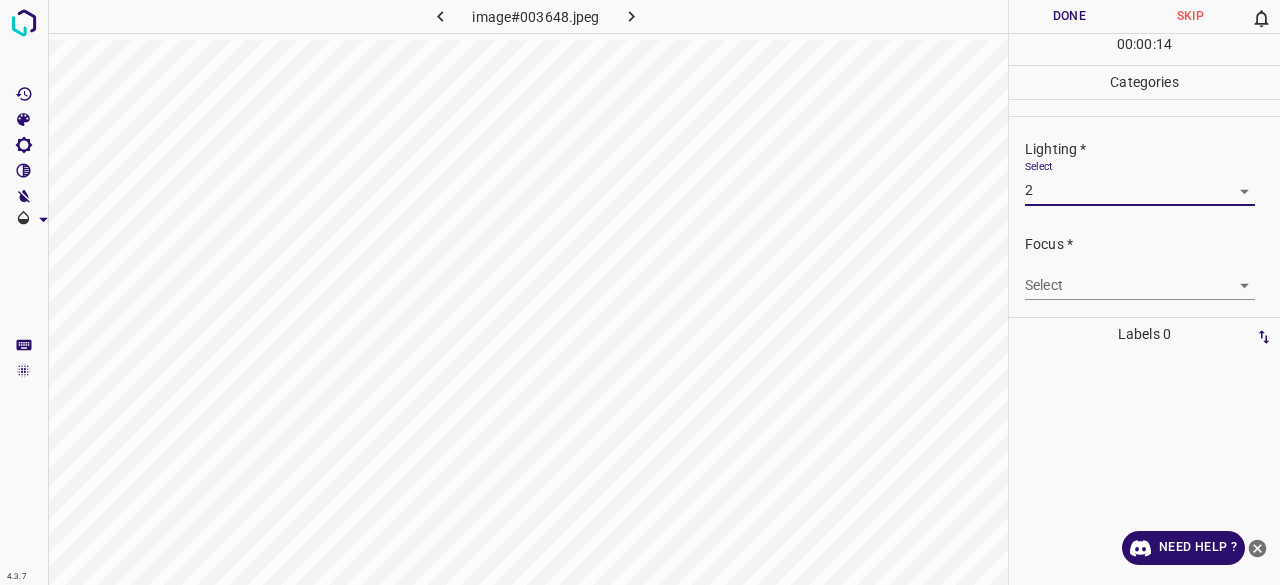 click on "4.3.7 image#003648.jpeg Done Skip 0 00   : 00   : 14   Categories Lighting *  Select 2 2 Focus *  Select ​ Overall *  Select ​ Labels   0 Categories 1 Lighting 2 Focus 3 Overall Tools Space Change between modes (Draw & Edit) I Auto labeling R Restore zoom M Zoom in N Zoom out Delete Delete selecte label Filters Z Restore filters X Saturation filter C Brightness filter V Contrast filter B Gray scale filter General O Download Need Help ? - Text - Hide - Delete" at bounding box center (640, 292) 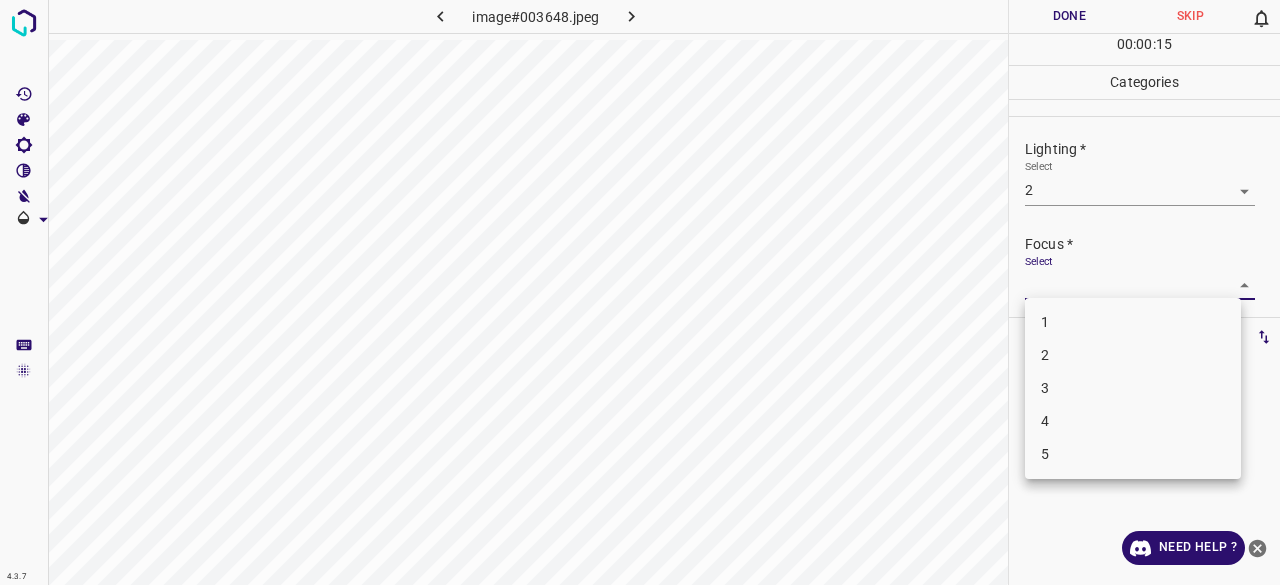 click on "3" at bounding box center (1133, 388) 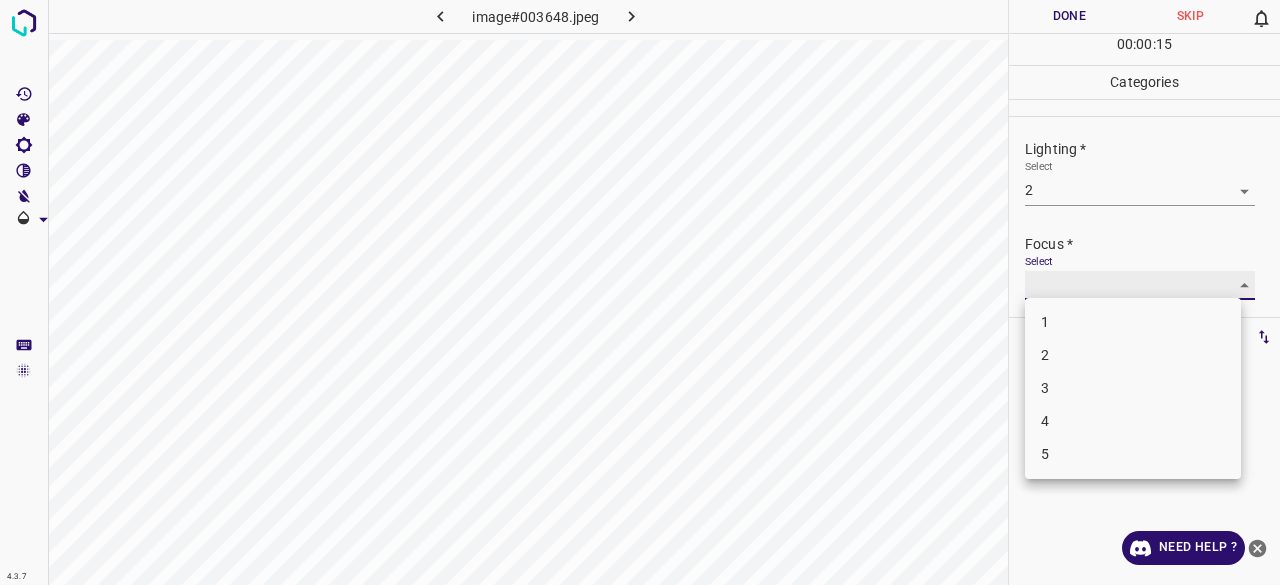 type on "3" 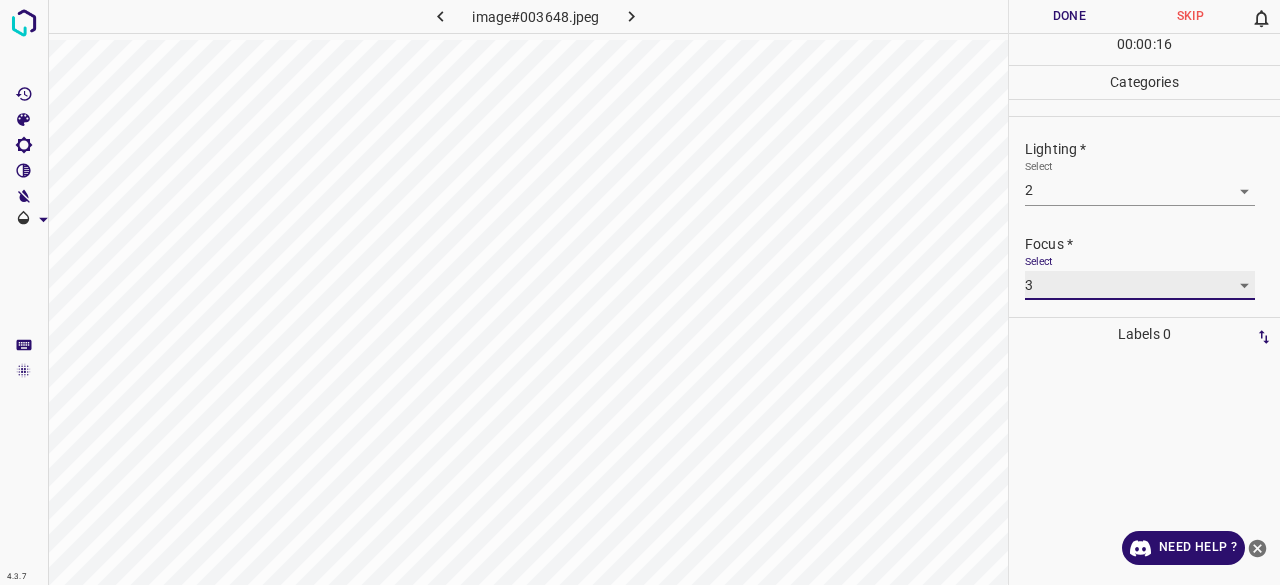 scroll, scrollTop: 98, scrollLeft: 0, axis: vertical 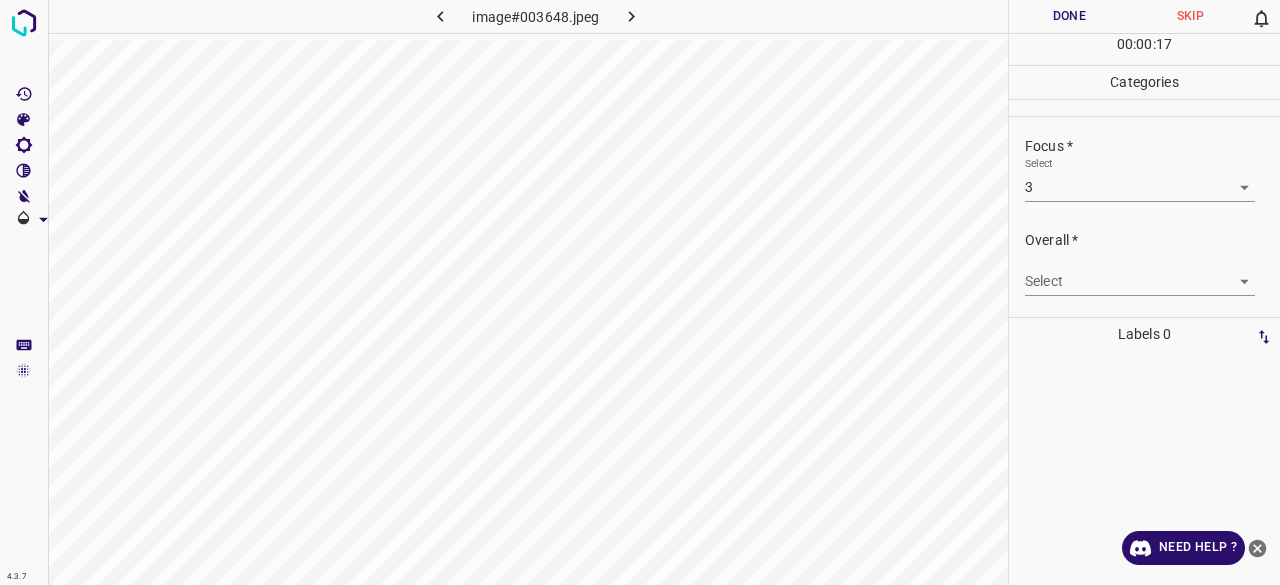 click on "Overall *  Select ​" at bounding box center (1144, 263) 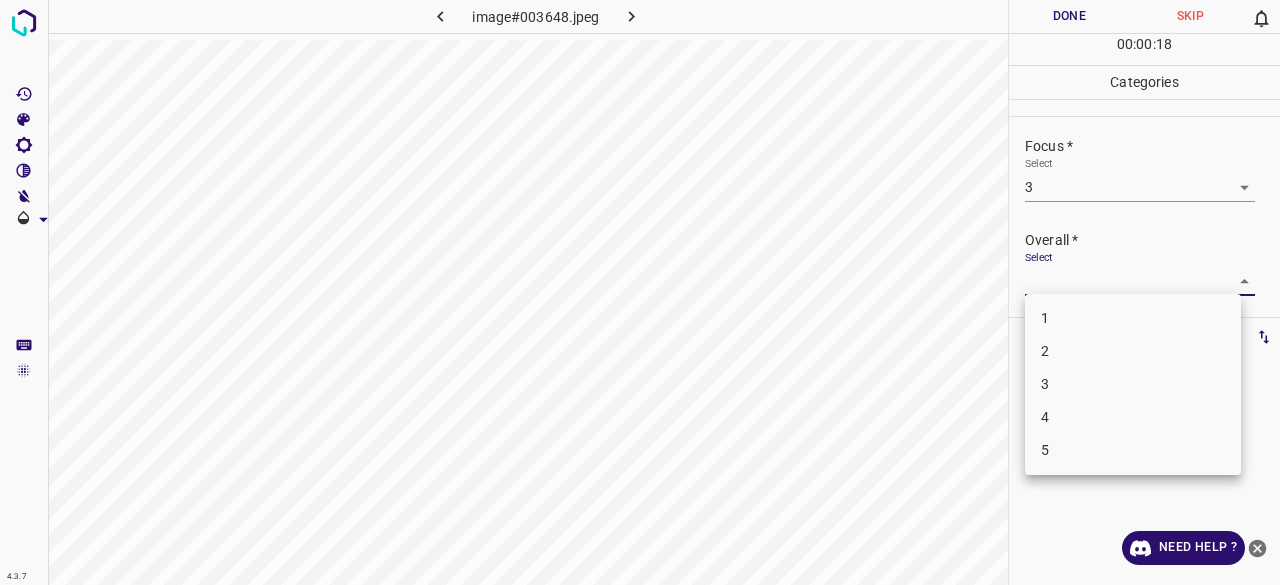 click on "4.3.7 image#003648.jpeg Done Skip 0 00   : 00   : 18   Categories Lighting *  Select 2 2 Focus *  Select 3 3 Overall *  Select ​ Labels   0 Categories 1 Lighting 2 Focus 3 Overall Tools Space Change between modes (Draw & Edit) I Auto labeling R Restore zoom M Zoom in N Zoom out Delete Delete selecte label Filters Z Restore filters X Saturation filter C Brightness filter V Contrast filter B Gray scale filter General O Download Need Help ? - Text - Hide - Delete 1 2 3 4 5" at bounding box center (640, 292) 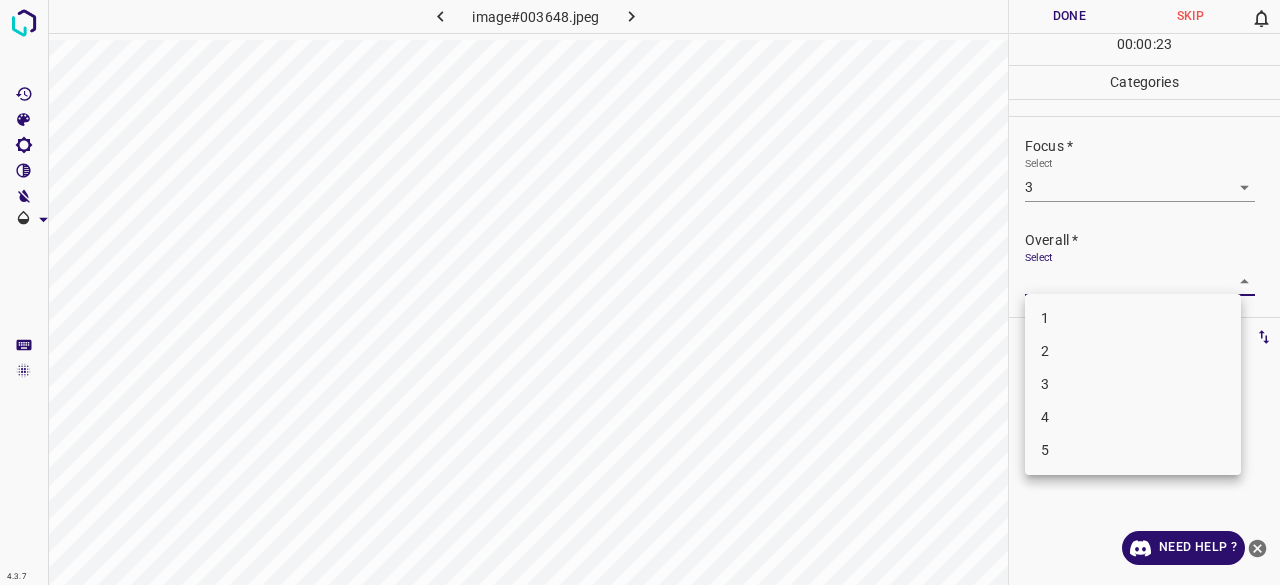 click on "3" at bounding box center (1133, 384) 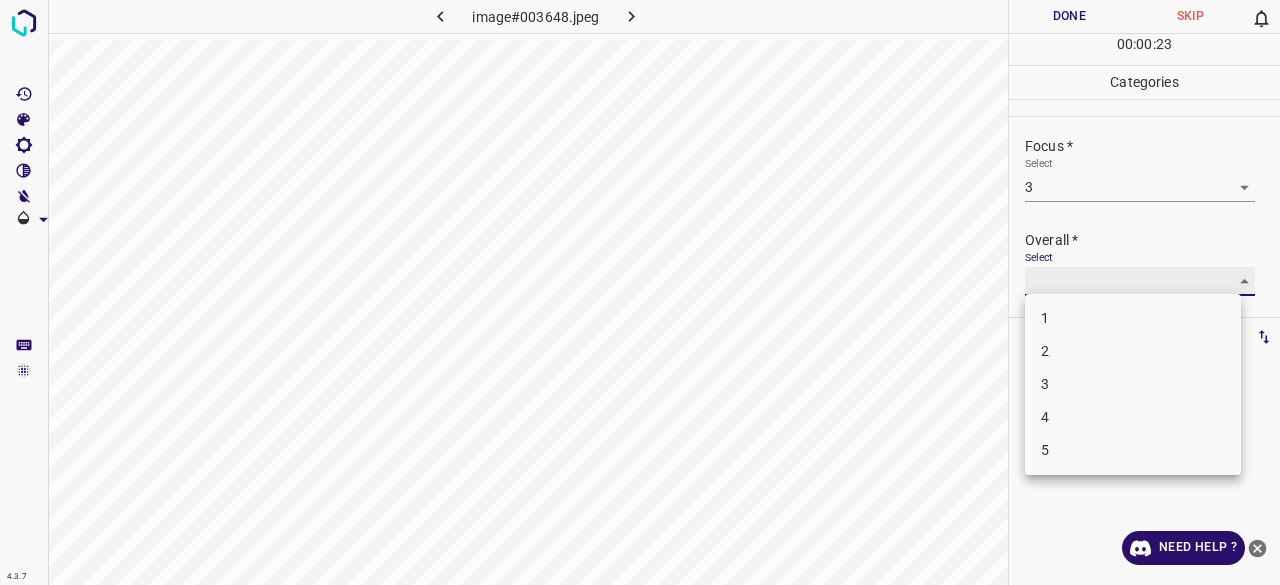 type on "3" 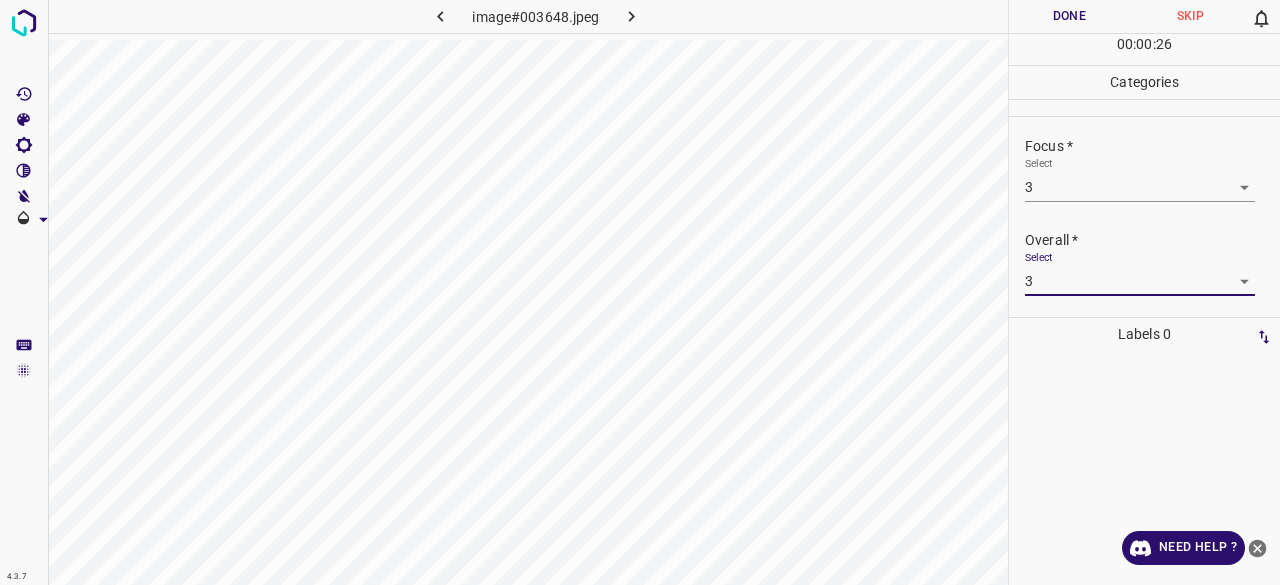 click on "Done" at bounding box center (1069, 16) 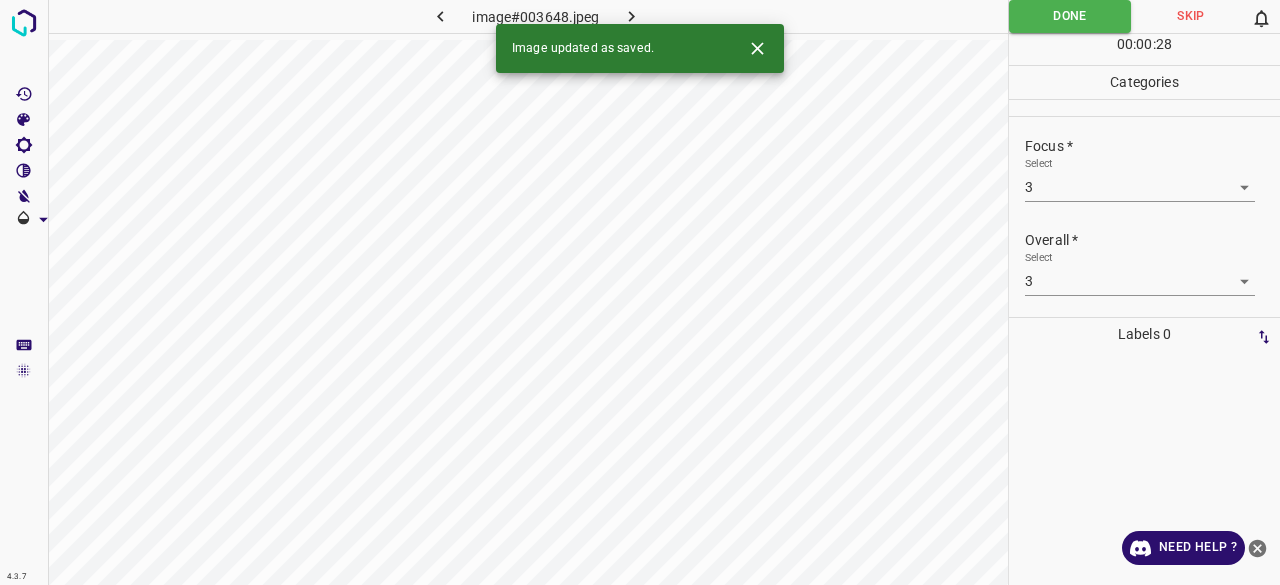 click at bounding box center (632, 16) 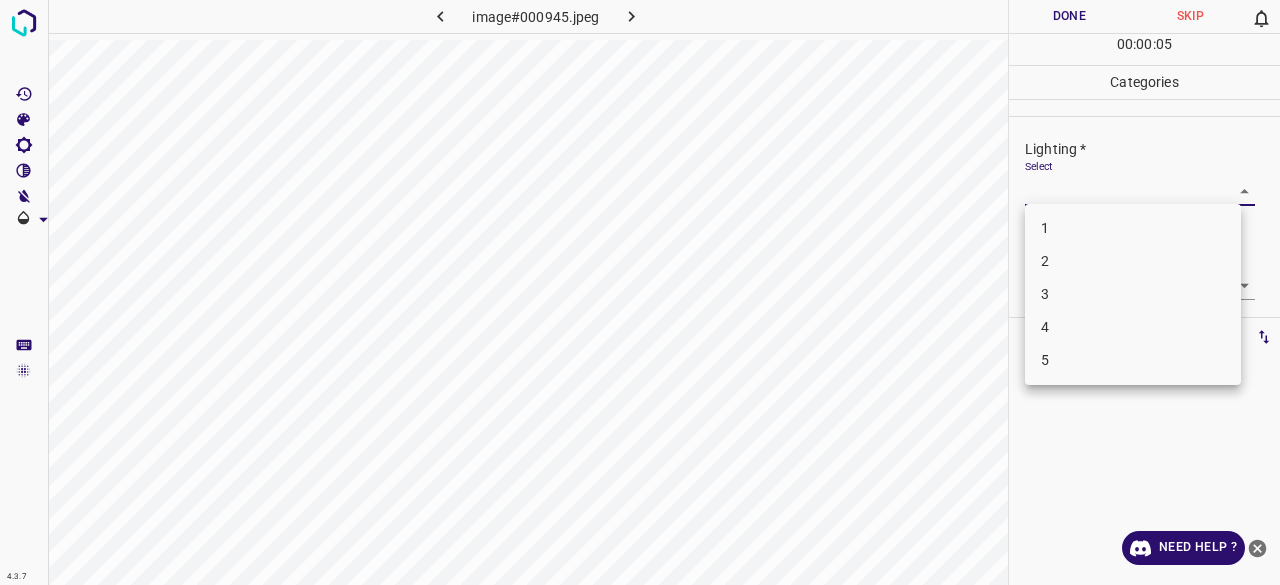 click on "4.3.7 image#000945.jpeg Done Skip 0 00   : 00   : 05   Categories Lighting *  Select ​ Focus *  Select ​ Overall *  Select ​ Labels   0 Categories 1 Lighting 2 Focus 3 Overall Tools Space Change between modes (Draw & Edit) I Auto labeling R Restore zoom M Zoom in N Zoom out Delete Delete selecte label Filters Z Restore filters X Saturation filter C Brightness filter V Contrast filter B Gray scale filter General O Download Need Help ? - Text - Hide - Delete 1 2 3 4 5" at bounding box center [640, 292] 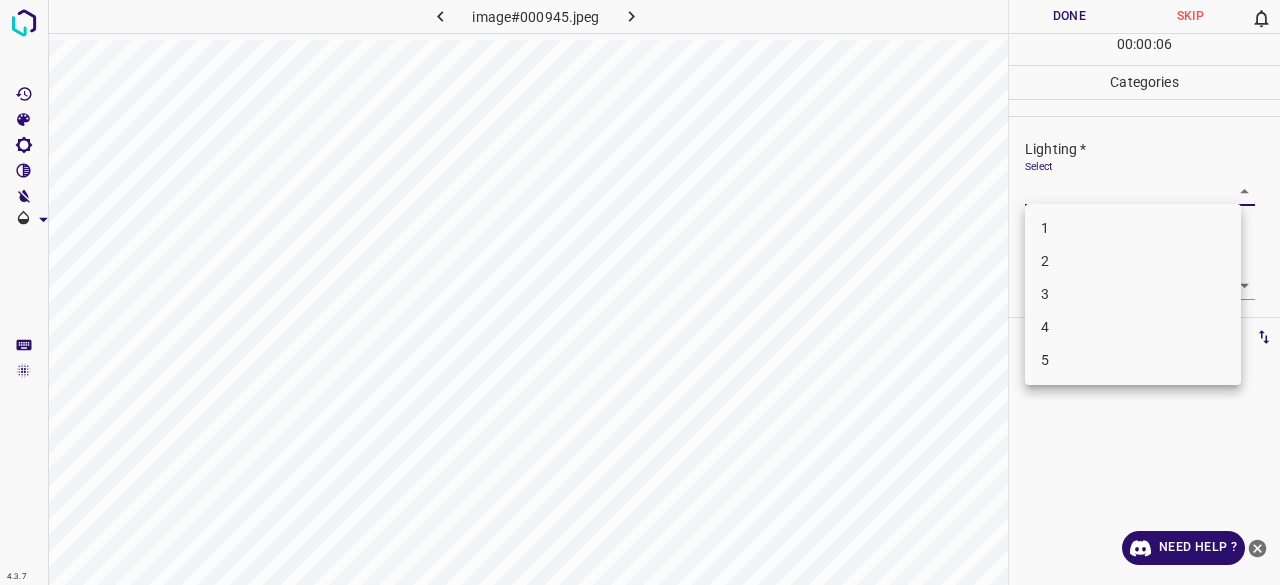 click on "2" at bounding box center (1133, 261) 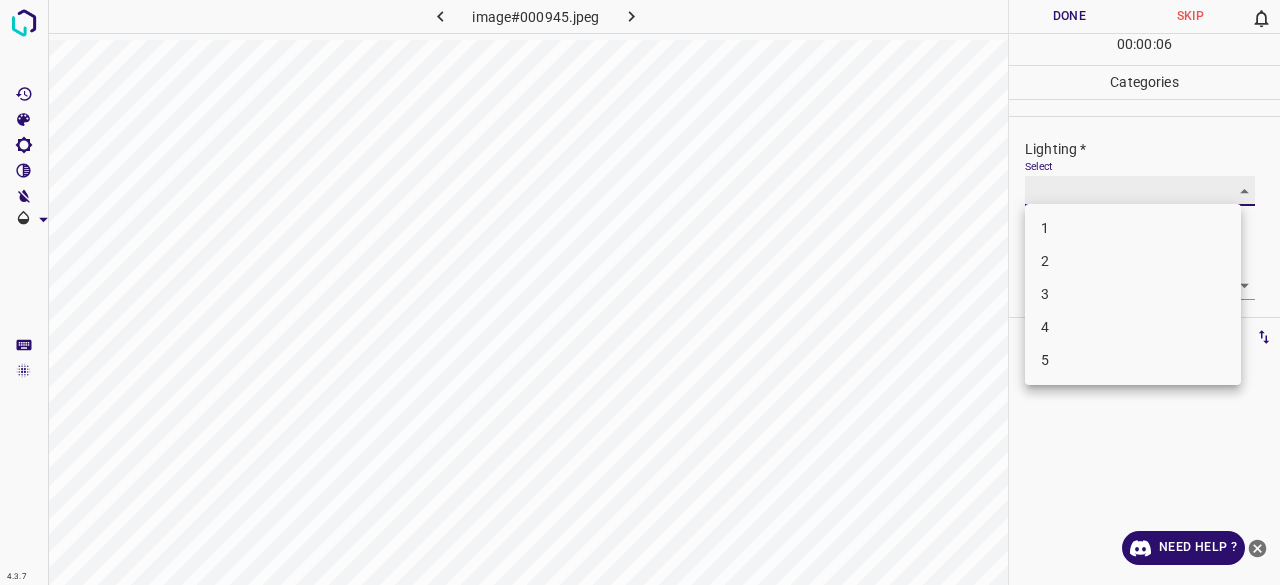 type on "2" 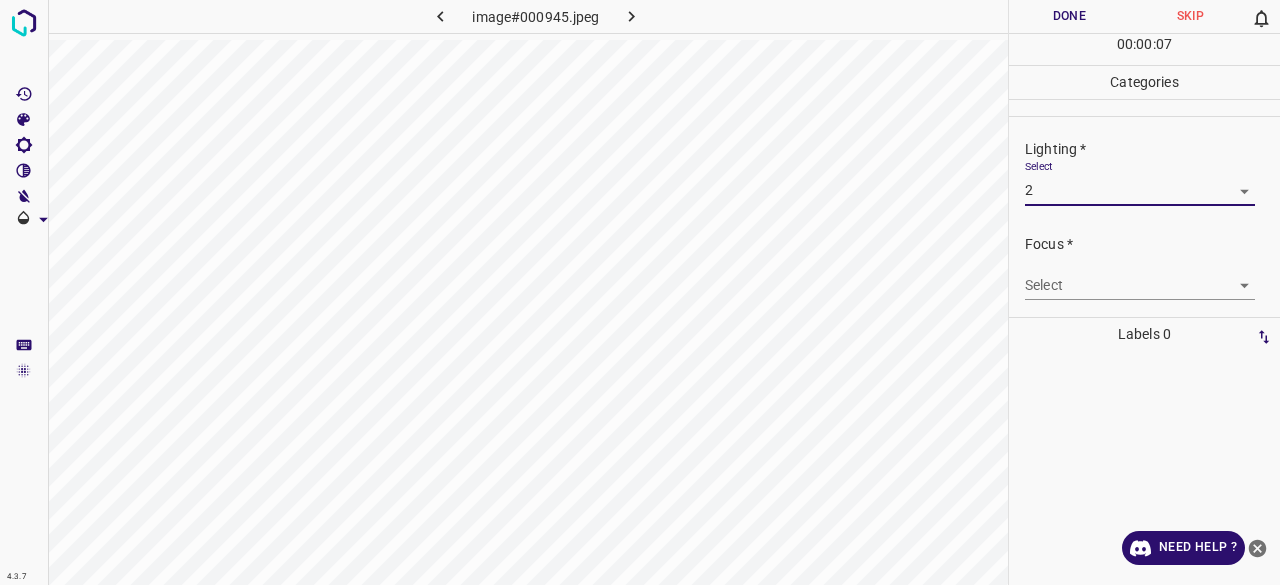 click on "4.3.7 image#000945.jpeg Done Skip 0 00   : 00   : 07   Categories Lighting *  Select 2 2 Focus *  Select ​ Overall *  Select ​ Labels   0 Categories 1 Lighting 2 Focus 3 Overall Tools Space Change between modes (Draw & Edit) I Auto labeling R Restore zoom M Zoom in N Zoom out Delete Delete selecte label Filters Z Restore filters X Saturation filter C Brightness filter V Contrast filter B Gray scale filter General O Download Need Help ? - Text - Hide - Delete" at bounding box center (640, 292) 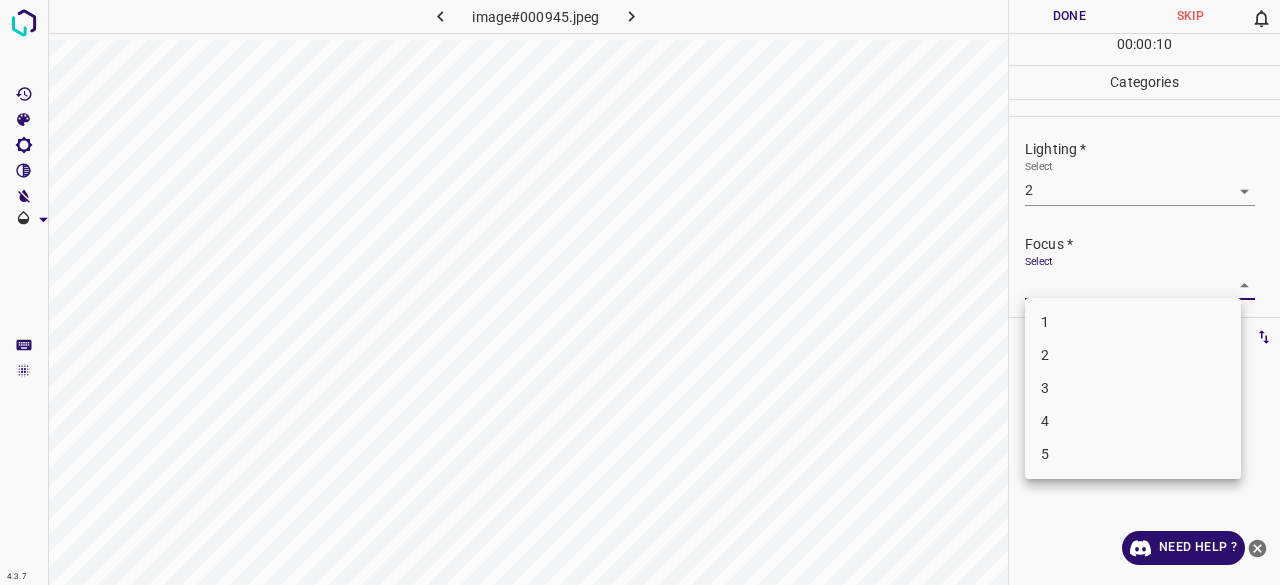 click on "1" at bounding box center [1133, 322] 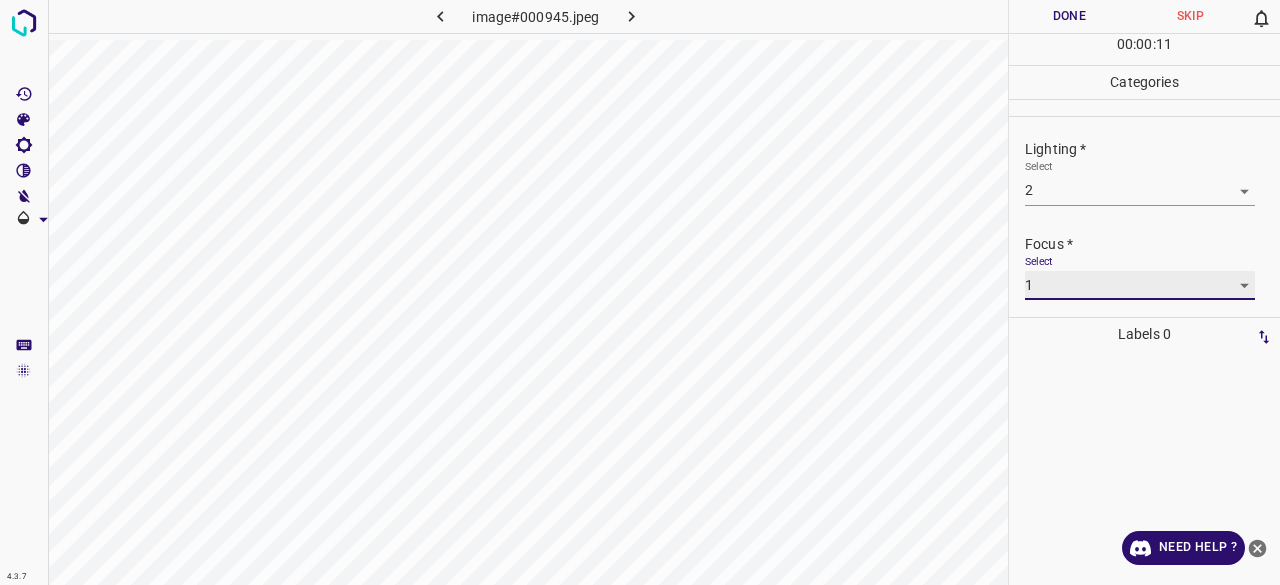 scroll, scrollTop: 98, scrollLeft: 0, axis: vertical 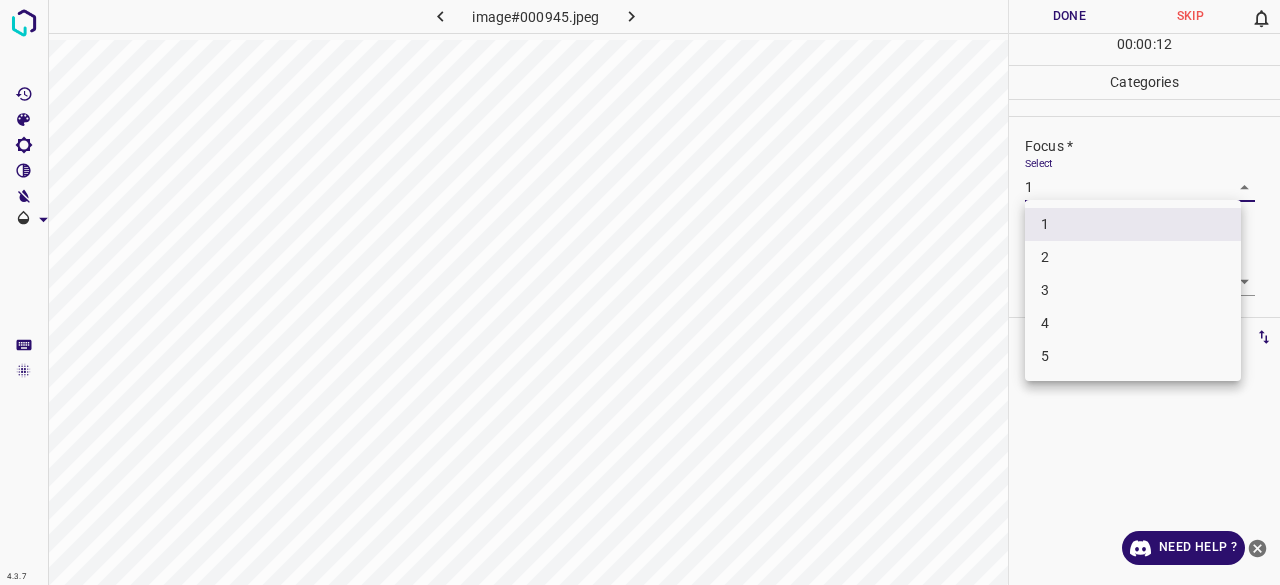 click on "4.3.7 image#000945.jpeg Done Skip 0 00   : 00   : 12   Categories Lighting *  Select 2 2 Focus *  Select 1 1 Overall *  Select ​ Labels   0 Categories 1 Lighting 2 Focus 3 Overall Tools Space Change between modes (Draw & Edit) I Auto labeling R Restore zoom M Zoom in N Zoom out Delete Delete selecte label Filters Z Restore filters X Saturation filter C Brightness filter V Contrast filter B Gray scale filter General O Download Need Help ? - Text - Hide - Delete 1 2 3 4 5" at bounding box center [640, 292] 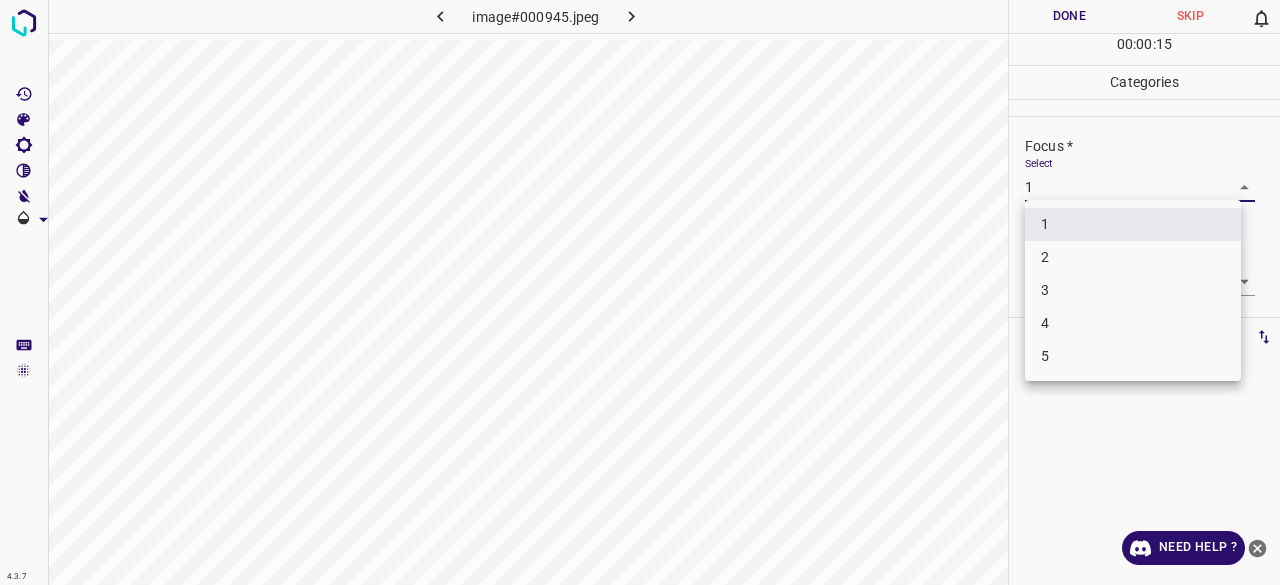 click on "1" at bounding box center [1133, 224] 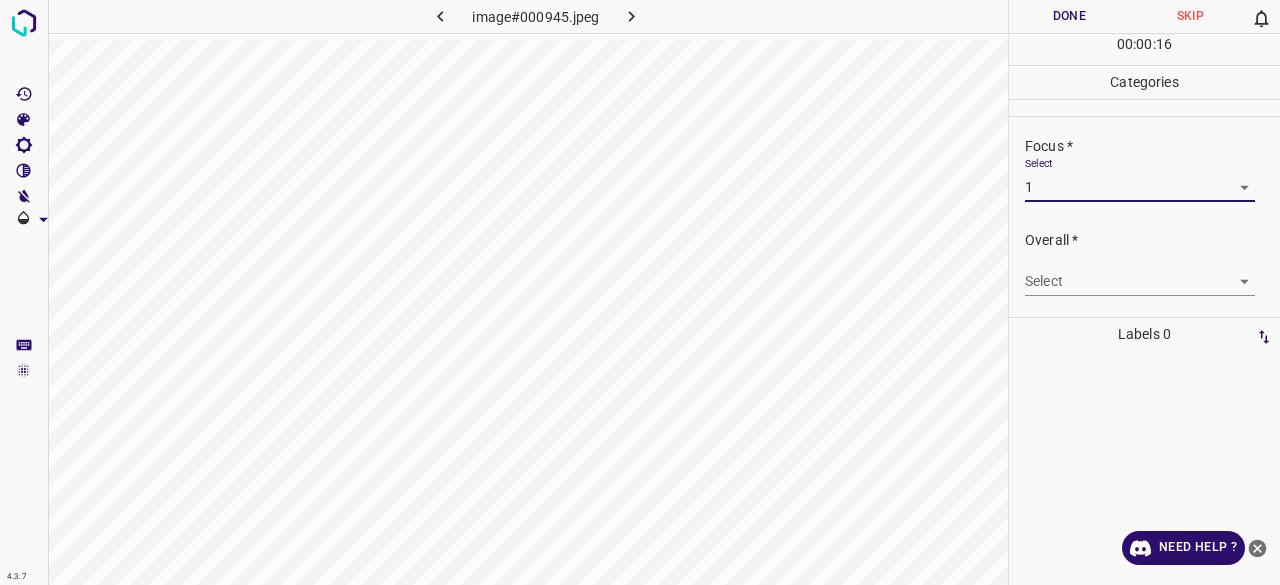 click on "4.3.7 image#000945.jpeg Done Skip 0 00   : 00   : 16   Categories Lighting *  Select 2 2 Focus *  Select 1 1 Overall *  Select ​ Labels   0 Categories 1 Lighting 2 Focus 3 Overall Tools Space Change between modes (Draw & Edit) I Auto labeling R Restore zoom M Zoom in N Zoom out Delete Delete selecte label Filters Z Restore filters X Saturation filter C Brightness filter V Contrast filter B Gray scale filter General O Download Need Help ? - Text - Hide - Delete" at bounding box center (640, 292) 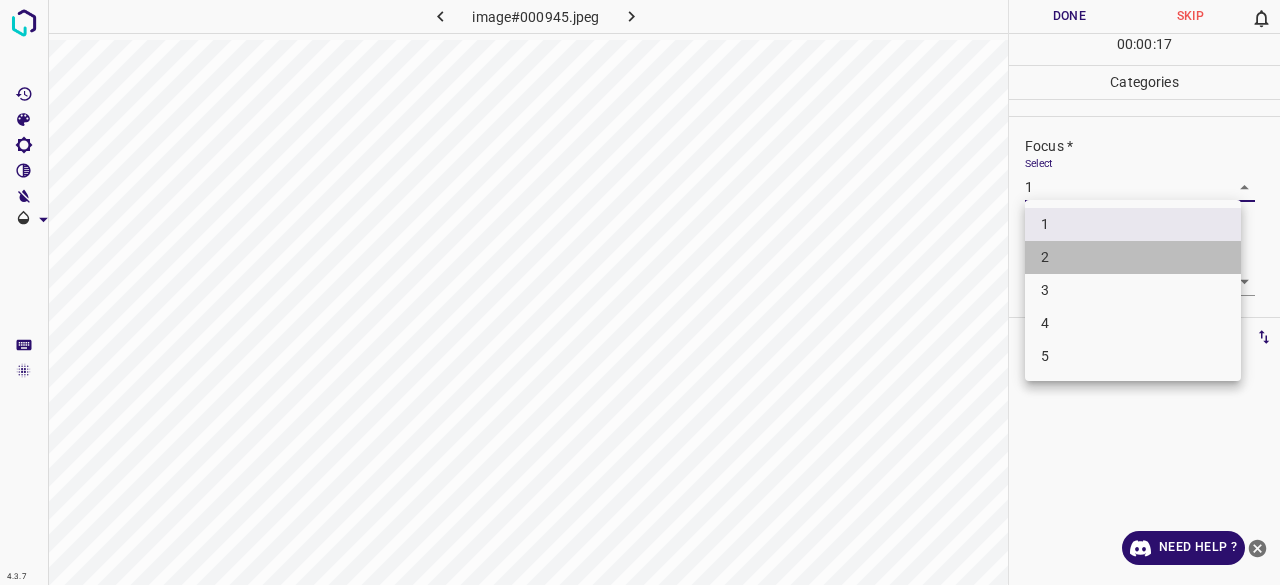 click on "2" at bounding box center (1133, 257) 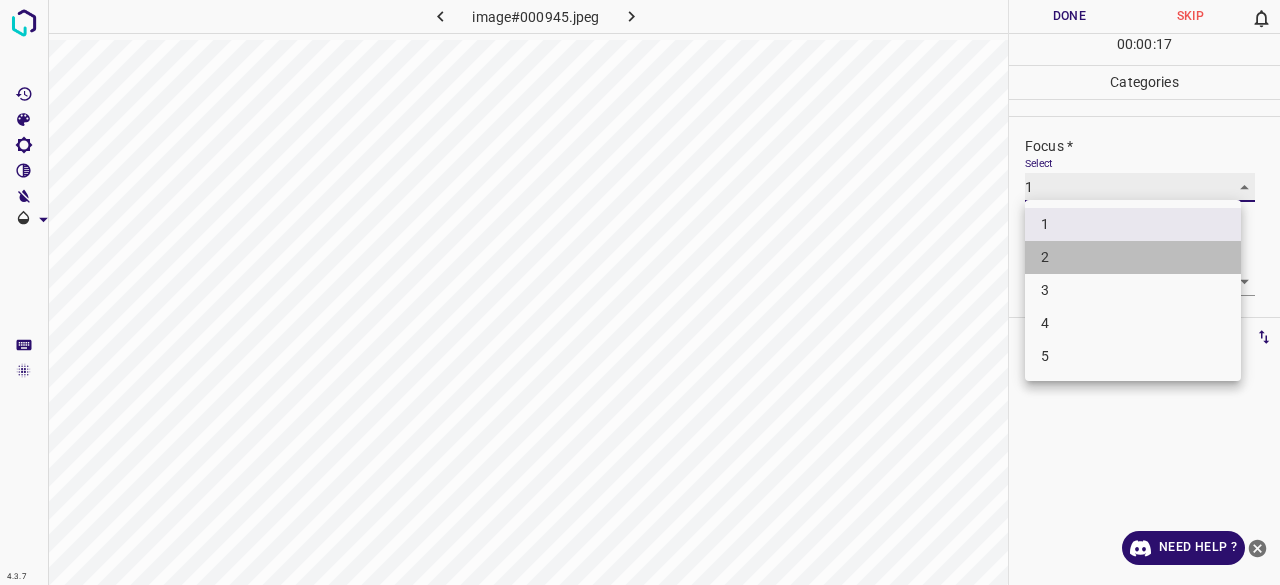 type on "2" 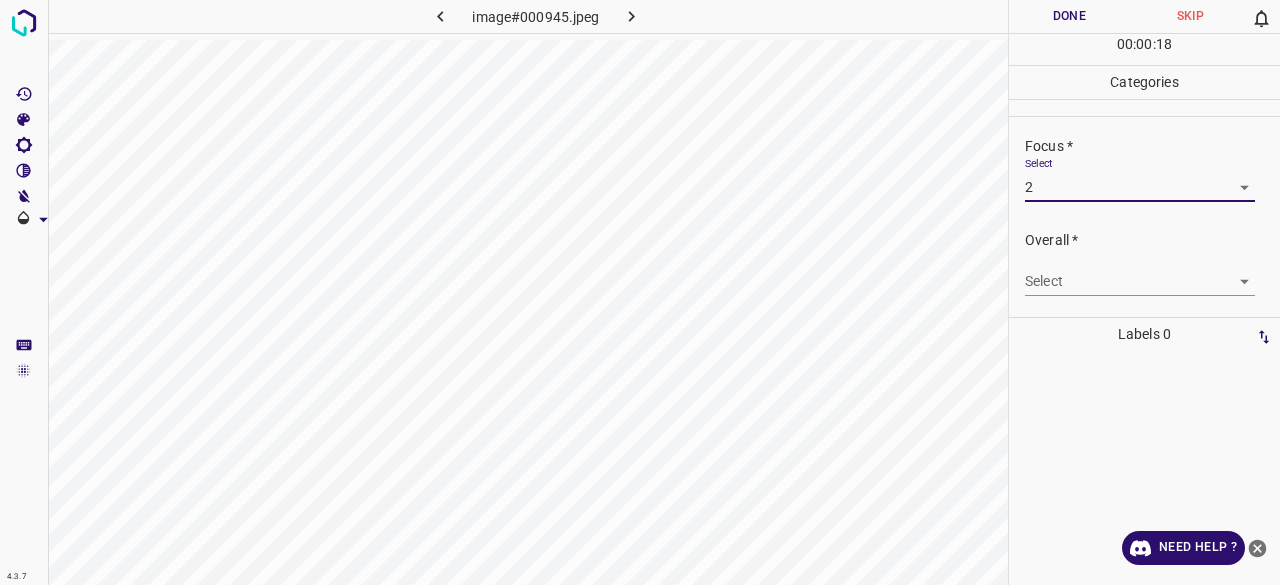 click on "4.3.7 image#000945.jpeg Done Skip 0 00   : 00   : 18   Categories Lighting *  Select 2 2 Focus *  Select 2 2 Overall *  Select ​ Labels   0 Categories 1 Lighting 2 Focus 3 Overall Tools Space Change between modes (Draw & Edit) I Auto labeling R Restore zoom M Zoom in N Zoom out Delete Delete selecte label Filters Z Restore filters X Saturation filter C Brightness filter V Contrast filter B Gray scale filter General O Download Need Help ? - Text - Hide - Delete" at bounding box center (640, 292) 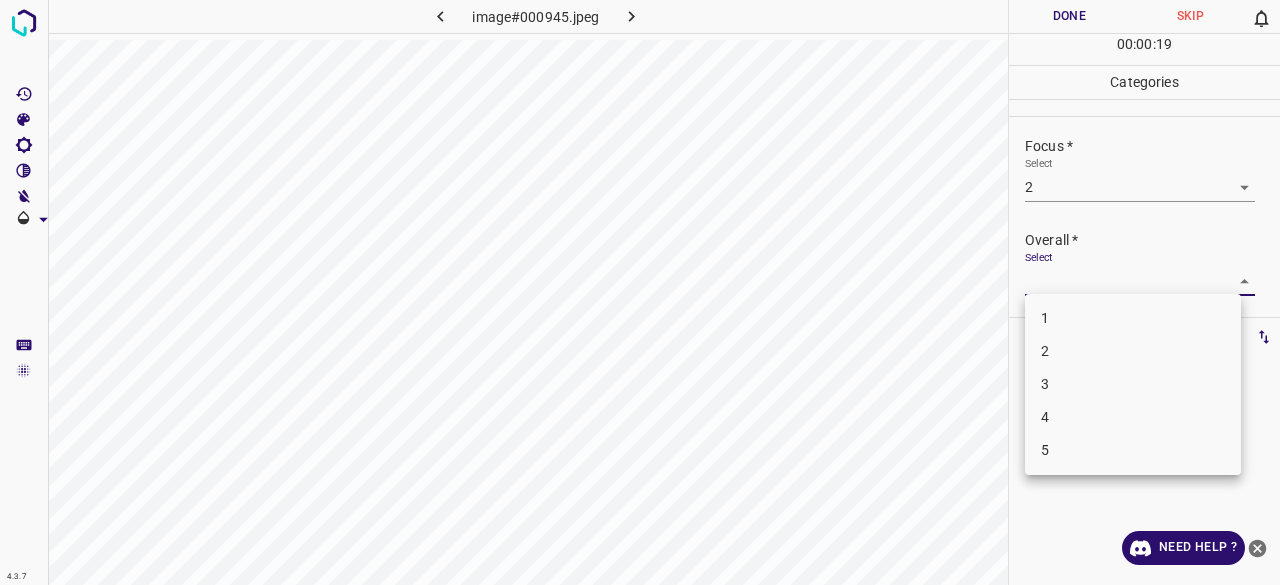 click on "2" at bounding box center [1133, 351] 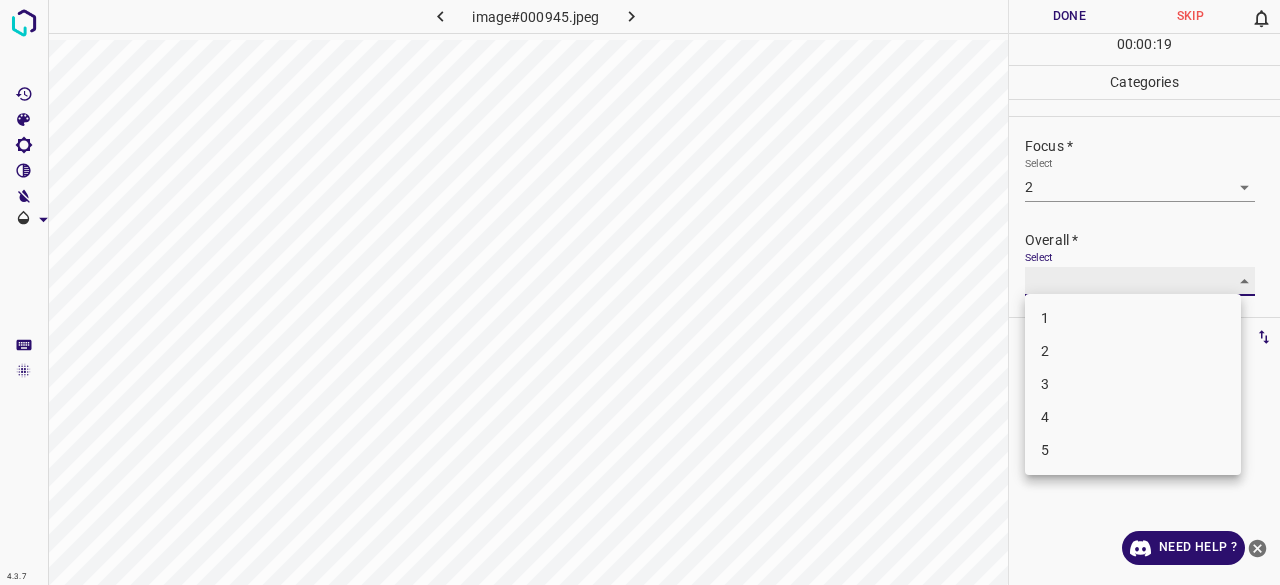 type on "2" 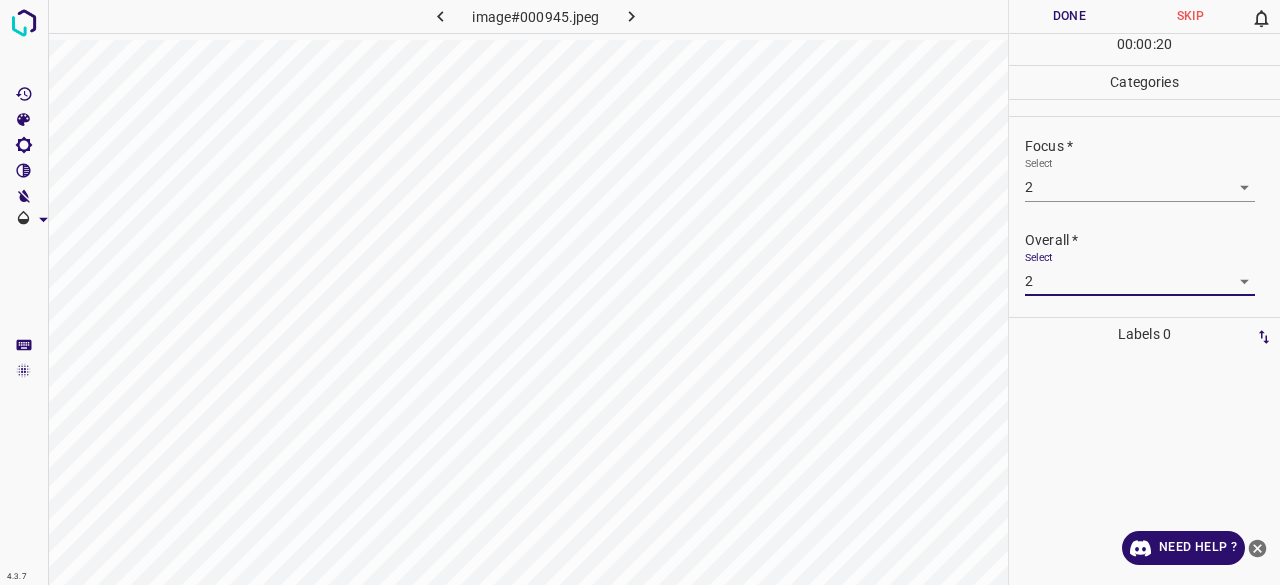 click on "Done" at bounding box center (1069, 16) 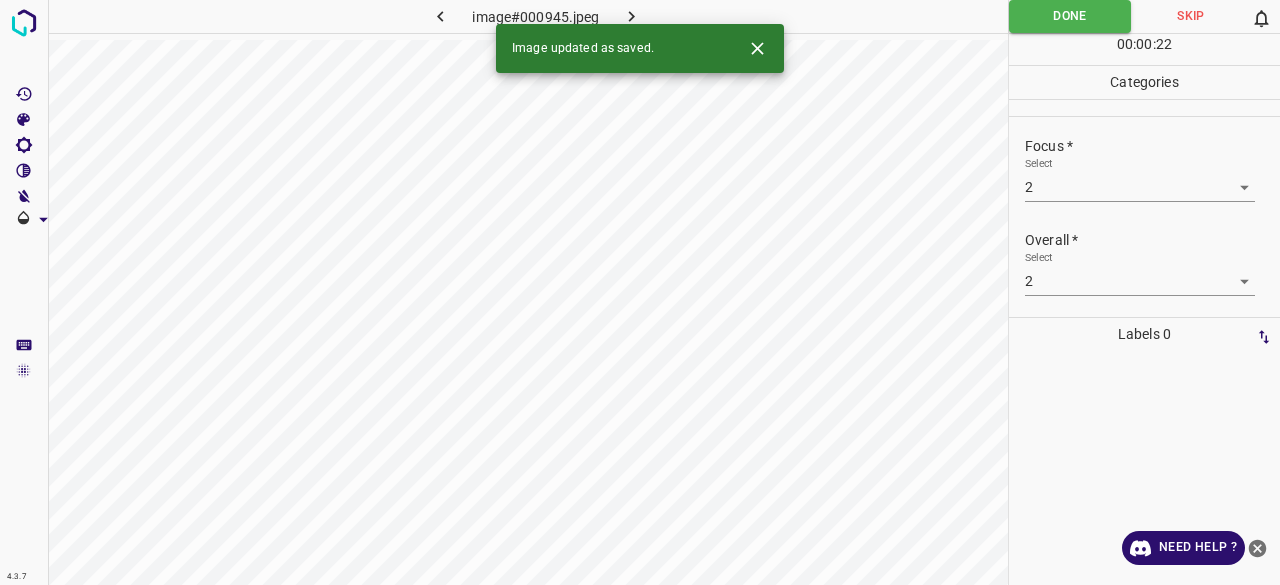 click 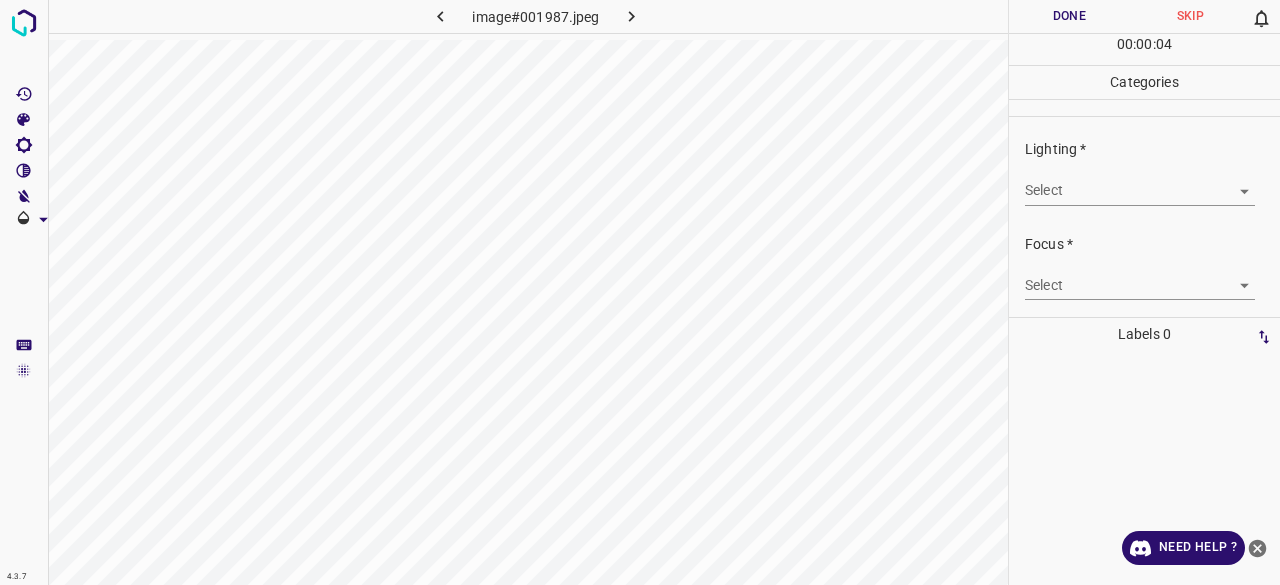 click on "4.3.7 image#001987.jpeg Done Skip 0 00   : 00   : 04   Categories Lighting *  Select ​ Focus *  Select ​ Overall *  Select ​ Labels   0 Categories 1 Lighting 2 Focus 3 Overall Tools Space Change between modes (Draw & Edit) I Auto labeling R Restore zoom M Zoom in N Zoom out Delete Delete selecte label Filters Z Restore filters X Saturation filter C Brightness filter V Contrast filter B Gray scale filter General O Download Need Help ? - Text - Hide - Delete" at bounding box center (640, 292) 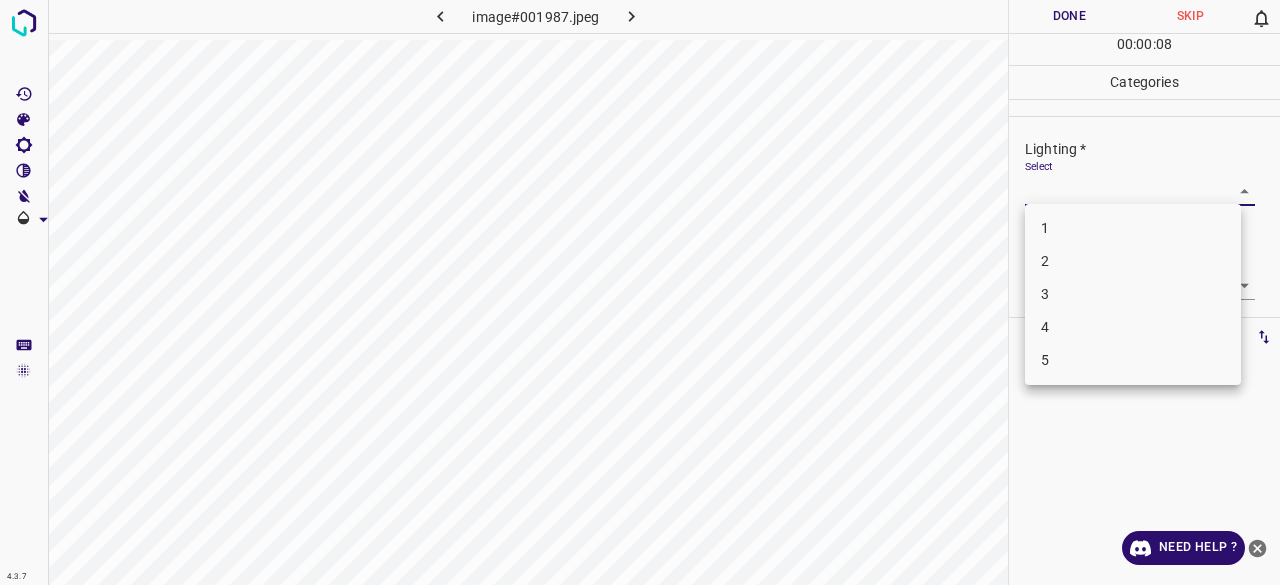 click on "2" at bounding box center (1133, 261) 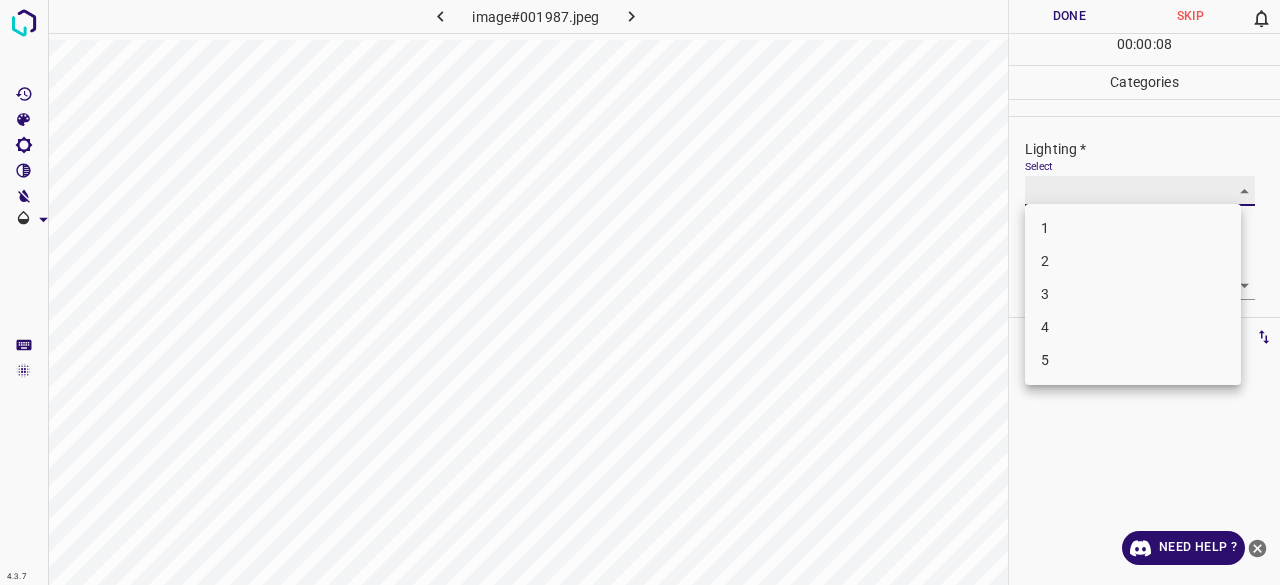 type on "2" 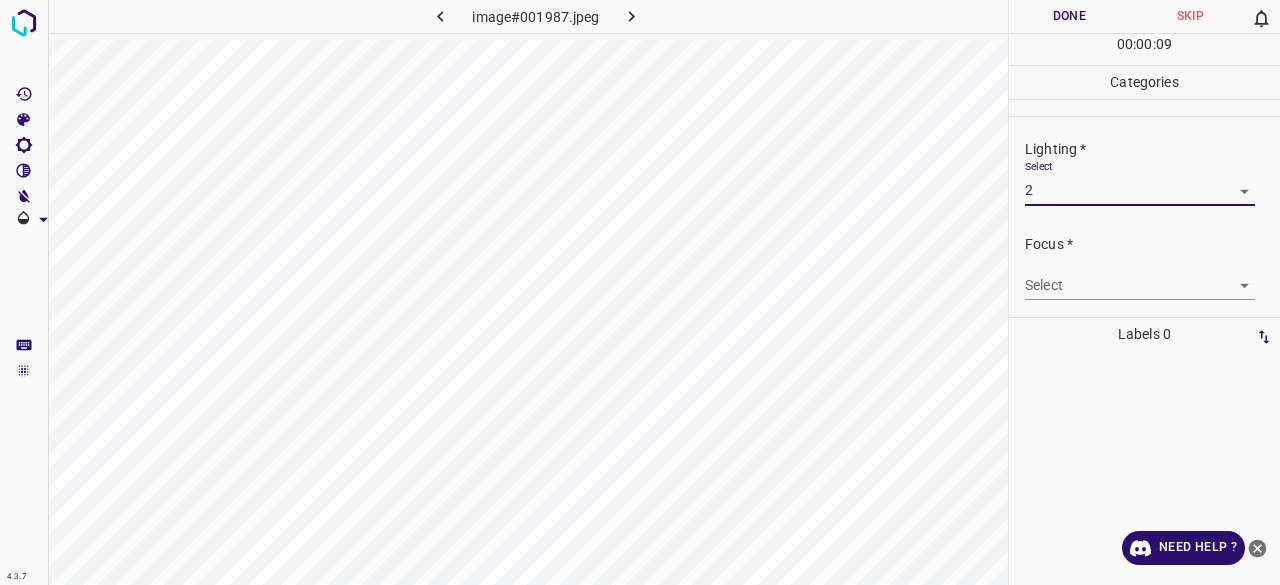 click on "4.3.7 image#001987.jpeg Done Skip 0 00   : 00   : 09   Categories Lighting *  Select 2 2 Focus *  Select ​ Overall *  Select ​ Labels   0 Categories 1 Lighting 2 Focus 3 Overall Tools Space Change between modes (Draw & Edit) I Auto labeling R Restore zoom M Zoom in N Zoom out Delete Delete selecte label Filters Z Restore filters X Saturation filter C Brightness filter V Contrast filter B Gray scale filter General O Download Need Help ? - Text - Hide - Delete" at bounding box center [640, 292] 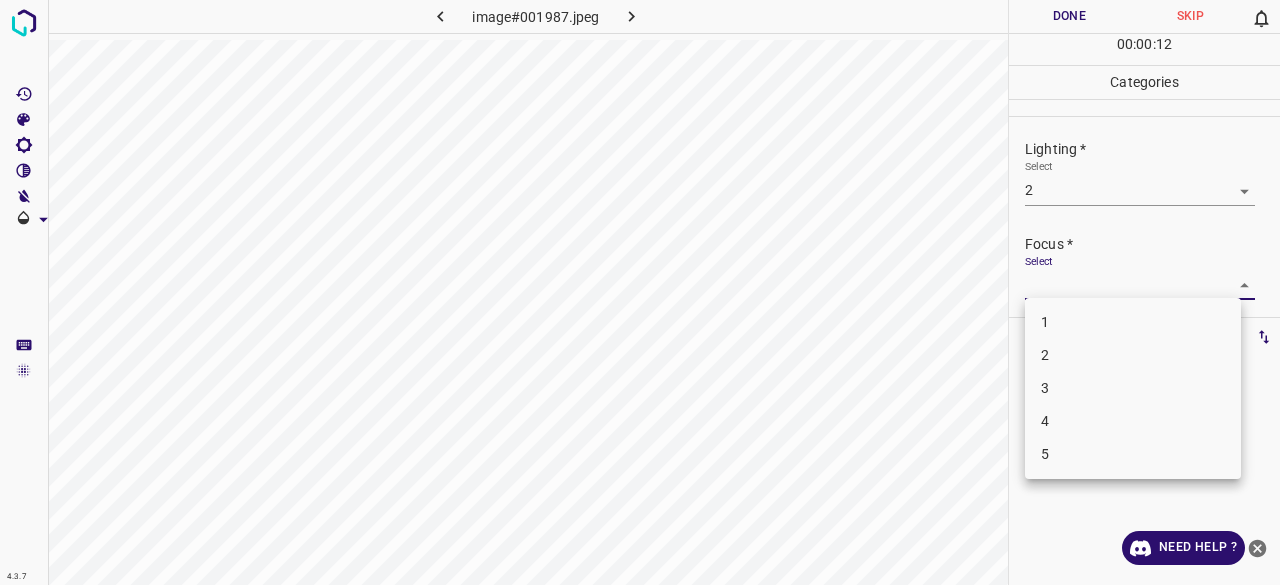 click on "3" at bounding box center [1133, 388] 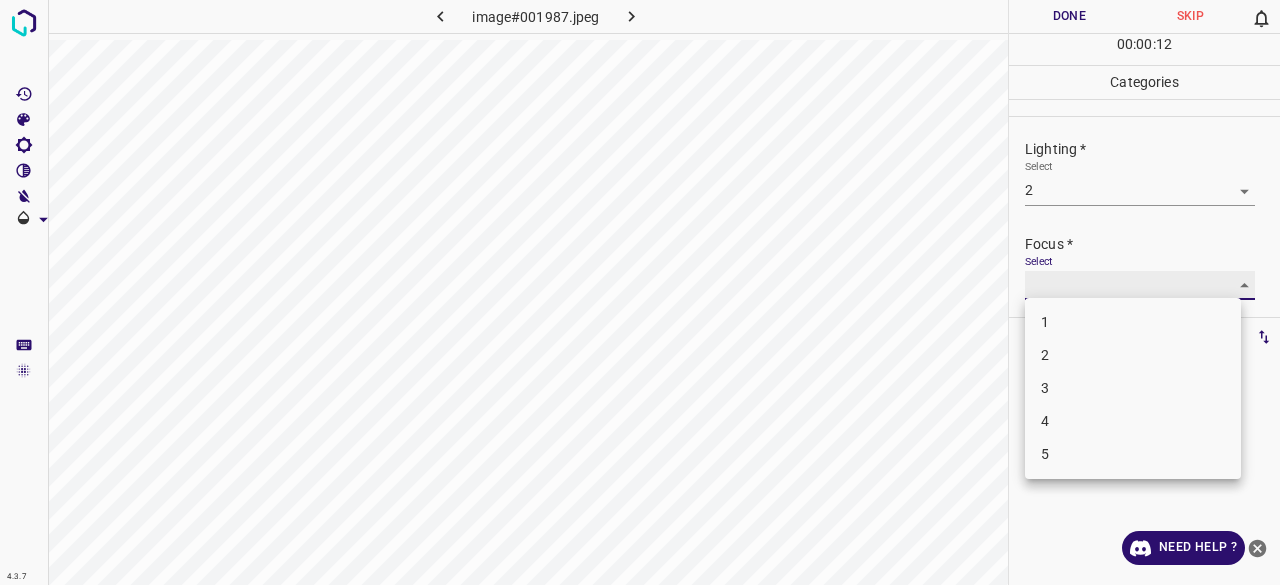 type on "3" 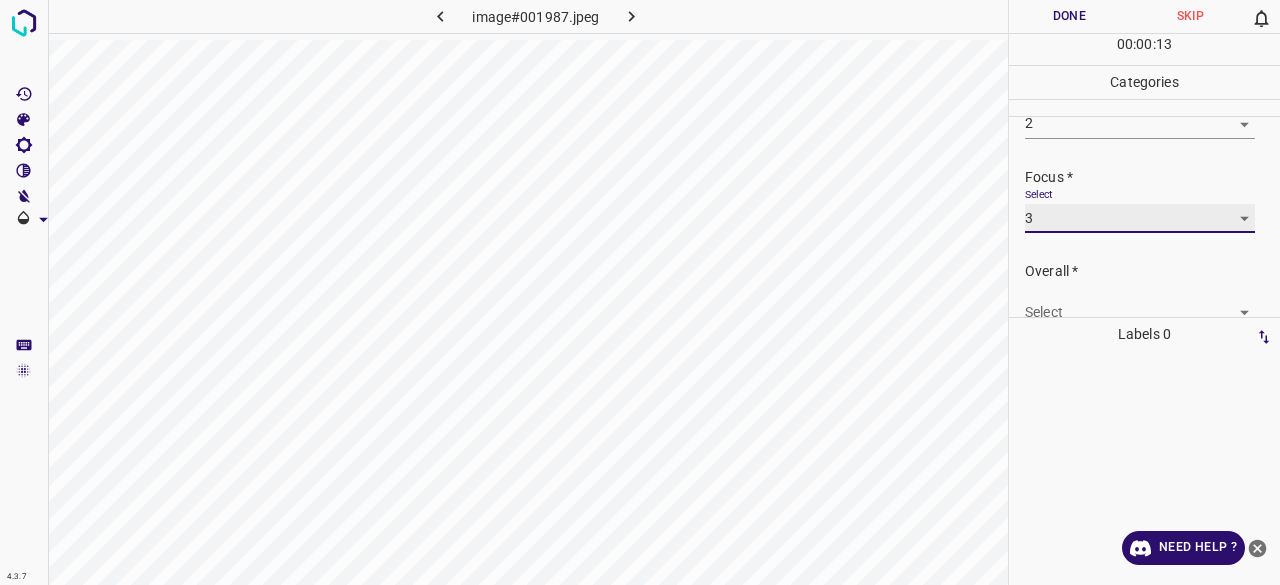 scroll, scrollTop: 98, scrollLeft: 0, axis: vertical 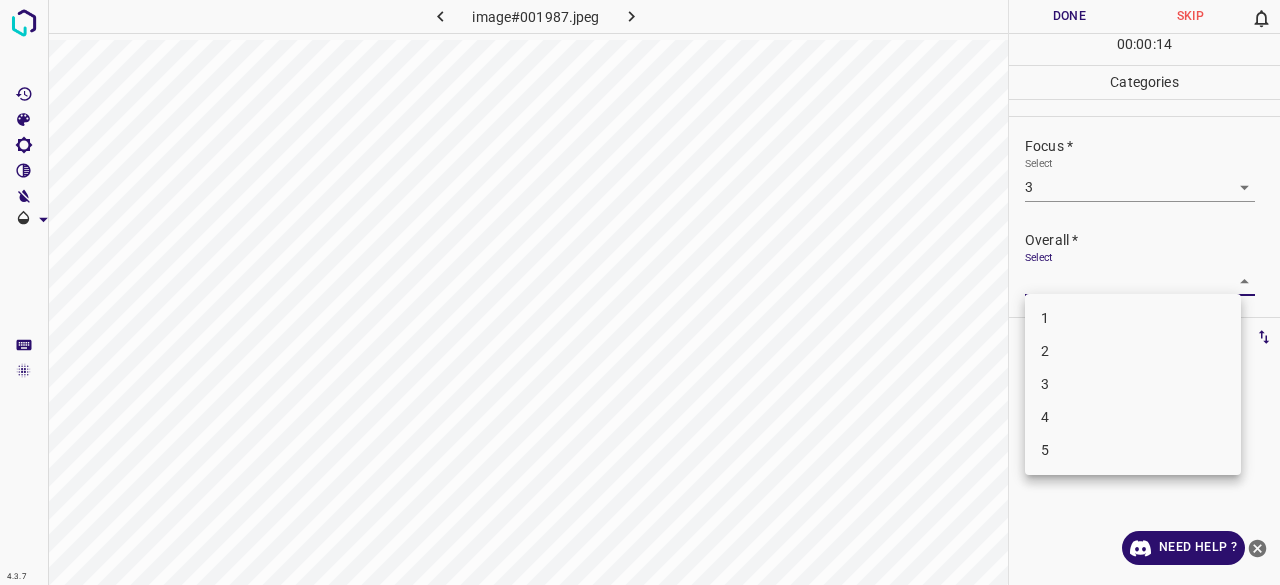click on "4.3.7 image#001987.jpeg Done Skip 0 00   : 00   : 14   Categories Lighting *  Select 2 2 Focus *  Select 3 3 Overall *  Select ​ Labels   0 Categories 1 Lighting 2 Focus 3 Overall Tools Space Change between modes (Draw & Edit) I Auto labeling R Restore zoom M Zoom in N Zoom out Delete Delete selecte label Filters Z Restore filters X Saturation filter C Brightness filter V Contrast filter B Gray scale filter General O Download Need Help ? - Text - Hide - Delete 1 2 3 4 5" at bounding box center [640, 292] 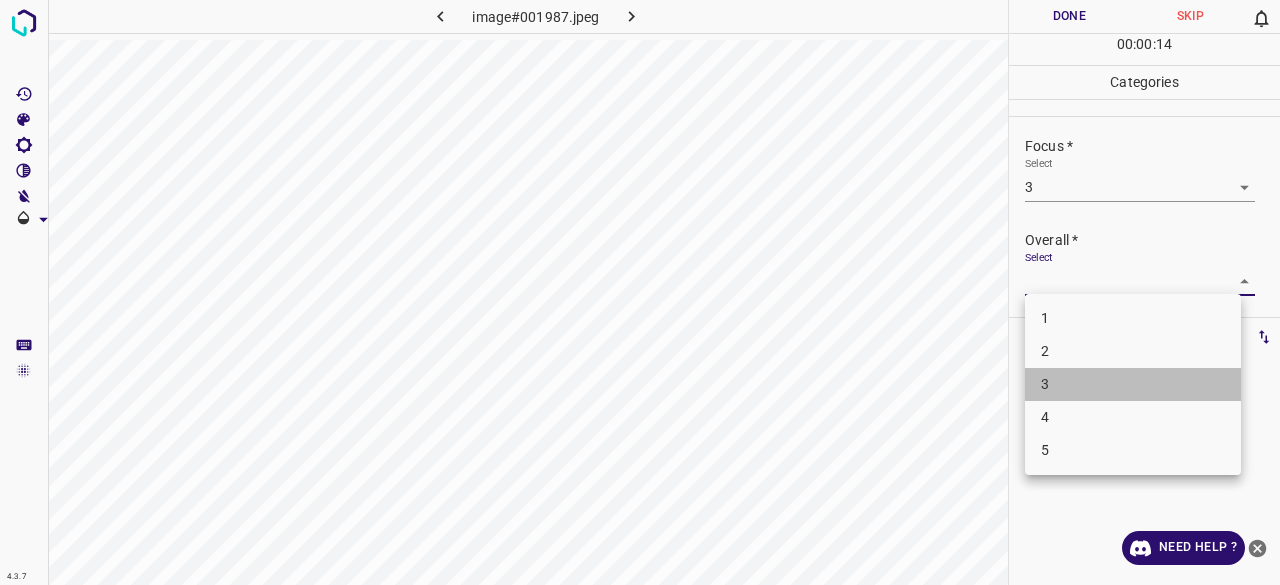 click on "3" at bounding box center (1133, 384) 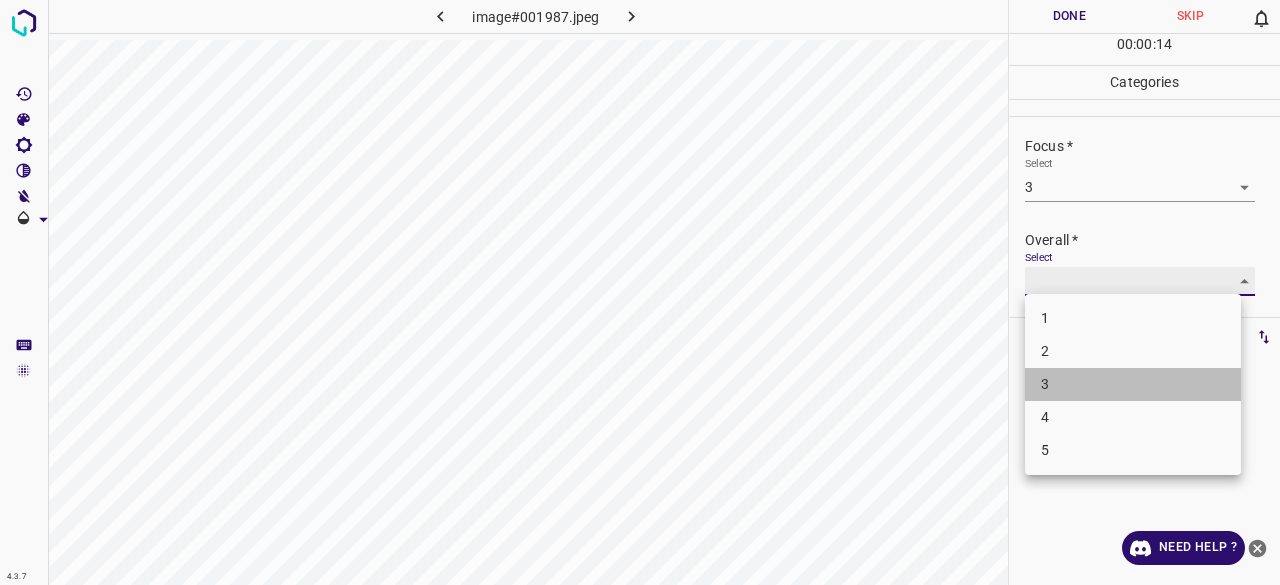 type on "3" 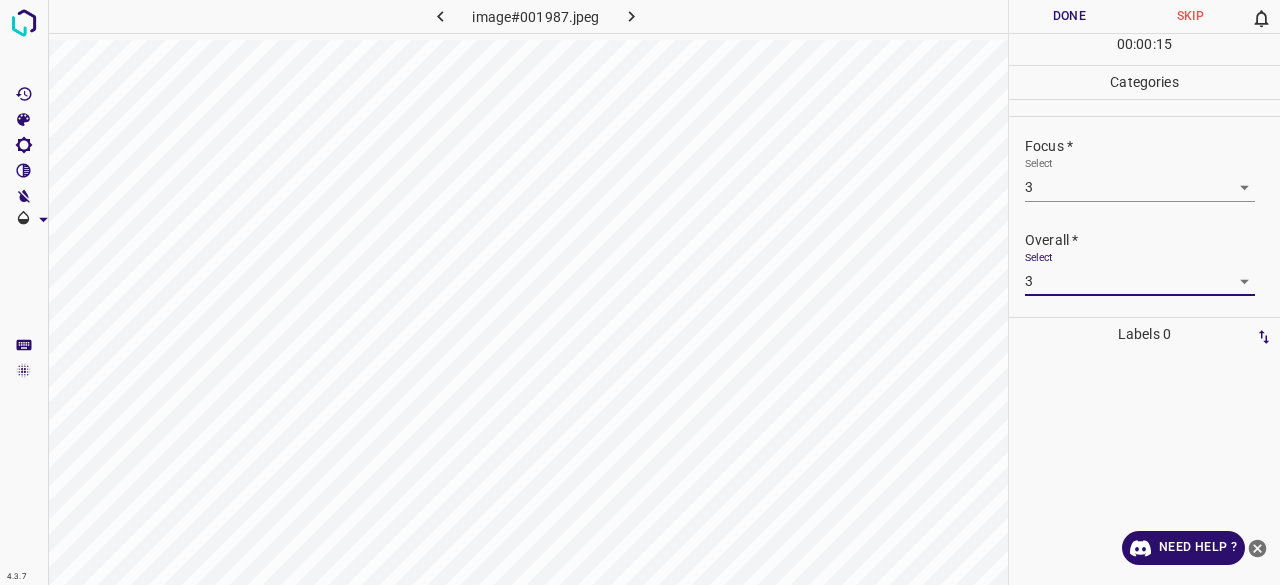 click on "Done" at bounding box center (1069, 16) 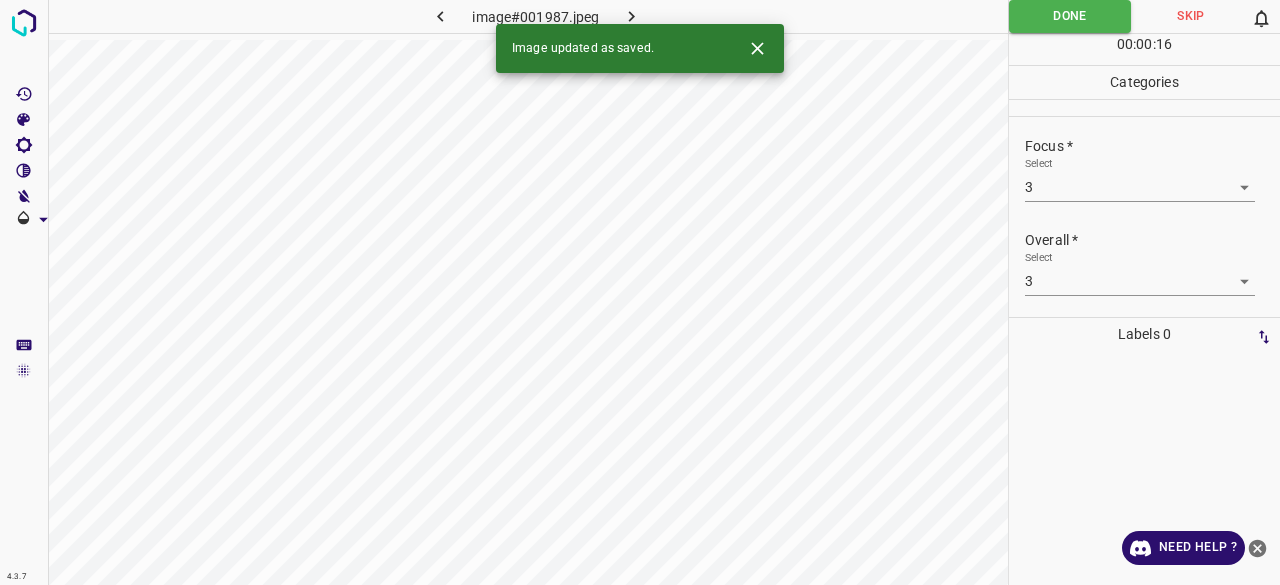 click 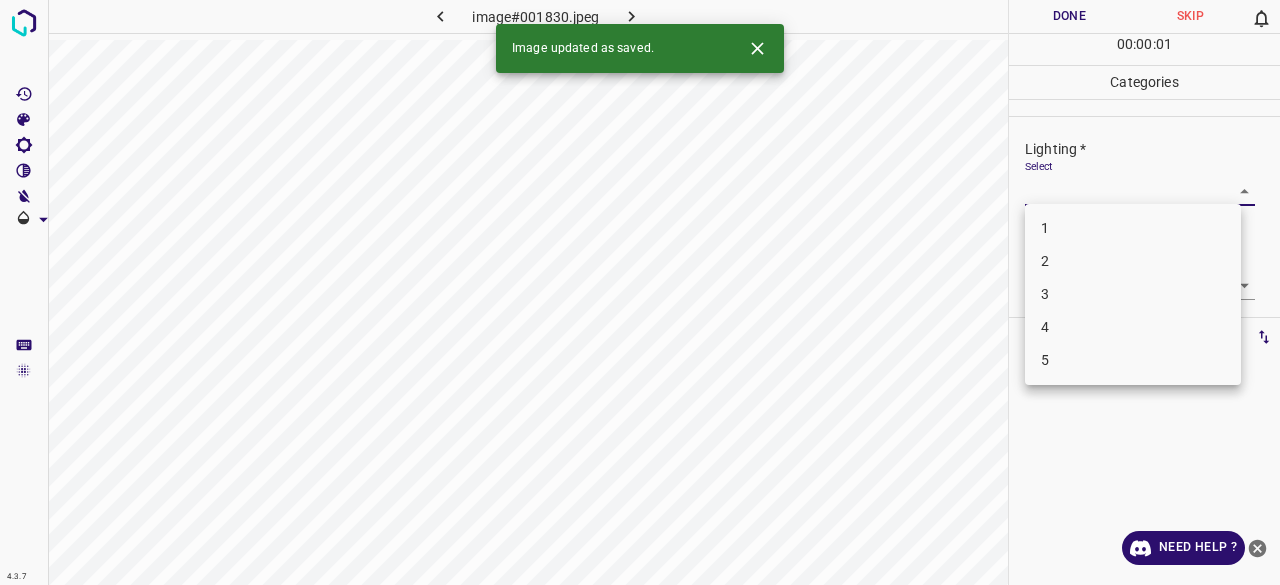 click on "4.3.7 image#001830.jpeg Done Skip 0 00   : 00   : 01   Categories Lighting *  Select ​ Focus *  Select ​ Overall *  Select ​ Labels   0 Categories 1 Lighting 2 Focus 3 Overall Tools Space Change between modes (Draw & Edit) I Auto labeling R Restore zoom M Zoom in N Zoom out Delete Delete selecte label Filters Z Restore filters X Saturation filter C Brightness filter V Contrast filter B Gray scale filter General O Download Image updated as saved. Need Help ? - Text - Hide - Delete 1 2 3 4 5" at bounding box center [640, 292] 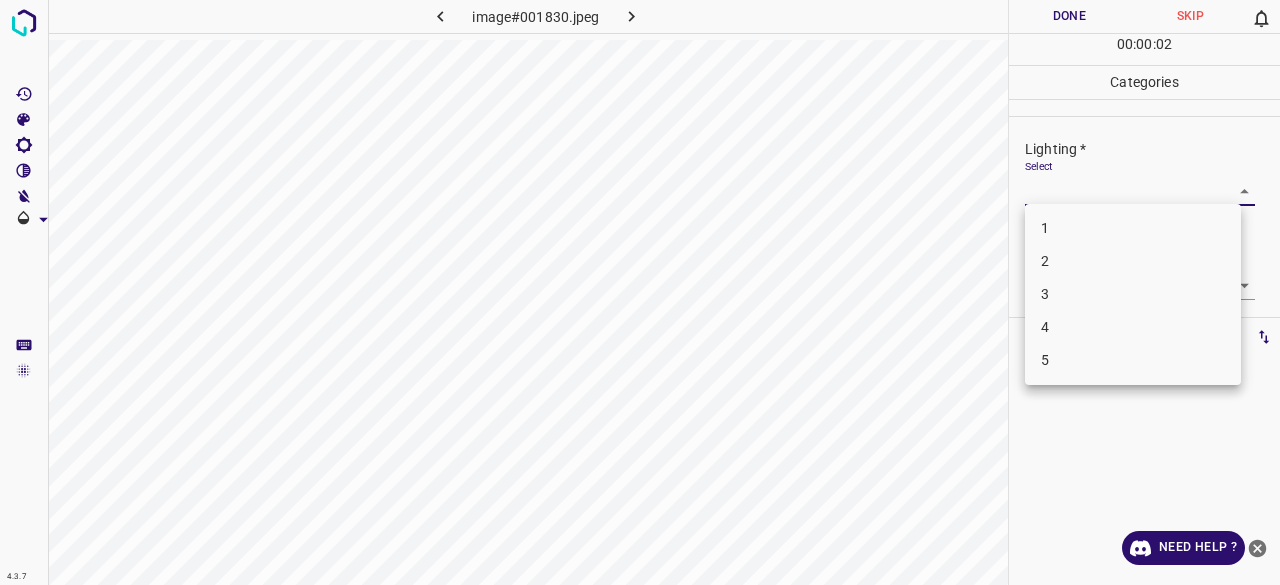 click on "2" at bounding box center [1133, 261] 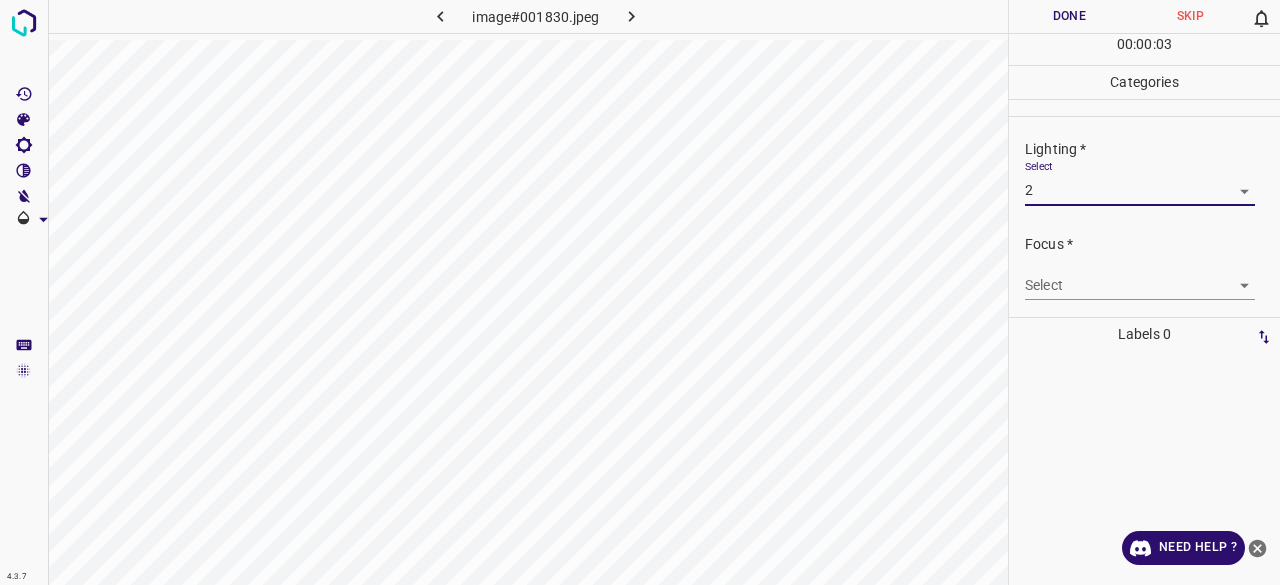 click on "4.3.7 image#001830.jpeg Done Skip 0 00   : 00   : 03   Categories Lighting *  Select 2 2 Focus *  Select ​ Overall *  Select ​ Labels   0 Categories 1 Lighting 2 Focus 3 Overall Tools Space Change between modes (Draw & Edit) I Auto labeling R Restore zoom M Zoom in N Zoom out Delete Delete selecte label Filters Z Restore filters X Saturation filter C Brightness filter V Contrast filter B Gray scale filter General O Download Need Help ? - Text - Hide - Delete" at bounding box center [640, 292] 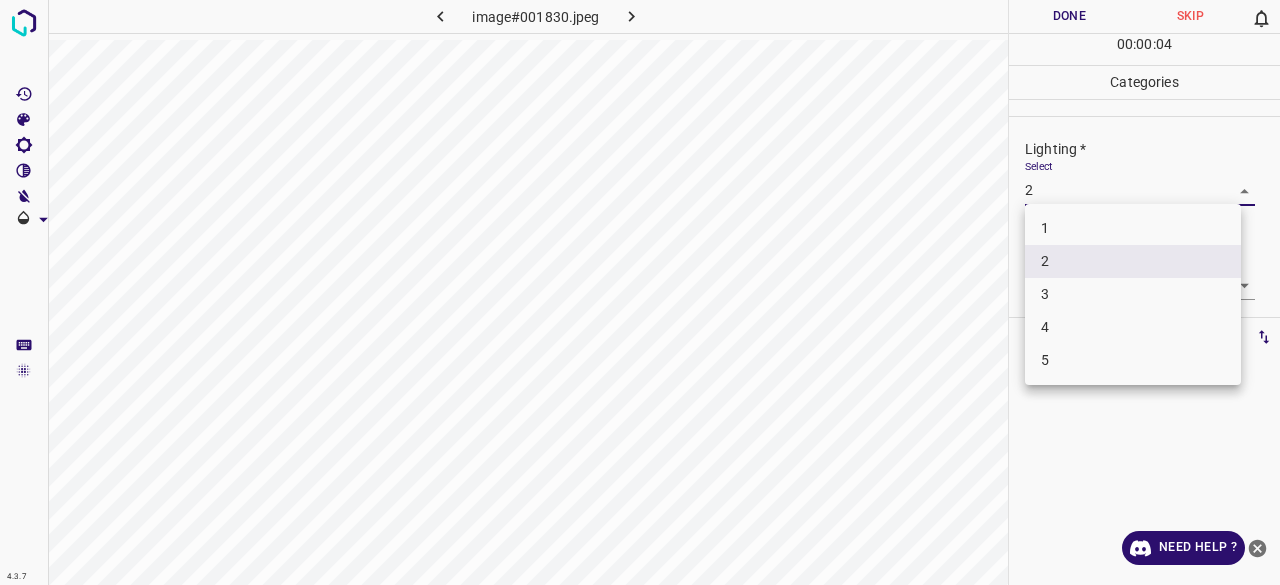 click on "3" at bounding box center [1133, 294] 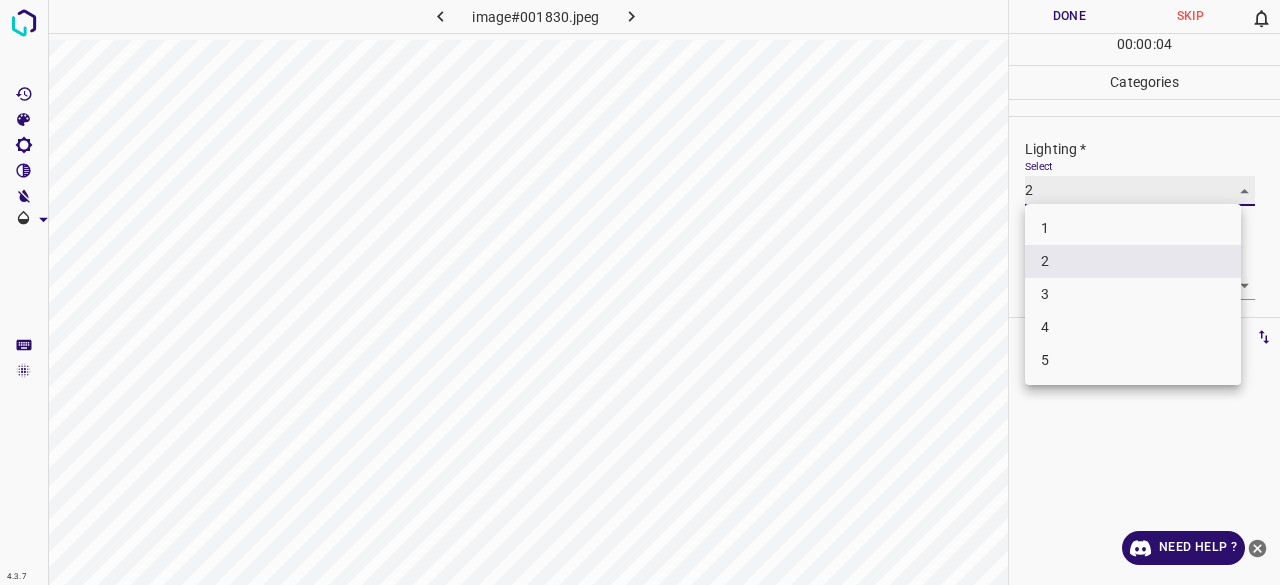 type on "3" 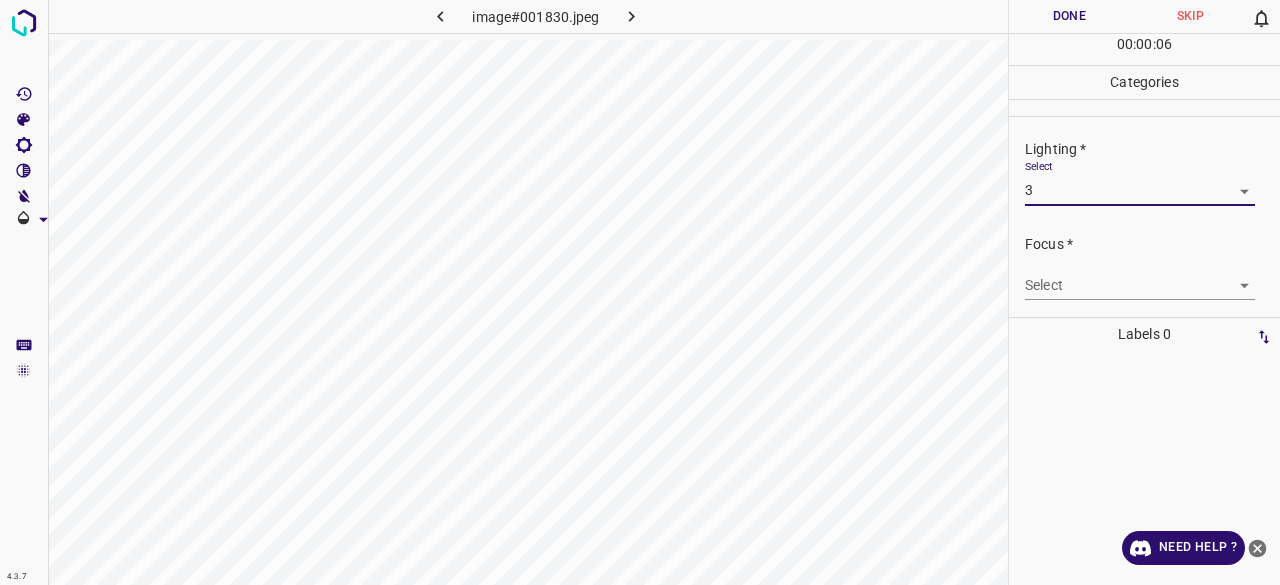 click on "4.3.7 image#001830.jpeg Done Skip 0 00   : 00   : 06   Categories Lighting *  Select 3 3 Focus *  Select ​ Overall *  Select ​ Labels   0 Categories 1 Lighting 2 Focus 3 Overall Tools Space Change between modes (Draw & Edit) I Auto labeling R Restore zoom M Zoom in N Zoom out Delete Delete selecte label Filters Z Restore filters X Saturation filter C Brightness filter V Contrast filter B Gray scale filter General O Download Need Help ? - Text - Hide - Delete" at bounding box center (640, 292) 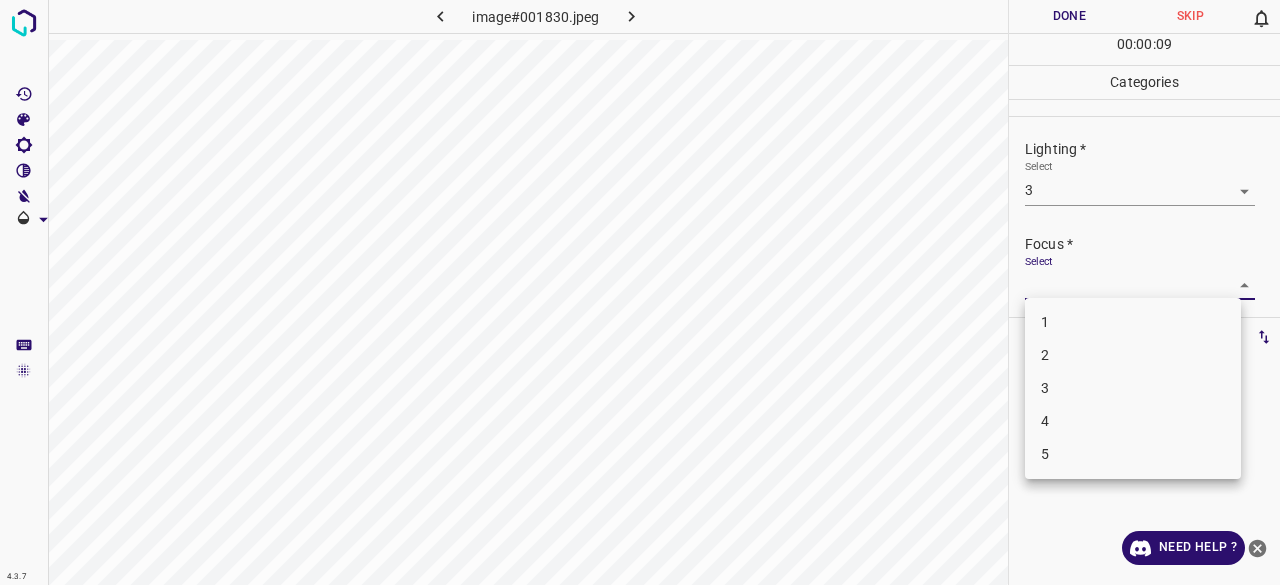 click on "3" at bounding box center [1133, 388] 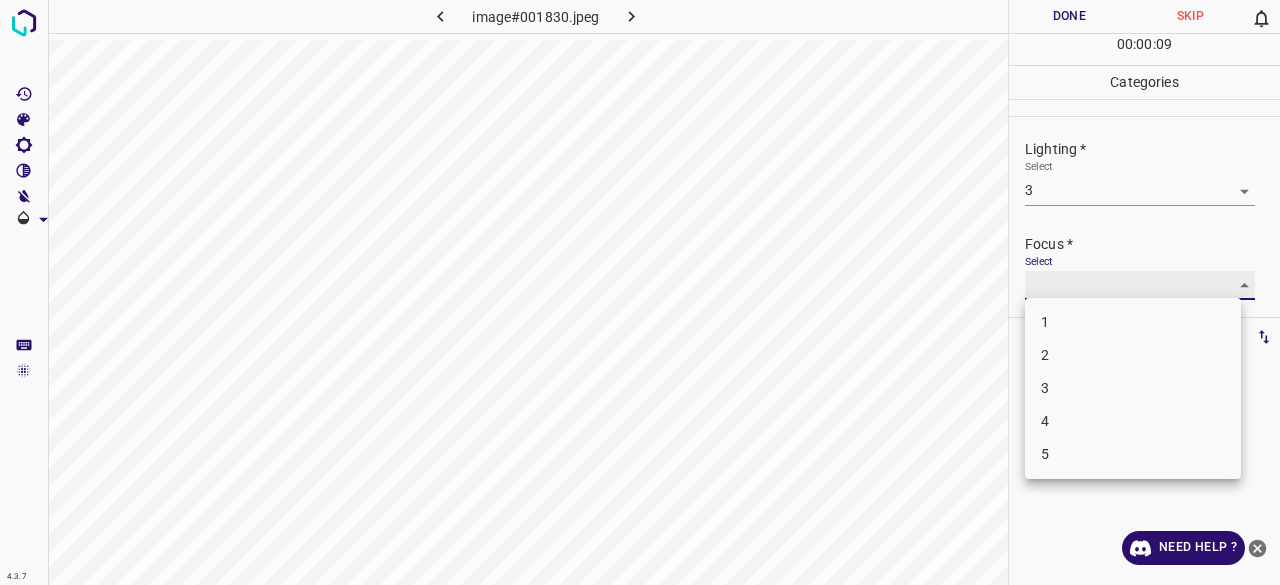 type on "3" 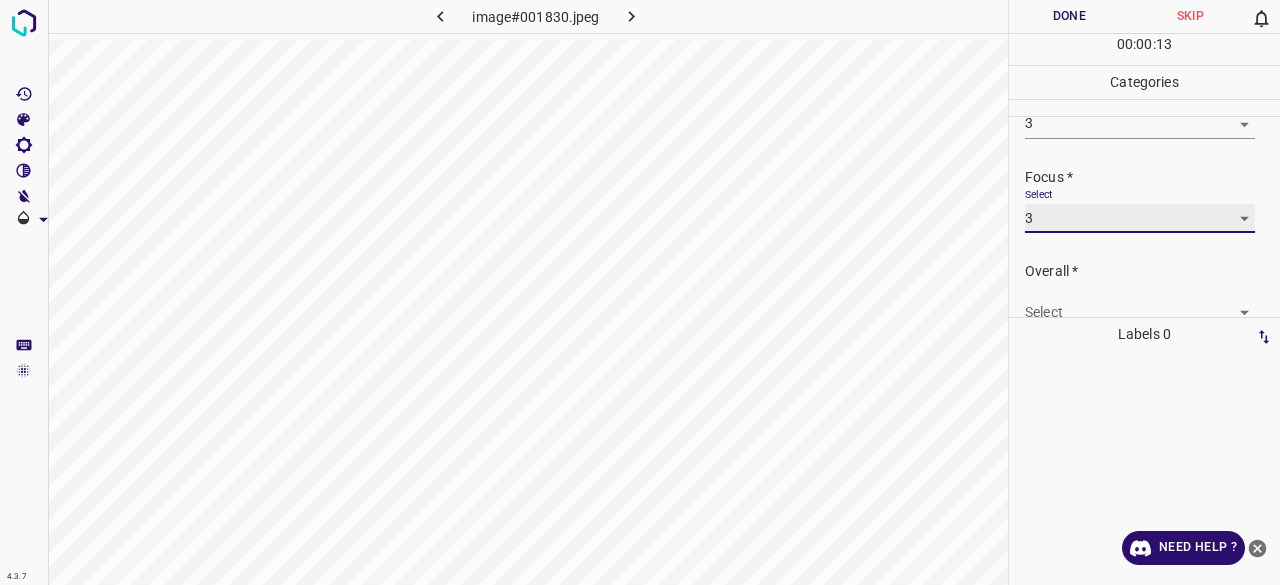 scroll, scrollTop: 98, scrollLeft: 0, axis: vertical 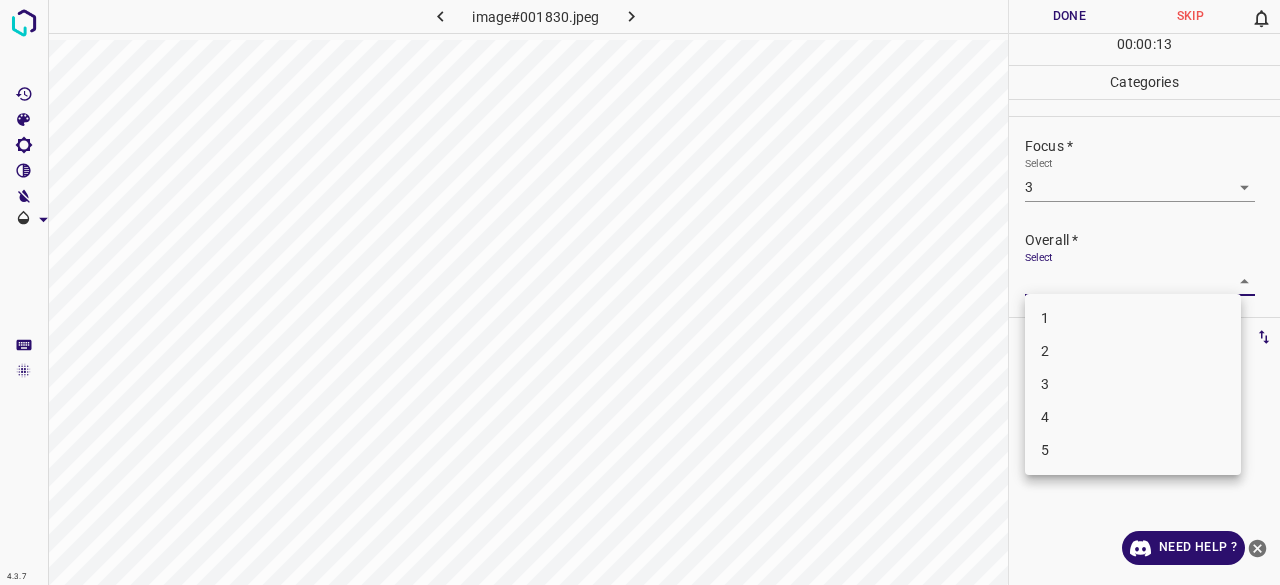 click on "4.3.7 image#001830.jpeg Done Skip 0 00   : 00   : 13   Categories Lighting *  Select 3 3 Focus *  Select 3 3 Overall *  Select ​ Labels   0 Categories 1 Lighting 2 Focus 3 Overall Tools Space Change between modes (Draw & Edit) I Auto labeling R Restore zoom M Zoom in N Zoom out Delete Delete selecte label Filters Z Restore filters X Saturation filter C Brightness filter V Contrast filter B Gray scale filter General O Download Need Help ? - Text - Hide - Delete 1 2 3 4 5" at bounding box center (640, 292) 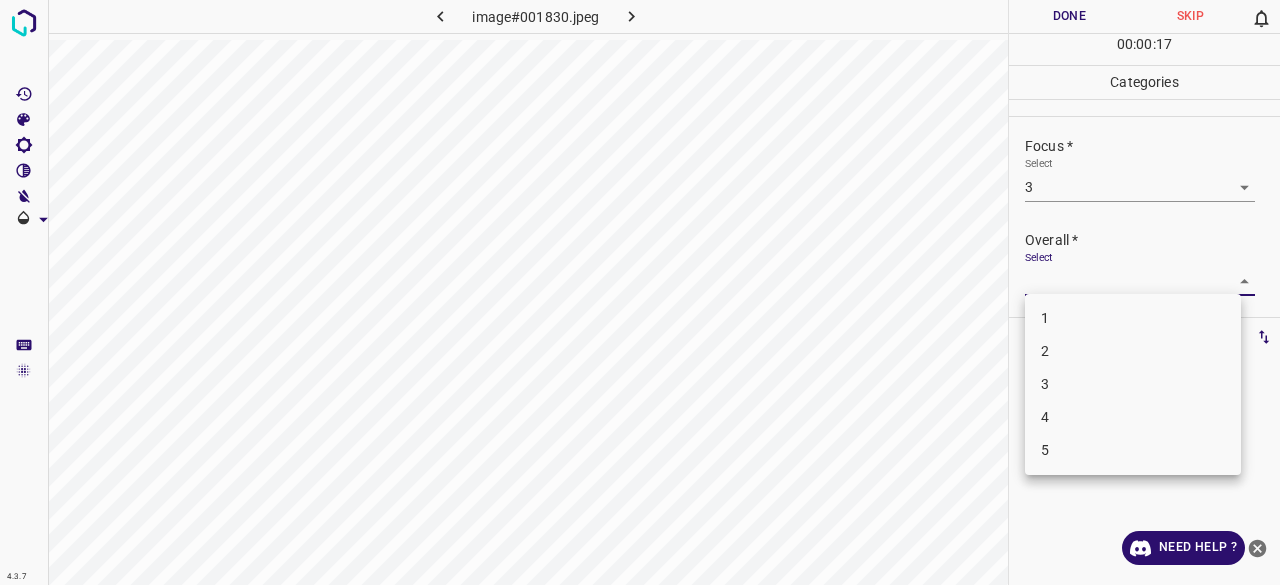 click on "2" at bounding box center (1133, 351) 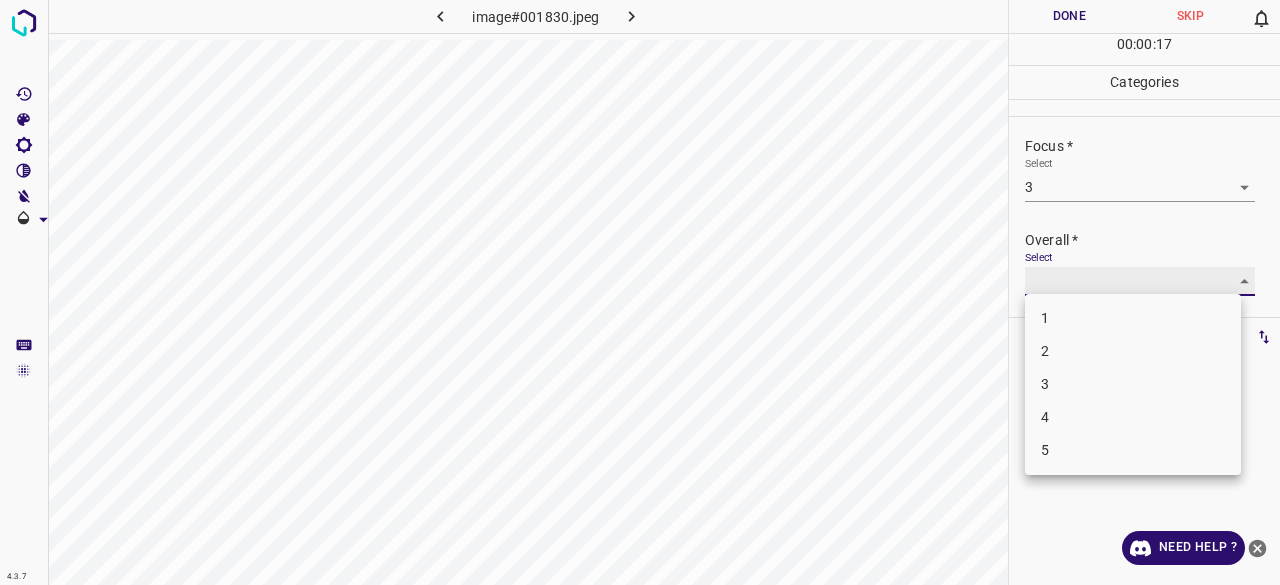 type on "2" 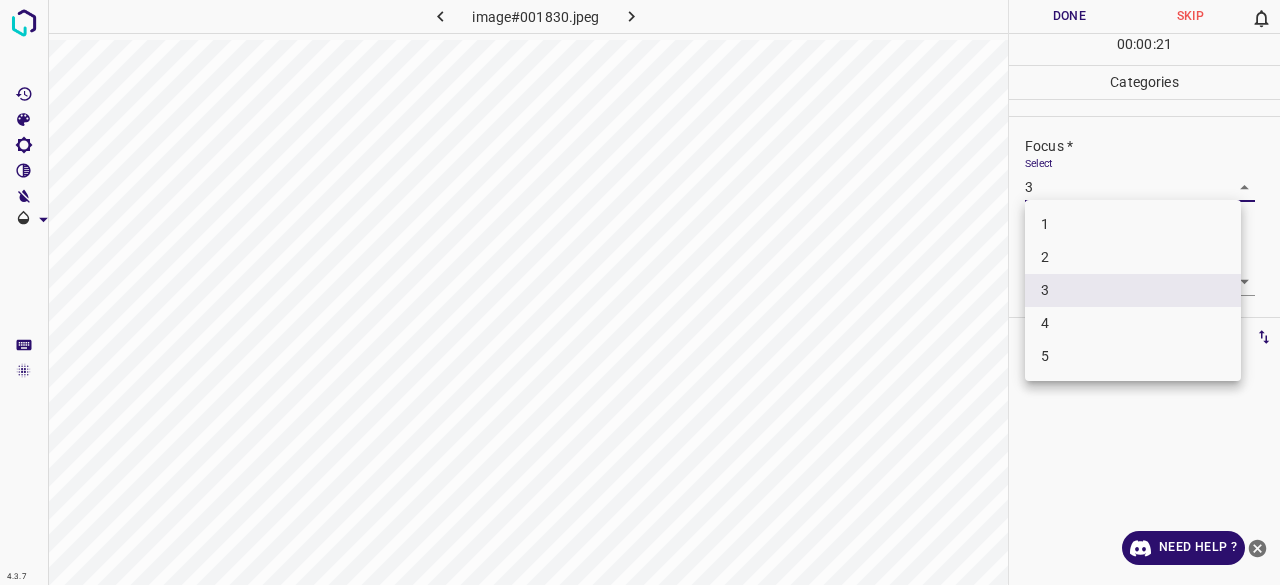 click on "4.3.7 image#001830.jpeg Done Skip 0 00   : 00   : 21   Categories Lighting *  Select 3 3 Focus *  Select 3 3 Overall *  Select 2 2 Labels   0 Categories 1 Lighting 2 Focus 3 Overall Tools Space Change between modes (Draw & Edit) I Auto labeling R Restore zoom M Zoom in N Zoom out Delete Delete selecte label Filters Z Restore filters X Saturation filter C Brightness filter V Contrast filter B Gray scale filter General O Download Need Help ? - Text - Hide - Delete 1 2 3 4 5" at bounding box center [640, 292] 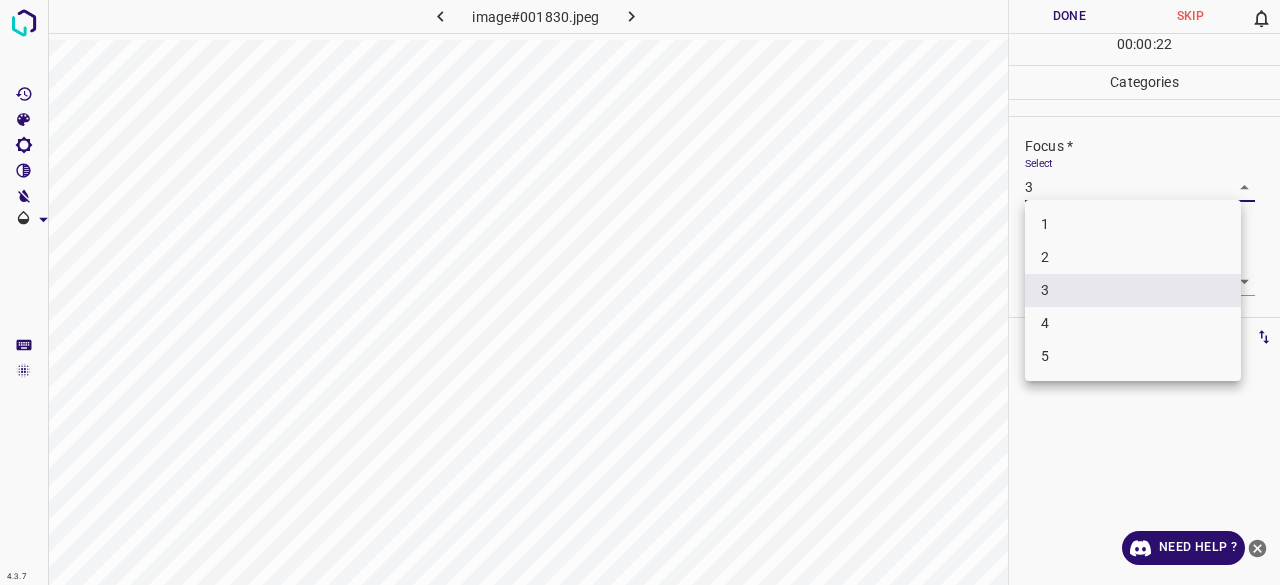 click on "2" at bounding box center [1133, 257] 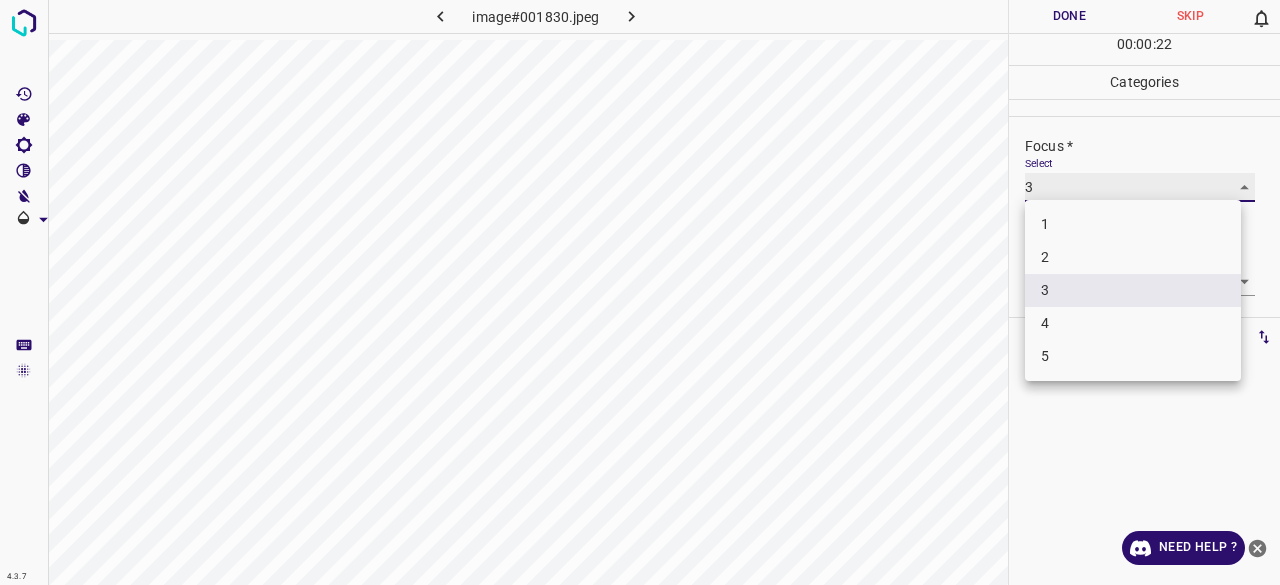 type on "2" 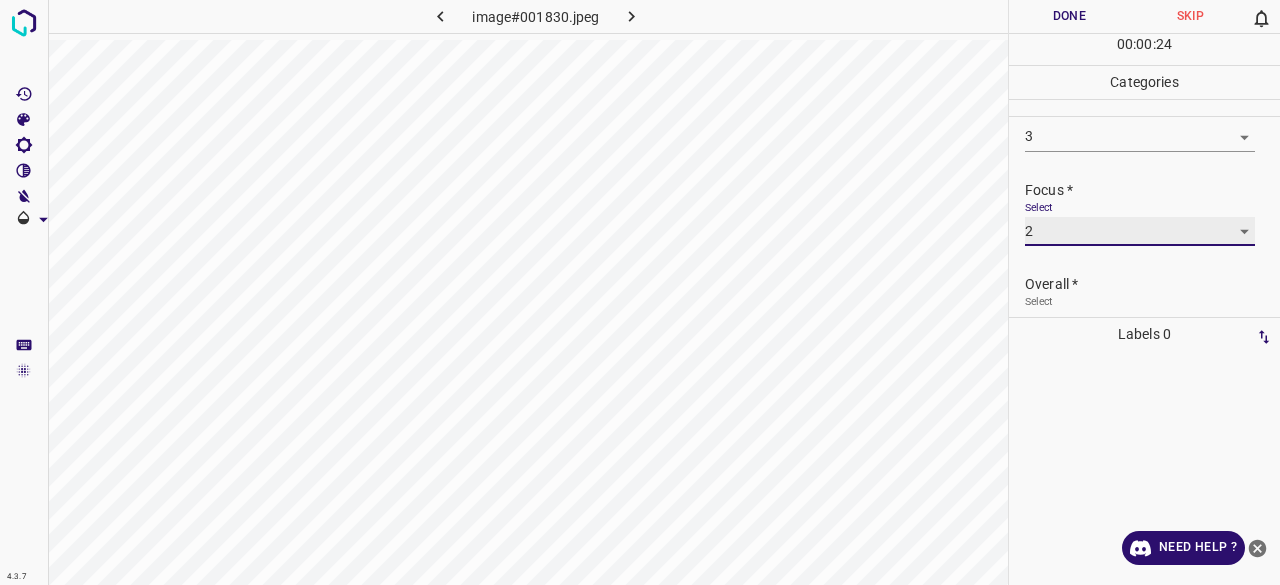 scroll, scrollTop: 98, scrollLeft: 0, axis: vertical 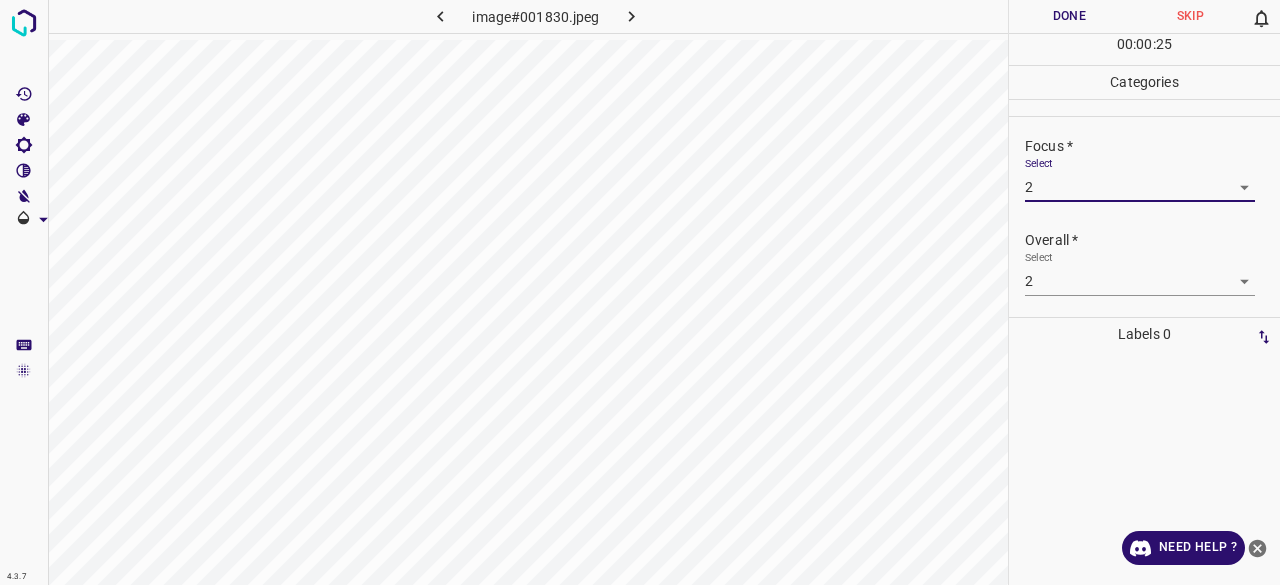 click on "4.3.7 image#001830.jpeg Done Skip 0 00   : 00   : 25   Categories Lighting *  Select 3 3 Focus *  Select 2 2 Overall *  Select 2 2 Labels   0 Categories 1 Lighting 2 Focus 3 Overall Tools Space Change between modes (Draw & Edit) I Auto labeling R Restore zoom M Zoom in N Zoom out Delete Delete selecte label Filters Z Restore filters X Saturation filter C Brightness filter V Contrast filter B Gray scale filter General O Download Need Help ? - Text - Hide - Delete" at bounding box center (640, 292) 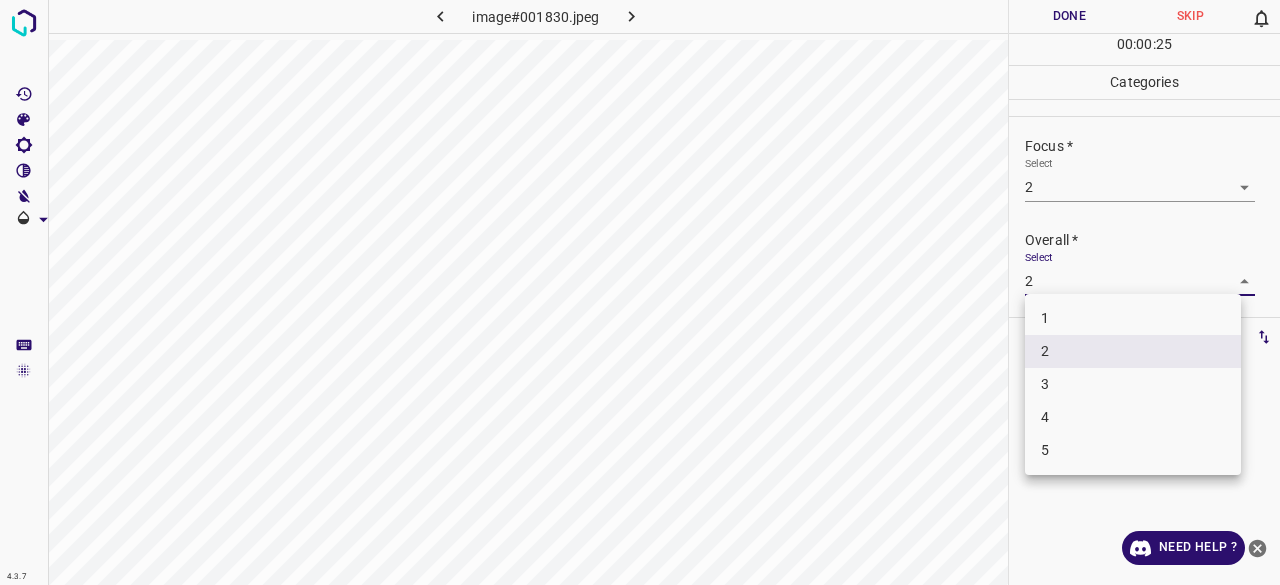 click on "3" at bounding box center (1133, 384) 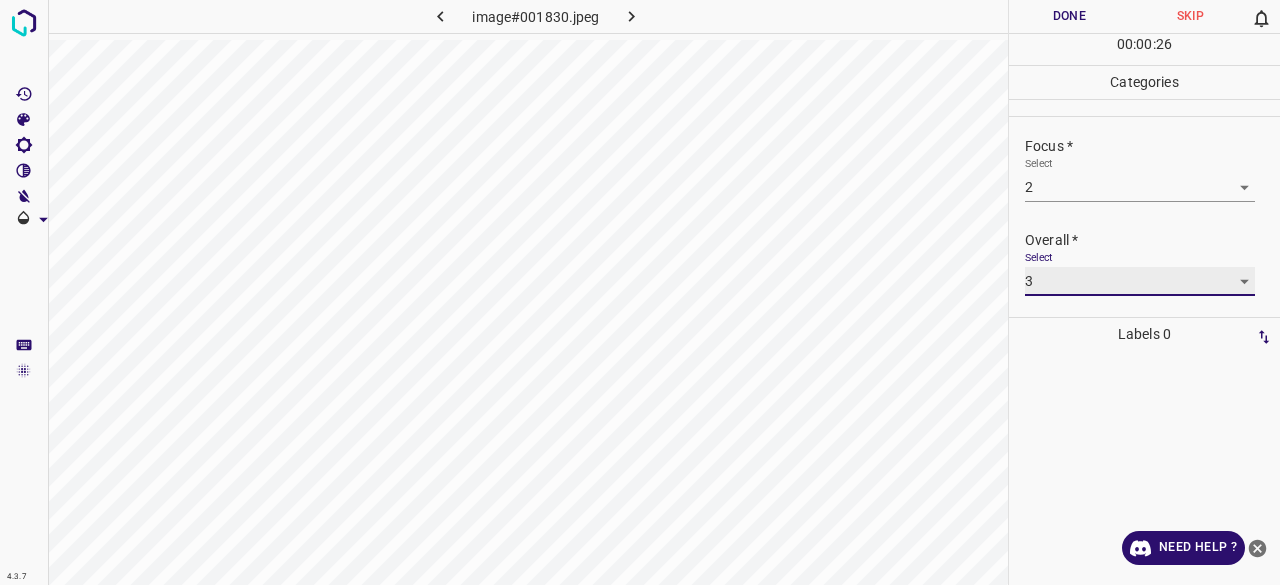 type on "3" 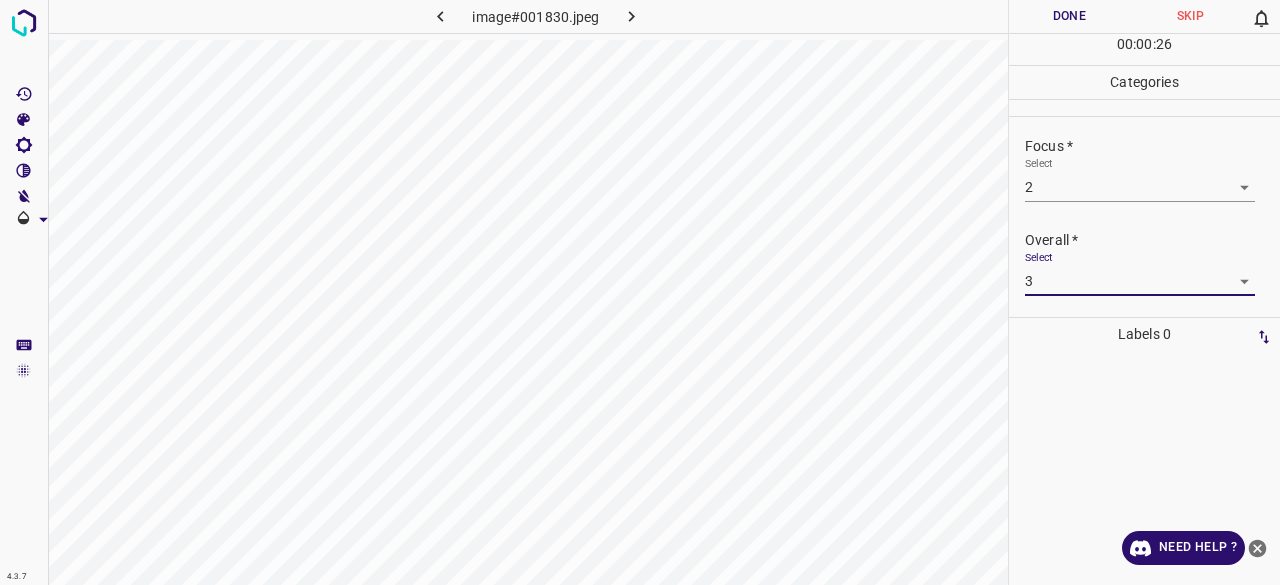click on "Done" at bounding box center [1069, 16] 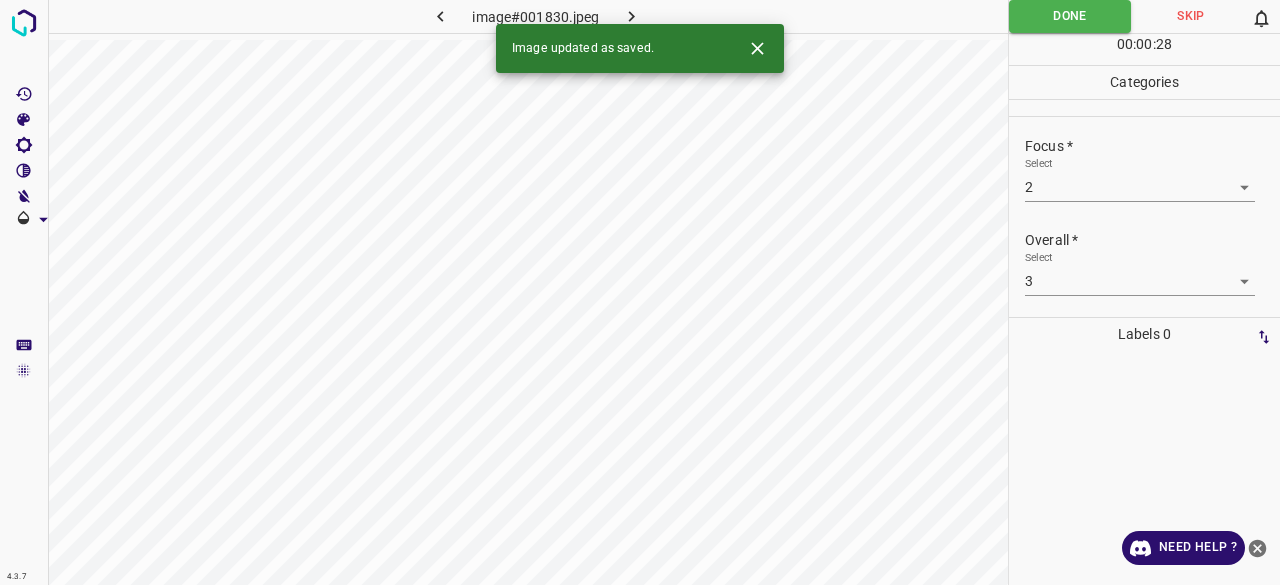 click 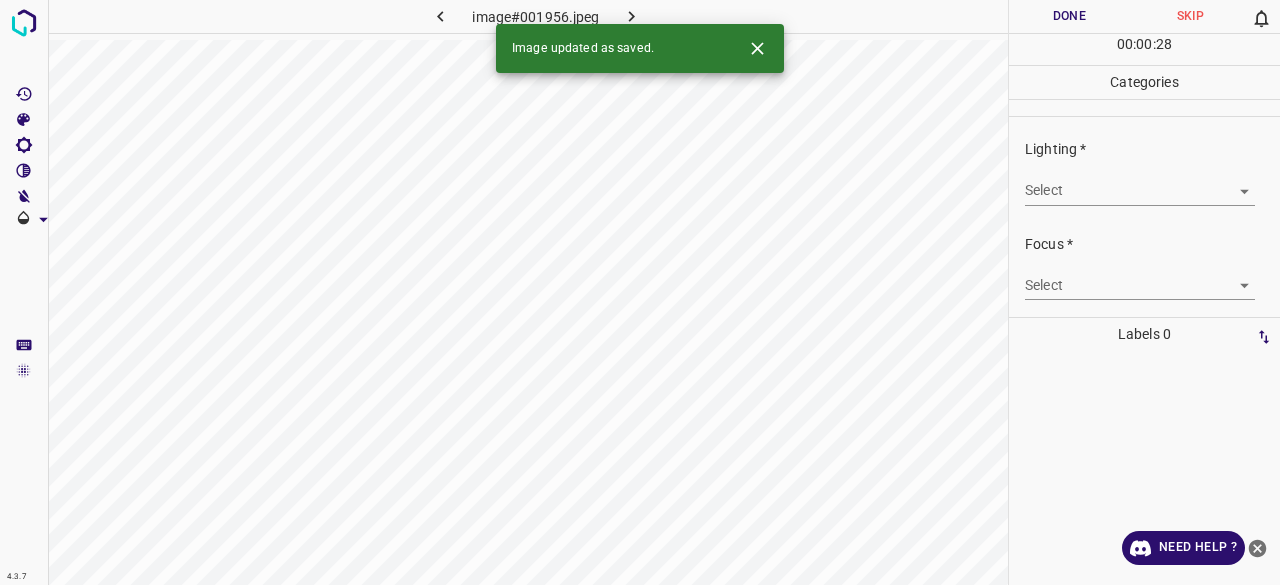 click on "4.3.7 image#001956.jpeg Done Skip 0 00   : 00   : 28   Categories Lighting *  Select ​ Focus *  Select ​ Overall *  Select ​ Labels   0 Categories 1 Lighting 2 Focus 3 Overall Tools Space Change between modes (Draw & Edit) I Auto labeling R Restore zoom M Zoom in N Zoom out Delete Delete selecte label Filters Z Restore filters X Saturation filter C Brightness filter V Contrast filter B Gray scale filter General O Download Image updated as saved. Need Help ? - Text - Hide - Delete" at bounding box center [640, 292] 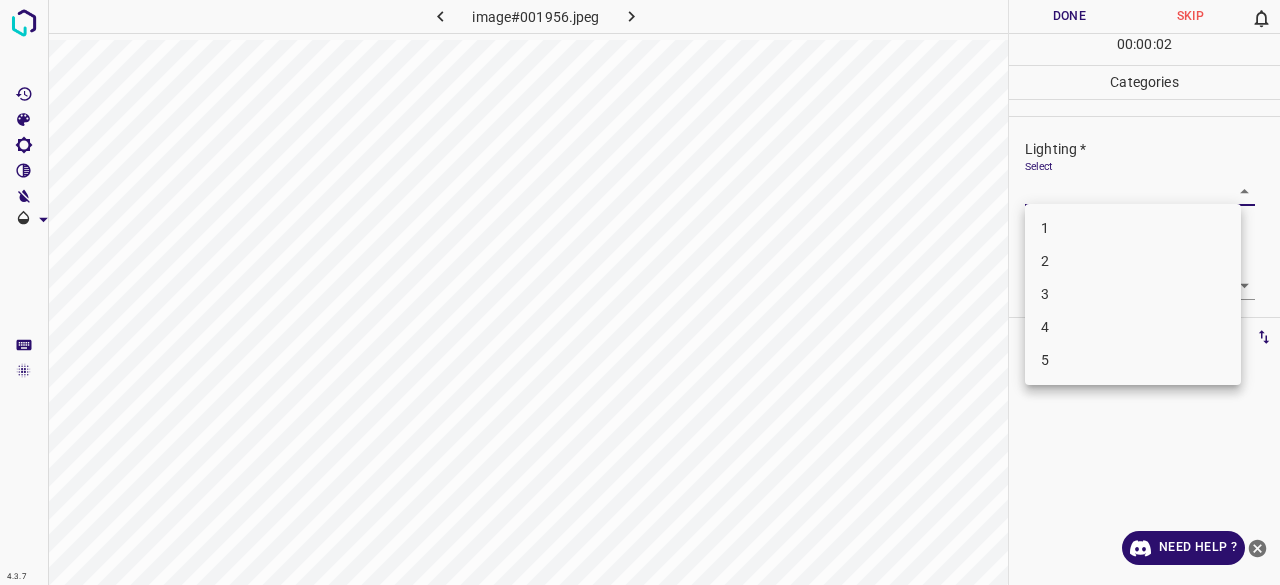 click on "3" at bounding box center [1133, 294] 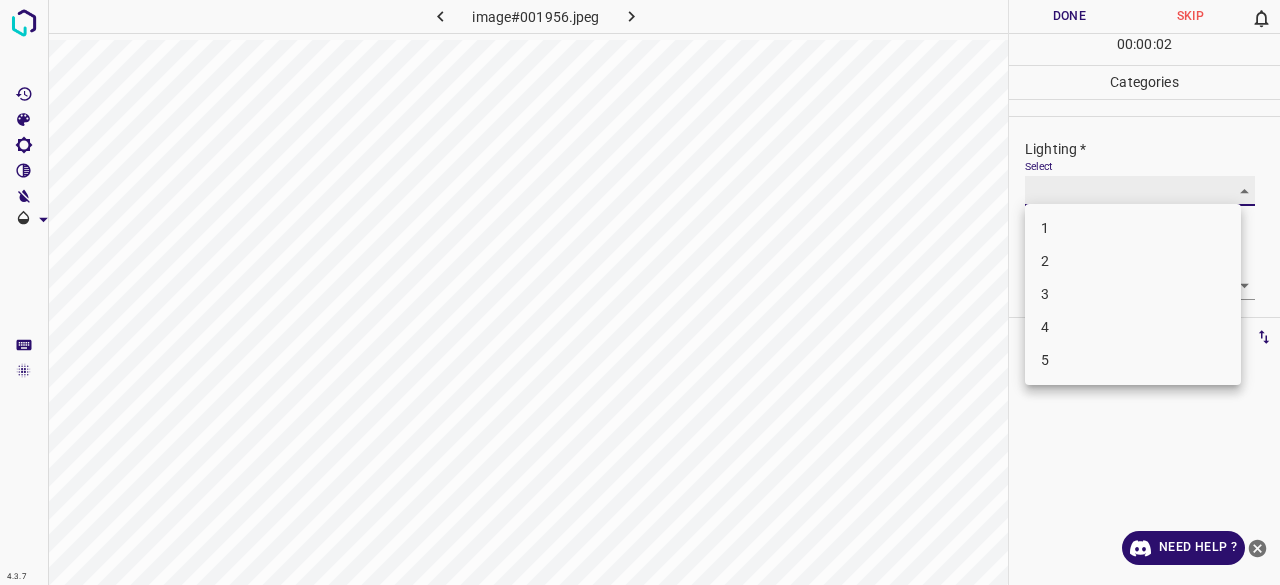 type on "3" 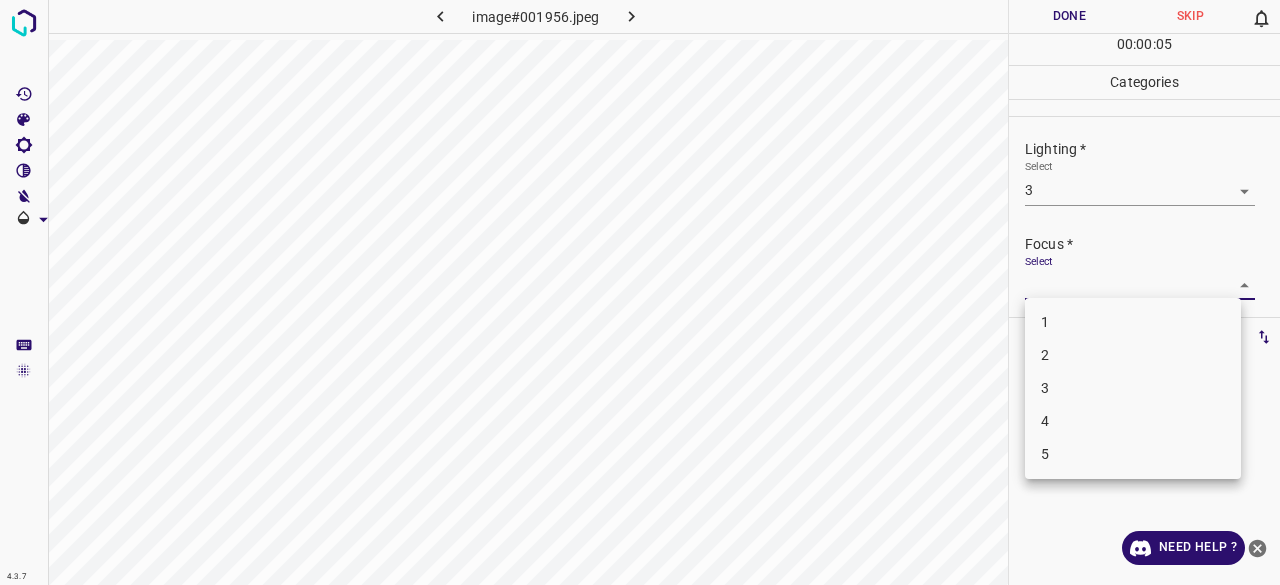 click on "4.3.7 image#001956.jpeg Done Skip 0 00   : 00   : 05   Categories Lighting *  Select 3 3 Focus *  Select ​ Overall *  Select ​ Labels   0 Categories 1 Lighting 2 Focus 3 Overall Tools Space Change between modes (Draw & Edit) I Auto labeling R Restore zoom M Zoom in N Zoom out Delete Delete selecte label Filters Z Restore filters X Saturation filter C Brightness filter V Contrast filter B Gray scale filter General O Download Need Help ? - Text - Hide - Delete 1 2 3 4 5" at bounding box center (640, 292) 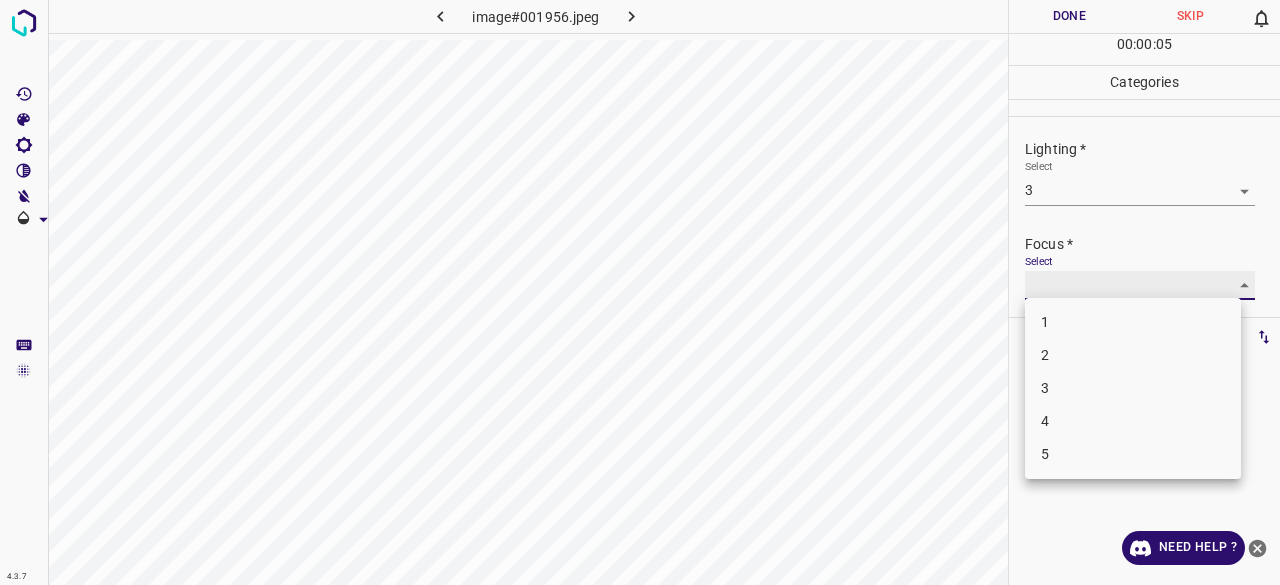 type on "2" 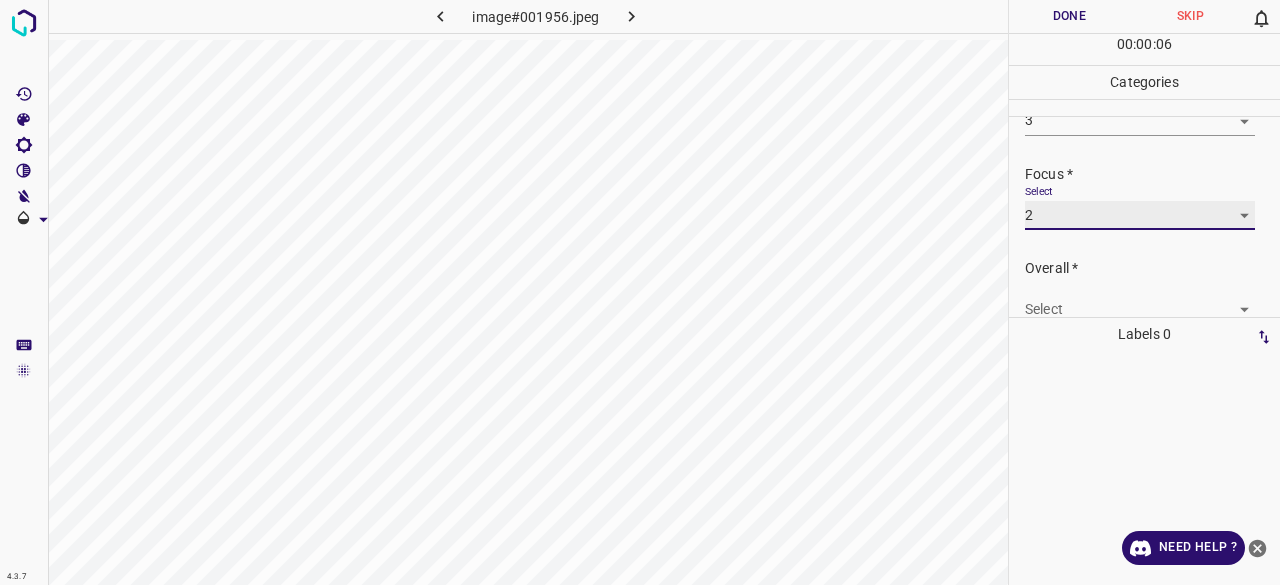 scroll, scrollTop: 98, scrollLeft: 0, axis: vertical 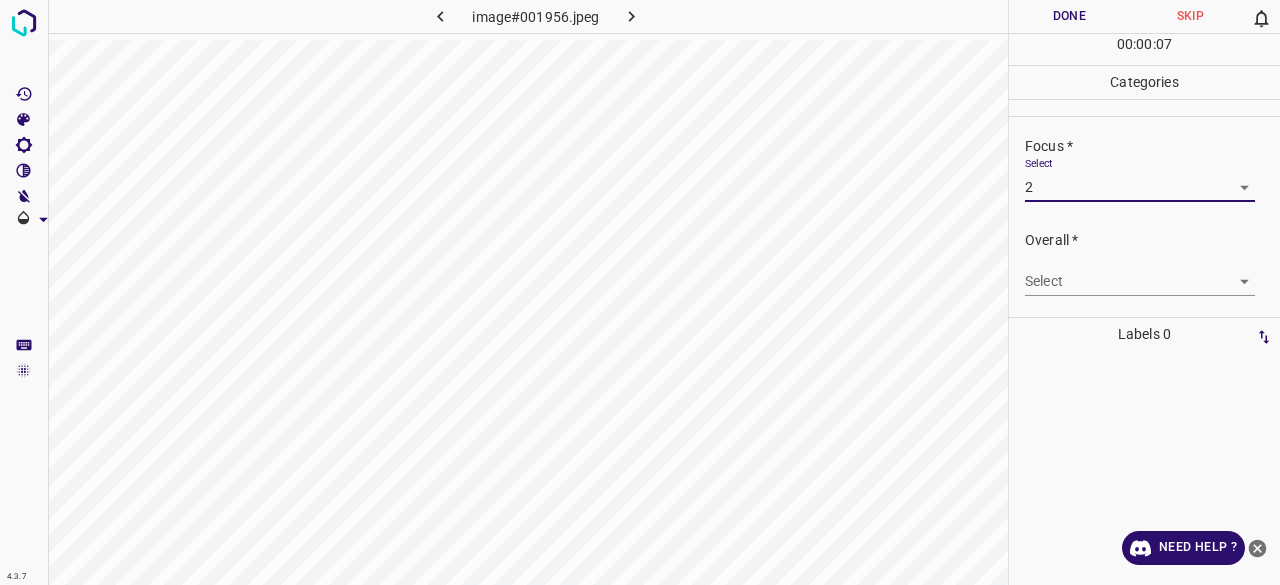 click on "4.3.7 image#001956.jpeg Done Skip 0 00   : 00   : 07   Categories Lighting *  Select 3 3 Focus *  Select 2 2 Overall *  Select ​ Labels   0 Categories 1 Lighting 2 Focus 3 Overall Tools Space Change between modes (Draw & Edit) I Auto labeling R Restore zoom M Zoom in N Zoom out Delete Delete selecte label Filters Z Restore filters X Saturation filter C Brightness filter V Contrast filter B Gray scale filter General O Download Need Help ? - Text - Hide - Delete" at bounding box center [640, 292] 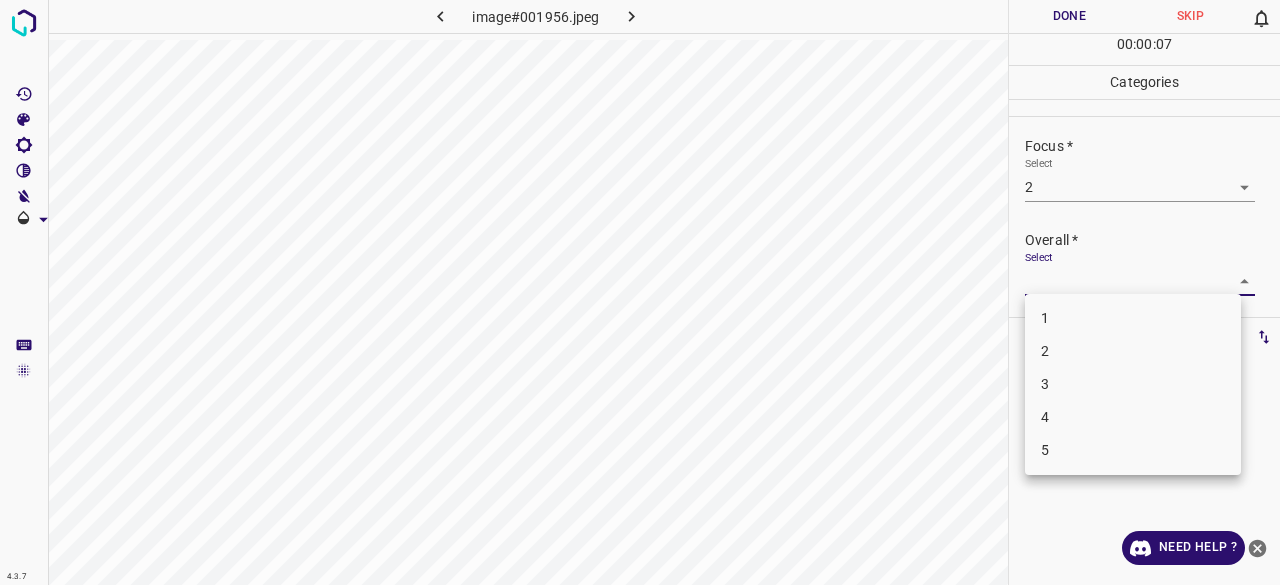 click on "3" at bounding box center [1133, 384] 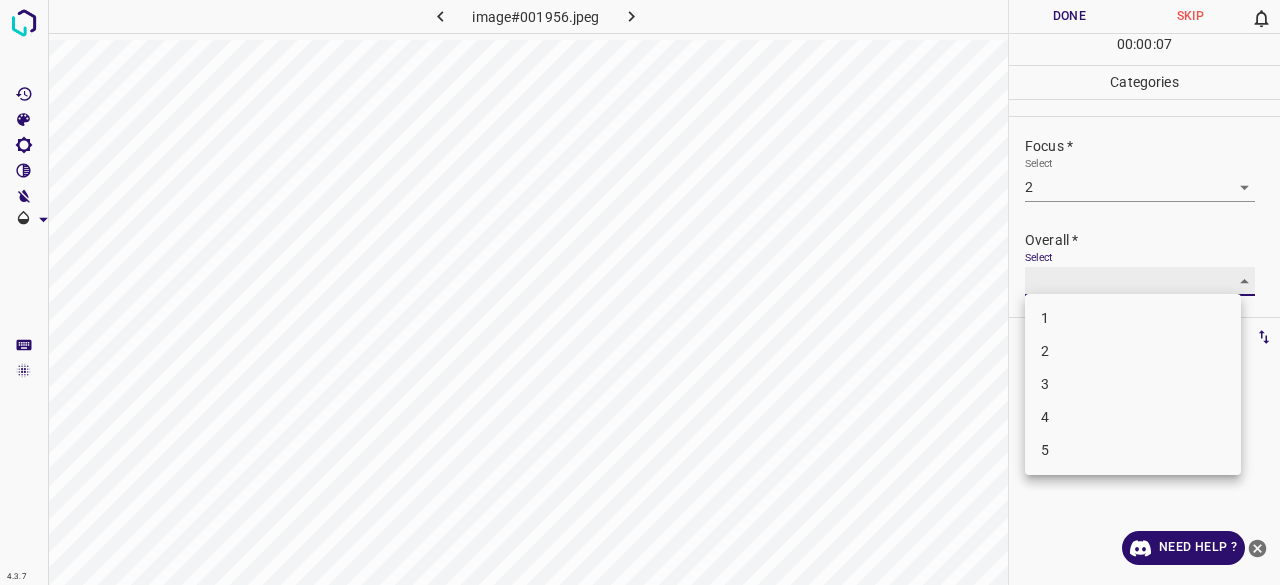 type on "3" 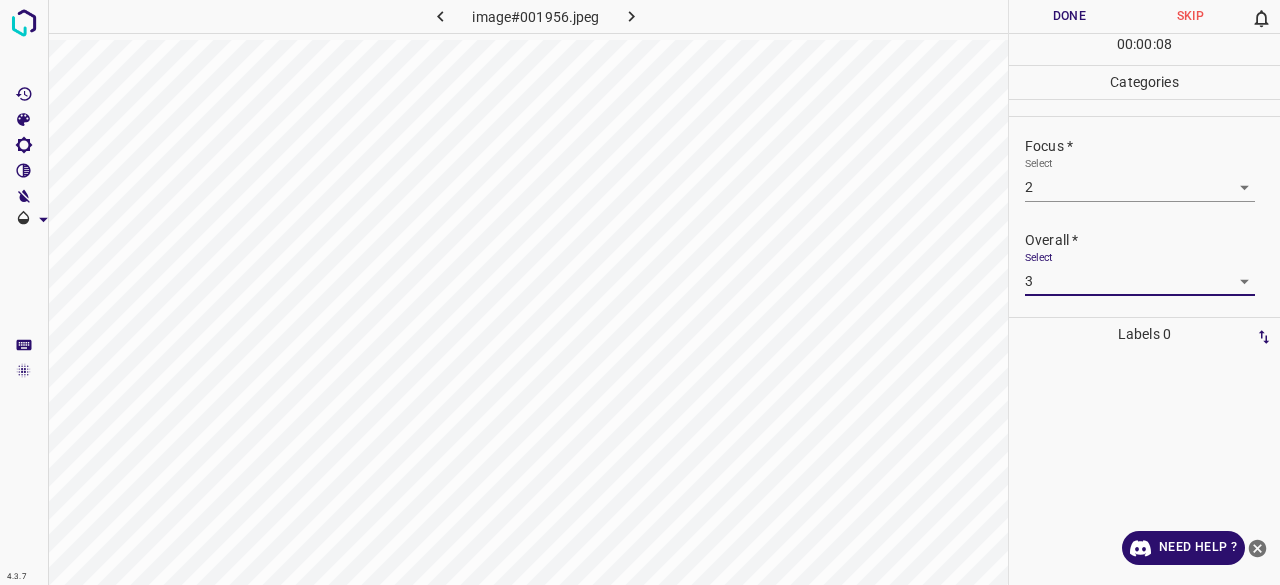 click on "Done" at bounding box center (1069, 16) 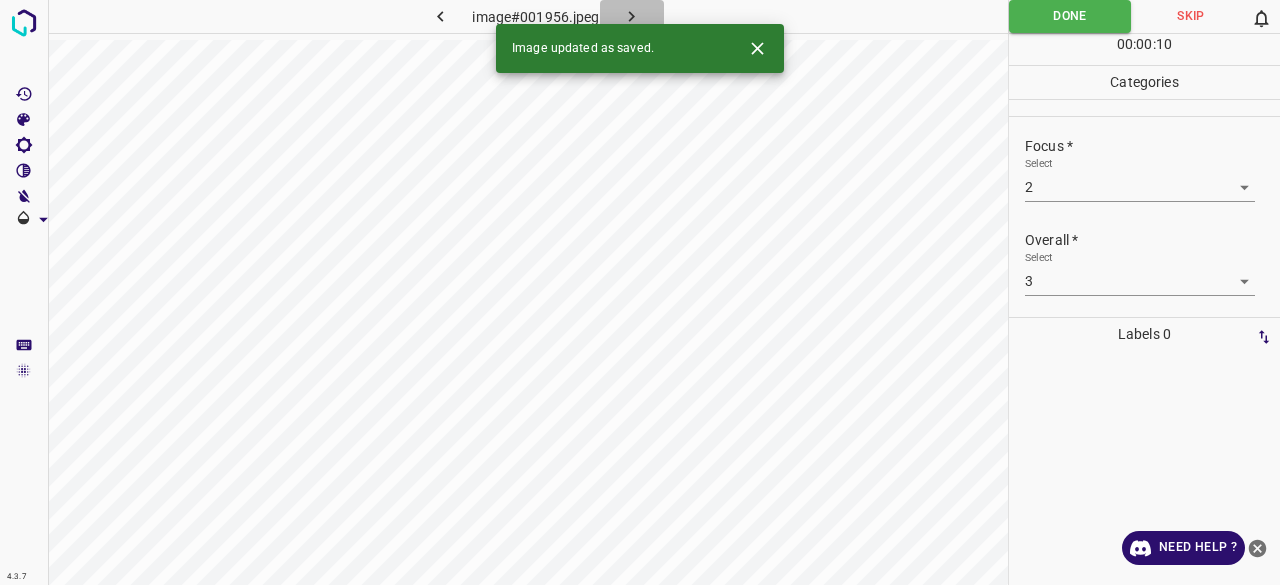click 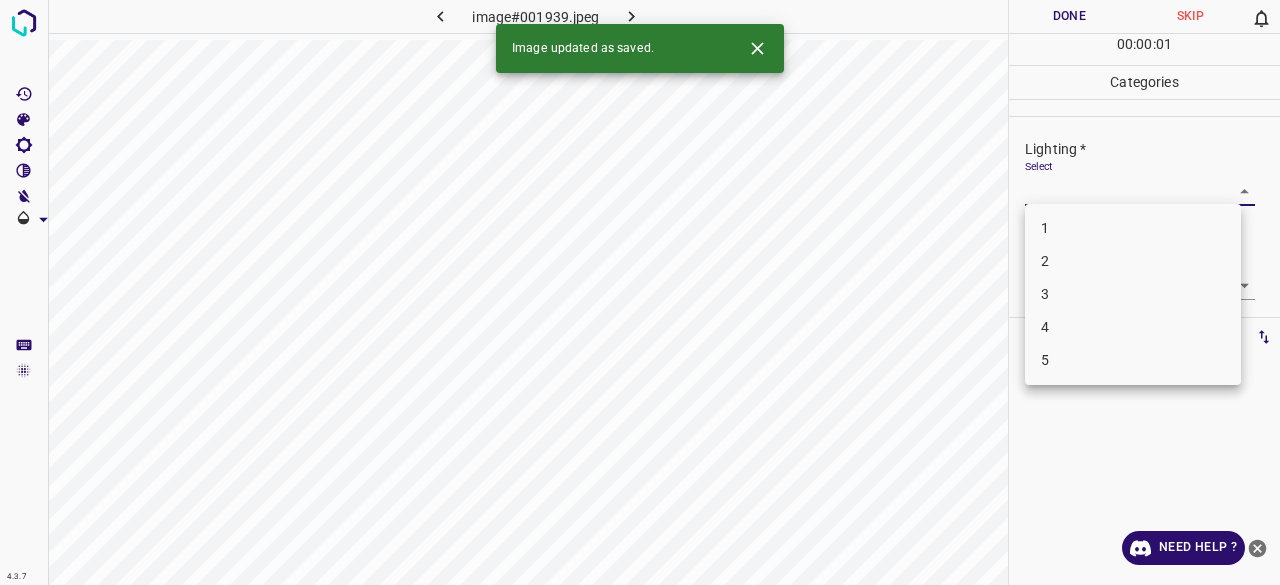click on "4.3.7 image#001939.jpeg Done Skip 0 00   : 00   : 01   Categories Lighting *  Select ​ Focus *  Select ​ Overall *  Select ​ Labels   0 Categories 1 Lighting 2 Focus 3 Overall Tools Space Change between modes (Draw & Edit) I Auto labeling R Restore zoom M Zoom in N Zoom out Delete Delete selecte label Filters Z Restore filters X Saturation filter C Brightness filter V Contrast filter B Gray scale filter General O Download Image updated as saved. Need Help ? - Text - Hide - Delete 1 2 3 4 5" at bounding box center (640, 292) 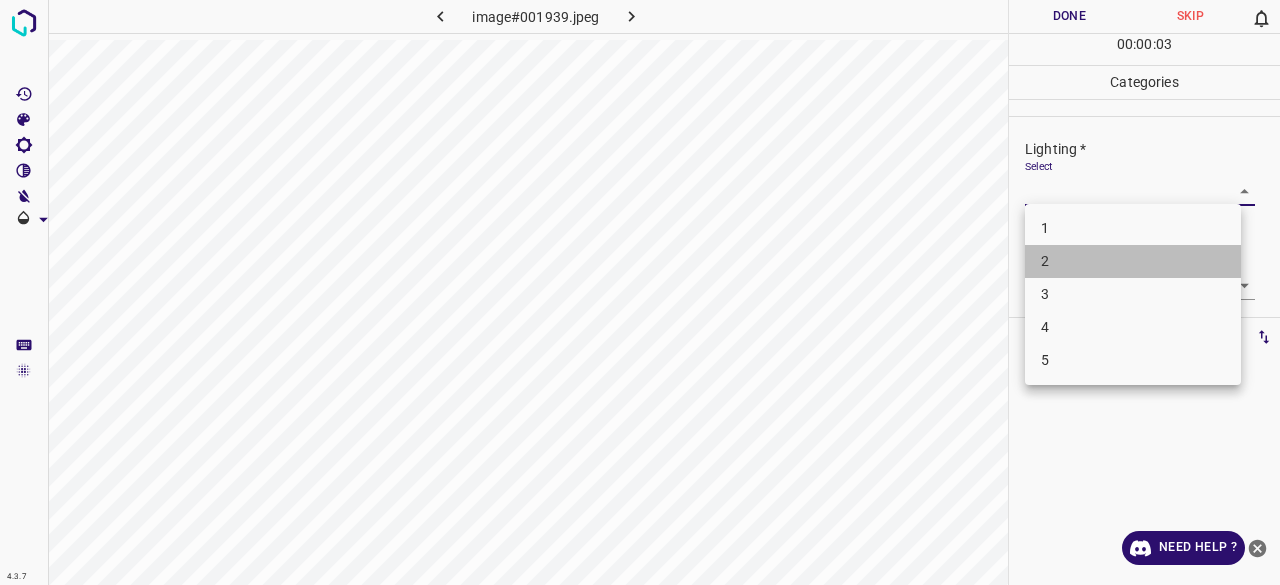 click on "2" at bounding box center [1133, 261] 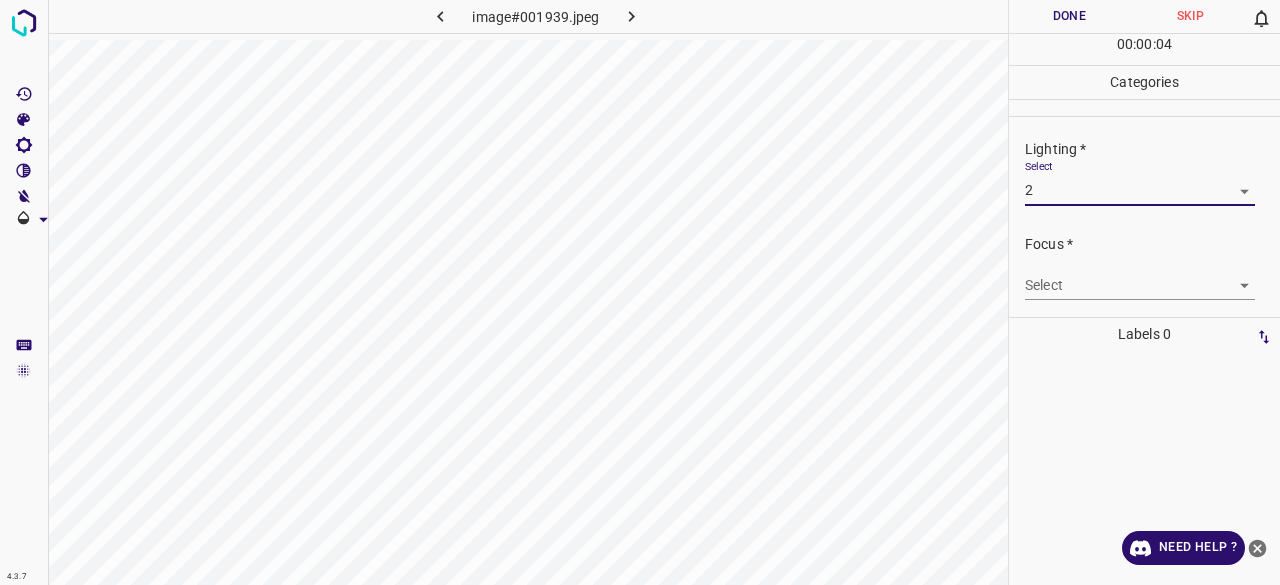 click on "Select 2 2" at bounding box center [1140, 182] 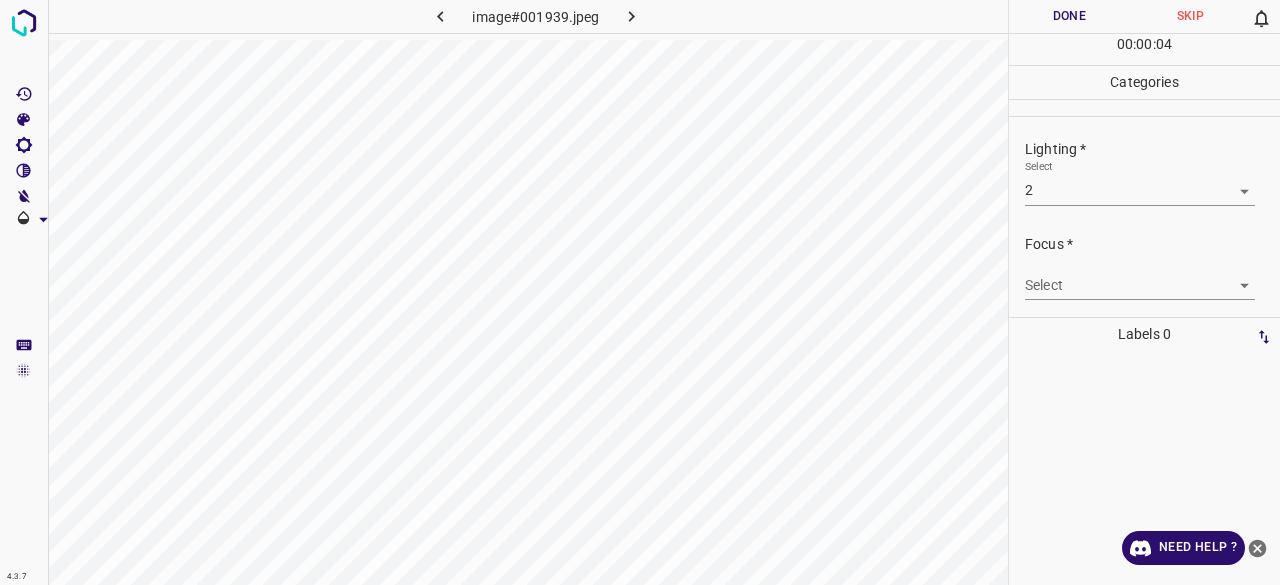 click on "4.3.7 image#001939.jpeg Done Skip 0 00   : 00   : 04   Categories Lighting *  Select 2 2 Focus *  Select ​ Overall *  Select ​ Labels   0 Categories 1 Lighting 2 Focus 3 Overall Tools Space Change between modes (Draw & Edit) I Auto labeling R Restore zoom M Zoom in N Zoom out Delete Delete selecte label Filters Z Restore filters X Saturation filter C Brightness filter V Contrast filter B Gray scale filter General O Download Need Help ? - Text - Hide - Delete" at bounding box center (640, 292) 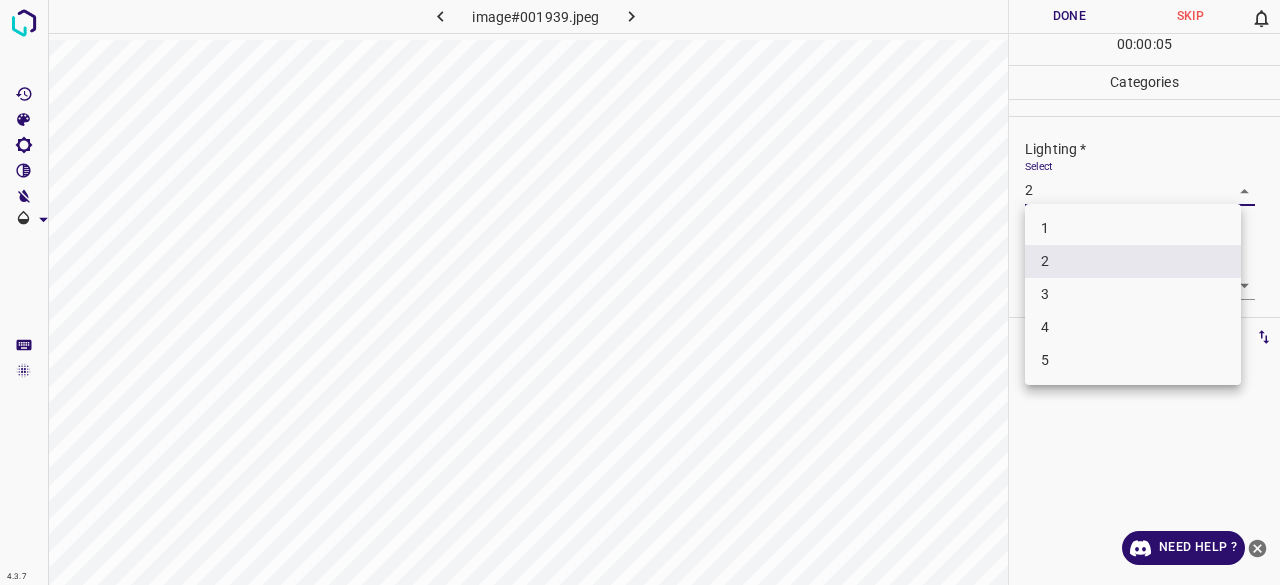 click on "3" at bounding box center (1133, 294) 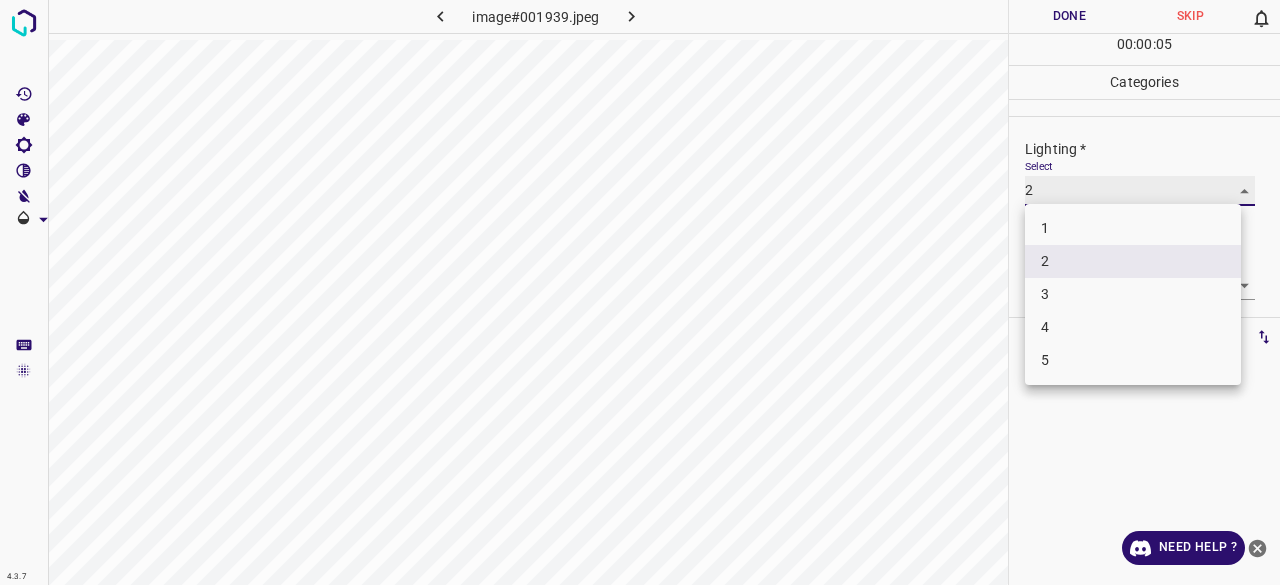 type on "3" 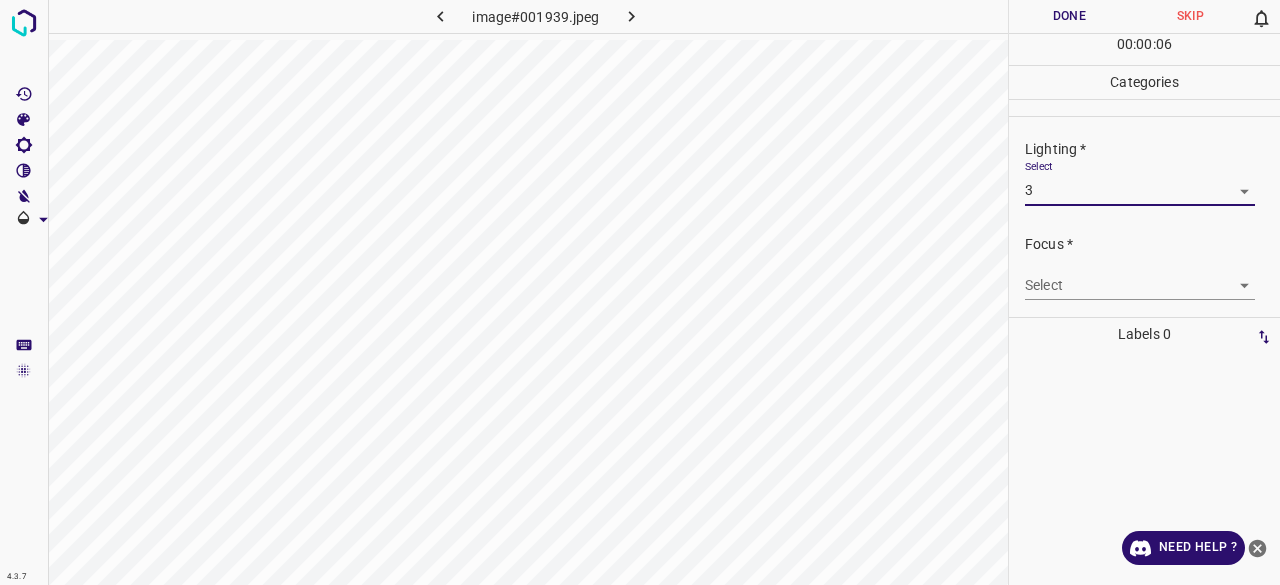 click on "4.3.7 image#001939.jpeg Done Skip 0 00   : 00   : 06   Categories Lighting *  Select 3 3 Focus *  Select ​ Overall *  Select ​ Labels   0 Categories 1 Lighting 2 Focus 3 Overall Tools Space Change between modes (Draw & Edit) I Auto labeling R Restore zoom M Zoom in N Zoom out Delete Delete selecte label Filters Z Restore filters X Saturation filter C Brightness filter V Contrast filter B Gray scale filter General O Download Need Help ? - Text - Hide - Delete" at bounding box center [640, 292] 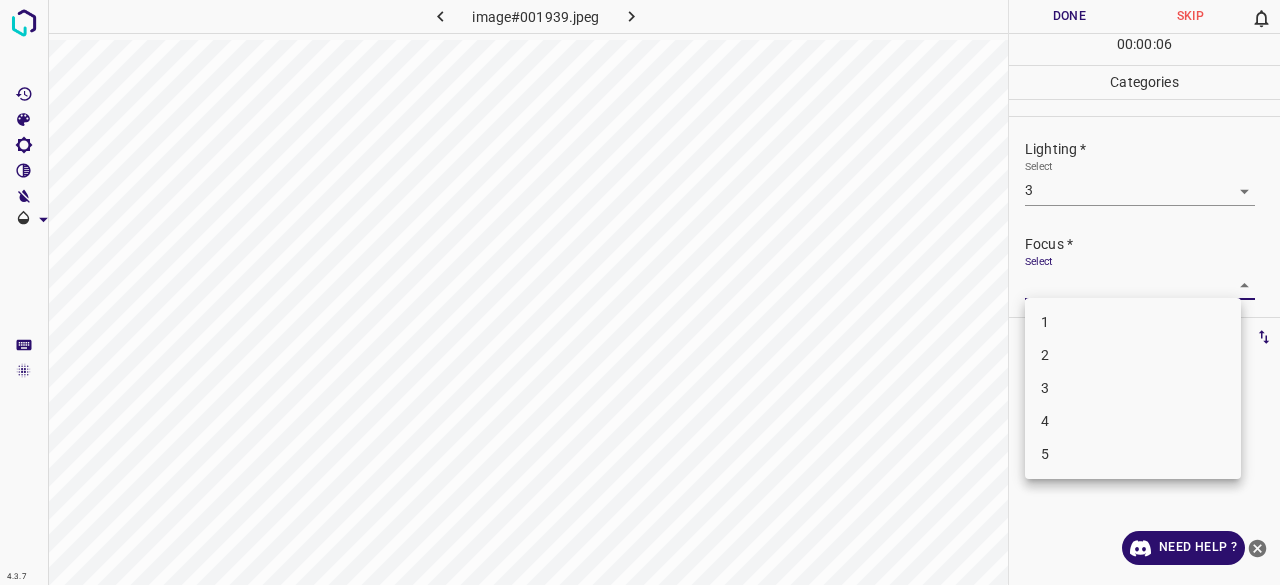 click on "3" at bounding box center (1133, 388) 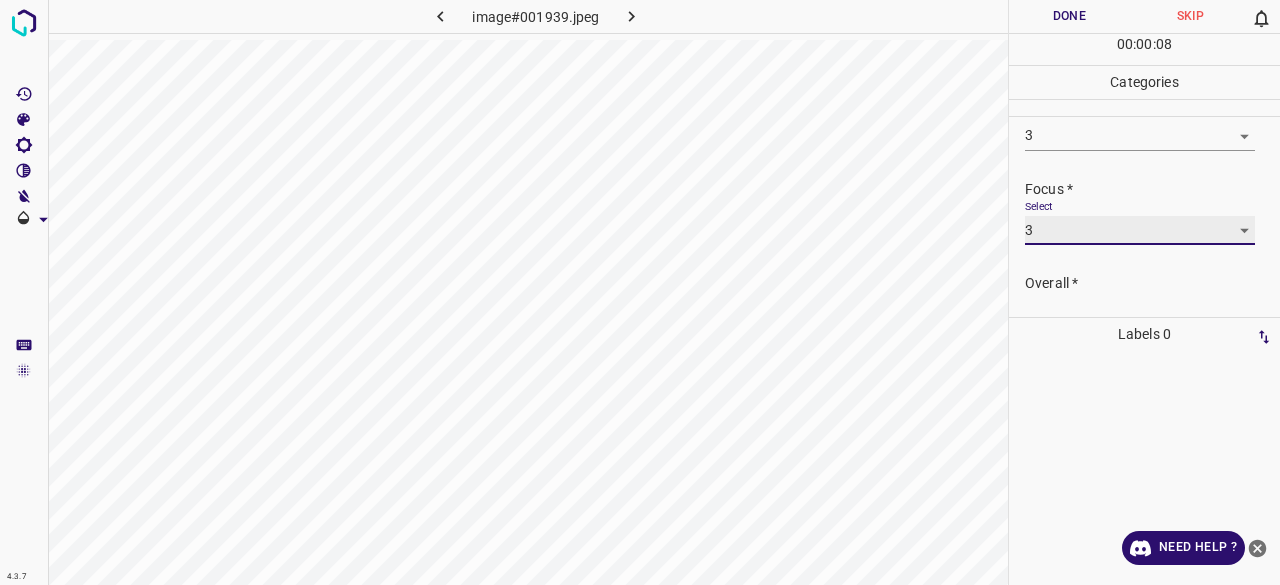 scroll, scrollTop: 98, scrollLeft: 0, axis: vertical 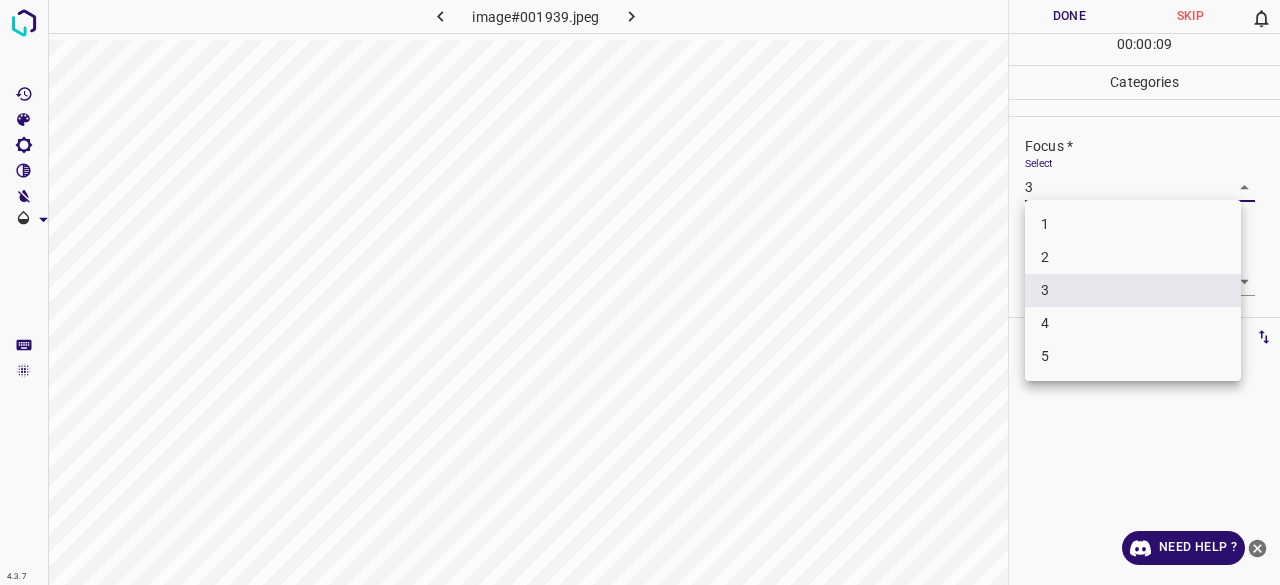 click on "4.3.7 image#001939.jpeg Done Skip 0 00   : 00   : 09   Categories Lighting *  Select 3 3 Focus *  Select 3 3 Overall *  Select ​ Labels   0 Categories 1 Lighting 2 Focus 3 Overall Tools Space Change between modes (Draw & Edit) I Auto labeling R Restore zoom M Zoom in N Zoom out Delete Delete selecte label Filters Z Restore filters X Saturation filter C Brightness filter V Contrast filter B Gray scale filter General O Download Need Help ? - Text - Hide - Delete 1 2 3 4 5" at bounding box center (640, 292) 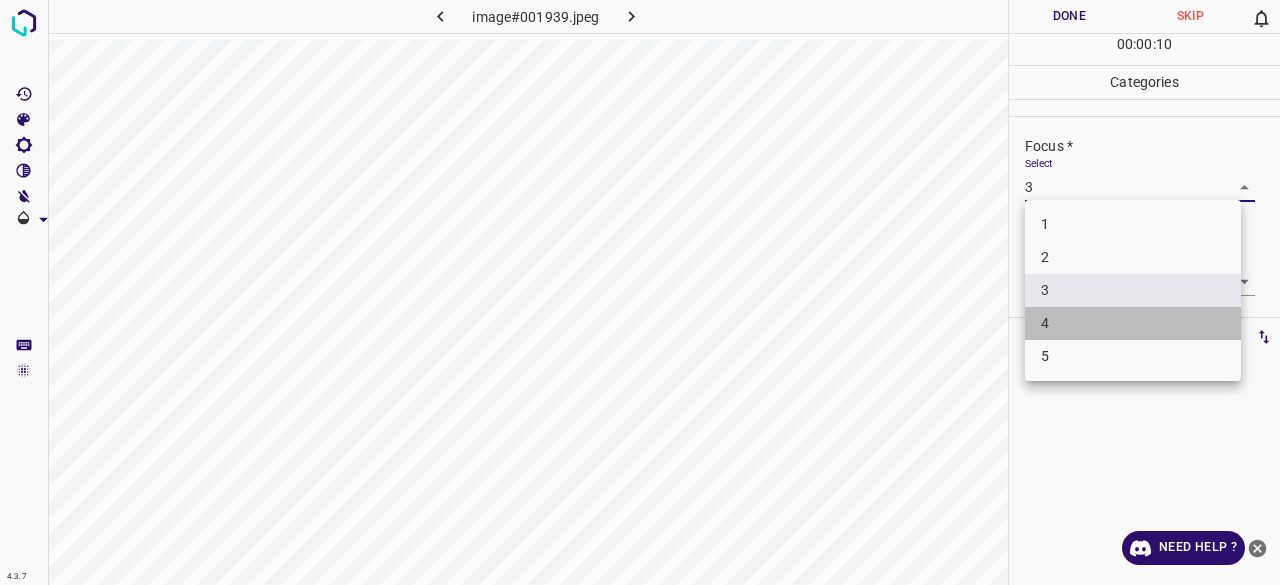 click on "4" at bounding box center [1133, 323] 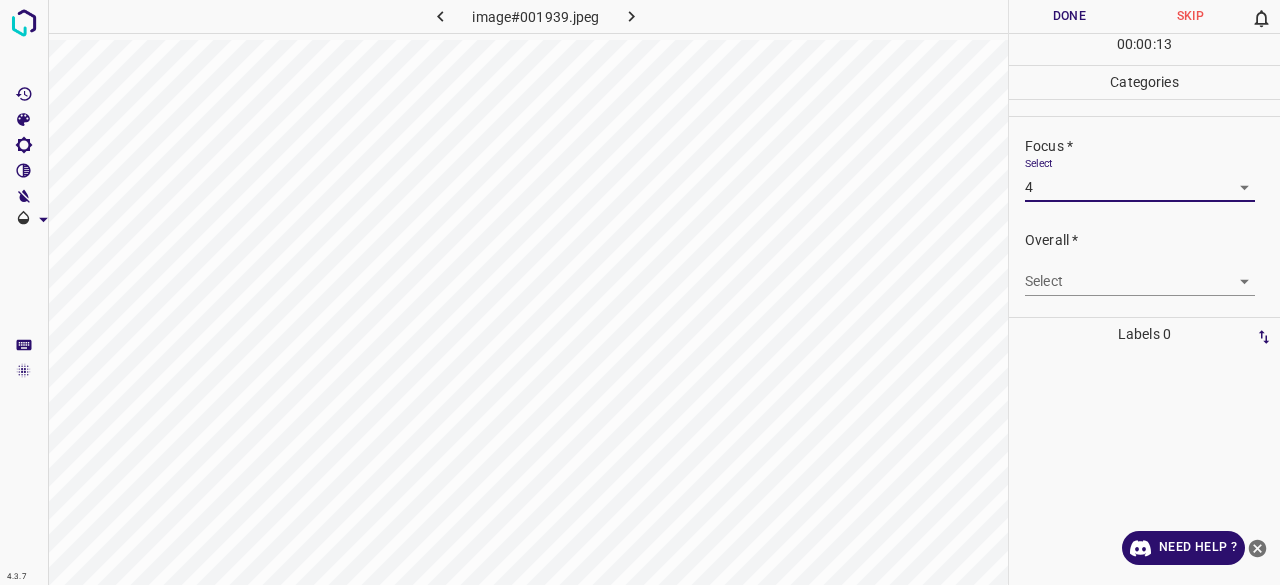 click on "4.3.7 image#001939.jpeg Done Skip 0 00   : 00   : 13   Categories Lighting *  Select 3 3 Focus *  Select 4 4 Overall *  Select ​ Labels   0 Categories 1 Lighting 2 Focus 3 Overall Tools Space Change between modes (Draw & Edit) I Auto labeling R Restore zoom M Zoom in N Zoom out Delete Delete selecte label Filters Z Restore filters X Saturation filter C Brightness filter V Contrast filter B Gray scale filter General O Download Need Help ? - Text - Hide - Delete" at bounding box center [640, 292] 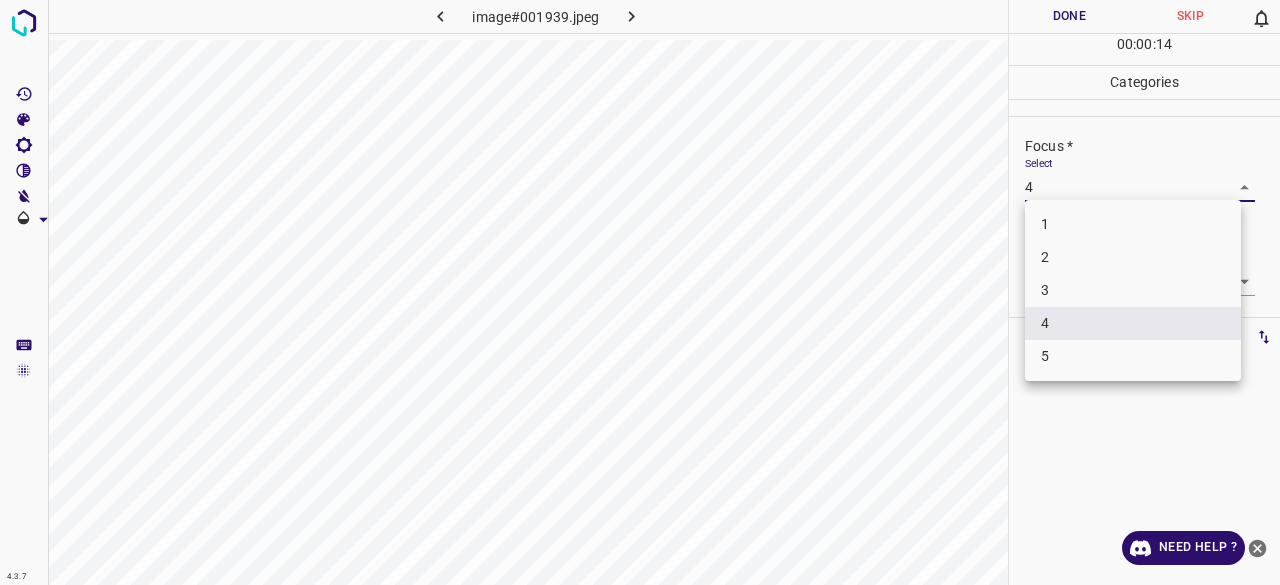 click on "3" at bounding box center (1133, 290) 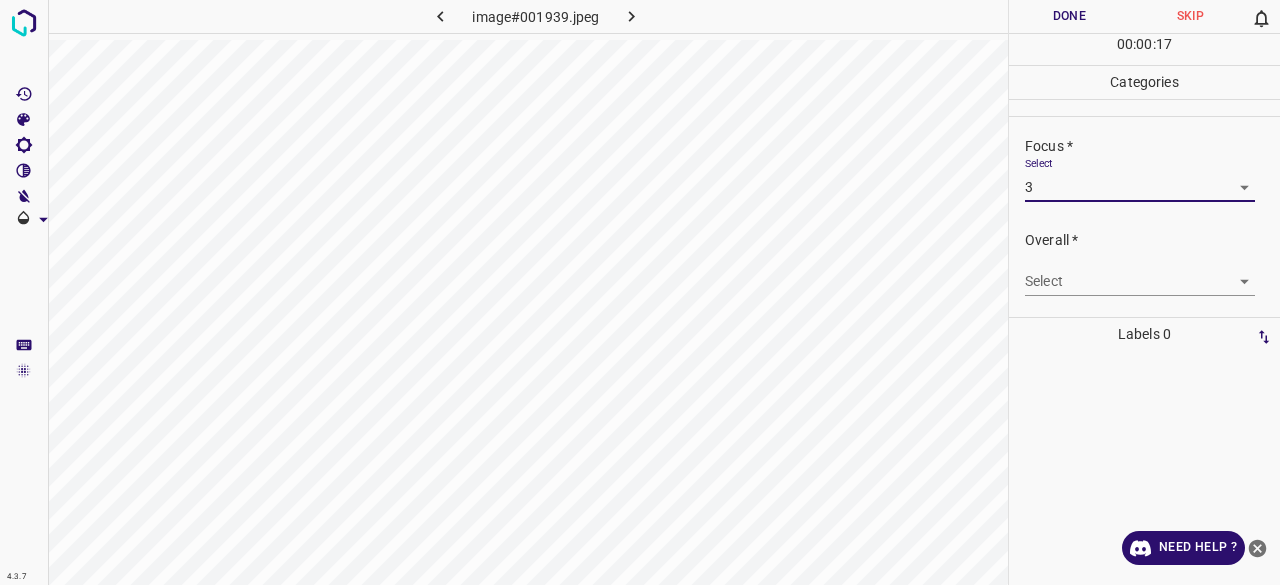 click on "4.3.7 image#001939.jpeg Done Skip 0 00   : 00   : 17   Categories Lighting *  Select 3 3 Focus *  Select 3 3 Overall *  Select ​ Labels   0 Categories 1 Lighting 2 Focus 3 Overall Tools Space Change between modes (Draw & Edit) I Auto labeling R Restore zoom M Zoom in N Zoom out Delete Delete selecte label Filters Z Restore filters X Saturation filter C Brightness filter V Contrast filter B Gray scale filter General O Download Need Help ? - Text - Hide - Delete" at bounding box center [640, 292] 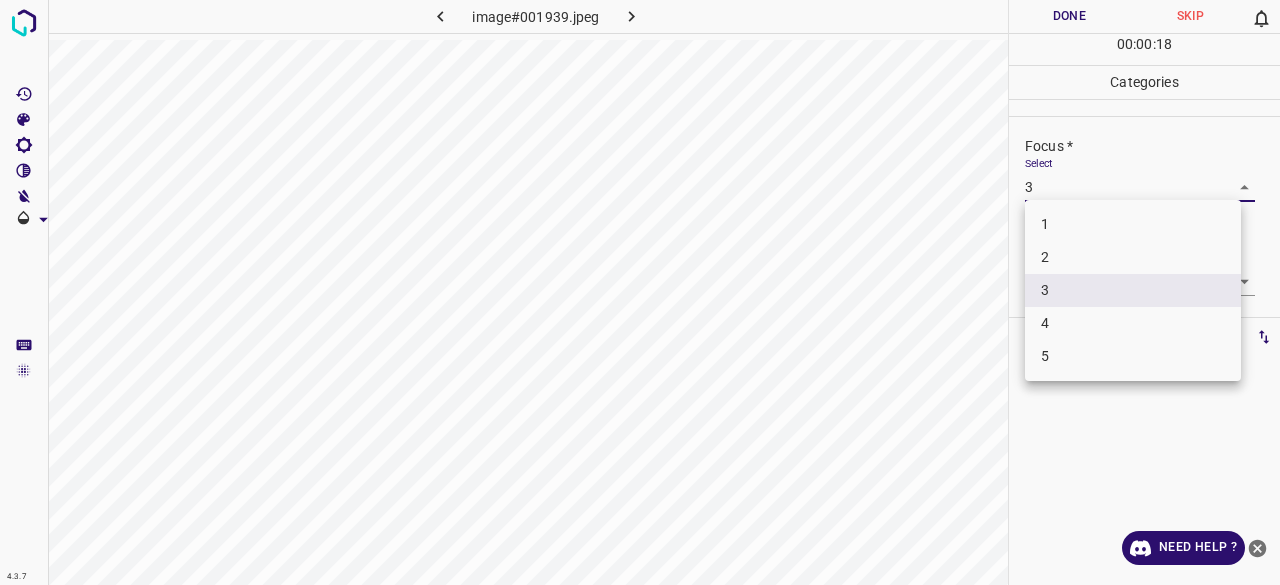 click on "4" at bounding box center (1133, 323) 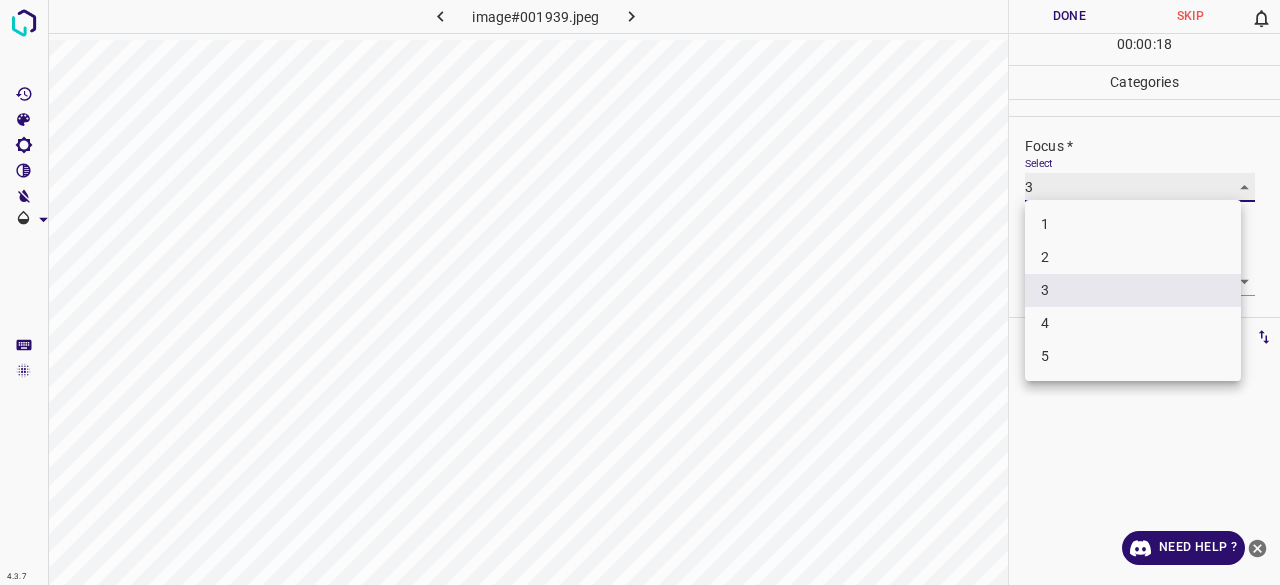 type on "4" 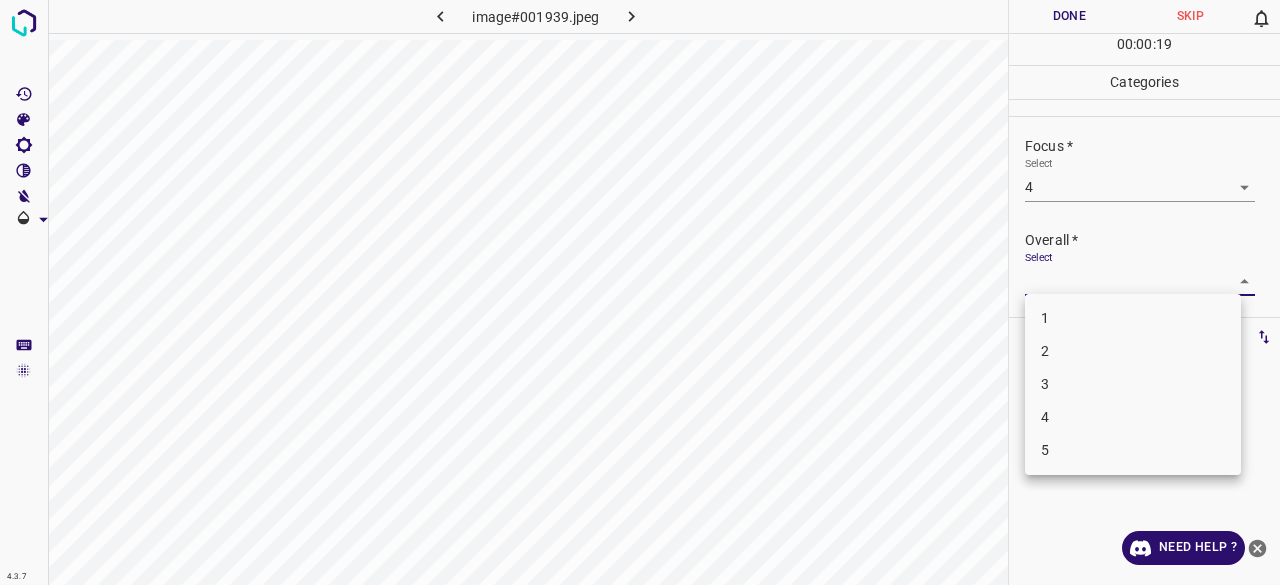 click on "4.3.7 image#001939.jpeg Done Skip 0 00   : 00   : 19   Categories Lighting *  Select 3 3 Focus *  Select 4 4 Overall *  Select ​ Labels   0 Categories 1 Lighting 2 Focus 3 Overall Tools Space Change between modes (Draw & Edit) I Auto labeling R Restore zoom M Zoom in N Zoom out Delete Delete selecte label Filters Z Restore filters X Saturation filter C Brightness filter V Contrast filter B Gray scale filter General O Download Need Help ? - Text - Hide - Delete 1 2 3 4 5" at bounding box center [640, 292] 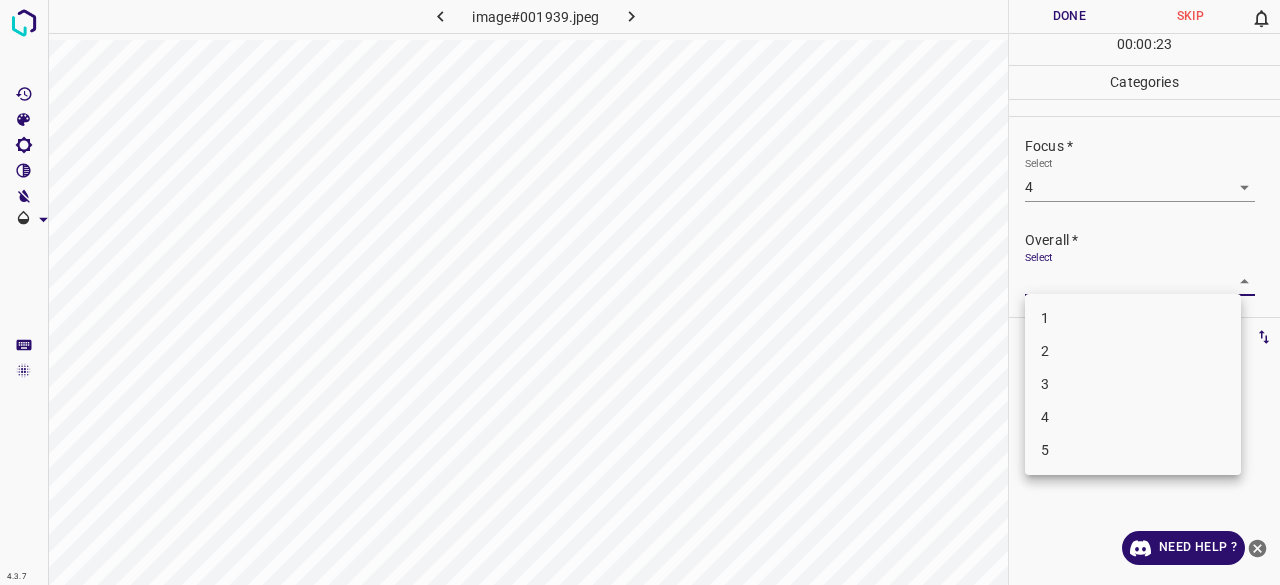 click on "3" at bounding box center [1133, 384] 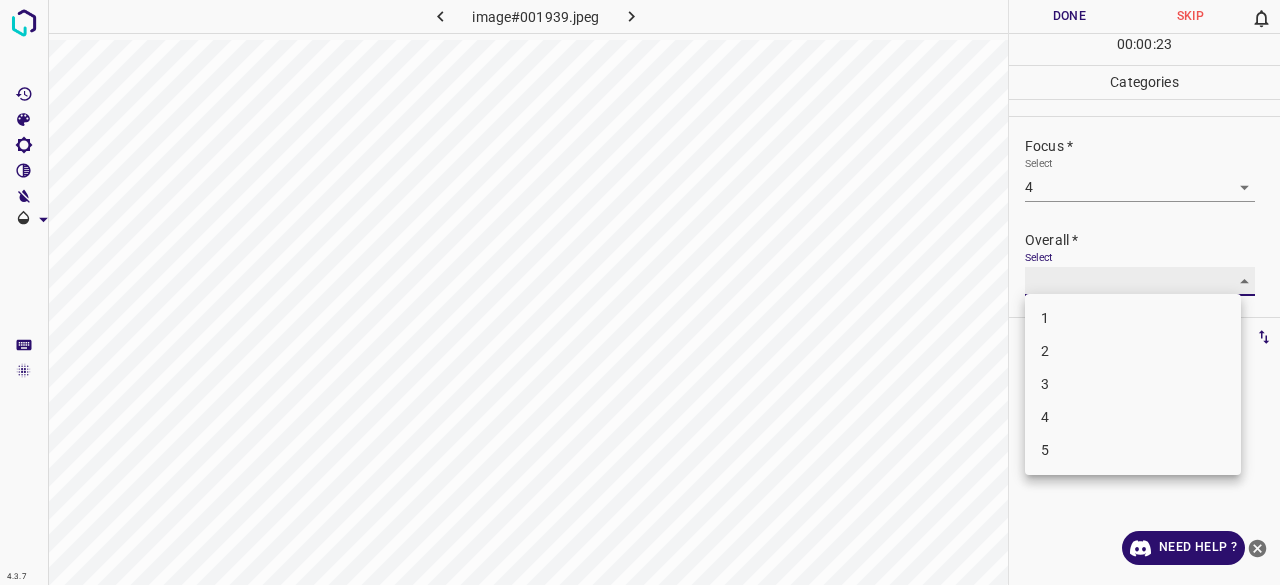 type on "3" 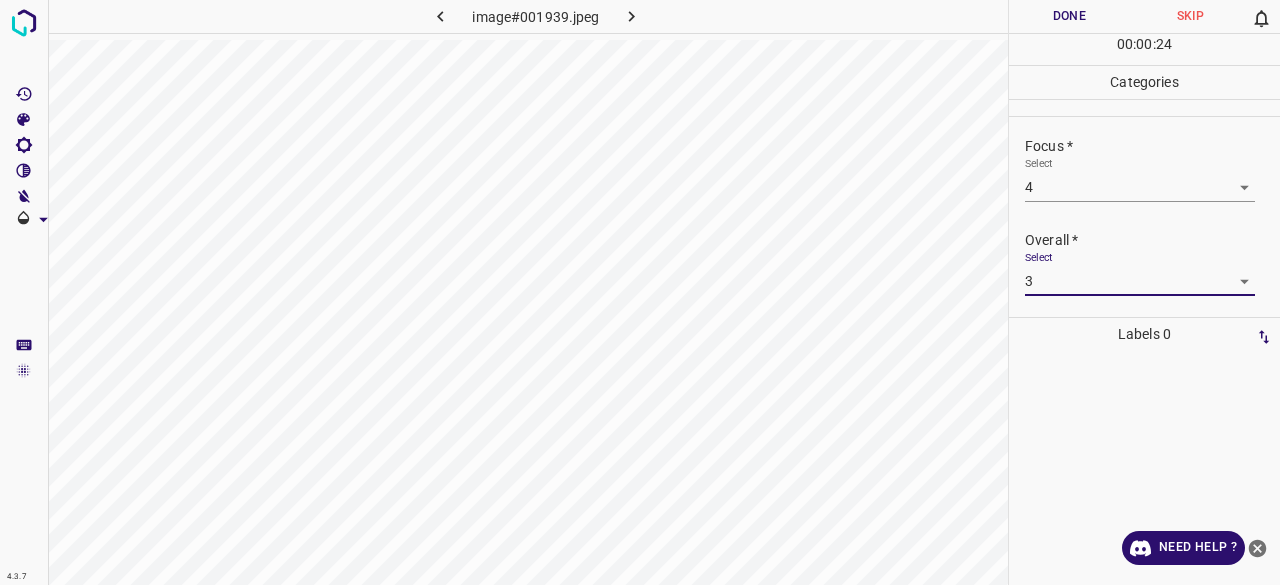 click on "Done" at bounding box center [1069, 16] 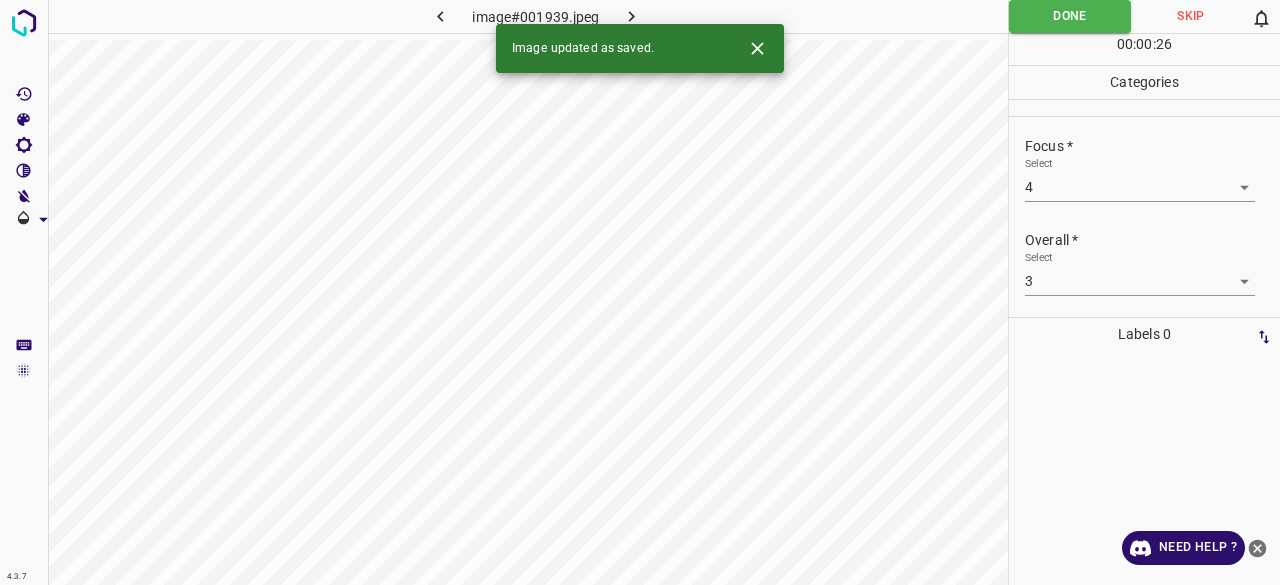 click 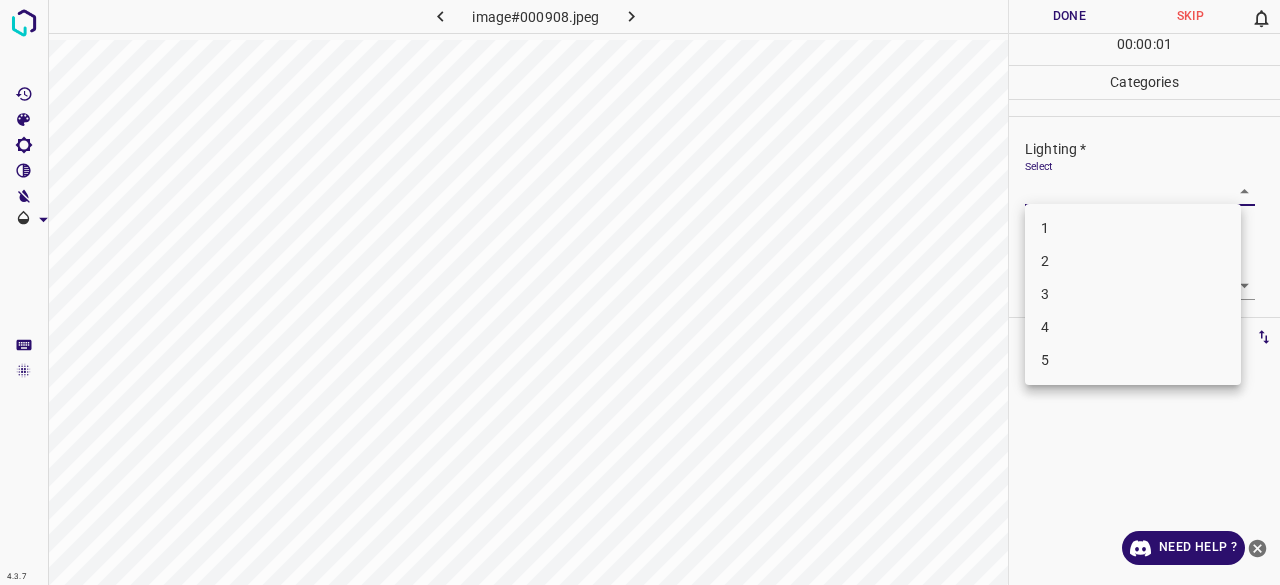 click on "4.3.7 image#000908.jpeg Done Skip 0 00   : 00   : 01   Categories Lighting *  Select ​ Focus *  Select ​ Overall *  Select ​ Labels   0 Categories 1 Lighting 2 Focus 3 Overall Tools Space Change between modes (Draw & Edit) I Auto labeling R Restore zoom M Zoom in N Zoom out Delete Delete selecte label Filters Z Restore filters X Saturation filter C Brightness filter V Contrast filter B Gray scale filter General O Download Need Help ? - Text - Hide - Delete 1 2 3 4 5" at bounding box center (640, 292) 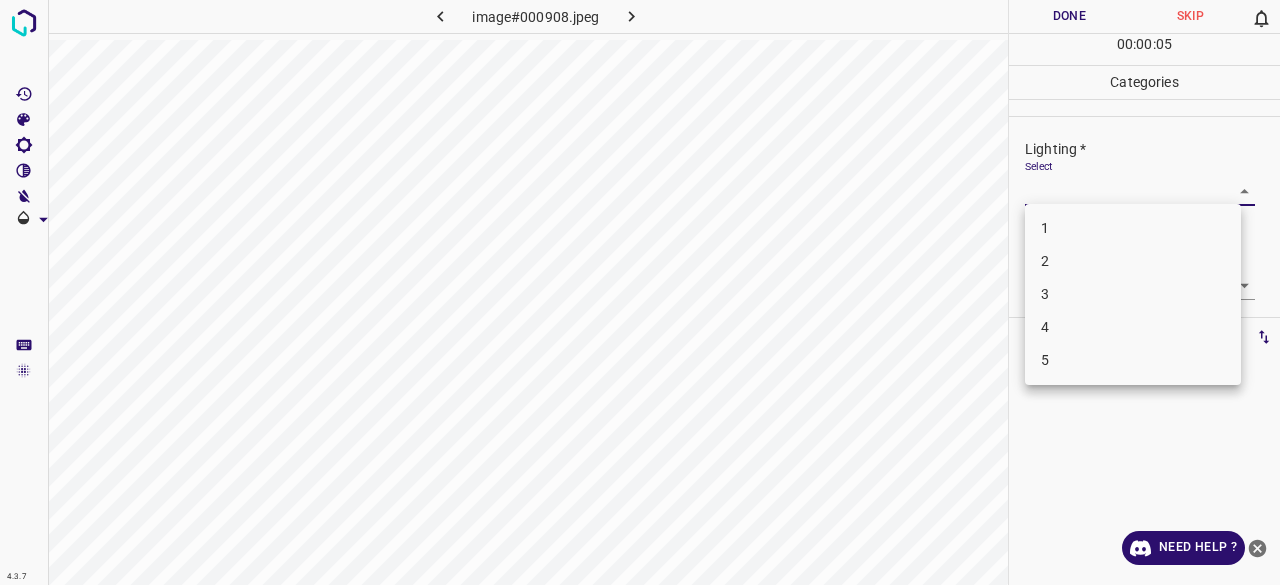 click on "3" at bounding box center [1133, 294] 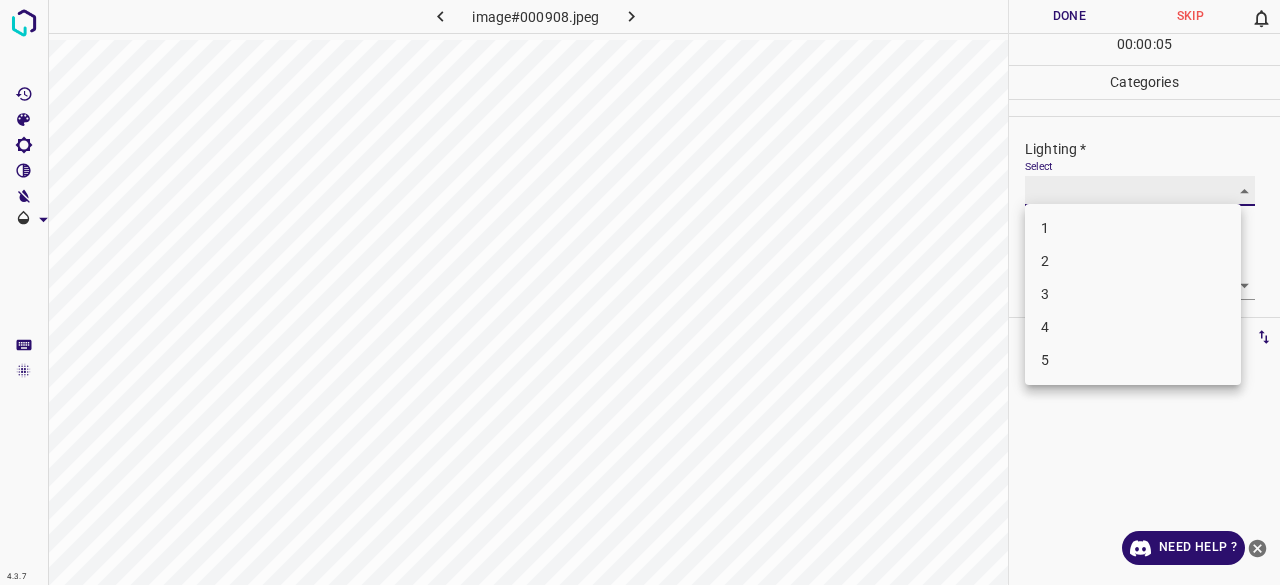 type on "3" 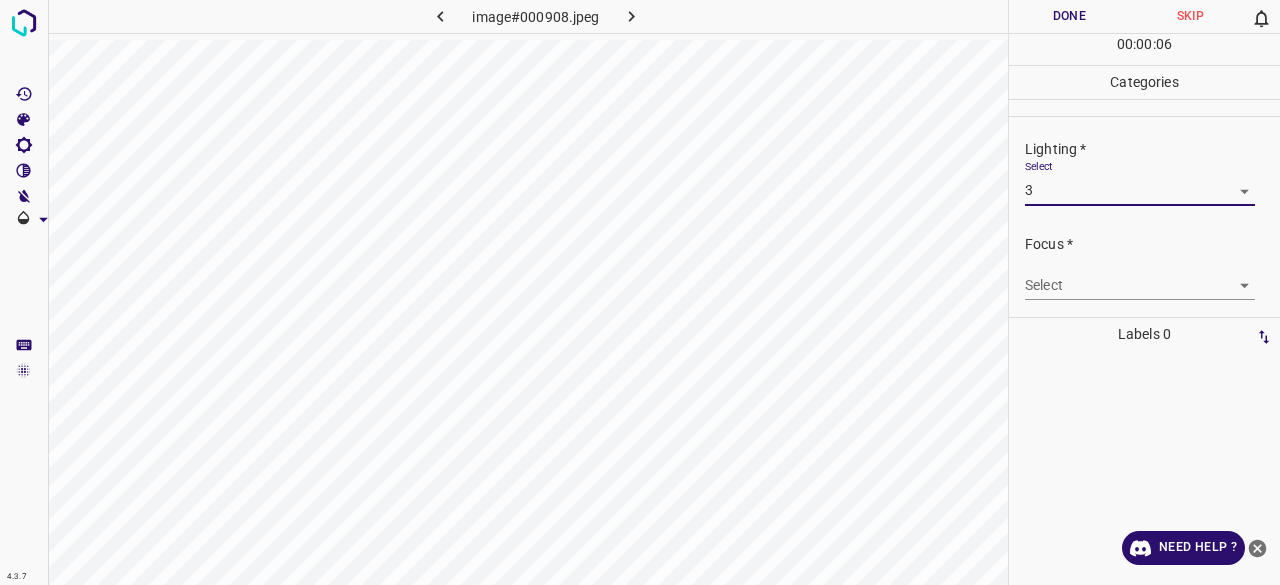 click on "4.3.7 image#000908.jpeg Done Skip 0 00   : 00   : 06   Categories Lighting *  Select 3 3 Focus *  Select ​ Overall *  Select ​ Labels   0 Categories 1 Lighting 2 Focus 3 Overall Tools Space Change between modes (Draw & Edit) I Auto labeling R Restore zoom M Zoom in N Zoom out Delete Delete selecte label Filters Z Restore filters X Saturation filter C Brightness filter V Contrast filter B Gray scale filter General O Download Need Help ? - Text - Hide - Delete" at bounding box center [640, 292] 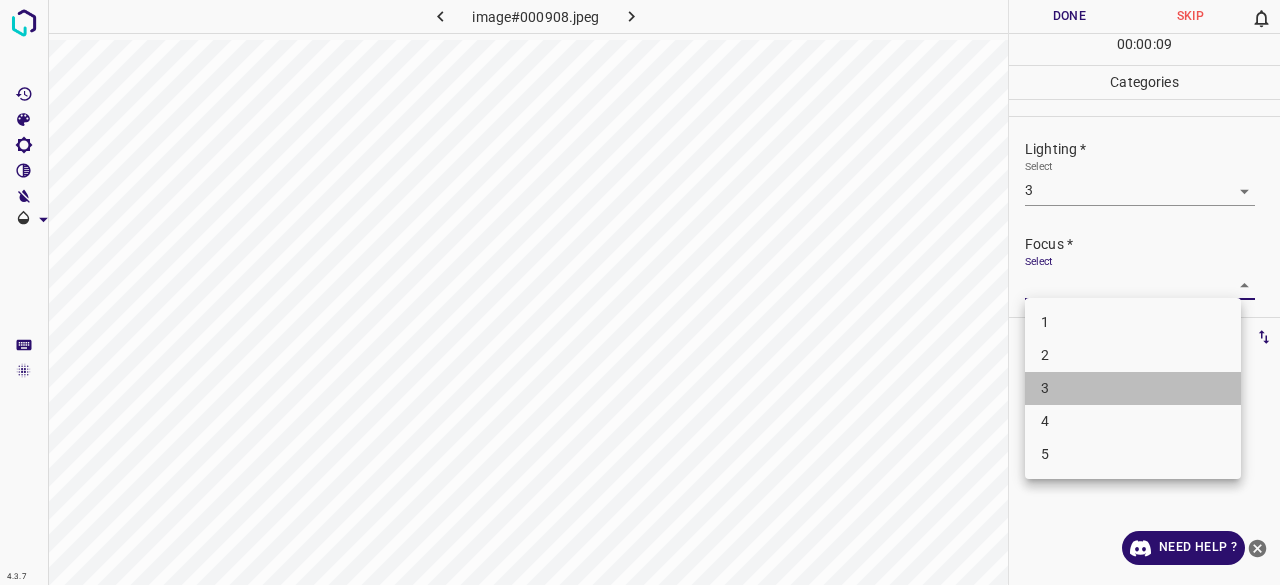 click on "3" at bounding box center [1133, 388] 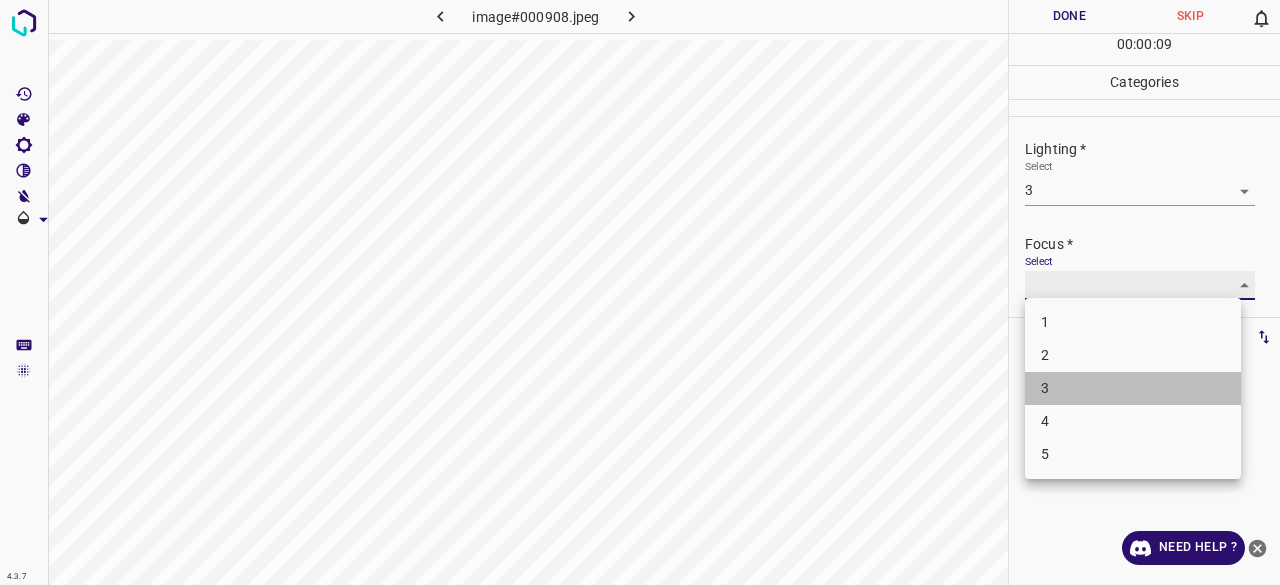 type on "3" 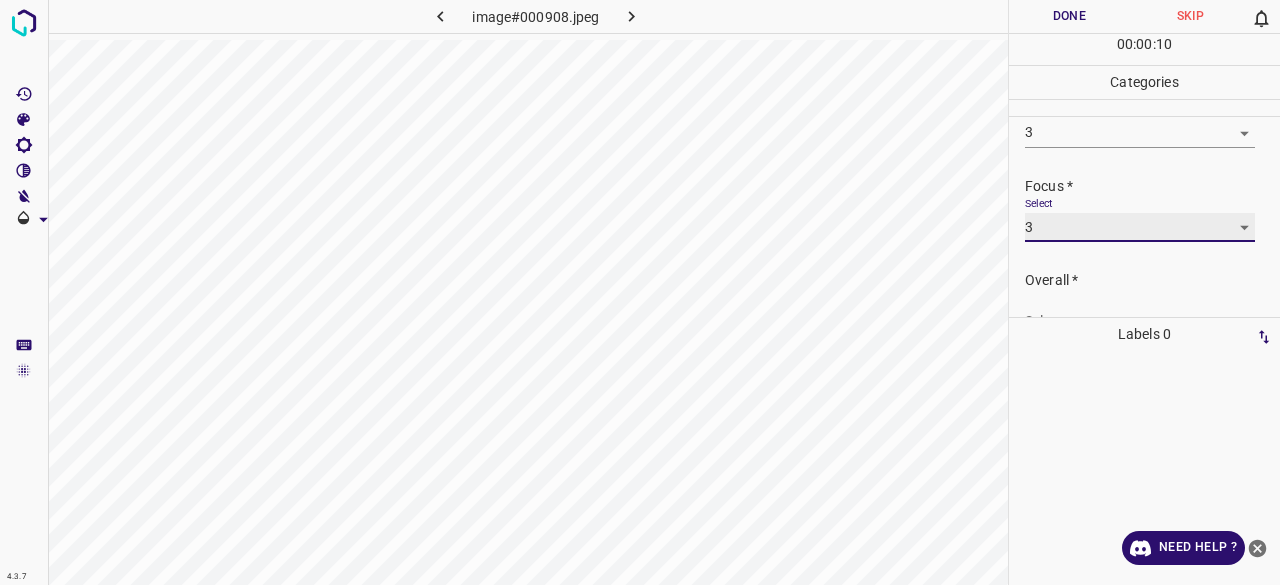 scroll, scrollTop: 98, scrollLeft: 0, axis: vertical 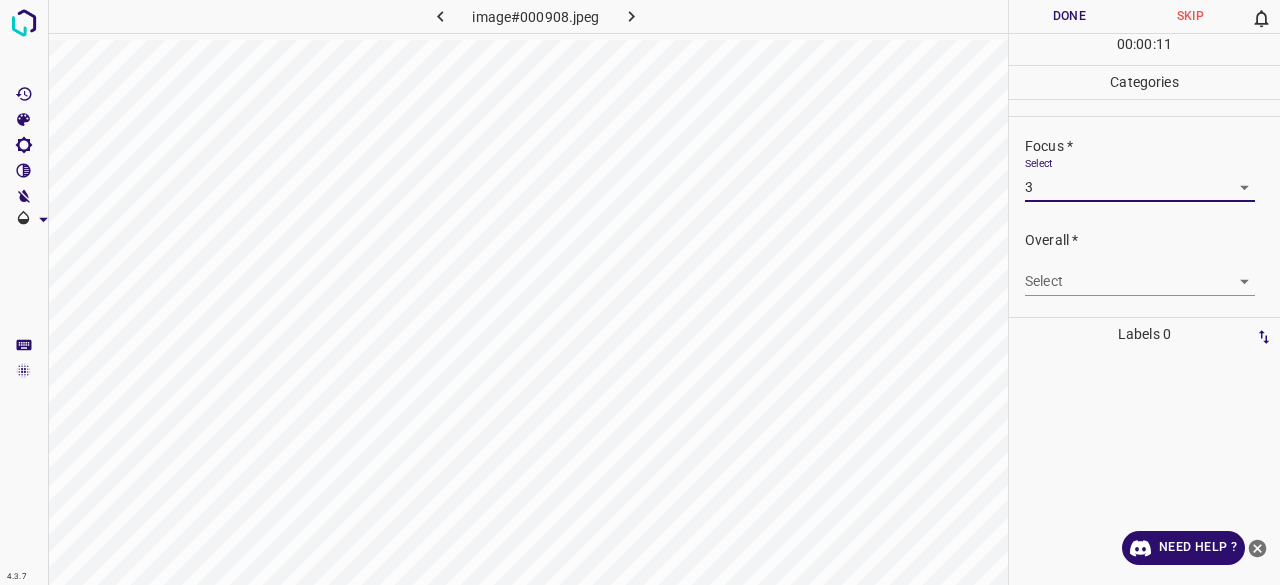 click on "4.3.7 image#000908.jpeg Done Skip 0 00   : 00   : 11   Categories Lighting *  Select 3 3 Focus *  Select 3 3 Overall *  Select ​ Labels   0 Categories 1 Lighting 2 Focus 3 Overall Tools Space Change between modes (Draw & Edit) I Auto labeling R Restore zoom M Zoom in N Zoom out Delete Delete selecte label Filters Z Restore filters X Saturation filter C Brightness filter V Contrast filter B Gray scale filter General O Download Need Help ? - Text - Hide - Delete" at bounding box center (640, 292) 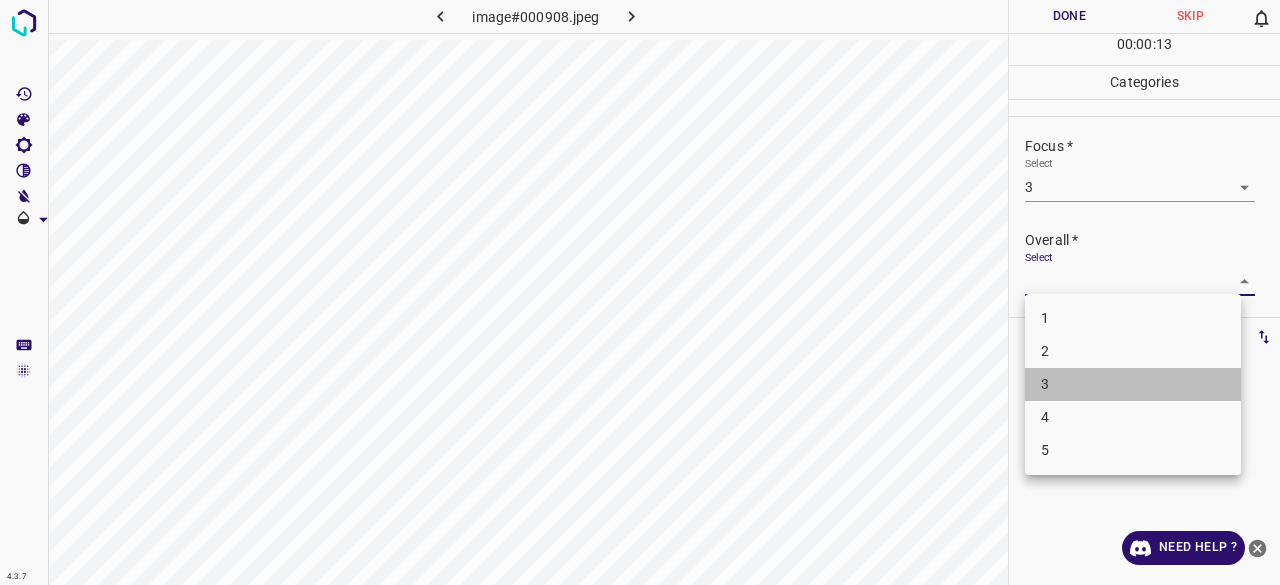 click on "3" at bounding box center [1133, 384] 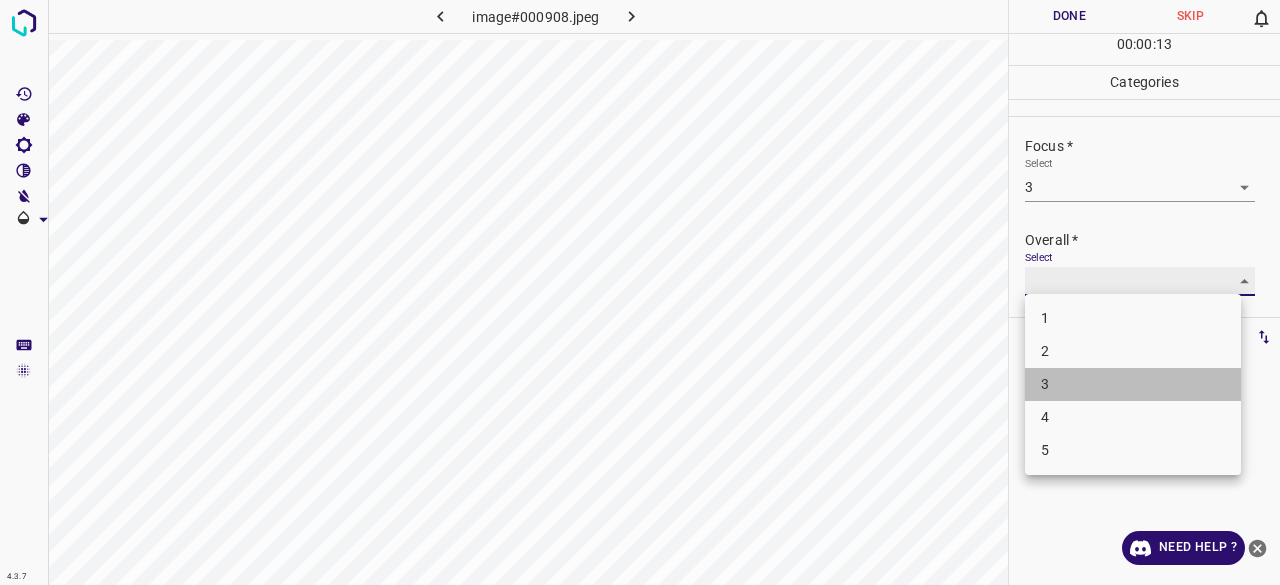 type on "3" 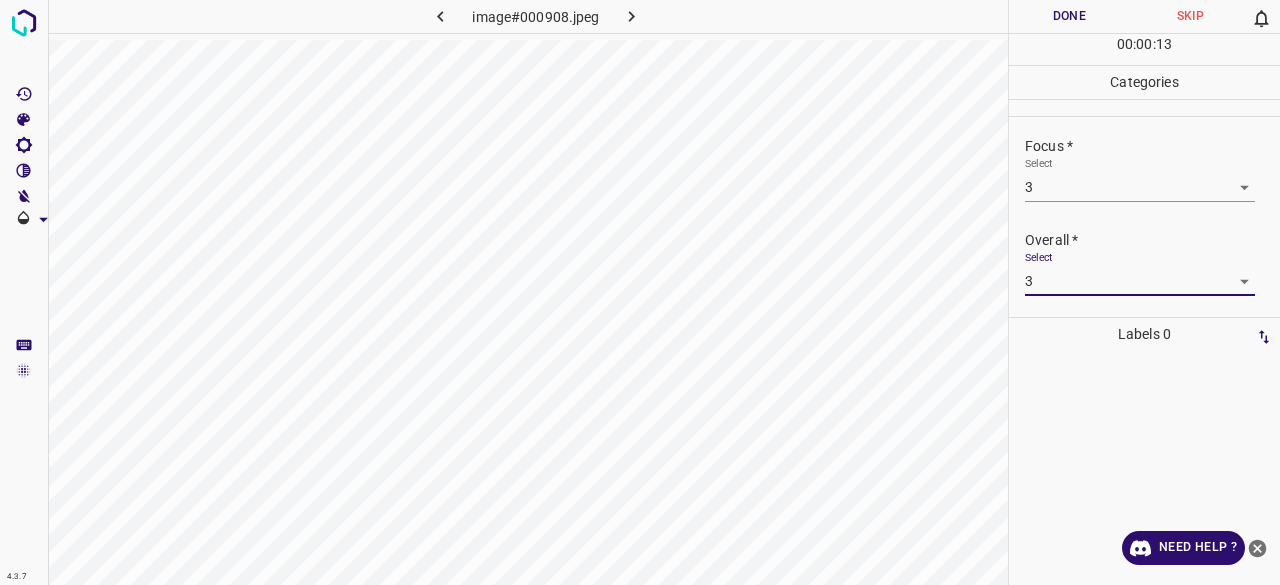 click on "Done" at bounding box center (1069, 16) 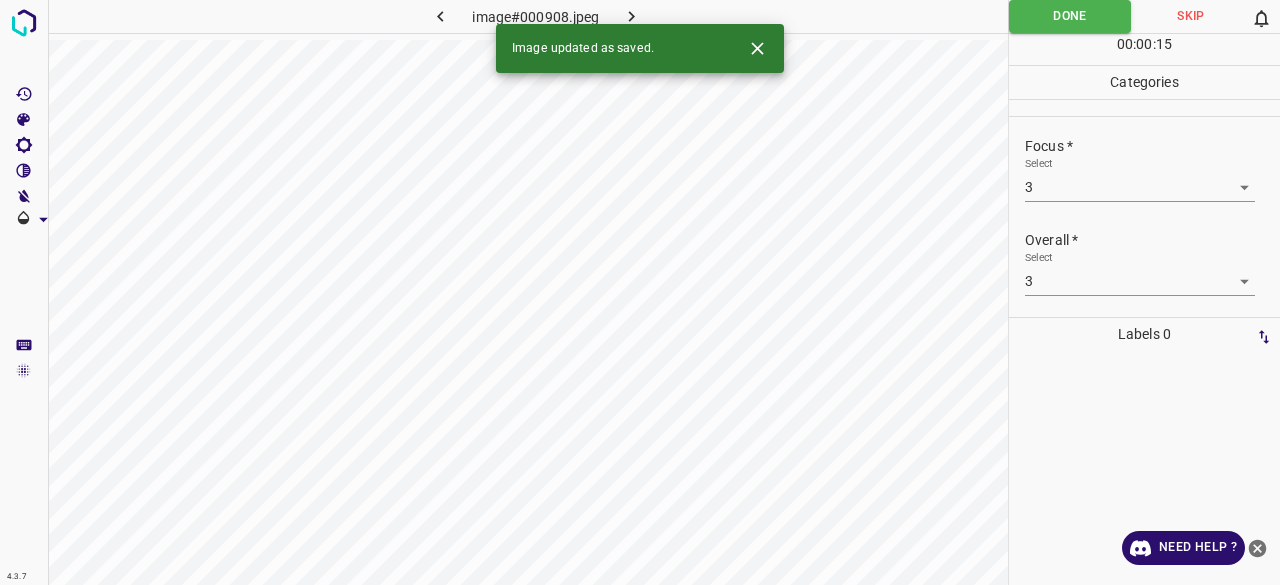 click 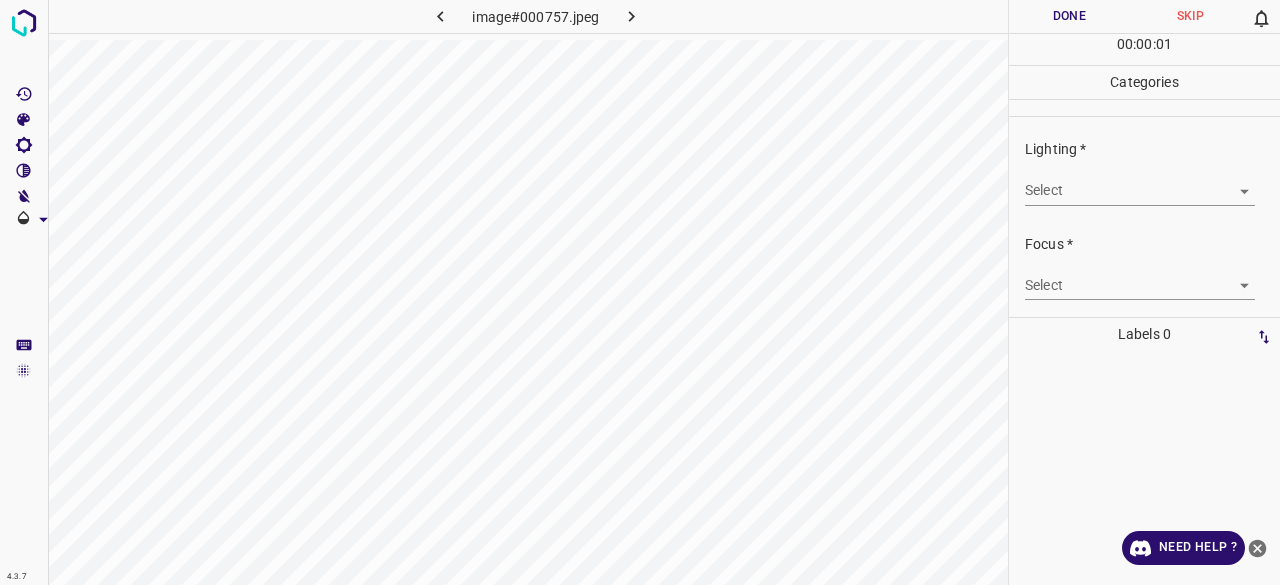 click on "4.3.7 image#000757.jpeg Done Skip 0 00   : 00   : 01   Categories Lighting *  Select ​ Focus *  Select ​ Overall *  Select ​ Labels   0 Categories 1 Lighting 2 Focus 3 Overall Tools Space Change between modes (Draw & Edit) I Auto labeling R Restore zoom M Zoom in N Zoom out Delete Delete selecte label Filters Z Restore filters X Saturation filter C Brightness filter V Contrast filter B Gray scale filter General O Download Need Help ? - Text - Hide - Delete" at bounding box center [640, 292] 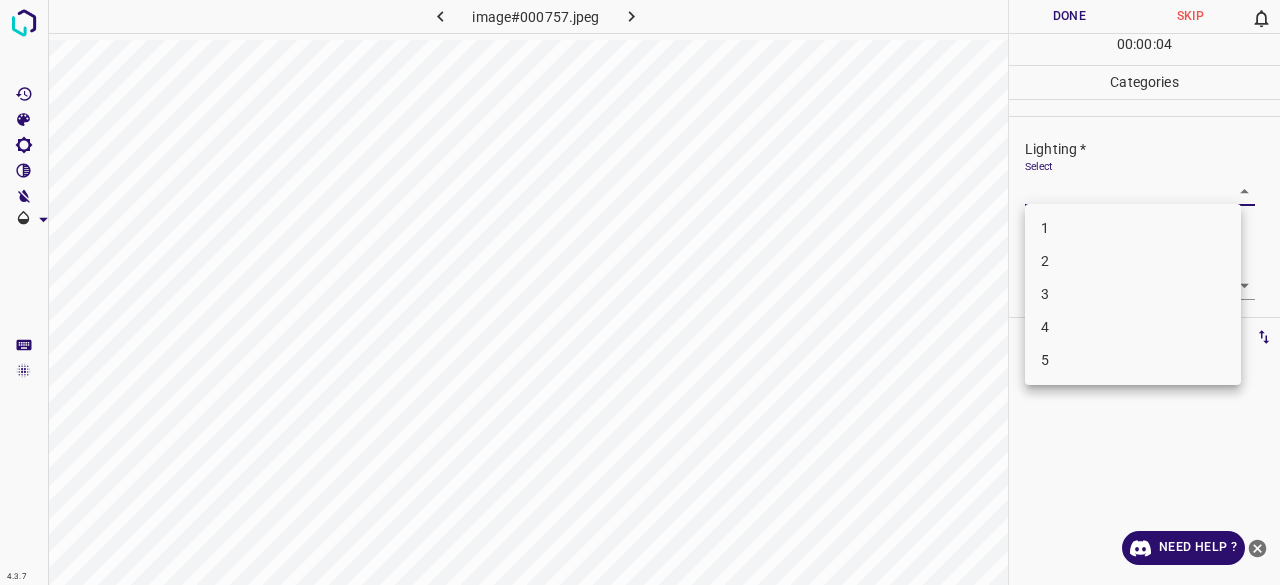 click on "3" at bounding box center (1133, 294) 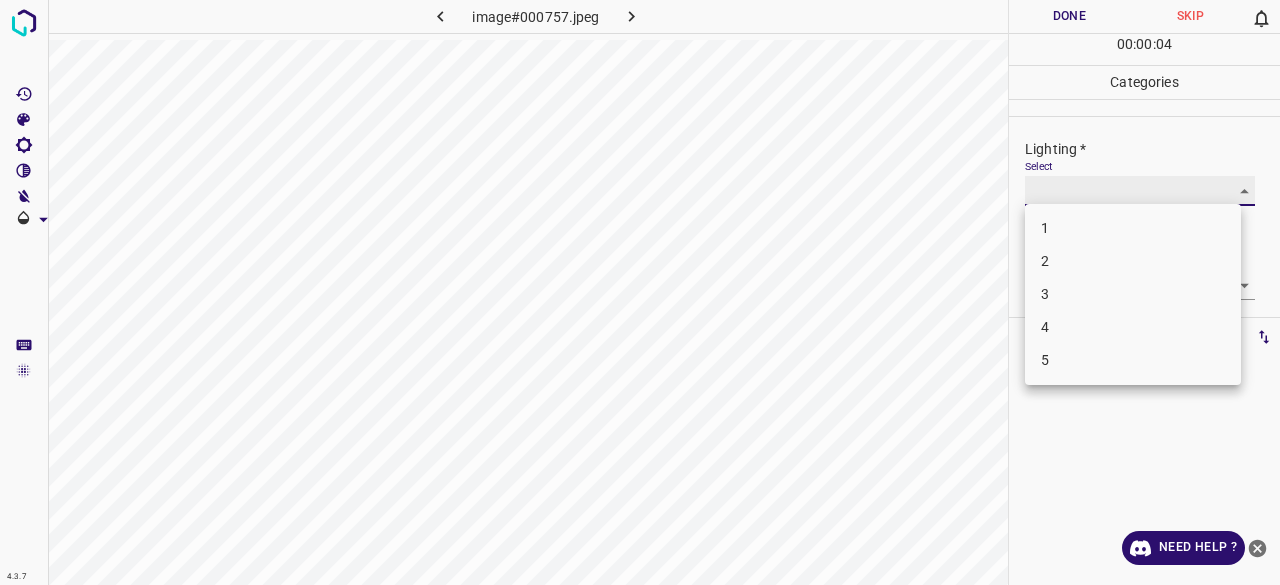 type on "3" 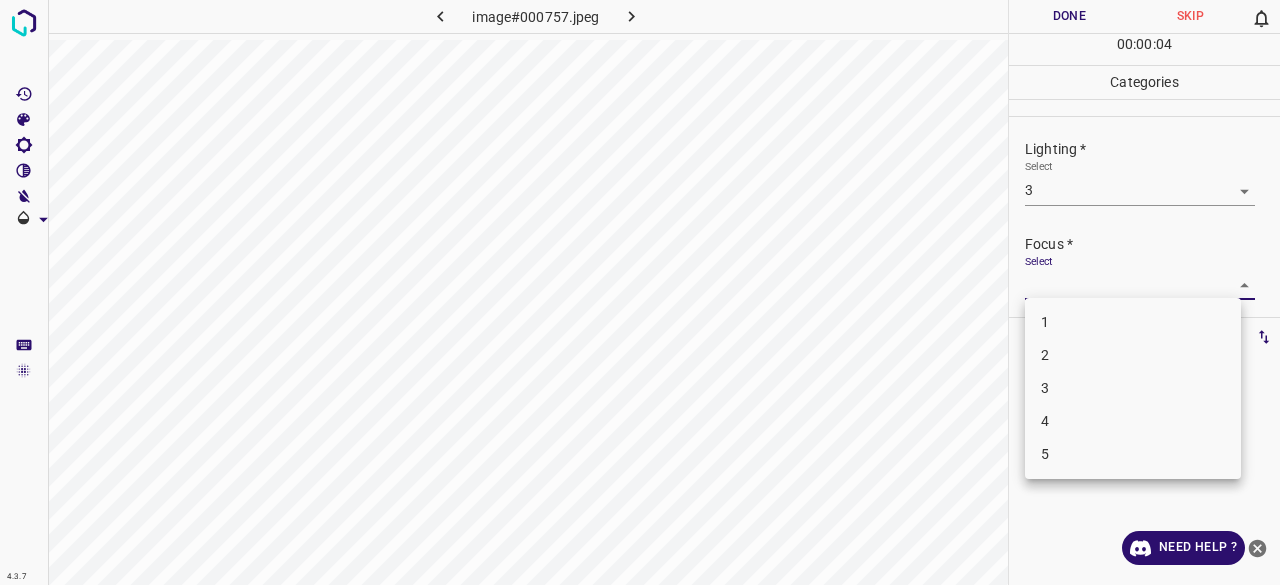 click on "4.3.7 image#000757.jpeg Done Skip 0 00   : 00   : 04   Categories Lighting *  Select 3 3 Focus *  Select ​ Overall *  Select ​ Labels   0 Categories 1 Lighting 2 Focus 3 Overall Tools Space Change between modes (Draw & Edit) I Auto labeling R Restore zoom M Zoom in N Zoom out Delete Delete selecte label Filters Z Restore filters X Saturation filter C Brightness filter V Contrast filter B Gray scale filter General O Download Need Help ? - Text - Hide - Delete 1 2 3 4 5" at bounding box center (640, 292) 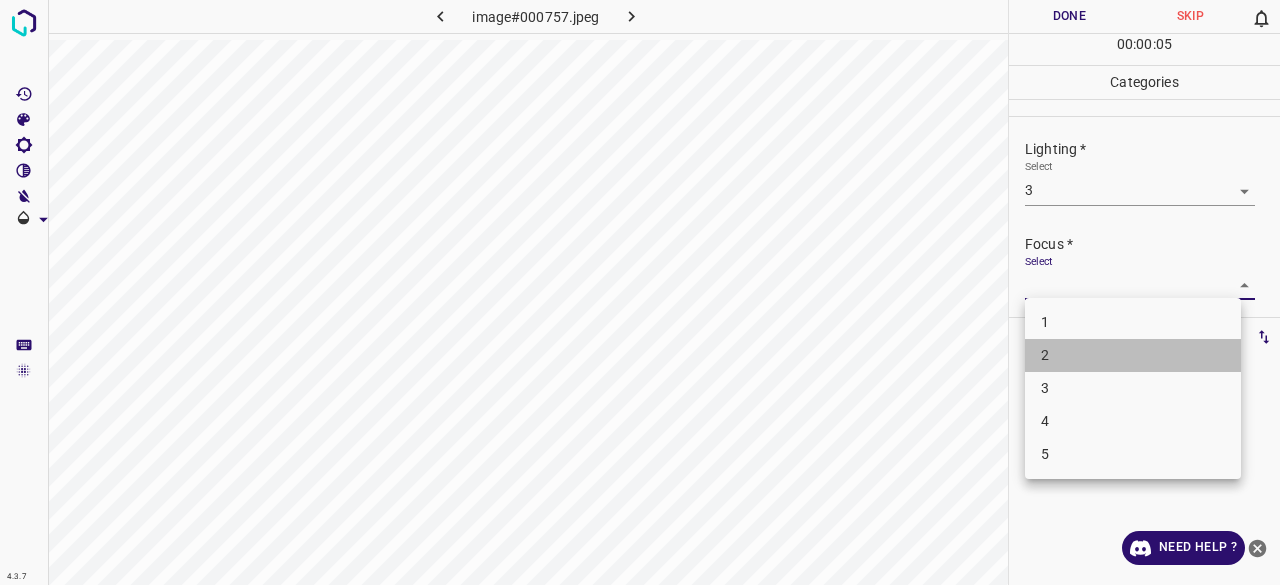 click on "2" at bounding box center (1133, 355) 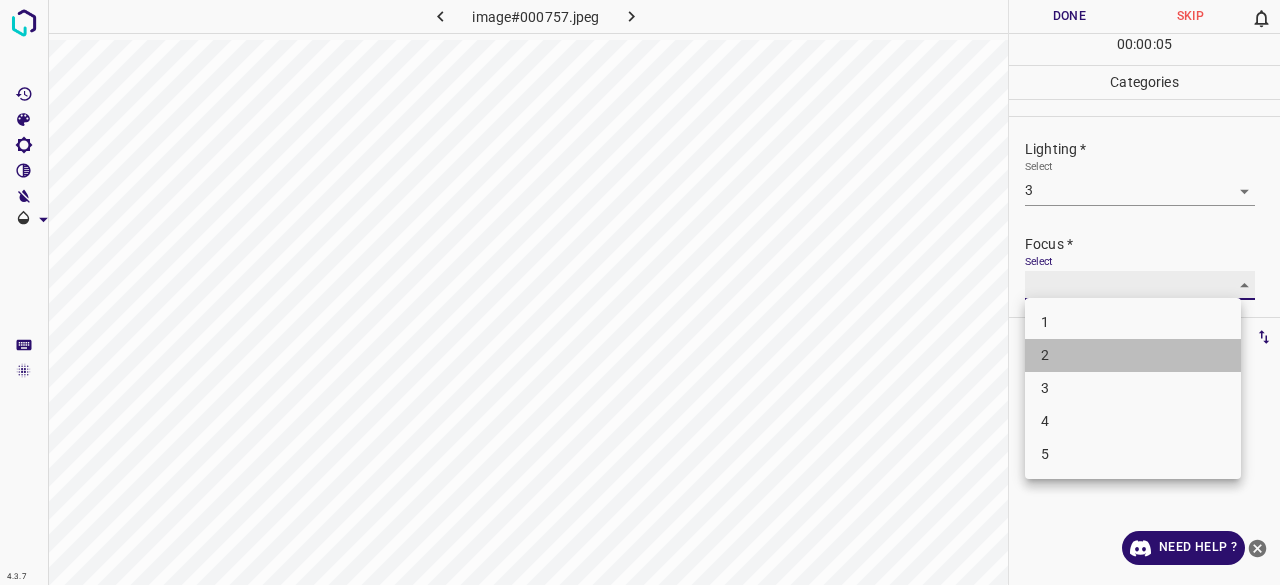type on "2" 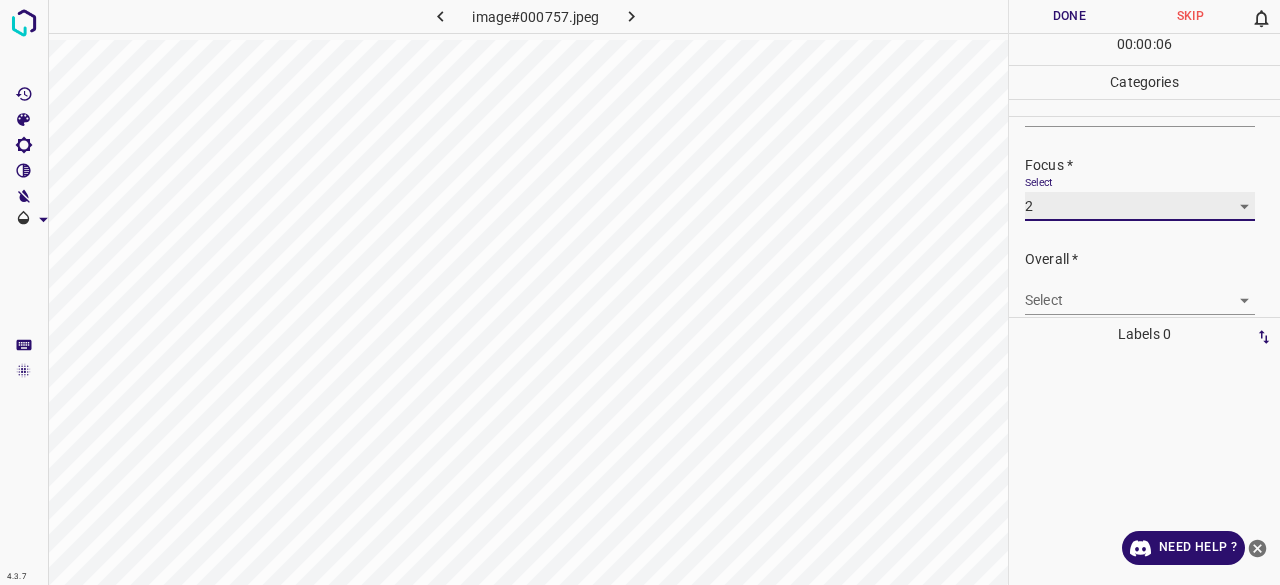 scroll, scrollTop: 98, scrollLeft: 0, axis: vertical 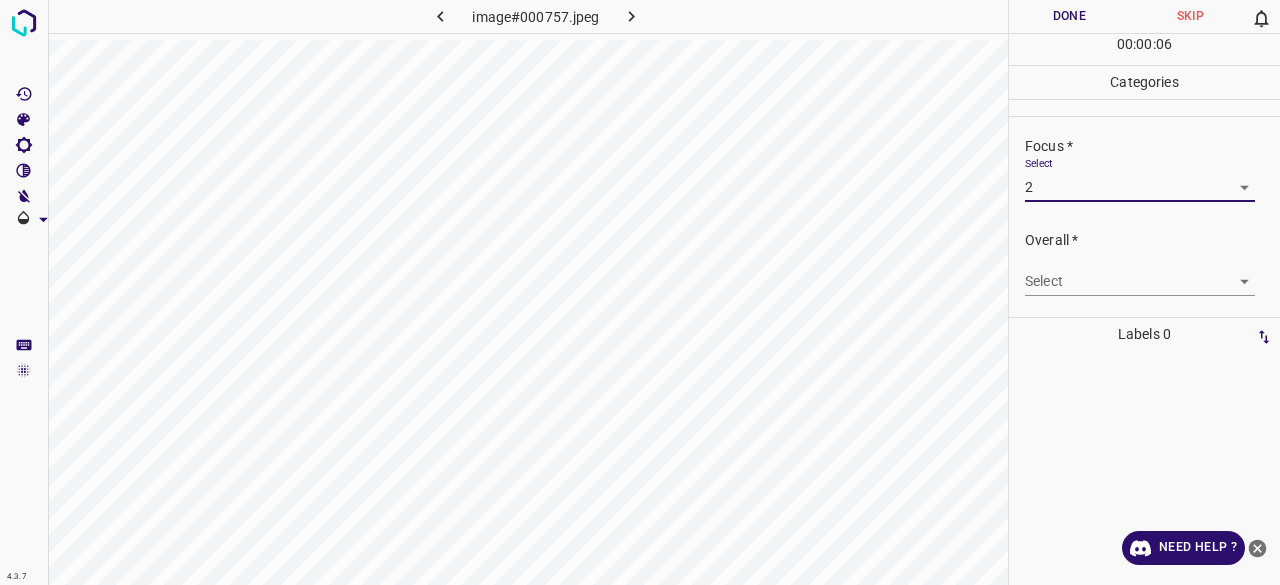 click on "4.3.7 image#000757.jpeg Done Skip 0 00   : 00   : 06   Categories Lighting *  Select 3 3 Focus *  Select 2 2 Overall *  Select ​ Labels   0 Categories 1 Lighting 2 Focus 3 Overall Tools Space Change between modes (Draw & Edit) I Auto labeling R Restore zoom M Zoom in N Zoom out Delete Delete selecte label Filters Z Restore filters X Saturation filter C Brightness filter V Contrast filter B Gray scale filter General O Download Need Help ? - Text - Hide - Delete" at bounding box center [640, 292] 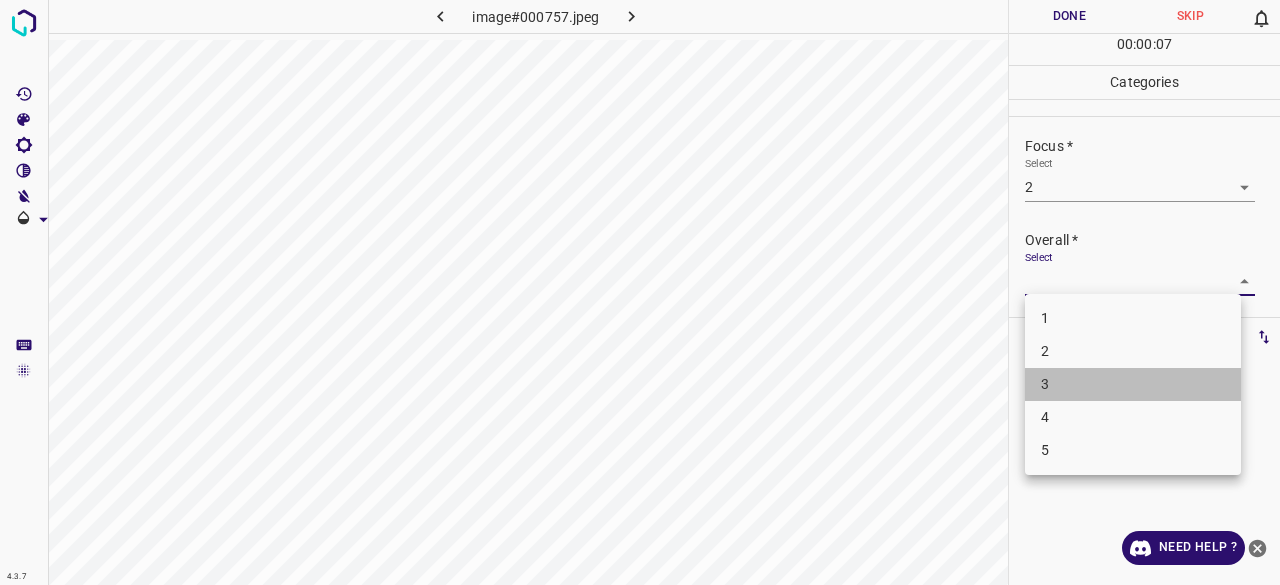 drag, startPoint x: 1052, startPoint y: 379, endPoint x: 1051, endPoint y: 358, distance: 21.023796 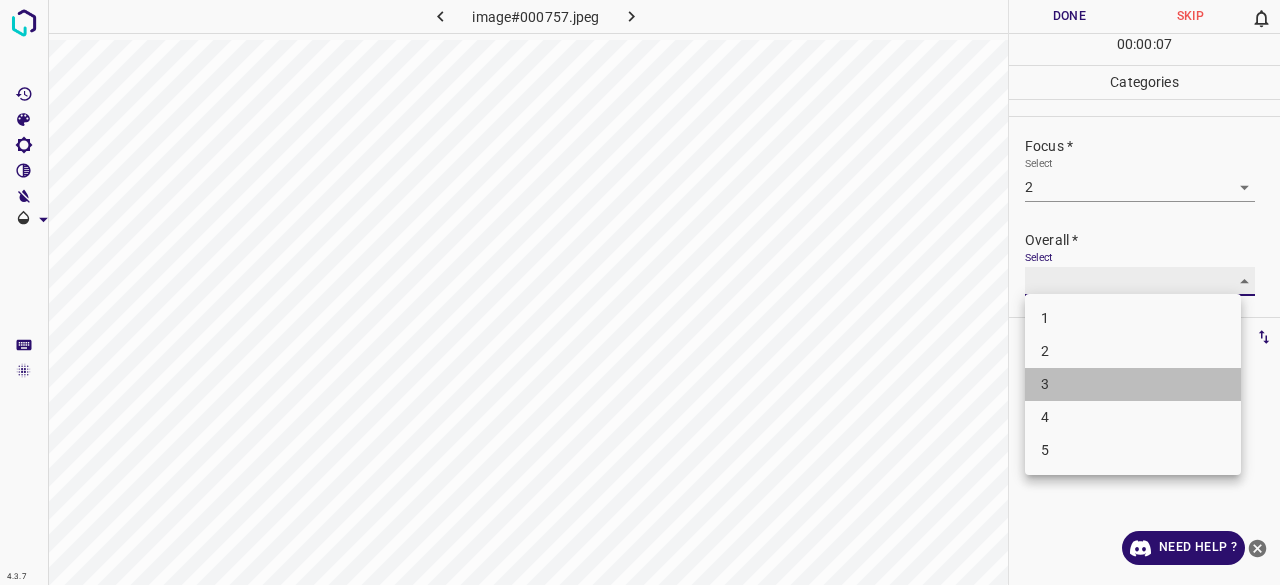 type on "3" 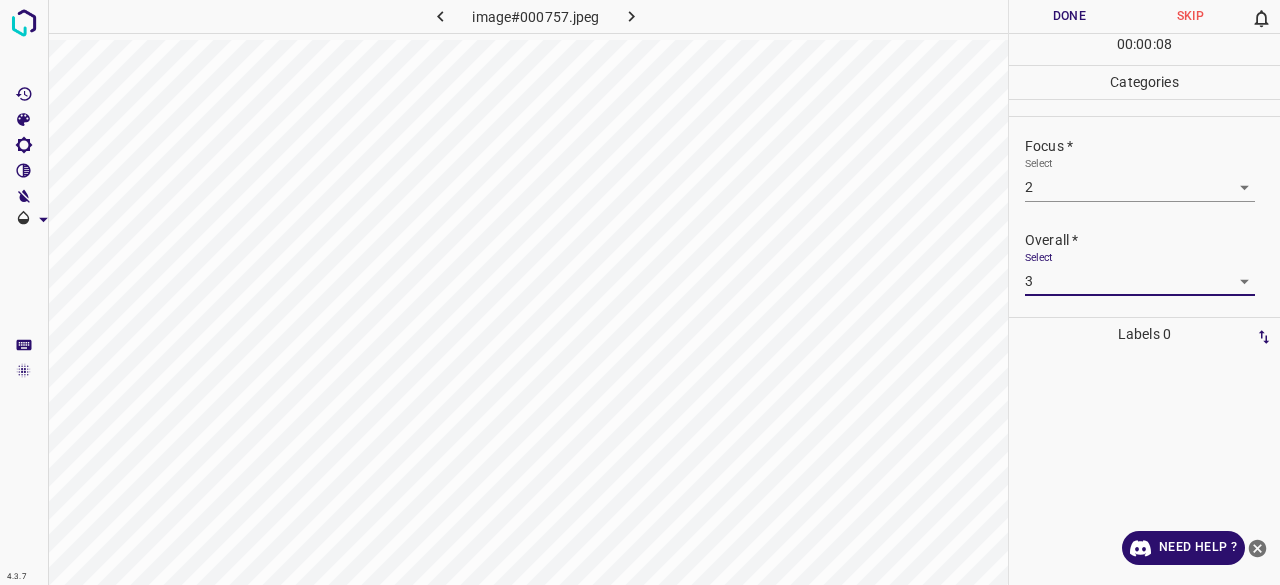 click on "Done" at bounding box center [1069, 16] 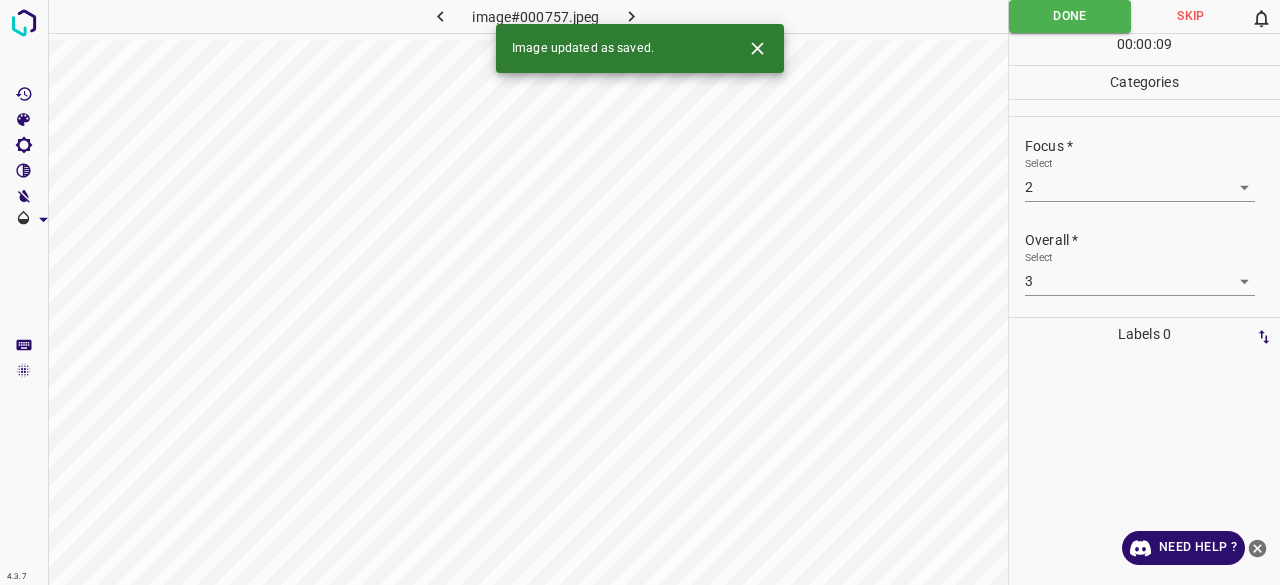click 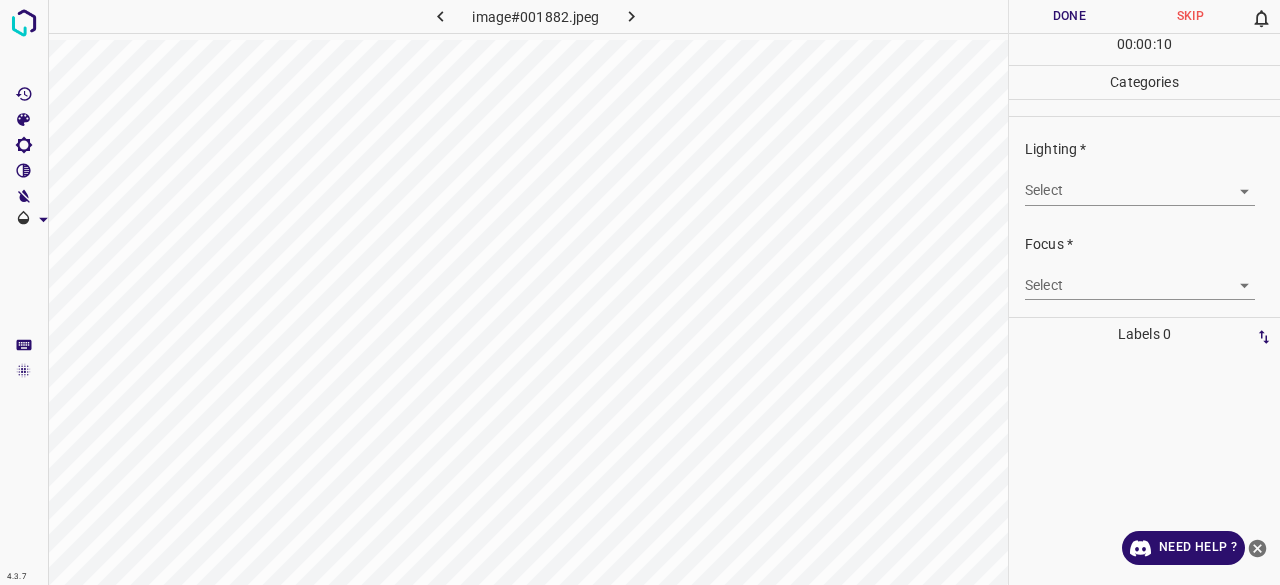 click on "4.3.7 image#001882.jpeg Done Skip 0 00   : 00   : 10   Categories Lighting *  Select ​ Focus *  Select ​ Overall *  Select ​ Labels   0 Categories 1 Lighting 2 Focus 3 Overall Tools Space Change between modes (Draw & Edit) I Auto labeling R Restore zoom M Zoom in N Zoom out Delete Delete selecte label Filters Z Restore filters X Saturation filter C Brightness filter V Contrast filter B Gray scale filter General O Download Need Help ? - Text - Hide - Delete" at bounding box center (640, 292) 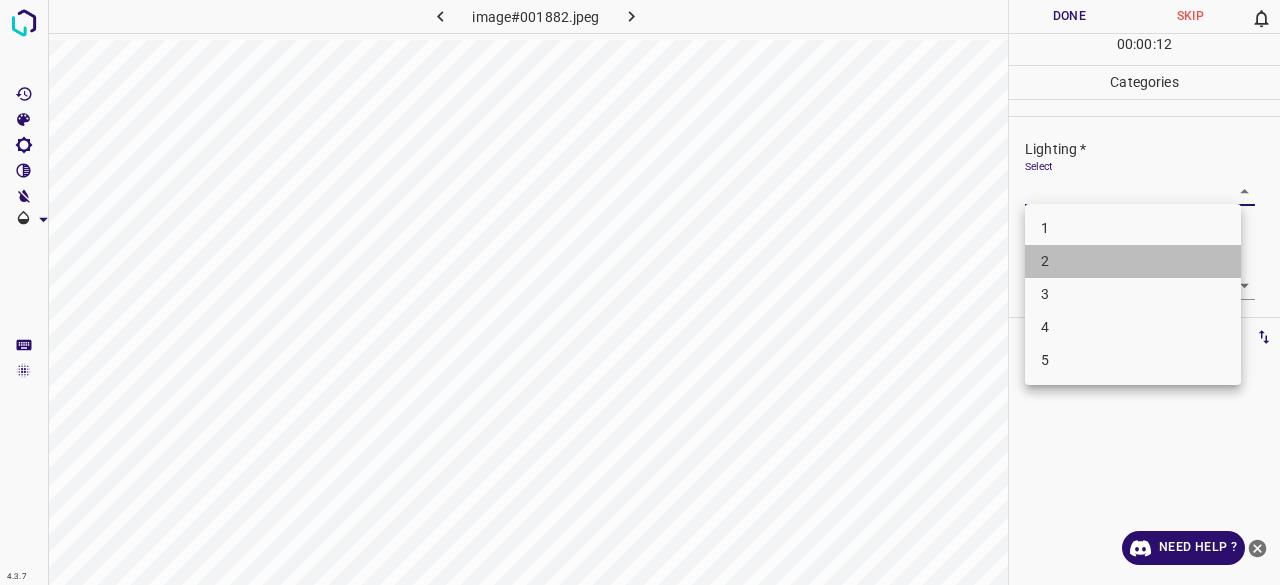 click on "2" at bounding box center [1133, 261] 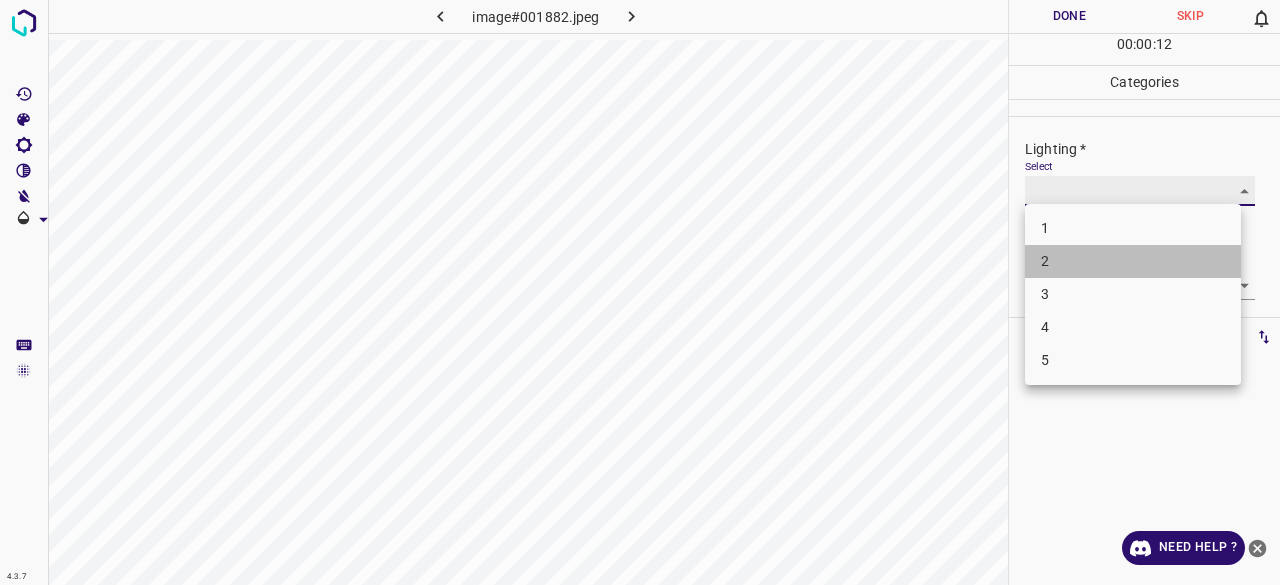 type on "2" 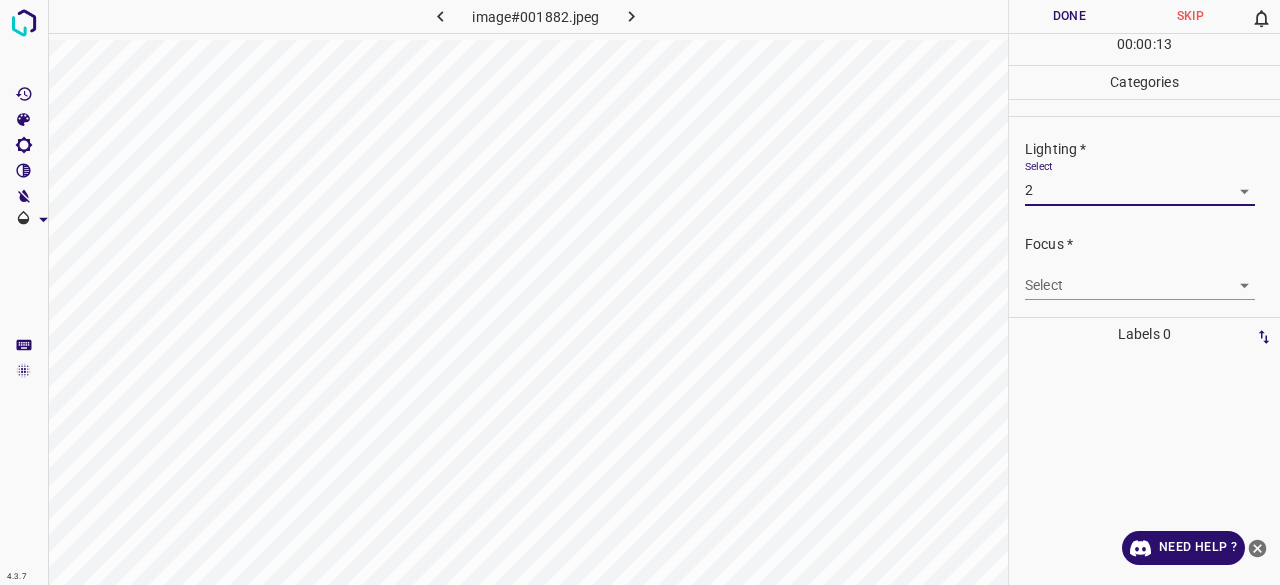 click on "4.3.7 image#001882.jpeg Done Skip 0 00   : 00   : 13   Categories Lighting *  Select 2 2 Focus *  Select ​ Overall *  Select ​ Labels   0 Categories 1 Lighting 2 Focus 3 Overall Tools Space Change between modes (Draw & Edit) I Auto labeling R Restore zoom M Zoom in N Zoom out Delete Delete selecte label Filters Z Restore filters X Saturation filter C Brightness filter V Contrast filter B Gray scale filter General O Download Need Help ? - Text - Hide - Delete" at bounding box center (640, 292) 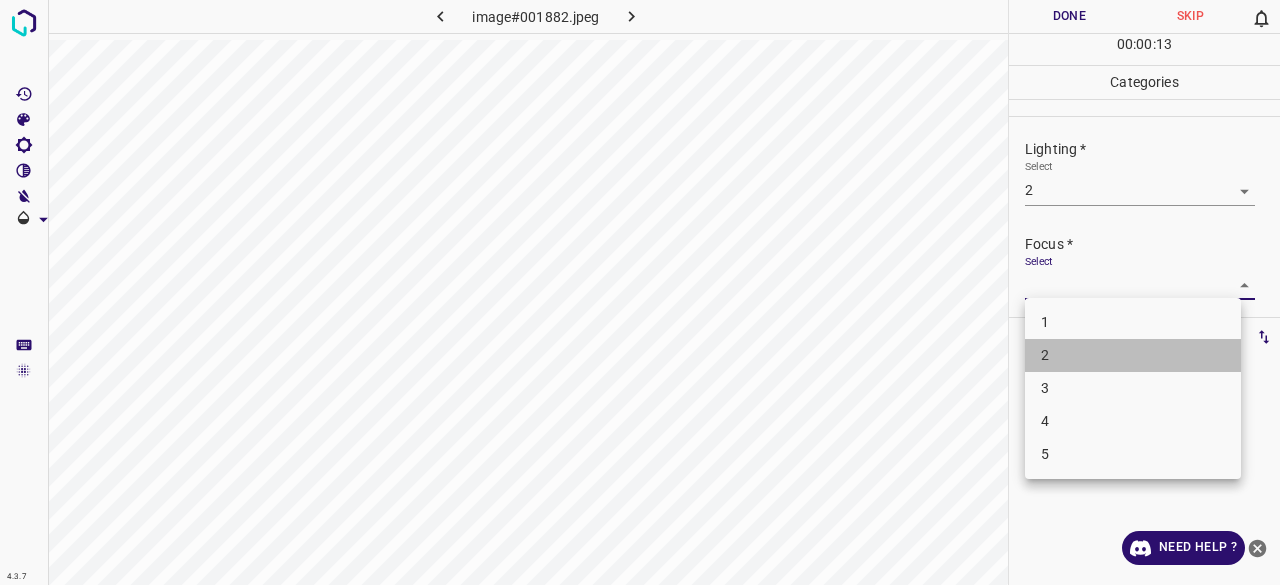 click on "2" at bounding box center (1133, 355) 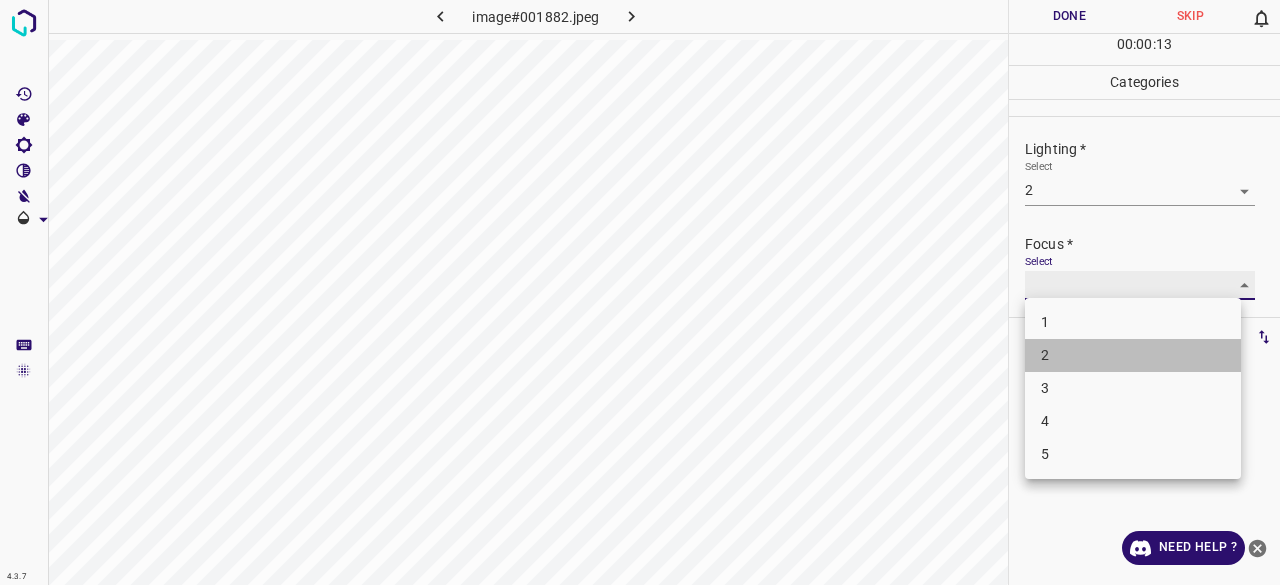 type on "2" 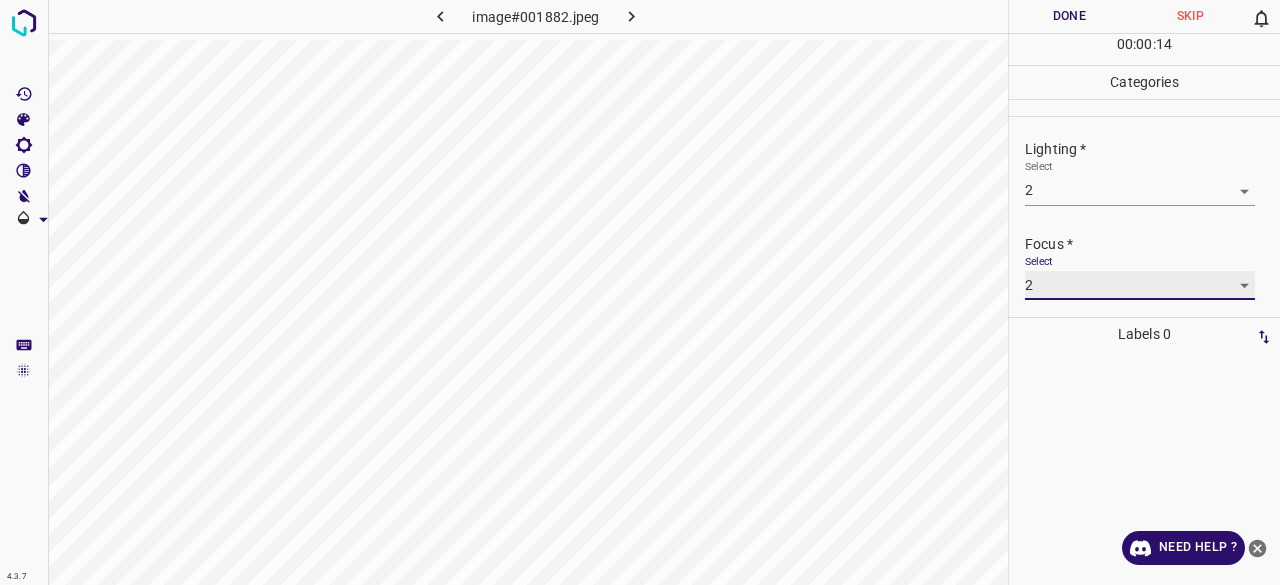 scroll, scrollTop: 98, scrollLeft: 0, axis: vertical 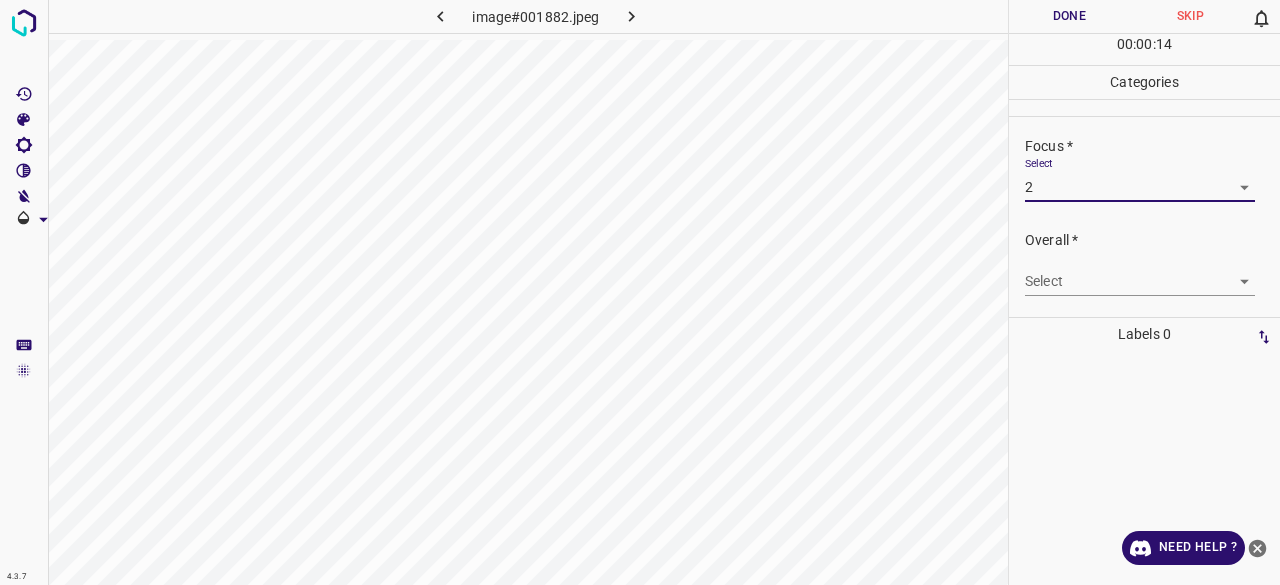 click on "4.3.7 image#001882.jpeg Done Skip 0 00   : 00   : 14   Categories Lighting *  Select 2 2 Focus *  Select 2 2 Overall *  Select ​ Labels   0 Categories 1 Lighting 2 Focus 3 Overall Tools Space Change between modes (Draw & Edit) I Auto labeling R Restore zoom M Zoom in N Zoom out Delete Delete selecte label Filters Z Restore filters X Saturation filter C Brightness filter V Contrast filter B Gray scale filter General O Download Need Help ? - Text - Hide - Delete" at bounding box center [640, 292] 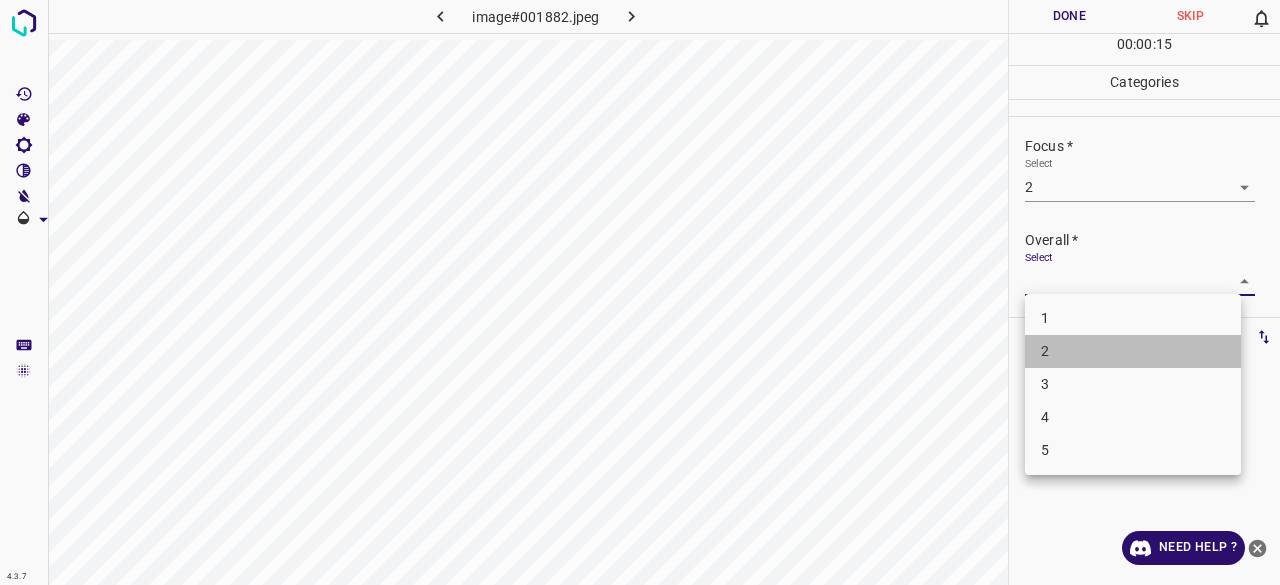 click on "2" at bounding box center [1133, 351] 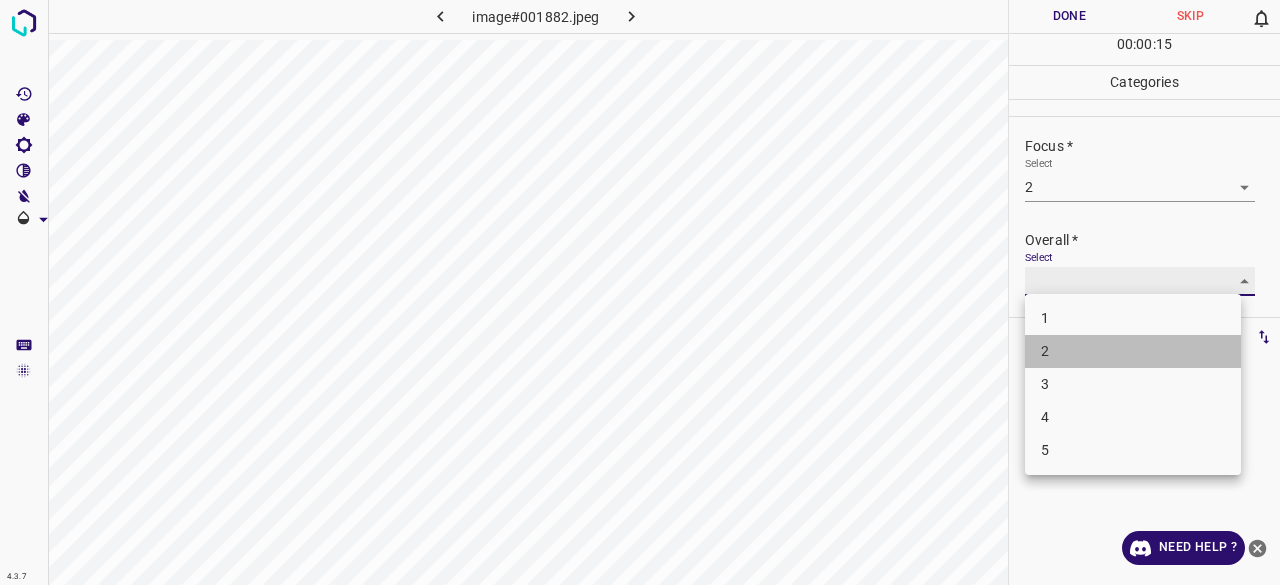type on "2" 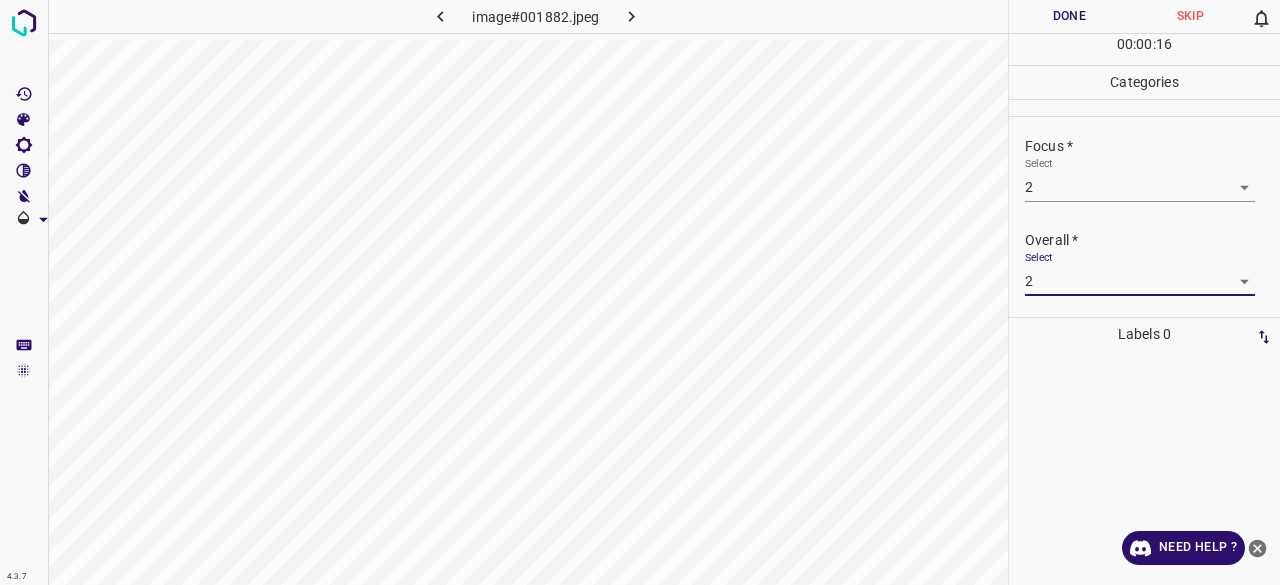 click on "Done" at bounding box center [1069, 16] 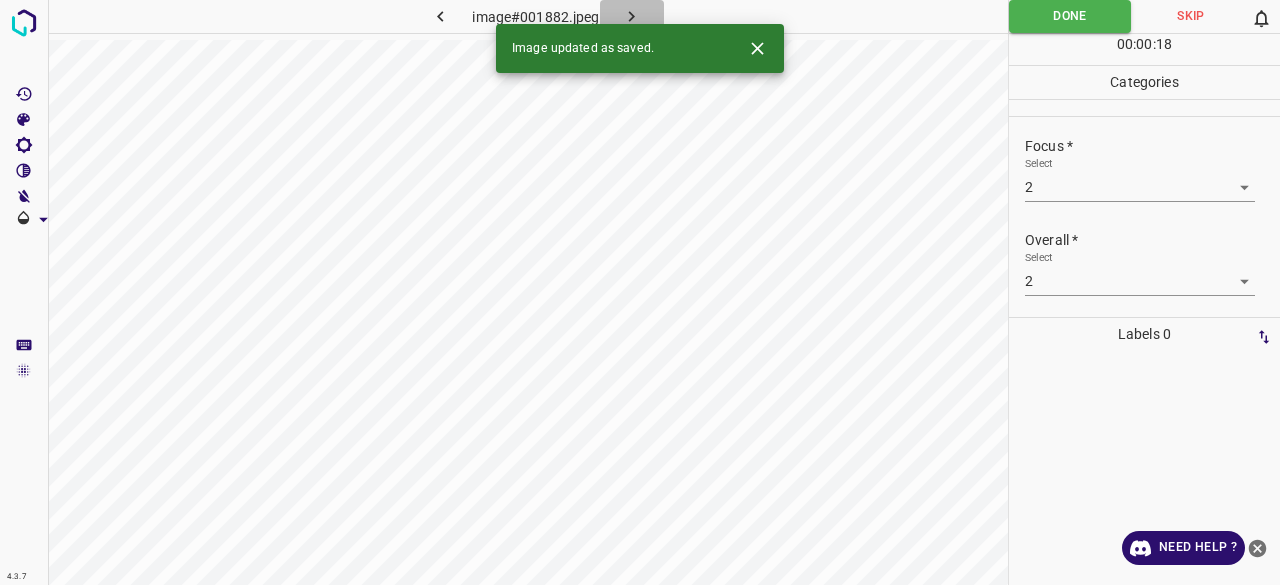 click 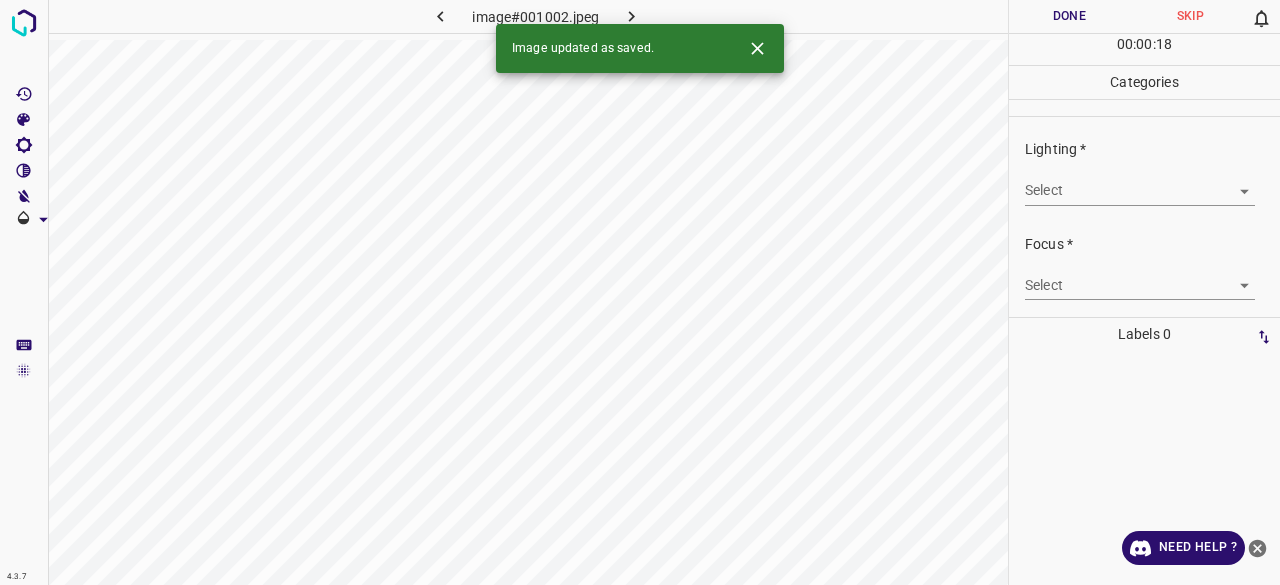 click on "4.3.7 image#001002.jpeg Done Skip 0 00   : 00   : 18   Categories Lighting *  Select ​ Focus *  Select ​ Overall *  Select ​ Labels   0 Categories 1 Lighting 2 Focus 3 Overall Tools Space Change between modes (Draw & Edit) I Auto labeling R Restore zoom M Zoom in N Zoom out Delete Delete selecte label Filters Z Restore filters X Saturation filter C Brightness filter V Contrast filter B Gray scale filter General O Download Image updated as saved. Need Help ? - Text - Hide - Delete" at bounding box center [640, 292] 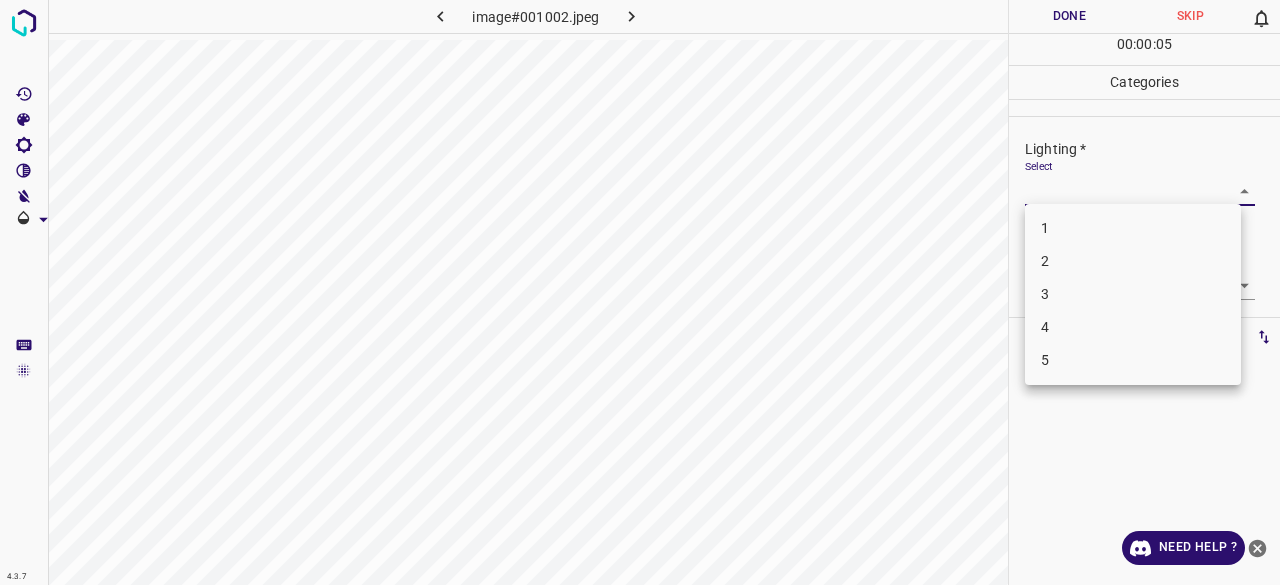 click on "3" at bounding box center (1133, 294) 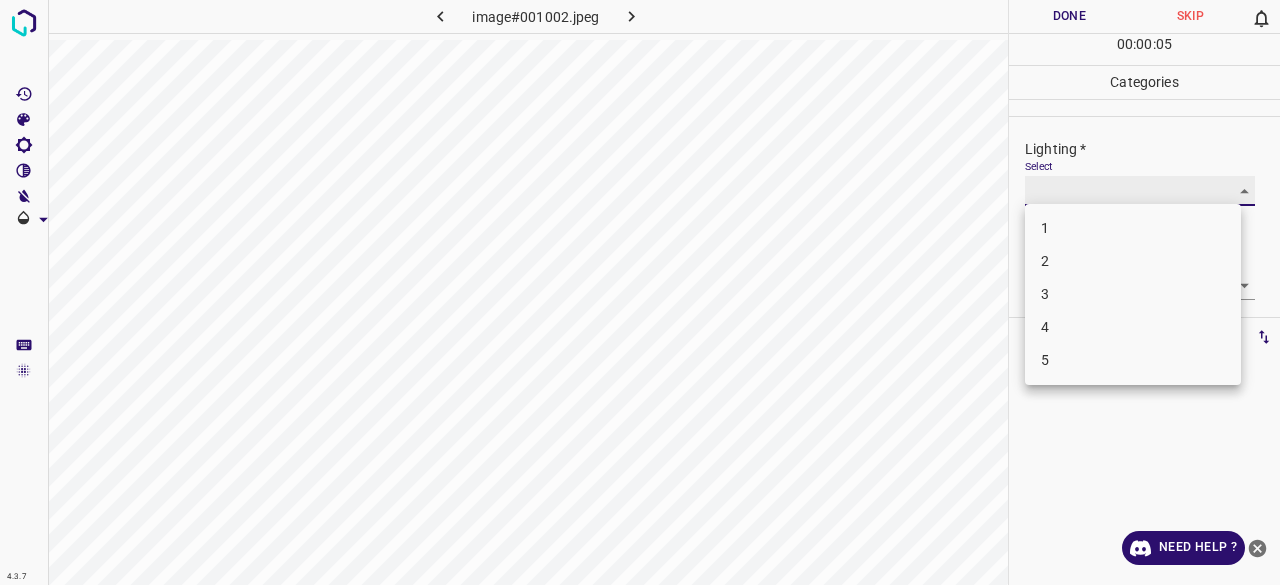 type on "3" 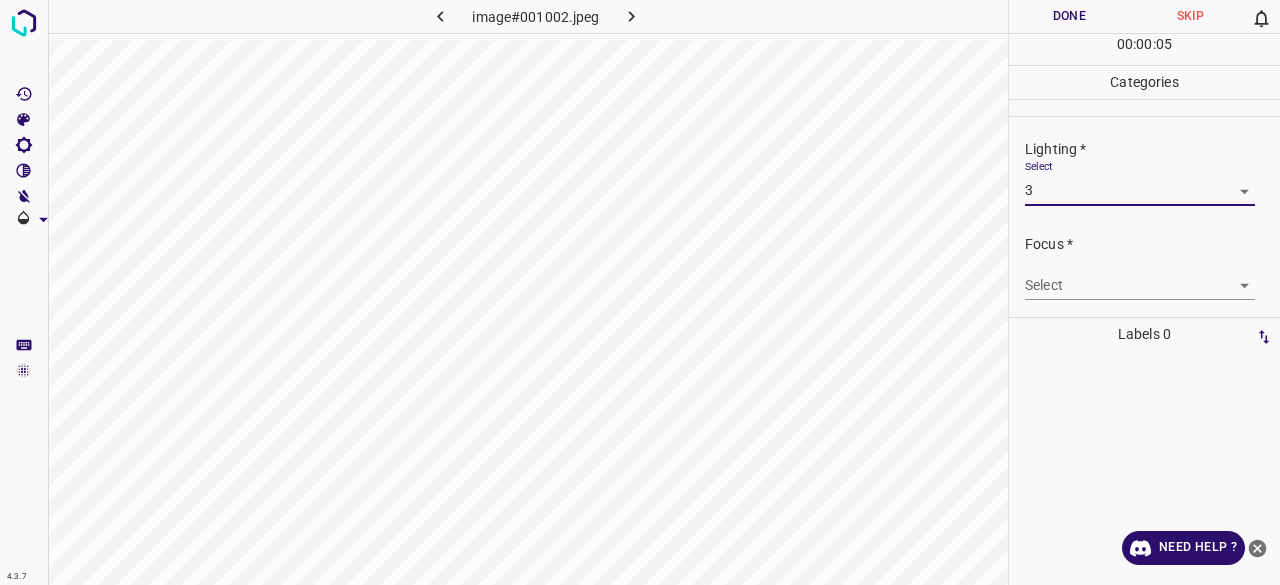 click on "4.3.7 image#001002.jpeg Done Skip 0 00   : 00   : 05   Categories Lighting *  Select 3 3 Focus *  Select ​ Overall *  Select ​ Labels   0 Categories 1 Lighting 2 Focus 3 Overall Tools Space Change between modes (Draw & Edit) I Auto labeling R Restore zoom M Zoom in N Zoom out Delete Delete selecte label Filters Z Restore filters X Saturation filter C Brightness filter V Contrast filter B Gray scale filter General O Download Need Help ? - Text - Hide - Delete" at bounding box center (640, 292) 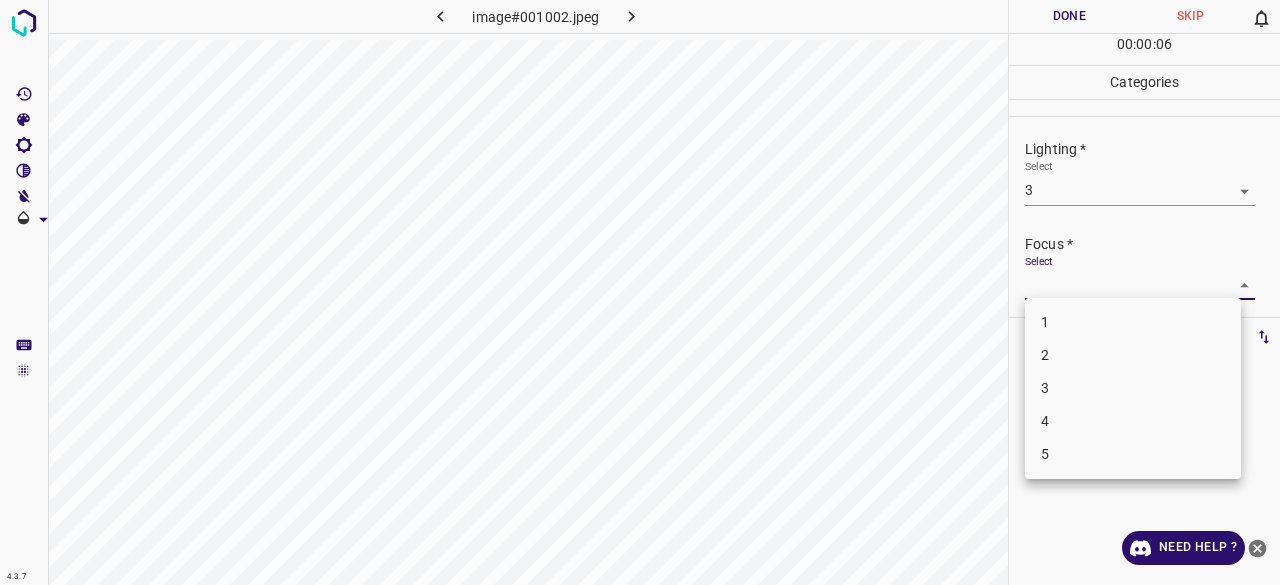 click on "1" at bounding box center [1133, 322] 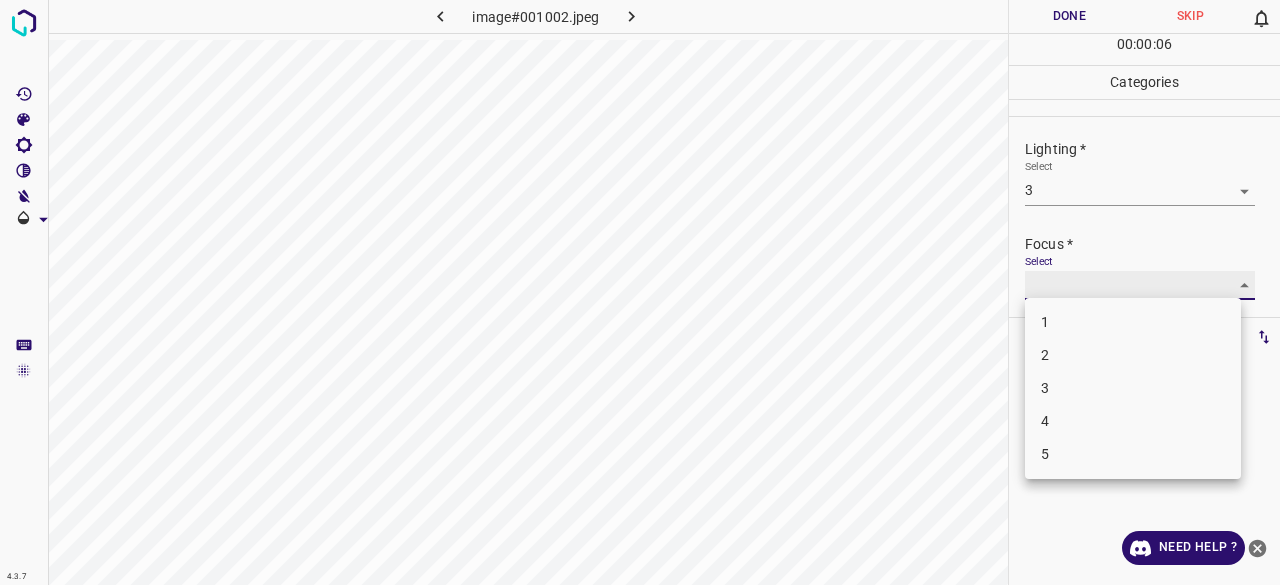 type on "1" 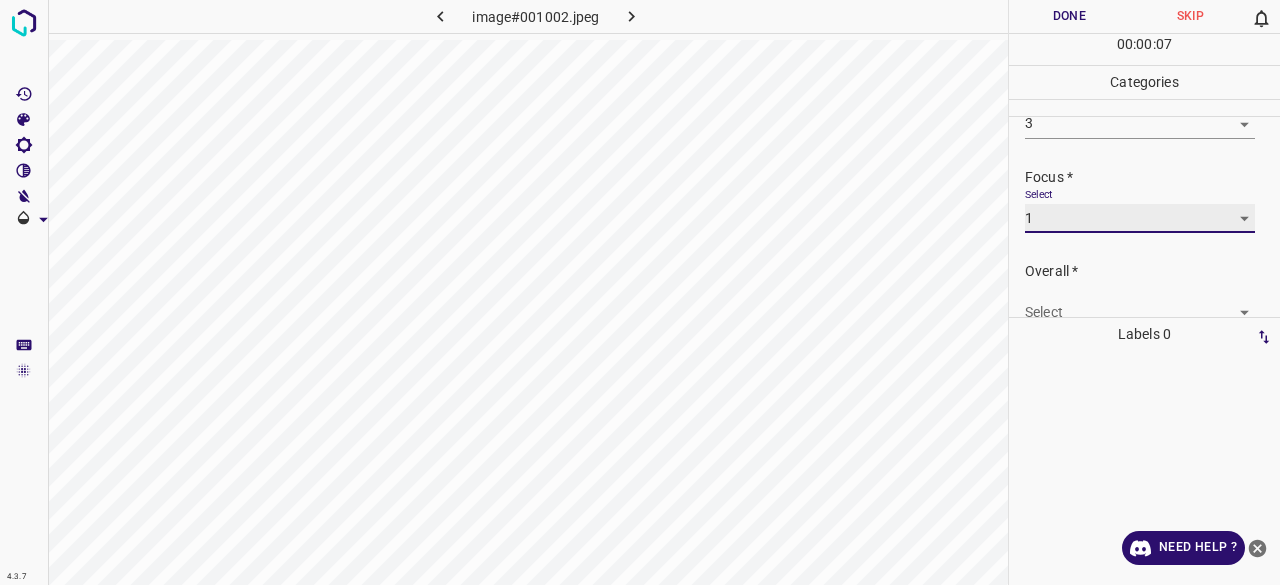 scroll, scrollTop: 98, scrollLeft: 0, axis: vertical 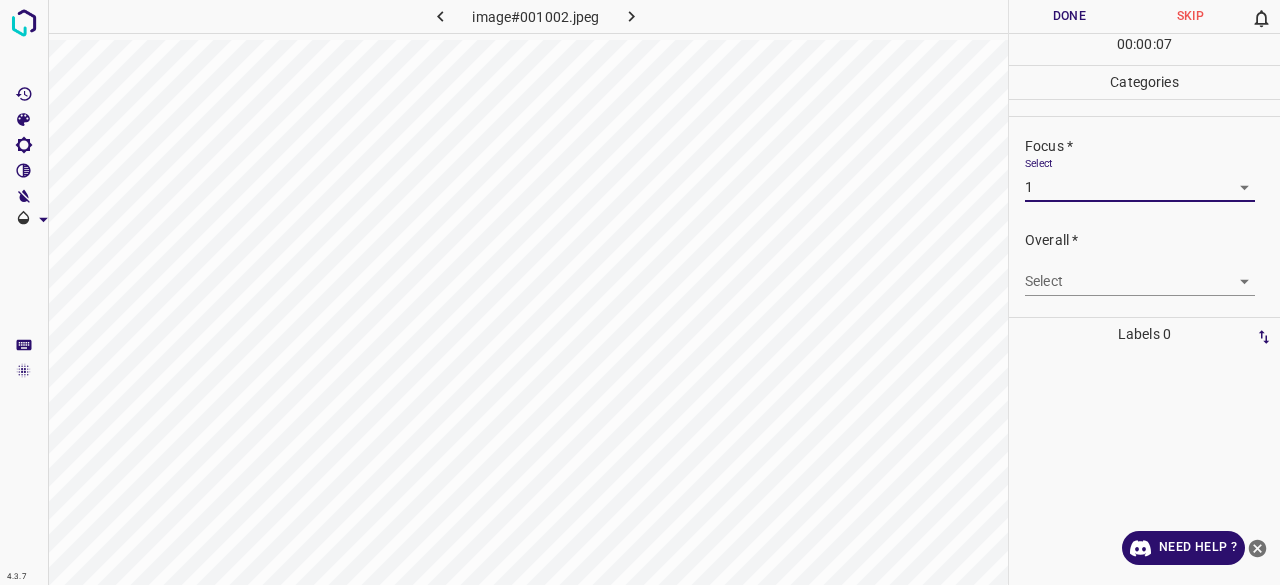 click on "4.3.7 image#001002.jpeg Done Skip 0 00   : 00   : 07   Categories Lighting *  Select 3 3 Focus *  Select 1 1 Overall *  Select ​ Labels   0 Categories 1 Lighting 2 Focus 3 Overall Tools Space Change between modes (Draw & Edit) I Auto labeling R Restore zoom M Zoom in N Zoom out Delete Delete selecte label Filters Z Restore filters X Saturation filter C Brightness filter V Contrast filter B Gray scale filter General O Download Need Help ? - Text - Hide - Delete" at bounding box center (640, 292) 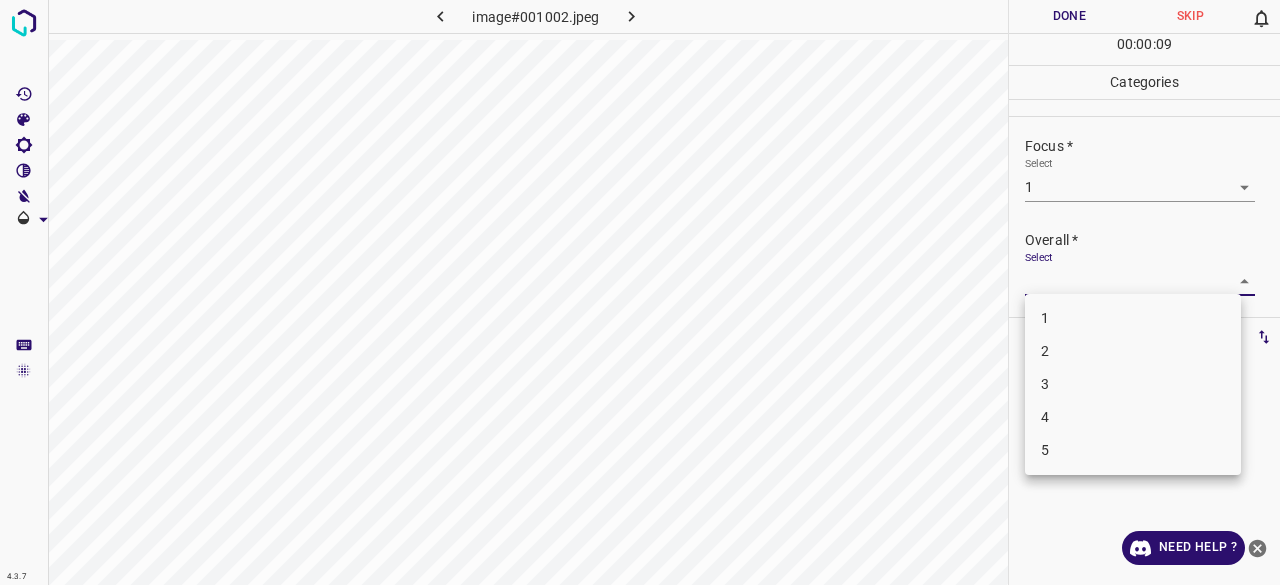 click on "2" at bounding box center (1133, 351) 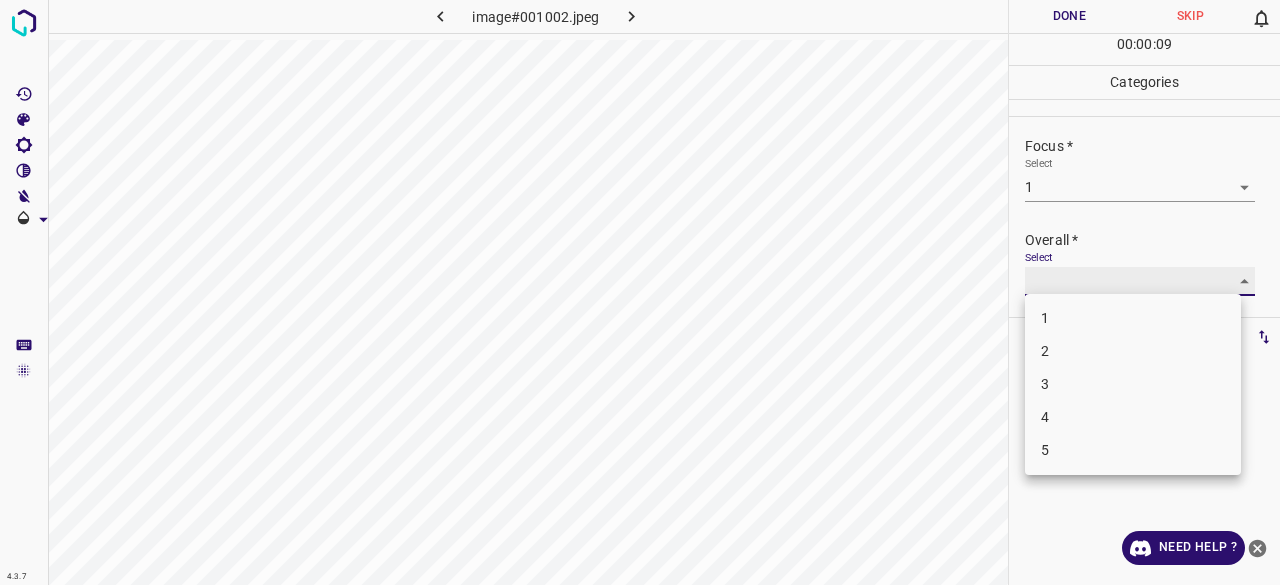 type on "2" 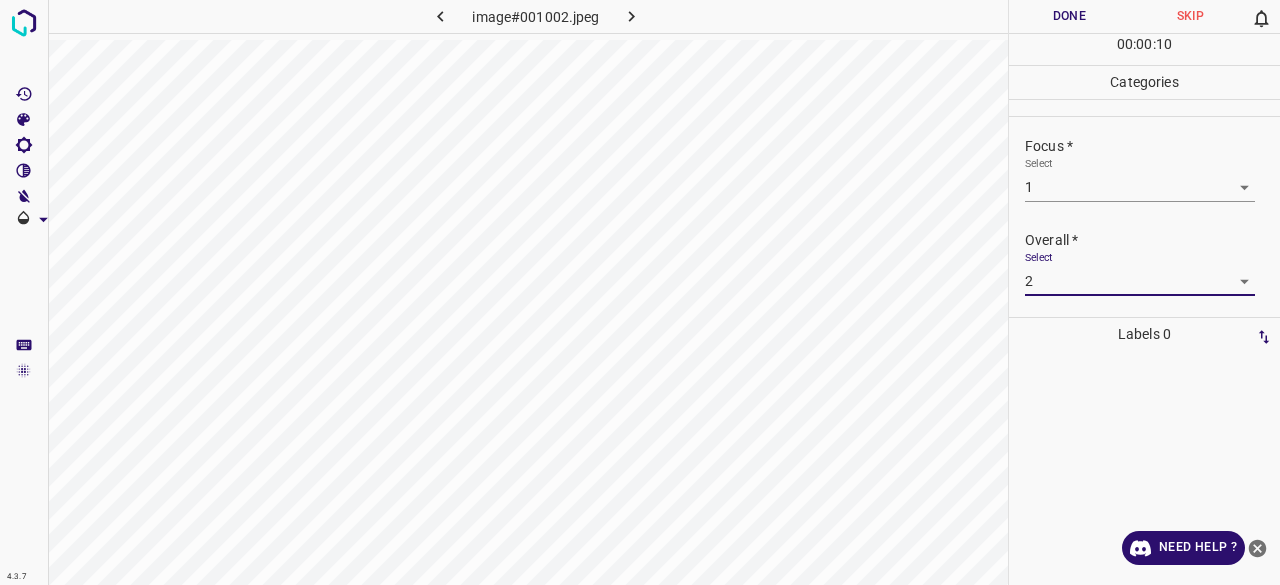 click on "Done" at bounding box center [1069, 16] 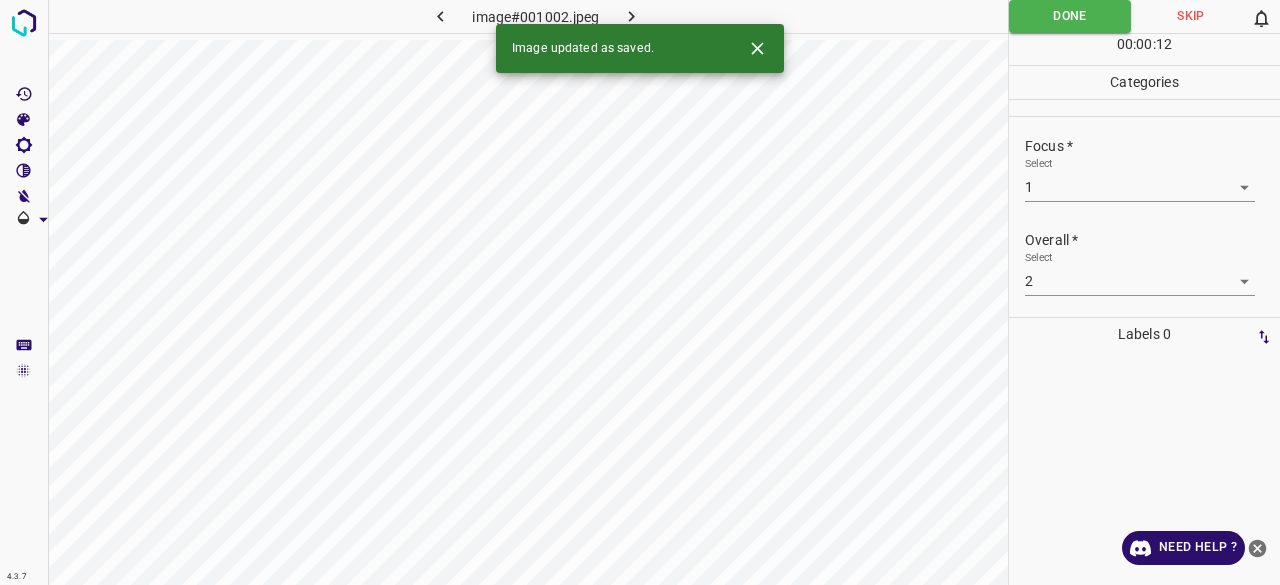 click 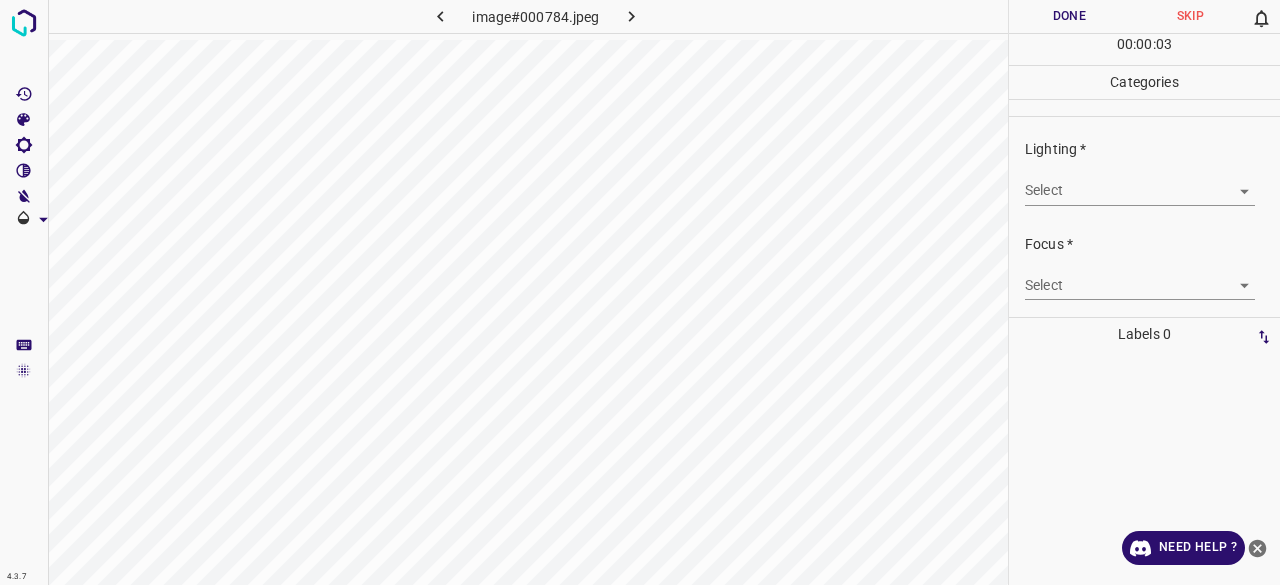 click on "4.3.7 image#000784.jpeg Done Skip 0 00   : 00   : 03   Categories Lighting *  Select ​ Focus *  Select ​ Overall *  Select ​ Labels   0 Categories 1 Lighting 2 Focus 3 Overall Tools Space Change between modes (Draw & Edit) I Auto labeling R Restore zoom M Zoom in N Zoom out Delete Delete selecte label Filters Z Restore filters X Saturation filter C Brightness filter V Contrast filter B Gray scale filter General O Download Need Help ? - Text - Hide - Delete" at bounding box center (640, 292) 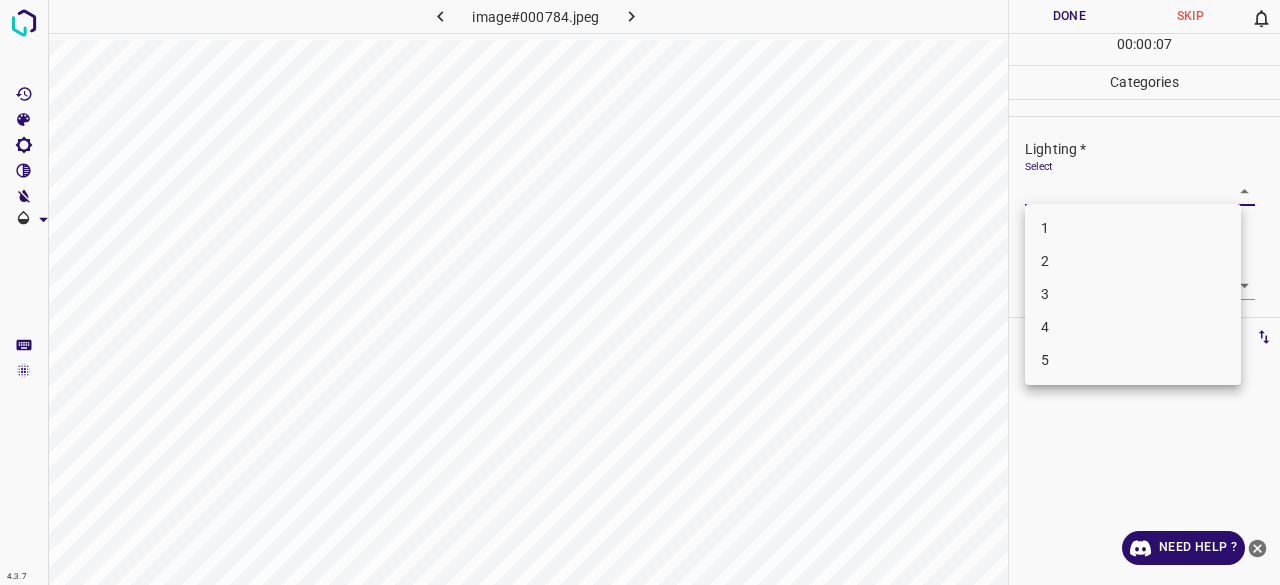 click on "2" at bounding box center (1133, 261) 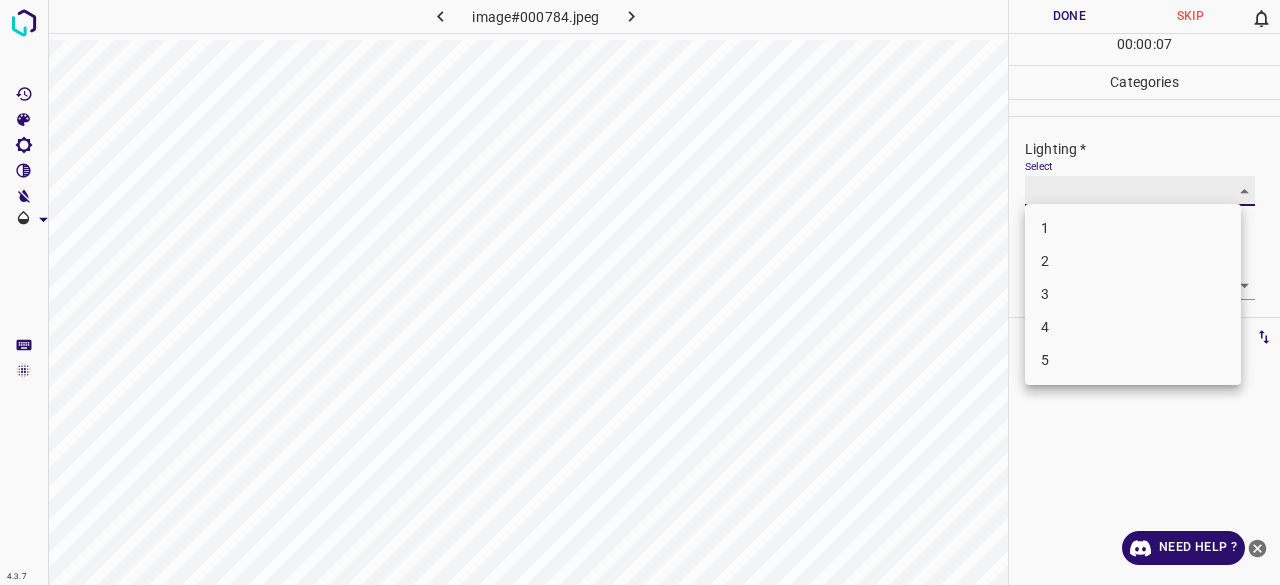 type on "2" 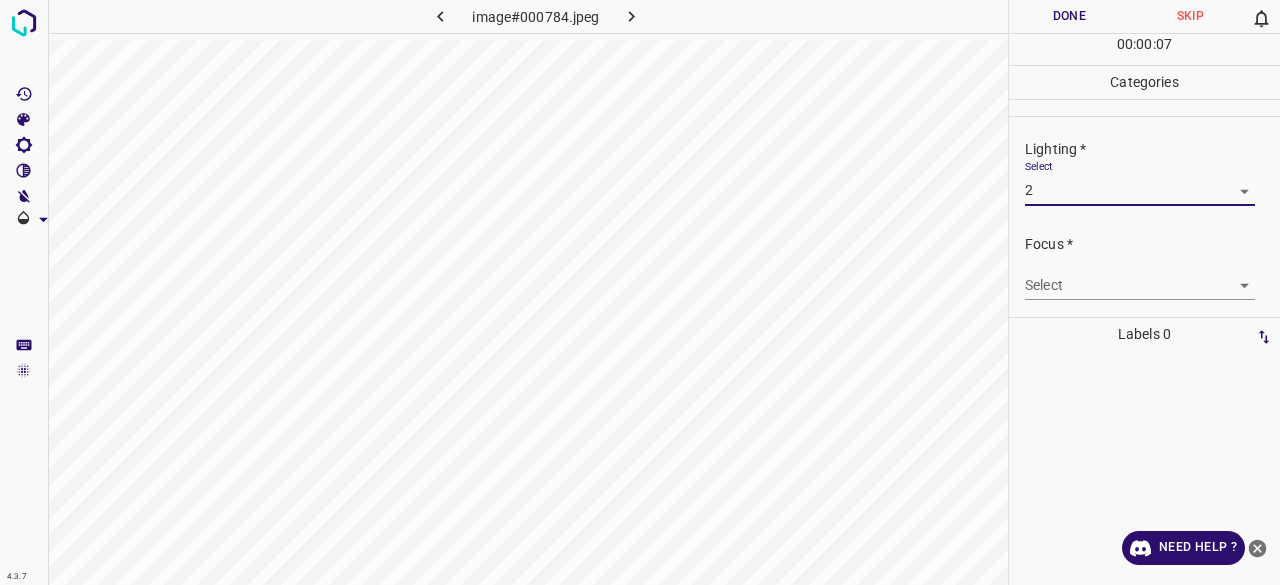click on "4.3.7 image#000784.jpeg Done Skip 0 00   : 00   : 07   Categories Lighting *  Select 2 2 Focus *  Select ​ Overall *  Select ​ Labels   0 Categories 1 Lighting 2 Focus 3 Overall Tools Space Change between modes (Draw & Edit) I Auto labeling R Restore zoom M Zoom in N Zoom out Delete Delete selecte label Filters Z Restore filters X Saturation filter C Brightness filter V Contrast filter B Gray scale filter General O Download Need Help ? - Text - Hide - Delete" at bounding box center (640, 292) 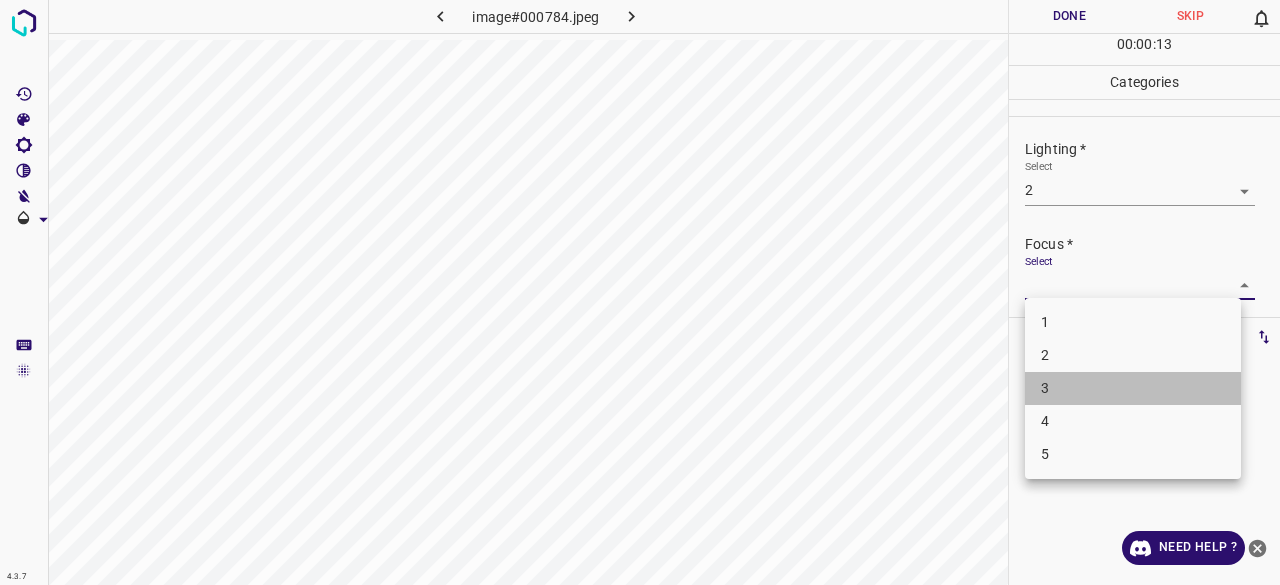 click on "3" at bounding box center [1133, 388] 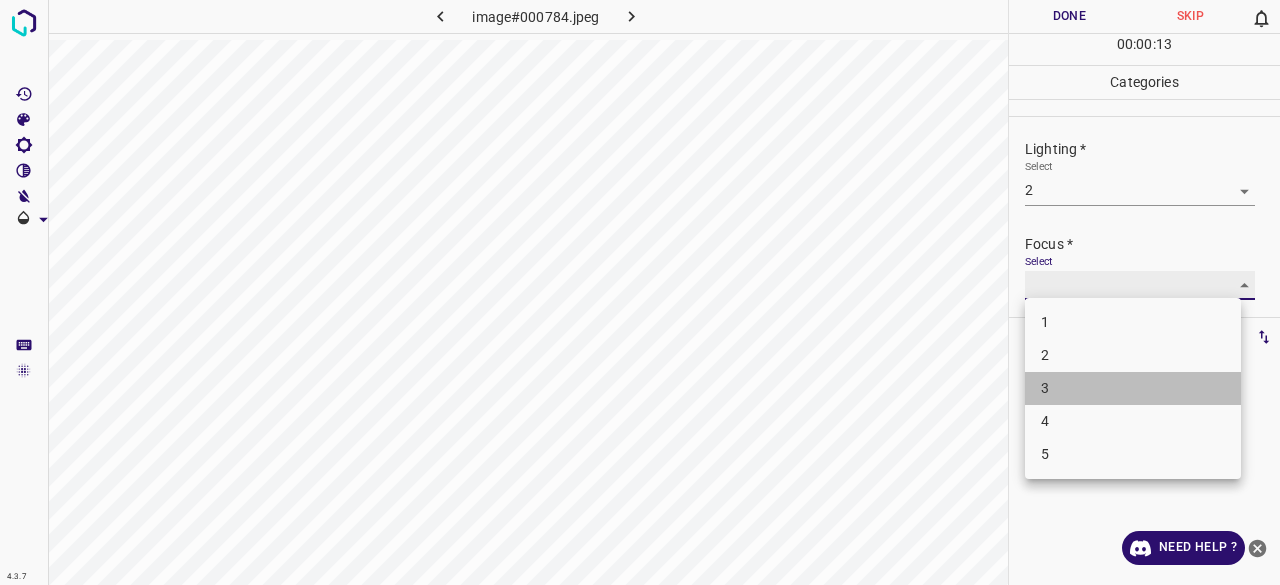 type on "3" 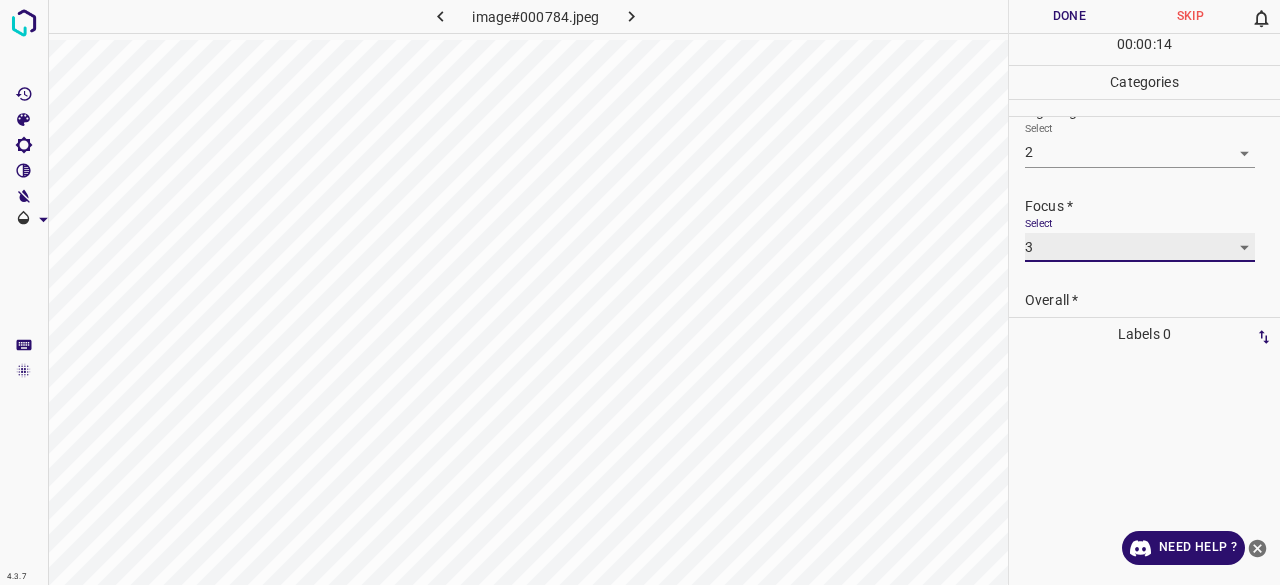 scroll, scrollTop: 98, scrollLeft: 0, axis: vertical 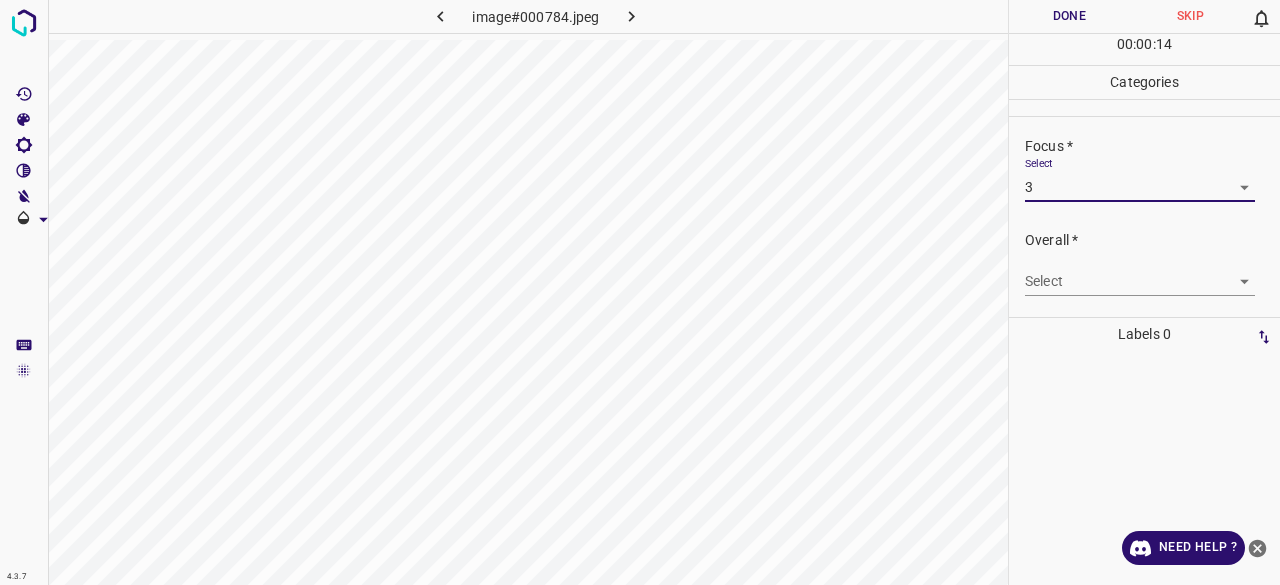 click on "4.3.7 image#000784.jpeg Done Skip 0 00   : 00   : 14   Categories Lighting *  Select 2 2 Focus *  Select 3 3 Overall *  Select ​ Labels   0 Categories 1 Lighting 2 Focus 3 Overall Tools Space Change between modes (Draw & Edit) I Auto labeling R Restore zoom M Zoom in N Zoom out Delete Delete selecte label Filters Z Restore filters X Saturation filter C Brightness filter V Contrast filter B Gray scale filter General O Download Need Help ? - Text - Hide - Delete" at bounding box center [640, 292] 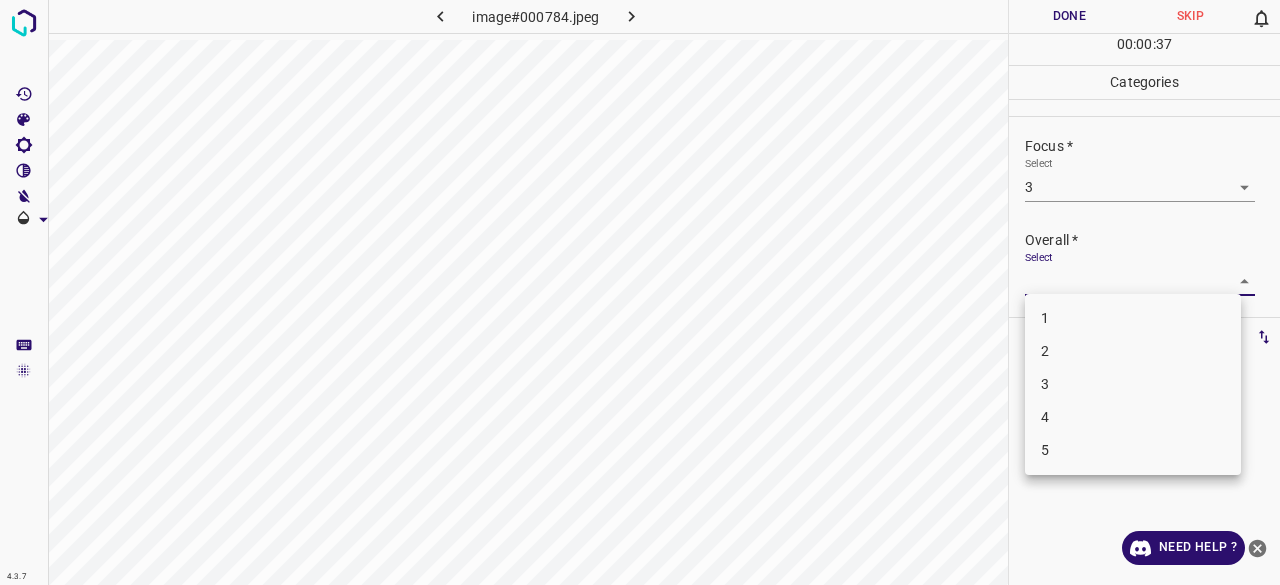click on "3" at bounding box center (1133, 384) 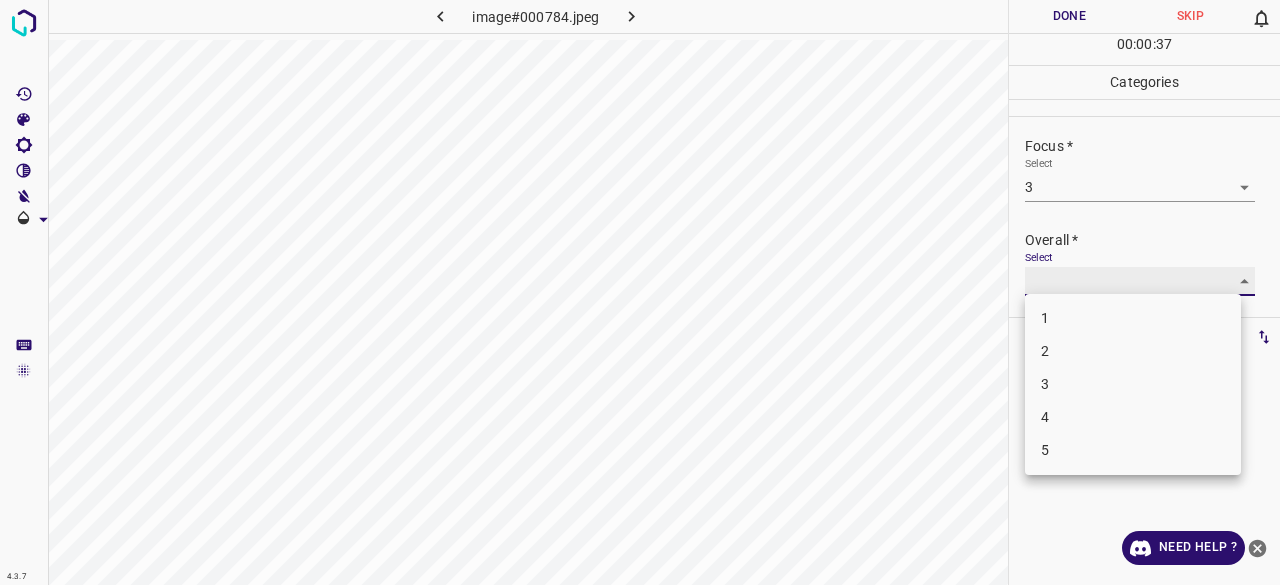type on "3" 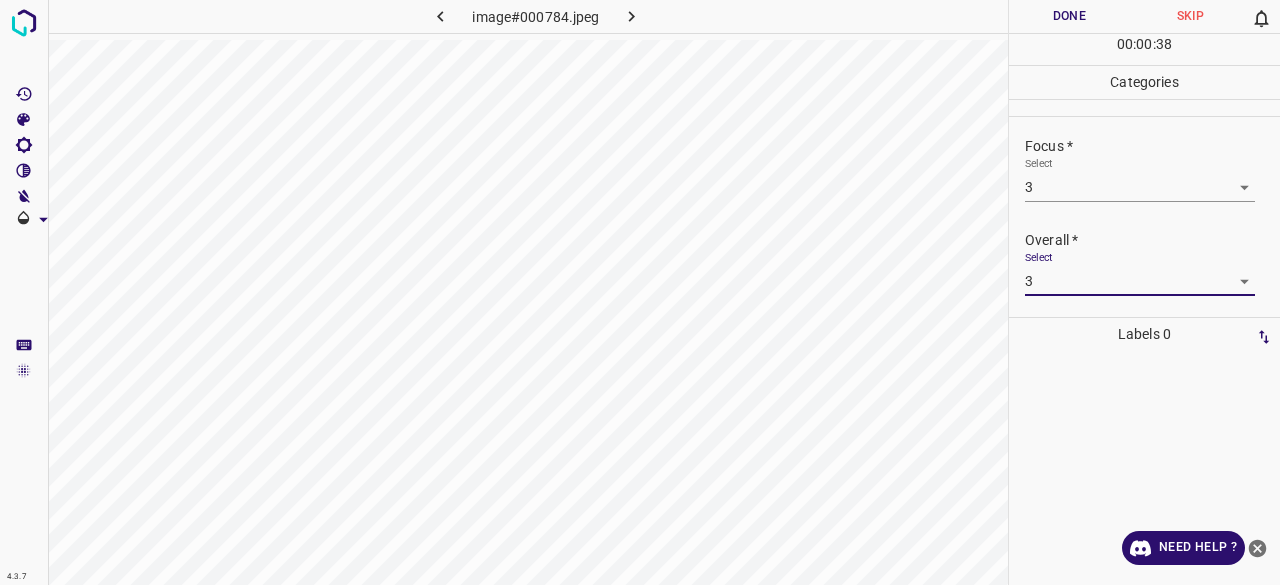 click on "Done" at bounding box center (1069, 16) 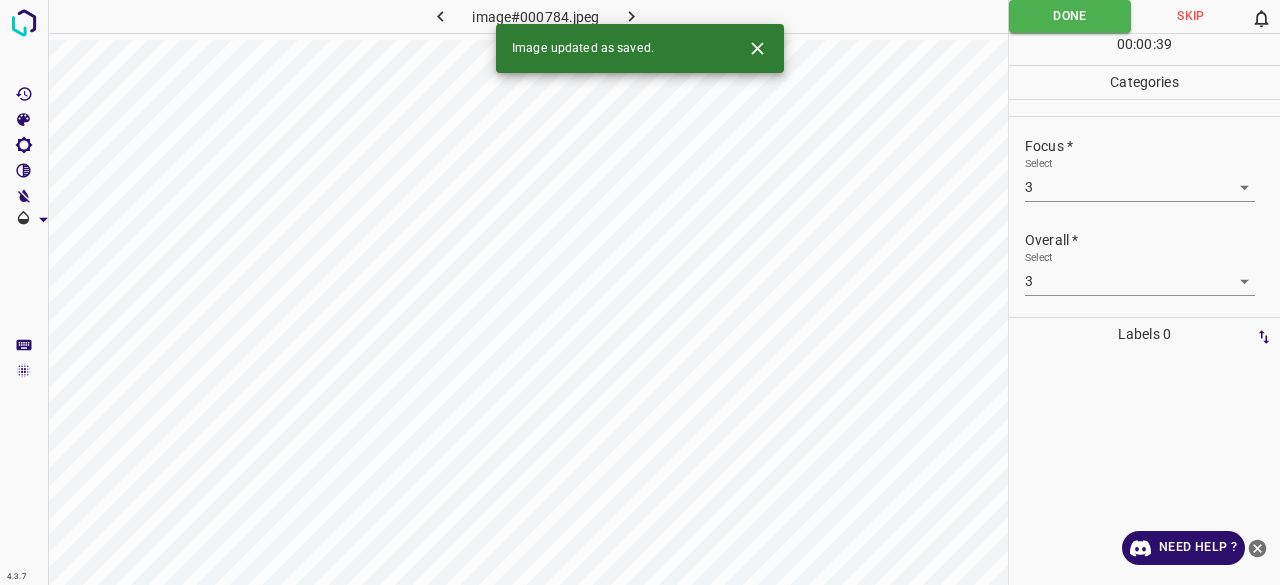 click 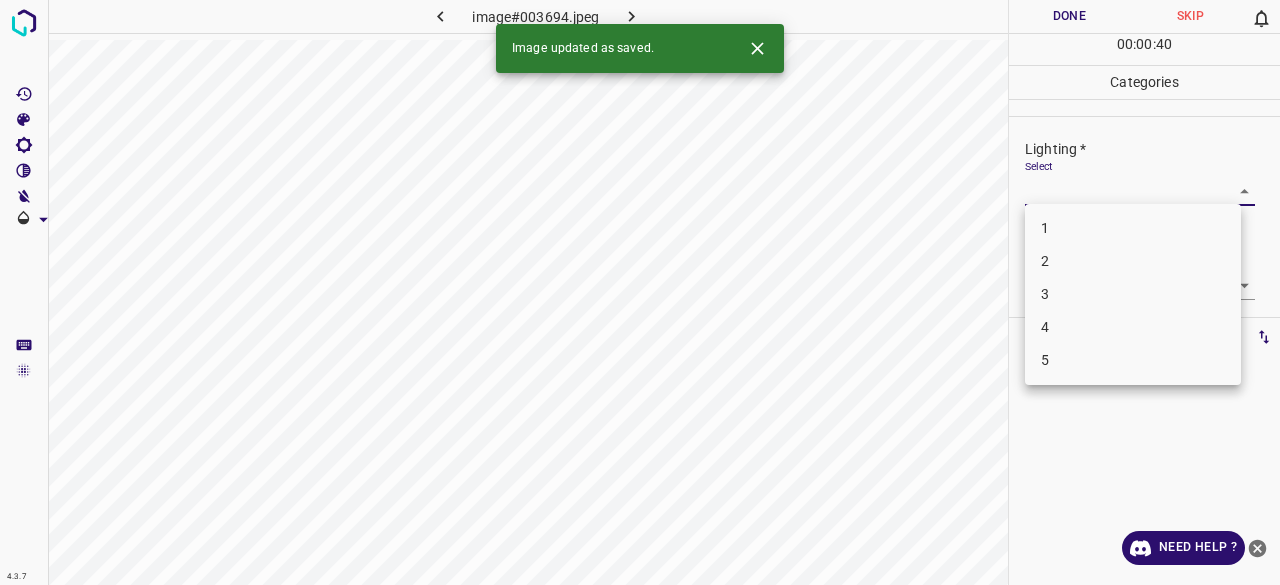 click on "4.3.7 image#003694.jpeg Done Skip 0 00   : 00   : 40   Categories Lighting *  Select ​ Focus *  Select ​ Overall *  Select ​ Labels   0 Categories 1 Lighting 2 Focus 3 Overall Tools Space Change between modes (Draw & Edit) I Auto labeling R Restore zoom M Zoom in N Zoom out Delete Delete selecte label Filters Z Restore filters X Saturation filter C Brightness filter V Contrast filter B Gray scale filter General O Download Image updated as saved. Need Help ? - Text - Hide - Delete 1 2 3 4 5" at bounding box center [640, 292] 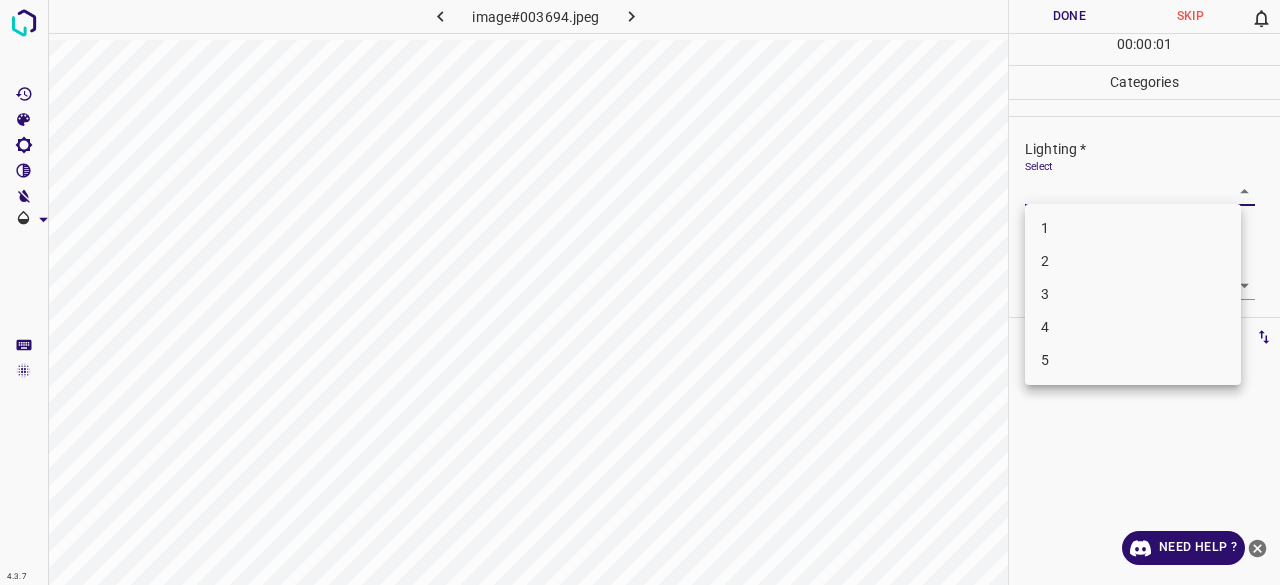 click on "1" at bounding box center (1133, 228) 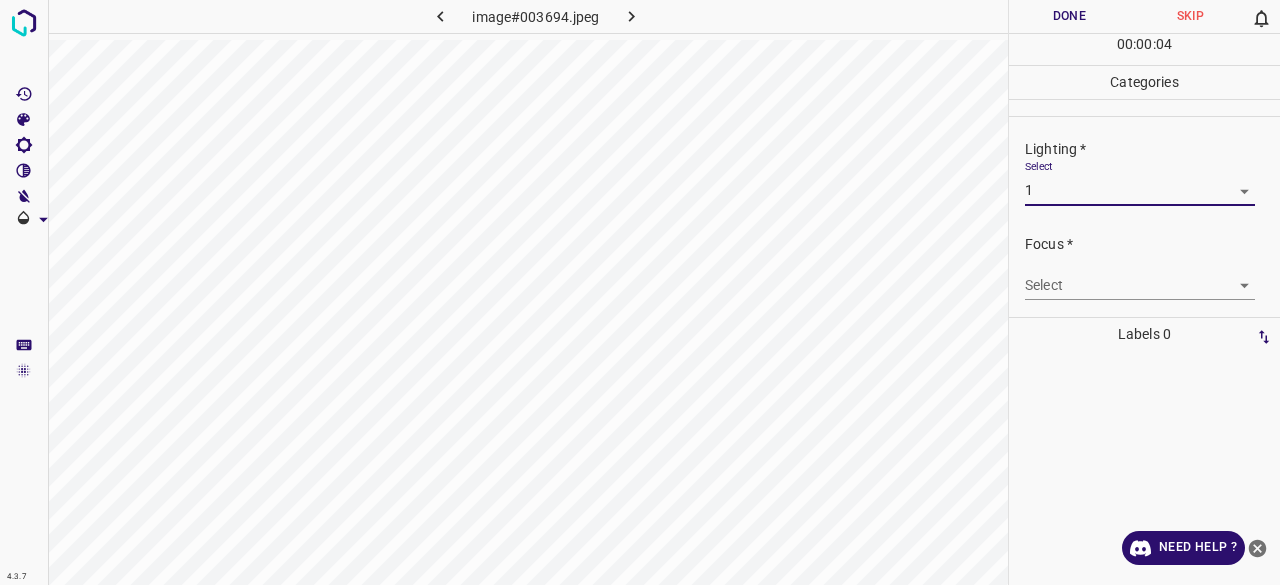 click on "4.3.7 image#003694.jpeg Done Skip 0 00   : 00   : 04   Categories Lighting *  Select 1 1 Focus *  Select ​ Overall *  Select ​ Labels   0 Categories 1 Lighting 2 Focus 3 Overall Tools Space Change between modes (Draw & Edit) I Auto labeling R Restore zoom M Zoom in N Zoom out Delete Delete selecte label Filters Z Restore filters X Saturation filter C Brightness filter V Contrast filter B Gray scale filter General O Download Need Help ? - Text - Hide - Delete" at bounding box center (640, 292) 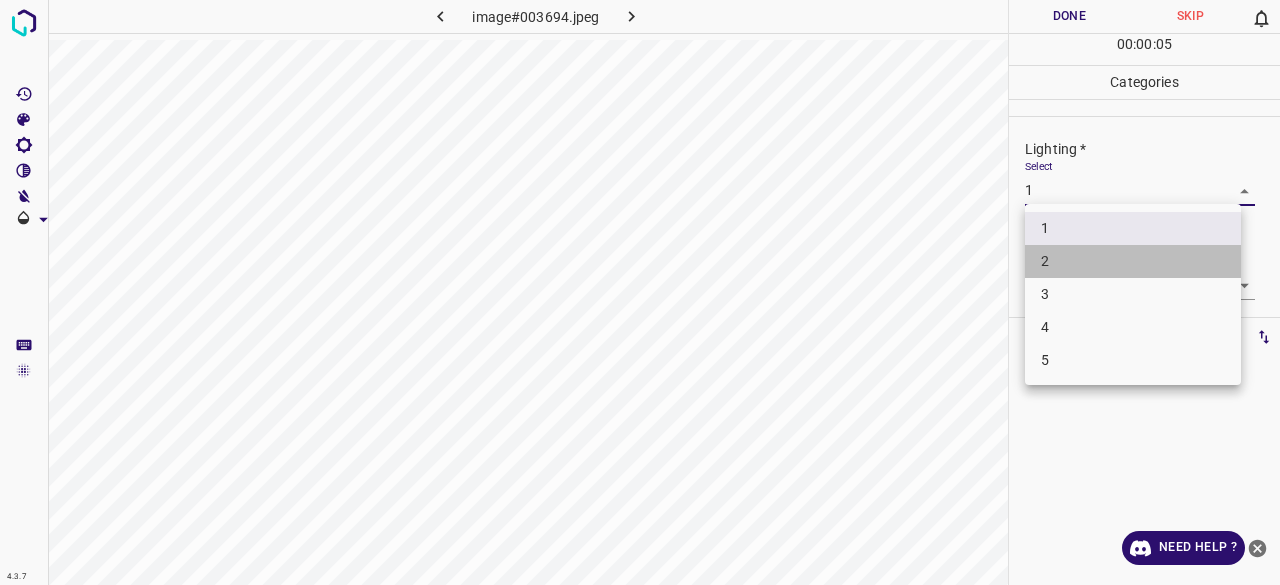 click on "2" at bounding box center (1133, 261) 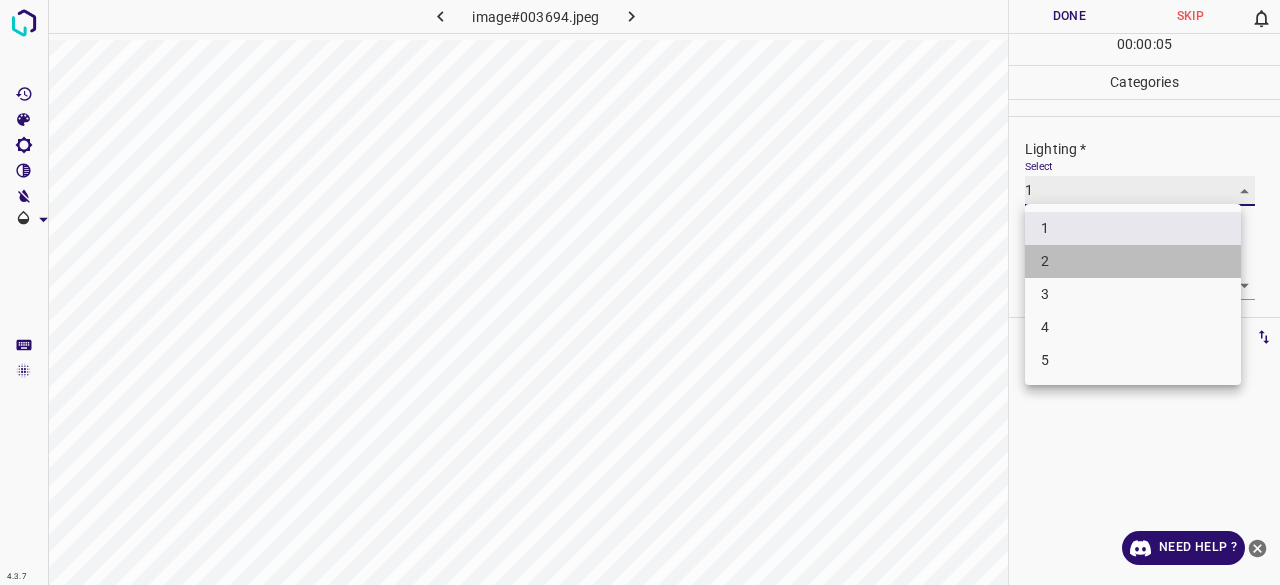 type on "2" 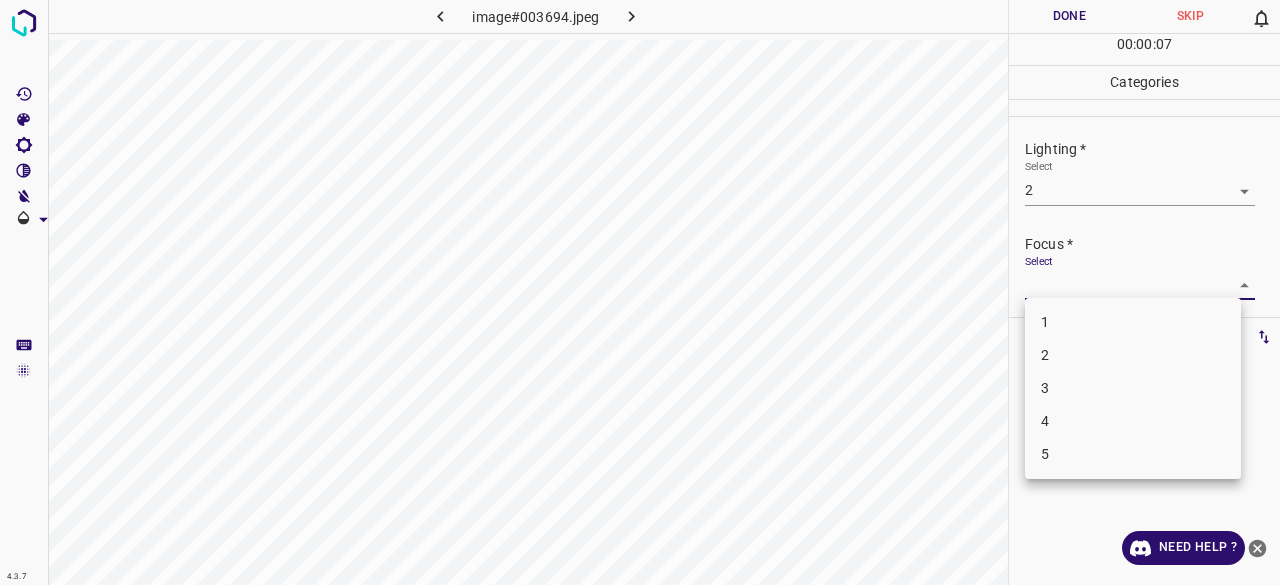 click on "4.3.7 image#003694.jpeg Done Skip 0 00   : 00   : 07   Categories Lighting *  Select 2 2 Focus *  Select ​ Overall *  Select ​ Labels   0 Categories 1 Lighting 2 Focus 3 Overall Tools Space Change between modes (Draw & Edit) I Auto labeling R Restore zoom M Zoom in N Zoom out Delete Delete selecte label Filters Z Restore filters X Saturation filter C Brightness filter V Contrast filter B Gray scale filter General O Download Need Help ? - Text - Hide - Delete 1 2 3 4 5" at bounding box center (640, 292) 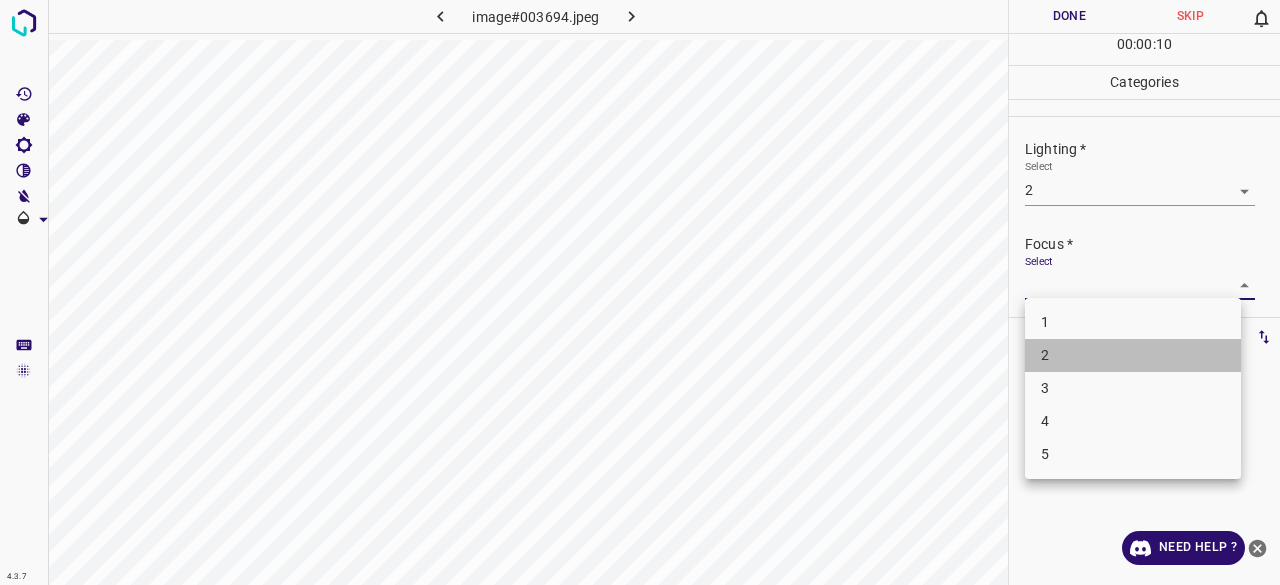 click on "2" at bounding box center (1133, 355) 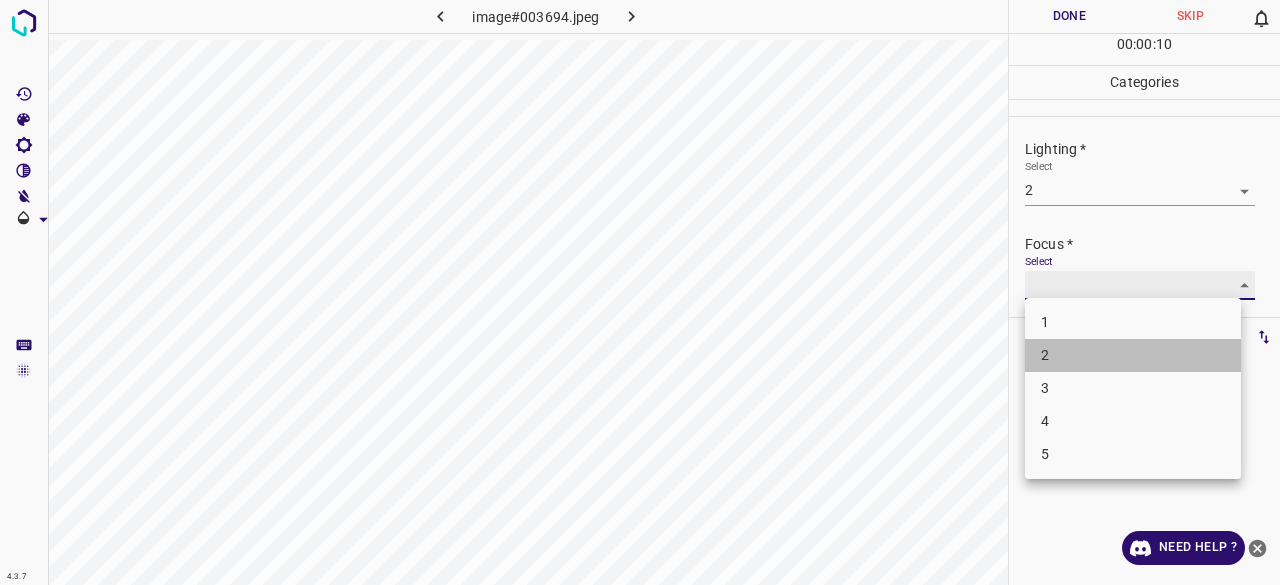 type on "2" 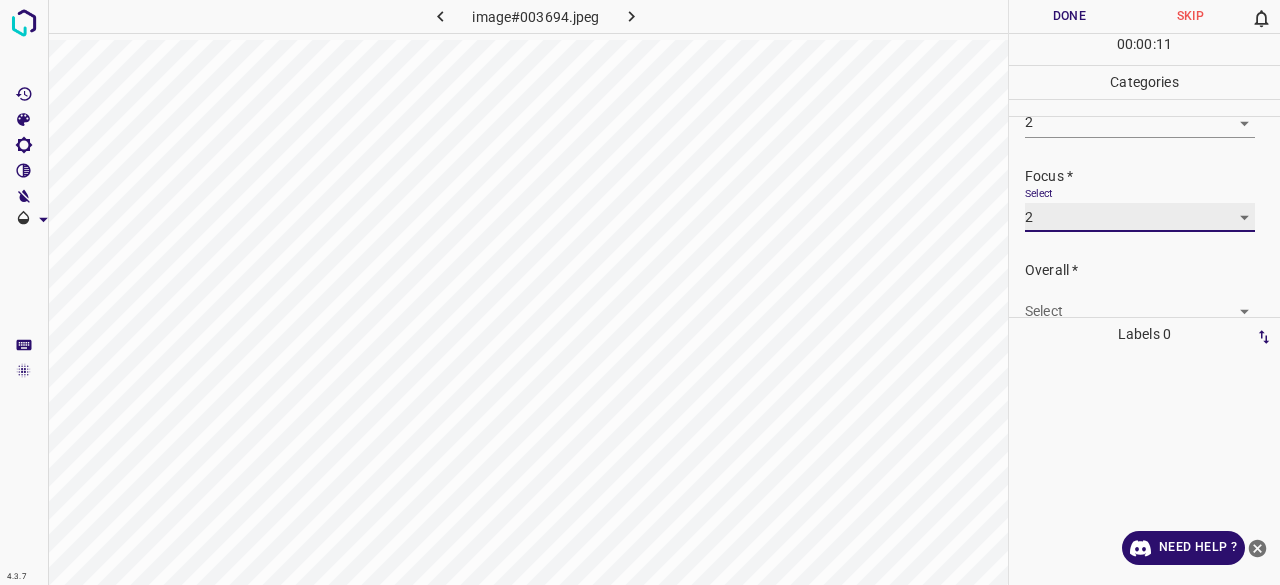 scroll, scrollTop: 98, scrollLeft: 0, axis: vertical 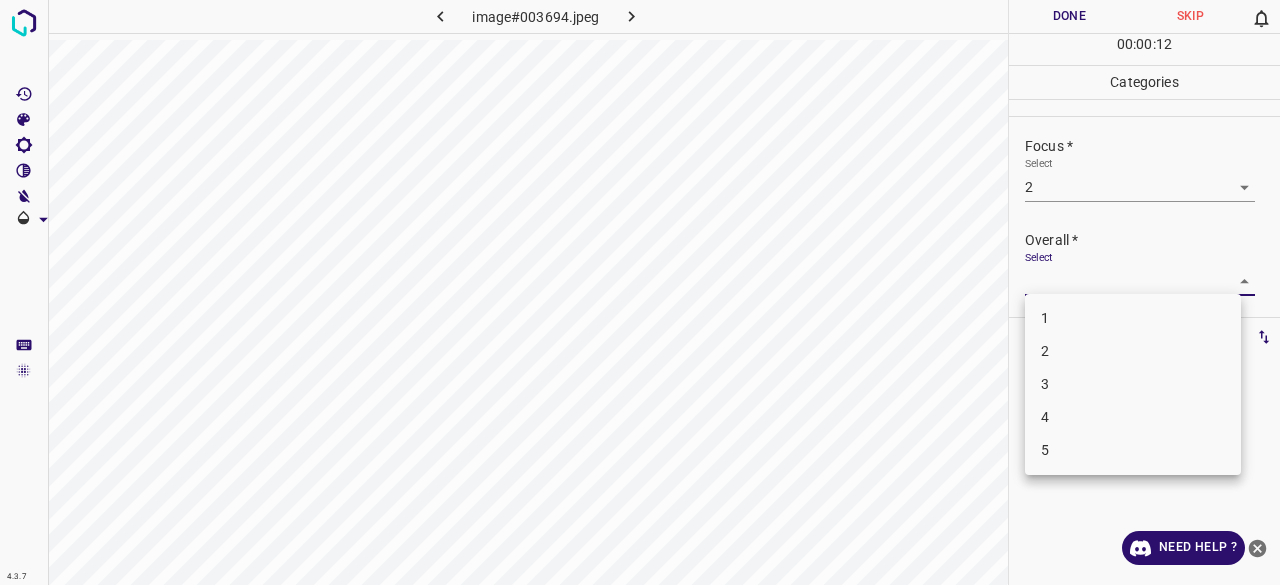click on "4.3.7 image#003694.jpeg Done Skip 0 00   : 00   : 12   Categories Lighting *  Select 2 2 Focus *  Select 2 2 Overall *  Select ​ Labels   0 Categories 1 Lighting 2 Focus 3 Overall Tools Space Change between modes (Draw & Edit) I Auto labeling R Restore zoom M Zoom in N Zoom out Delete Delete selecte label Filters Z Restore filters X Saturation filter C Brightness filter V Contrast filter B Gray scale filter General O Download Need Help ? - Text - Hide - Delete 1 2 3 4 5" at bounding box center (640, 292) 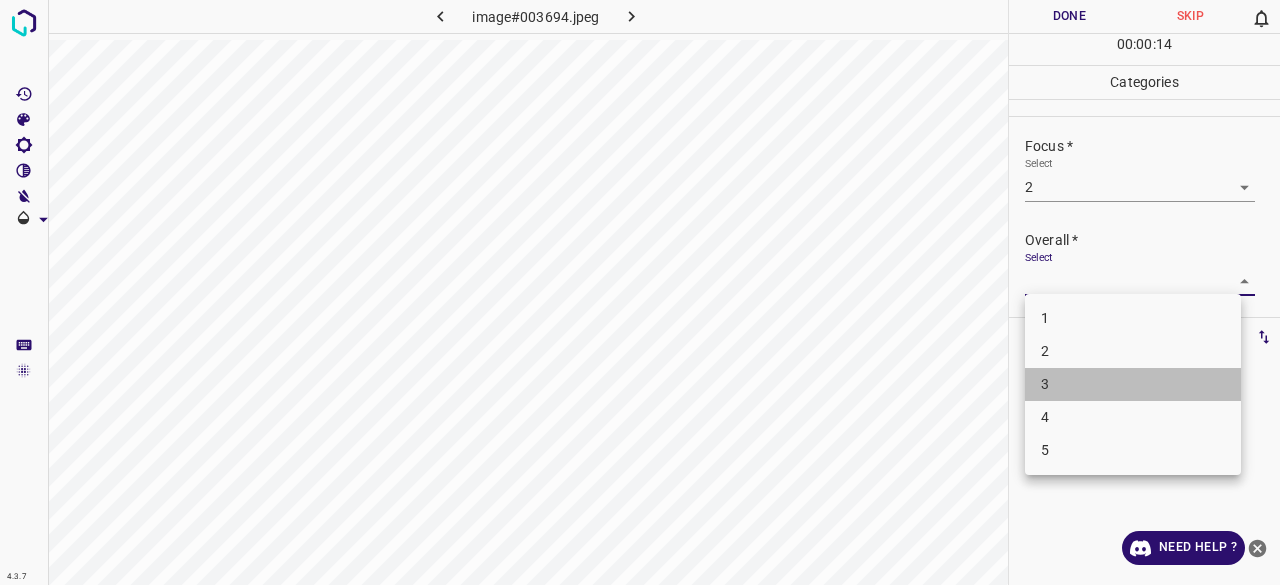 click on "3" at bounding box center [1133, 384] 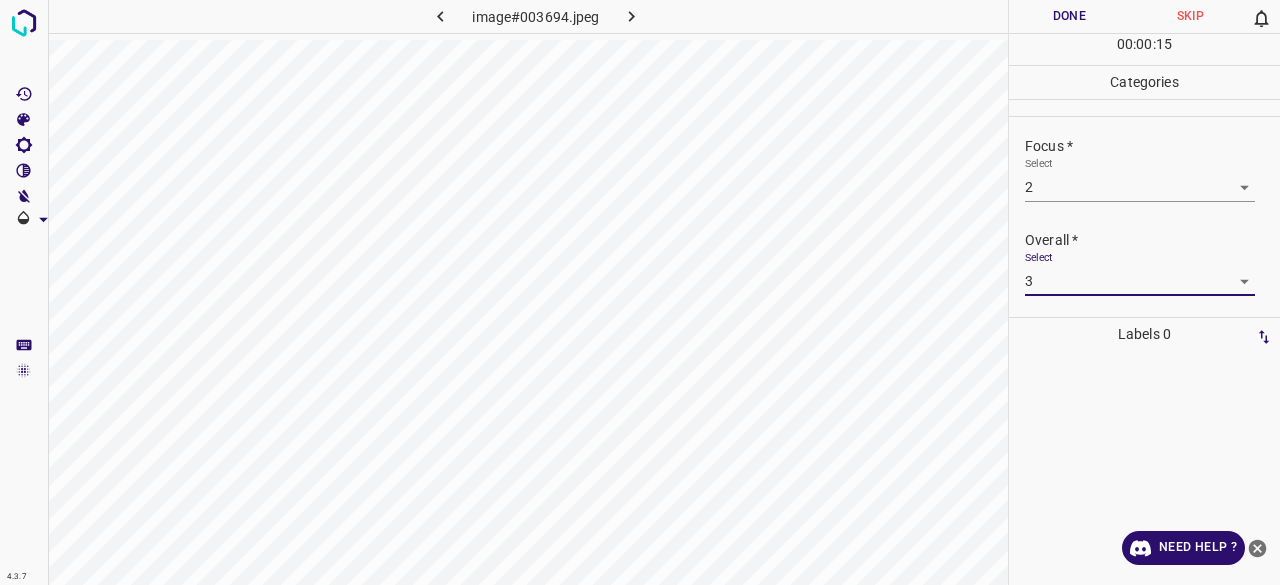 click on "4.3.7 image#003694.jpeg Done Skip 0 00   : 00   : 15   Categories Lighting *  Select 2 2 Focus *  Select 2 2 Overall *  Select 3 3 Labels   0 Categories 1 Lighting 2 Focus 3 Overall Tools Space Change between modes (Draw & Edit) I Auto labeling R Restore zoom M Zoom in N Zoom out Delete Delete selecte label Filters Z Restore filters X Saturation filter C Brightness filter V Contrast filter B Gray scale filter General O Download Need Help ? - Text - Hide - Delete" at bounding box center [640, 292] 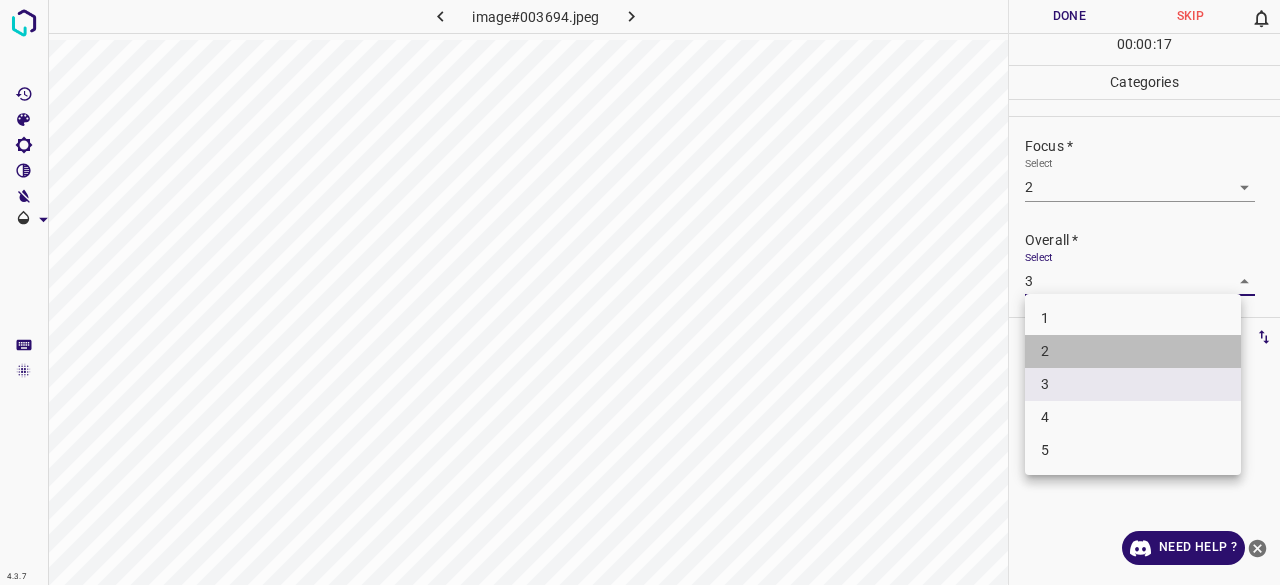 click on "2" at bounding box center [1133, 351] 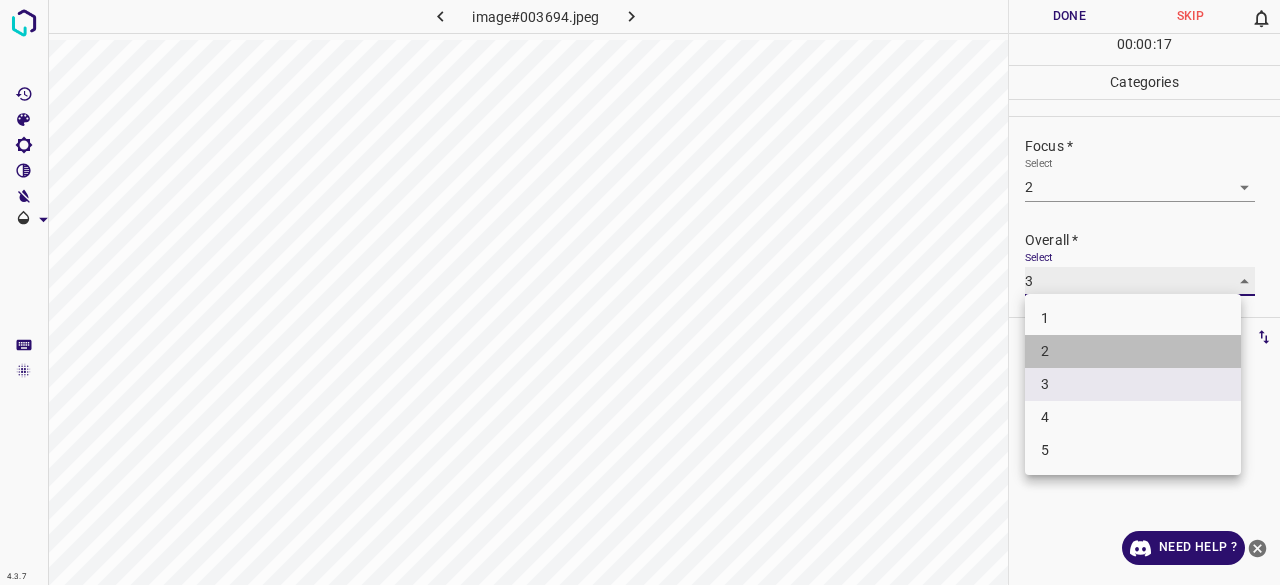 type on "2" 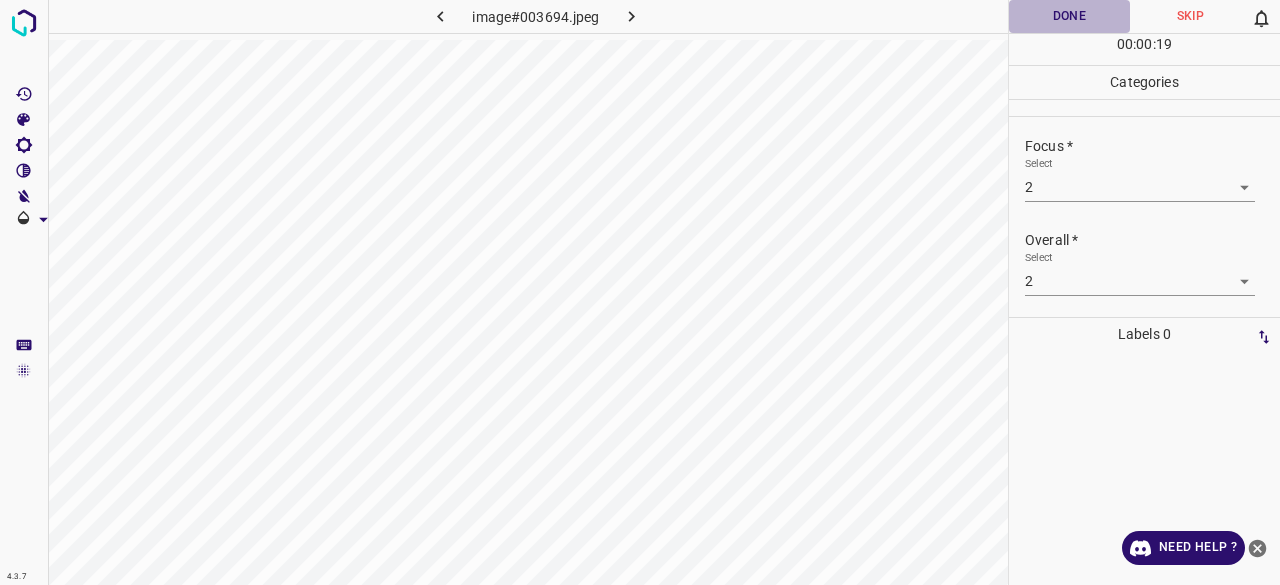 click on "Done" at bounding box center (1069, 16) 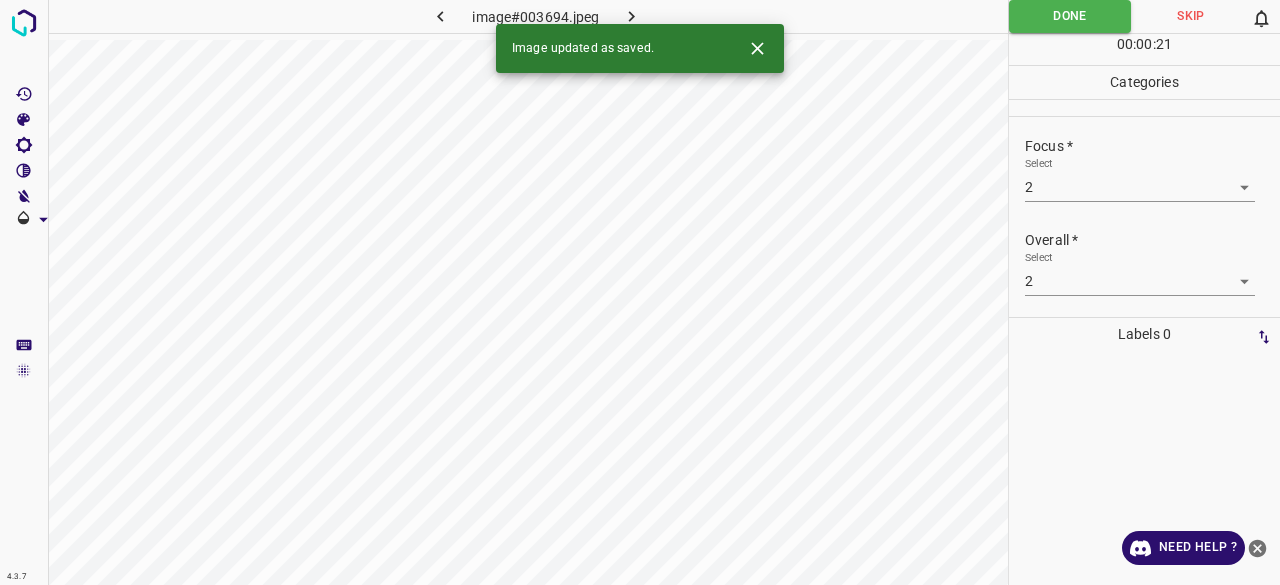 click 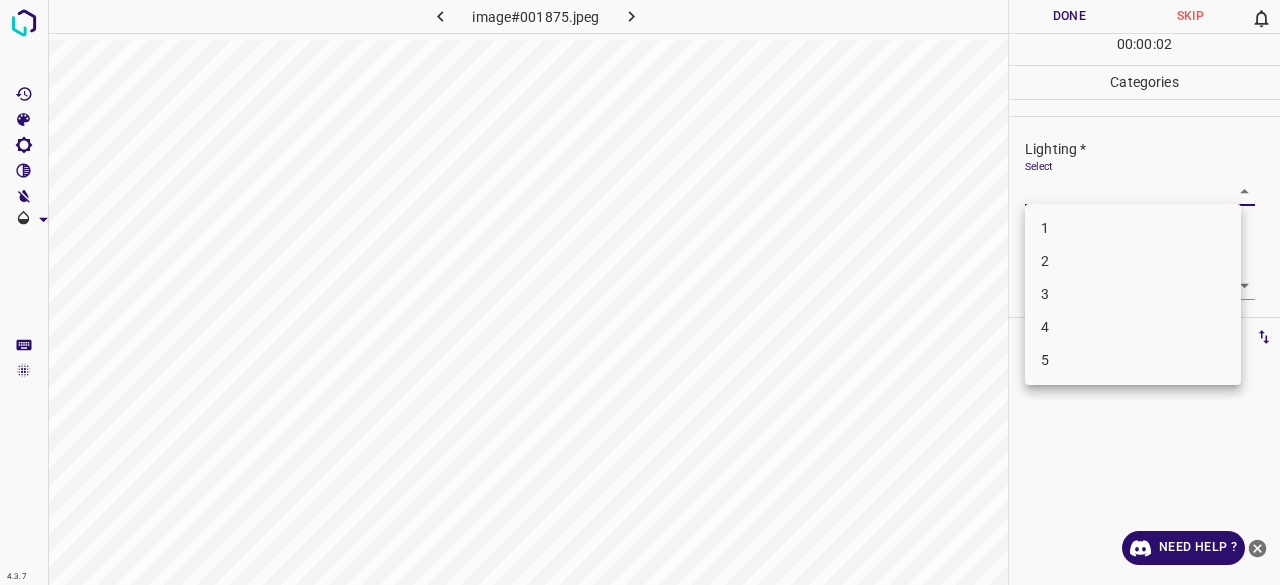 click on "4.3.7 image#001875.jpeg Done Skip 0 00   : 00   : 02   Categories Lighting *  Select ​ Focus *  Select ​ Overall *  Select ​ Labels   0 Categories 1 Lighting 2 Focus 3 Overall Tools Space Change between modes (Draw & Edit) I Auto labeling R Restore zoom M Zoom in N Zoom out Delete Delete selecte label Filters Z Restore filters X Saturation filter C Brightness filter V Contrast filter B Gray scale filter General O Download Need Help ? - Text - Hide - Delete 1 2 3 4 5" at bounding box center (640, 292) 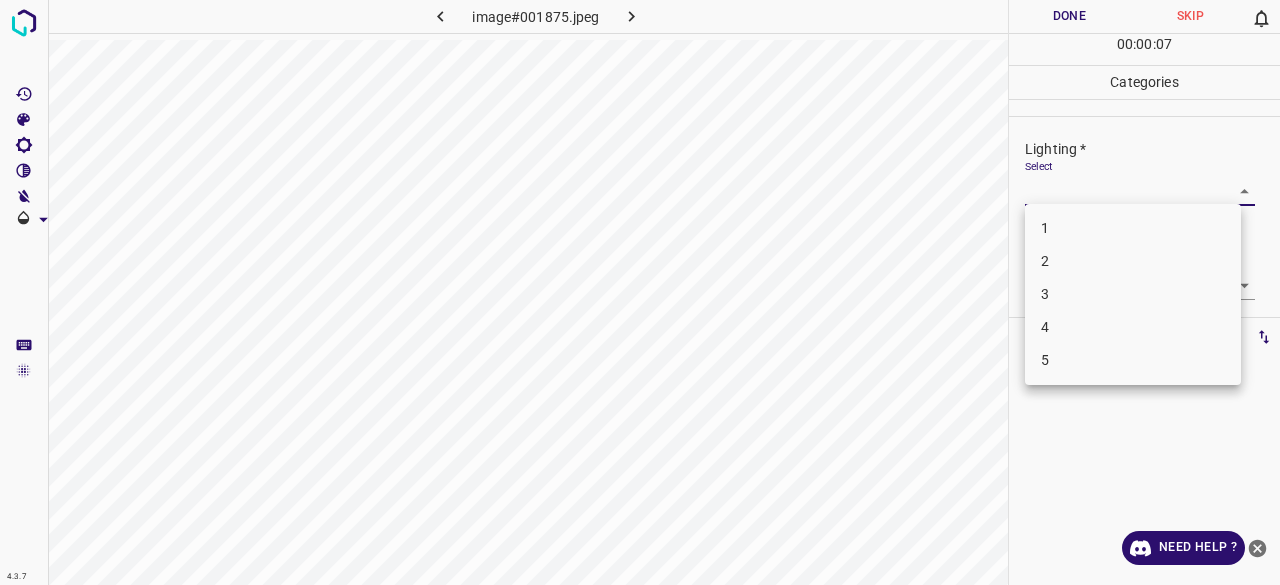 click on "2" at bounding box center [1133, 261] 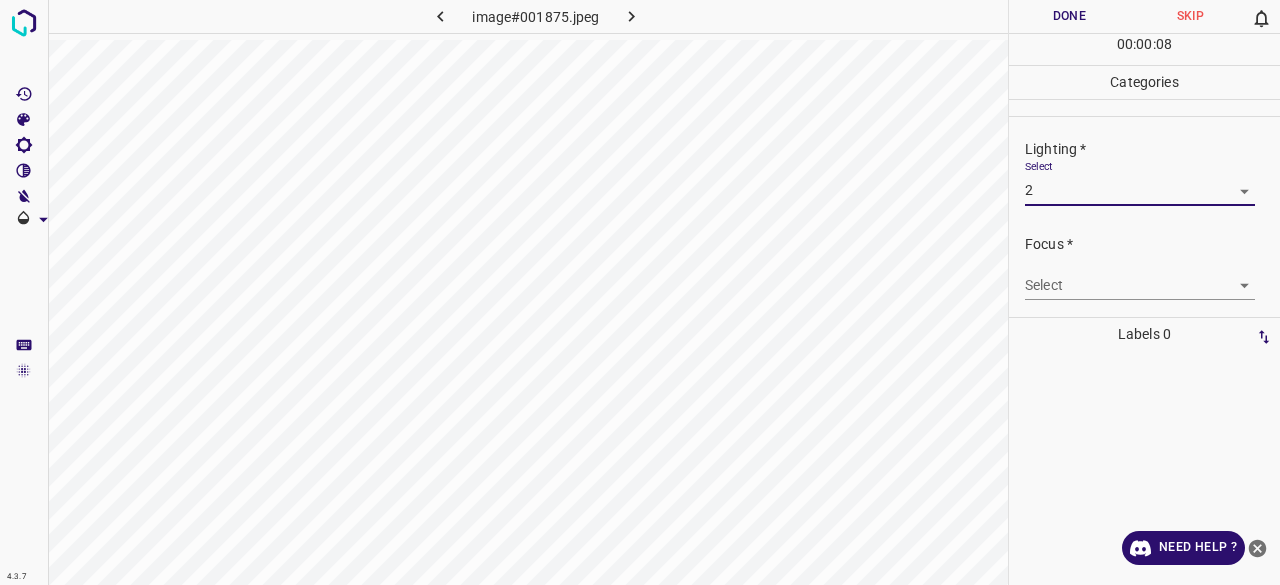 click on "4.3.7 image#001875.jpeg Done Skip 0 00   : 00   : 08   Categories Lighting *  Select 2 2 Focus *  Select ​ Overall *  Select ​ Labels   0 Categories 1 Lighting 2 Focus 3 Overall Tools Space Change between modes (Draw & Edit) I Auto labeling R Restore zoom M Zoom in N Zoom out Delete Delete selecte label Filters Z Restore filters X Saturation filter C Brightness filter V Contrast filter B Gray scale filter General O Download Need Help ? - Text - Hide - Delete" at bounding box center [640, 292] 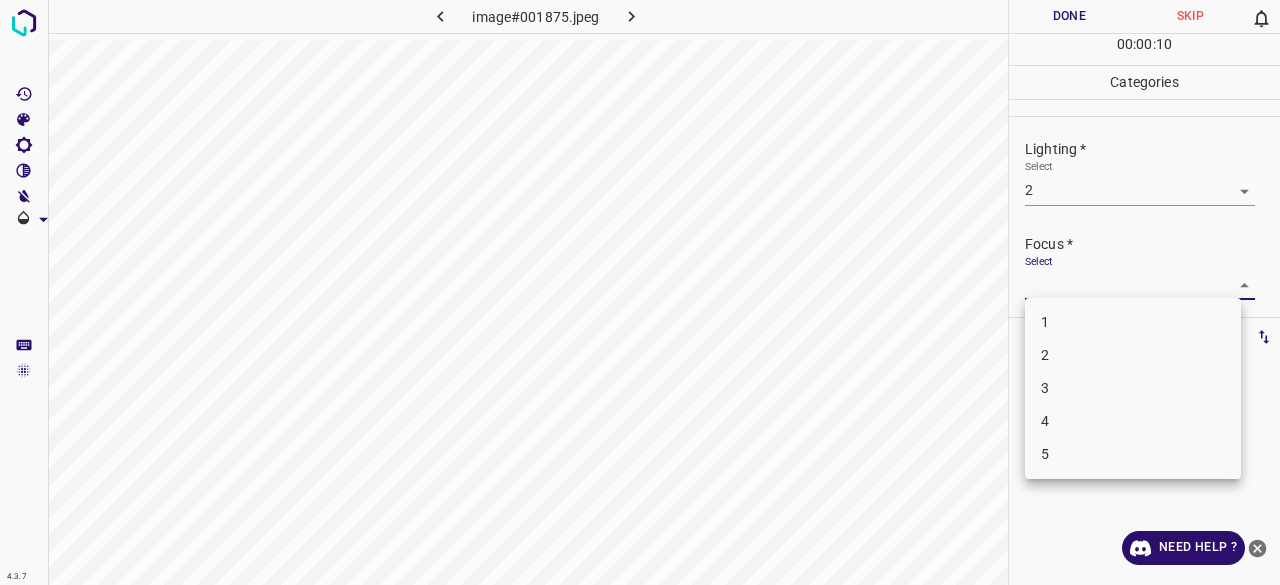 click at bounding box center (640, 292) 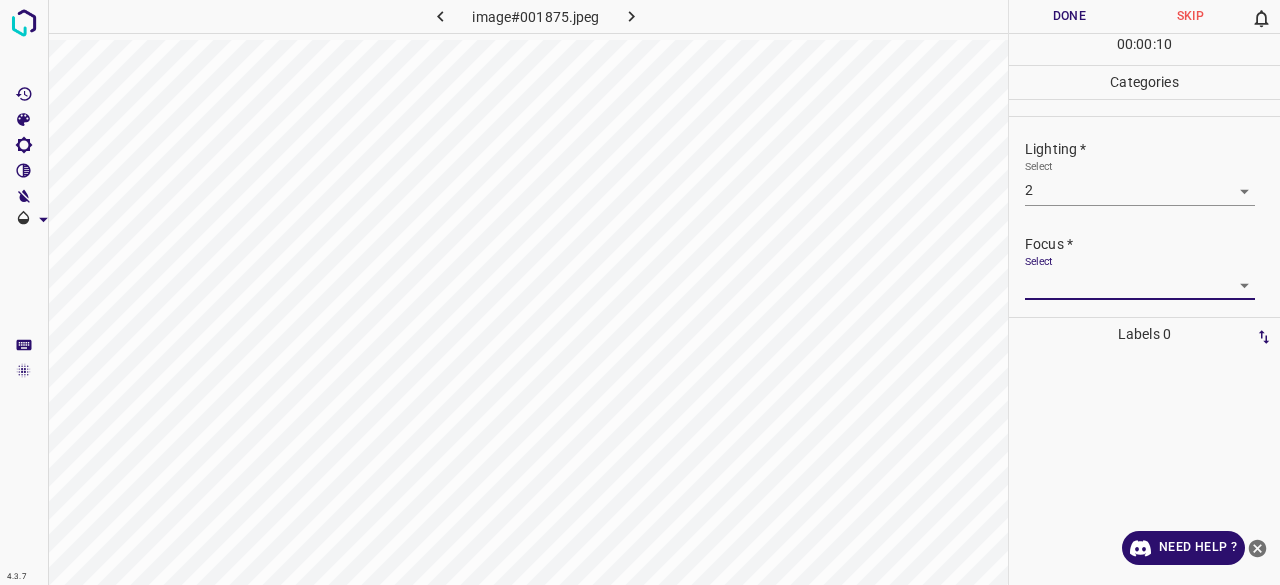 click on "4.3.7 image#001875.jpeg Done Skip 0 00   : 00   : 10   Categories Lighting *  Select 2 2 Focus *  Select ​ Overall *  Select ​ Labels   0 Categories 1 Lighting 2 Focus 3 Overall Tools Space Change between modes (Draw & Edit) I Auto labeling R Restore zoom M Zoom in N Zoom out Delete Delete selecte label Filters Z Restore filters X Saturation filter C Brightness filter V Contrast filter B Gray scale filter General O Download Need Help ? - Text - Hide - Delete" at bounding box center (640, 292) 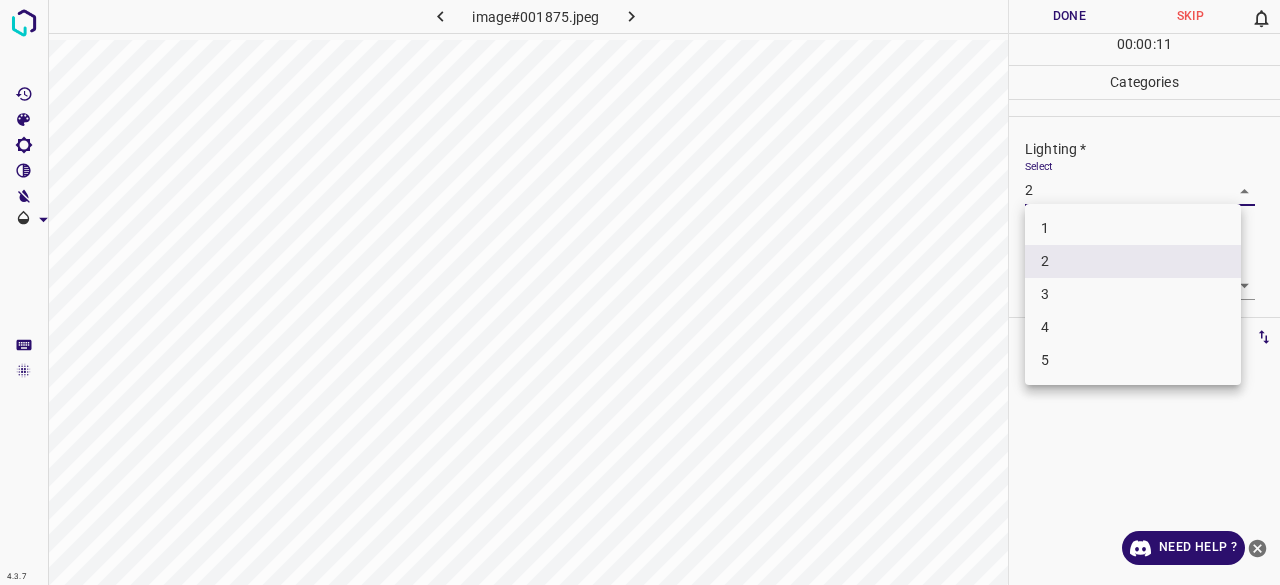 click on "3" at bounding box center (1133, 294) 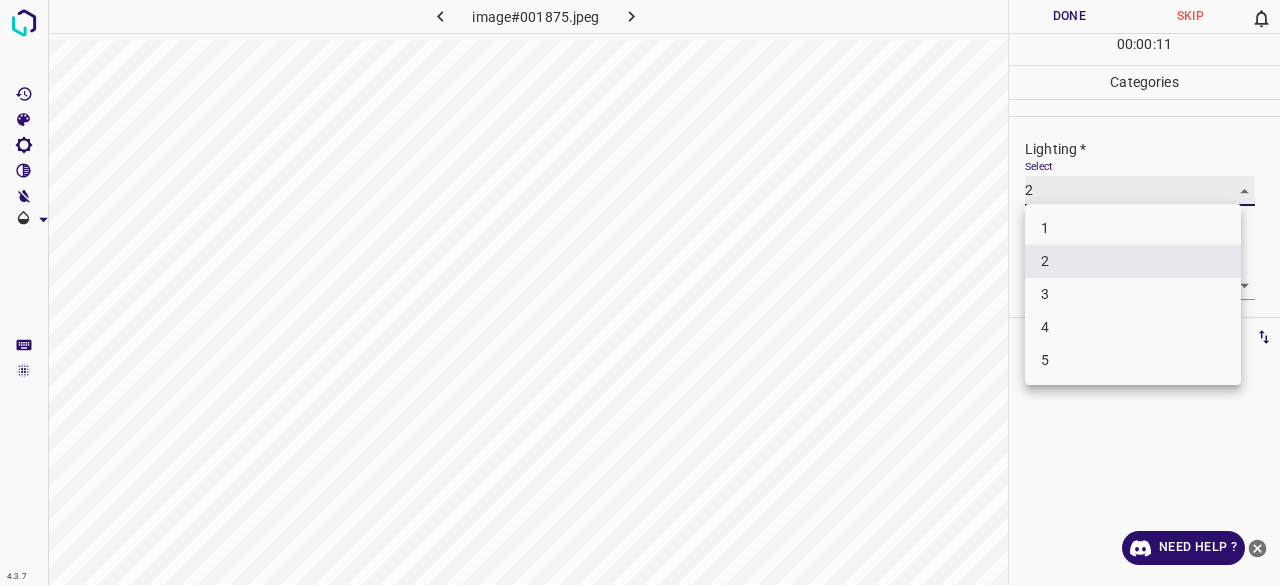 type on "3" 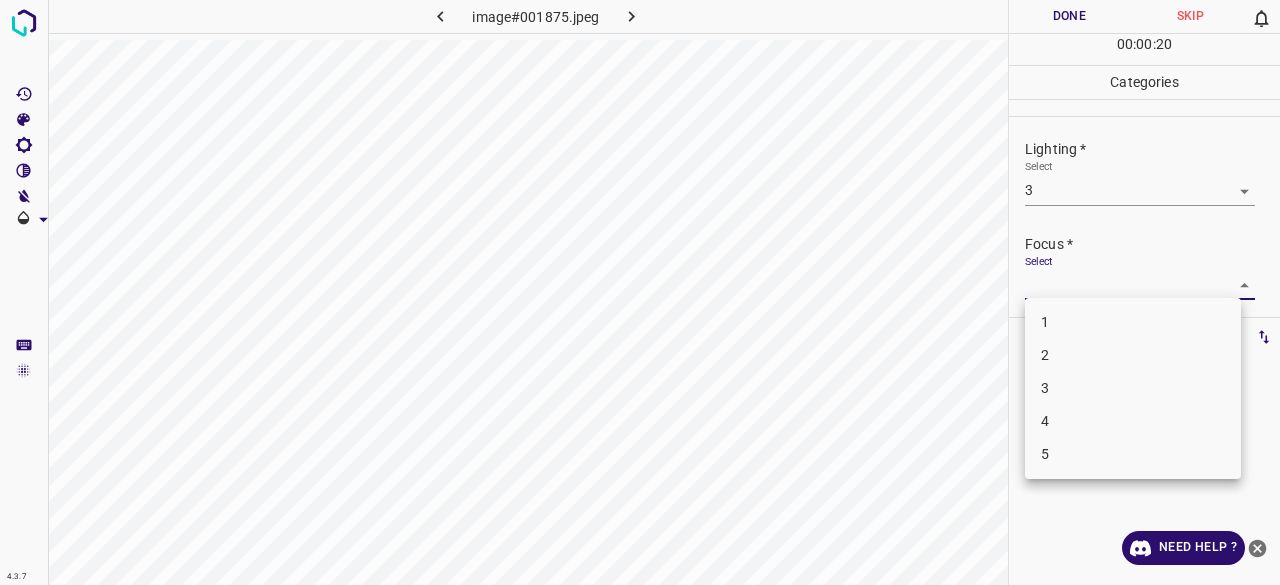 click on "4.3.7 image#001875.jpeg Done Skip 0 00   : 00   : 20   Categories Lighting *  Select 3 3 Focus *  Select ​ Overall *  Select ​ Labels   0 Categories 1 Lighting 2 Focus 3 Overall Tools Space Change between modes (Draw & Edit) I Auto labeling R Restore zoom M Zoom in N Zoom out Delete Delete selecte label Filters Z Restore filters X Saturation filter C Brightness filter V Contrast filter B Gray scale filter General O Download Need Help ? - Text - Hide - Delete 1 2 3 4 5" at bounding box center [640, 292] 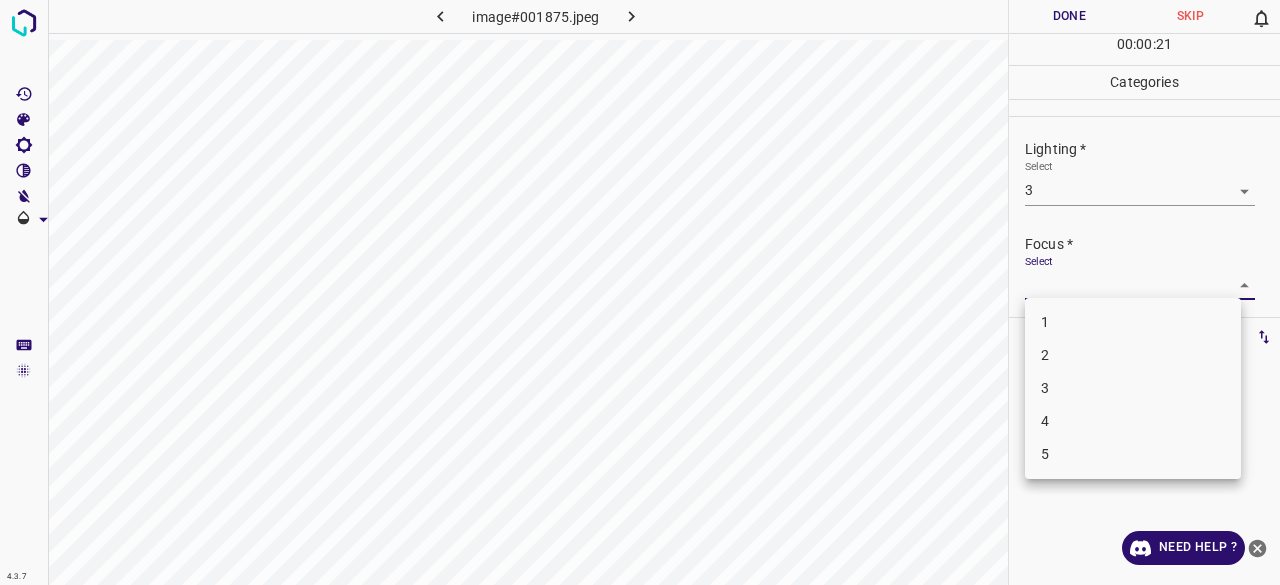 click on "1" at bounding box center (1133, 322) 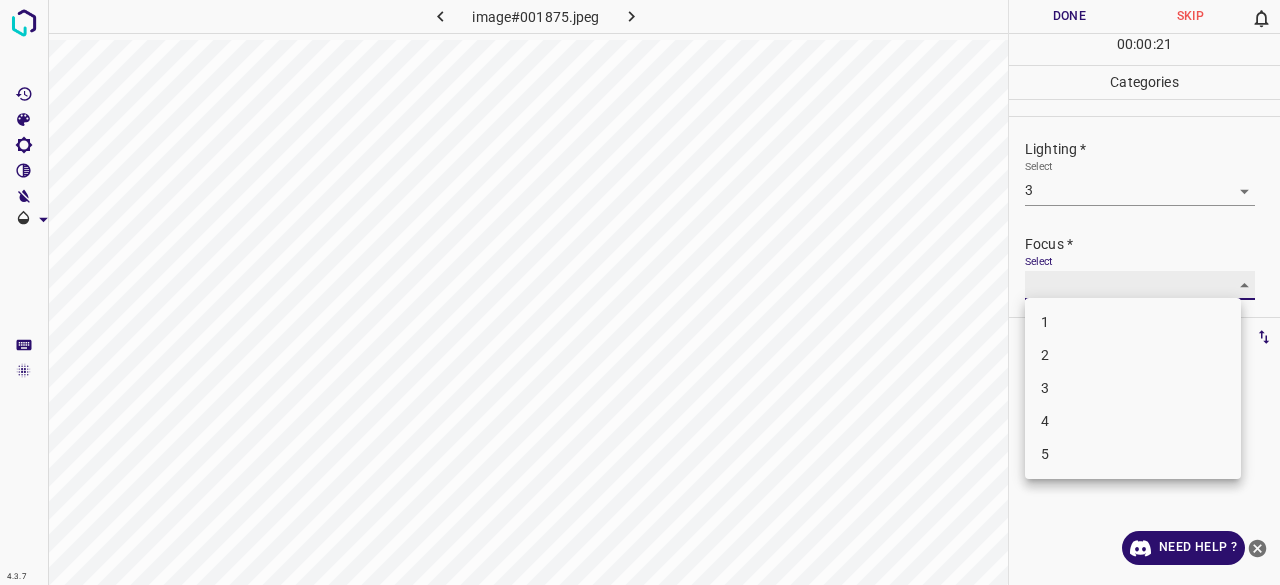 type on "1" 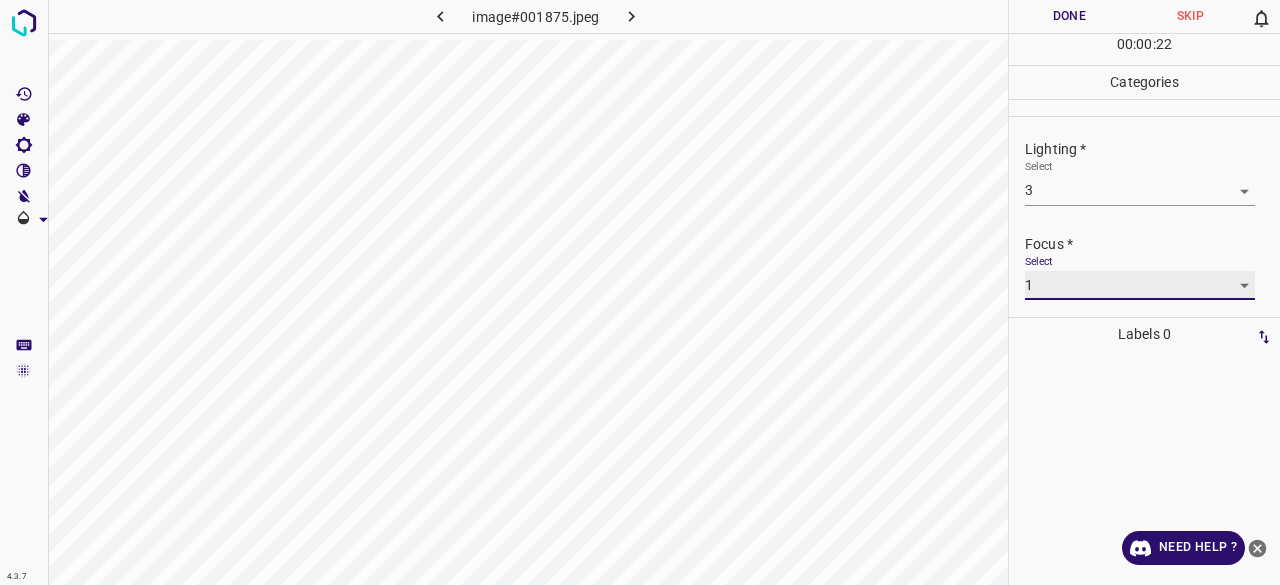 scroll, scrollTop: 98, scrollLeft: 0, axis: vertical 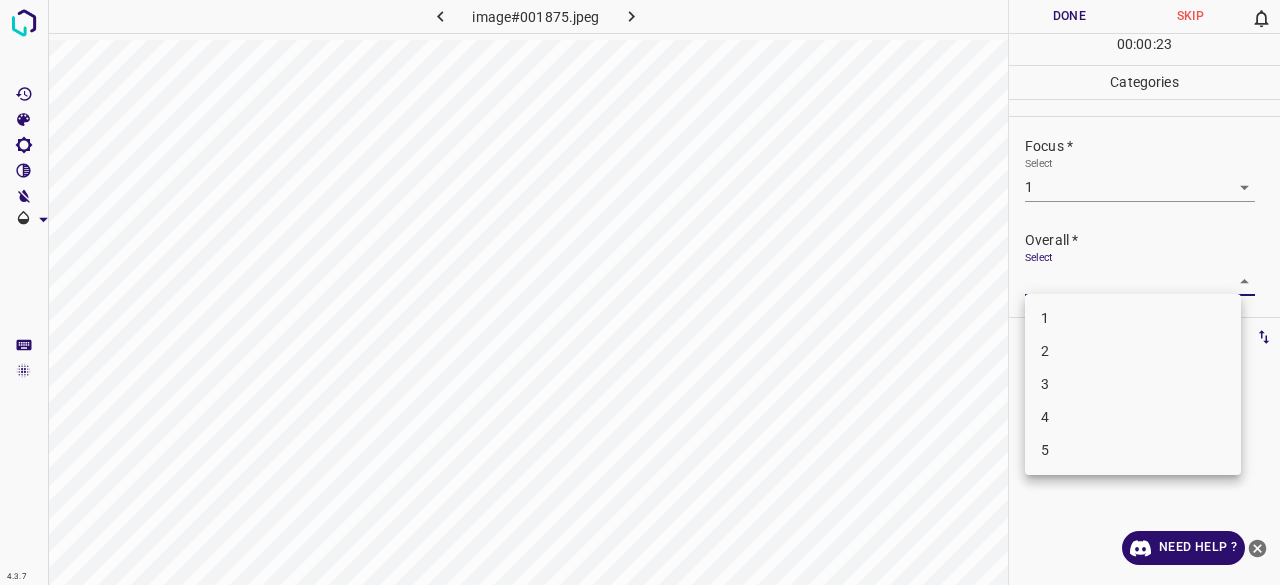 click on "4.3.7 image#001875.jpeg Done Skip 0 00   : 00   : 23   Categories Lighting *  Select 3 3 Focus *  Select 1 1 Overall *  Select ​ Labels   0 Categories 1 Lighting 2 Focus 3 Overall Tools Space Change between modes (Draw & Edit) I Auto labeling R Restore zoom M Zoom in N Zoom out Delete Delete selecte label Filters Z Restore filters X Saturation filter C Brightness filter V Contrast filter B Gray scale filter General O Download Need Help ? - Text - Hide - Delete 1 2 3 4 5" at bounding box center [640, 292] 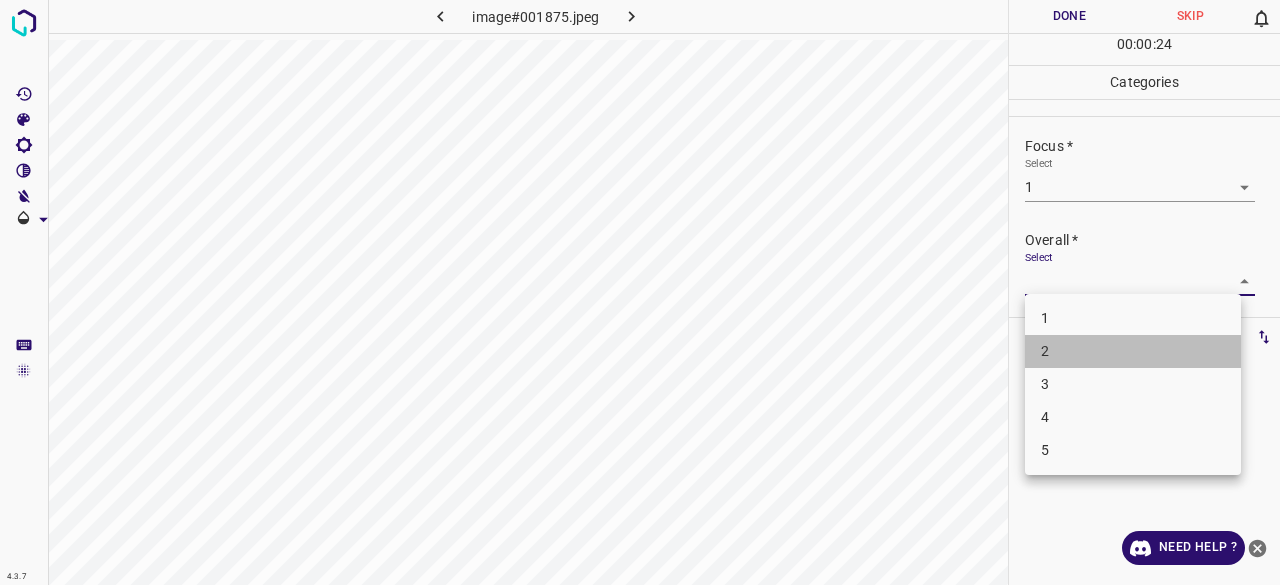 click on "2" at bounding box center (1133, 351) 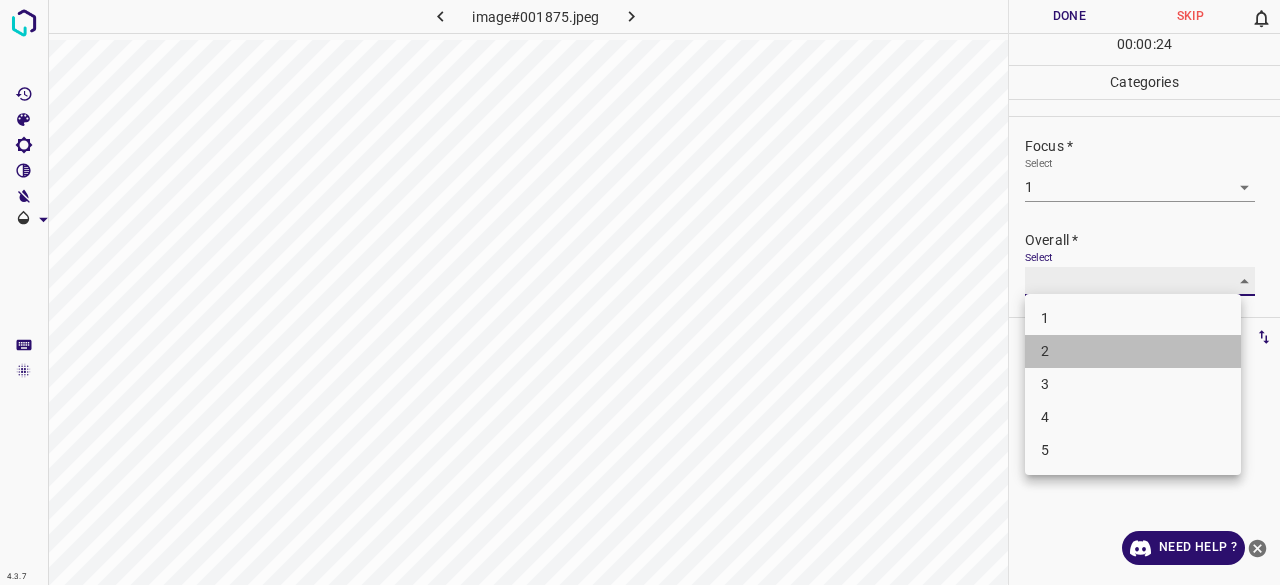 type on "2" 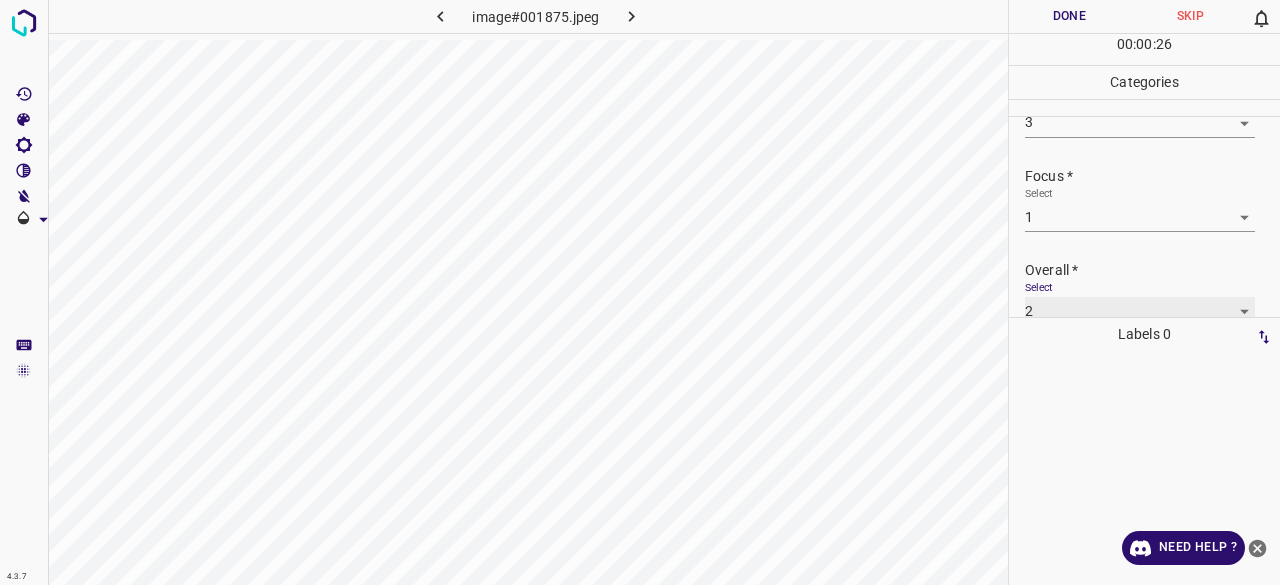 scroll, scrollTop: 98, scrollLeft: 0, axis: vertical 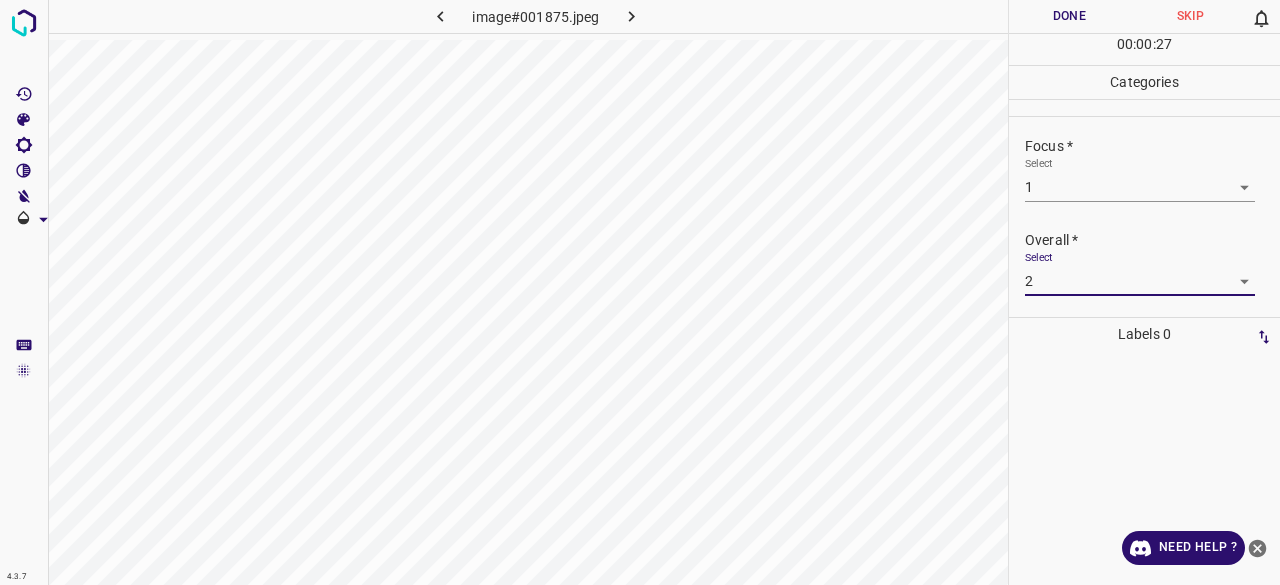 click on "Done" at bounding box center (1069, 16) 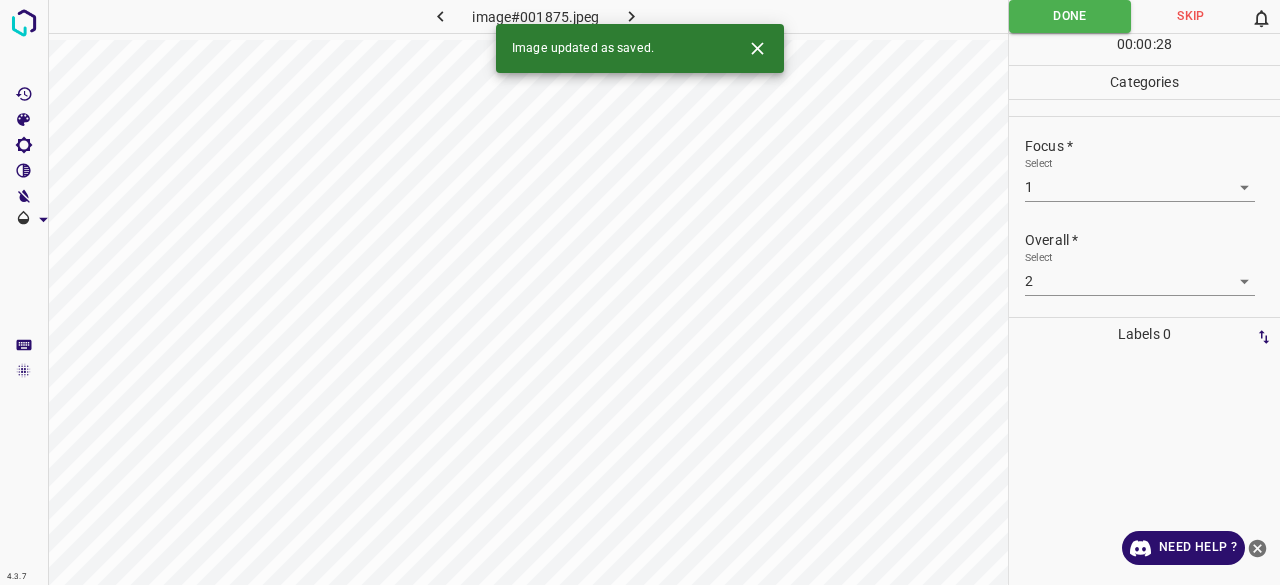 click 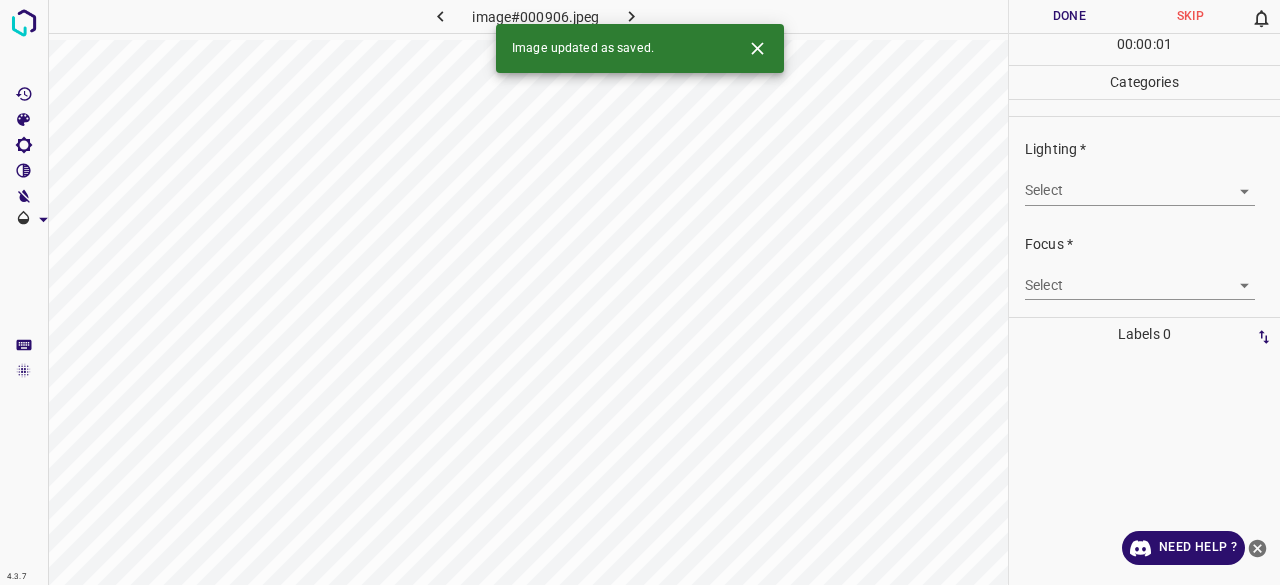 click on "4.3.7 image#000906.jpeg Done Skip 0 00   : 00   : 01   Categories Lighting *  Select ​ Focus *  Select ​ Overall *  Select ​ Labels   0 Categories 1 Lighting 2 Focus 3 Overall Tools Space Change between modes (Draw & Edit) I Auto labeling R Restore zoom M Zoom in N Zoom out Delete Delete selecte label Filters Z Restore filters X Saturation filter C Brightness filter V Contrast filter B Gray scale filter General O Download Image updated as saved. Need Help ? - Text - Hide - Delete" at bounding box center [640, 292] 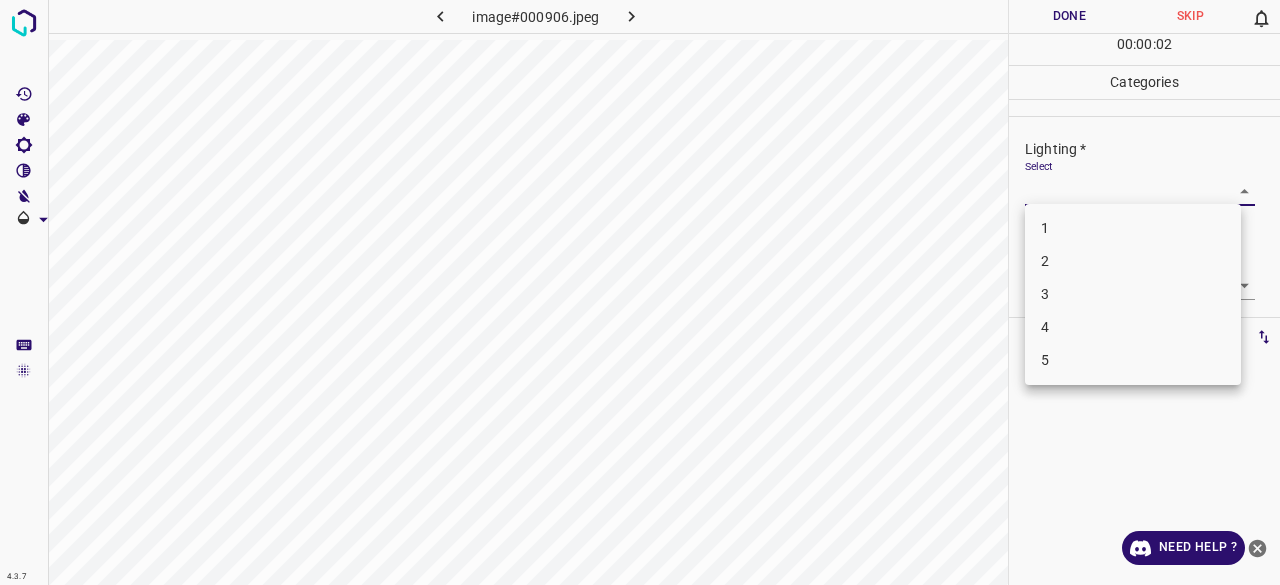 click on "2" at bounding box center [1133, 261] 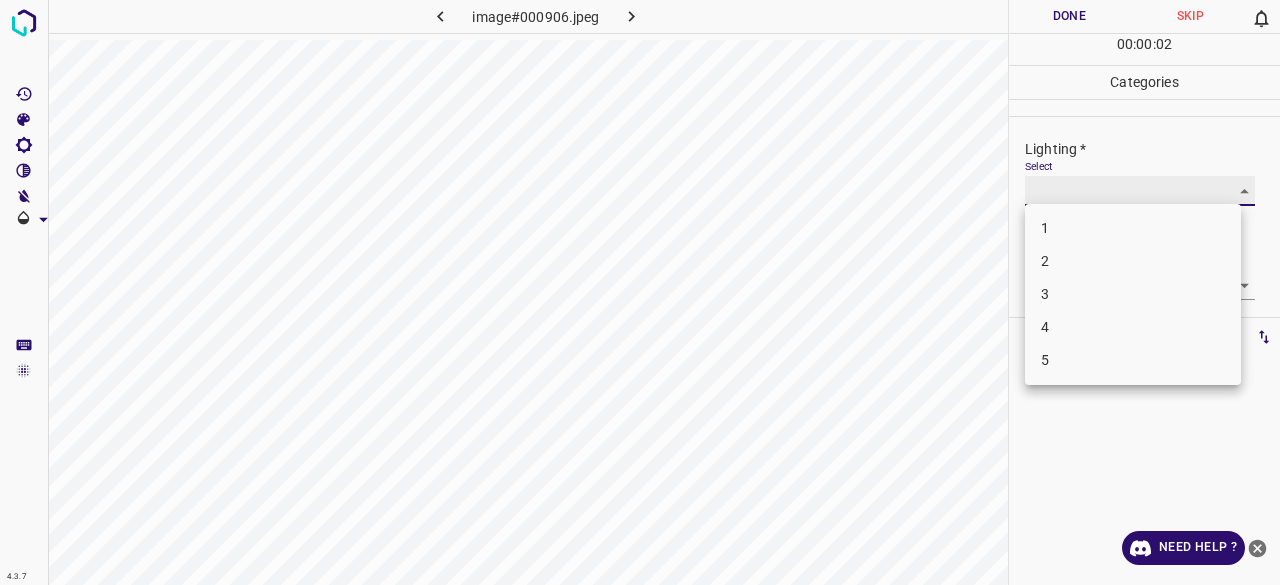 type on "2" 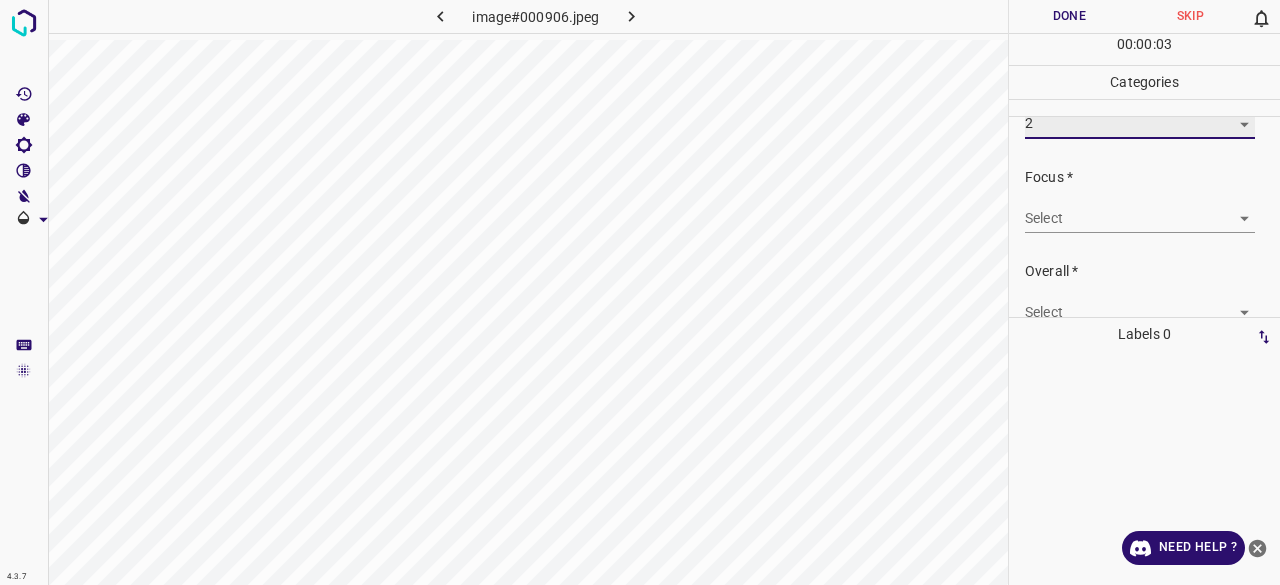 scroll, scrollTop: 98, scrollLeft: 0, axis: vertical 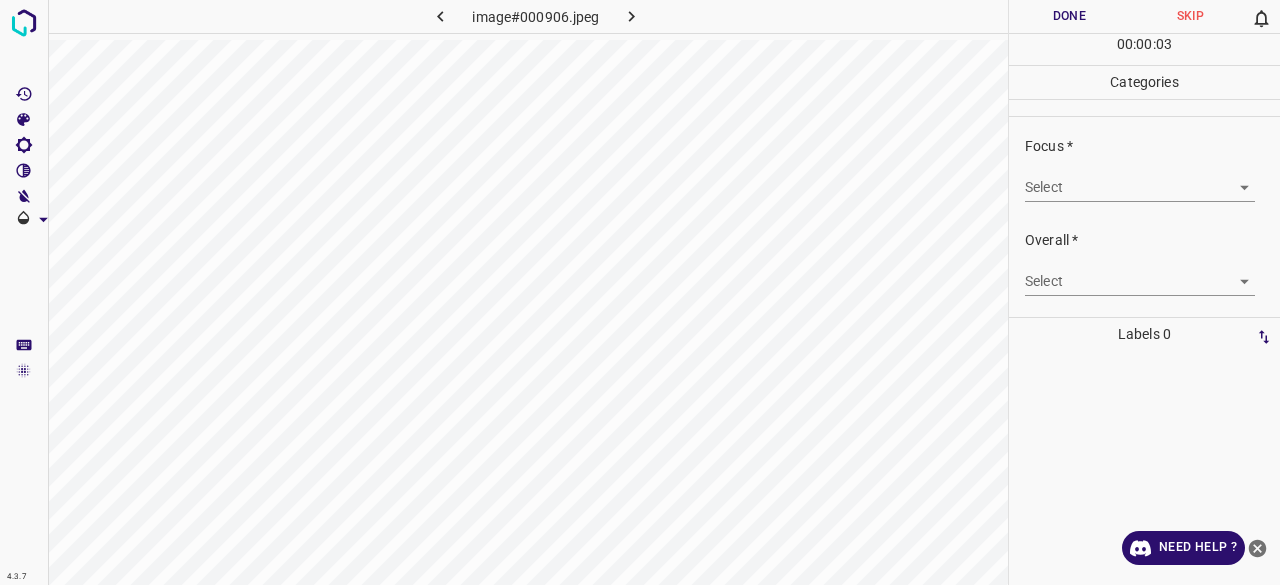 click on "4.3.7 image#000906.jpeg Done Skip 0 00   : 00   : 03   Categories Lighting *  Select 2 2 Focus *  Select ​ Overall *  Select ​ Labels   0 Categories 1 Lighting 2 Focus 3 Overall Tools Space Change between modes (Draw & Edit) I Auto labeling R Restore zoom M Zoom in N Zoom out Delete Delete selecte label Filters Z Restore filters X Saturation filter C Brightness filter V Contrast filter B Gray scale filter General O Download Need Help ? - Text - Hide - Delete" at bounding box center [640, 292] 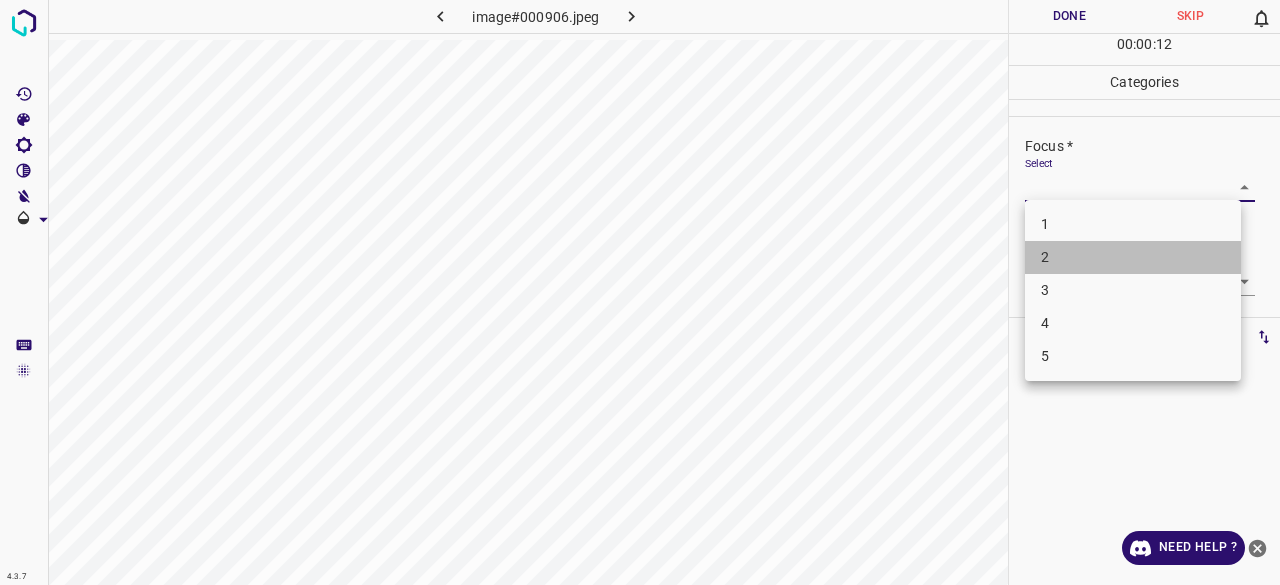 click on "2" at bounding box center [1133, 257] 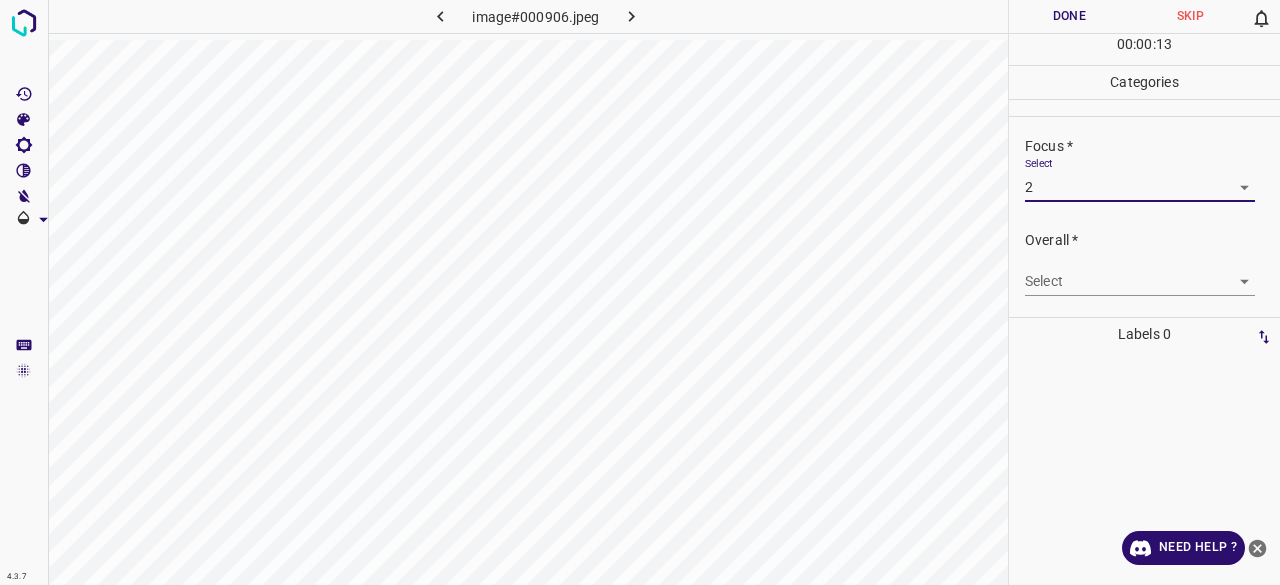 click on "4.3.7 image#000906.jpeg Done Skip 0 00   : 00   : 13   Categories Lighting *  Select 2 2 Focus *  Select 2 2 Overall *  Select ​ Labels   0 Categories 1 Lighting 2 Focus 3 Overall Tools Space Change between modes (Draw & Edit) I Auto labeling R Restore zoom M Zoom in N Zoom out Delete Delete selecte label Filters Z Restore filters X Saturation filter C Brightness filter V Contrast filter B Gray scale filter General O Download Need Help ? - Text - Hide - Delete" at bounding box center [640, 292] 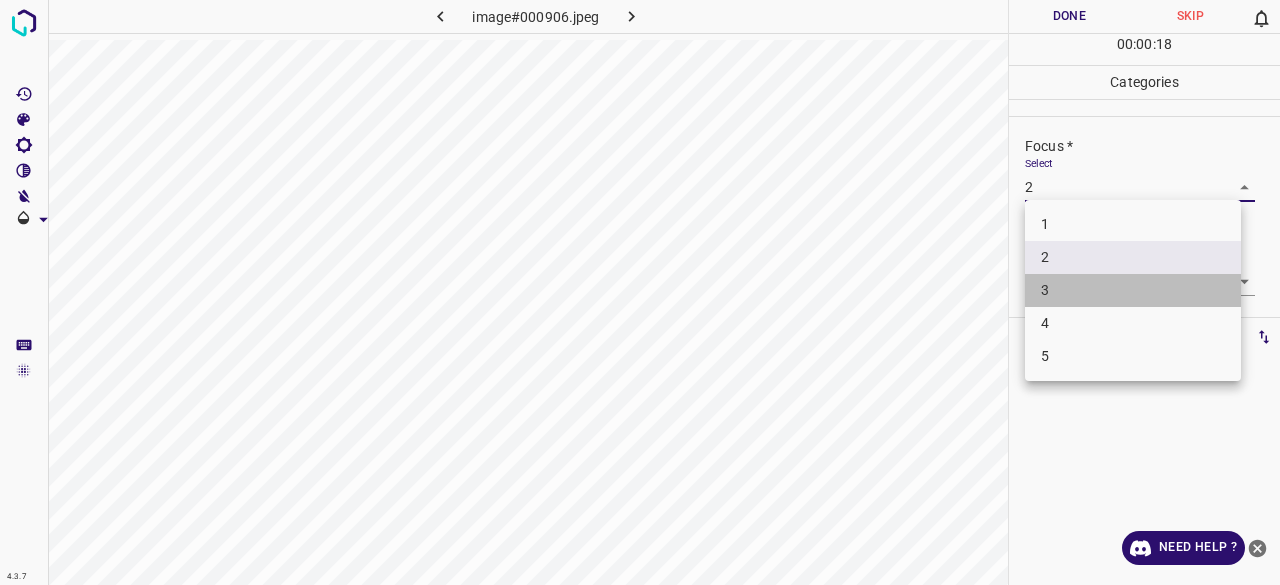 click on "3" at bounding box center (1133, 290) 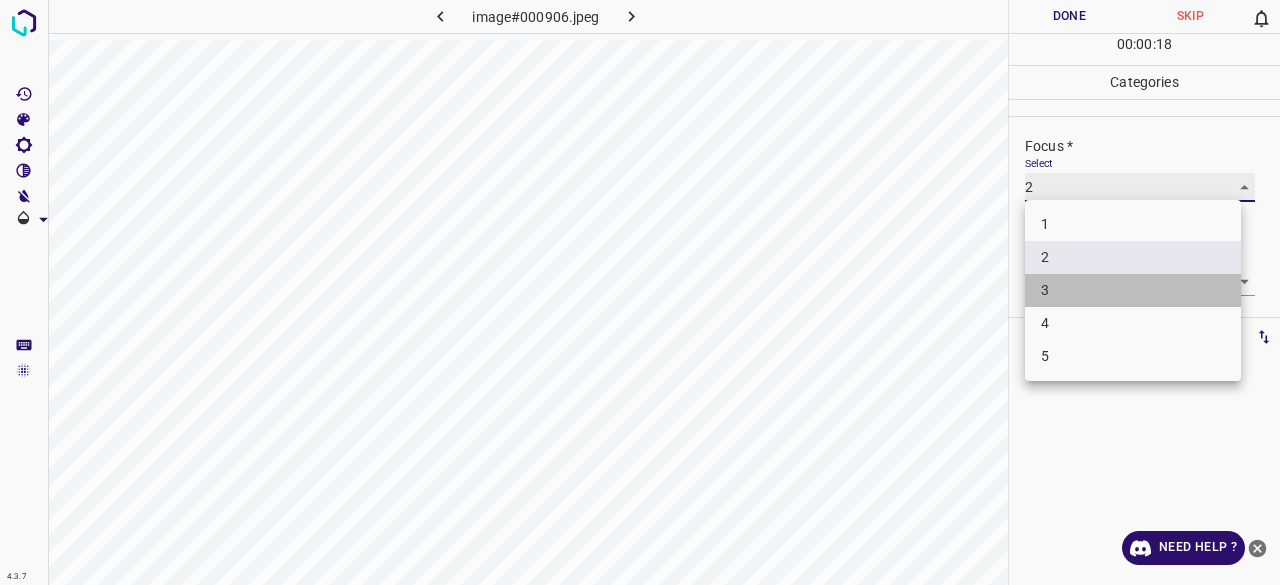 type on "3" 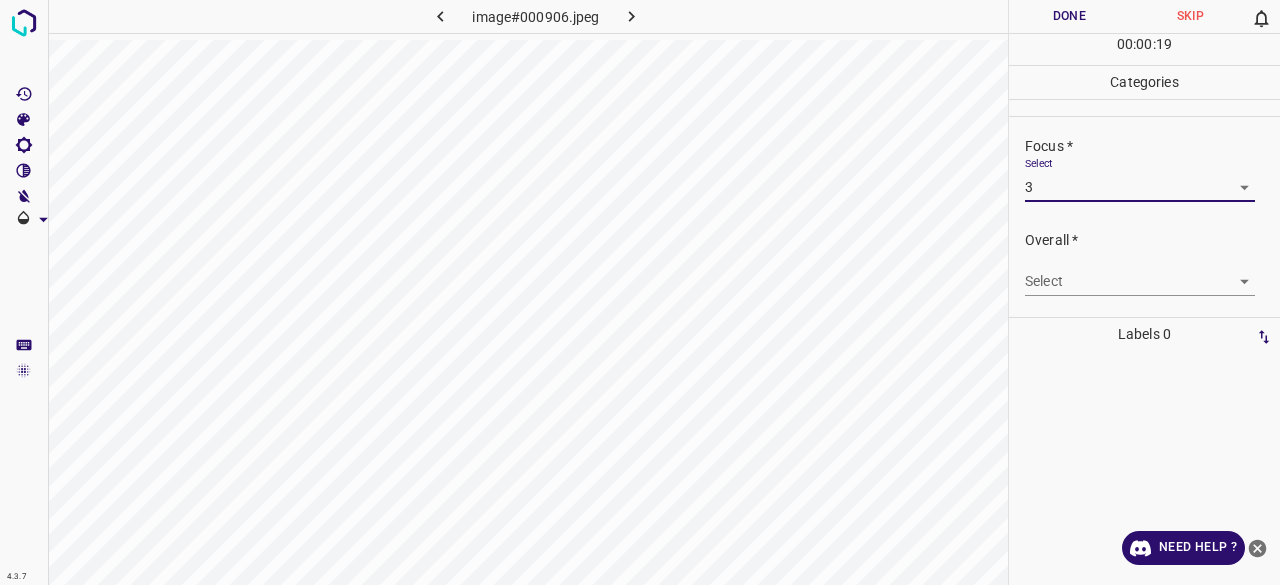click on "4.3.7 image#000906.jpeg Done Skip 0 00   : 00   : 19   Categories Lighting *  Select 2 2 Focus *  Select 3 3 Overall *  Select ​ Labels   0 Categories 1 Lighting 2 Focus 3 Overall Tools Space Change between modes (Draw & Edit) I Auto labeling R Restore zoom M Zoom in N Zoom out Delete Delete selecte label Filters Z Restore filters X Saturation filter C Brightness filter V Contrast filter B Gray scale filter General O Download Need Help ? - Text - Hide - Delete" at bounding box center [640, 292] 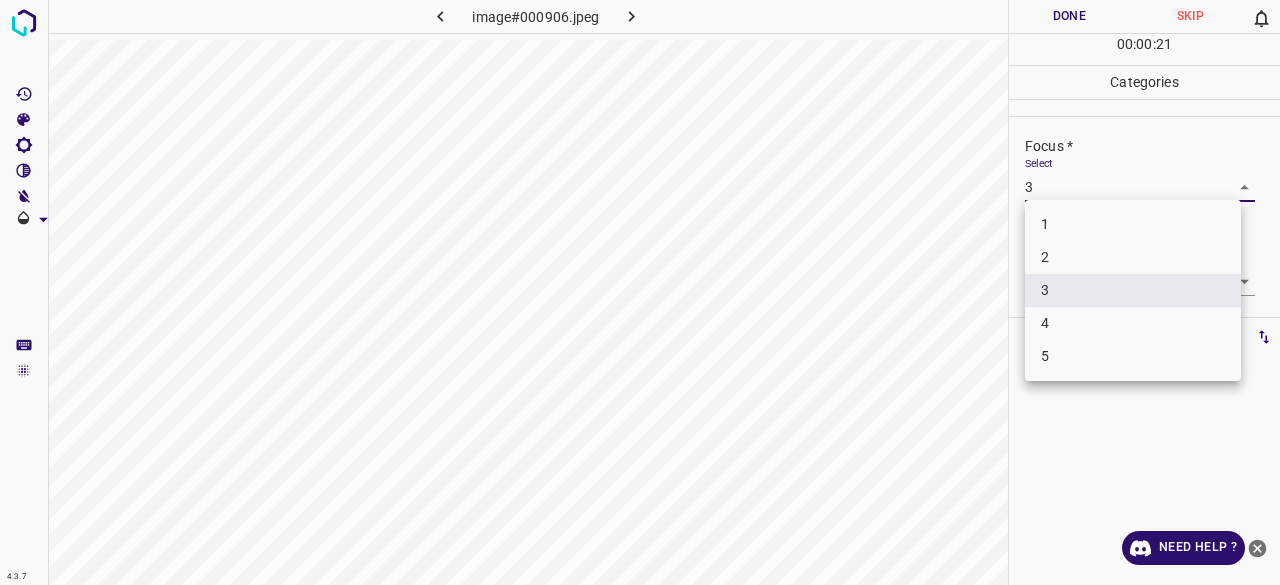 click on "3" at bounding box center (1133, 290) 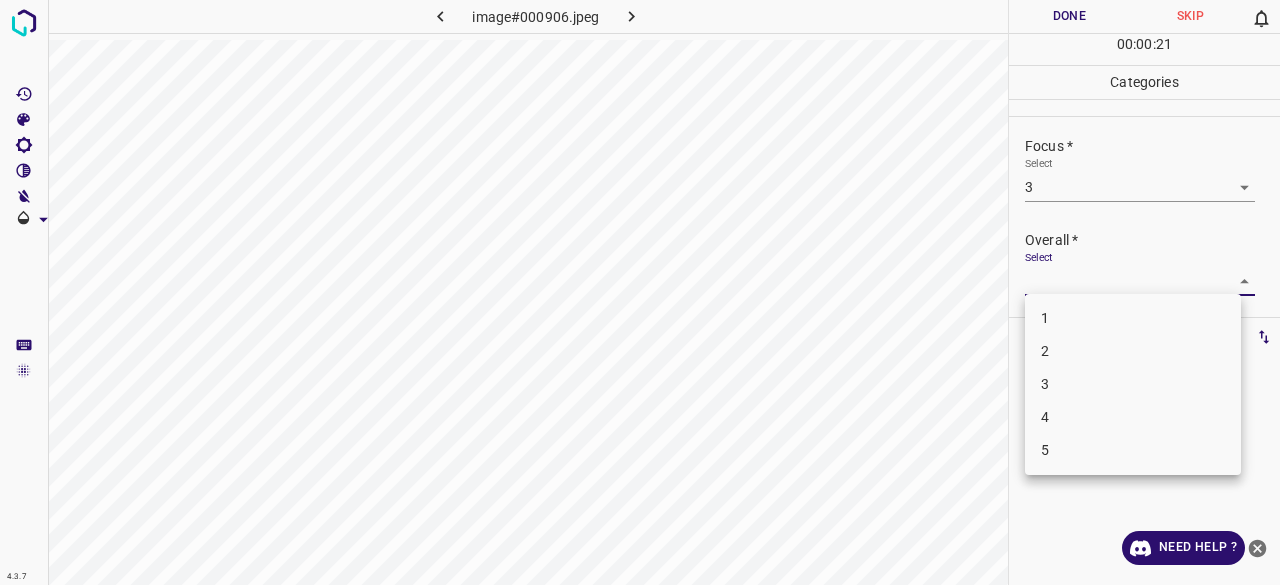 click on "4.3.7 image#000906.jpeg Done Skip 0 00   : 00   : 21   Categories Lighting *  Select 2 2 Focus *  Select 3 3 Overall *  Select ​ Labels   0 Categories 1 Lighting 2 Focus 3 Overall Tools Space Change between modes (Draw & Edit) I Auto labeling R Restore zoom M Zoom in N Zoom out Delete Delete selecte label Filters Z Restore filters X Saturation filter C Brightness filter V Contrast filter B Gray scale filter General O Download Need Help ? - Text - Hide - Delete 1 2 3 4 5" at bounding box center (640, 292) 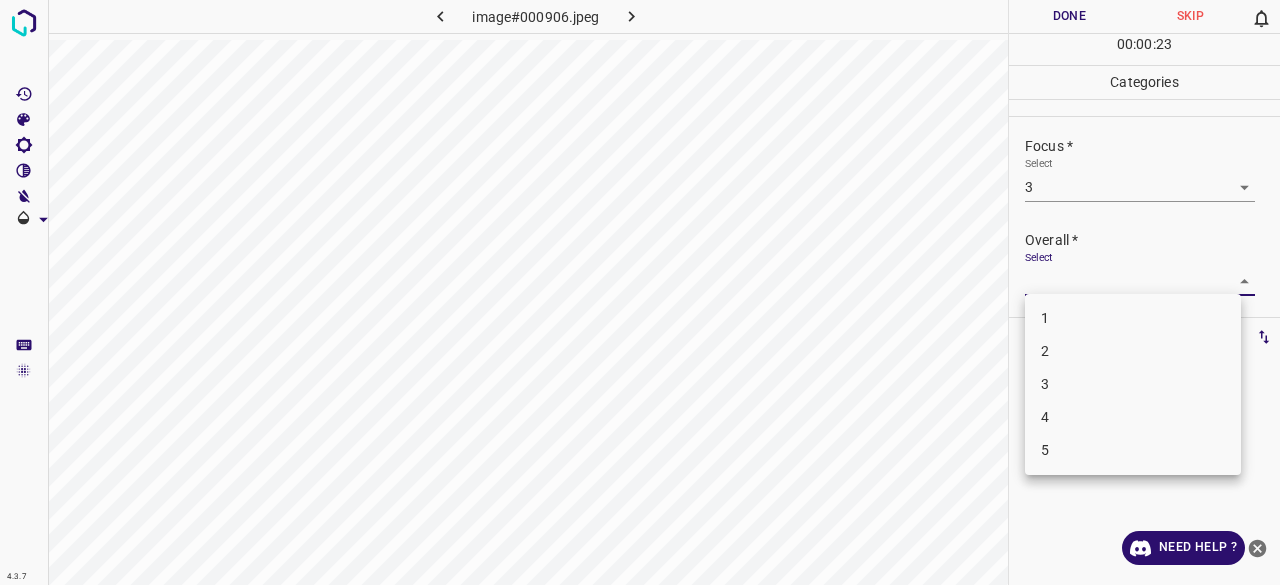 click on "2" at bounding box center [1133, 351] 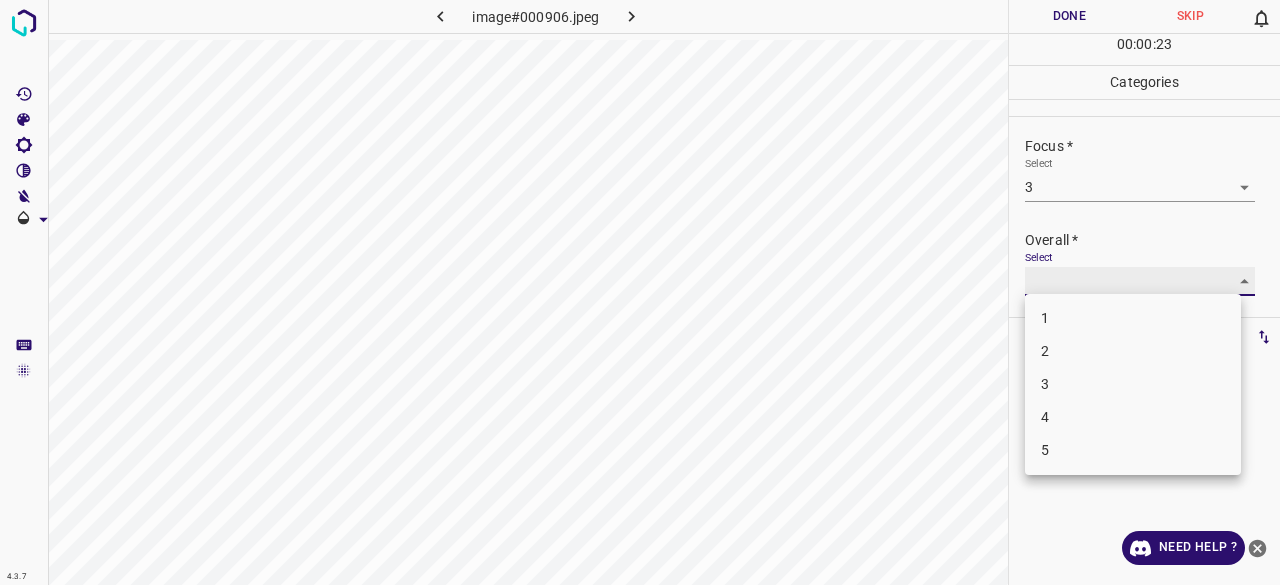 type on "2" 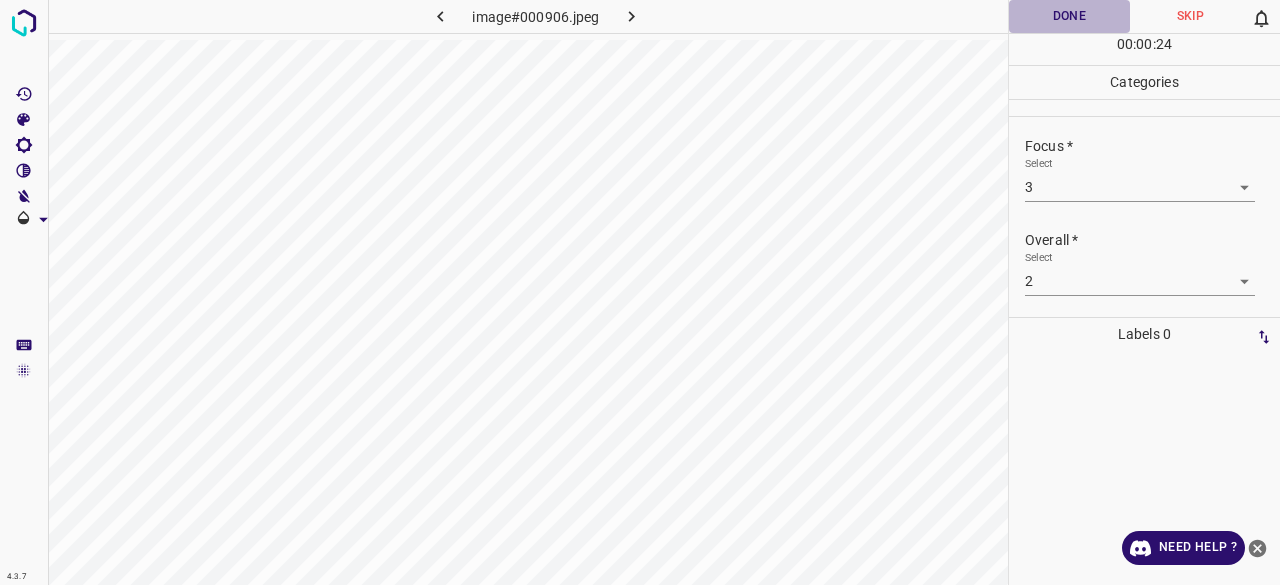 click on "Done" at bounding box center (1069, 16) 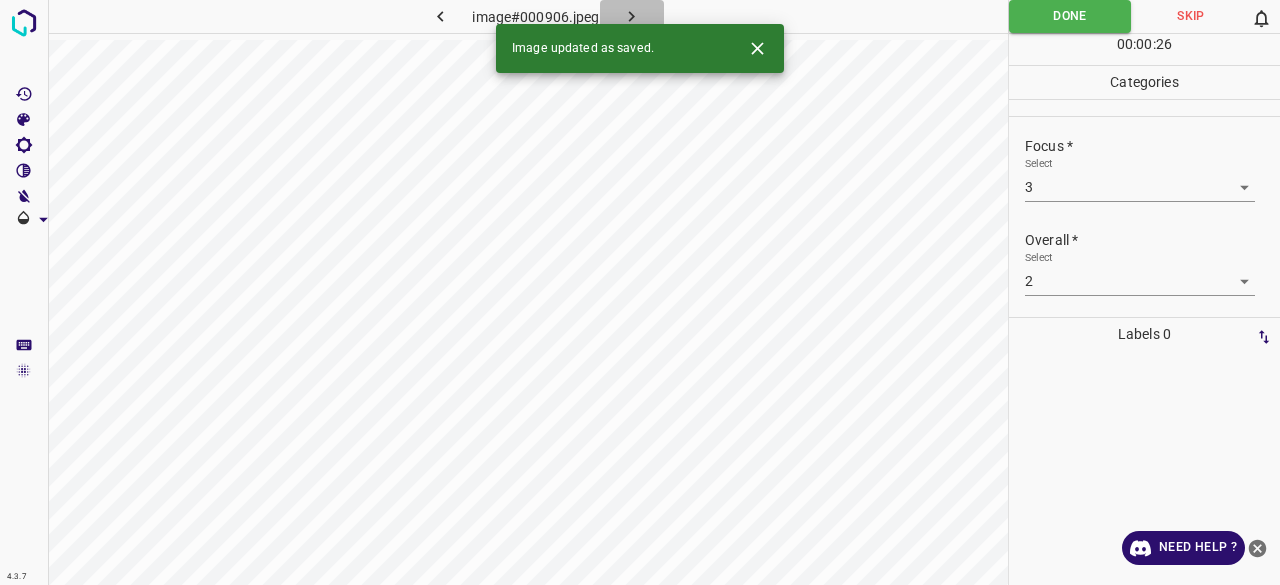 click 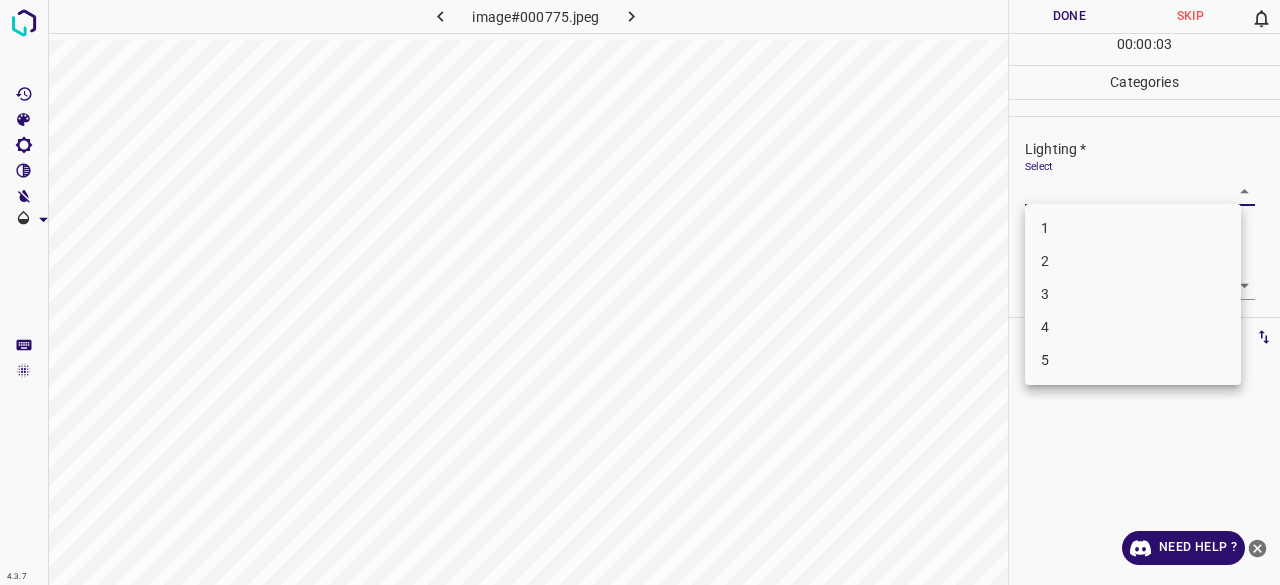 click on "4.3.7 image#000775.jpeg Done Skip 0 00   : 00   : 03   Categories Lighting *  Select ​ Focus *  Select ​ Overall *  Select ​ Labels   0 Categories 1 Lighting 2 Focus 3 Overall Tools Space Change between modes (Draw & Edit) I Auto labeling R Restore zoom M Zoom in N Zoom out Delete Delete selecte label Filters Z Restore filters X Saturation filter C Brightness filter V Contrast filter B Gray scale filter General O Download Need Help ? - Text - Hide - Delete 1 2 3 4 5" at bounding box center [640, 292] 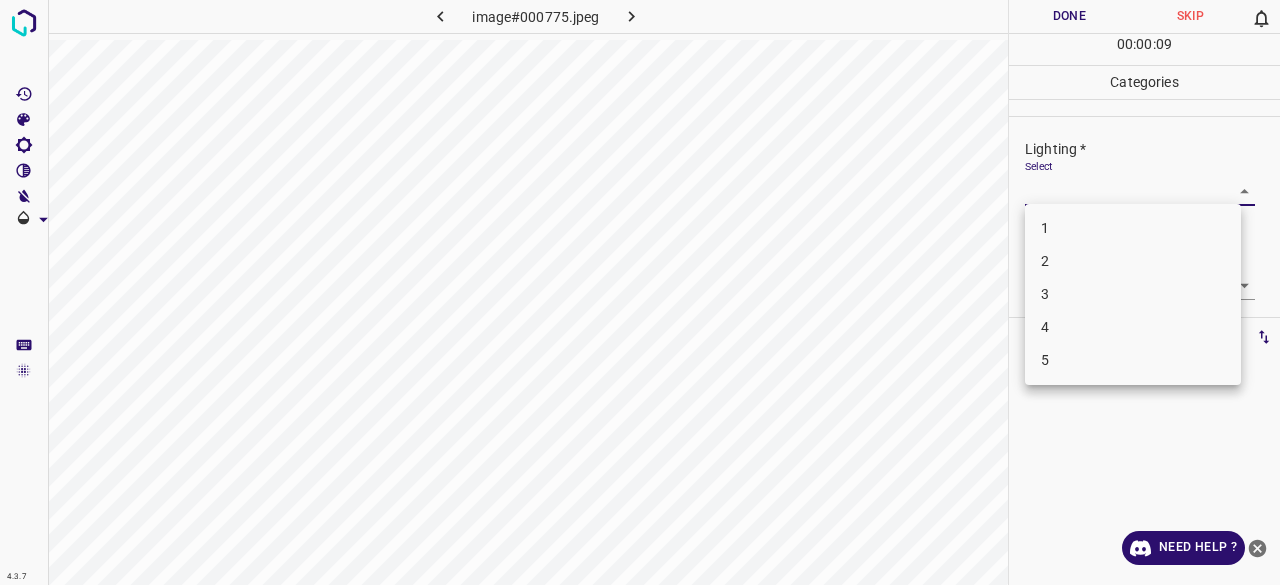 click on "2" at bounding box center (1133, 261) 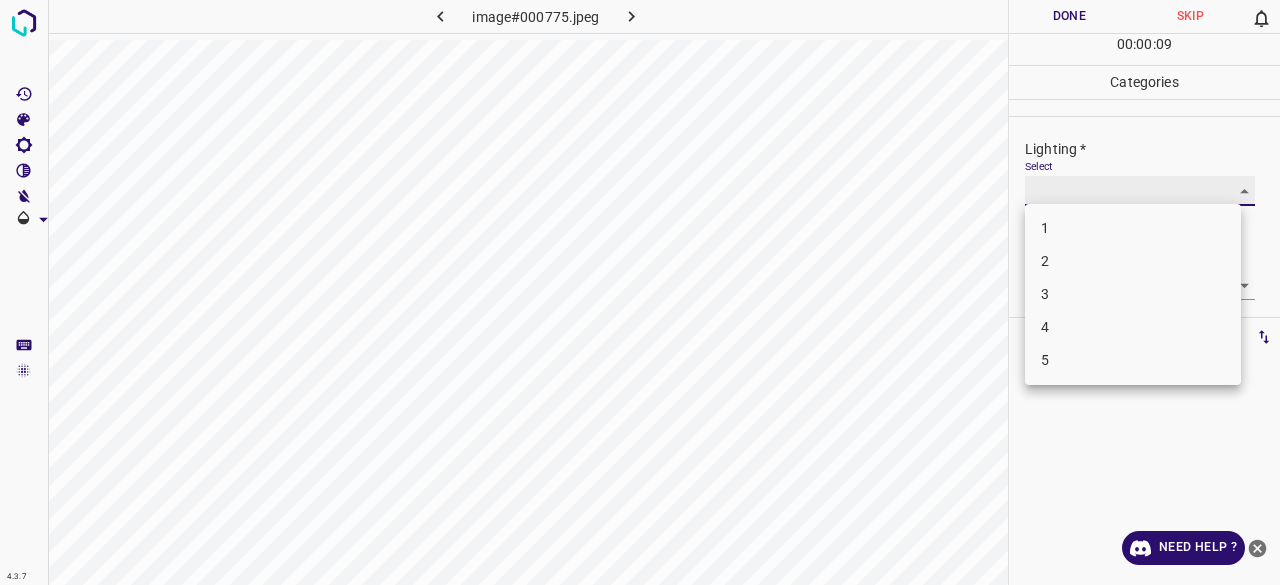 type on "2" 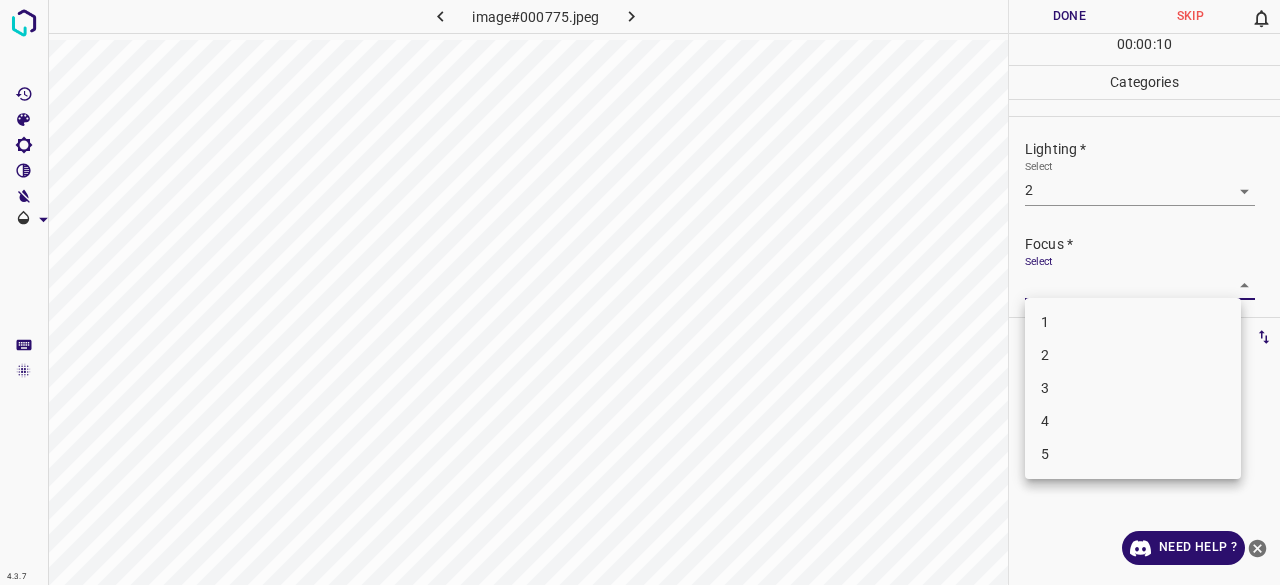 click on "4.3.7 image#000775.jpeg Done Skip 0 00   : 00   : 10   Categories Lighting *  Select 2 2 Focus *  Select ​ Overall *  Select ​ Labels   0 Categories 1 Lighting 2 Focus 3 Overall Tools Space Change between modes (Draw & Edit) I Auto labeling R Restore zoom M Zoom in N Zoom out Delete Delete selecte label Filters Z Restore filters X Saturation filter C Brightness filter V Contrast filter B Gray scale filter General O Download Need Help ? - Text - Hide - Delete 1 2 3 4 5" at bounding box center (640, 292) 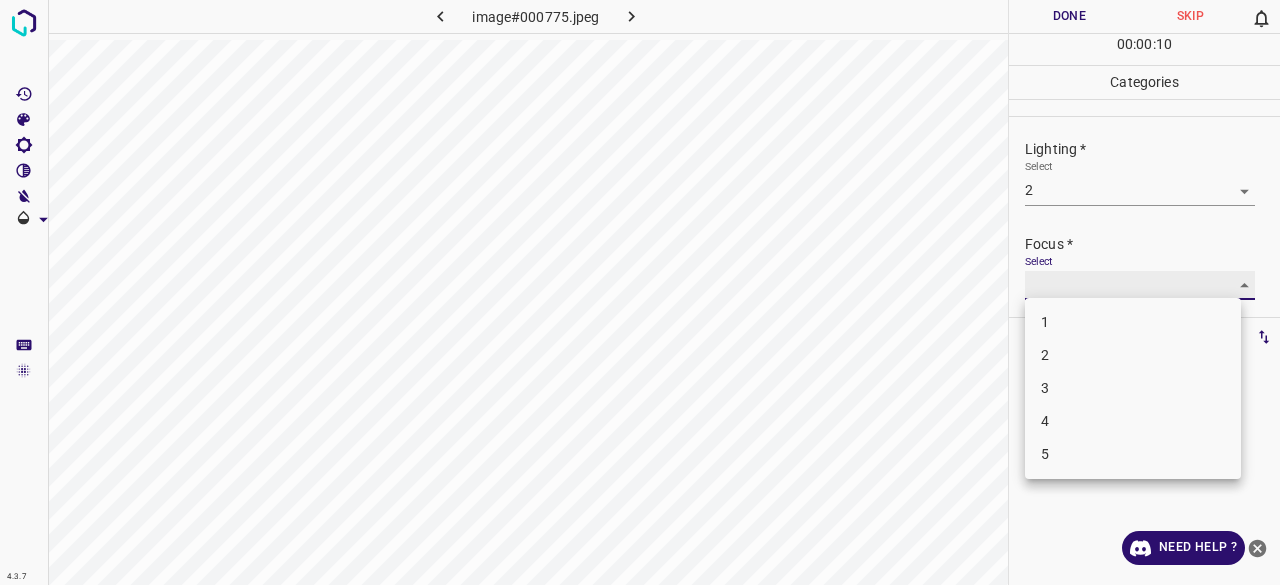 type on "2" 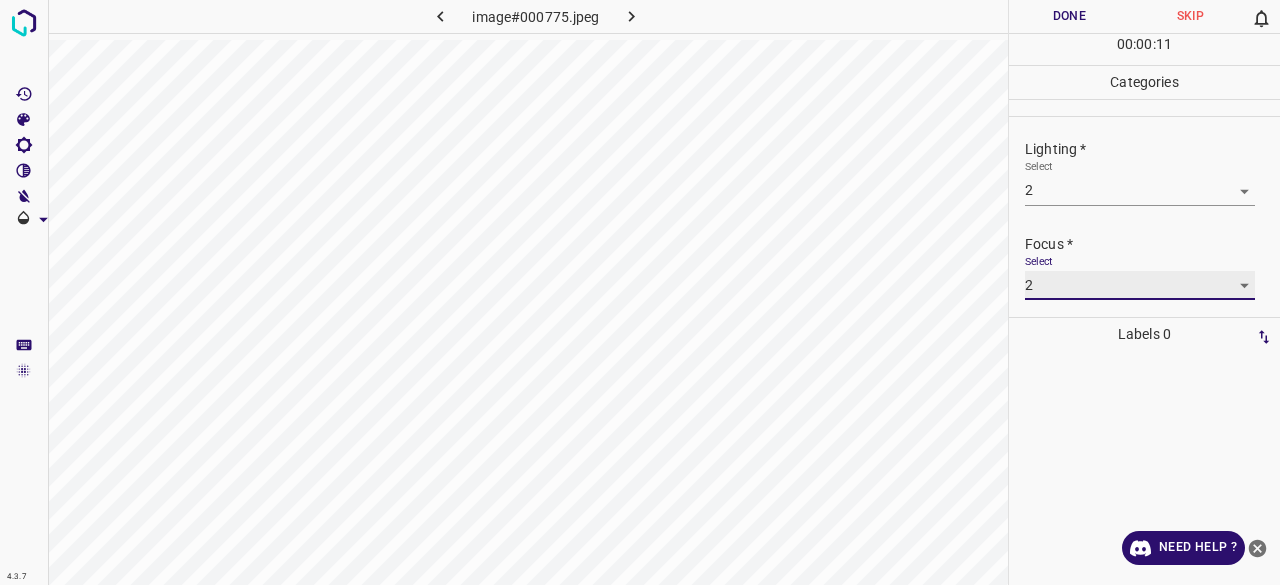scroll, scrollTop: 98, scrollLeft: 0, axis: vertical 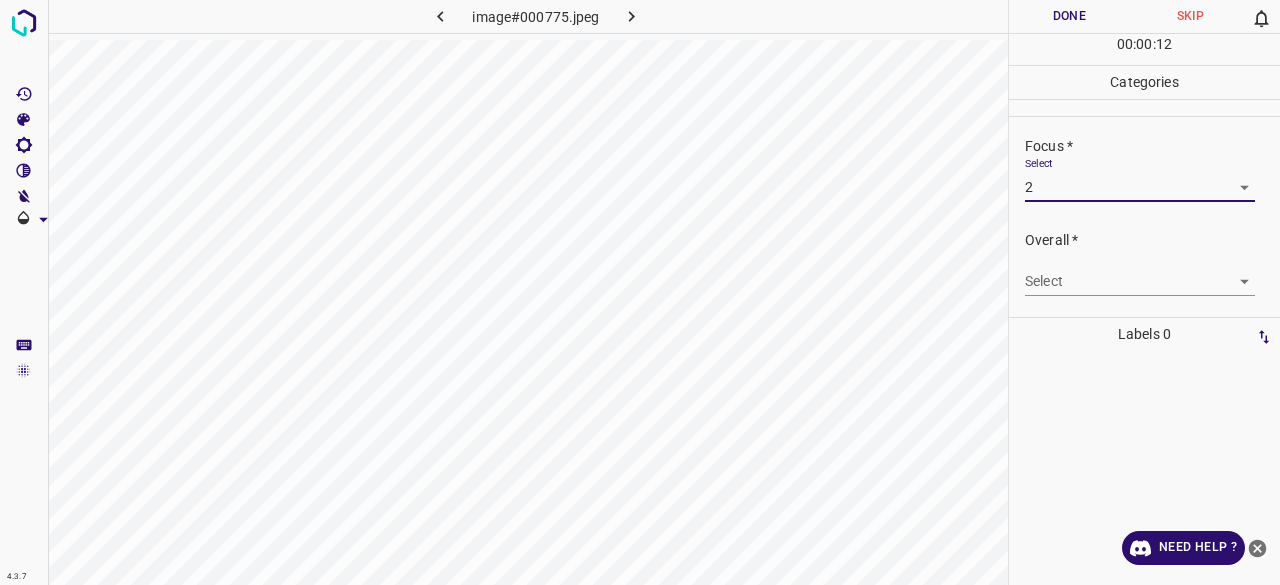 click on "Overall *  Select ​" at bounding box center [1144, 263] 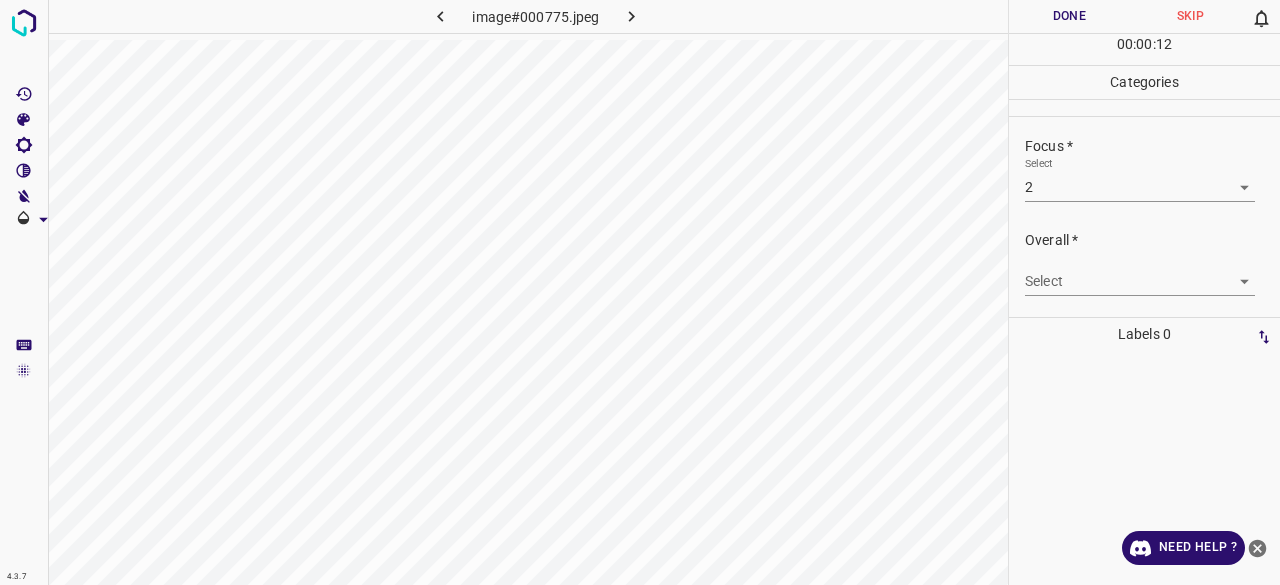click on "4.3.7 image#000775.jpeg Done Skip 0 00   : 00   : 12   Categories Lighting *  Select 2 2 Focus *  Select 2 2 Overall *  Select ​ Labels   0 Categories 1 Lighting 2 Focus 3 Overall Tools Space Change between modes (Draw & Edit) I Auto labeling R Restore zoom M Zoom in N Zoom out Delete Delete selecte label Filters Z Restore filters X Saturation filter C Brightness filter V Contrast filter B Gray scale filter General O Download Need Help ? - Text - Hide - Delete" at bounding box center (640, 292) 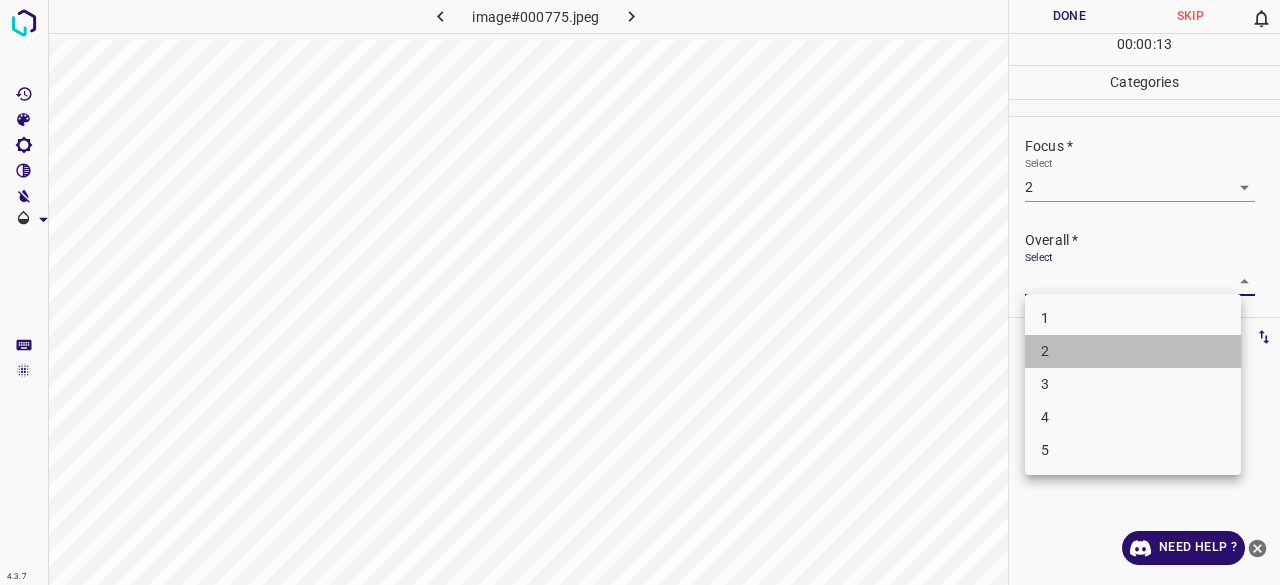 click on "2" at bounding box center (1133, 351) 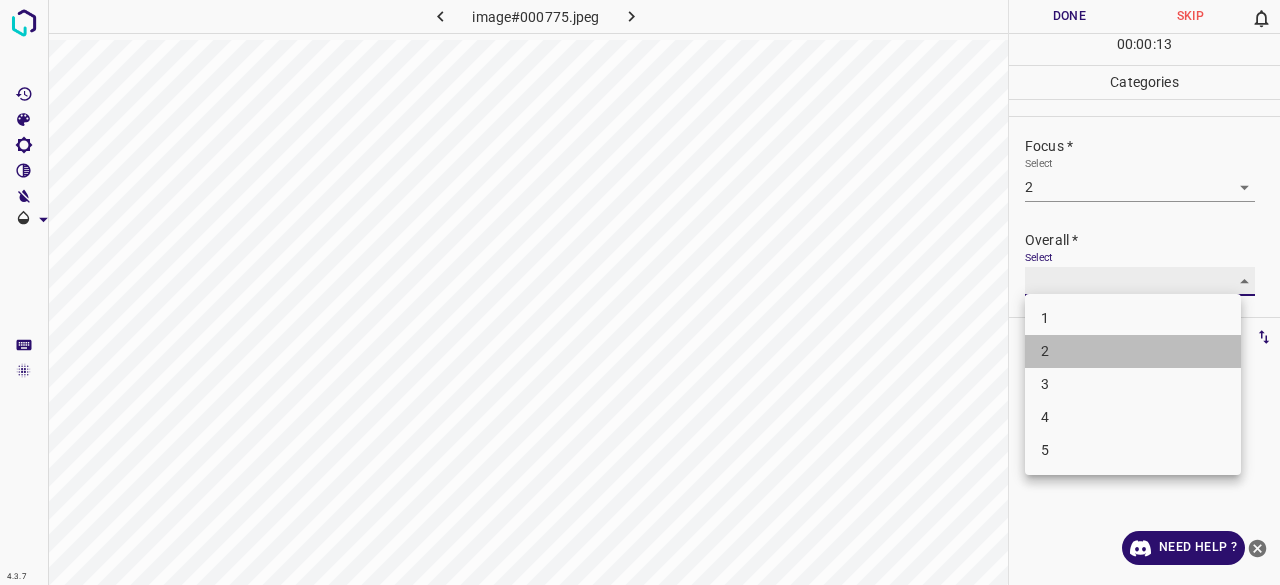 type on "2" 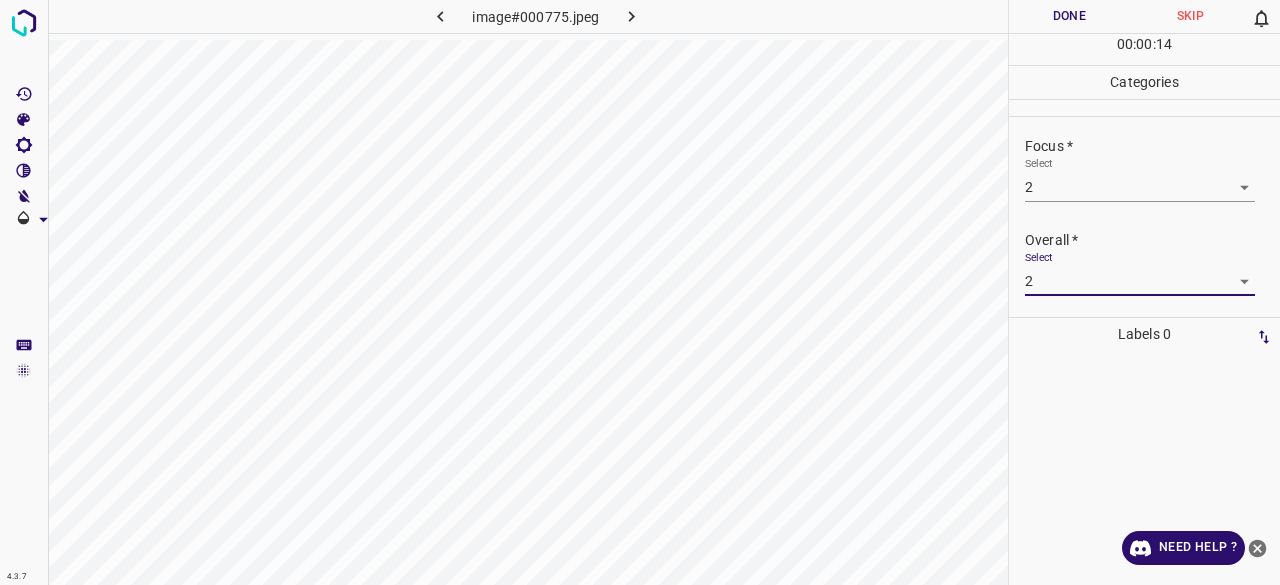 click on "Done" at bounding box center (1069, 16) 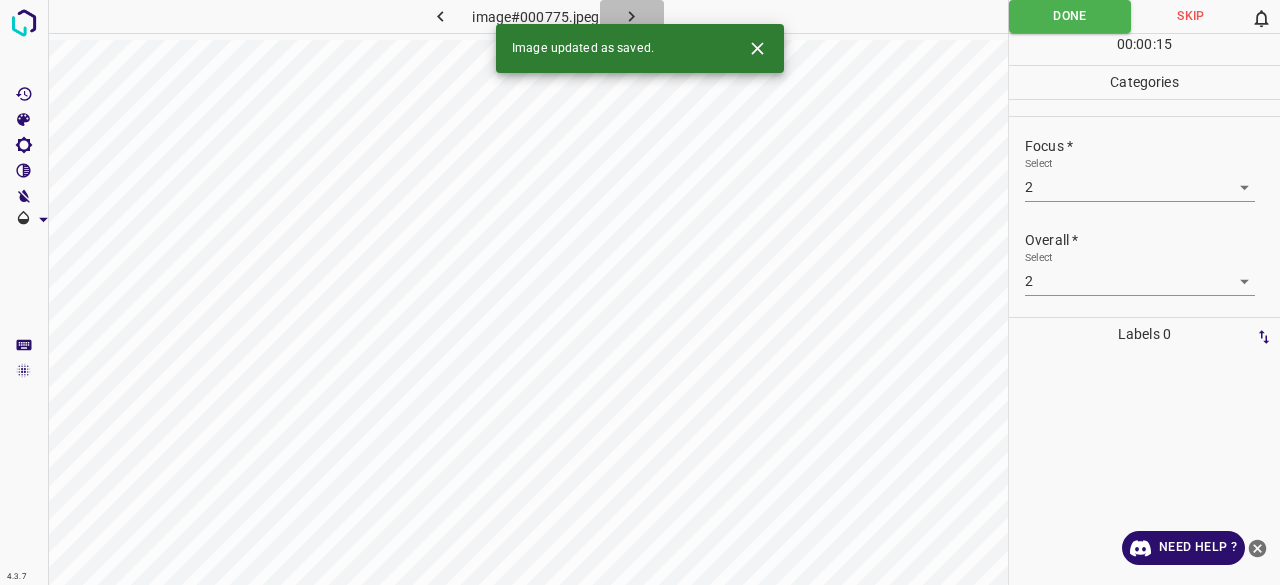 click 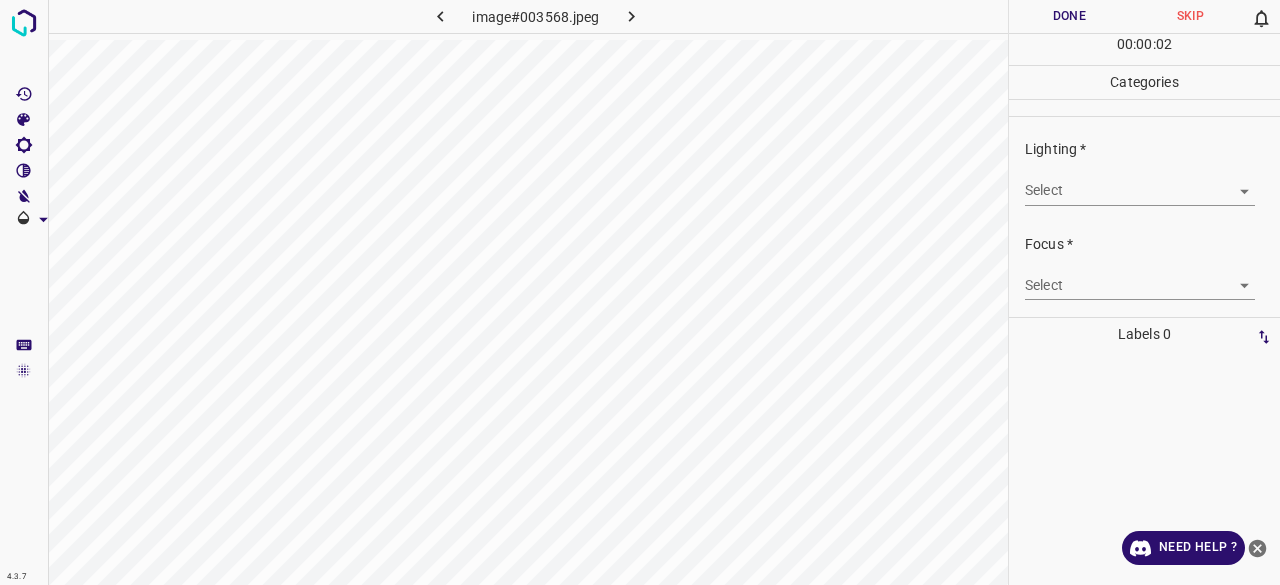 click on "4.3.7 image#003568.jpeg Done Skip 0 00   : 00   : 02   Categories Lighting *  Select ​ Focus *  Select ​ Overall *  Select ​ Labels   0 Categories 1 Lighting 2 Focus 3 Overall Tools Space Change between modes (Draw & Edit) I Auto labeling R Restore zoom M Zoom in N Zoom out Delete Delete selecte label Filters Z Restore filters X Saturation filter C Brightness filter V Contrast filter B Gray scale filter General O Download Need Help ? - Text - Hide - Delete" at bounding box center (640, 292) 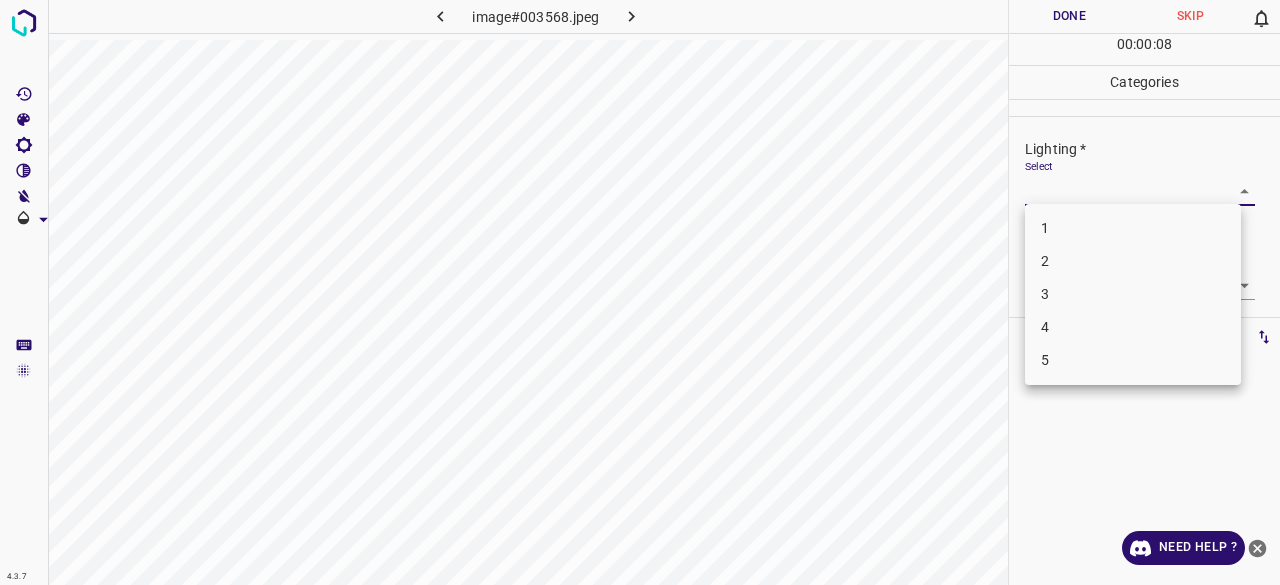 click on "4" at bounding box center (1133, 327) 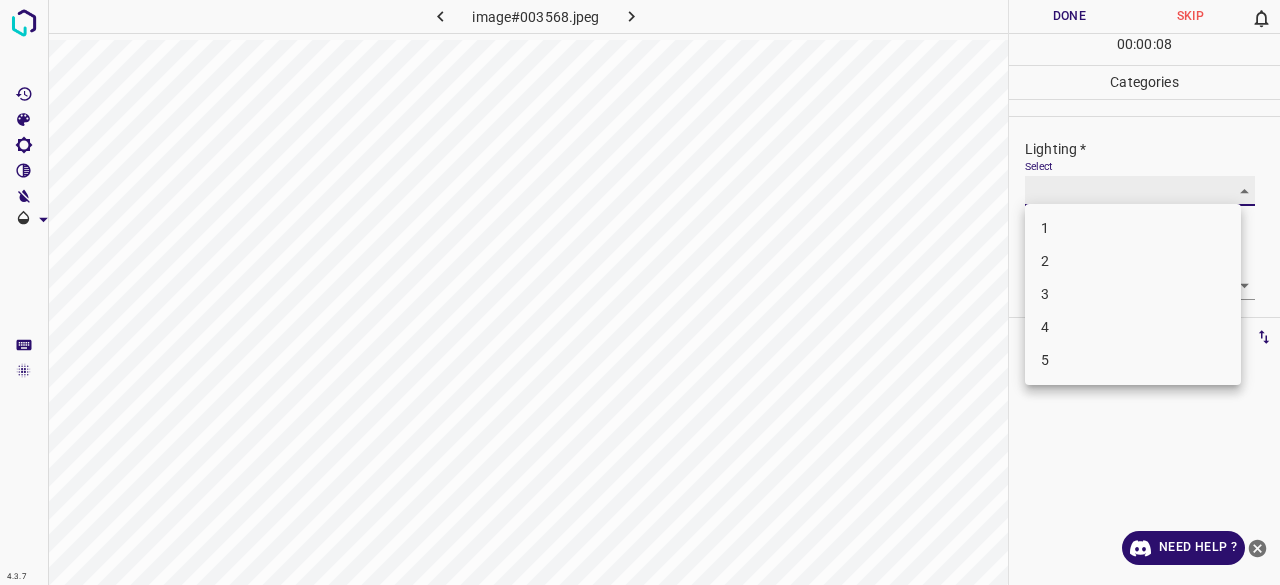 type on "4" 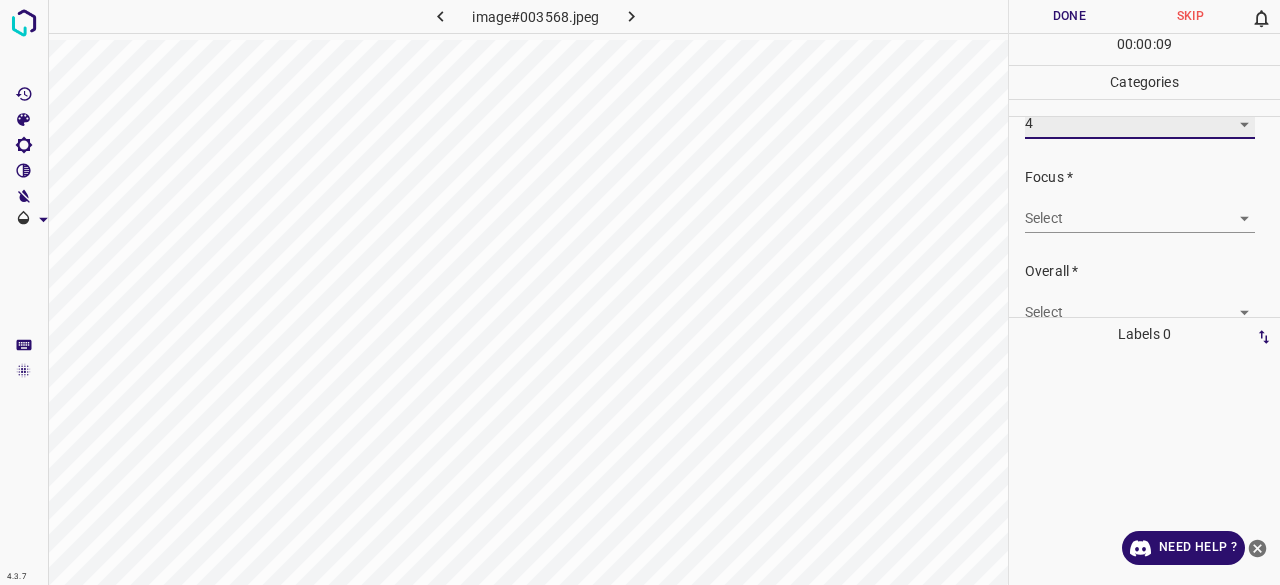 scroll, scrollTop: 98, scrollLeft: 0, axis: vertical 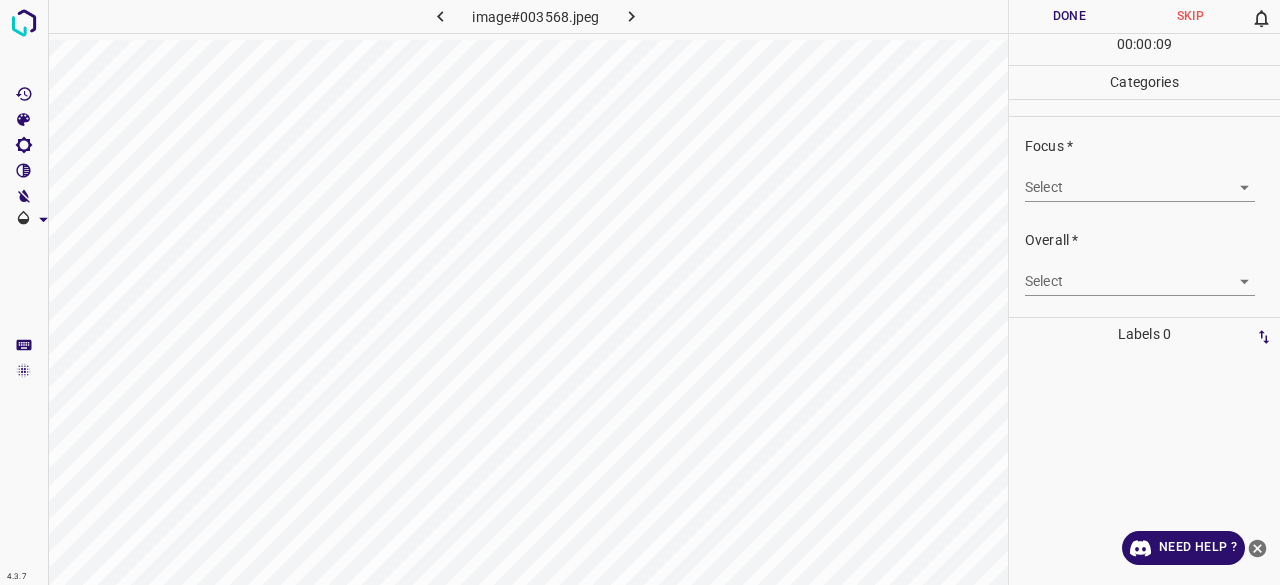click on "4.3.7 image#003568.jpeg Done Skip 0 00   : 00   : 09   Categories Lighting *  Select 4 4 Focus *  Select ​ Overall *  Select ​ Labels   0 Categories 1 Lighting 2 Focus 3 Overall Tools Space Change between modes (Draw & Edit) I Auto labeling R Restore zoom M Zoom in N Zoom out Delete Delete selecte label Filters Z Restore filters X Saturation filter C Brightness filter V Contrast filter B Gray scale filter General O Download Need Help ? - Text - Hide - Delete" at bounding box center [640, 292] 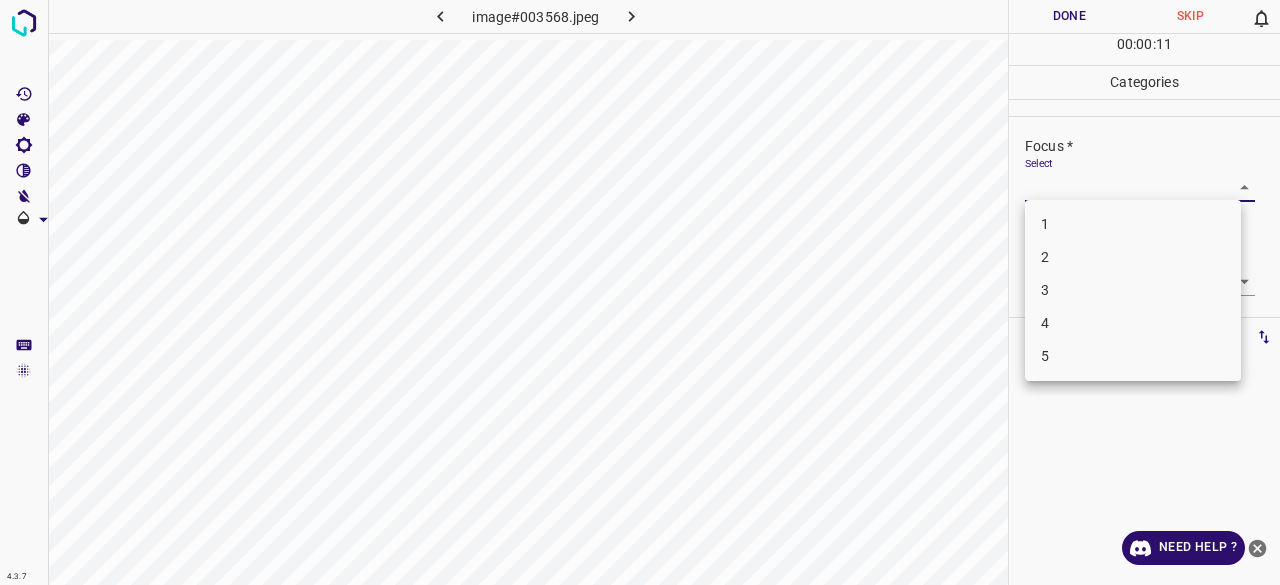 click on "2" at bounding box center [1133, 257] 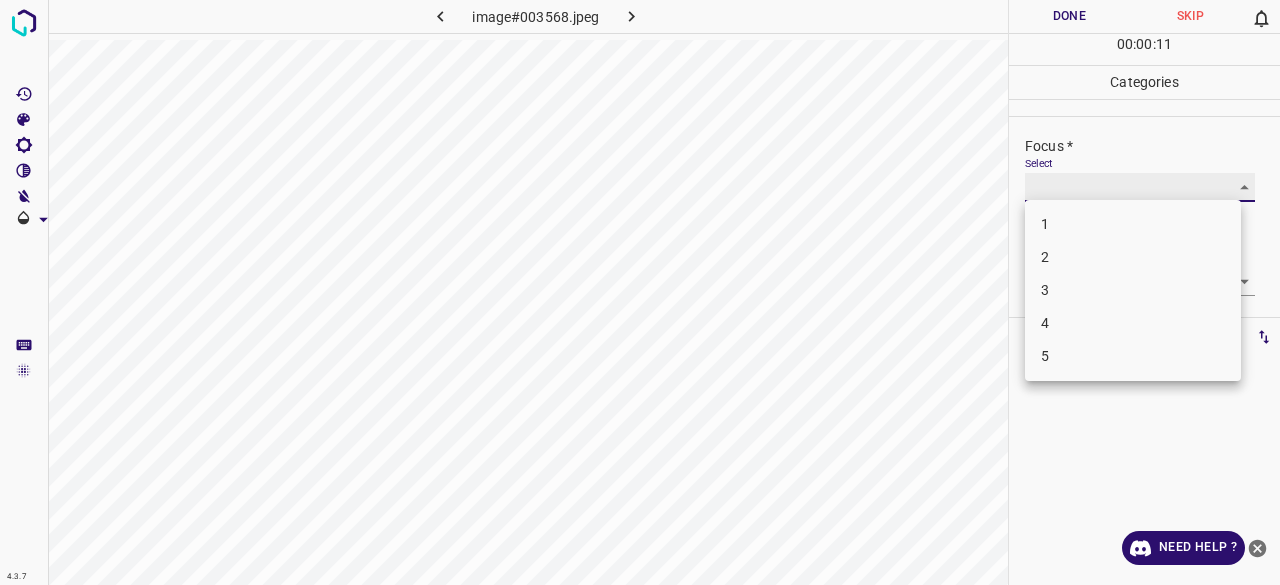 type on "2" 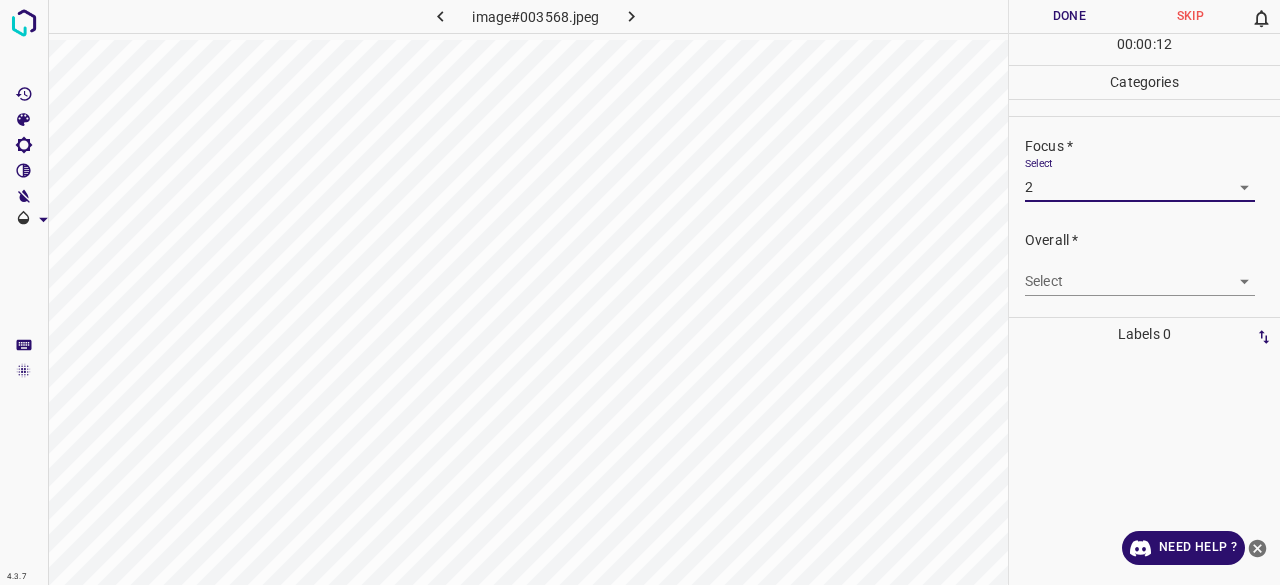 click on "4.3.7 image#003568.jpeg Done Skip 0 00   : 00   : 12   Categories Lighting *  Select 4 4 Focus *  Select 2 2 Overall *  Select ​ Labels   0 Categories 1 Lighting 2 Focus 3 Overall Tools Space Change between modes (Draw & Edit) I Auto labeling R Restore zoom M Zoom in N Zoom out Delete Delete selecte label Filters Z Restore filters X Saturation filter C Brightness filter V Contrast filter B Gray scale filter General O Download Need Help ? - Text - Hide - Delete" at bounding box center [640, 292] 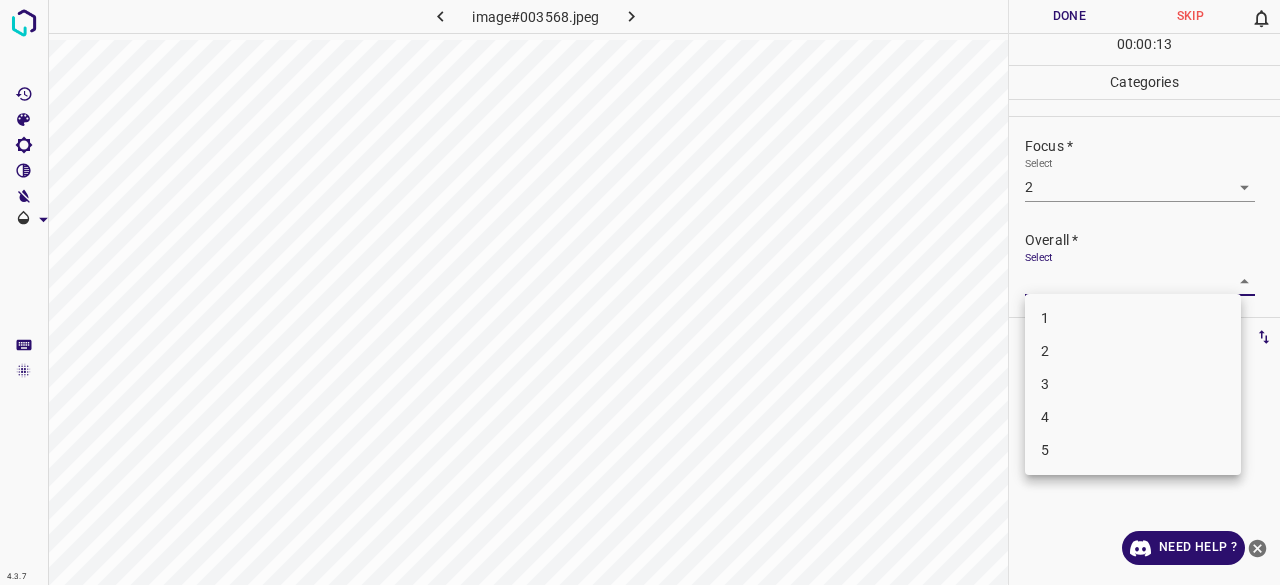 click on "3" at bounding box center [1133, 384] 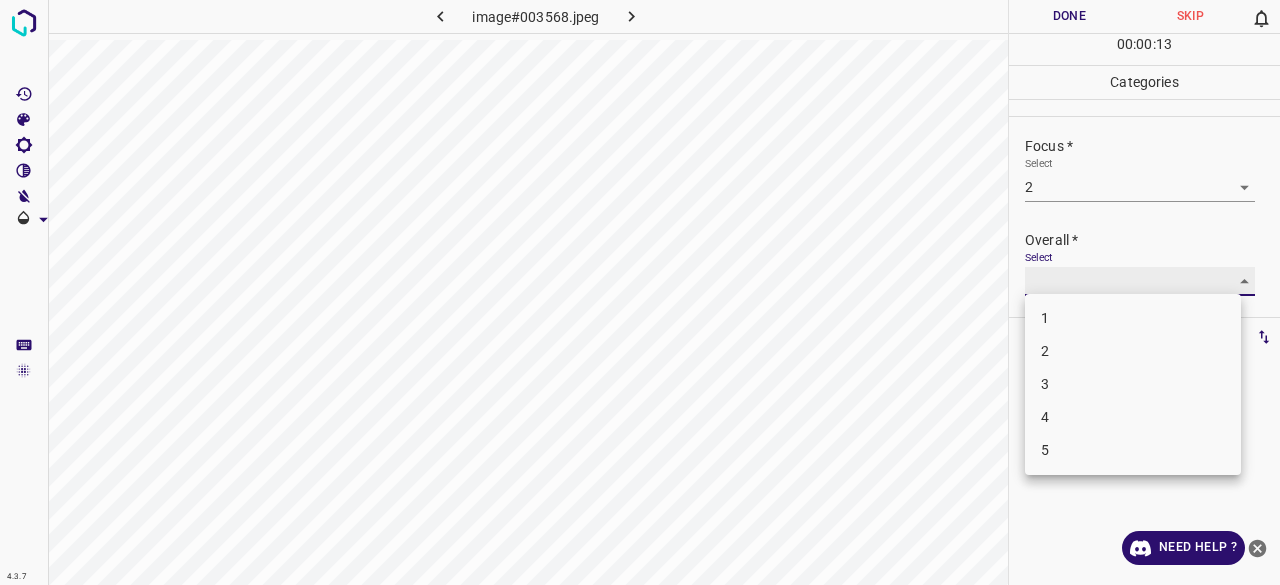 type on "3" 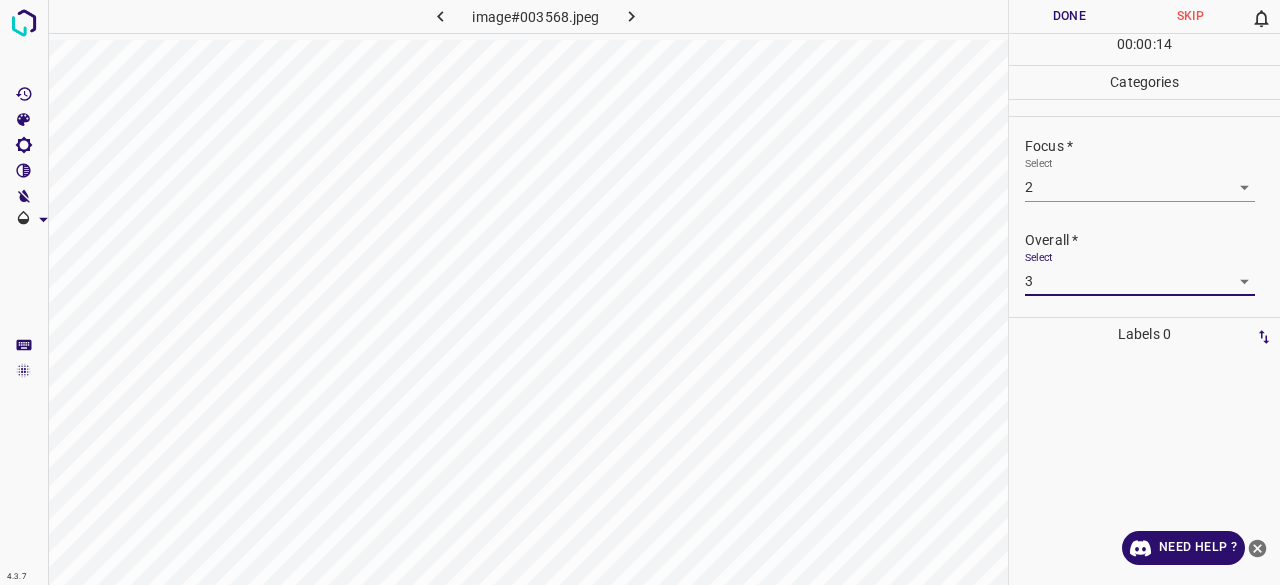 click on "Done" at bounding box center [1069, 16] 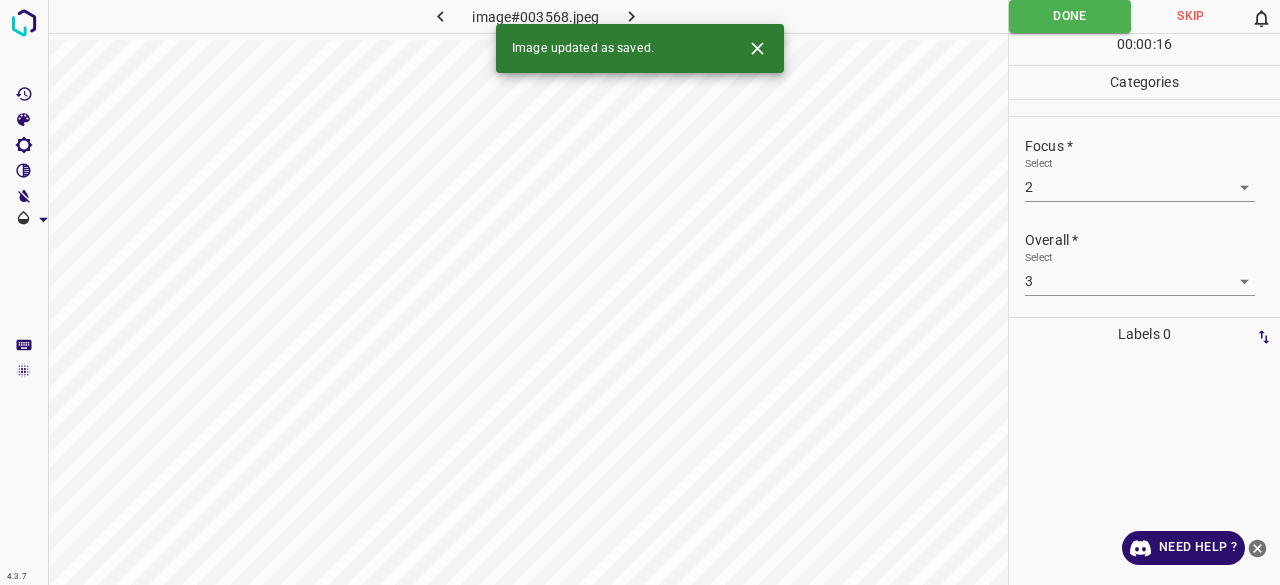 click 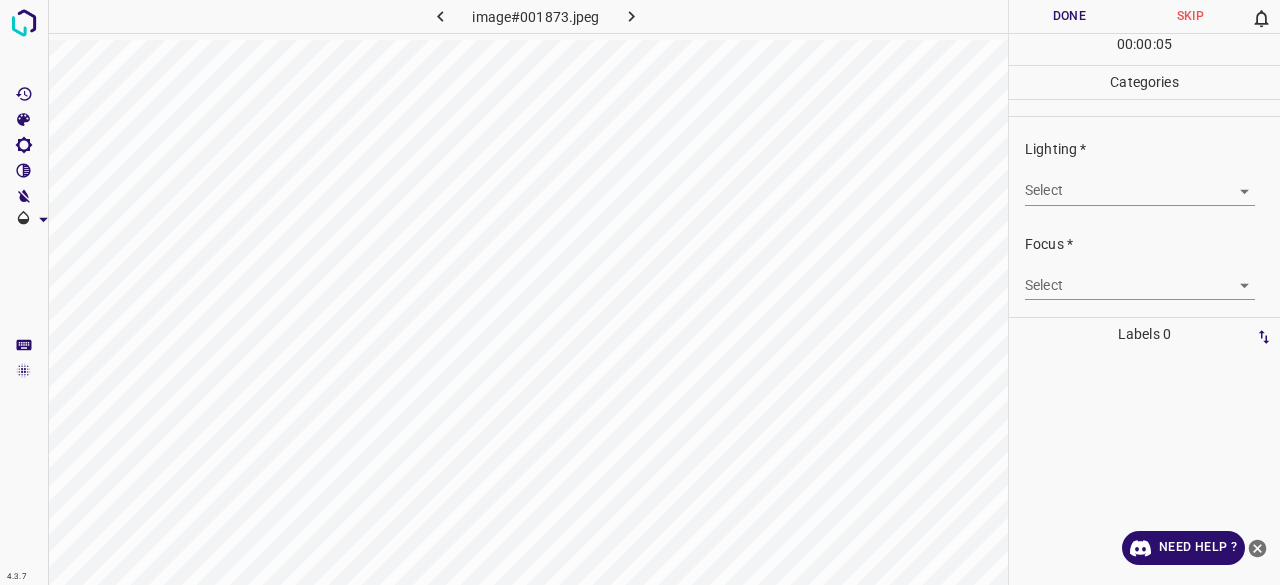 click on "4.3.7 image#001873.jpeg Done Skip 0 00   : 00   : 05   Categories Lighting *  Select ​ Focus *  Select ​ Overall *  Select ​ Labels   0 Categories 1 Lighting 2 Focus 3 Overall Tools Space Change between modes (Draw & Edit) I Auto labeling R Restore zoom M Zoom in N Zoom out Delete Delete selecte label Filters Z Restore filters X Saturation filter C Brightness filter V Contrast filter B Gray scale filter General O Download Need Help ? - Text - Hide - Delete" at bounding box center (640, 292) 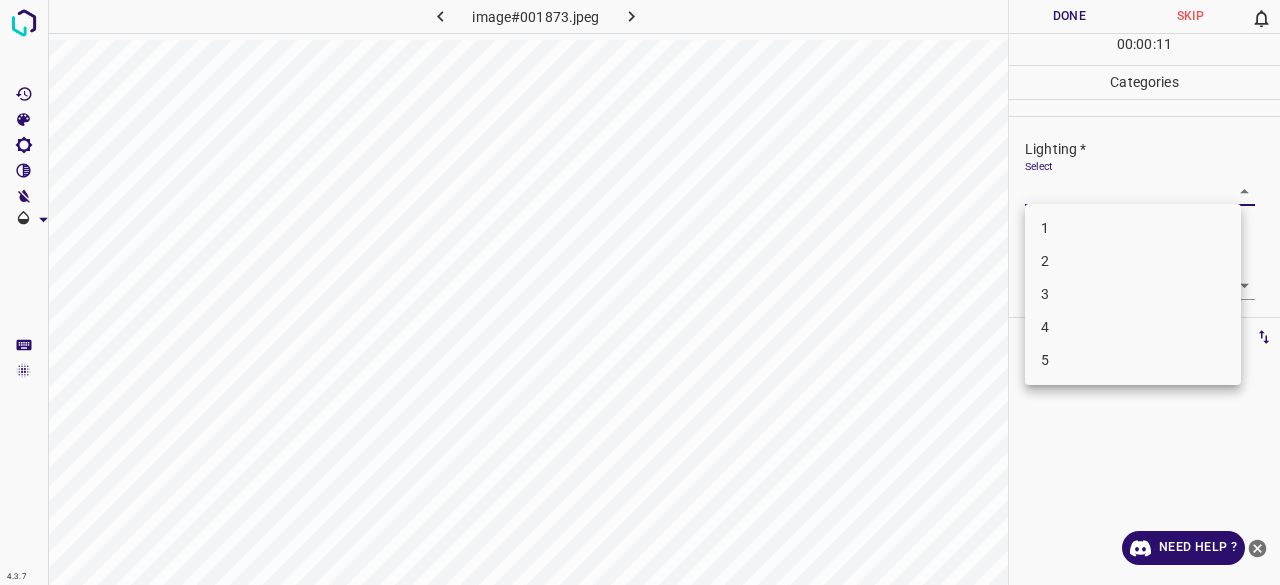 click on "4" at bounding box center (1133, 327) 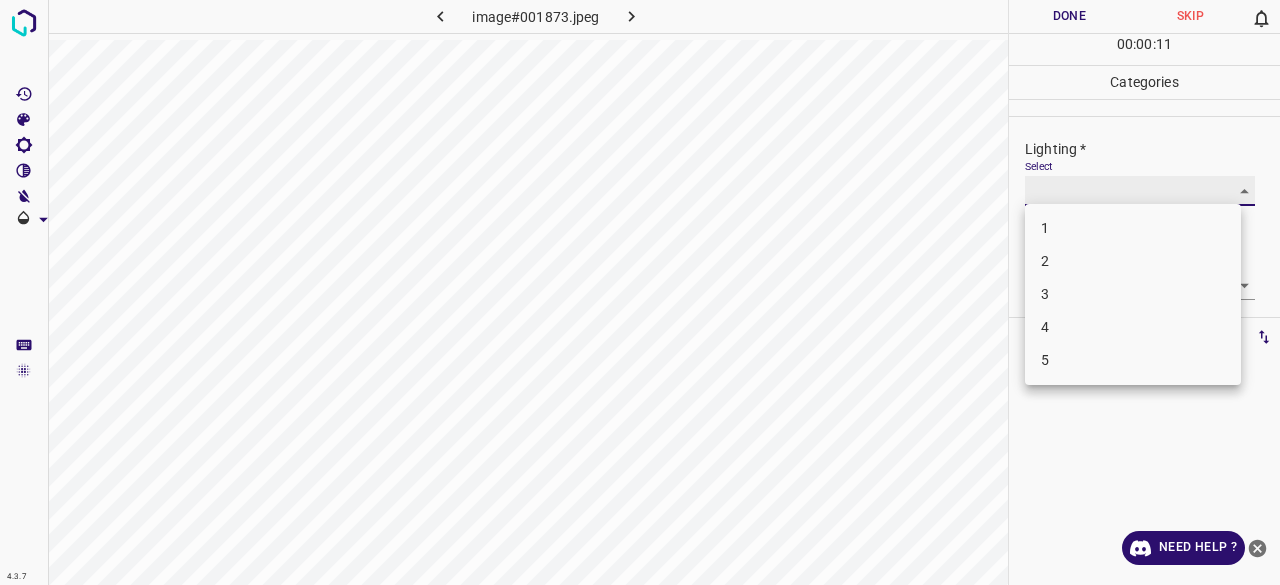type on "4" 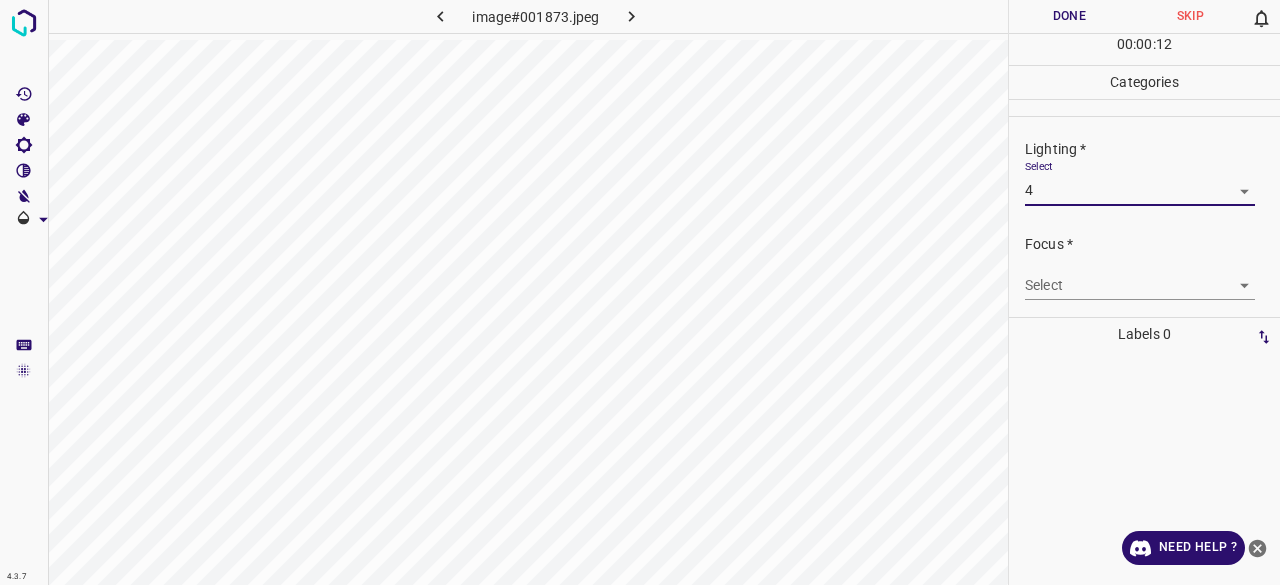 click on "4.3.7 image#001873.jpeg Done Skip 0 00   : 00   : 12   Categories Lighting *  Select 4 4 Focus *  Select ​ Overall *  Select ​ Labels   0 Categories 1 Lighting 2 Focus 3 Overall Tools Space Change between modes (Draw & Edit) I Auto labeling R Restore zoom M Zoom in N Zoom out Delete Delete selecte label Filters Z Restore filters X Saturation filter C Brightness filter V Contrast filter B Gray scale filter General O Download Need Help ? - Text - Hide - Delete" at bounding box center (640, 292) 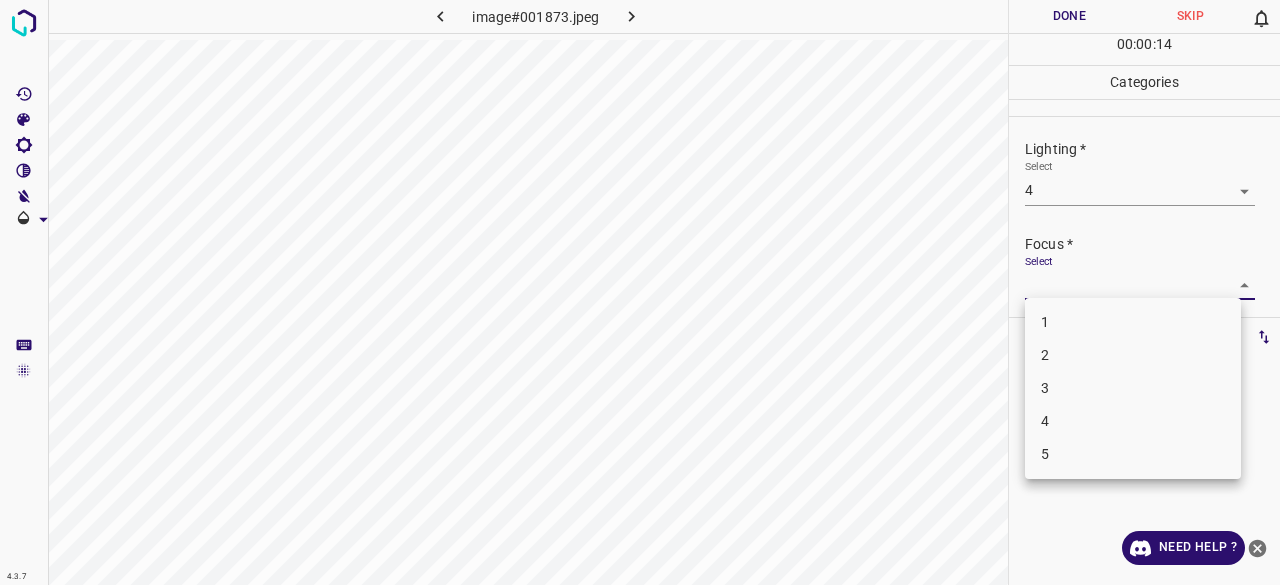 click on "3" at bounding box center [1133, 388] 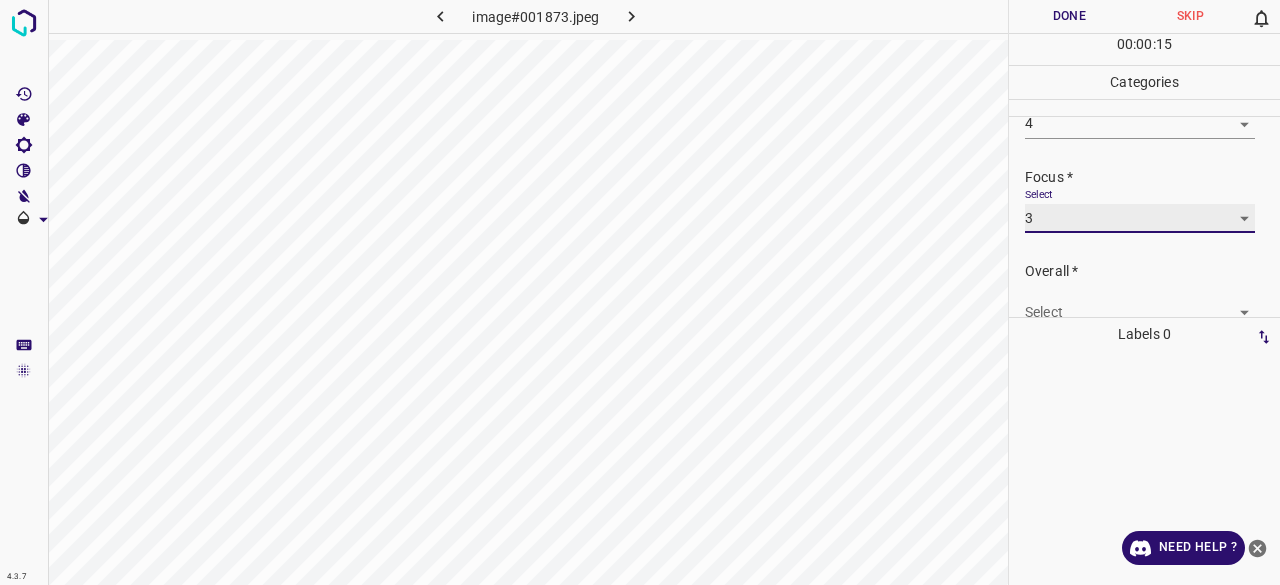 scroll, scrollTop: 98, scrollLeft: 0, axis: vertical 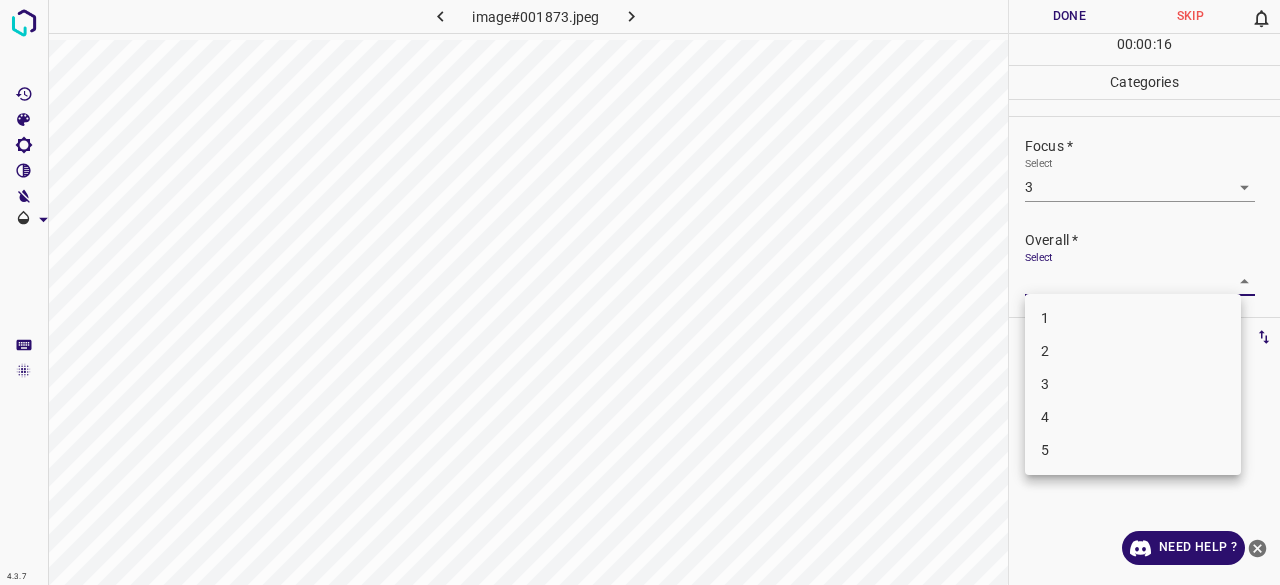 click on "4.3.7 image#001873.jpeg Done Skip 0 00   : 00   : 16   Categories Lighting *  Select 4 4 Focus *  Select 3 3 Overall *  Select ​ Labels   0 Categories 1 Lighting 2 Focus 3 Overall Tools Space Change between modes (Draw & Edit) I Auto labeling R Restore zoom M Zoom in N Zoom out Delete Delete selecte label Filters Z Restore filters X Saturation filter C Brightness filter V Contrast filter B Gray scale filter General O Download Need Help ? - Text - Hide - Delete 1 2 3 4 5" at bounding box center [640, 292] 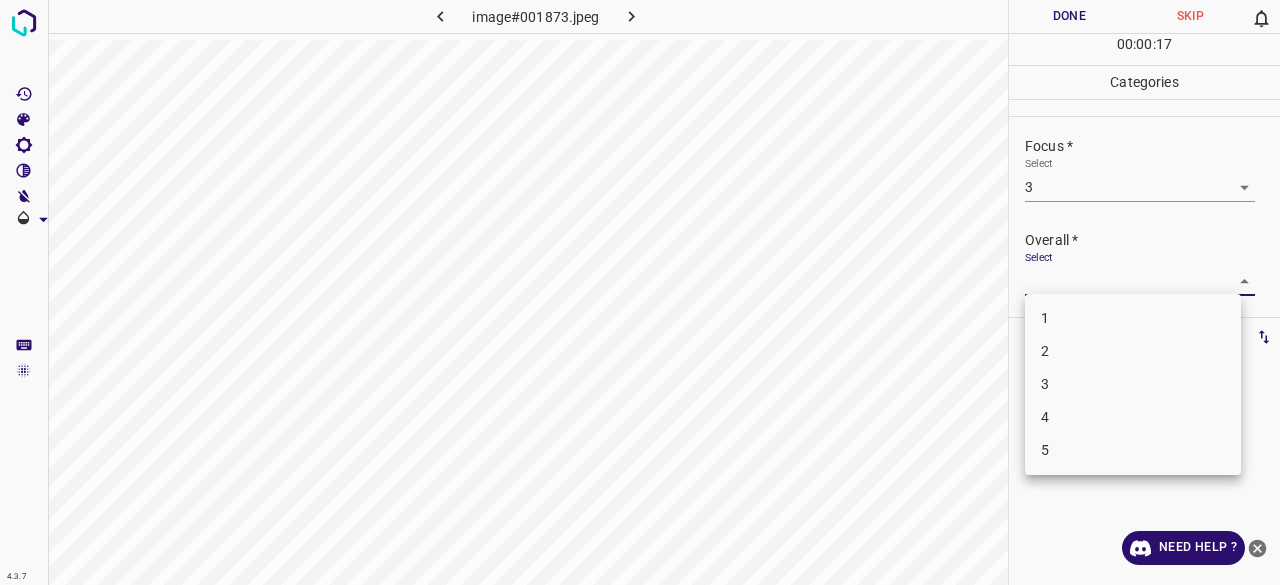 click at bounding box center (640, 292) 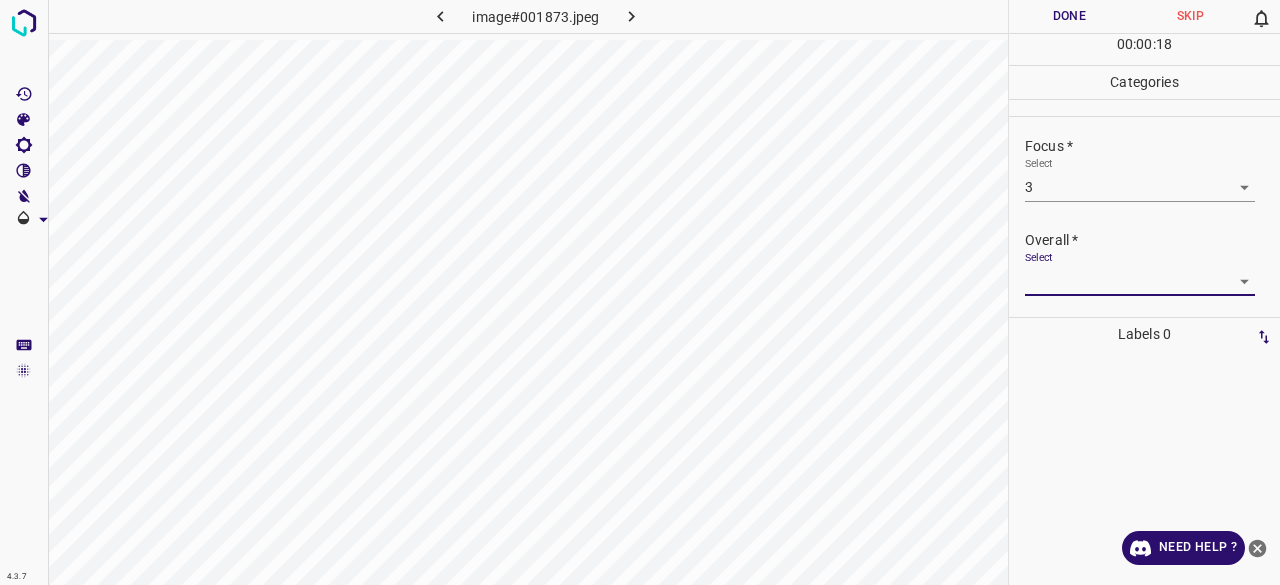 click on "4.3.7 image#001873.jpeg Done Skip 0 00   : 00   : 18   Categories Lighting *  Select 4 4 Focus *  Select 3 3 Overall *  Select ​ Labels   0 Categories 1 Lighting 2 Focus 3 Overall Tools Space Change between modes (Draw & Edit) I Auto labeling R Restore zoom M Zoom in N Zoom out Delete Delete selecte label Filters Z Restore filters X Saturation filter C Brightness filter V Contrast filter B Gray scale filter General O Download Need Help ? - Text - Hide - Delete" at bounding box center [640, 292] 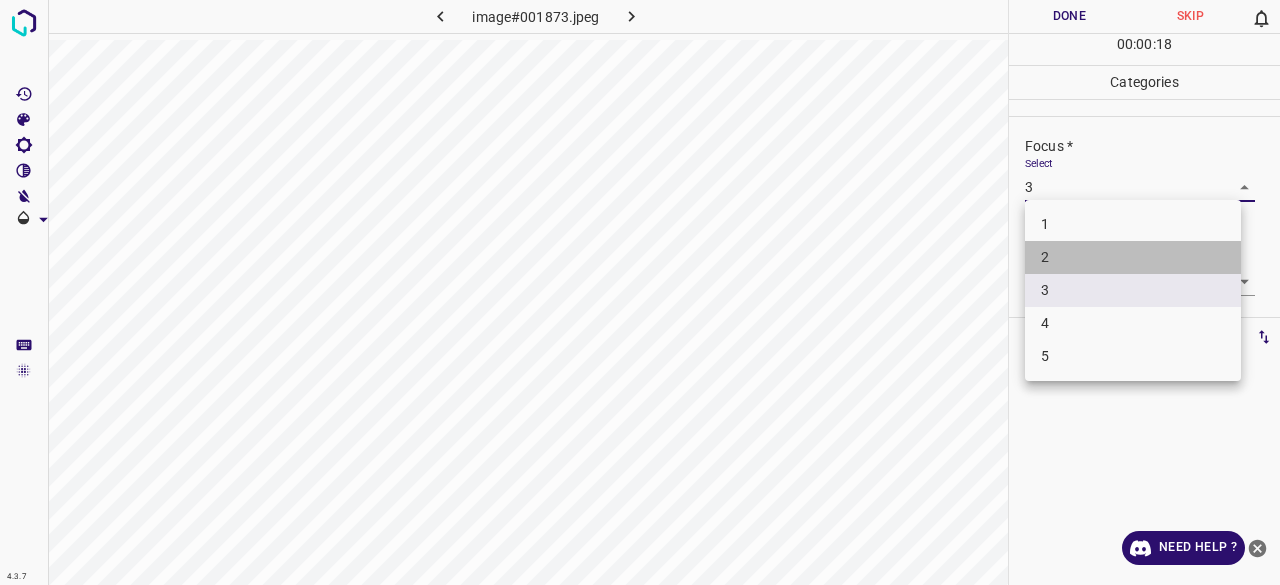 click on "2" at bounding box center [1133, 257] 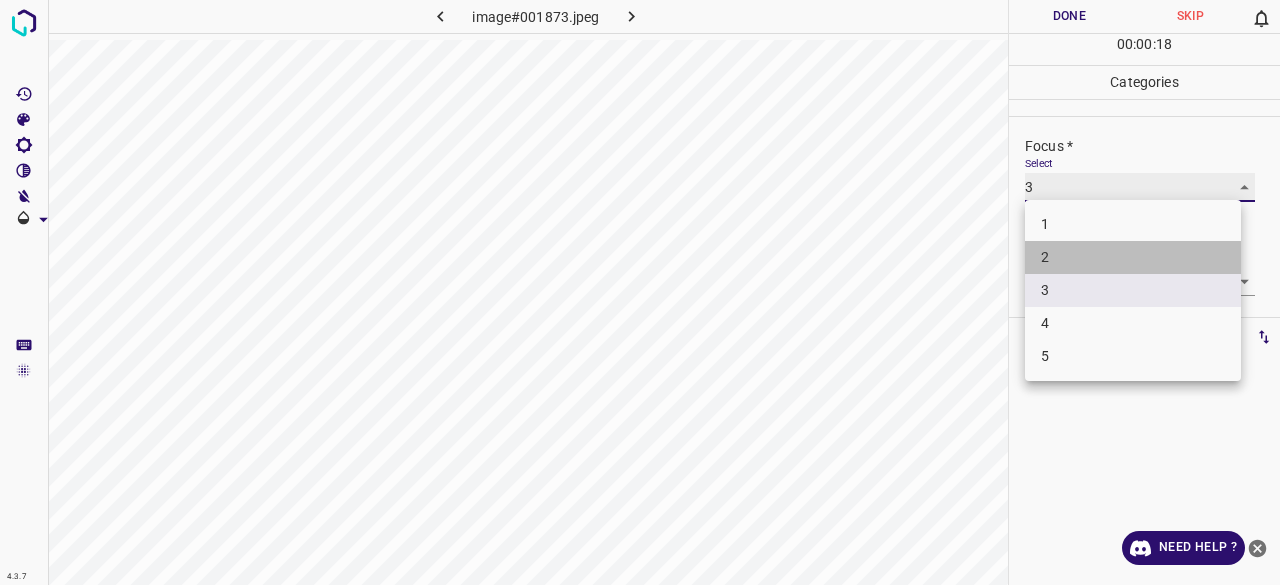 type on "2" 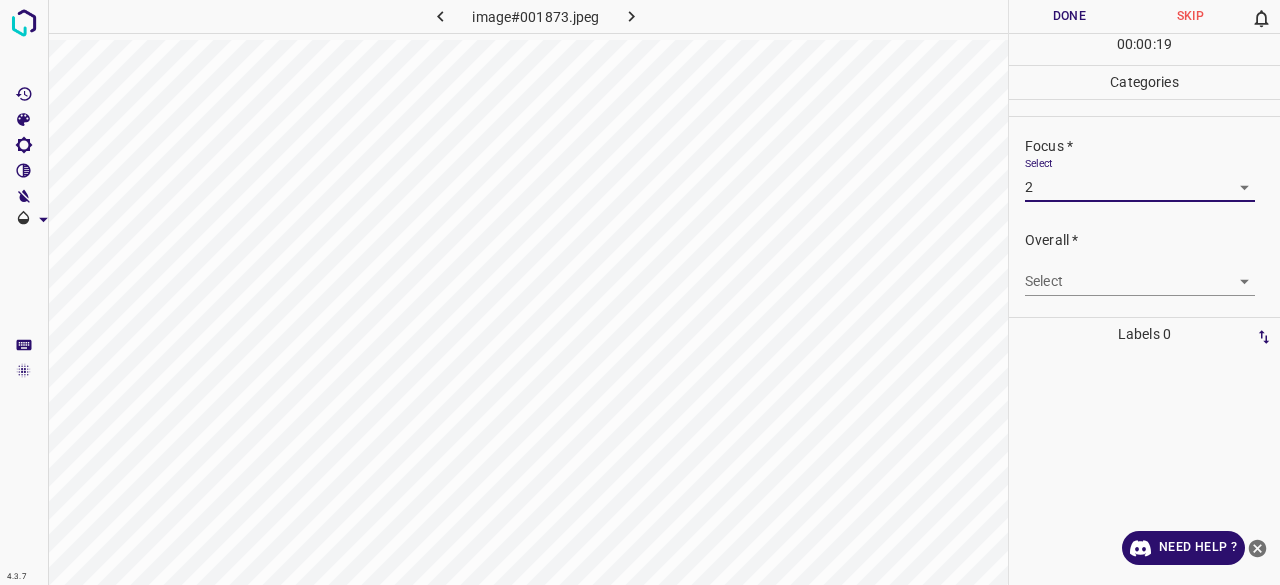 click on "4.3.7 image#001873.jpeg Done Skip 0 00   : 00   : 19   Categories Lighting *  Select 4 4 Focus *  Select 2 2 Overall *  Select ​ Labels   0 Categories 1 Lighting 2 Focus 3 Overall Tools Space Change between modes (Draw & Edit) I Auto labeling R Restore zoom M Zoom in N Zoom out Delete Delete selecte label Filters Z Restore filters X Saturation filter C Brightness filter V Contrast filter B Gray scale filter General O Download Need Help ? - Text - Hide - Delete" at bounding box center (640, 292) 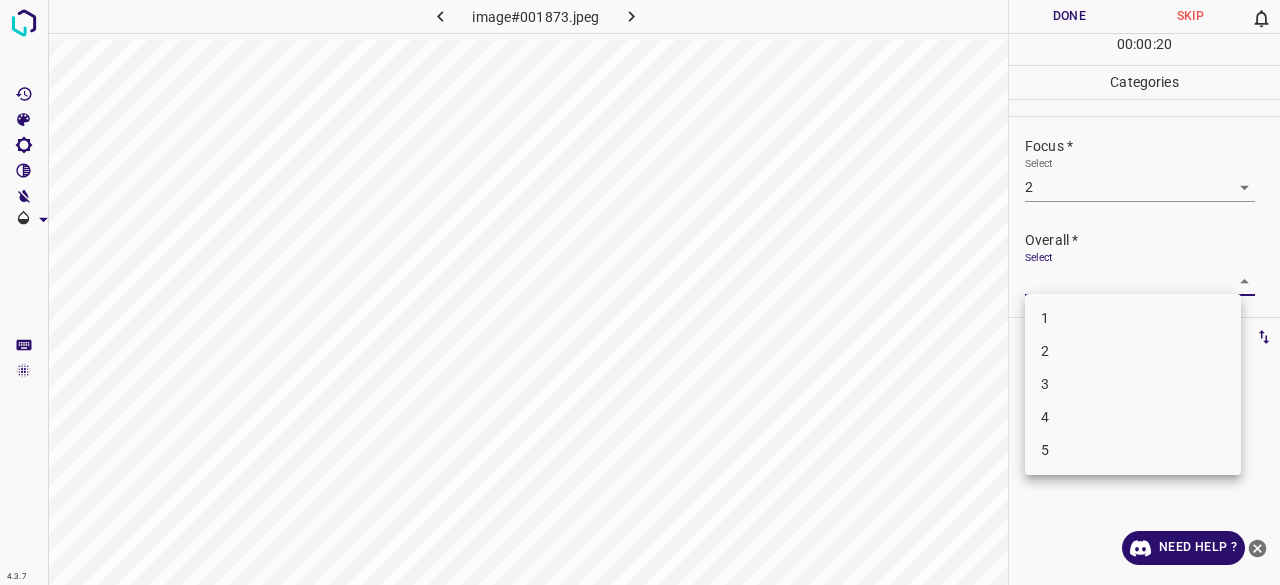 click on "3" at bounding box center (1133, 384) 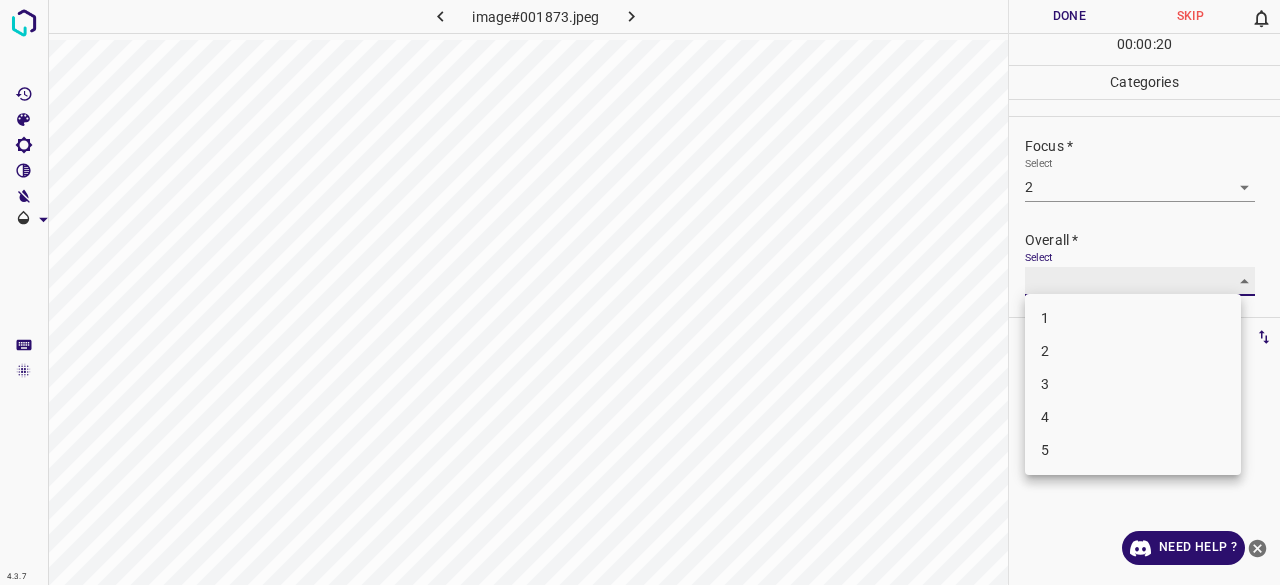 type on "3" 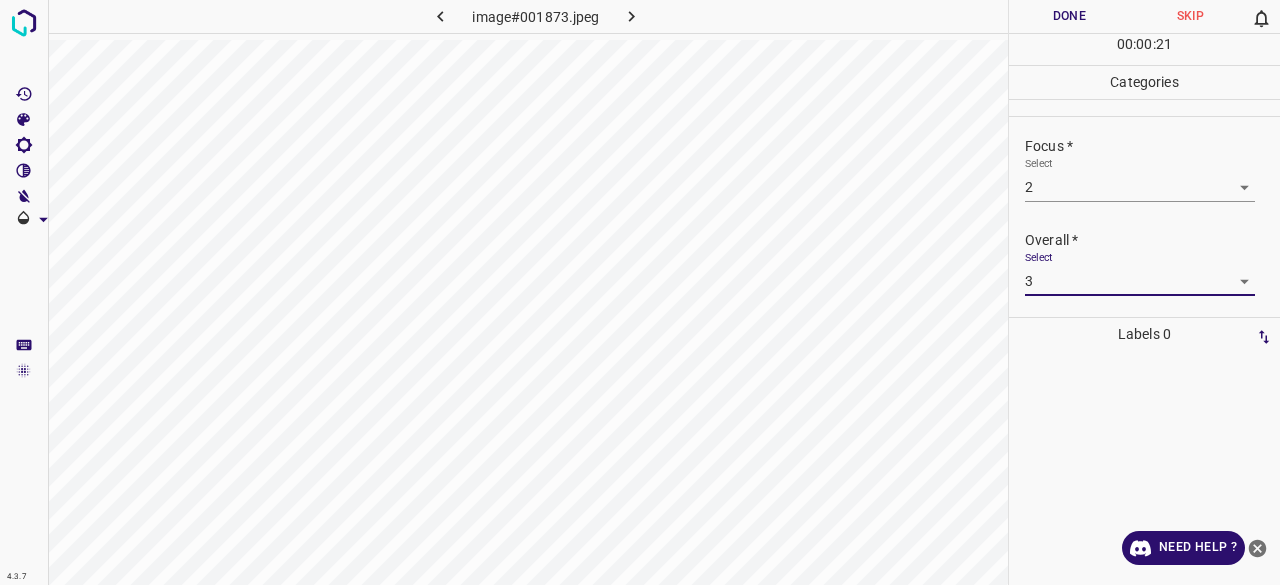 click on "Done" at bounding box center [1069, 16] 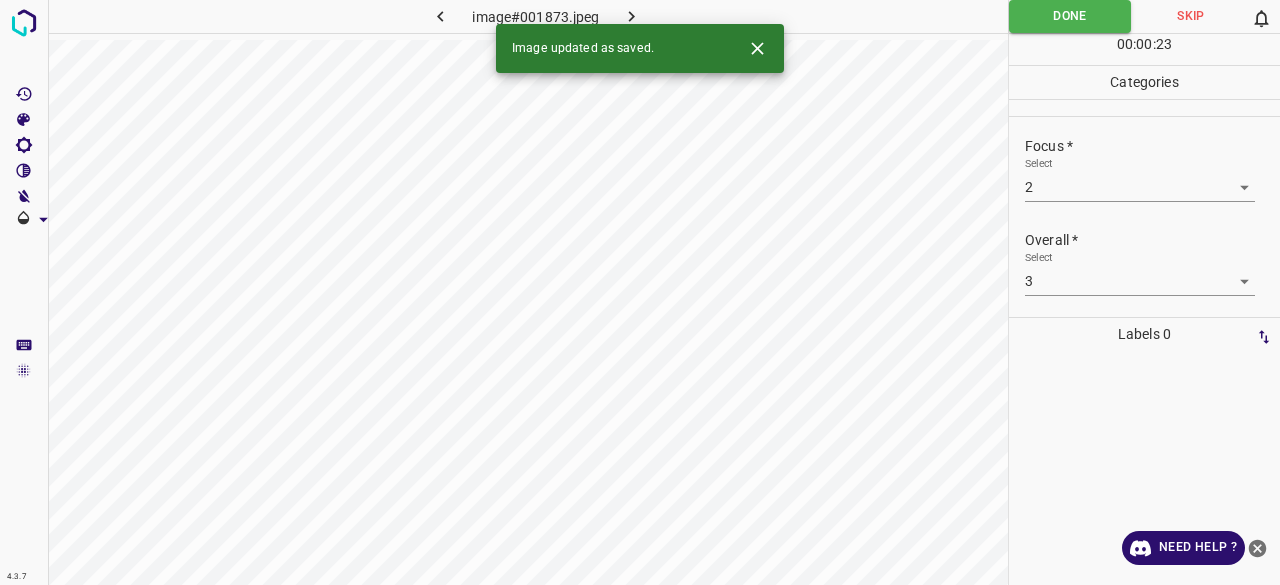 click 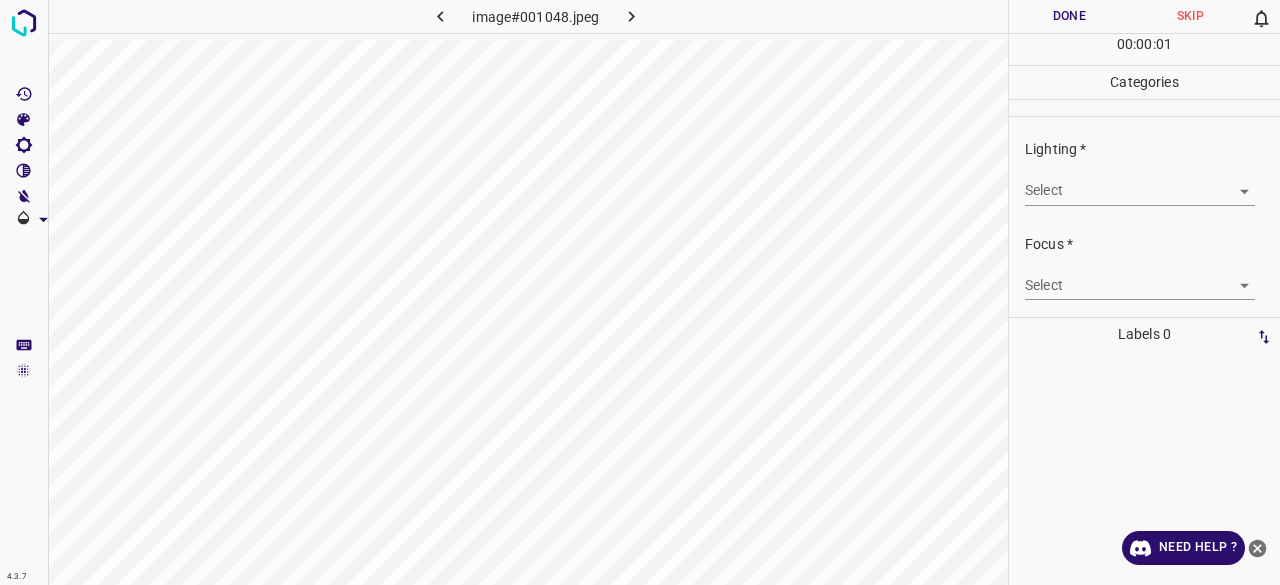 click on "4.3.7 image#001048.jpeg Done Skip 0 00   : 00   : 01   Categories Lighting *  Select ​ Focus *  Select ​ Overall *  Select ​ Labels   0 Categories 1 Lighting 2 Focus 3 Overall Tools Space Change between modes (Draw & Edit) I Auto labeling R Restore zoom M Zoom in N Zoom out Delete Delete selecte label Filters Z Restore filters X Saturation filter C Brightness filter V Contrast filter B Gray scale filter General O Download Need Help ? - Text - Hide - Delete" at bounding box center (640, 292) 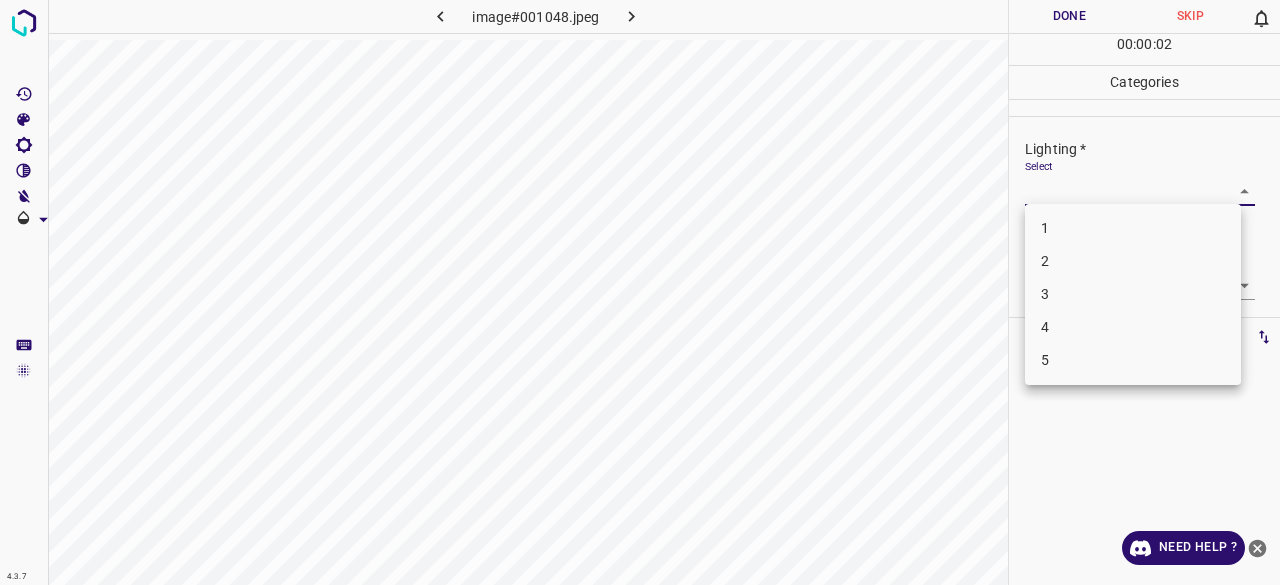 click on "2" at bounding box center (1133, 261) 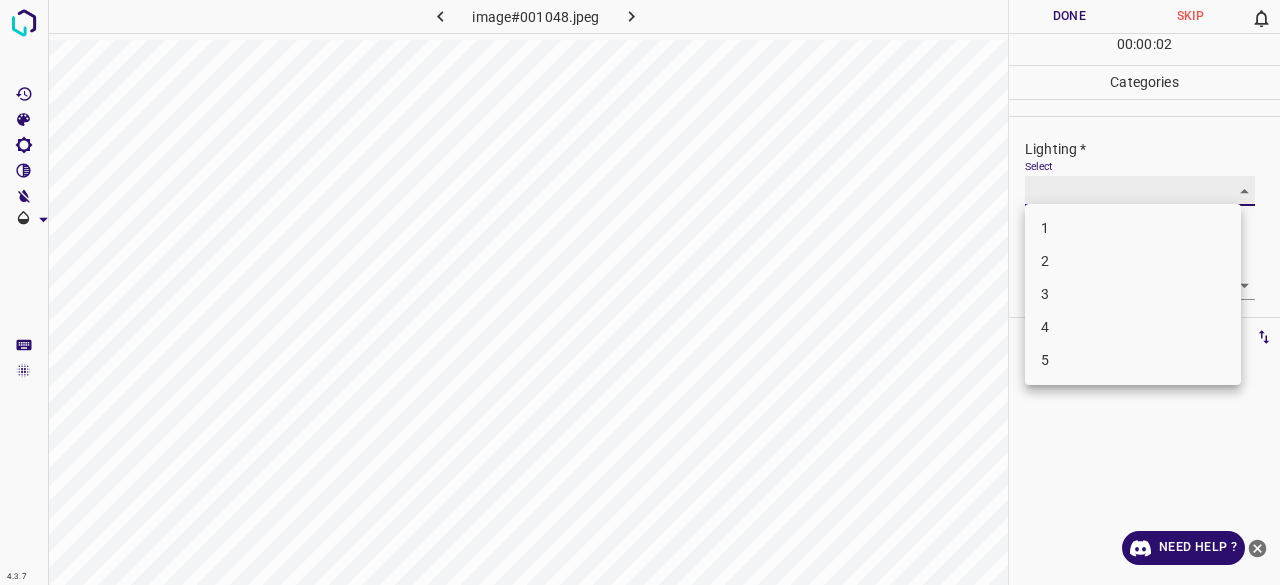 type on "2" 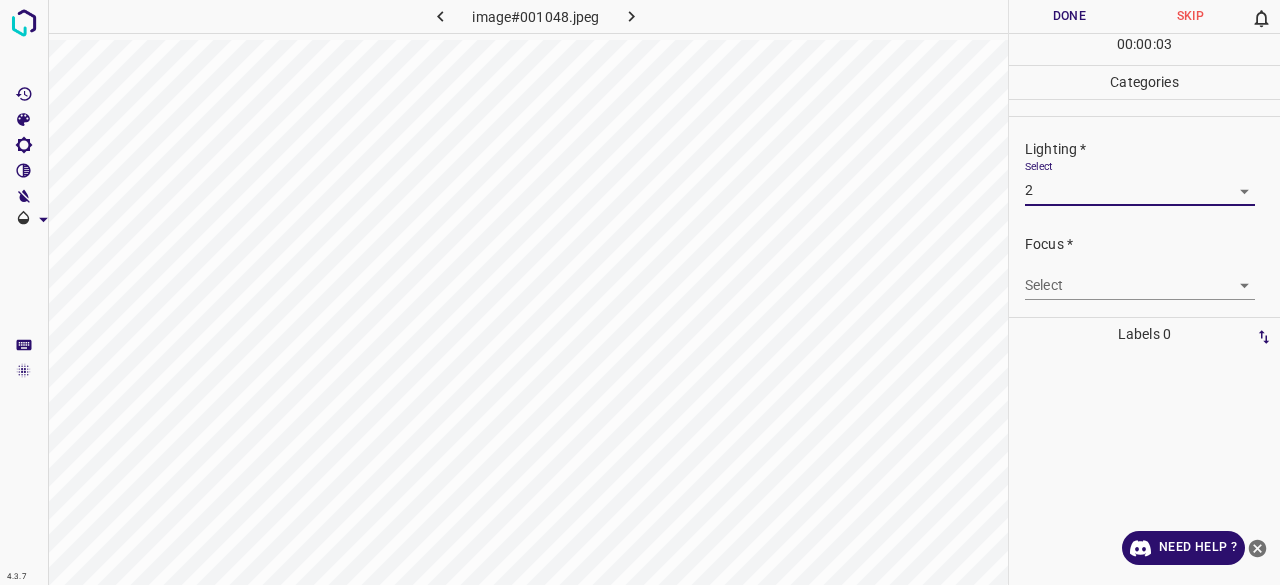 click on "4.3.7 image#001048.jpeg Done Skip 0 00   : 00   : 03   Categories Lighting *  Select 2 2 Focus *  Select ​ Overall *  Select ​ Labels   0 Categories 1 Lighting 2 Focus 3 Overall Tools Space Change between modes (Draw & Edit) I Auto labeling R Restore zoom M Zoom in N Zoom out Delete Delete selecte label Filters Z Restore filters X Saturation filter C Brightness filter V Contrast filter B Gray scale filter General O Download Need Help ? - Text - Hide - Delete" at bounding box center (640, 292) 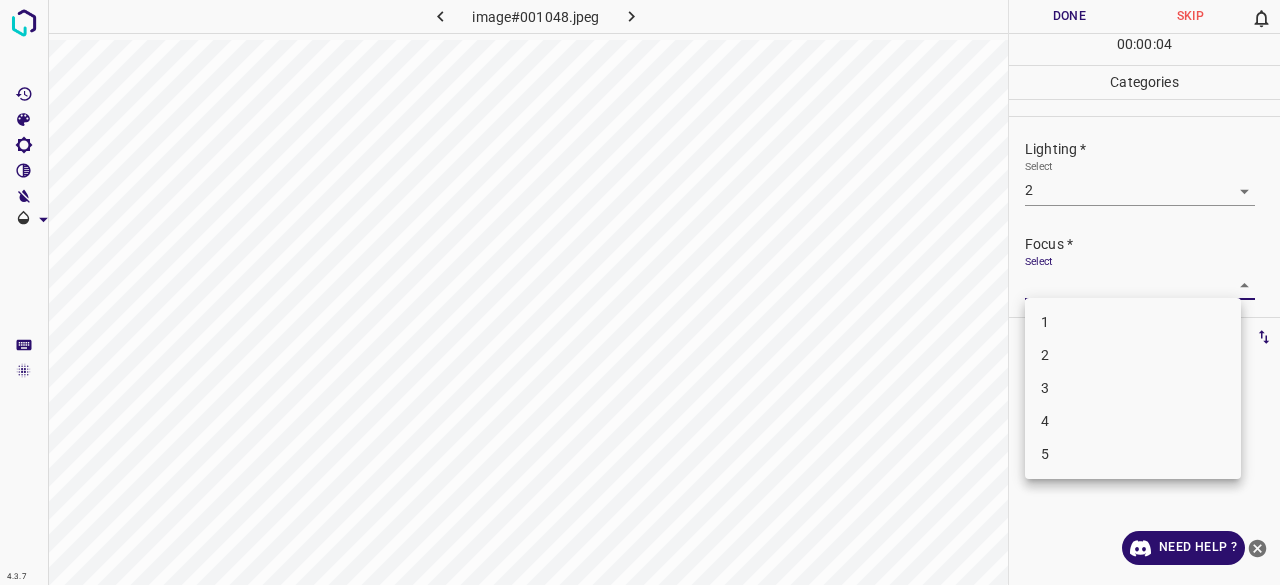 click on "2" at bounding box center [1133, 355] 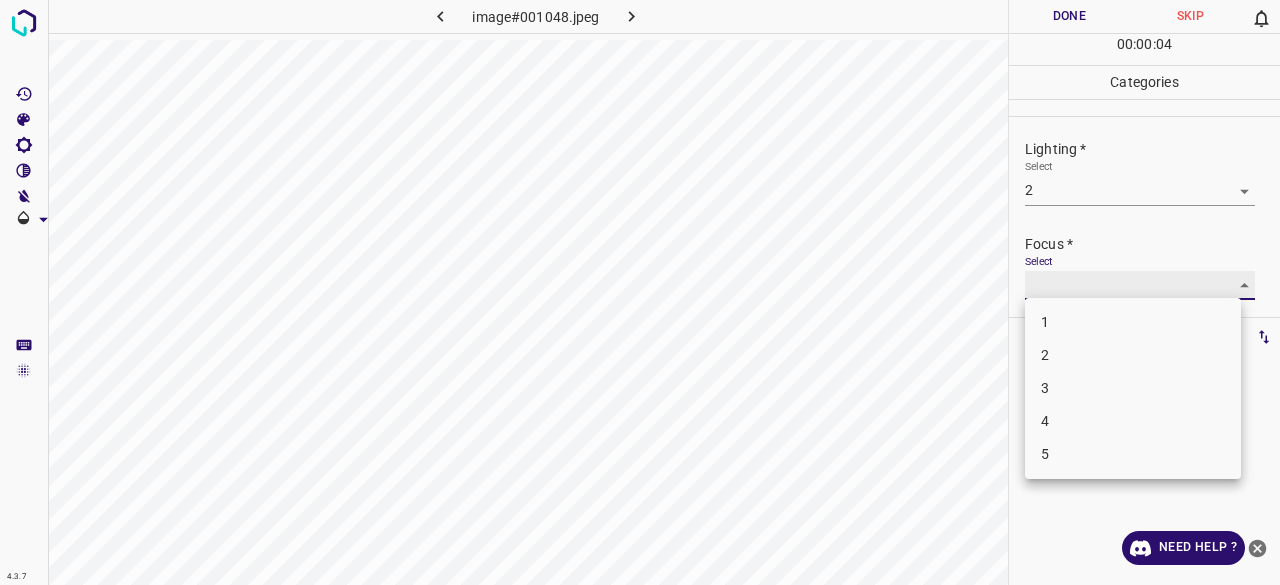 type on "2" 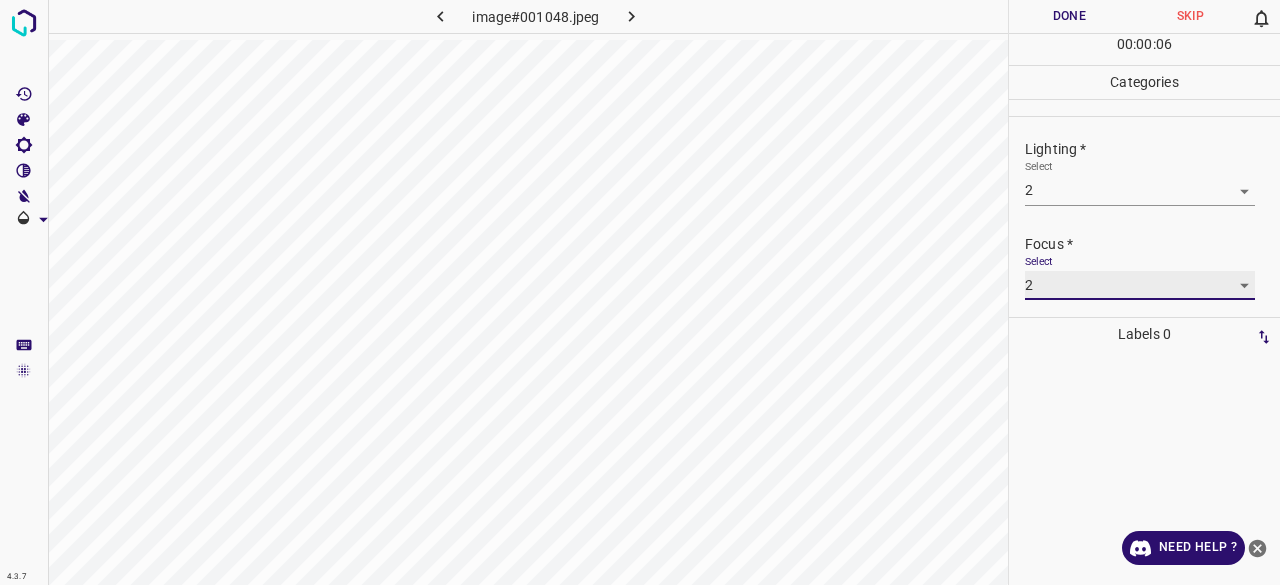 scroll, scrollTop: 98, scrollLeft: 0, axis: vertical 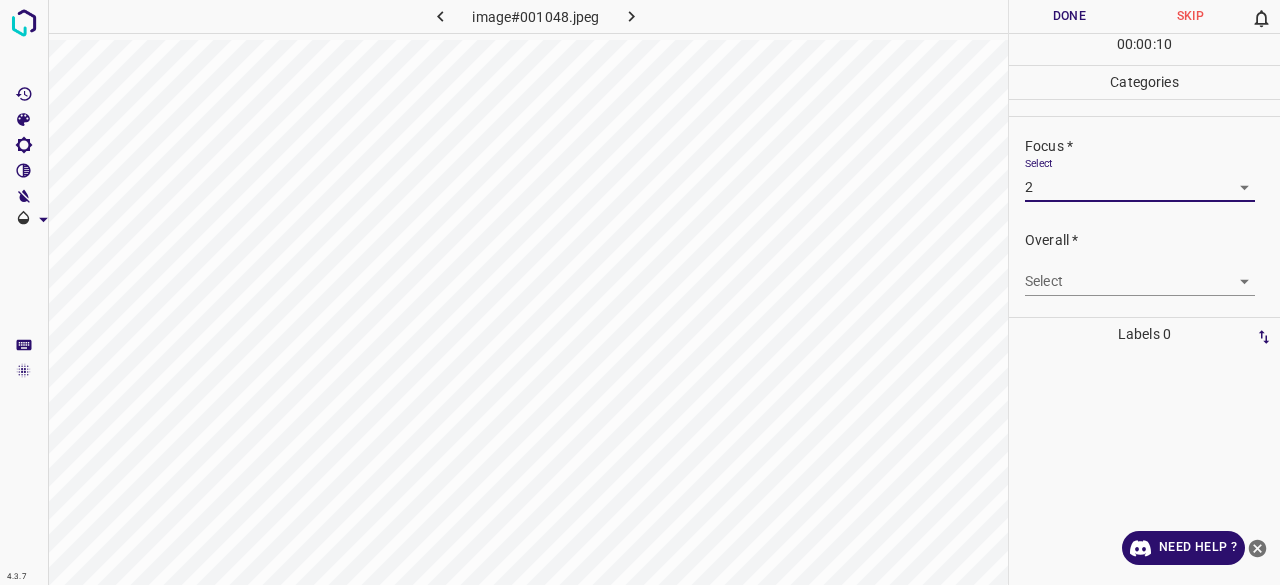 click on "4.3.7 image#001048.jpeg Done Skip 0 00   : 00   : 10   Categories Lighting *  Select 2 2 Focus *  Select 2 2 Overall *  Select ​ Labels   0 Categories 1 Lighting 2 Focus 3 Overall Tools Space Change between modes (Draw & Edit) I Auto labeling R Restore zoom M Zoom in N Zoom out Delete Delete selecte label Filters Z Restore filters X Saturation filter C Brightness filter V Contrast filter B Gray scale filter General O Download Need Help ? - Text - Hide - Delete" at bounding box center [640, 292] 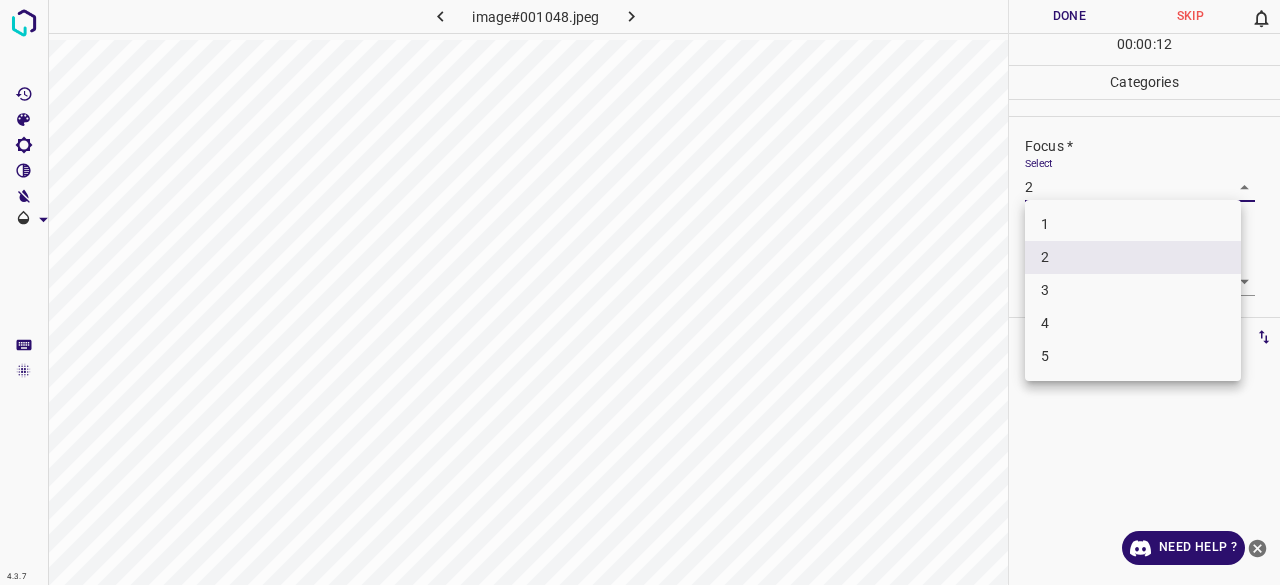 click at bounding box center (640, 292) 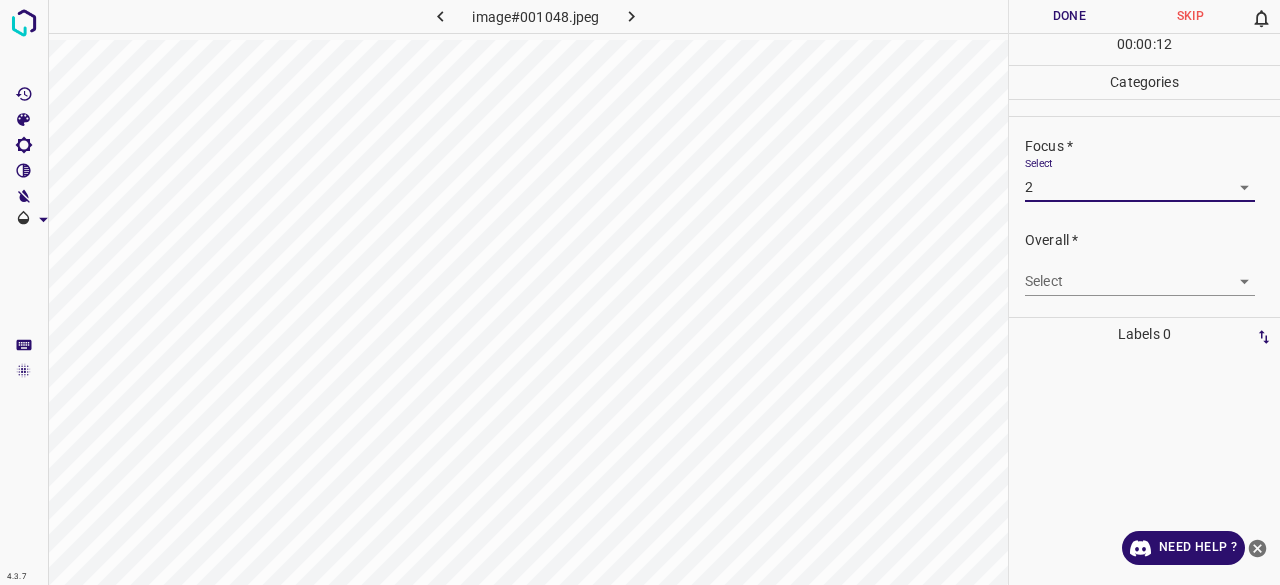 click on "4.3.7 image#001048.jpeg Done Skip 0 00   : 00   : 12   Categories Lighting *  Select 2 2 Focus *  Select 2 2 Overall *  Select ​ Labels   0 Categories 1 Lighting 2 Focus 3 Overall Tools Space Change between modes (Draw & Edit) I Auto labeling R Restore zoom M Zoom in N Zoom out Delete Delete selecte label Filters Z Restore filters X Saturation filter C Brightness filter V Contrast filter B Gray scale filter General O Download Need Help ? - Text - Hide - Delete" at bounding box center [640, 292] 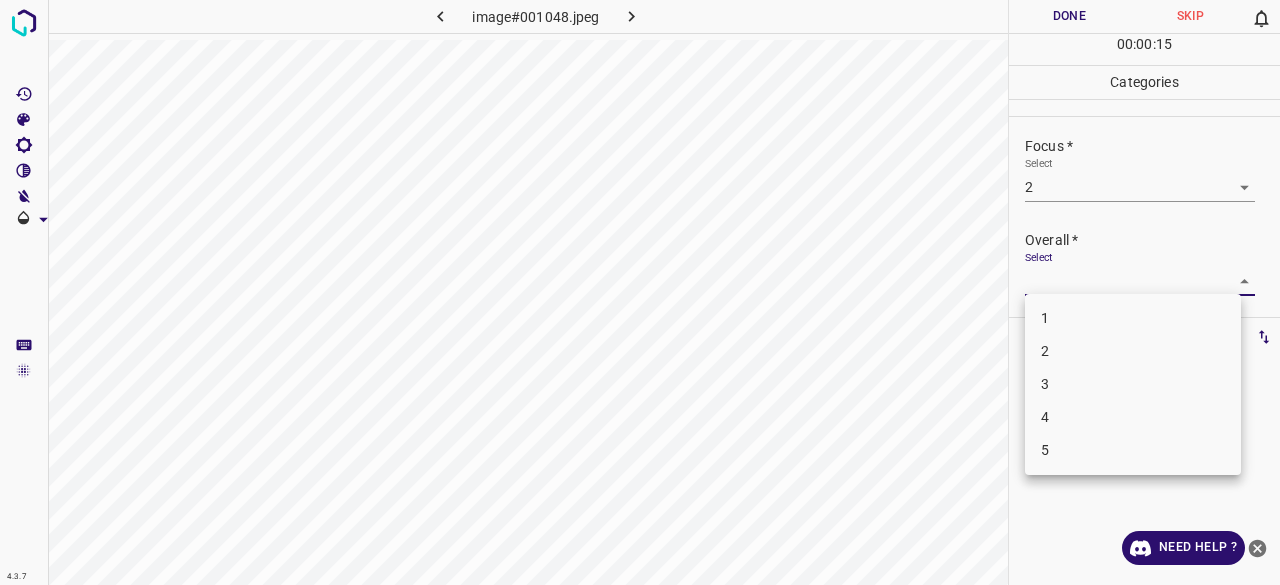click on "2" at bounding box center (1133, 351) 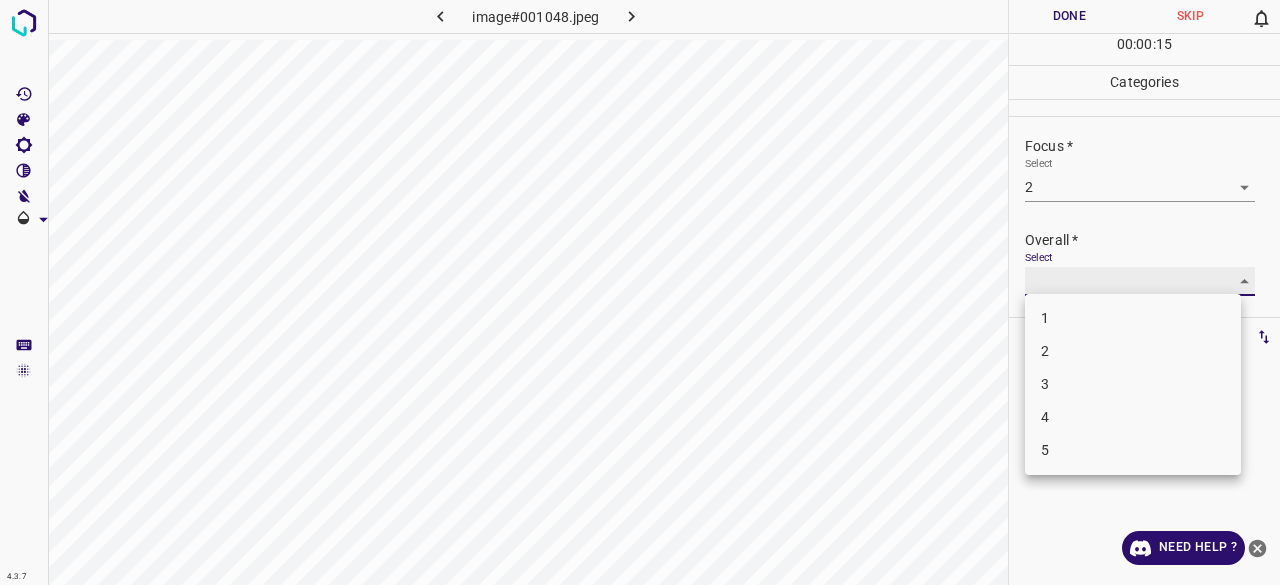 type on "2" 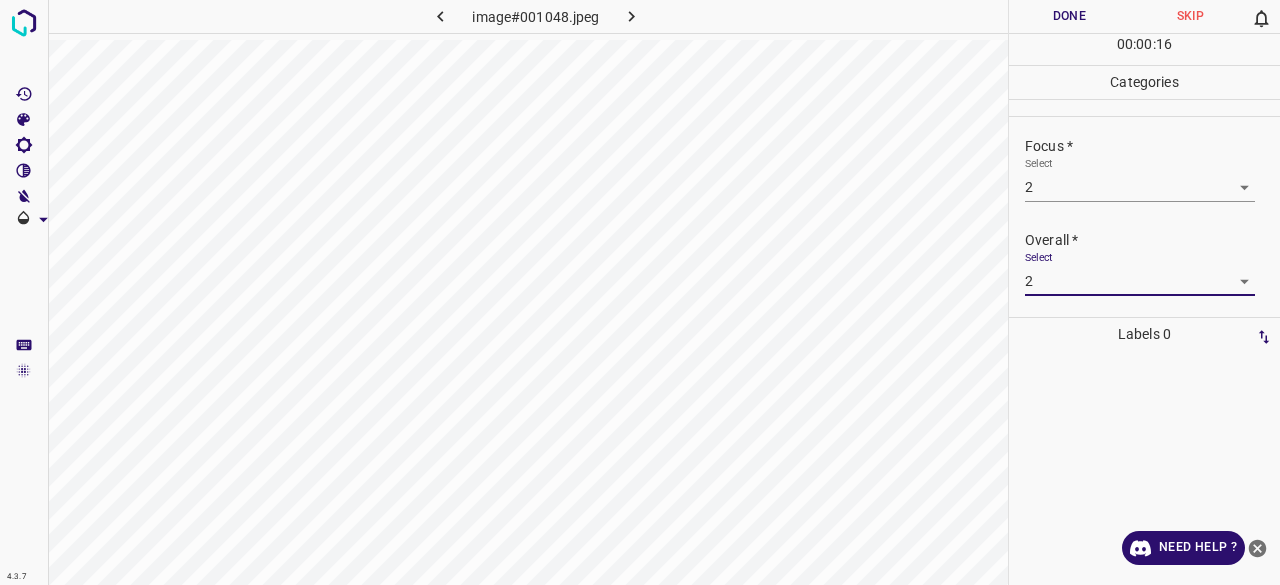 click on "Done" at bounding box center [1069, 16] 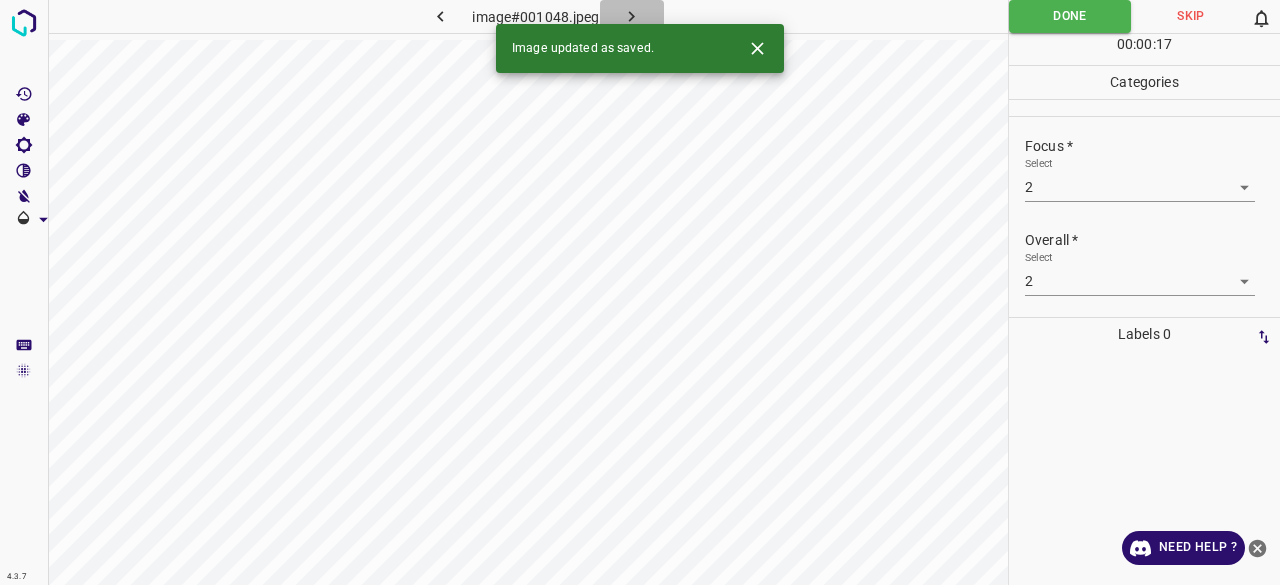 click 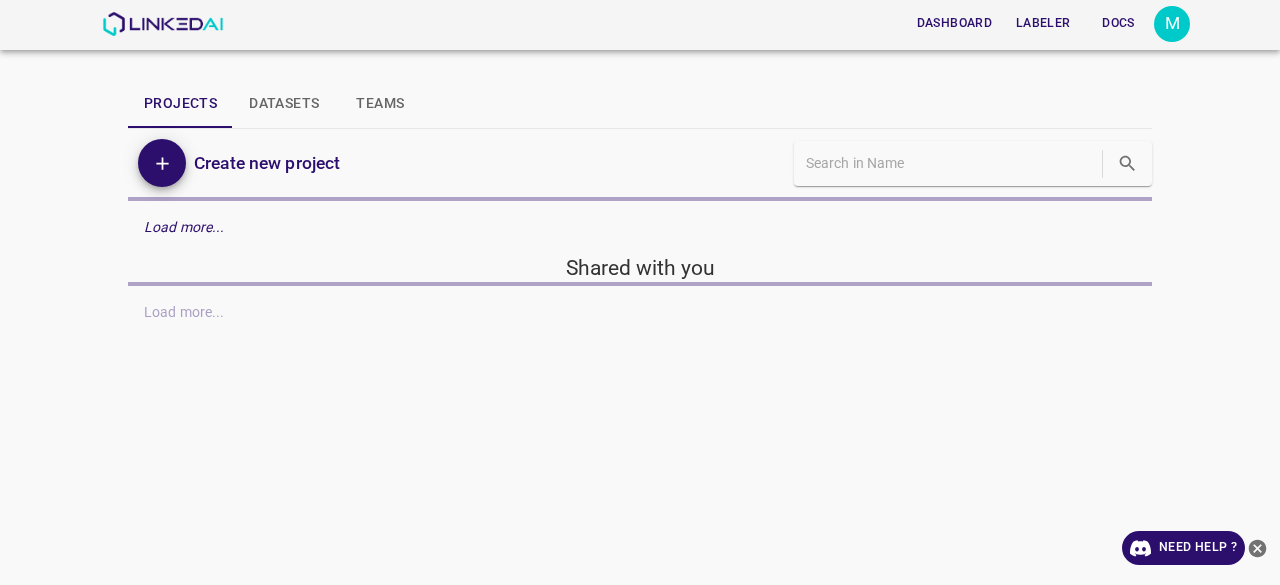 scroll, scrollTop: 0, scrollLeft: 0, axis: both 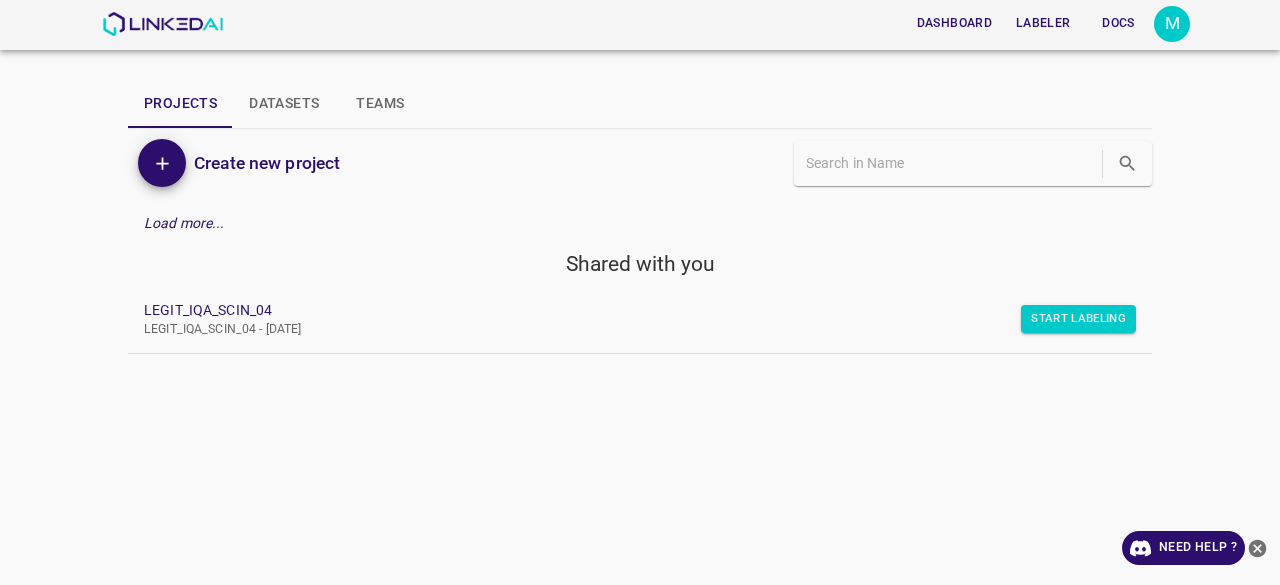 click on "Dashboard" at bounding box center (954, 23) 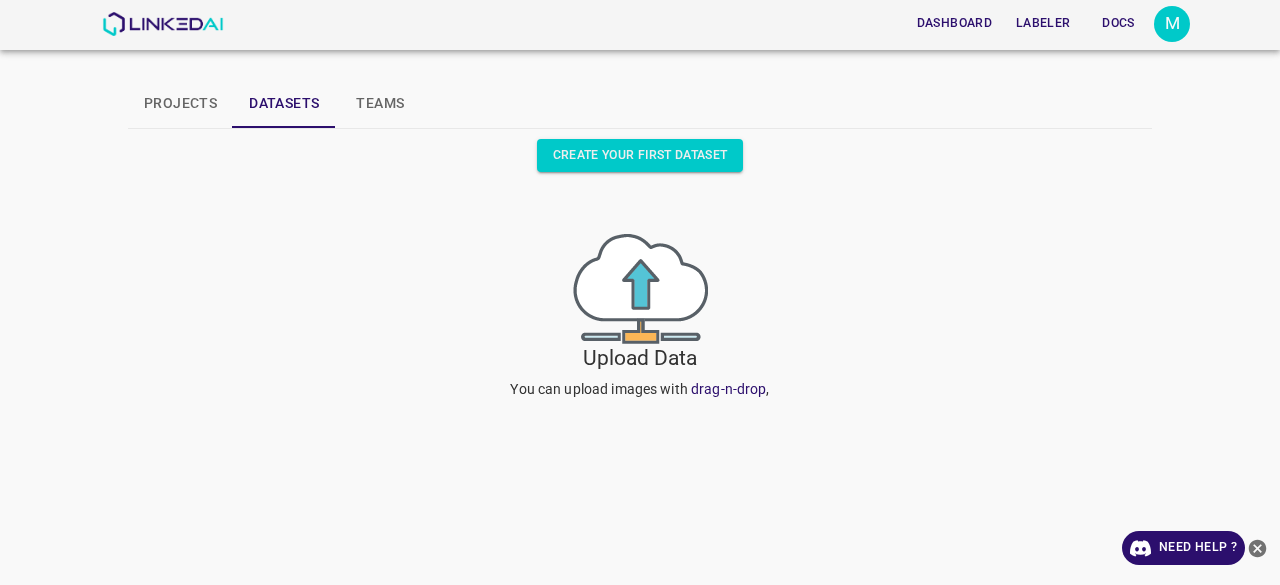 click on "Teams" at bounding box center (380, 104) 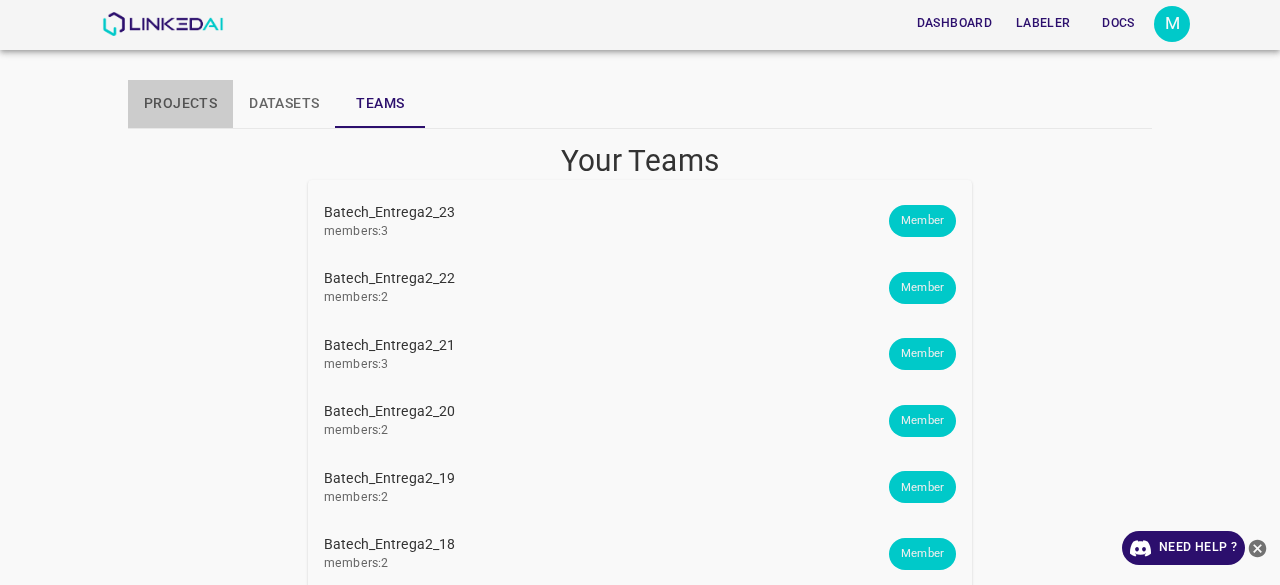 click on "Projects" at bounding box center (180, 104) 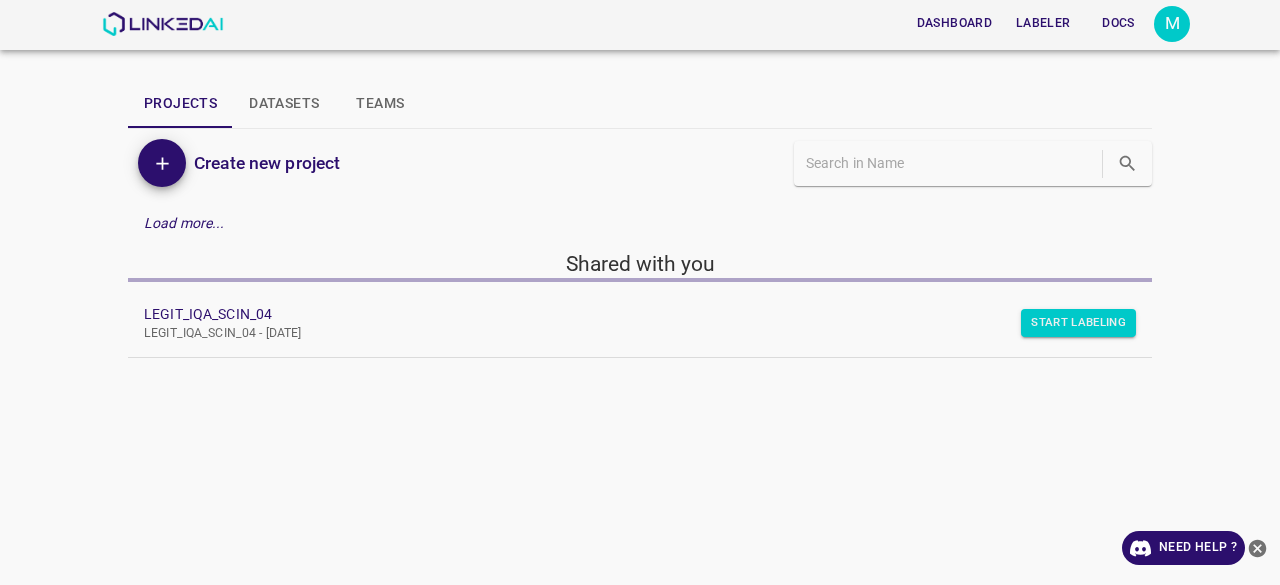 click on "Teams" at bounding box center (380, 104) 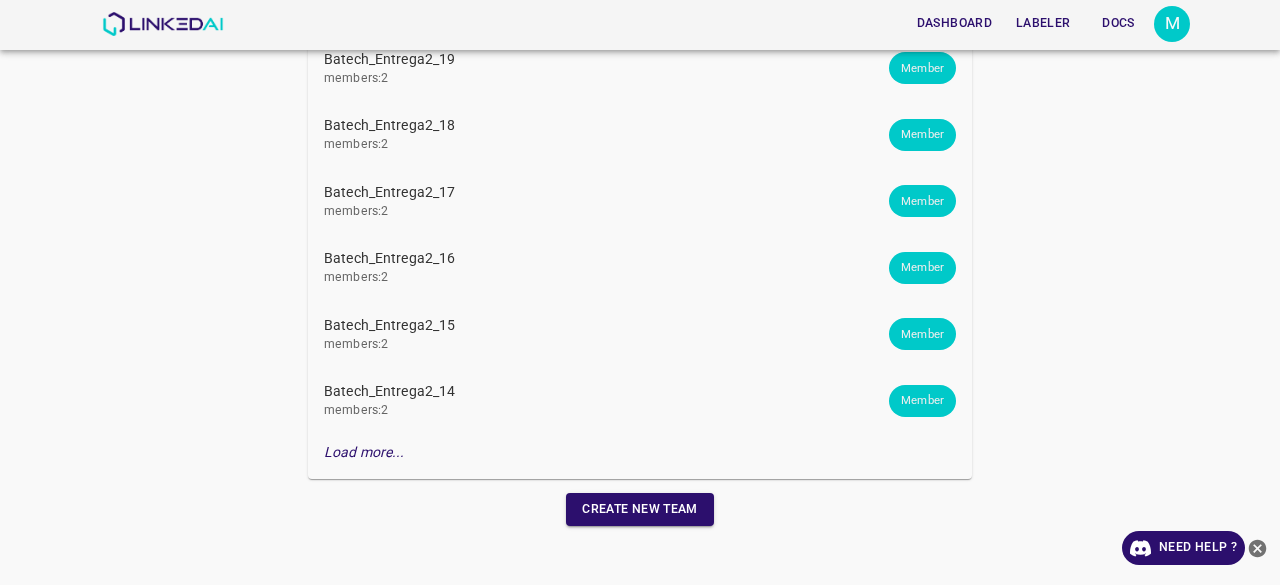 scroll, scrollTop: 0, scrollLeft: 0, axis: both 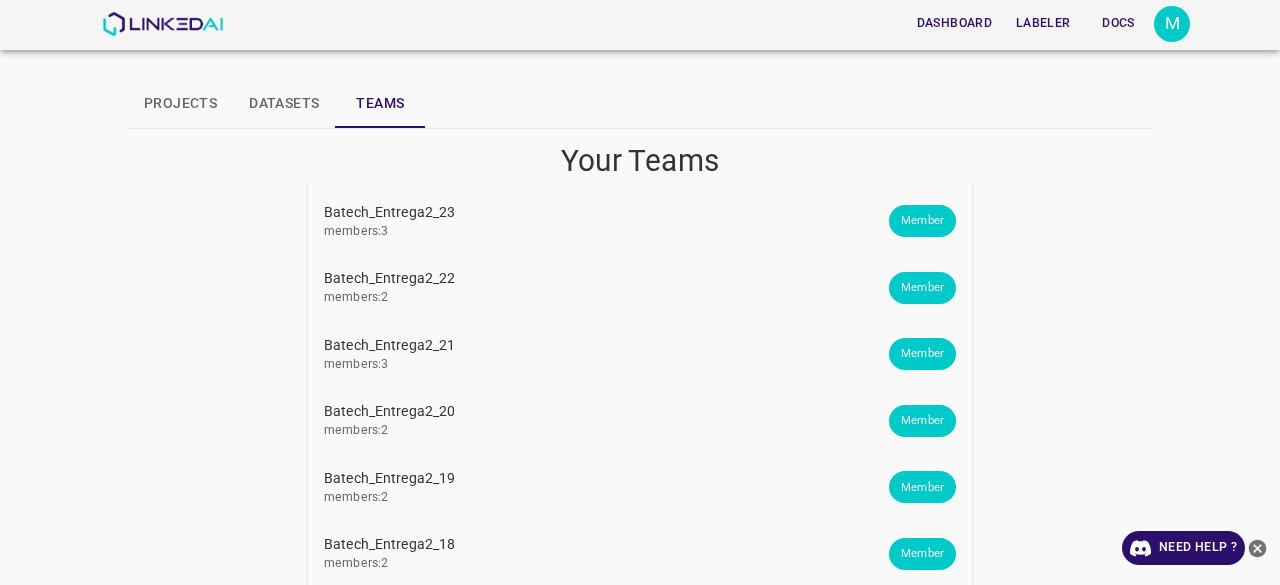 click on "Projects" at bounding box center (180, 104) 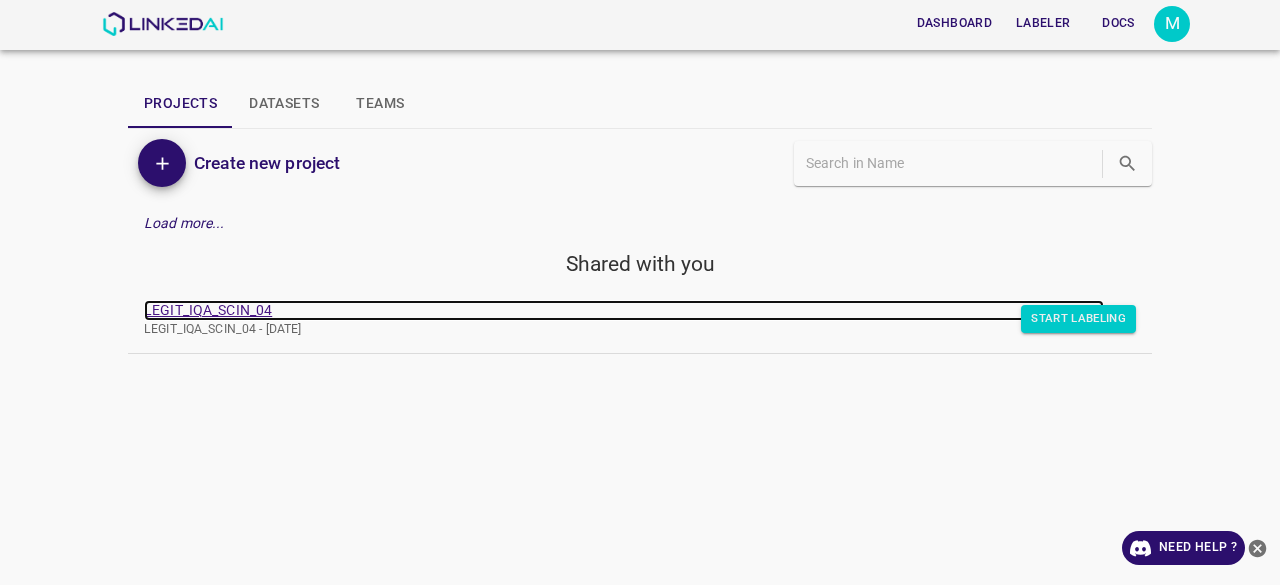 click on "LEGIT_IQA_SCIN_04" at bounding box center [624, 310] 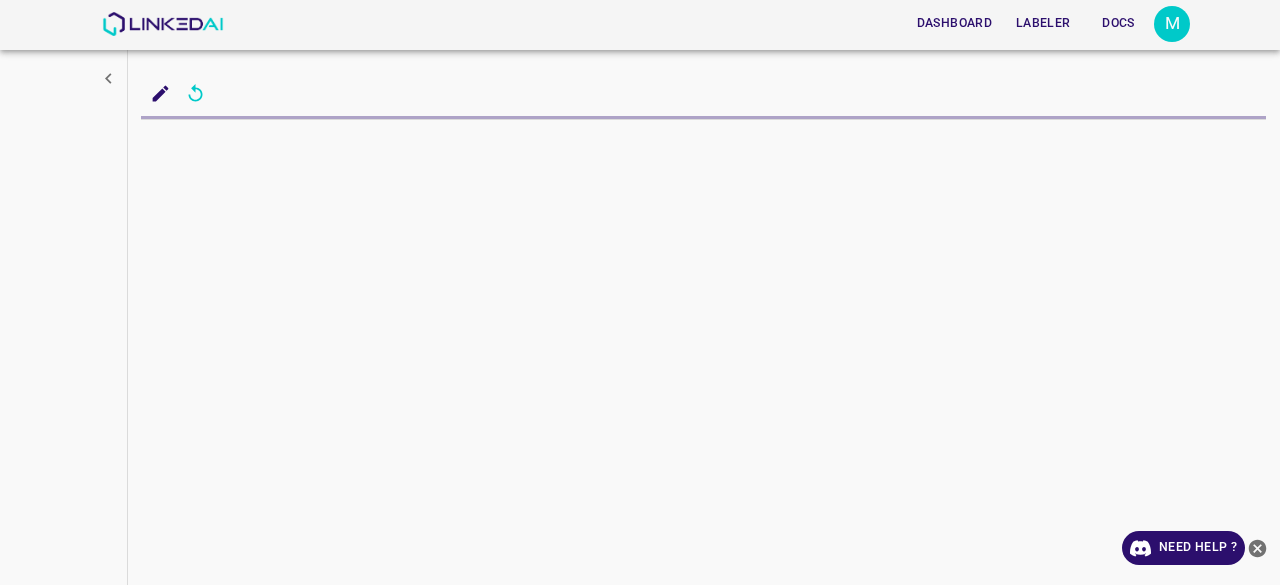scroll, scrollTop: 0, scrollLeft: 0, axis: both 